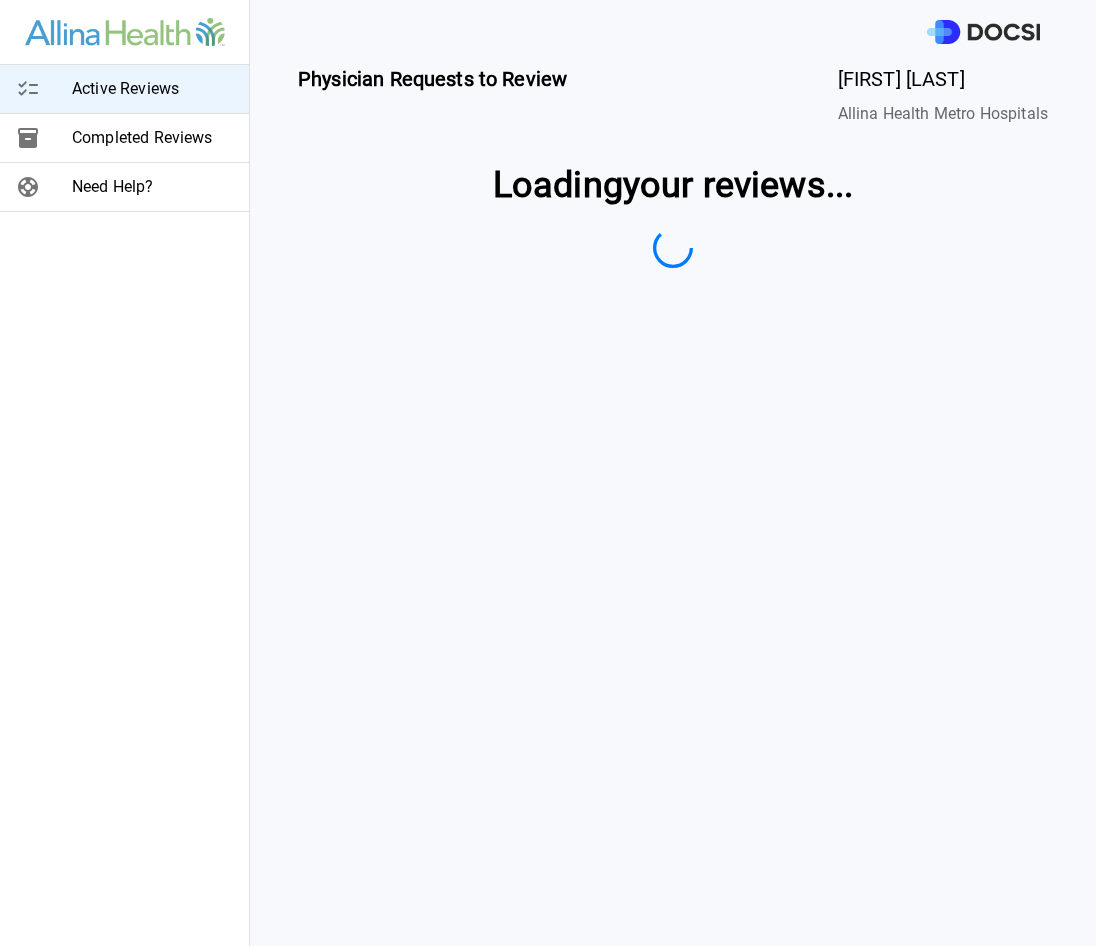scroll, scrollTop: 0, scrollLeft: 0, axis: both 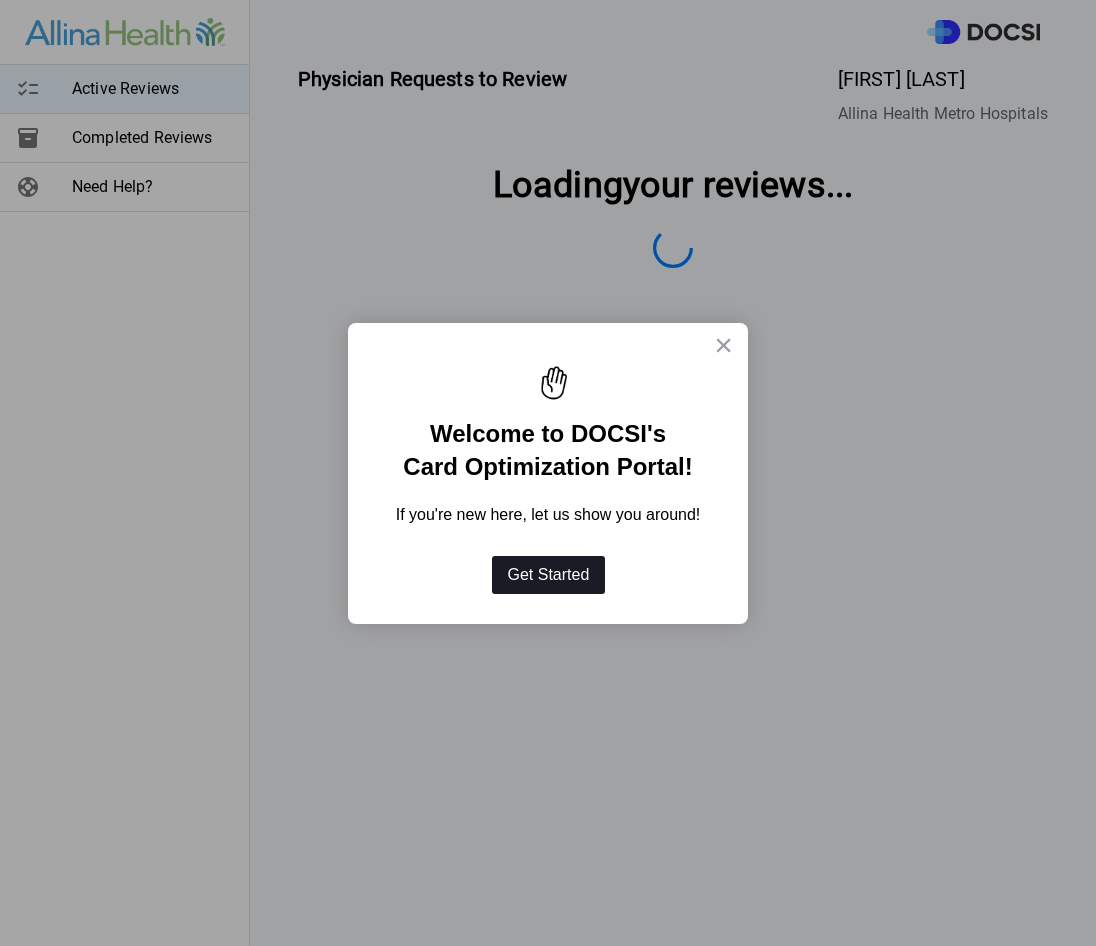 click on "Get Started" at bounding box center [549, 575] 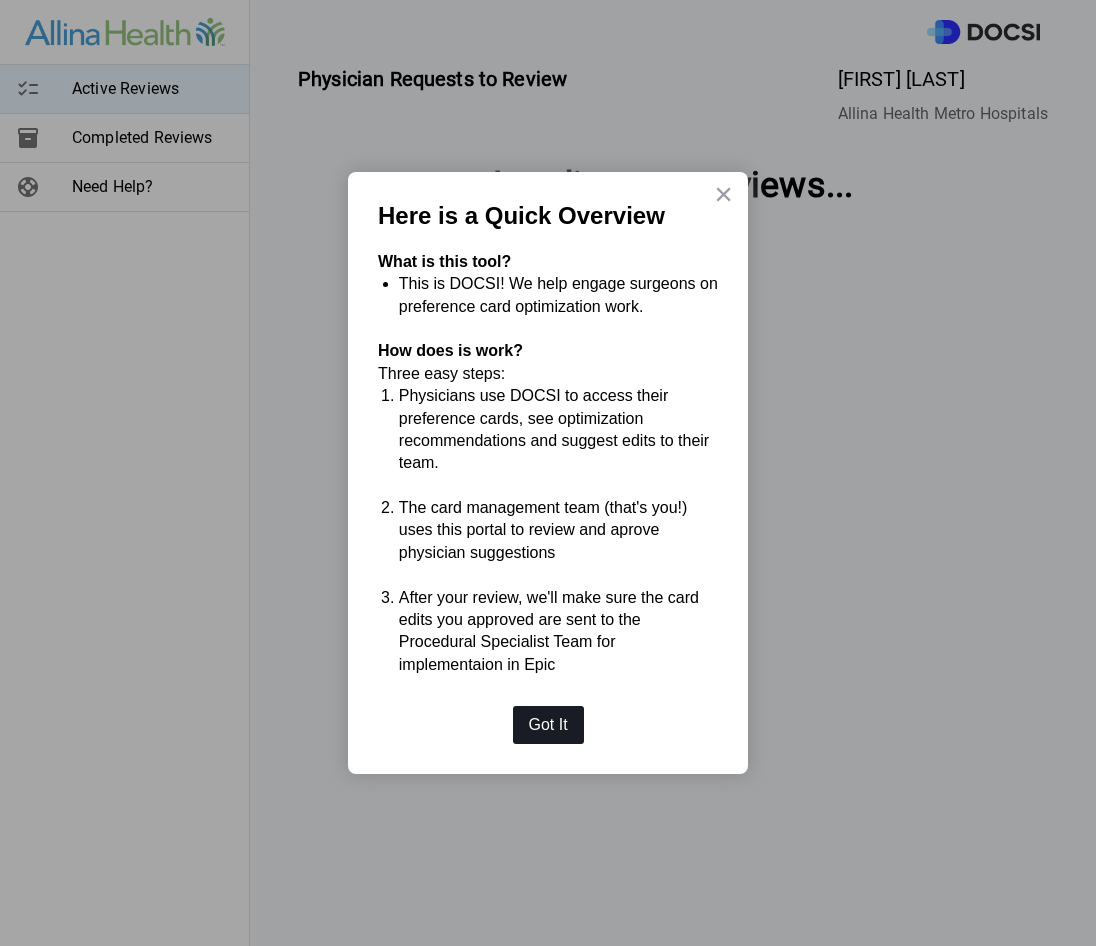 click on "Got It" at bounding box center (548, 725) 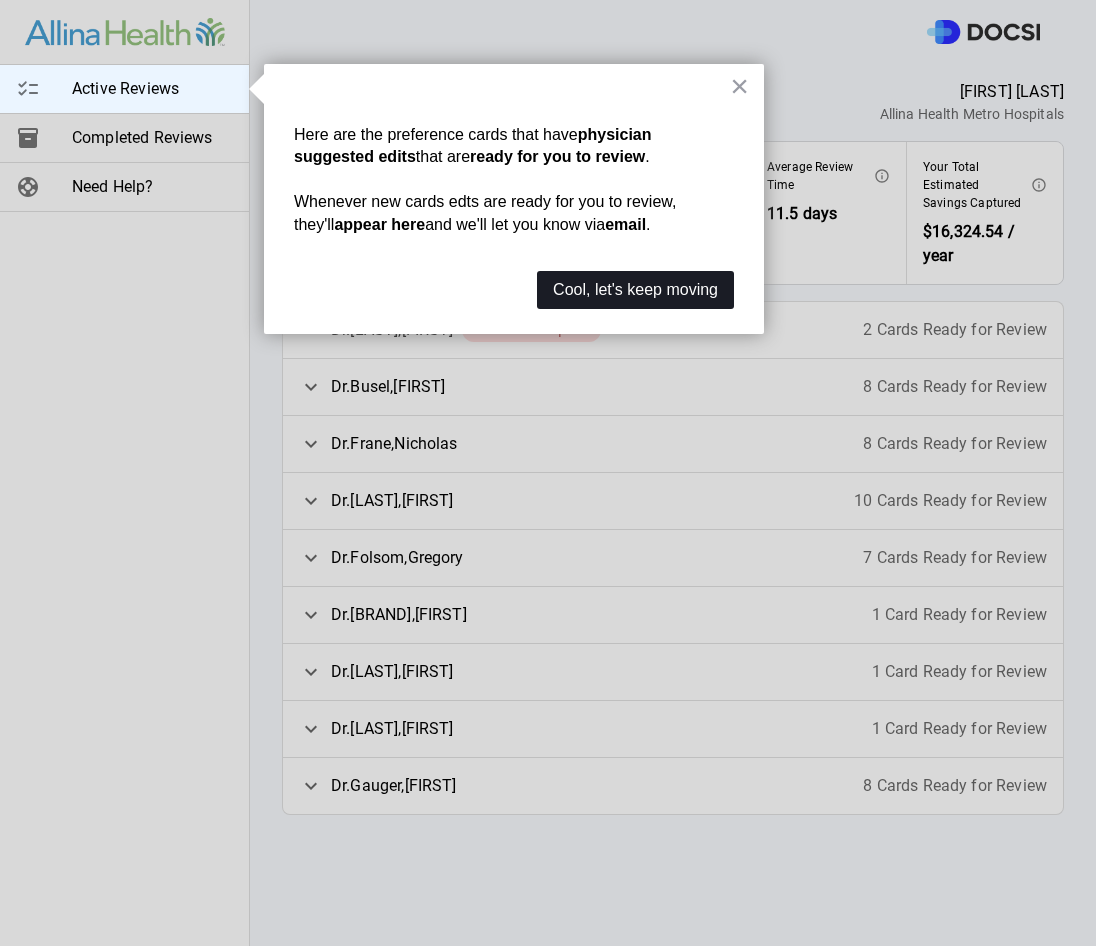 click on "Cool, let's keep moving" at bounding box center [635, 290] 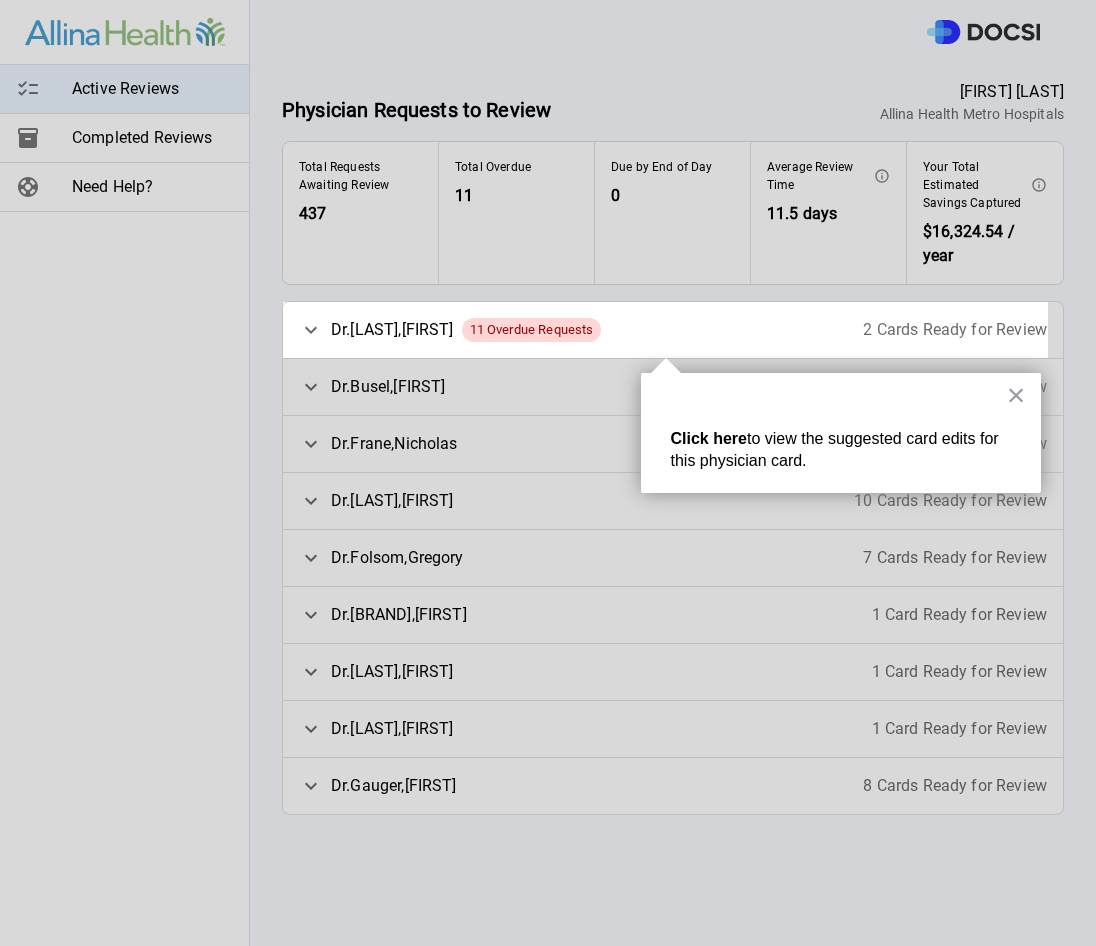 click on "2 Cards Ready for Review" at bounding box center [955, 330] 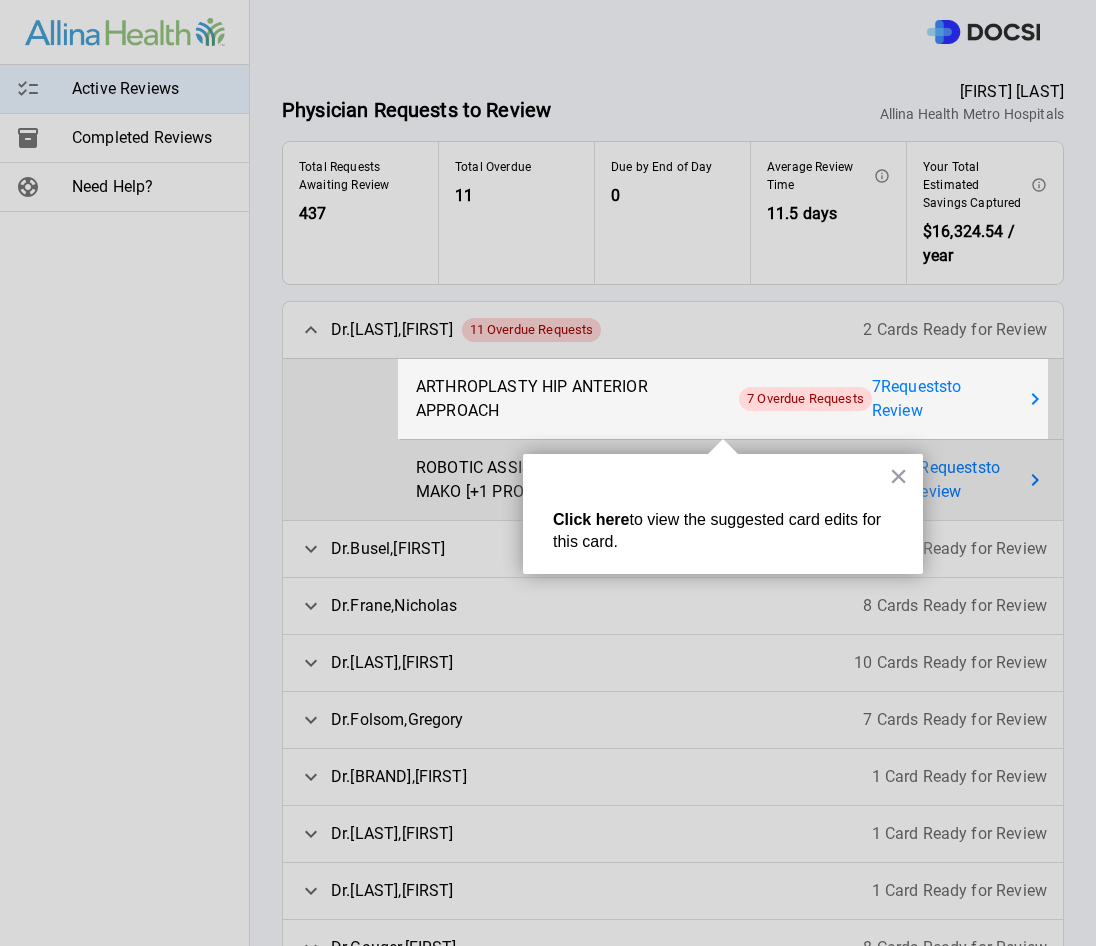 click on "×" at bounding box center [898, 476] 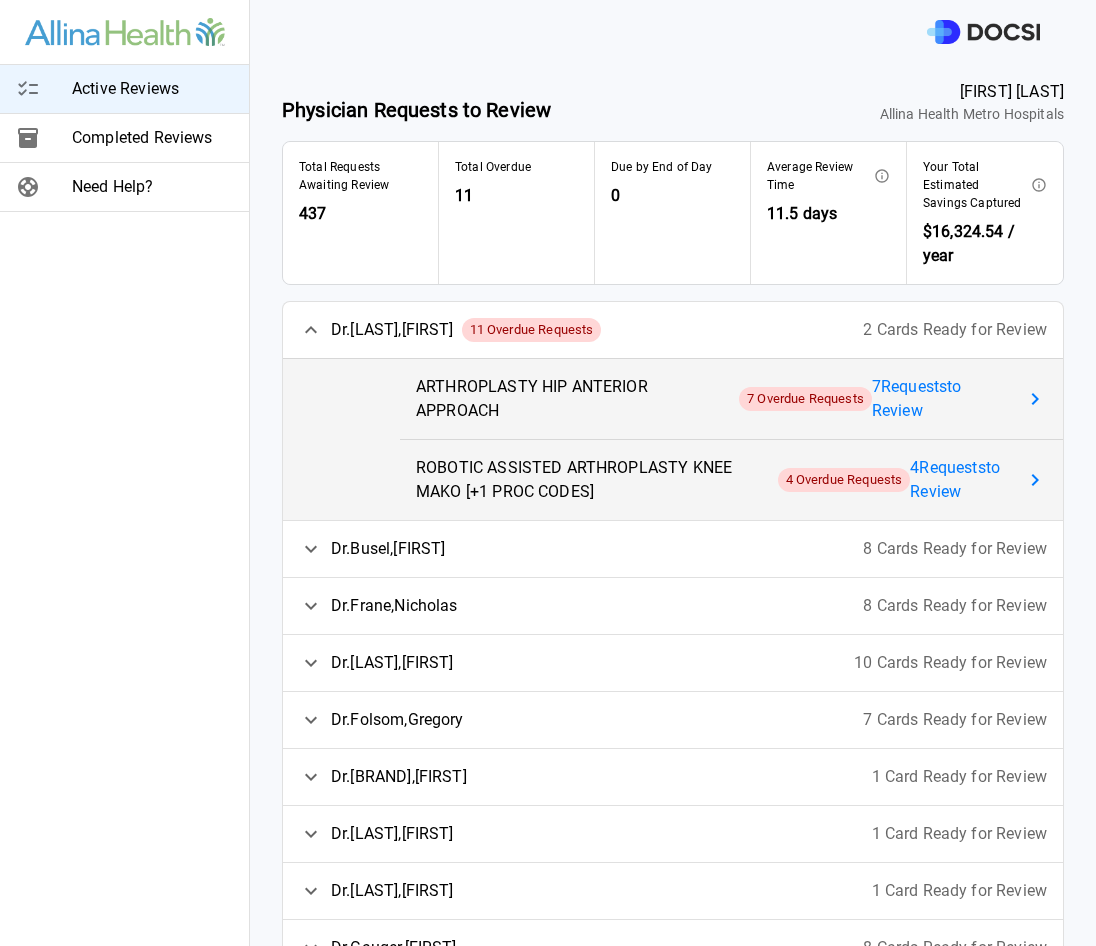 click on "7  Request s  to Review" at bounding box center (943, 399) 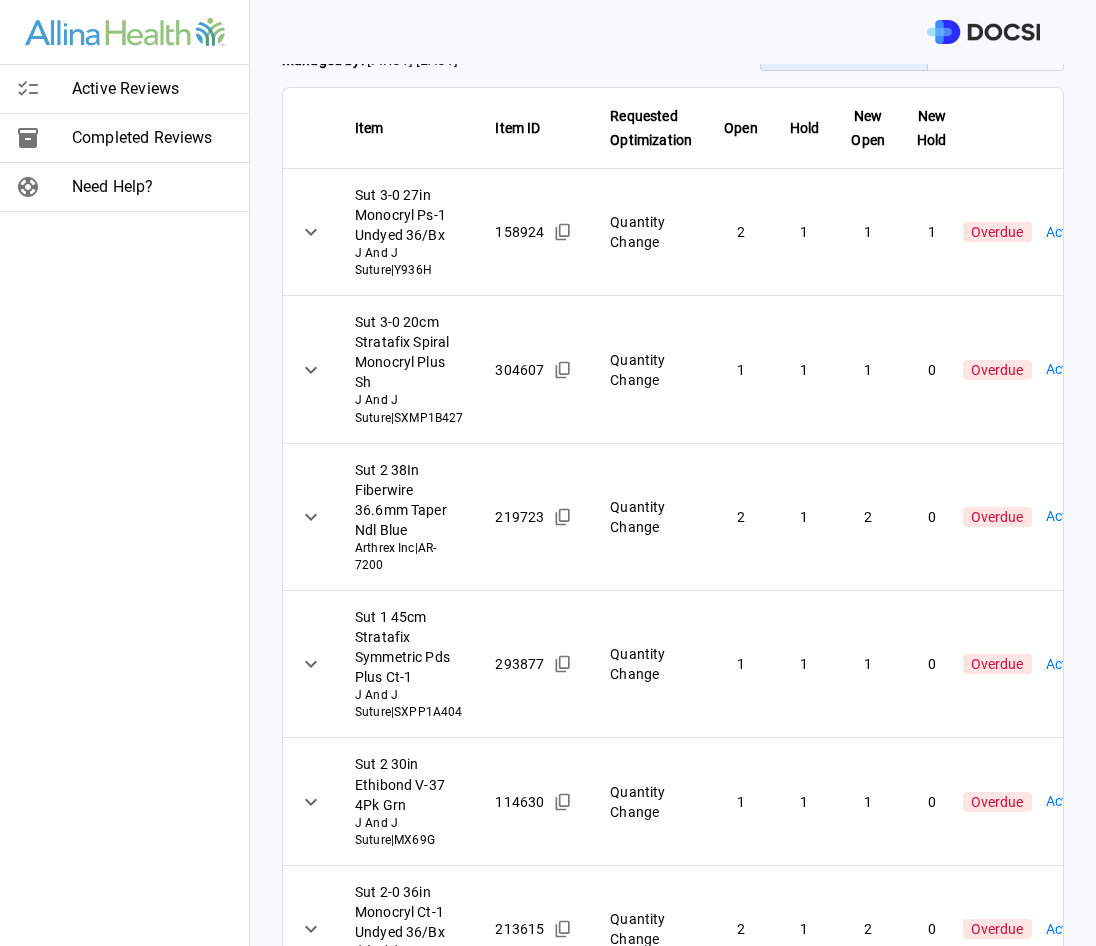 scroll, scrollTop: 75, scrollLeft: 0, axis: vertical 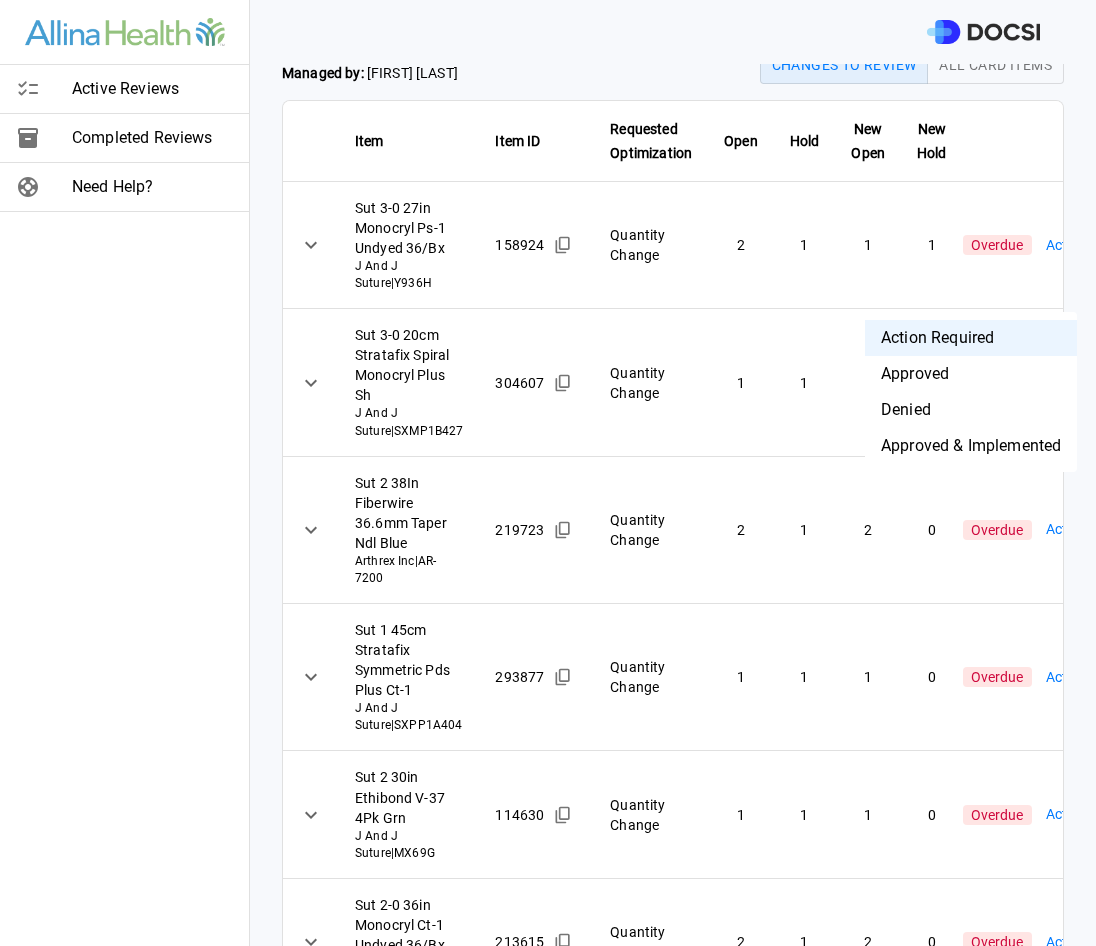 click on "Active Reviews Completed Reviews Need Help? Physician:   Dr.  [FIRST]   [LAST] Card:    ARTHROPLASTY HIP ANTERIOR APPROACH  ( M-129690 ) Managed by:    [FIRST] [LAST] Changes to Review All Card Items Item Item ID Requested Optimization Open Hold New Open New Hold Review Status Sut 3-0 27in Monocryl Ps-1 Undyed 36/Bx J And J Suture  |  Y936H 158924 Quantity Change 2 1 1 1 Overdue Action Required **** ​ Sut 3-0 20cm Stratafix Spiral Monocryl Plus Sh J And J Suture  |  SXMP1B427 304607 Quantity Change 1 1 1 0 Overdue Action Required **** ​ Sut 2 38In Fiberwire 36.6mm Taper Ndl Blue Arthrex Inc  |  AR-7200 219723 Quantity Change 2 1 2 0 Overdue Action Required **** ​ Sut 1 45cm Stratafix Symmetric Pds Plus Ct-1 J And J Suture  |  SXPP1A404 293877 Quantity Change 1 1 1 0 Overdue Action Required **** ​ Sut 2 30in Ethibond V-37 4Pk Grn J And J Suture  |  MX69G 114630 Quantity Change 1 1 1 0 Overdue Action Required **** ​ Sut 2-0 36in Monocryl Ct-1 Undyed 36/Bx J And J Suture  |  Y945H 213615 2 1" at bounding box center [548, 473] 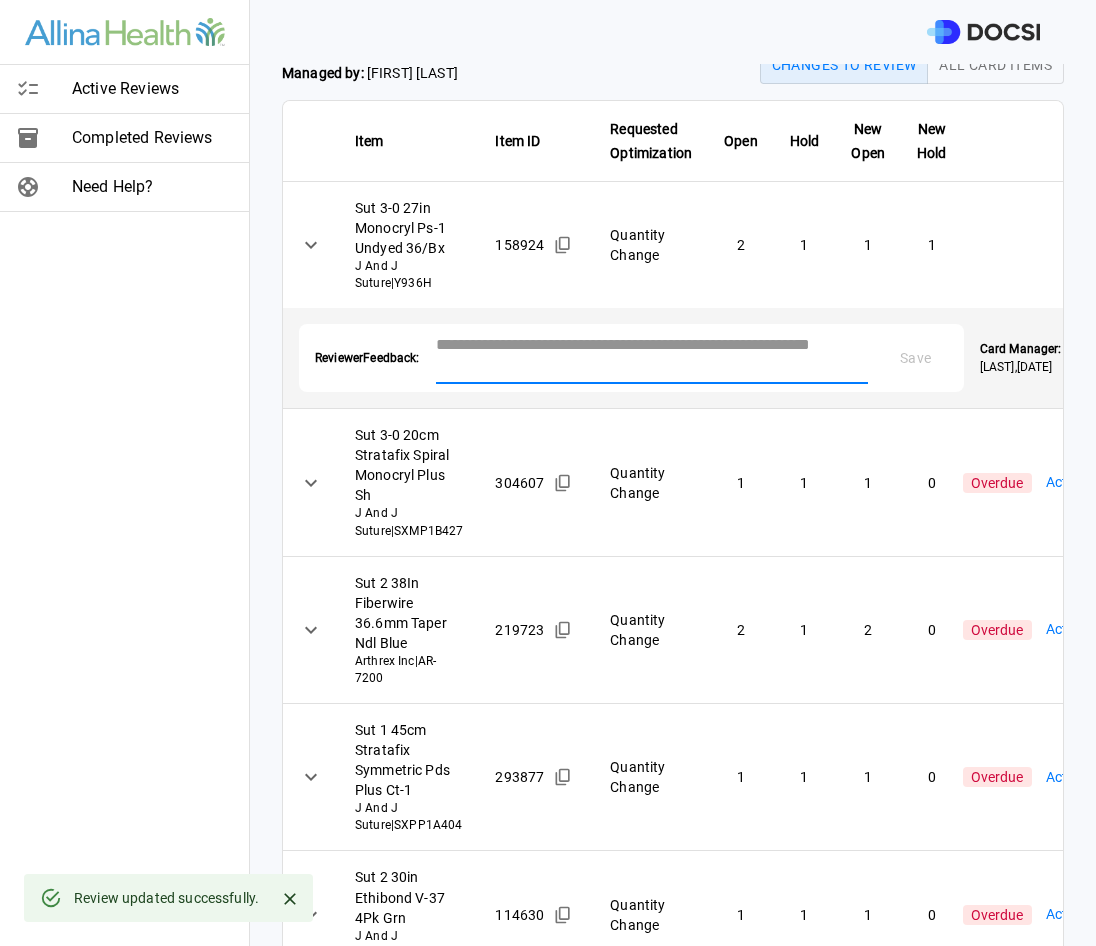 click at bounding box center [652, 356] 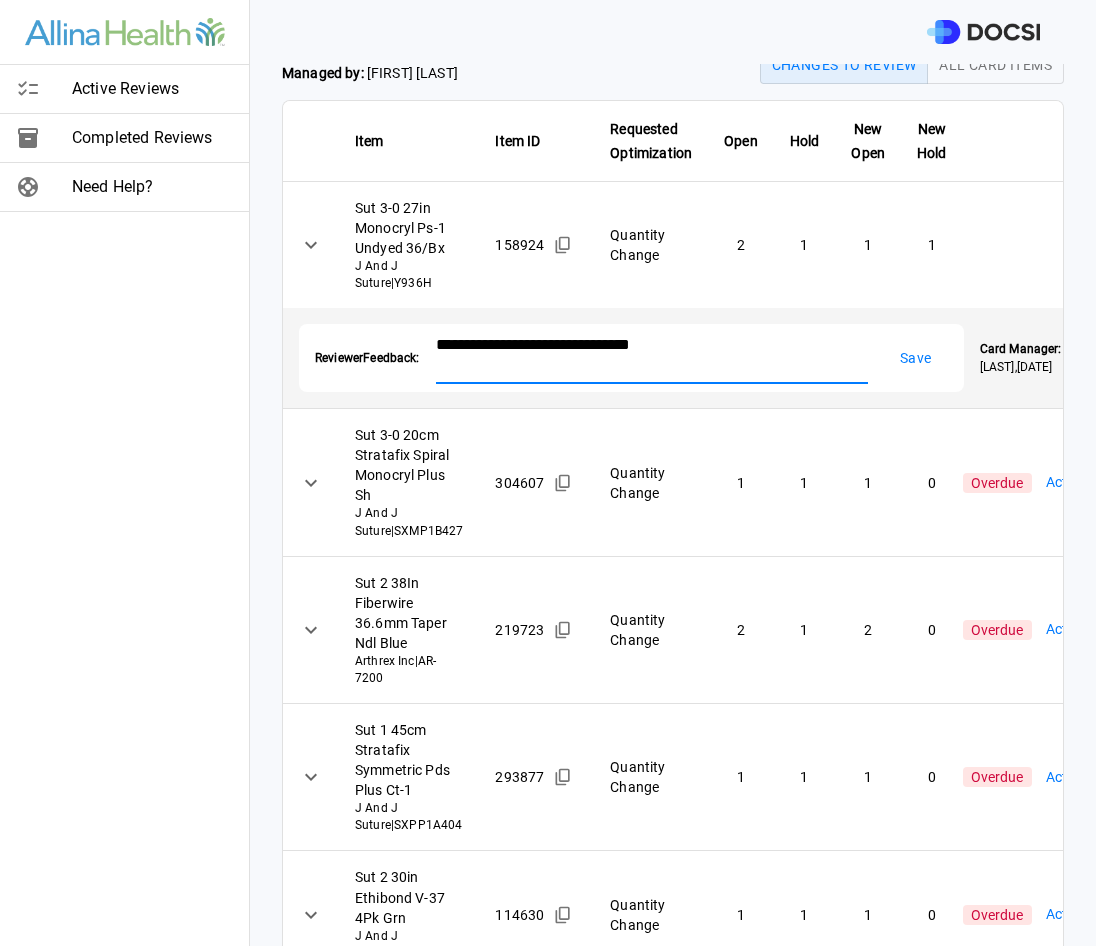 type on "**********" 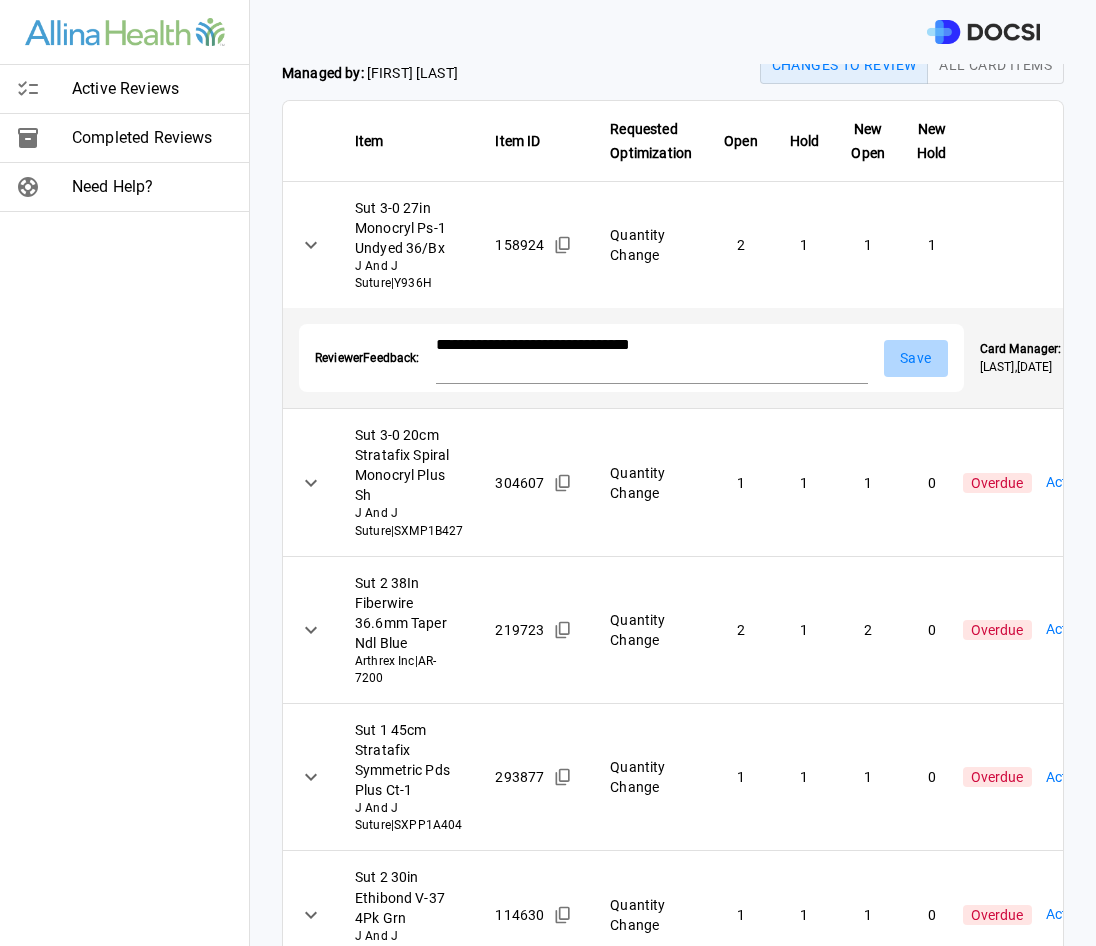 click on "Save" at bounding box center [916, 358] 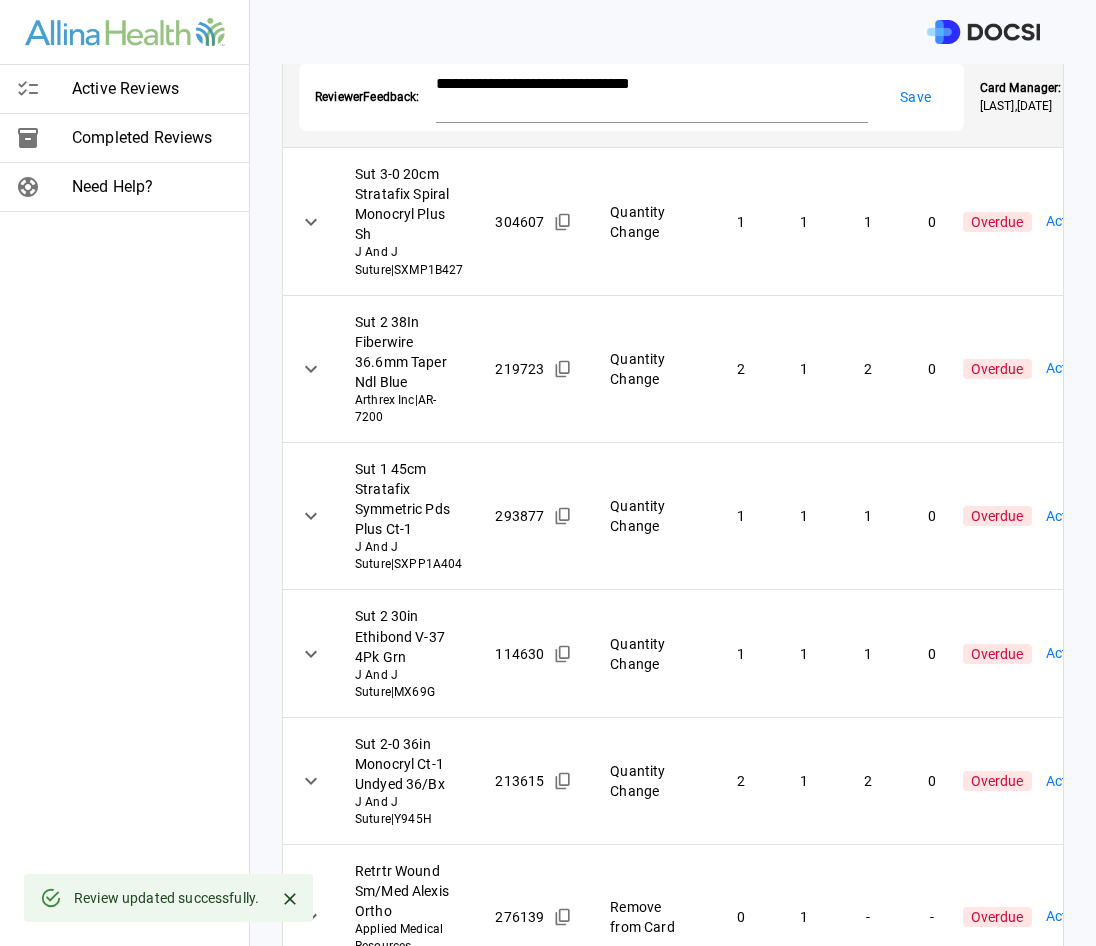 scroll, scrollTop: 350, scrollLeft: 0, axis: vertical 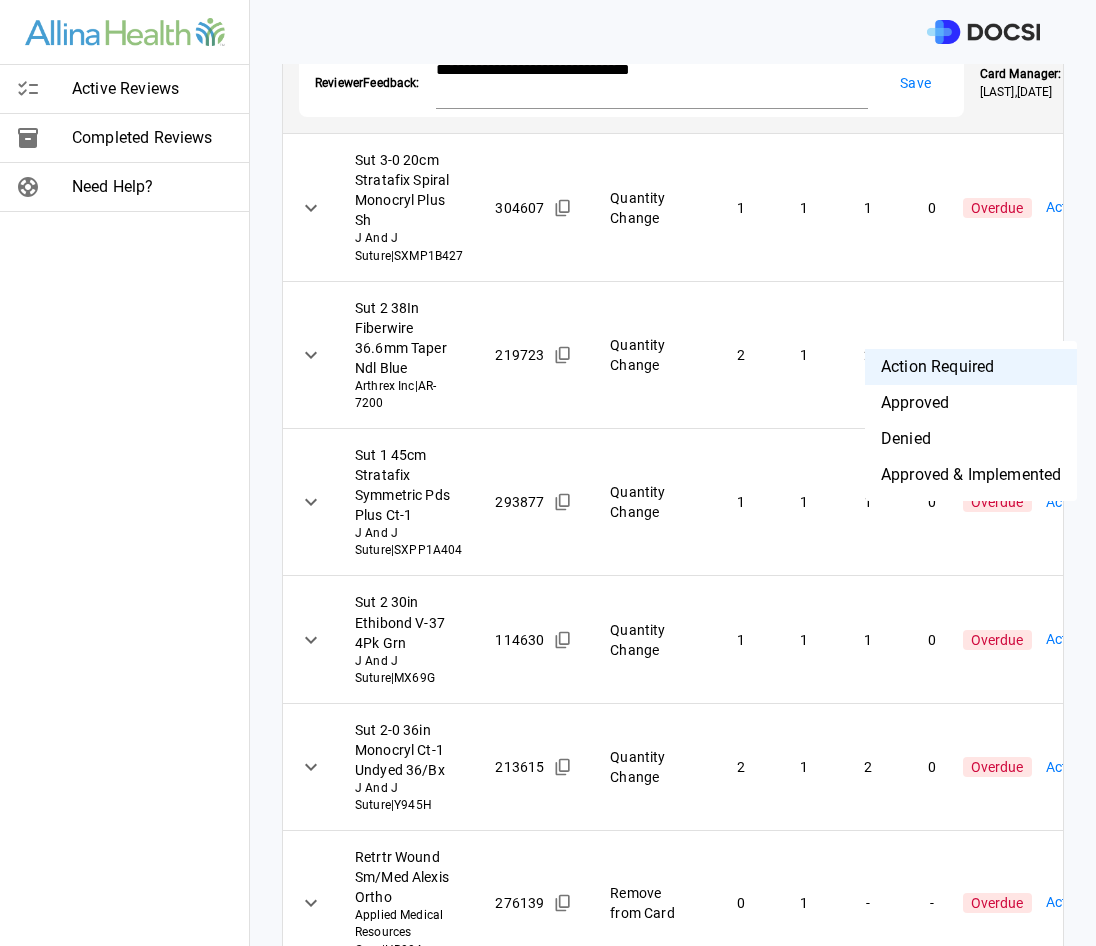 click on "**********" at bounding box center (548, 473) 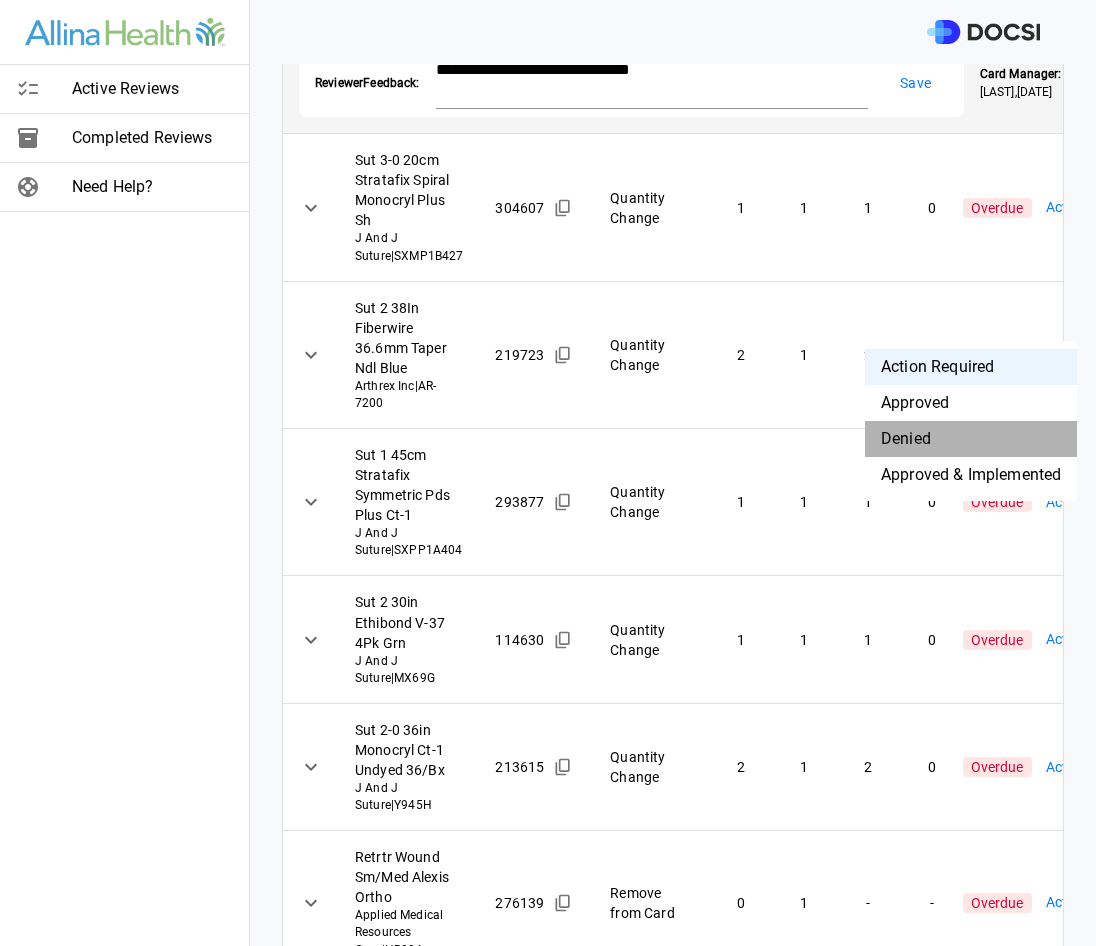 click on "Denied" at bounding box center (971, 439) 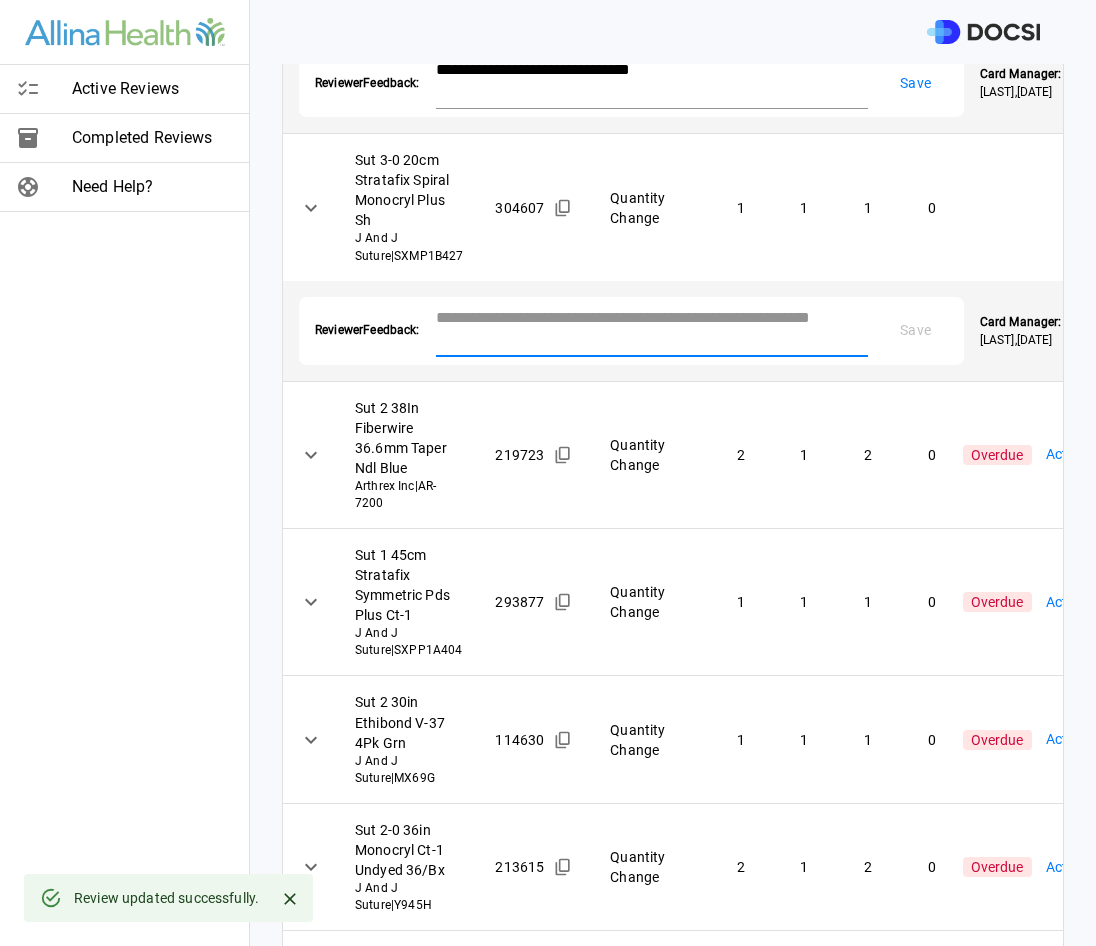 click at bounding box center [652, 329] 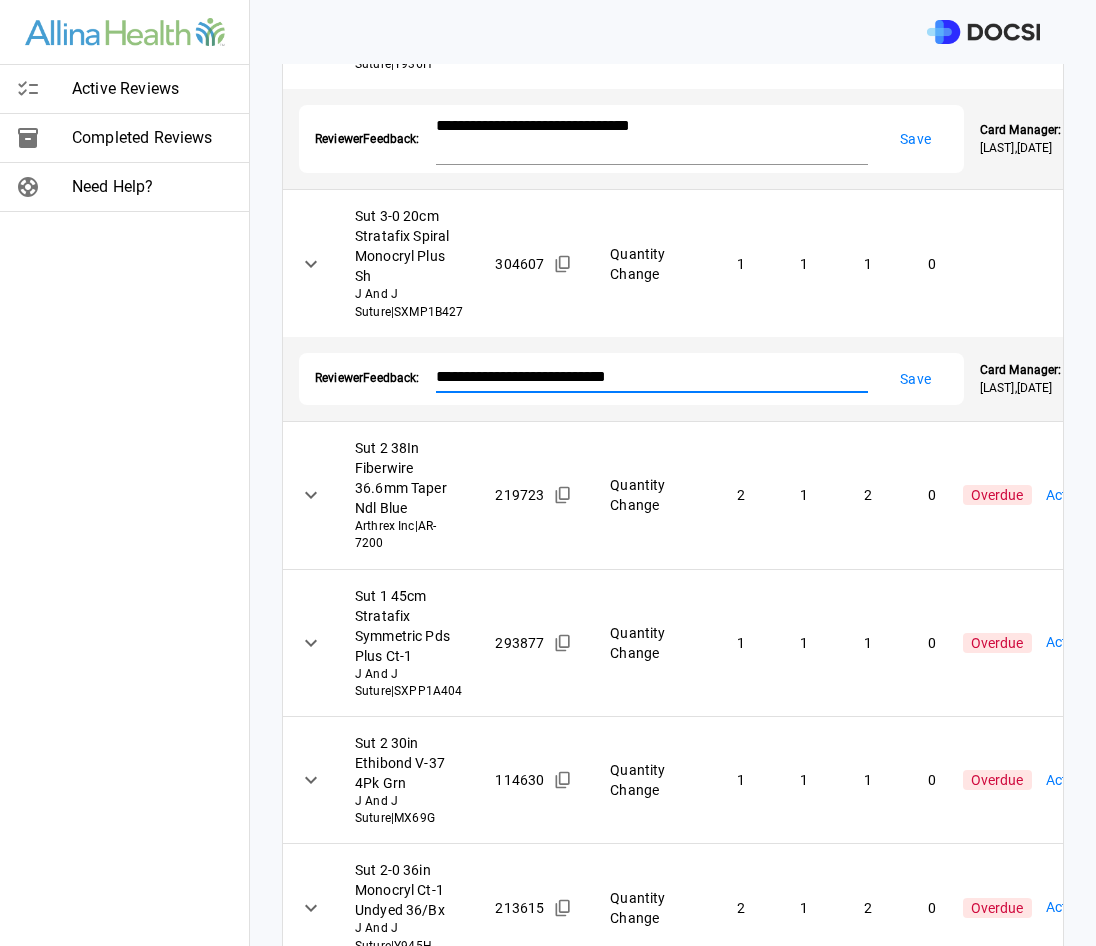 scroll, scrollTop: 300, scrollLeft: 0, axis: vertical 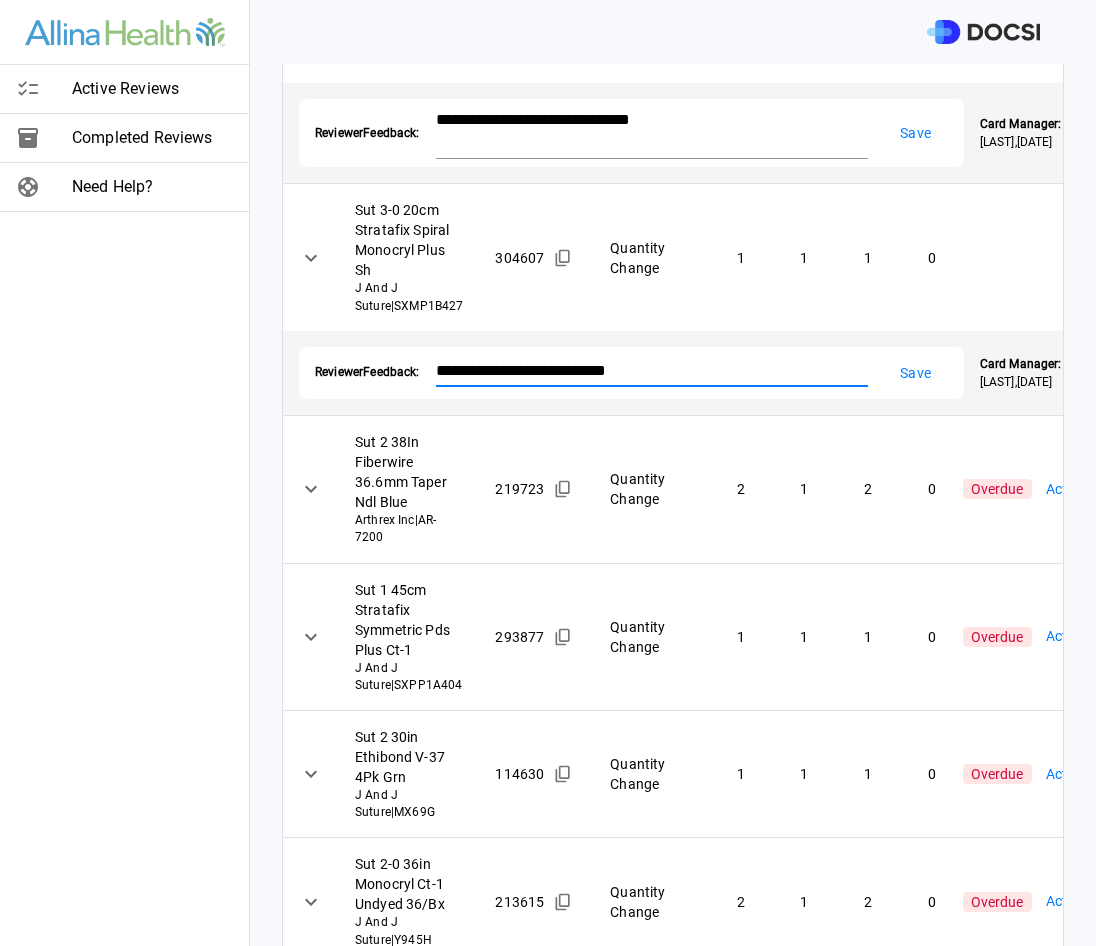 click on "**********" at bounding box center [638, 370] 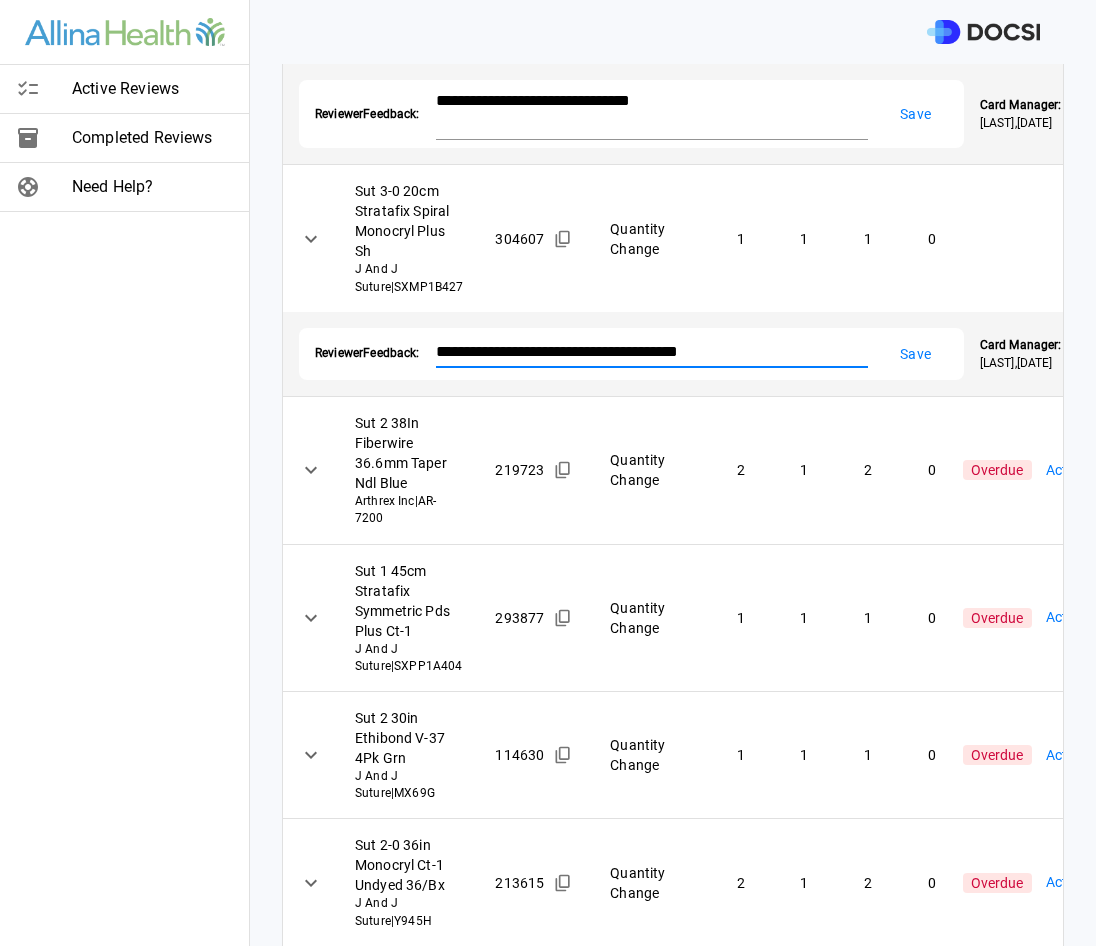 scroll, scrollTop: 325, scrollLeft: 0, axis: vertical 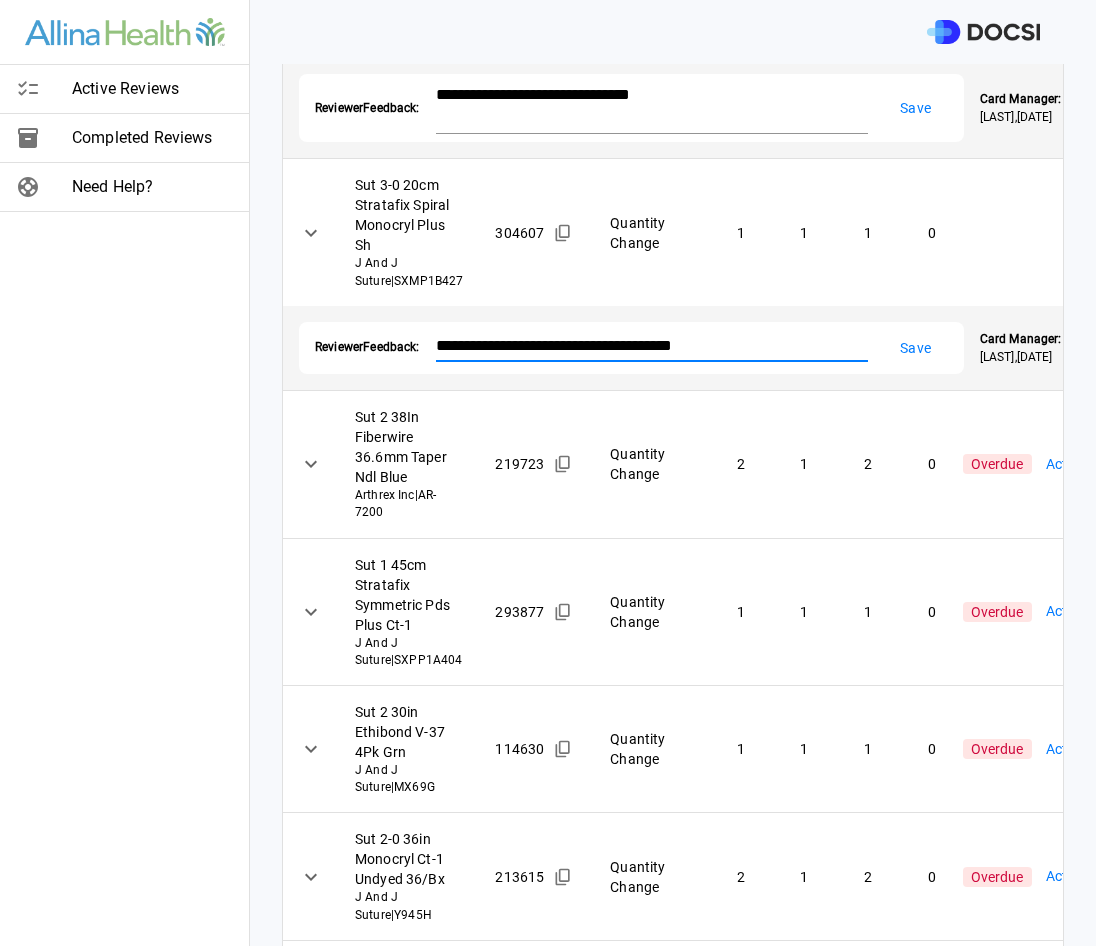 click on "**********" at bounding box center [638, 345] 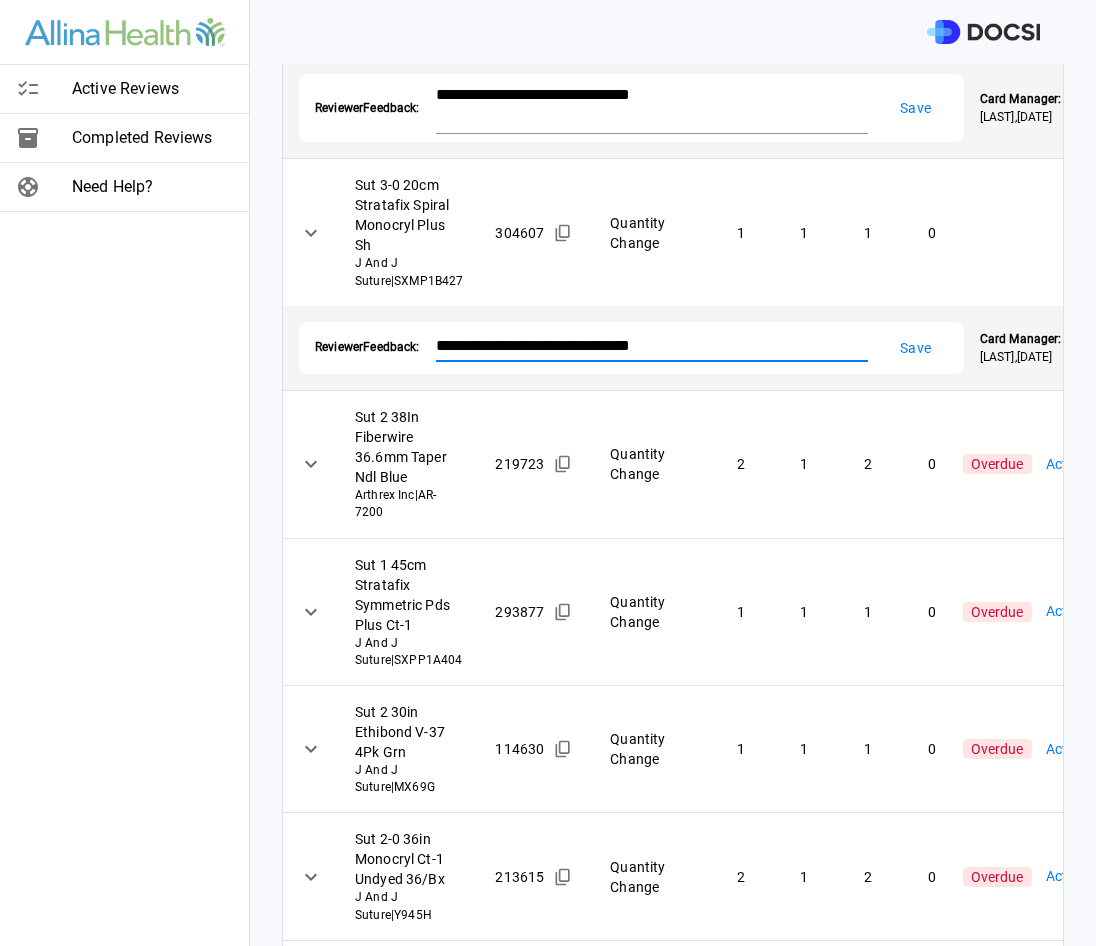 type on "**********" 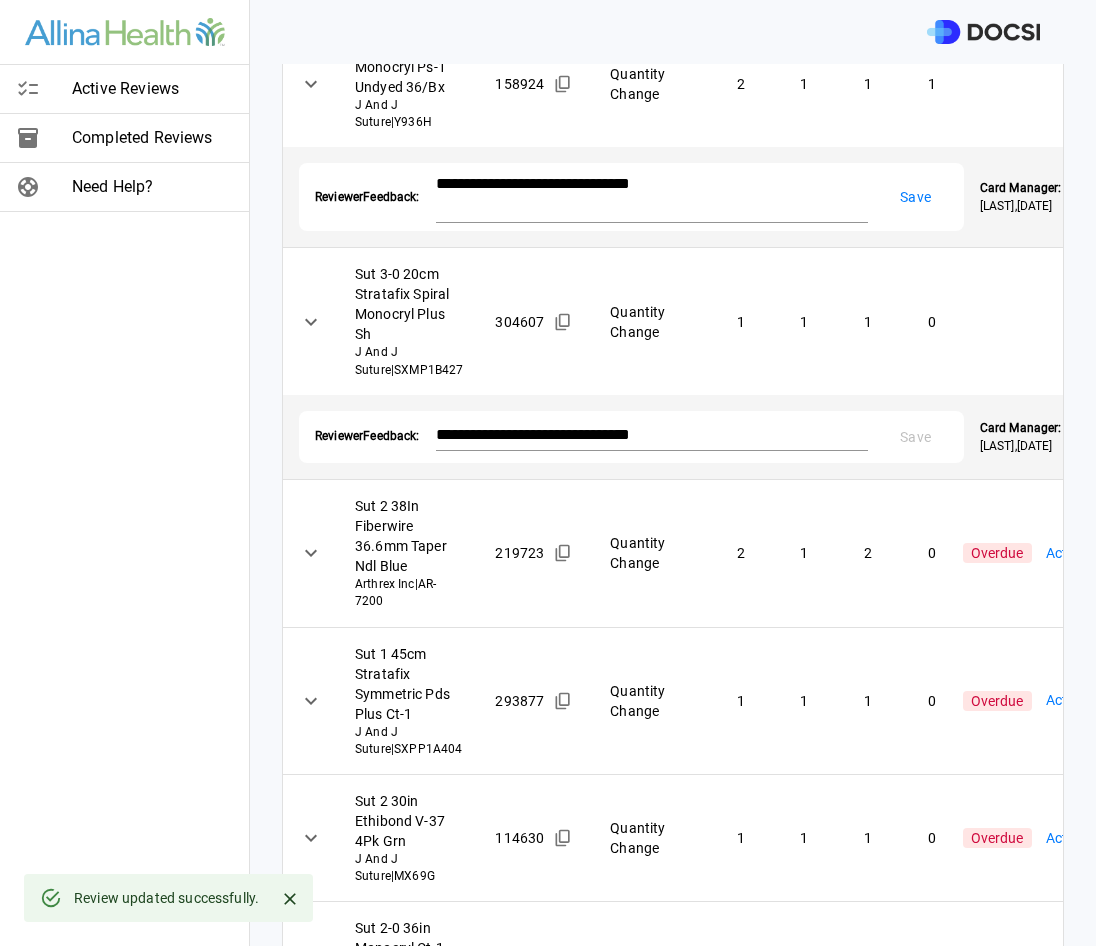 scroll, scrollTop: 225, scrollLeft: 0, axis: vertical 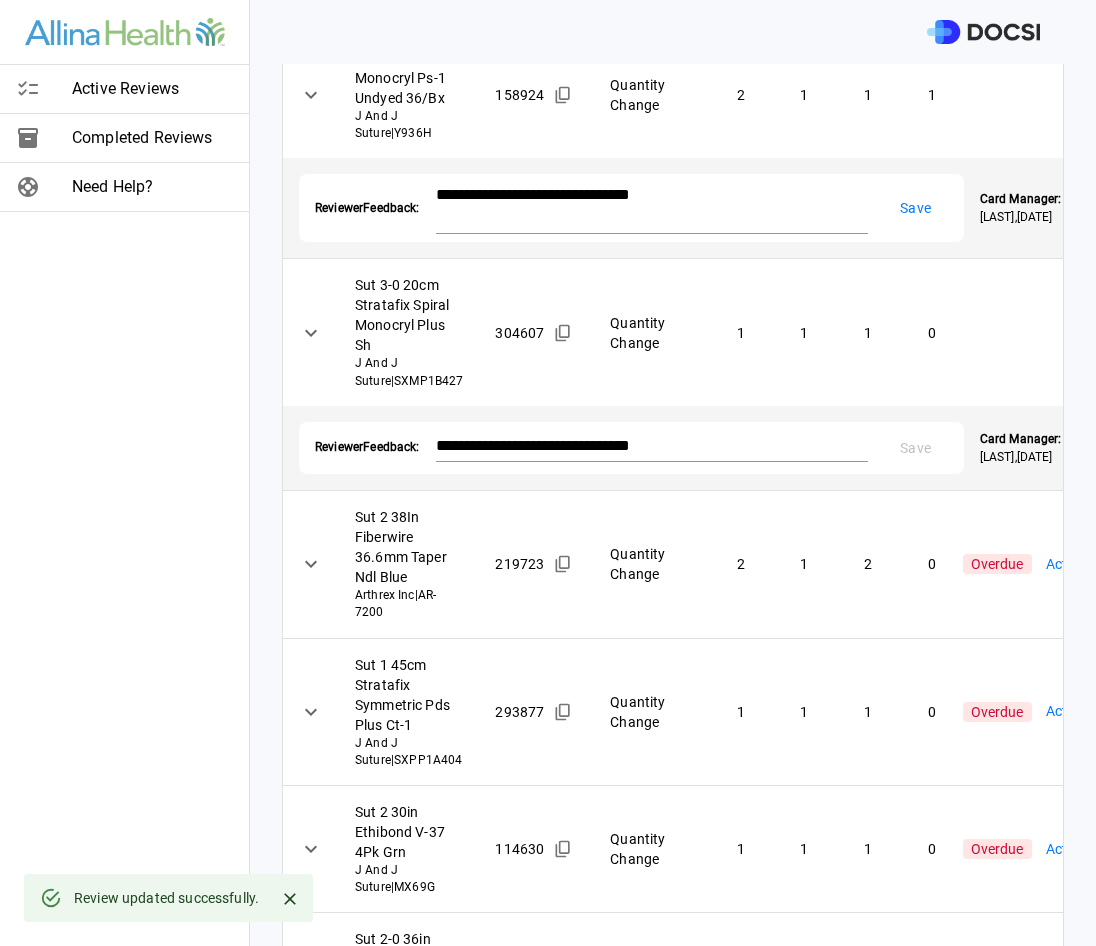 click on "Save" at bounding box center [916, 208] 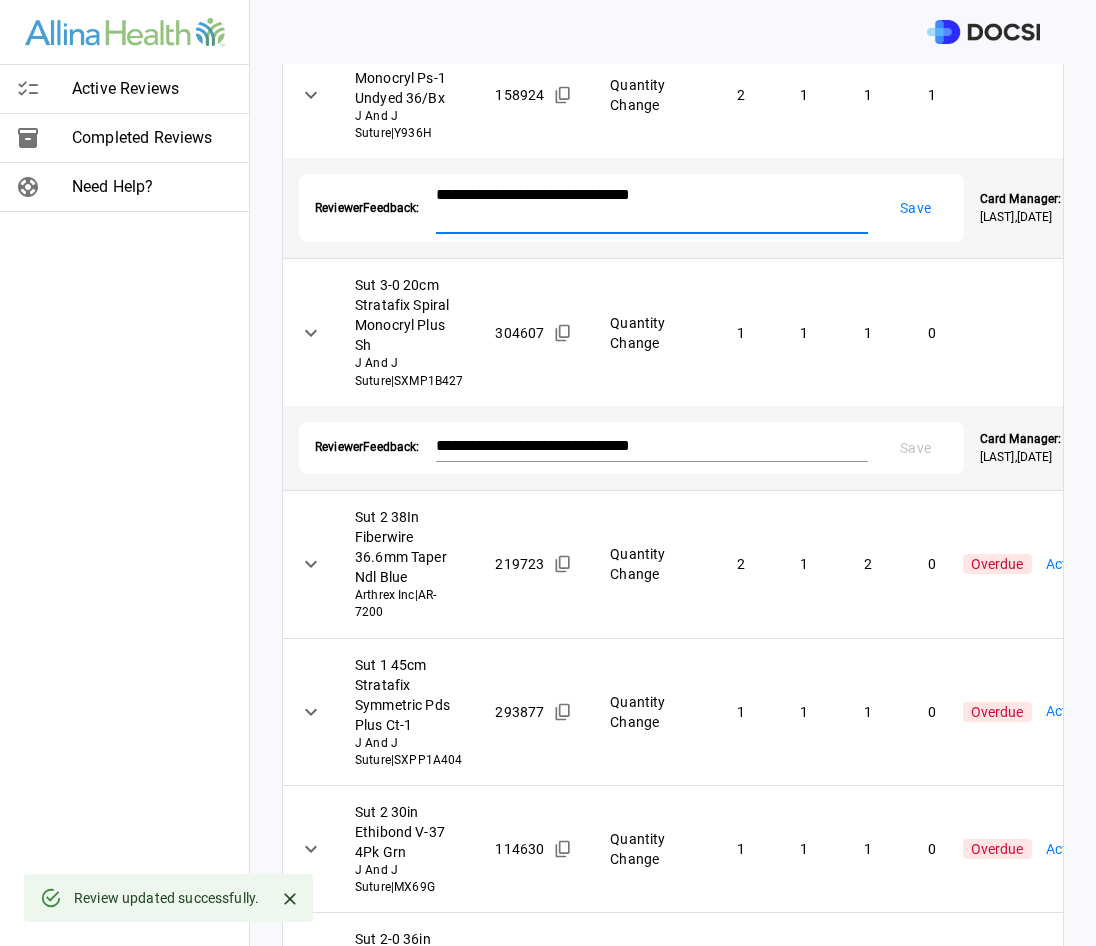 click on "**********" at bounding box center (638, 206) 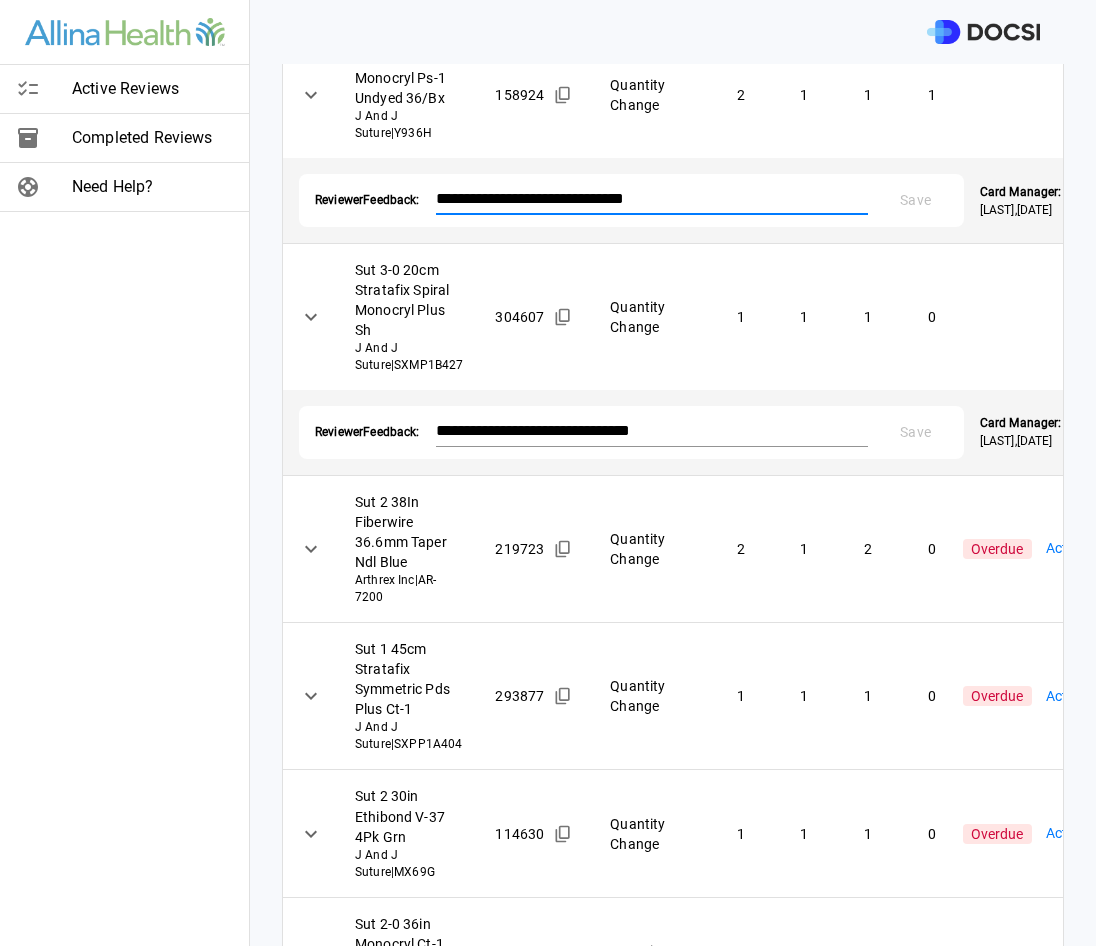 type on "**********" 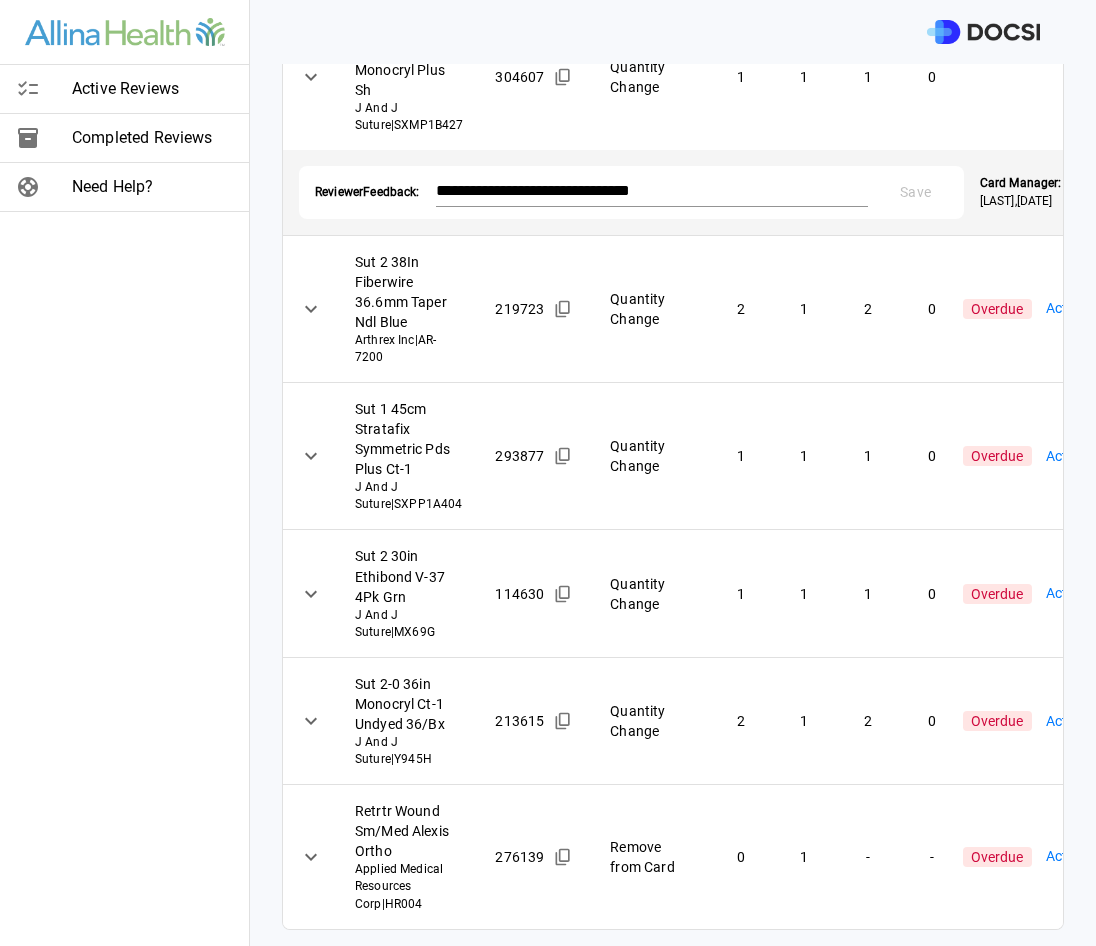 scroll, scrollTop: 650, scrollLeft: 0, axis: vertical 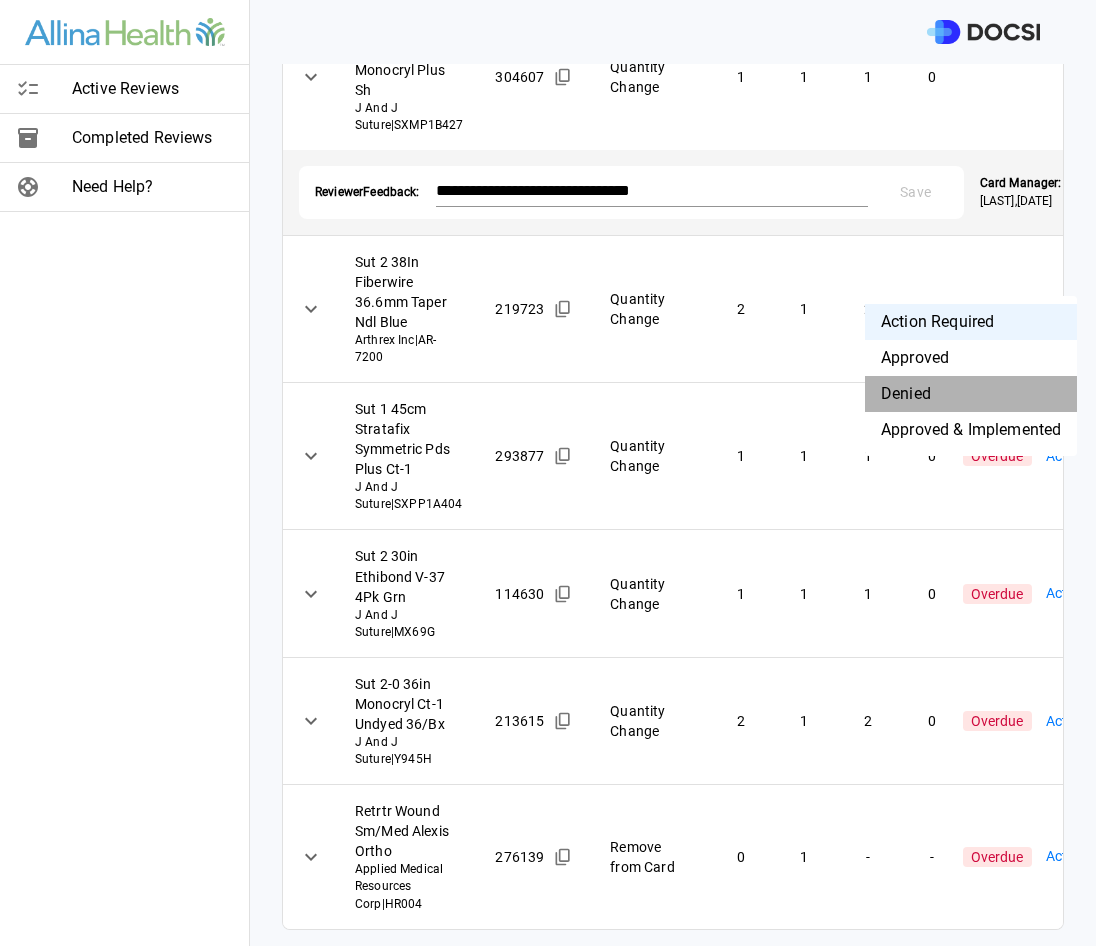 click on "Denied" at bounding box center (971, 394) 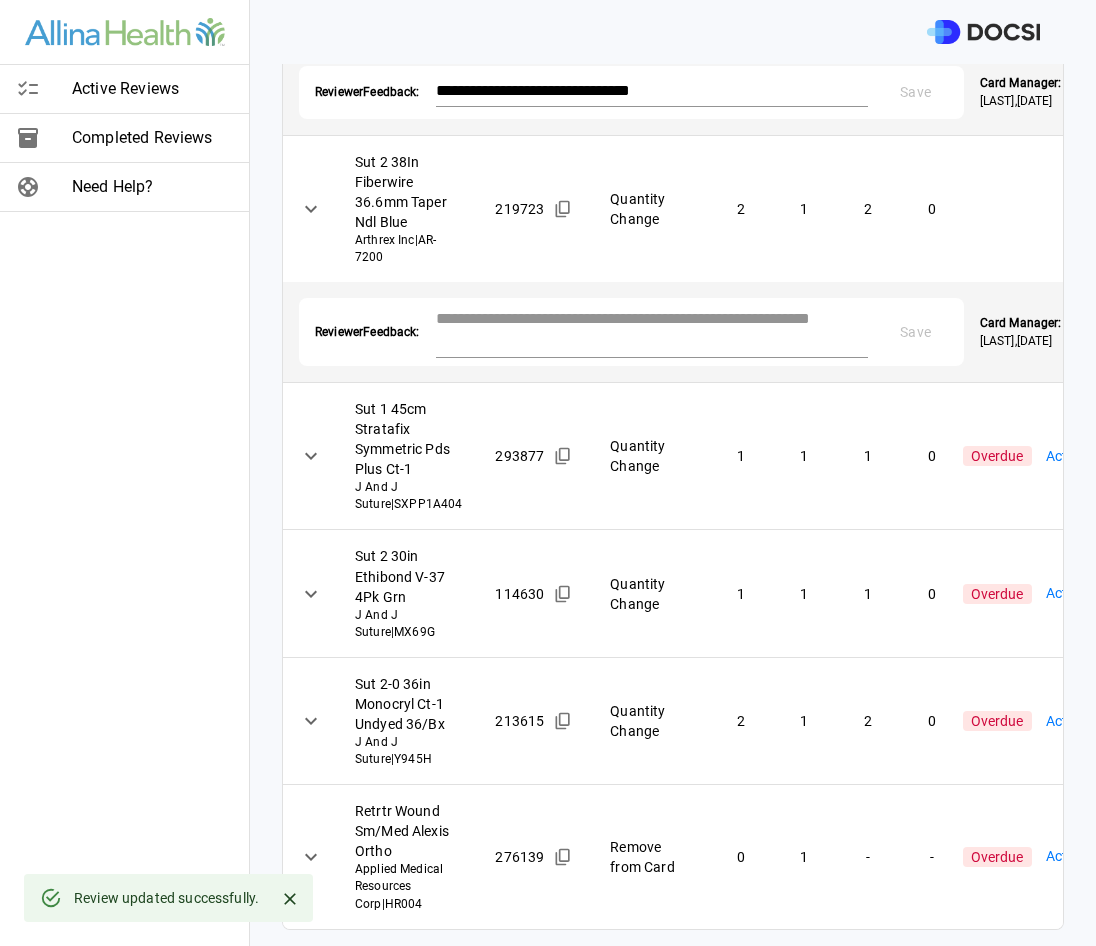 click on "*" at bounding box center (652, 332) 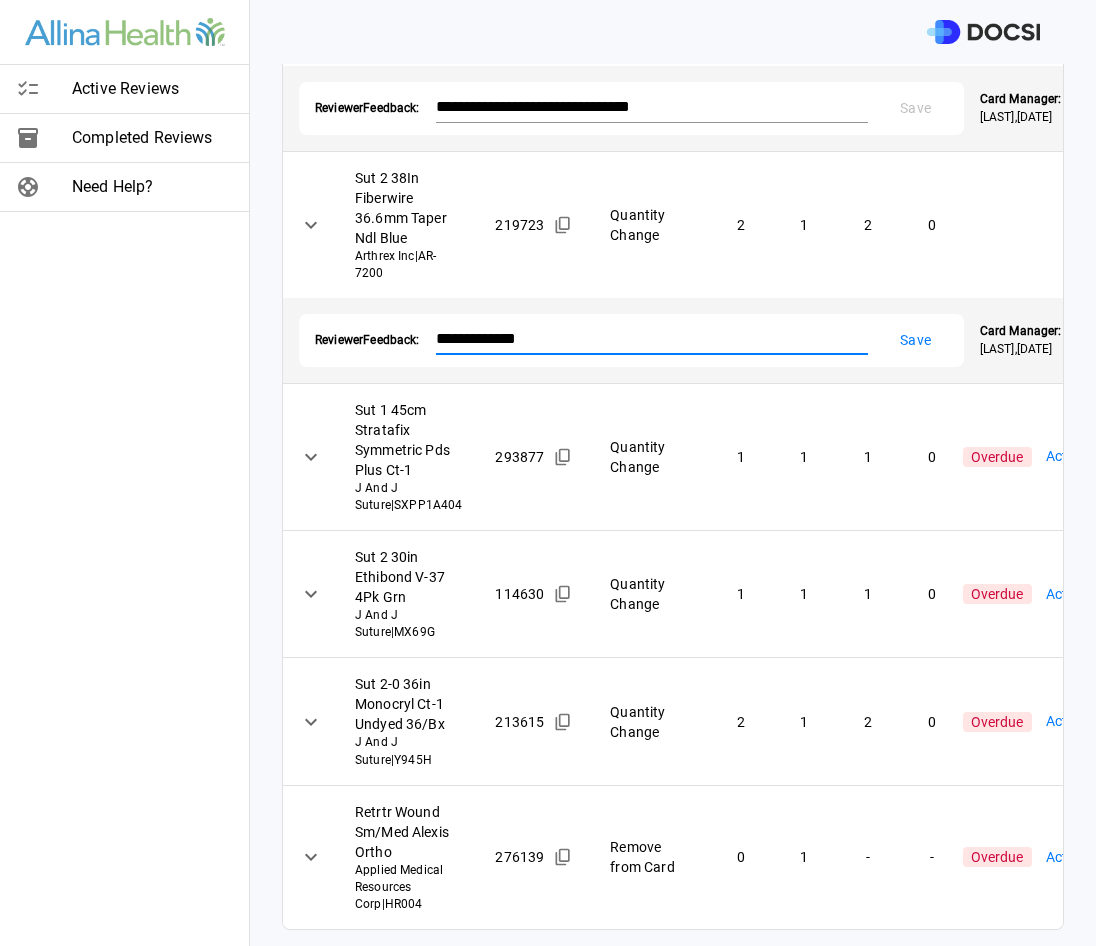type on "**********" 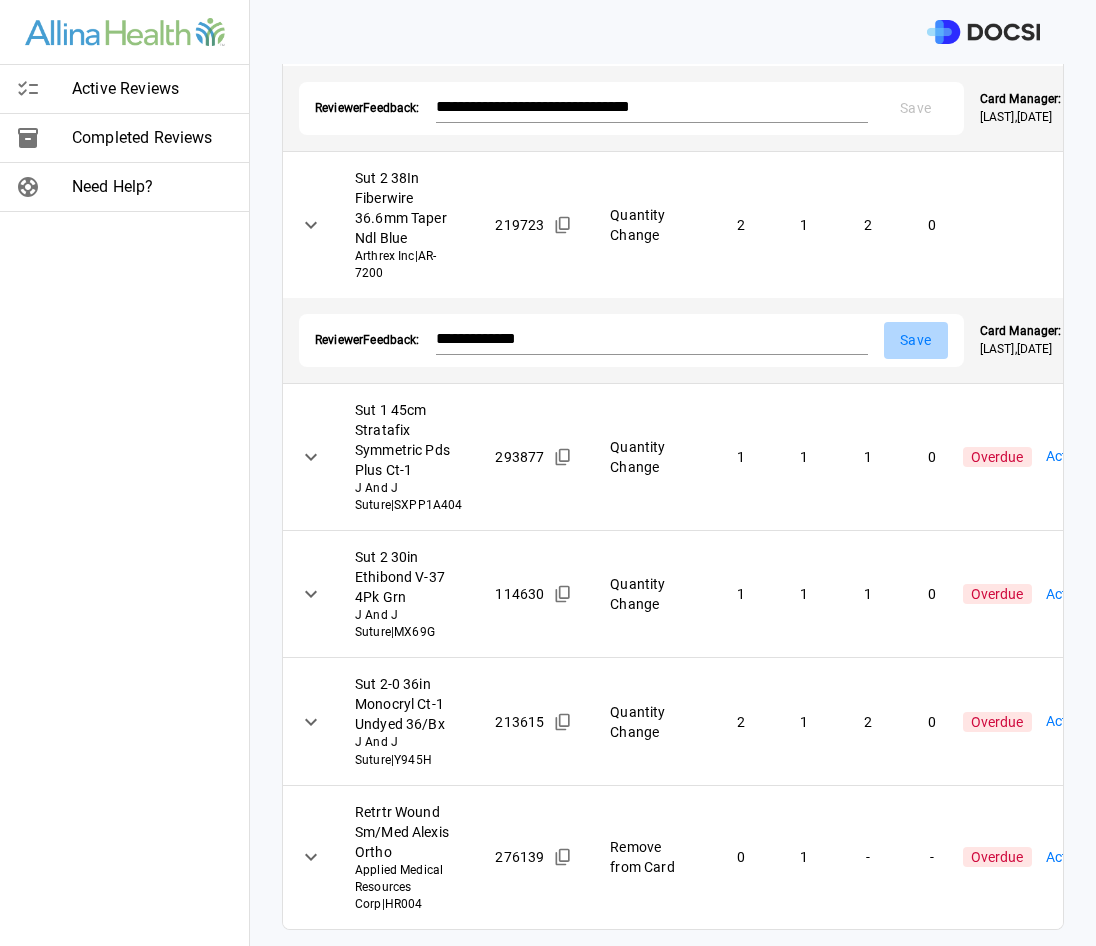 click on "Save" at bounding box center [916, 340] 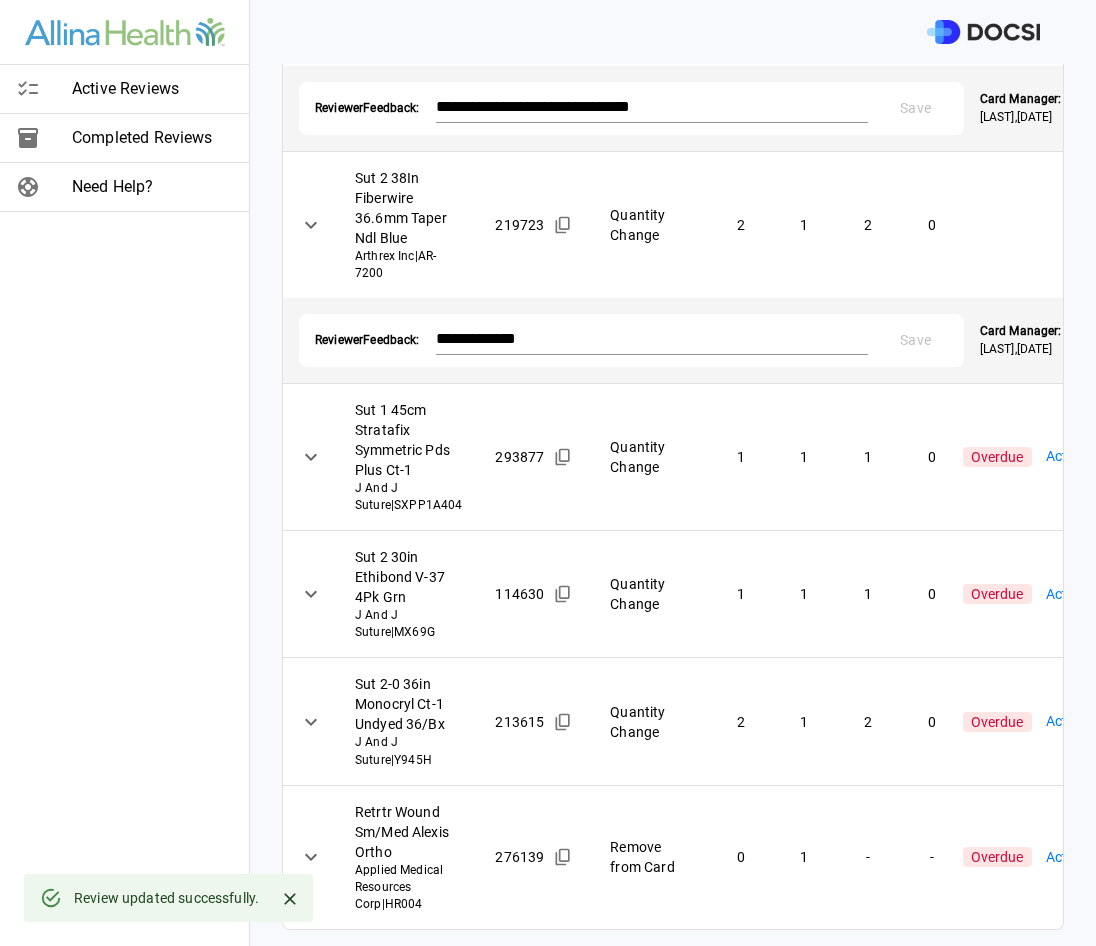 scroll, scrollTop: 750, scrollLeft: 0, axis: vertical 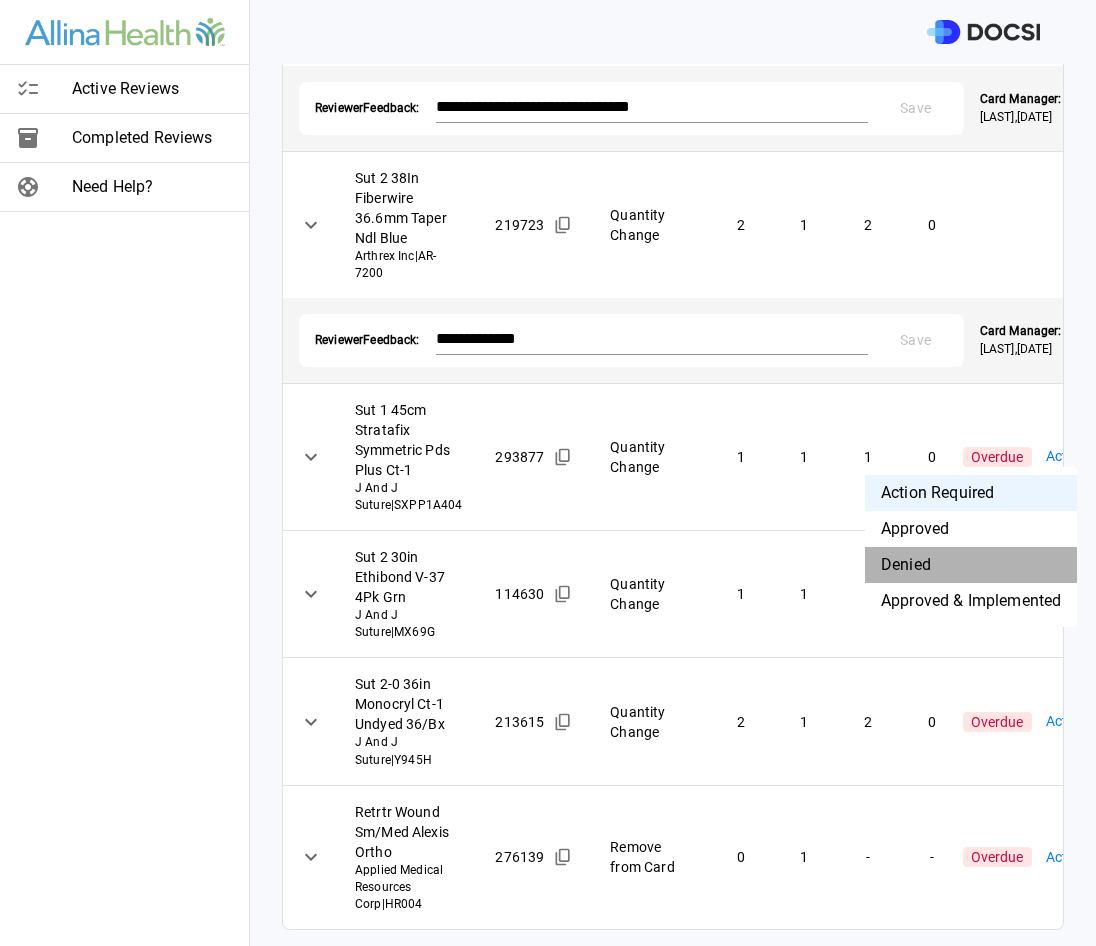 click on "Denied" at bounding box center [971, 565] 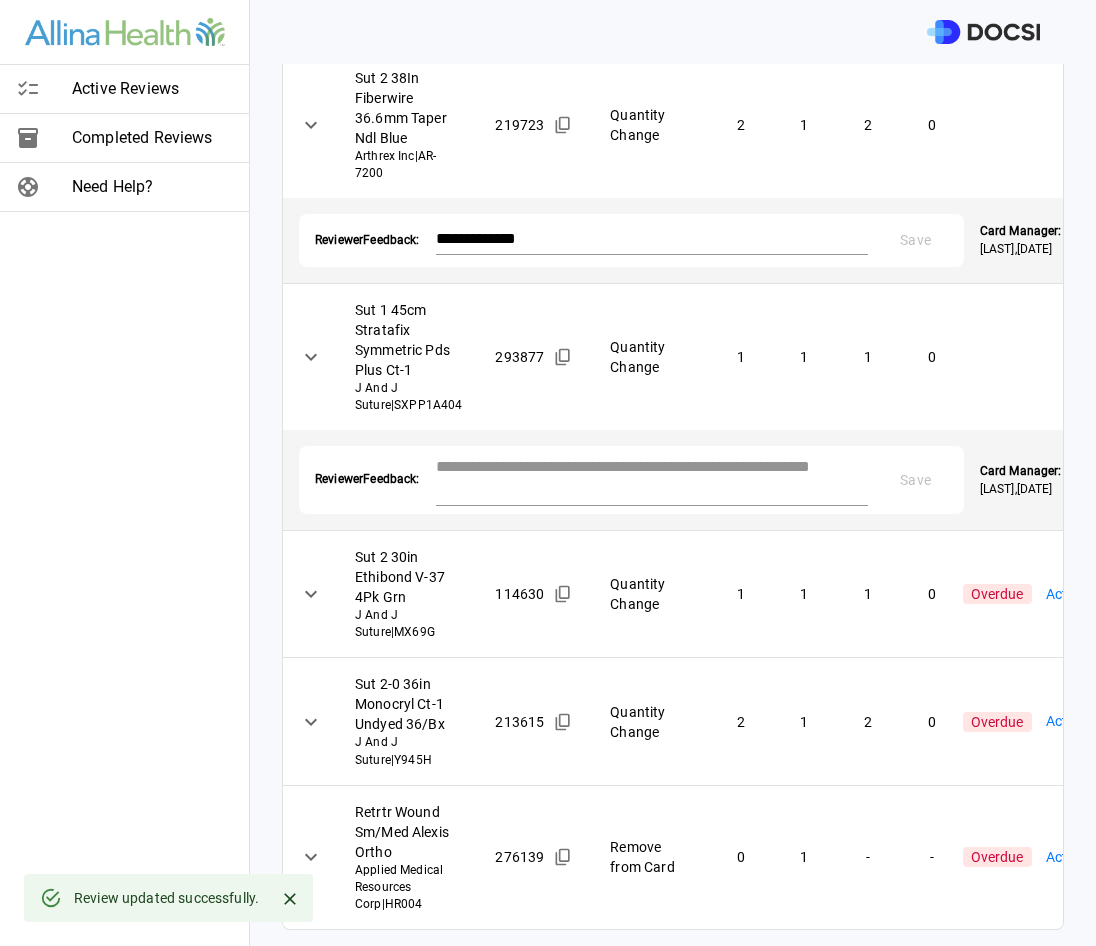 click at bounding box center (652, 478) 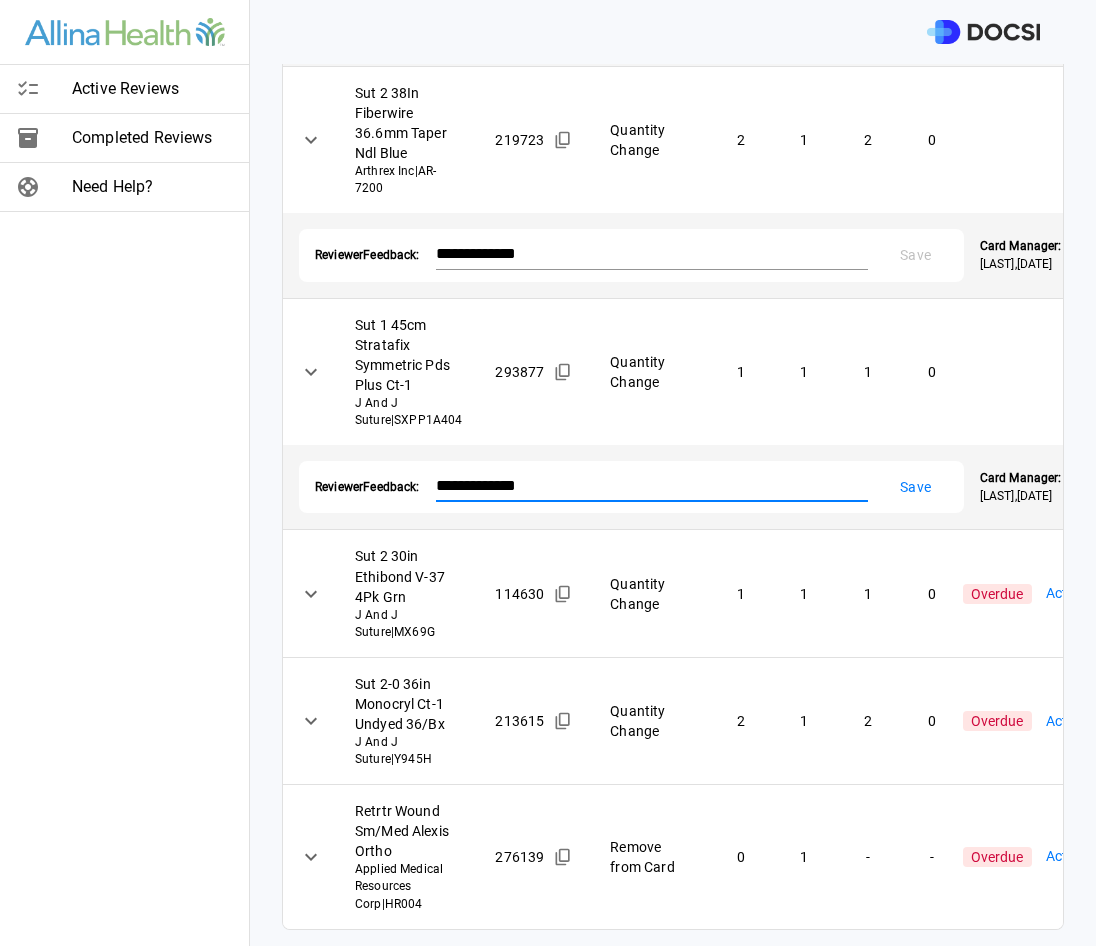 type on "**********" 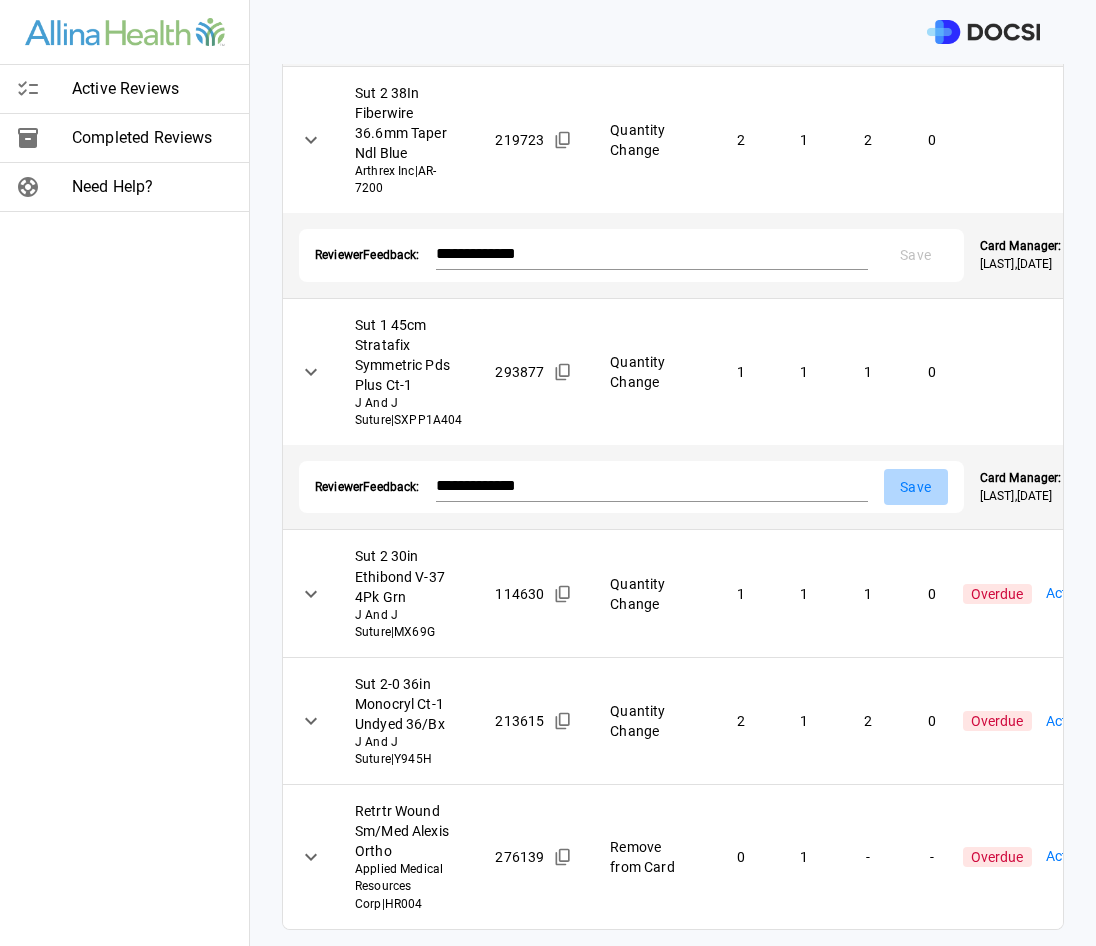 click on "Save" at bounding box center (916, 487) 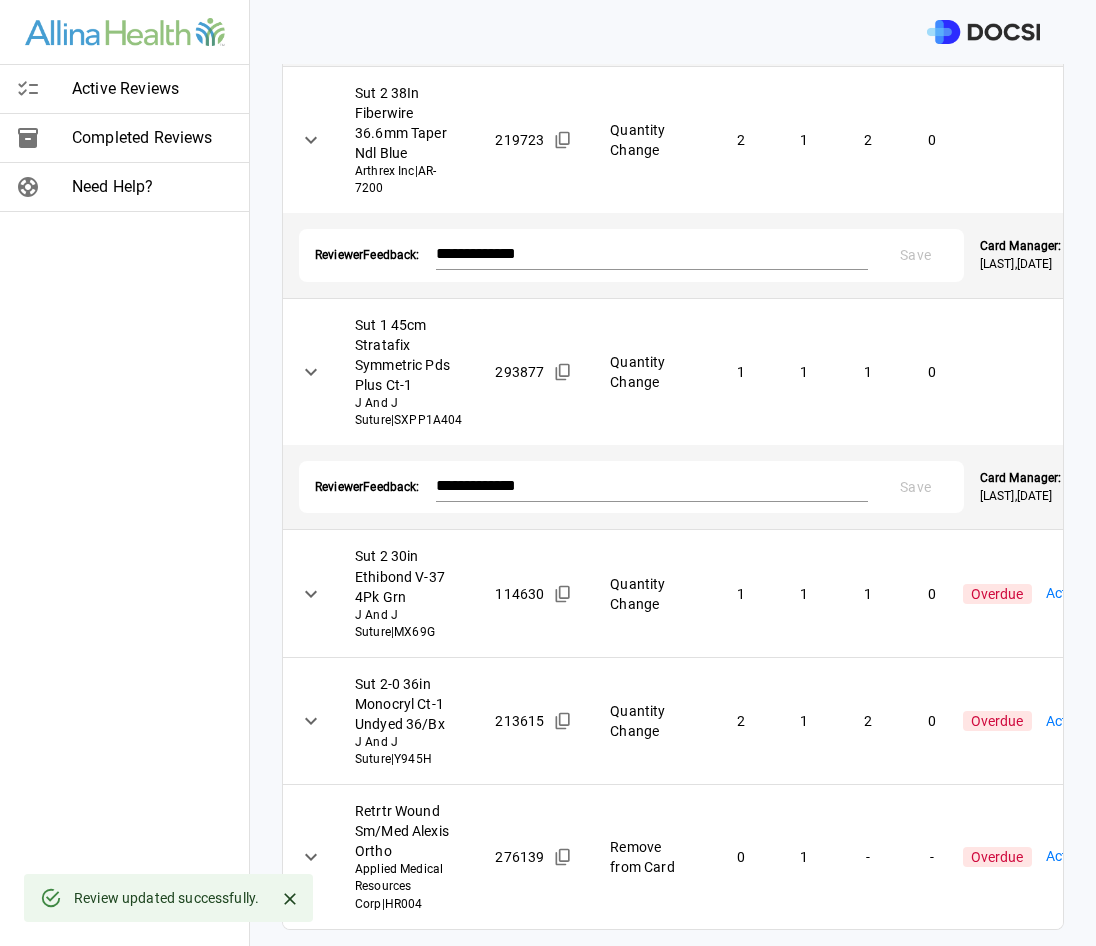 scroll, scrollTop: 1049, scrollLeft: 0, axis: vertical 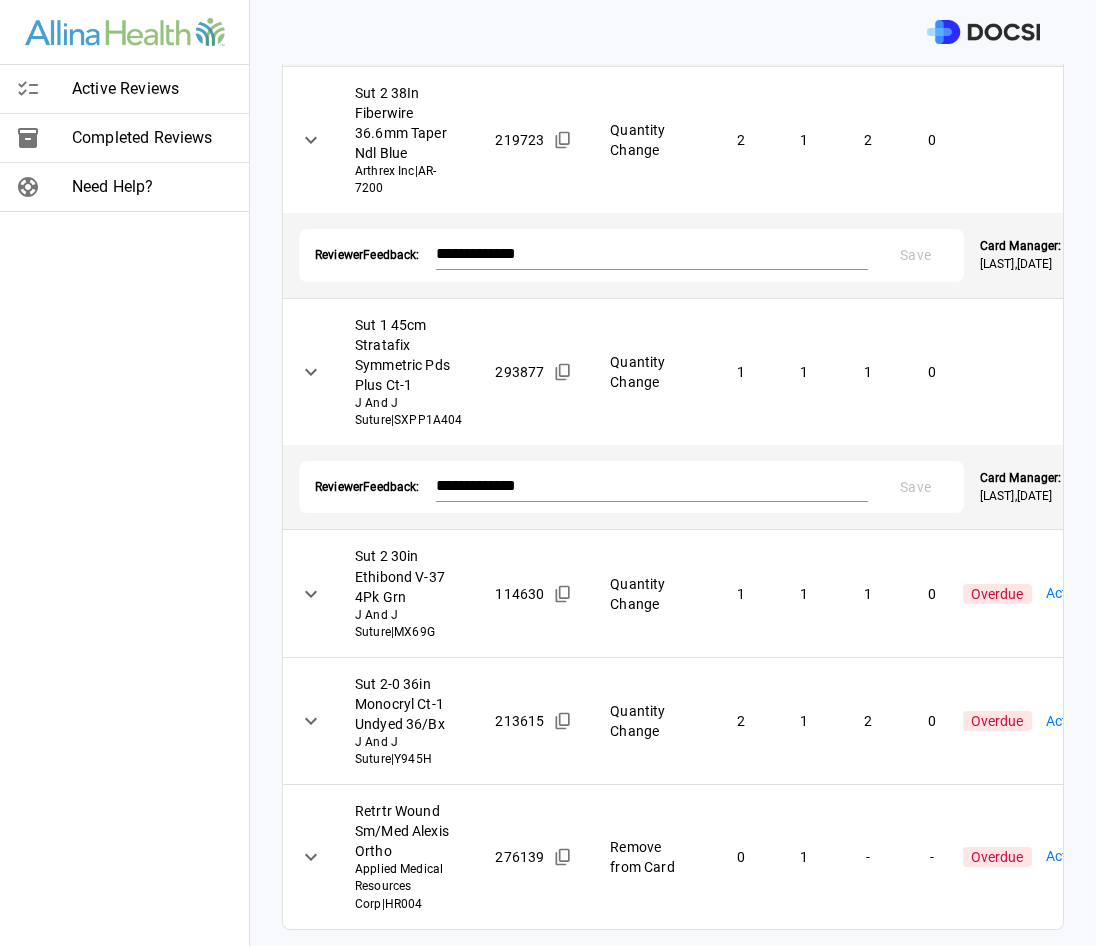 click on "**********" at bounding box center [548, 473] 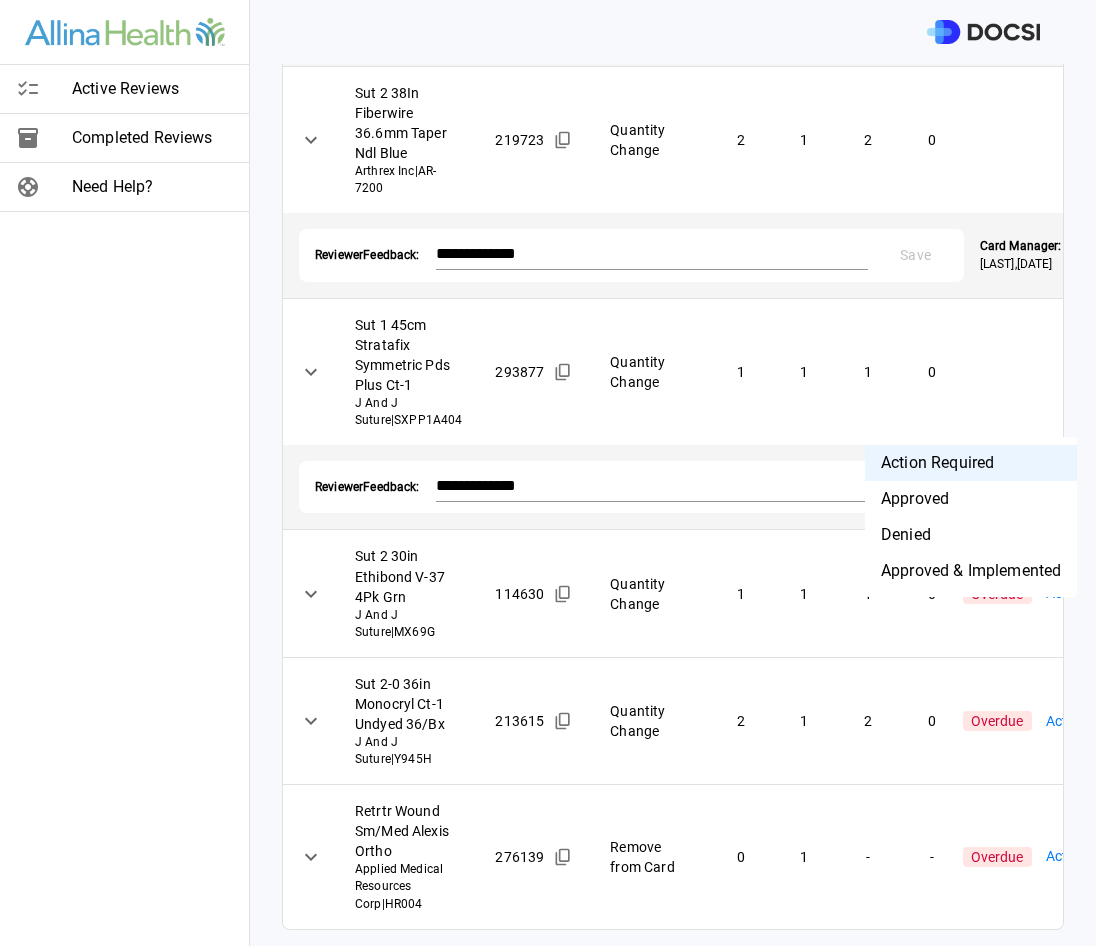click on "Denied" at bounding box center [971, 535] 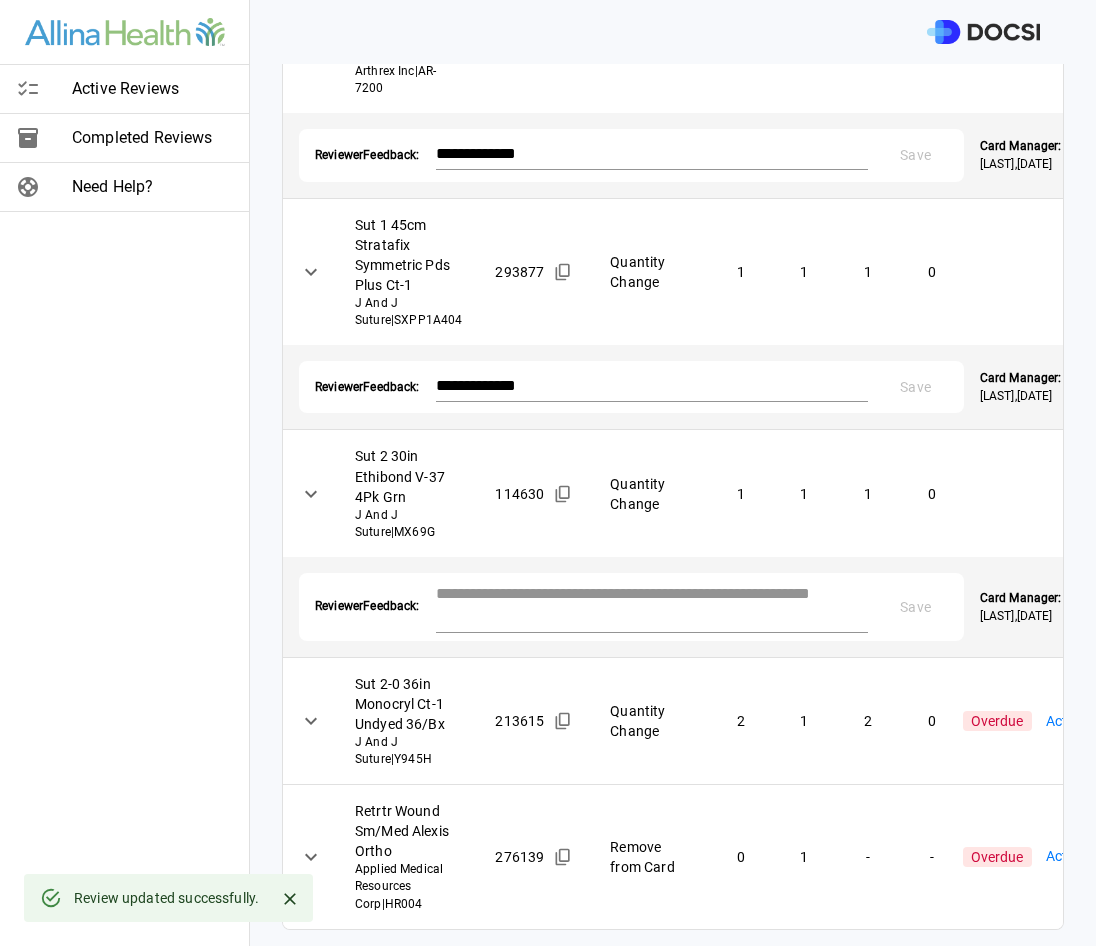 click at bounding box center [652, 605] 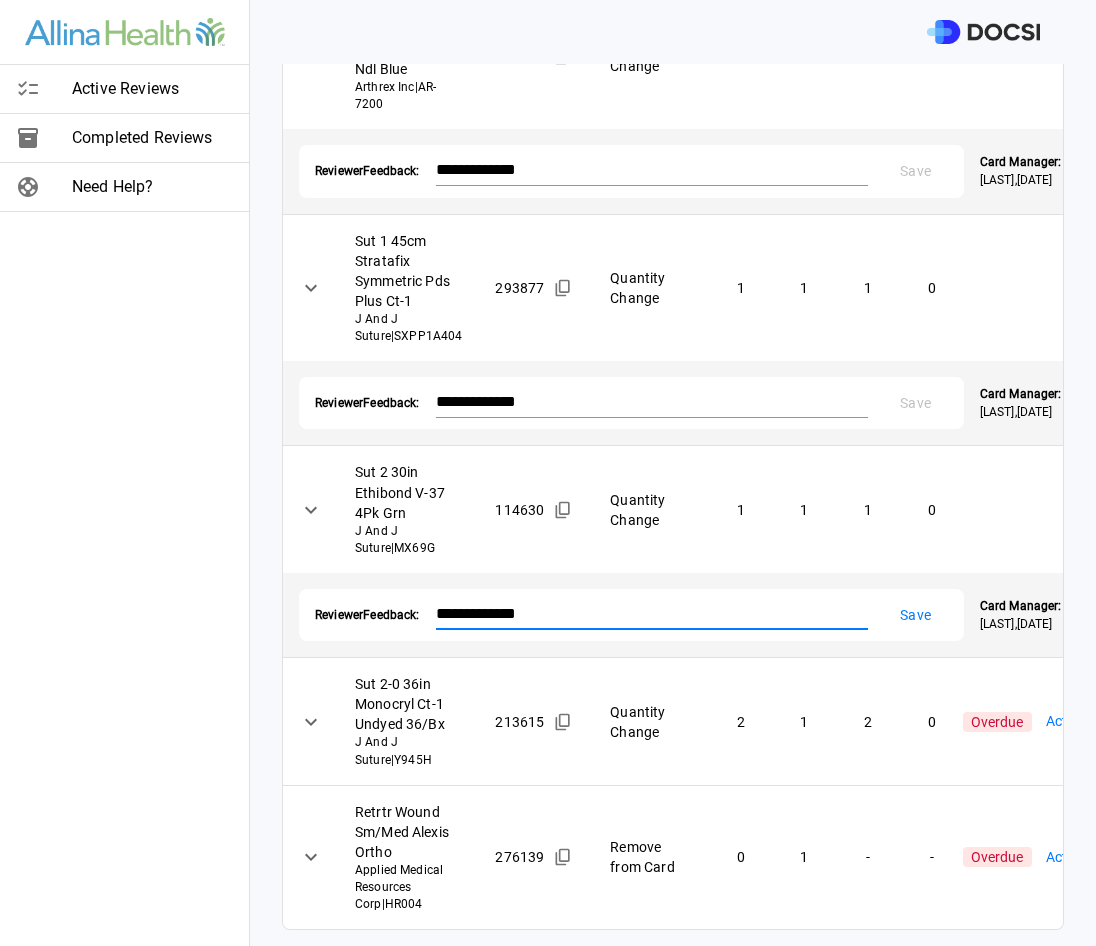 type on "**********" 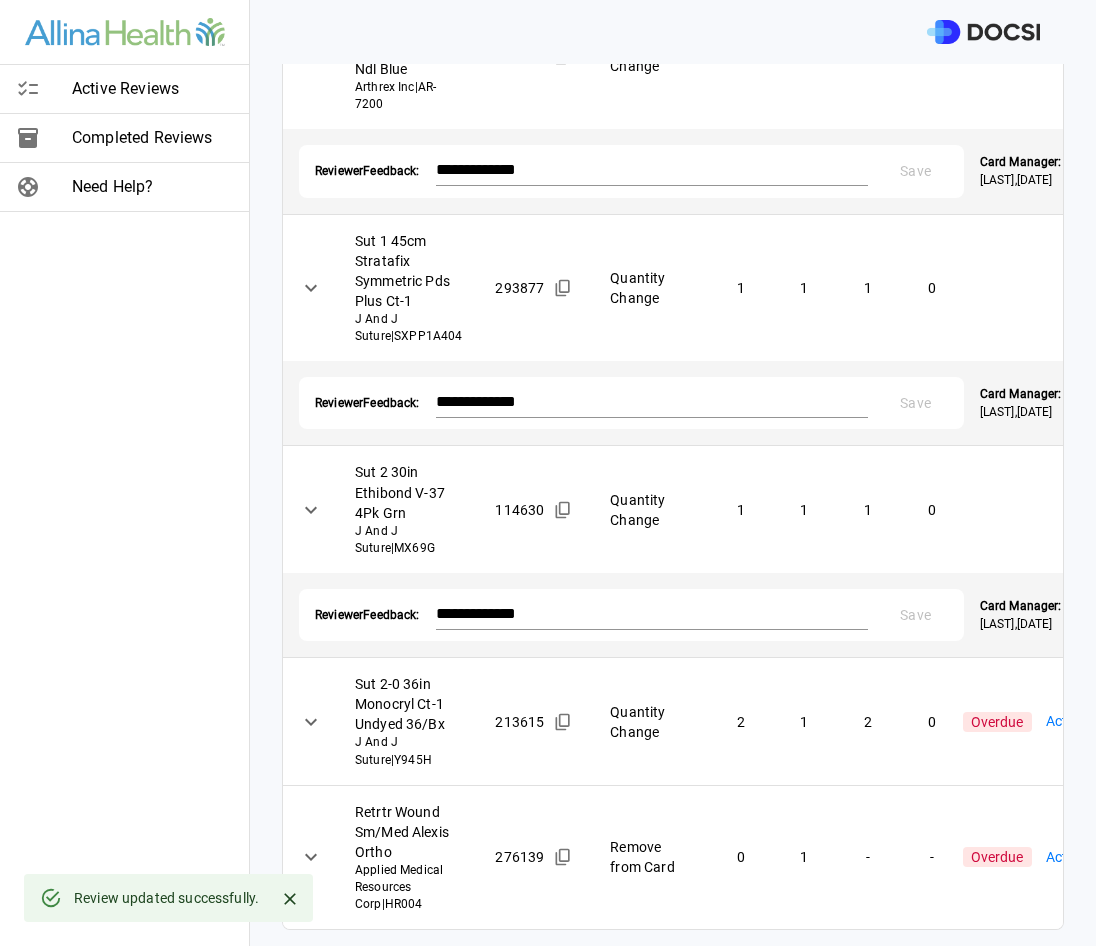 scroll, scrollTop: 1134, scrollLeft: 0, axis: vertical 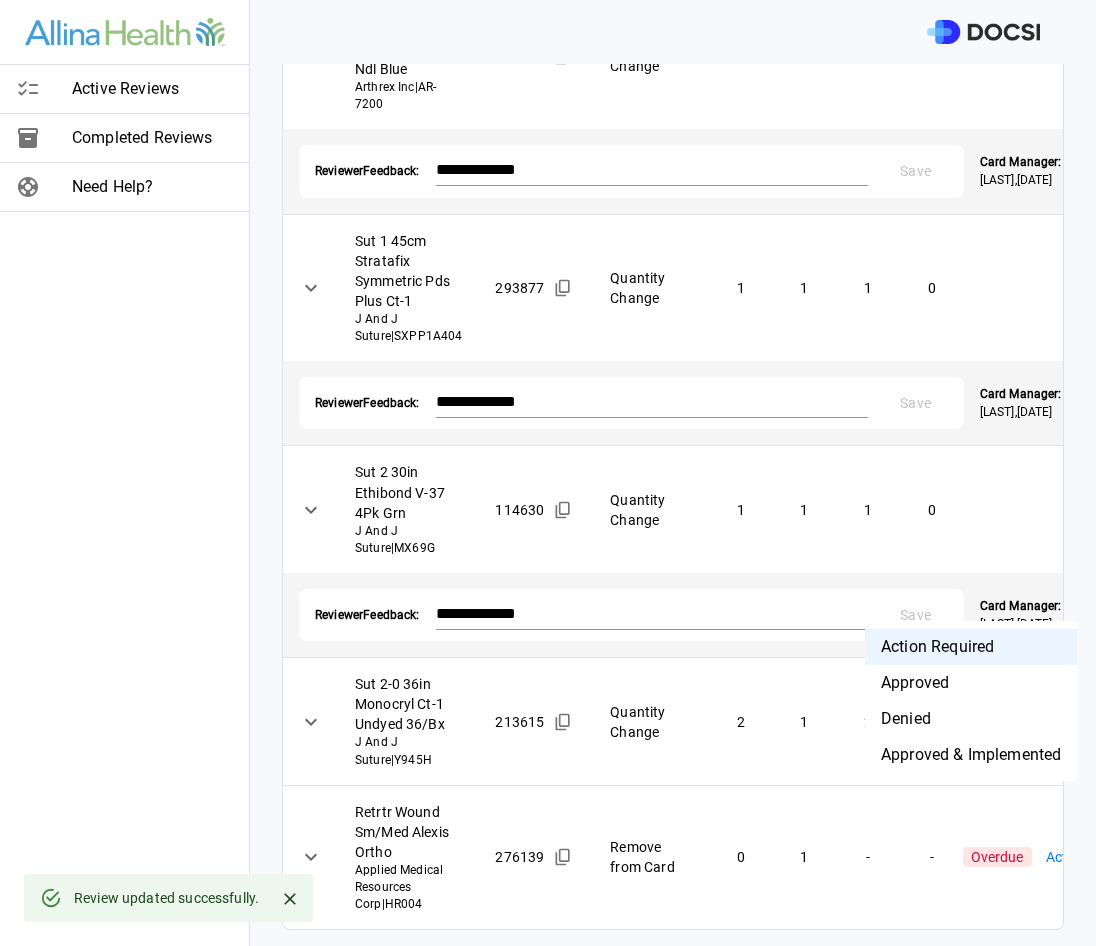 click on "**********" at bounding box center (548, 473) 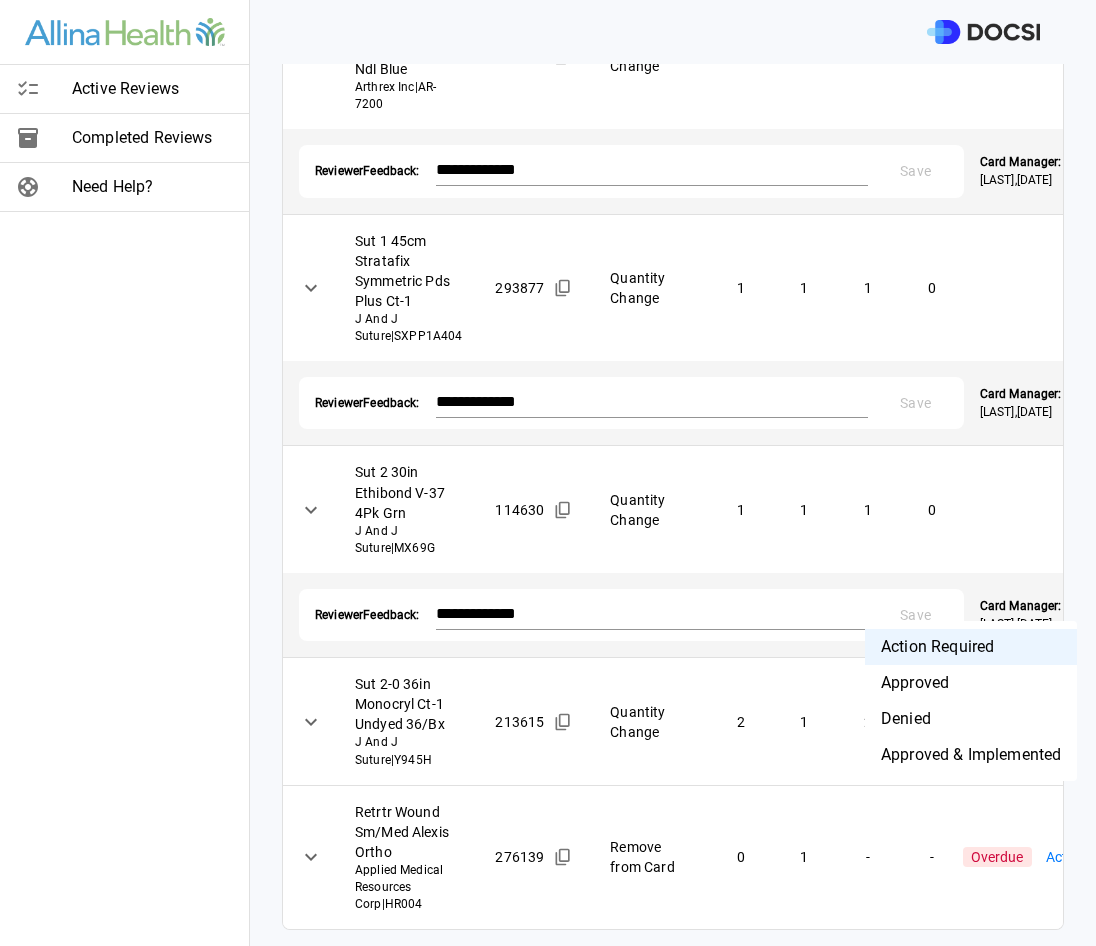click on "Denied" at bounding box center (971, 719) 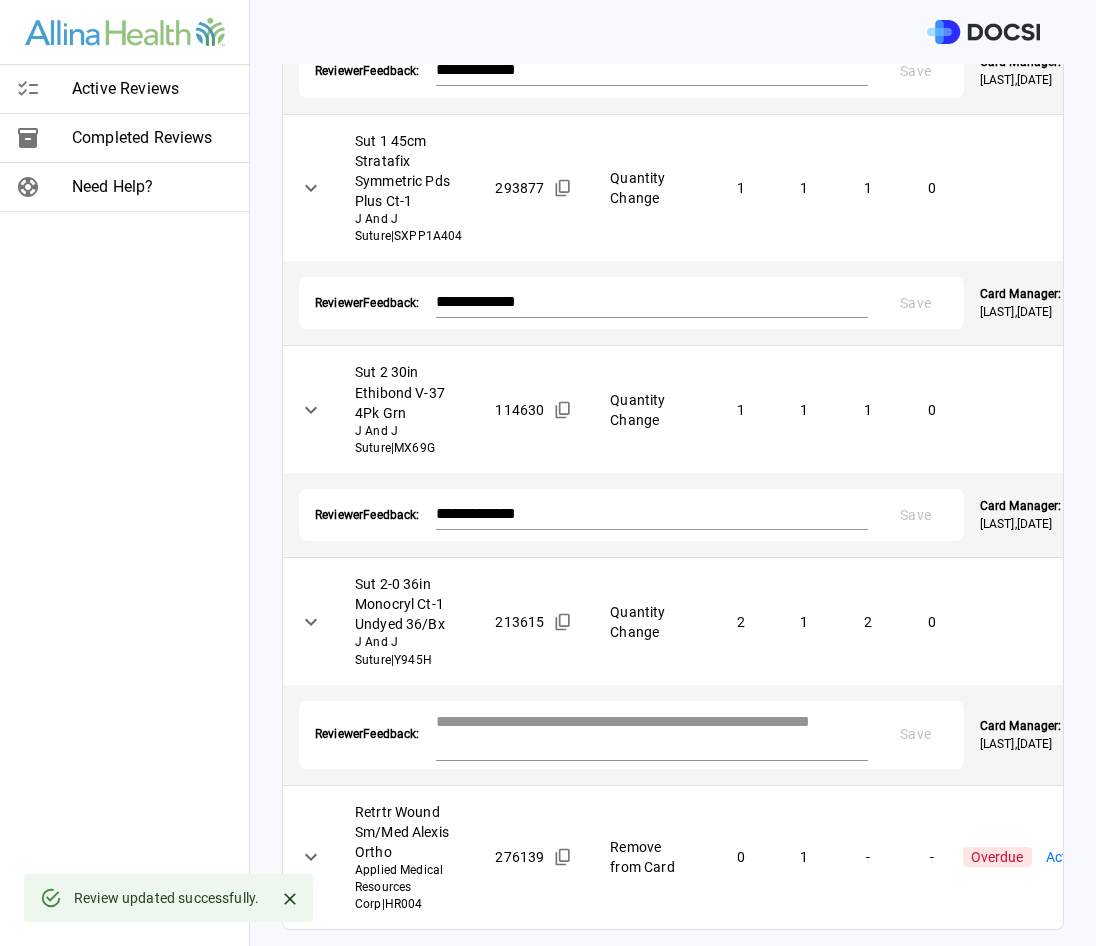click at bounding box center (652, 733) 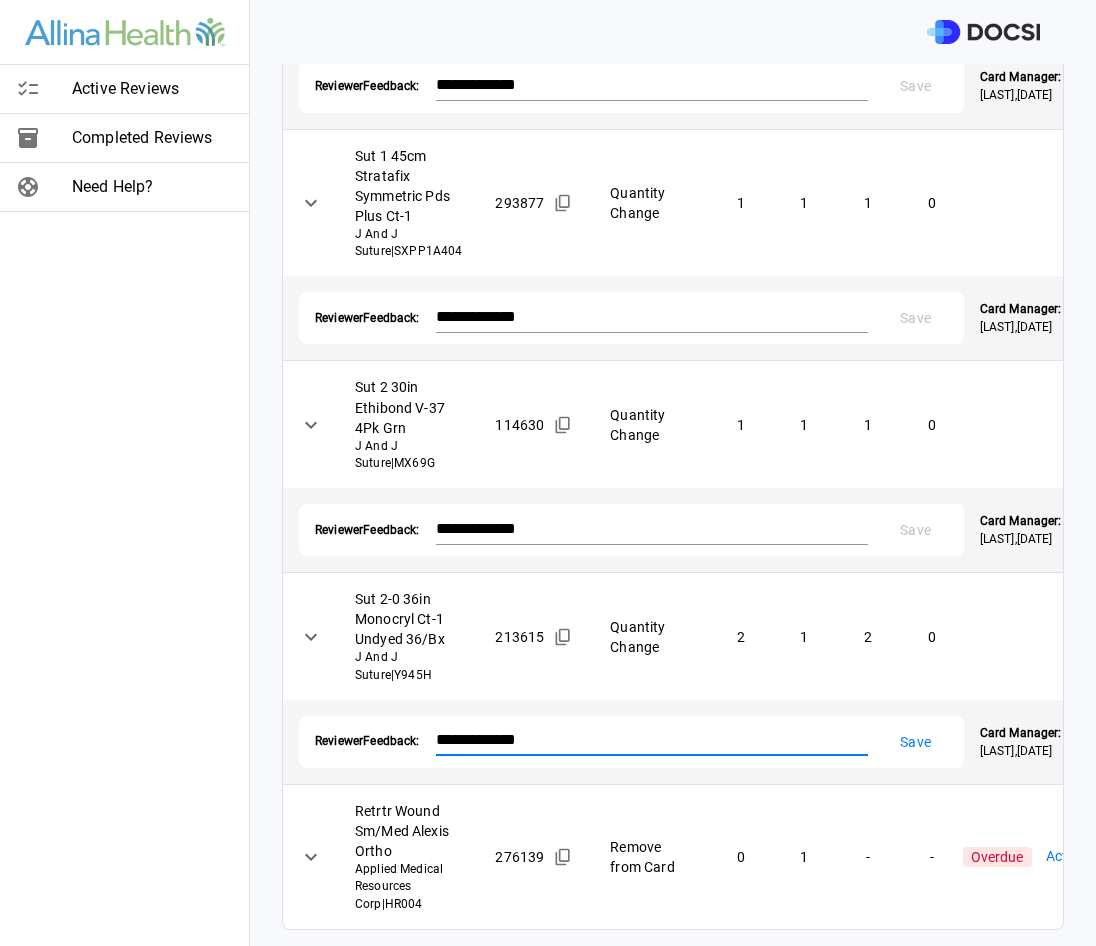 type on "**********" 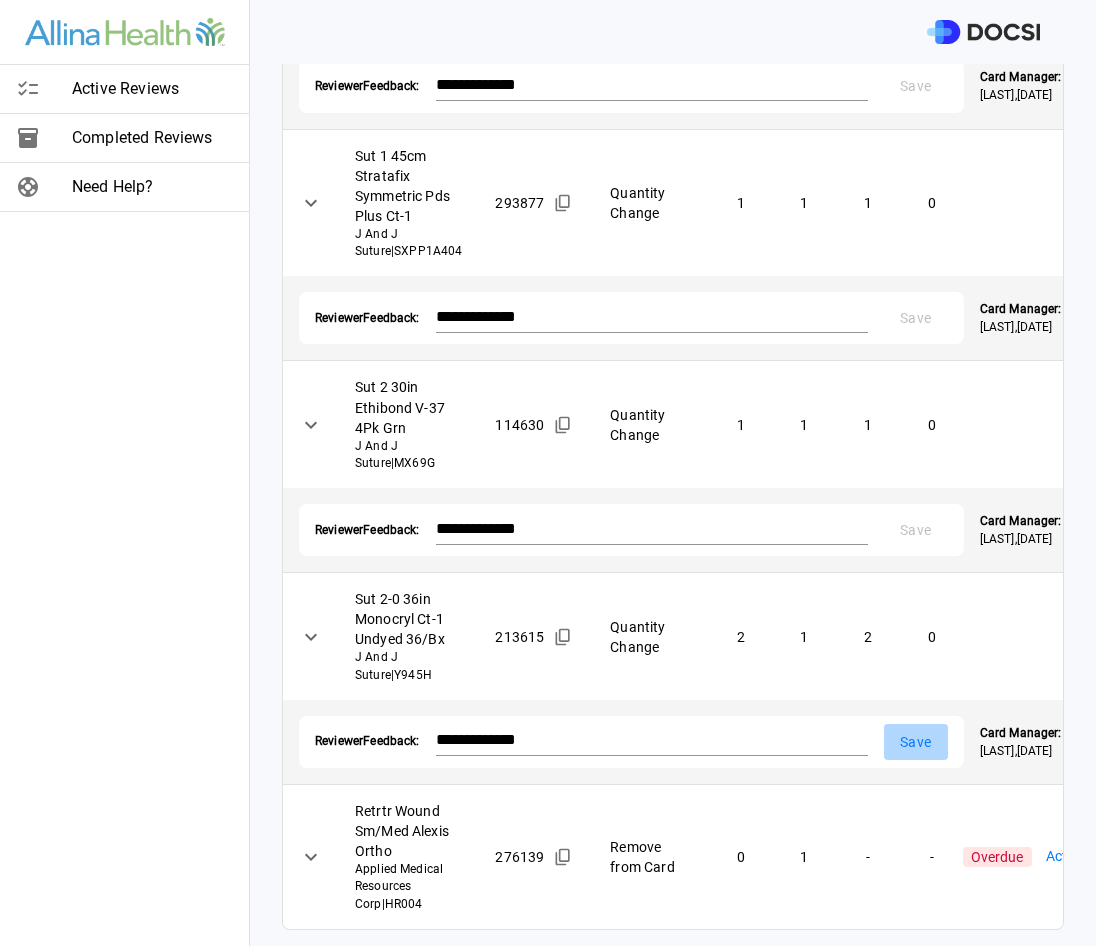 click on "Save" at bounding box center [916, 742] 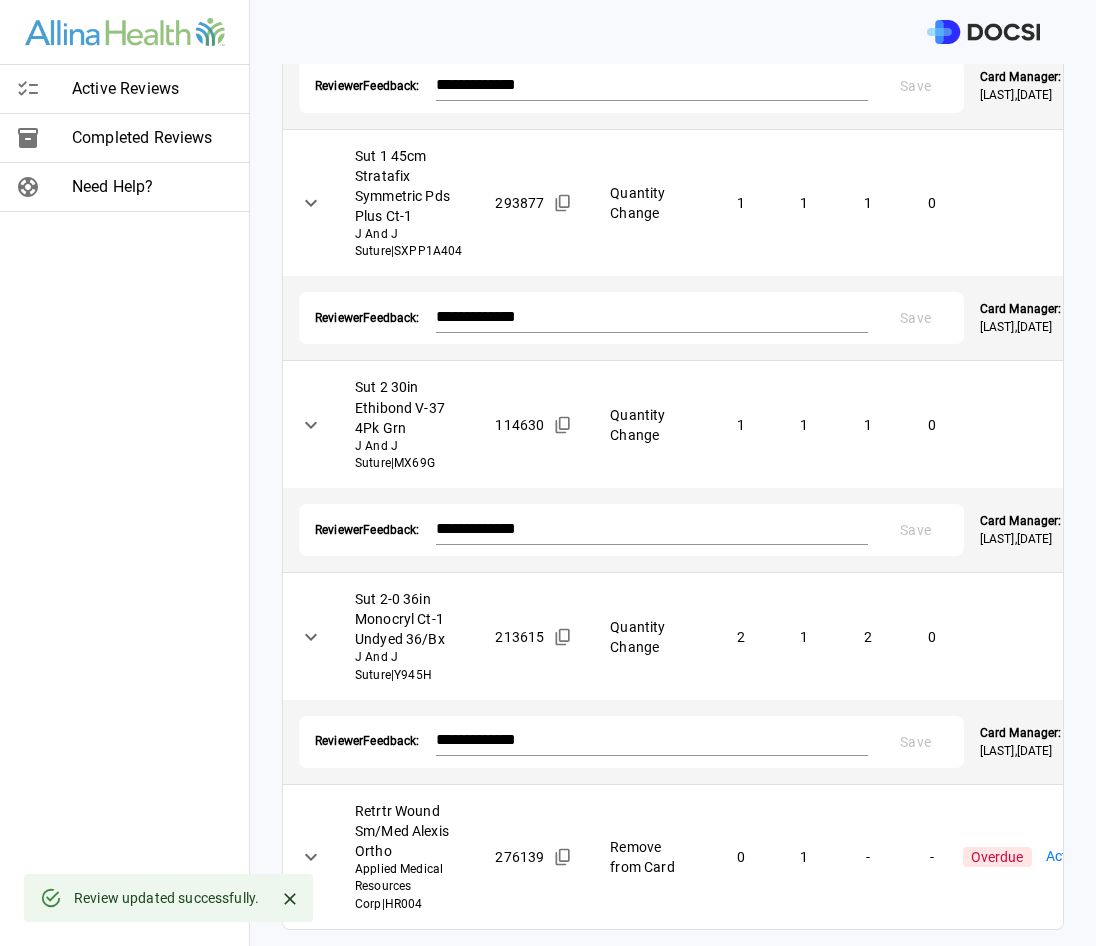scroll, scrollTop: 1218, scrollLeft: 0, axis: vertical 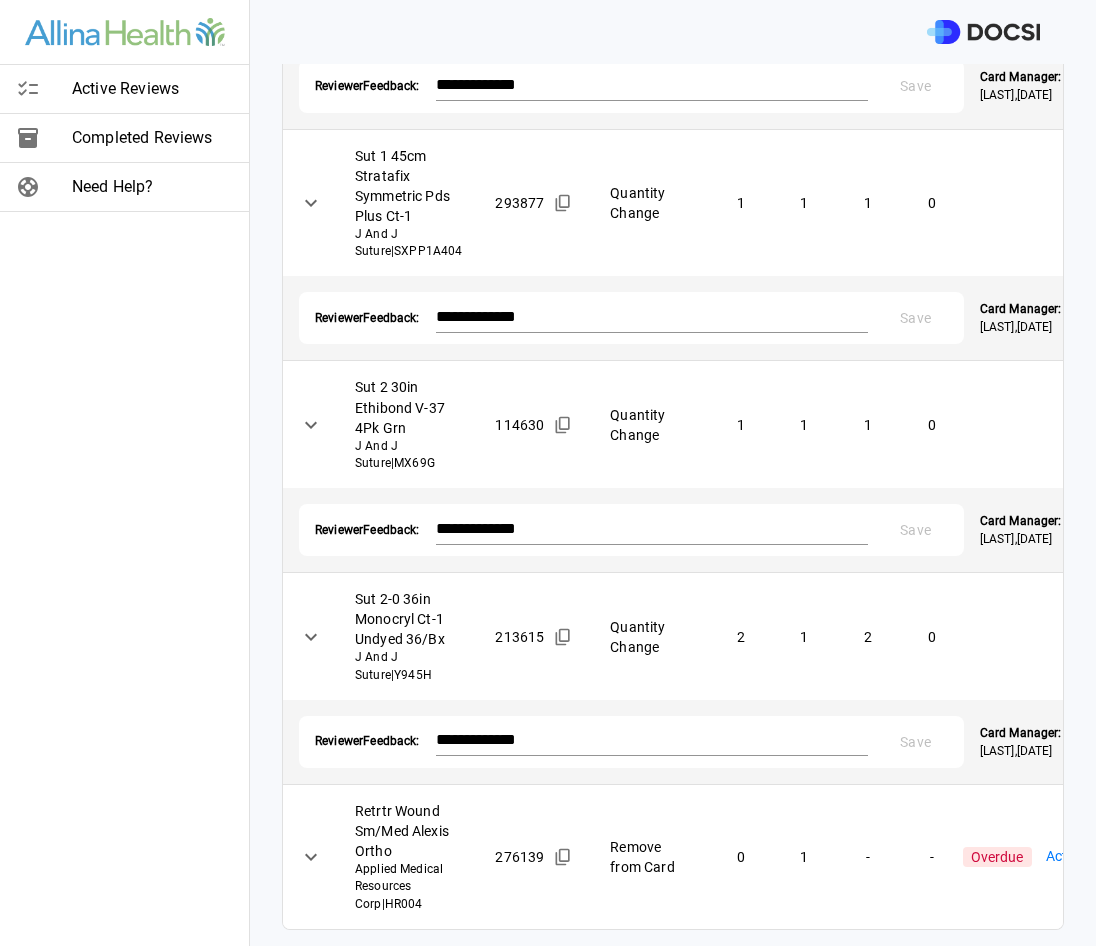 click on "**********" at bounding box center [548, 473] 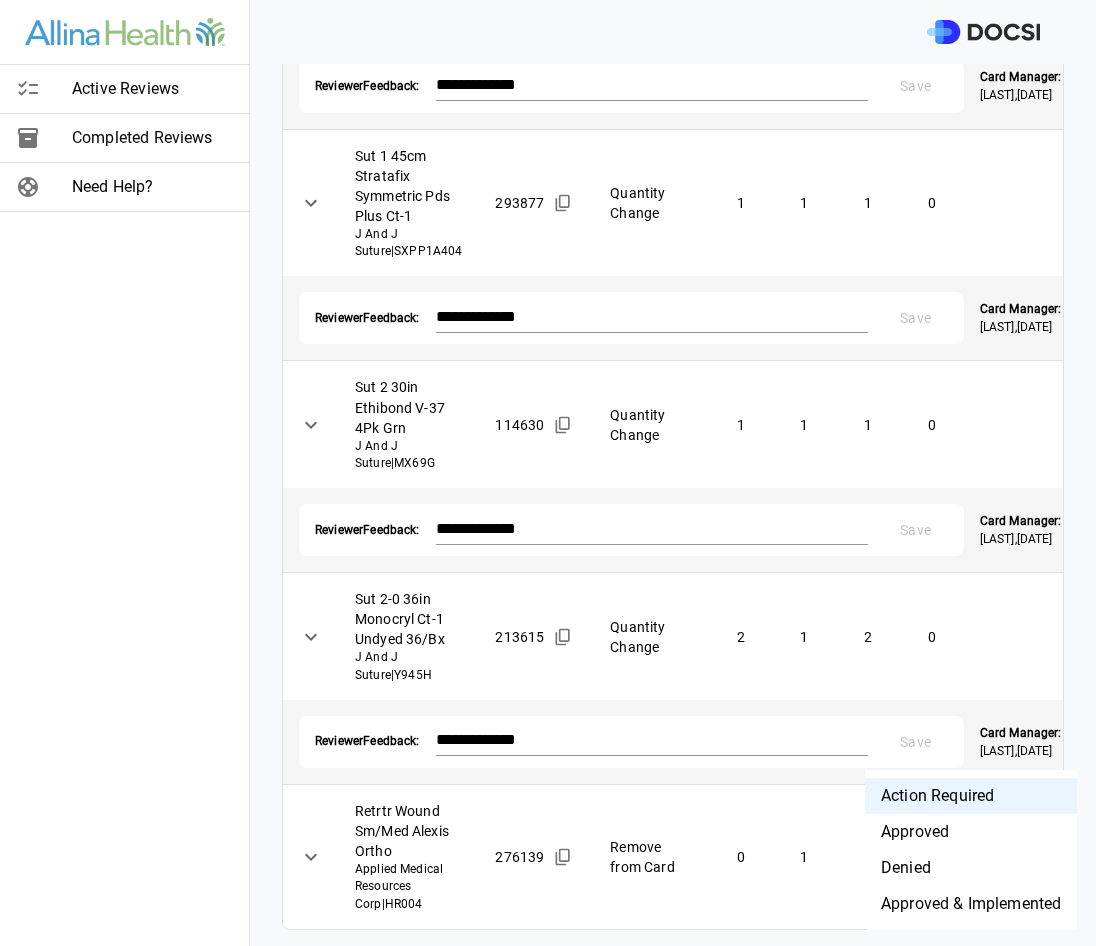 click on "Approved" at bounding box center [971, 832] 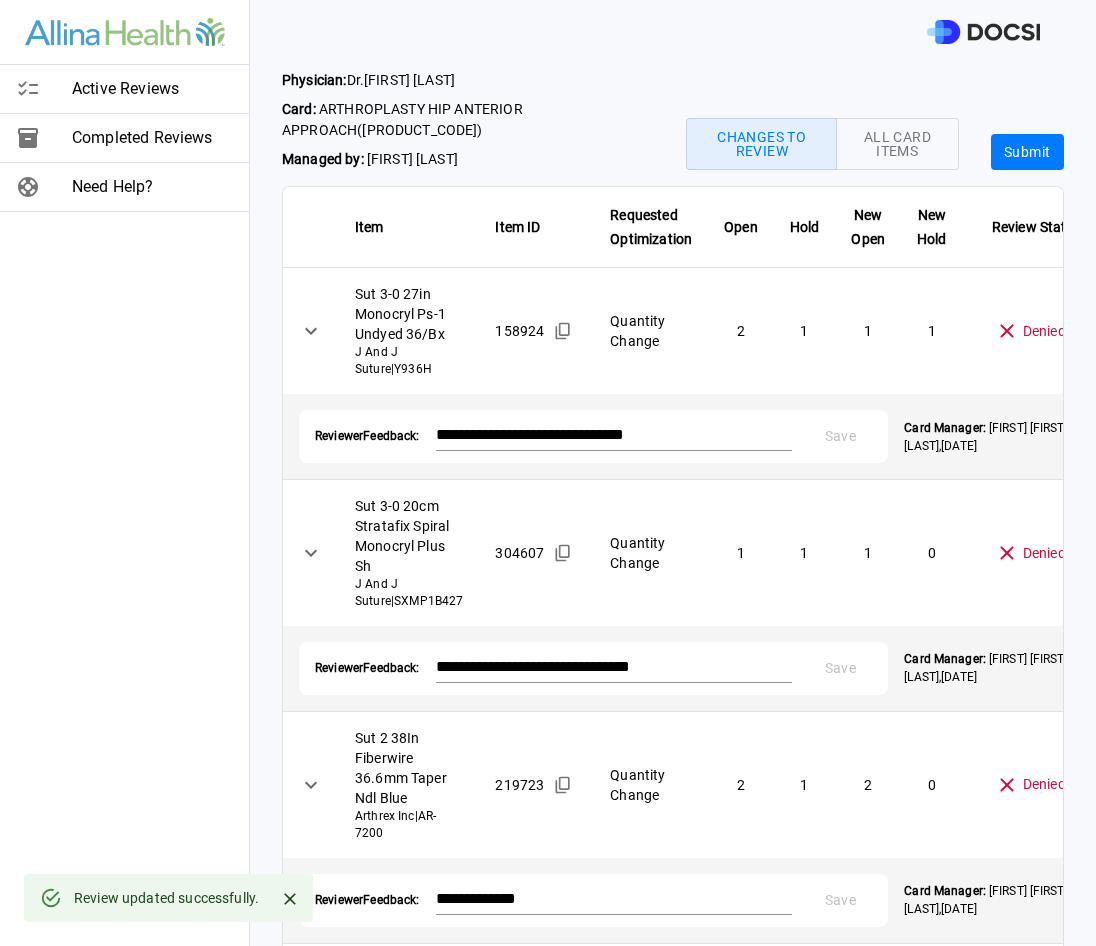 scroll, scrollTop: 0, scrollLeft: 0, axis: both 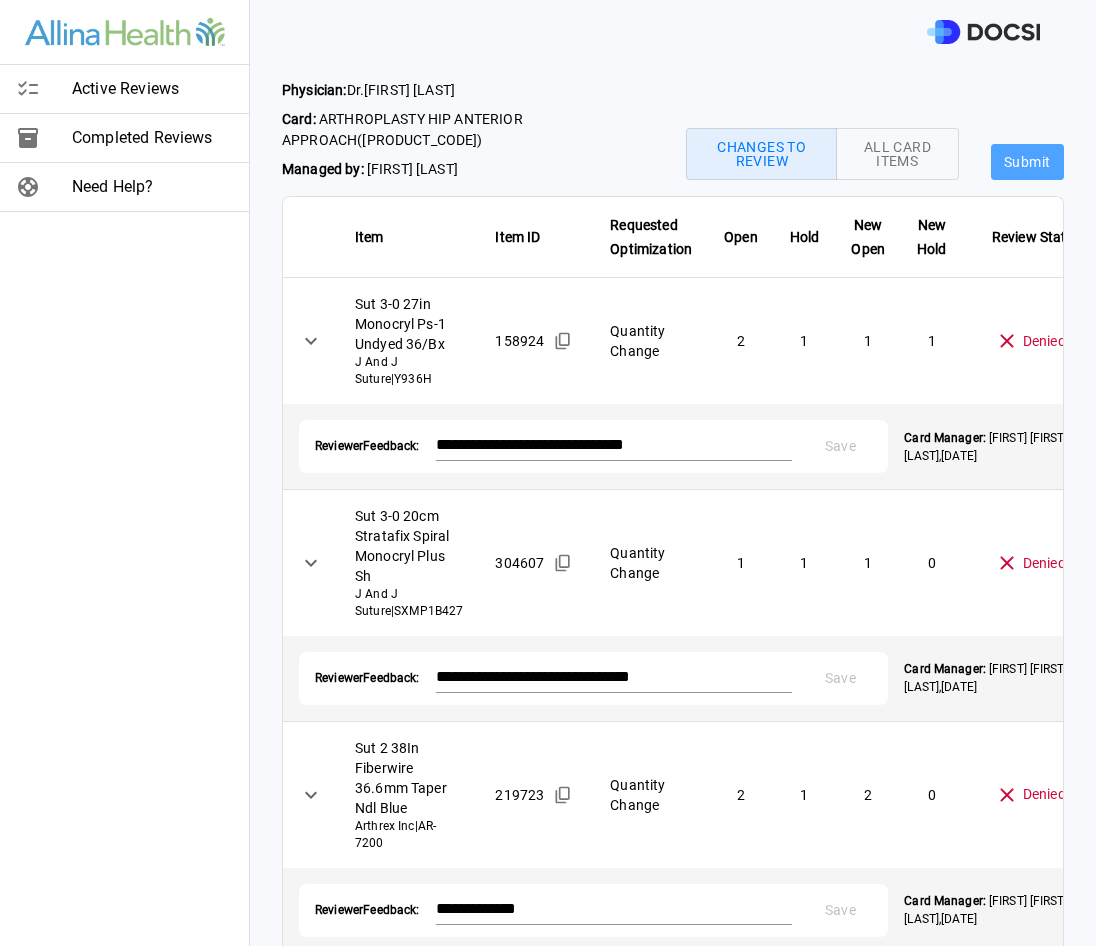 click on "Submit" at bounding box center (1027, 162) 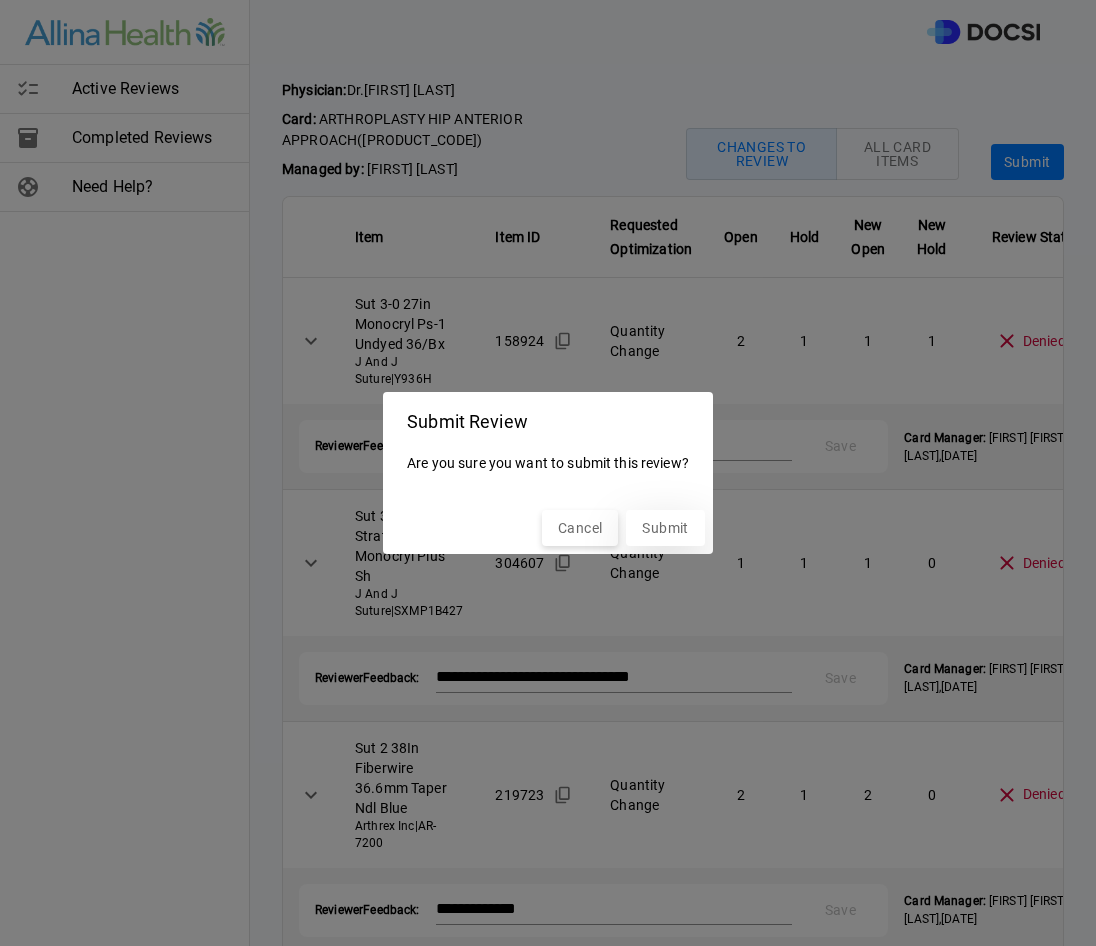 click on "Submit" at bounding box center [665, 528] 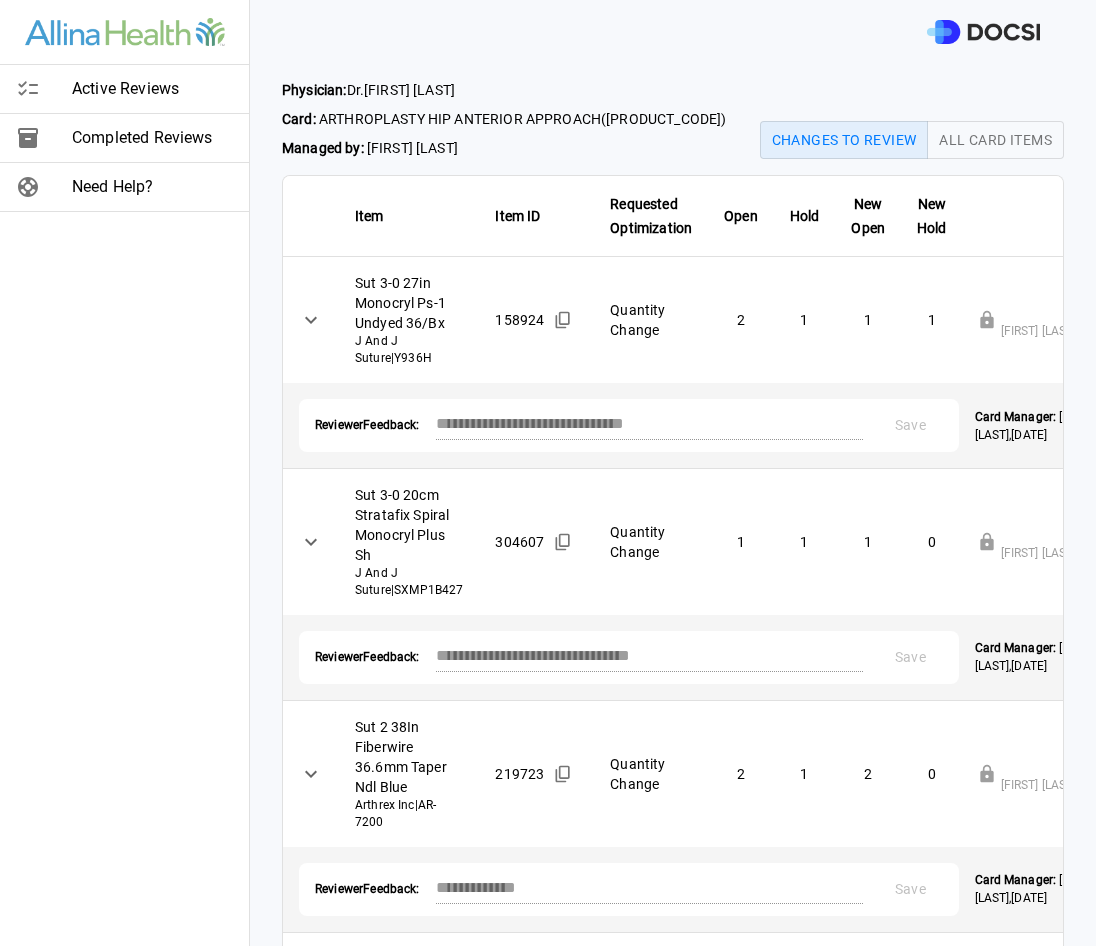 click on "Active Reviews" at bounding box center (152, 89) 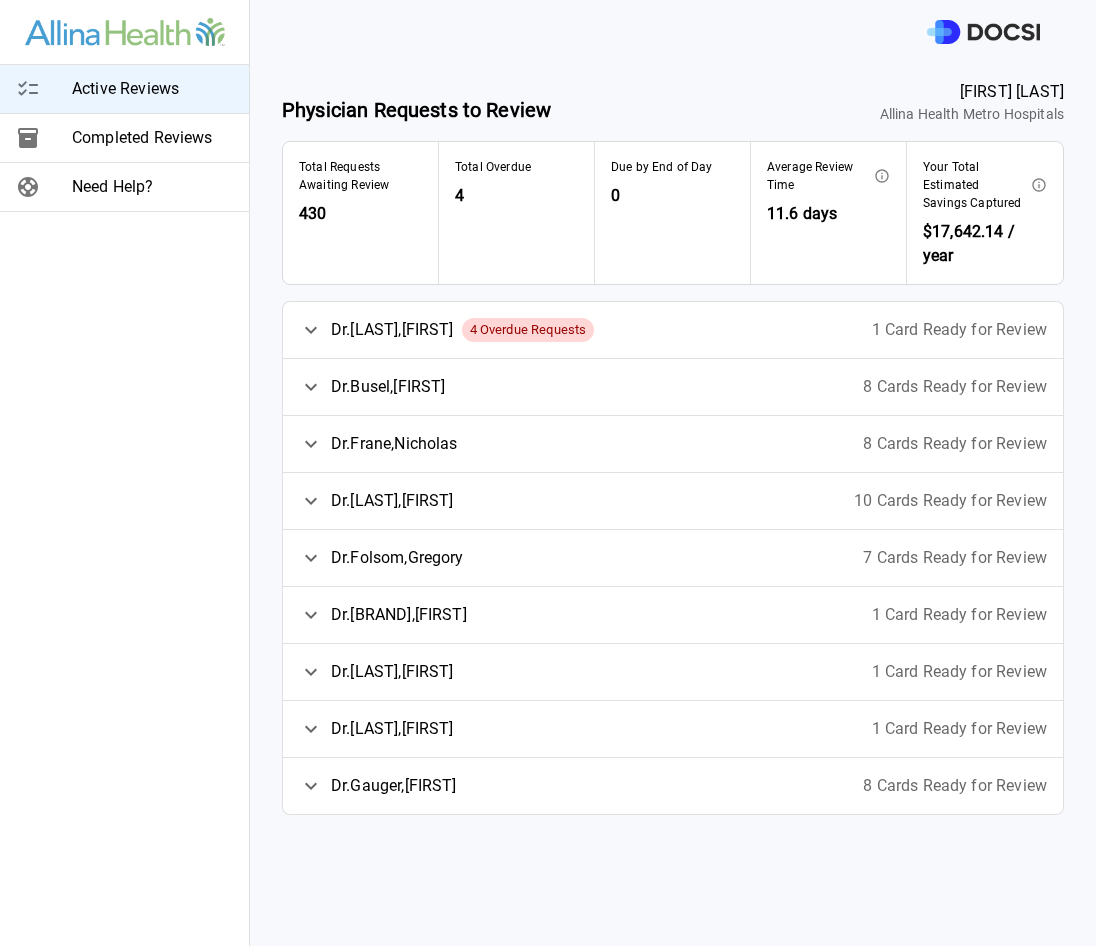 click on "1 Card Ready for Review" at bounding box center (959, 330) 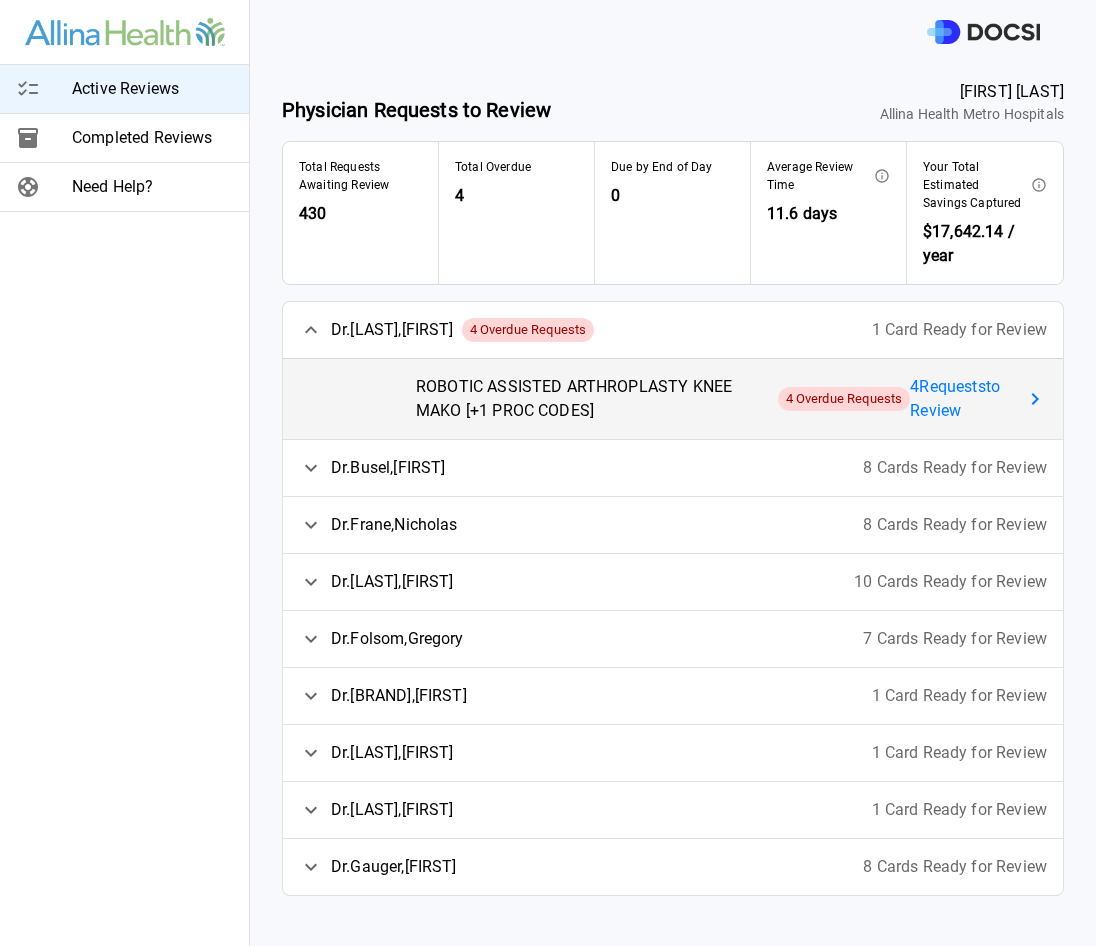 click on "4  Request s  to Review" at bounding box center (962, 399) 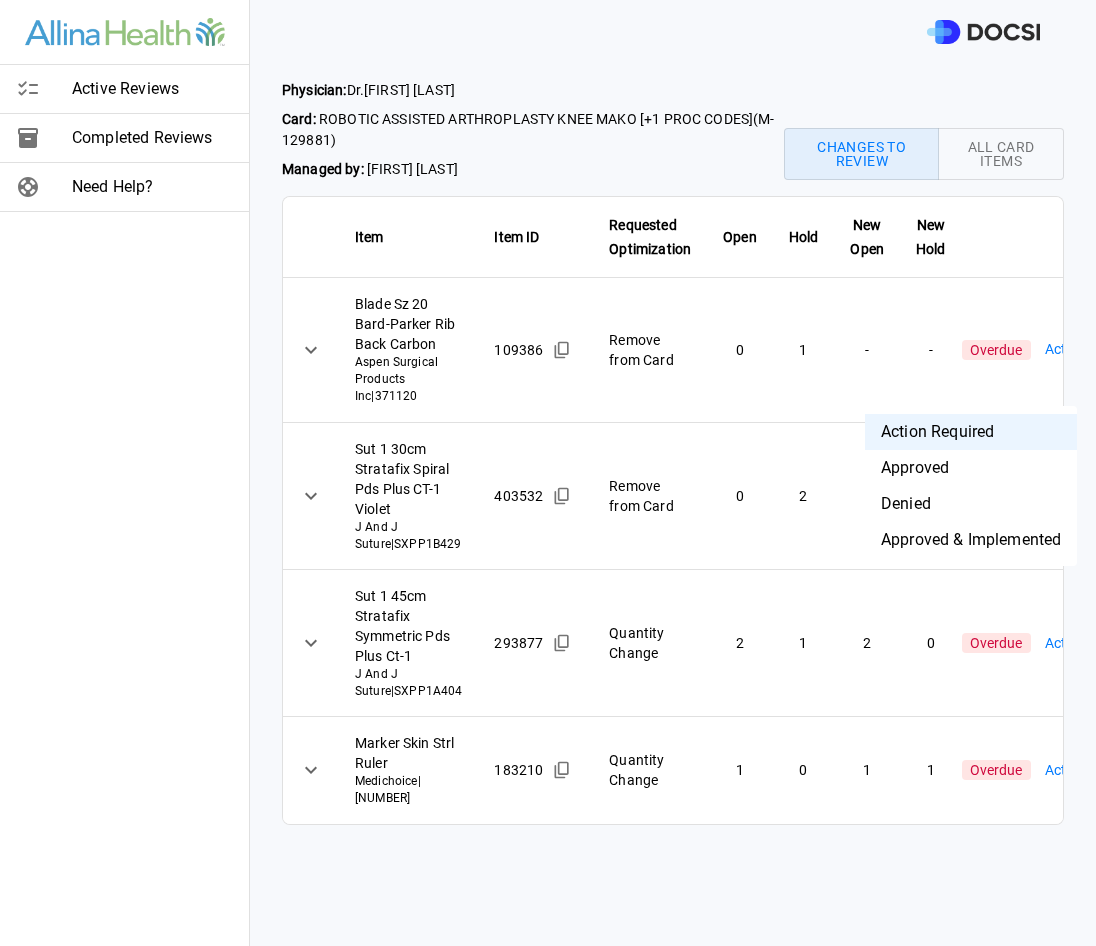 click on "Physician:   Dr.  [FIRST]   [LAST] Card:    ROBOTIC ASSISTED ARTHROPLASTY KNEE MAKO [+1 PROC CODES]  ( M-129881 ) Managed by:    [FIRST] [LAST] Changes to Review All Card Items Item Item ID Requested Optimization Open Hold New Open New Hold Review Status Blade Sz 20 Bard-Parker Rib Back Carbon Aspen Surgical Products Inc  |  371120 109386 Remove from Card 0 1 - - Overdue Action Required **** ​ Sut 1 30cm Stratafix Spiral Pds Plus CT-1 Violet J And J Suture  |  SXPP1B429 403532 Remove from Card 0 2 - - Overdue Action Required **** ​ Sut 1 45cm Stratafix Symmetric Pds Plus Ct-1 J And J Suture  |  SXPP1A404 293877 Quantity Change 2 1 2 0 Overdue Action Required **** ​ Marker Skin Strl Ruler Medichoice  |  77733 183210 Quantity Change 1 0 1 1 Overdue Action Required **** ​
Active Reviews Completed Reviews Need Help? Action Required Approved Denied Approved & Implemented" at bounding box center (548, 473) 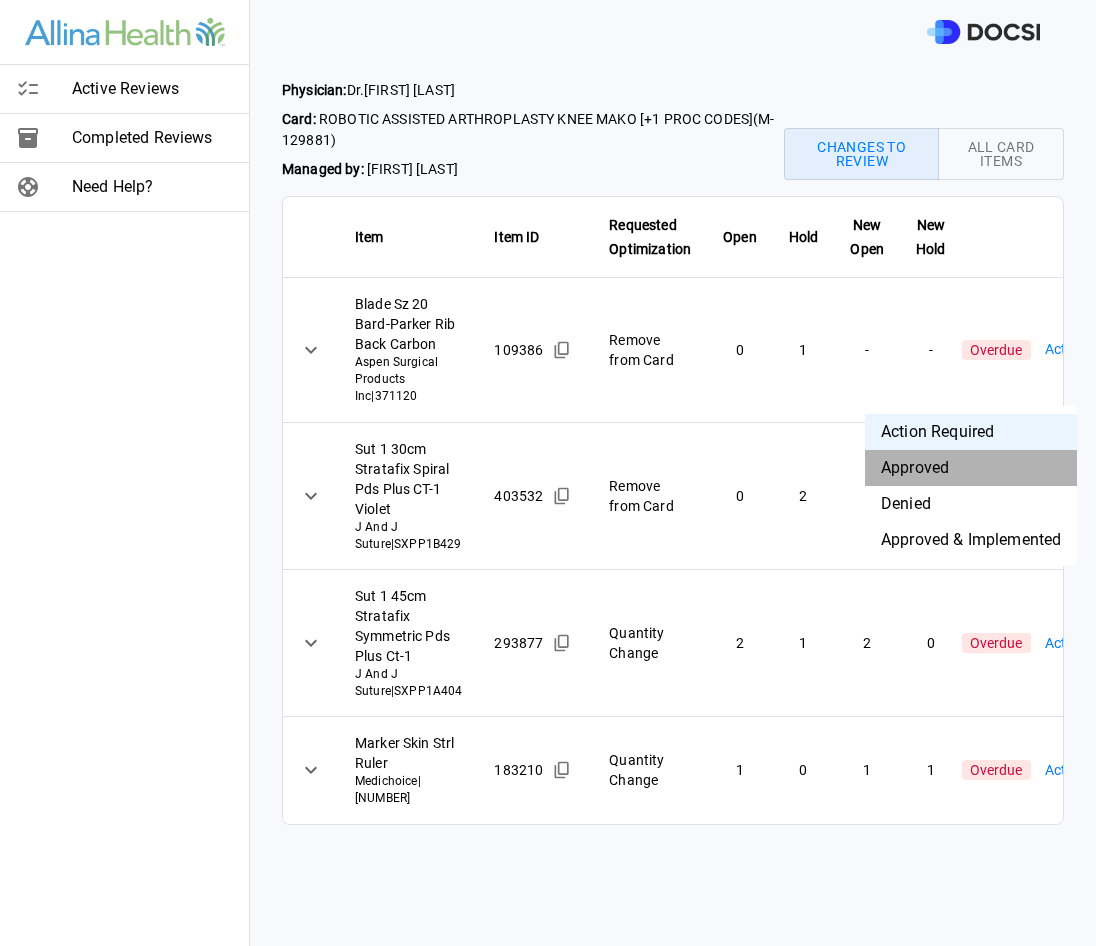 click on "Approved" at bounding box center (971, 468) 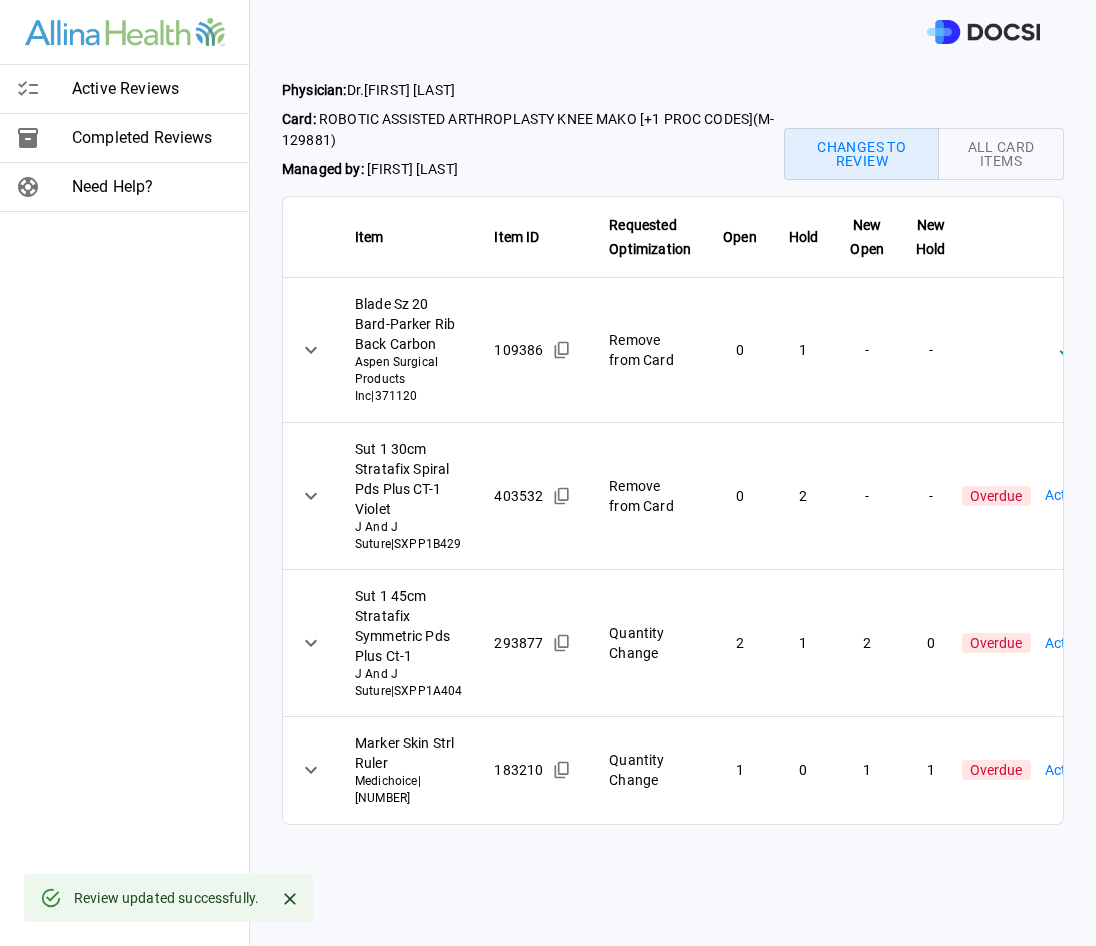 scroll, scrollTop: 101, scrollLeft: 0, axis: vertical 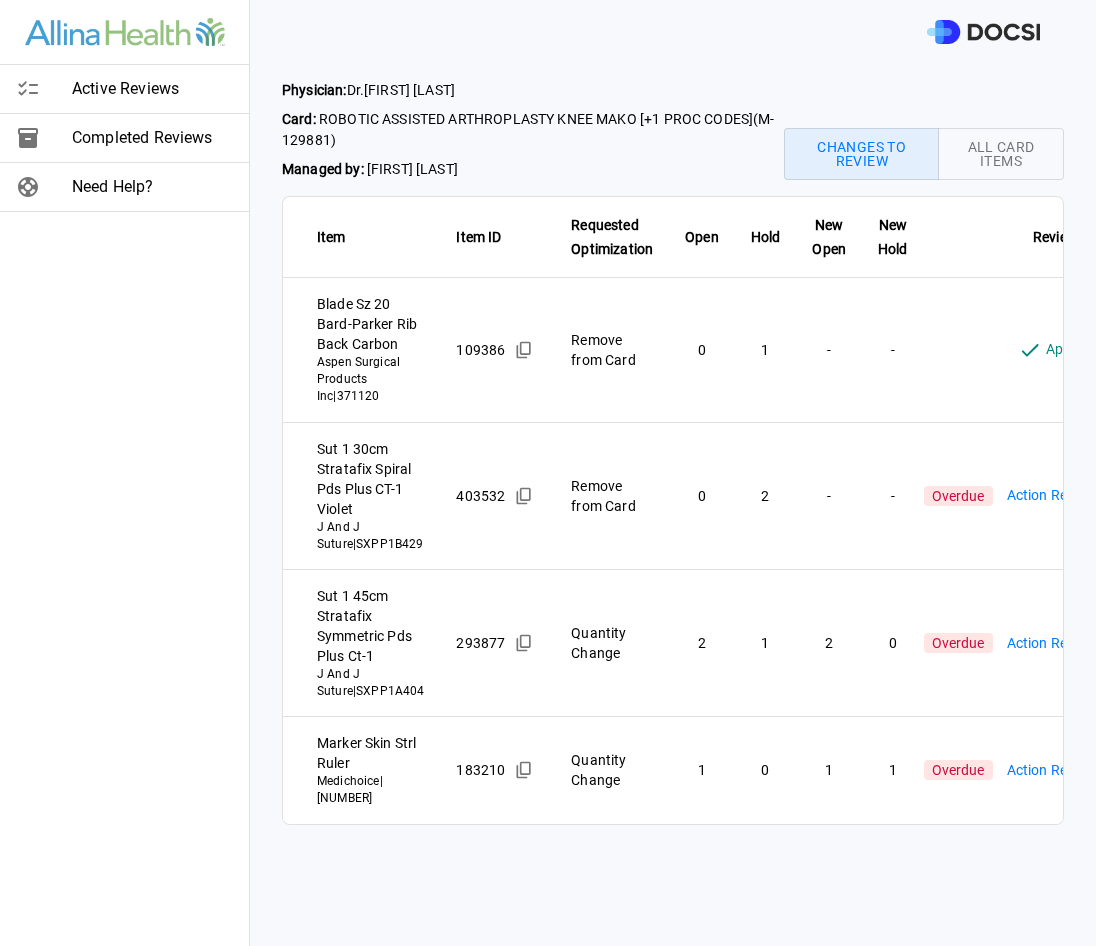 click on "Active Reviews Completed Reviews Need Help? Physician:   Dr.  [FIRST]   [LAST] Card:    ROBOTIC ASSISTED ARTHROPLASTY KNEE MAKO [+1 PROC CODES]  ( M-129881 ) Managed by:    [FIRST] [LAST] Changes to Review All Card Items Item Item ID Requested Optimization Open Hold New Open New Hold Review Status Blade Sz 20 Bard-Parker Rib Back Carbon Aspen Surgical Products Inc  |  371120 109386 Remove from Card 0 1 - - Approved ******** ​ Sut 1 30cm Stratafix Spiral Pds Plus CT-1 Violet J And J Suture  |  SXPP1B429 403532 Remove from Card 0 2 - - Overdue Action Required **** ​ Sut 1 45cm Stratafix Symmetric Pds Plus Ct-1 J And J Suture  |  SXPP1A404 293877 Quantity Change 2 1 2 0 Overdue Action Required **** ​ Marker Skin Strl Ruler Medichoice  |  77733 183210 Quantity Change 1 0 1 1 Overdue Action Required **** ​
Active Reviews Completed Reviews Need Help?" at bounding box center [548, 473] 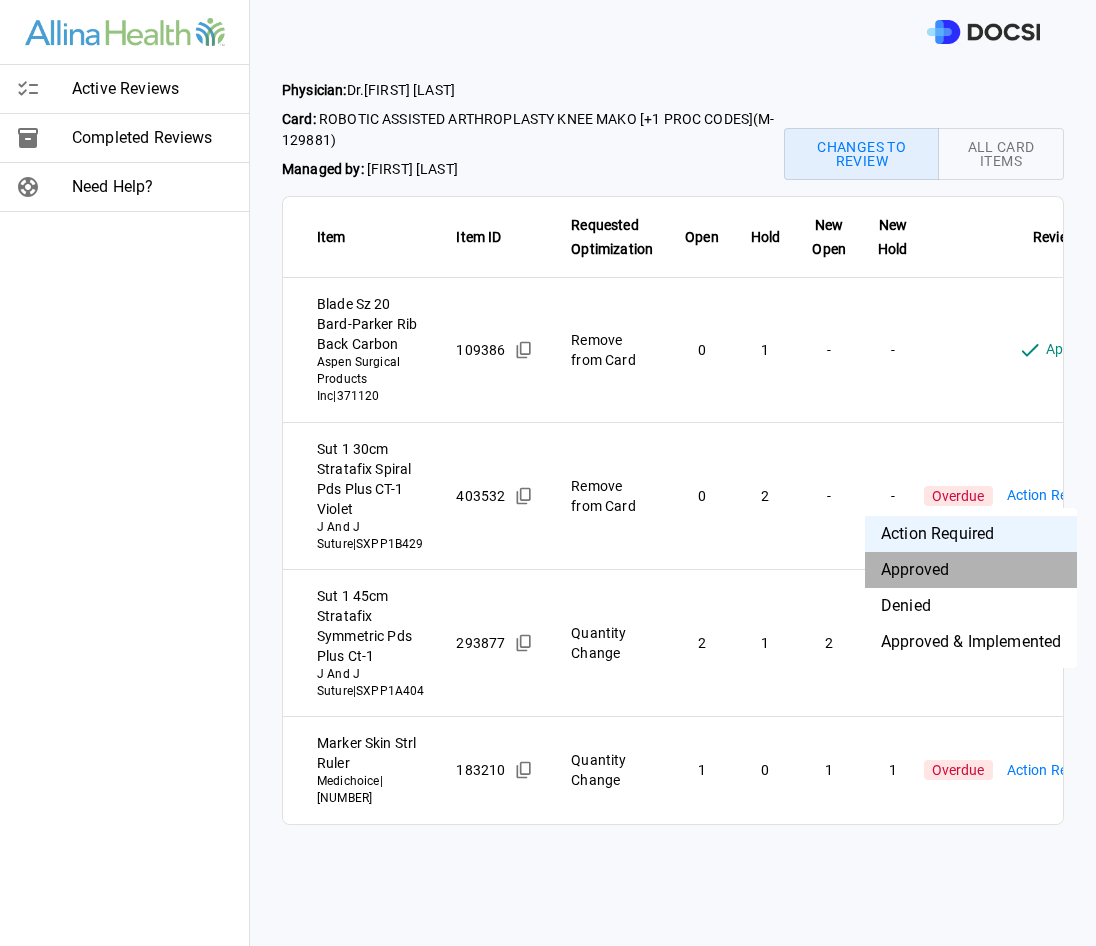 click on "Approved" at bounding box center [971, 570] 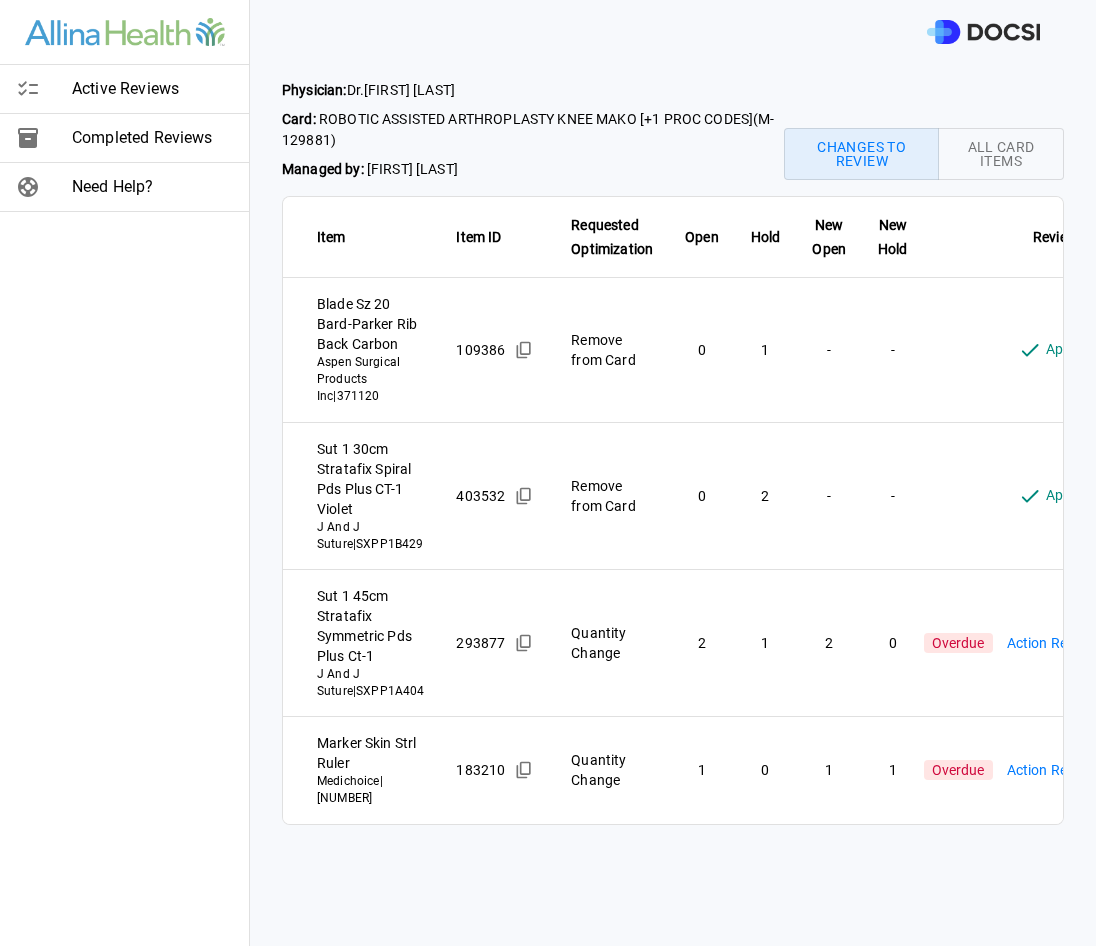 click on "Physician:   Dr.  [FIRST]   [LAST] Card:    ROBOTIC ASSISTED ARTHROPLASTY KNEE MAKO [+1 PROC CODES]  ( M-129881 ) Managed by:    [FIRST] [LAST] Changes to Review All Card Items Item Item ID Requested Optimization Open Hold New Open New Hold Review Status Blade Sz 20 Bard-Parker Rib Back Carbon Aspen Surgical Products Inc  |  371120 109386 Remove from Card 0 1 - - Overdue Action Required **** ​ Sut 1 30cm Stratafix Spiral Pds Plus CT-1 Violet J And J Suture  |  SXPP1B429 403532 Remove from Card 0 2 - - Overdue Action Required **** ​ Sut 1 45cm Stratafix Symmetric Pds Plus Ct-1 J And J Suture  |  SXPP1A404 293877 Quantity Change 2 1 2 0 Overdue Action Required **** ​ Marker Skin Strl Ruler Medichoice  |  77733 183210 Quantity Change 1 0 1 1 Overdue Action Required **** ​
Active Reviews Completed Reviews Need Help? Action Required Approved Denied Approved & Implemented" at bounding box center [548, 473] 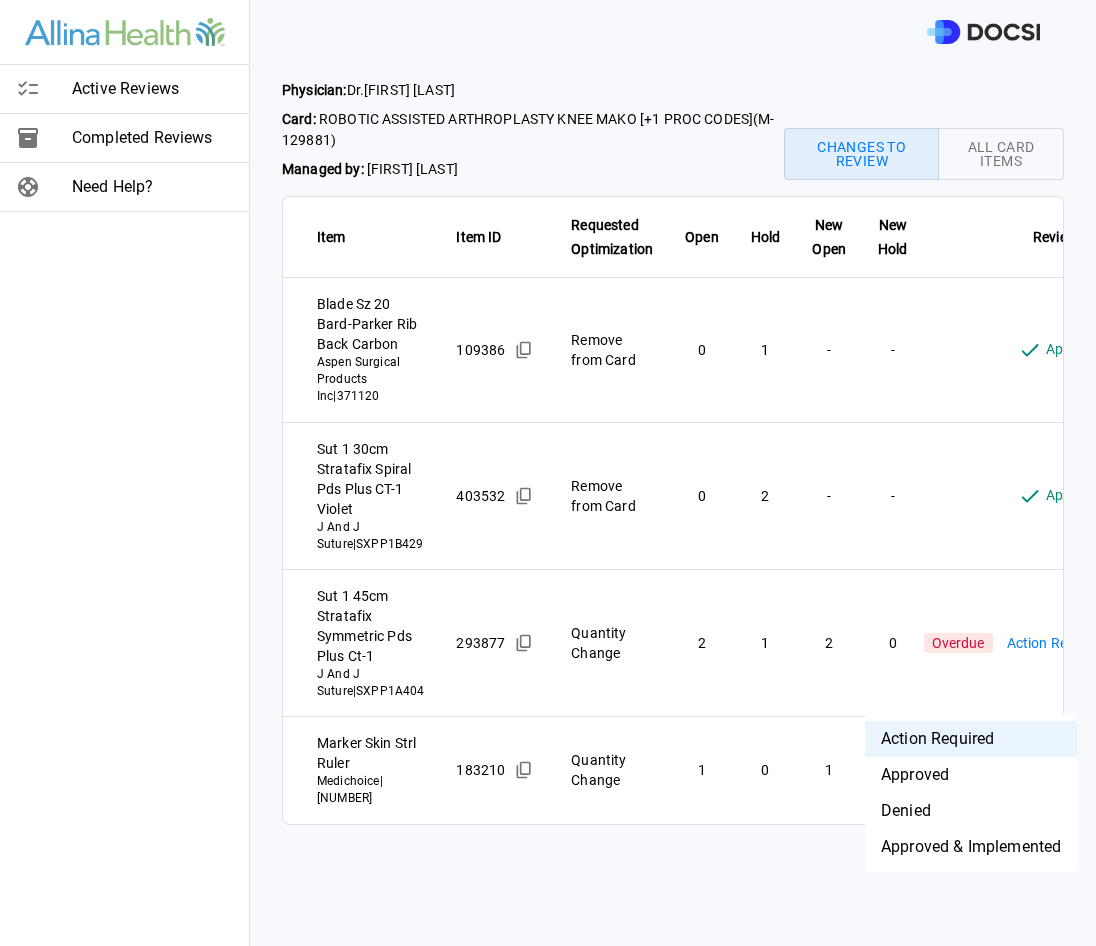click on "Denied" at bounding box center [971, 811] 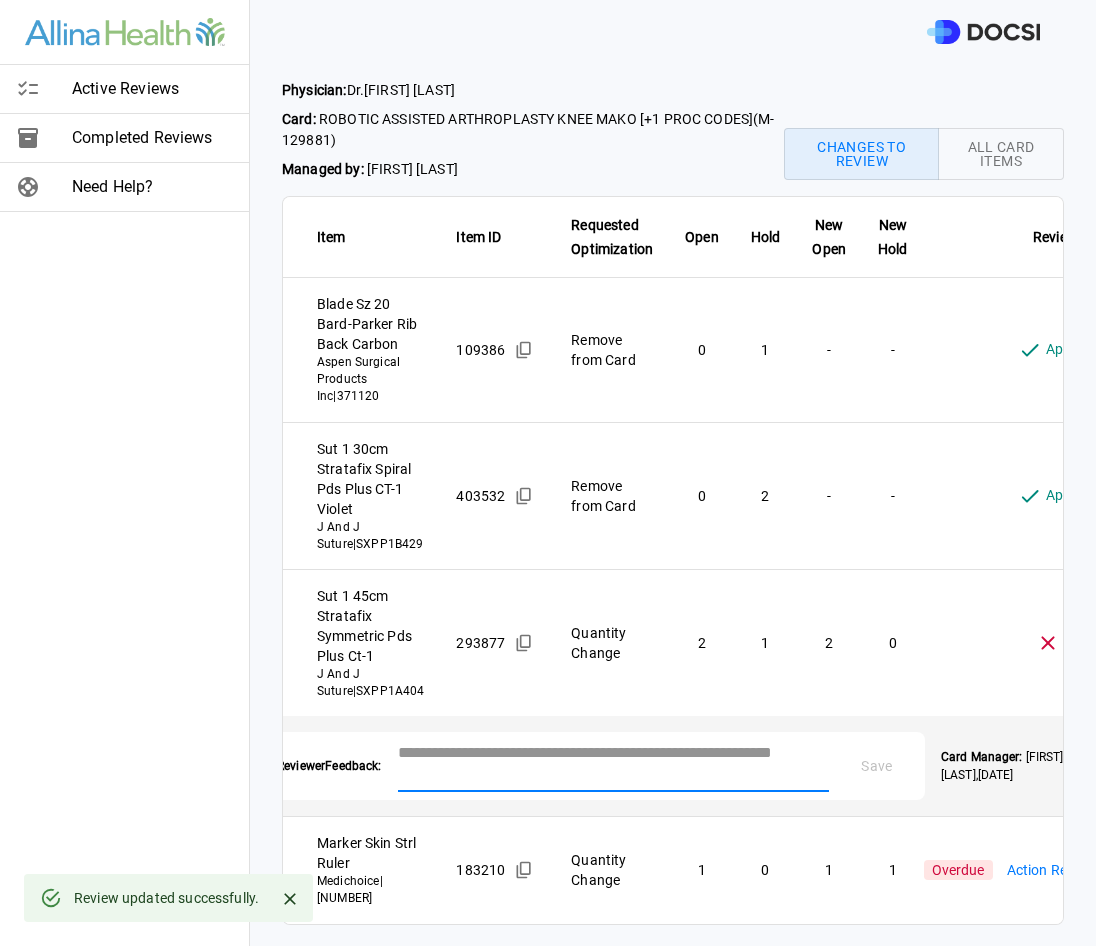 click at bounding box center [613, 764] 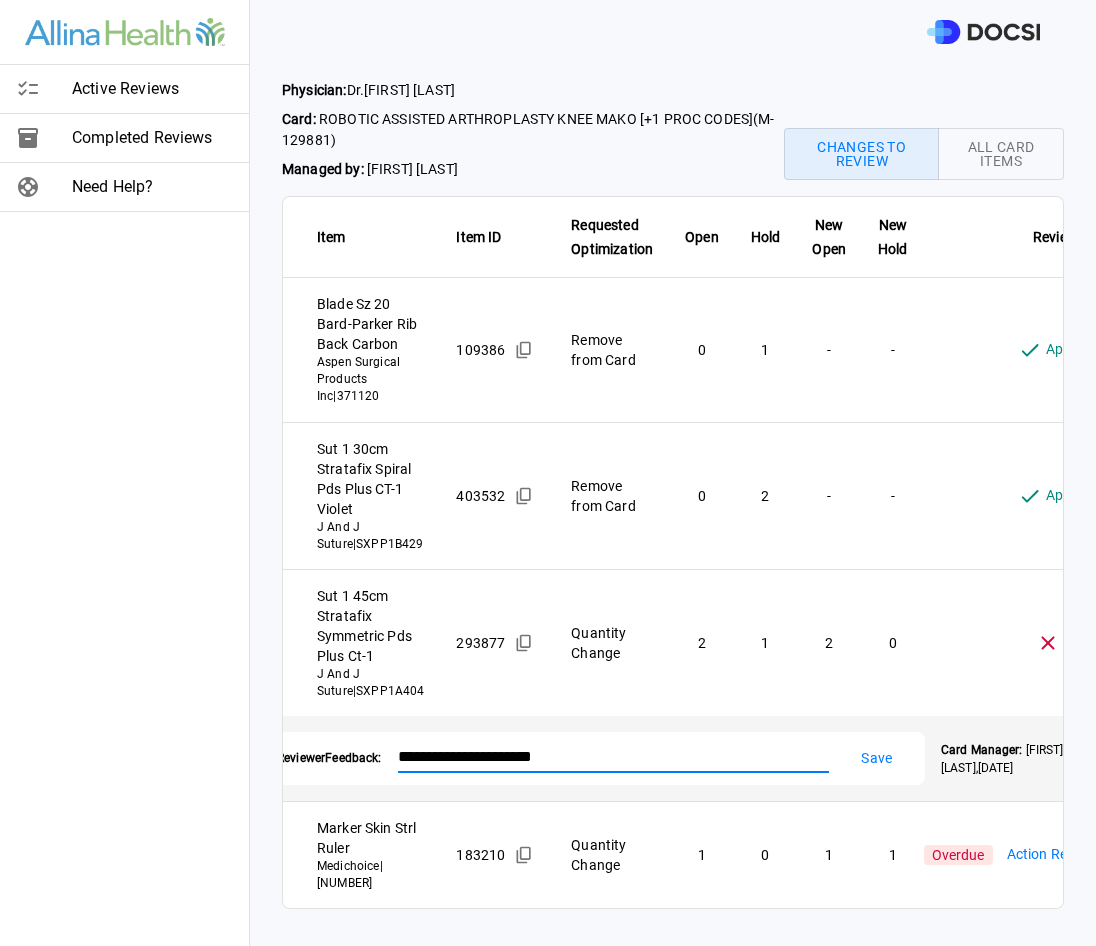 type on "**********" 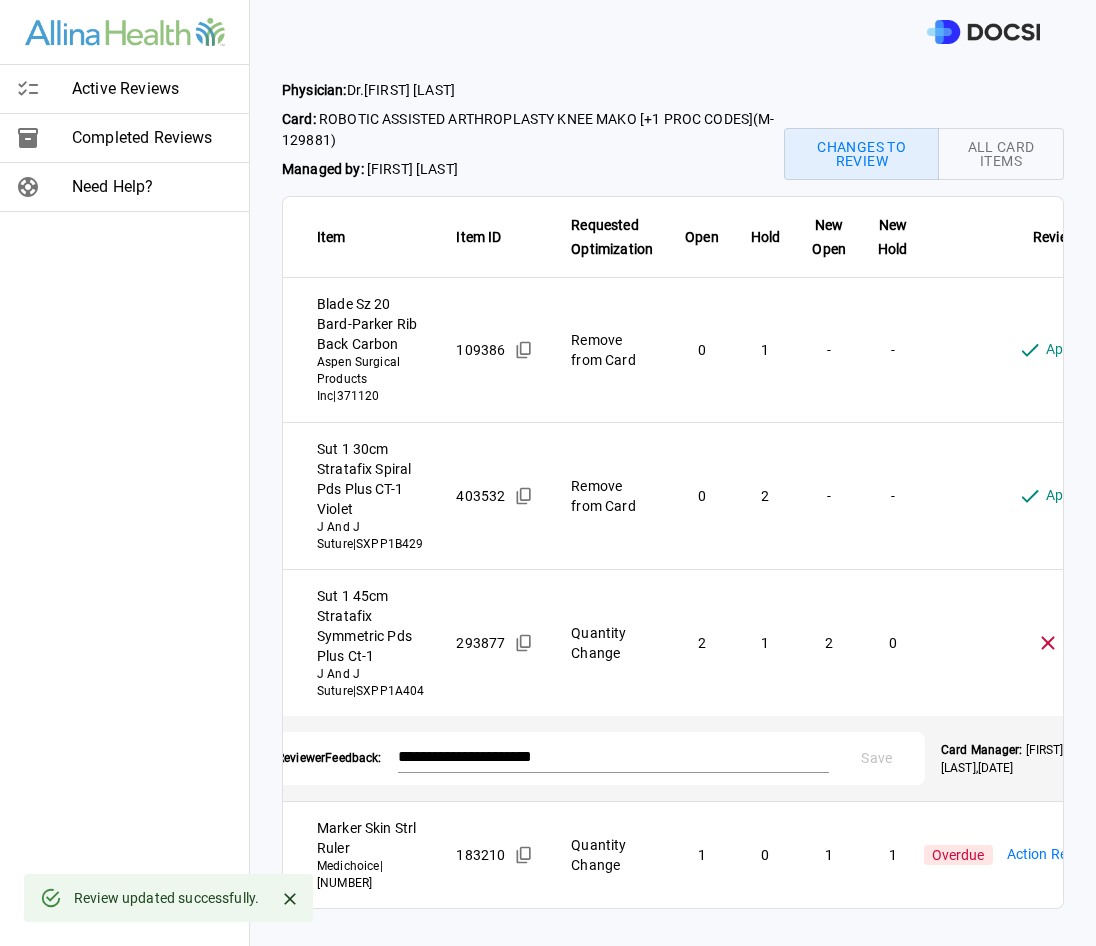 scroll, scrollTop: 186, scrollLeft: 0, axis: vertical 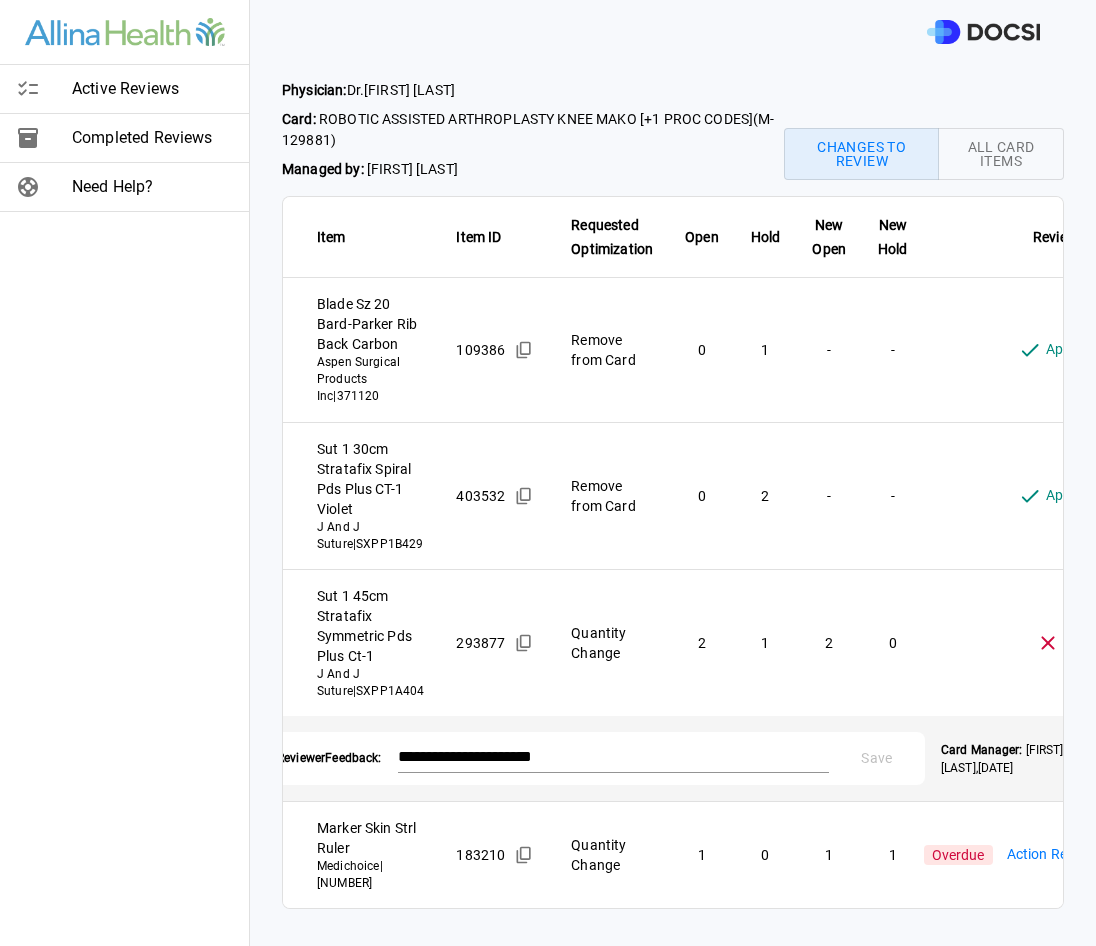 click on "**********" at bounding box center (548, 473) 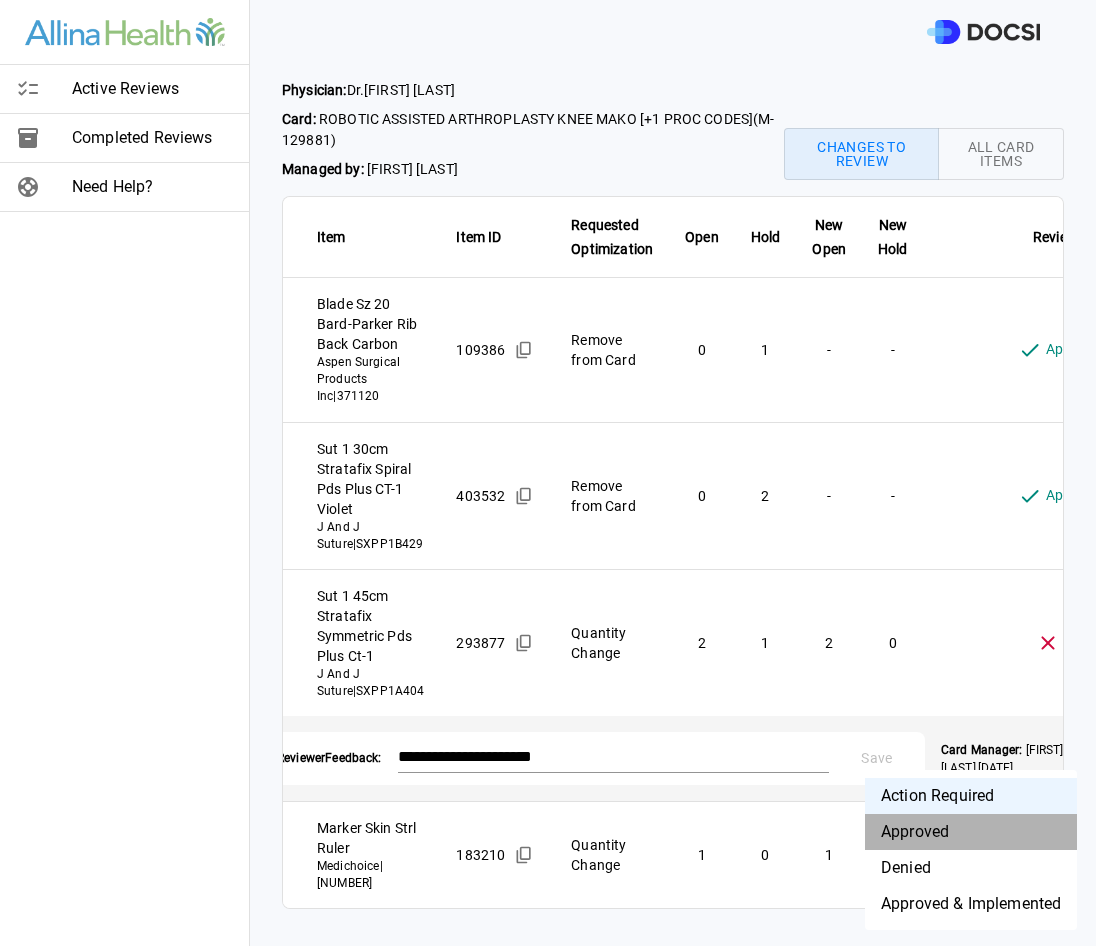 click on "Approved" at bounding box center [971, 832] 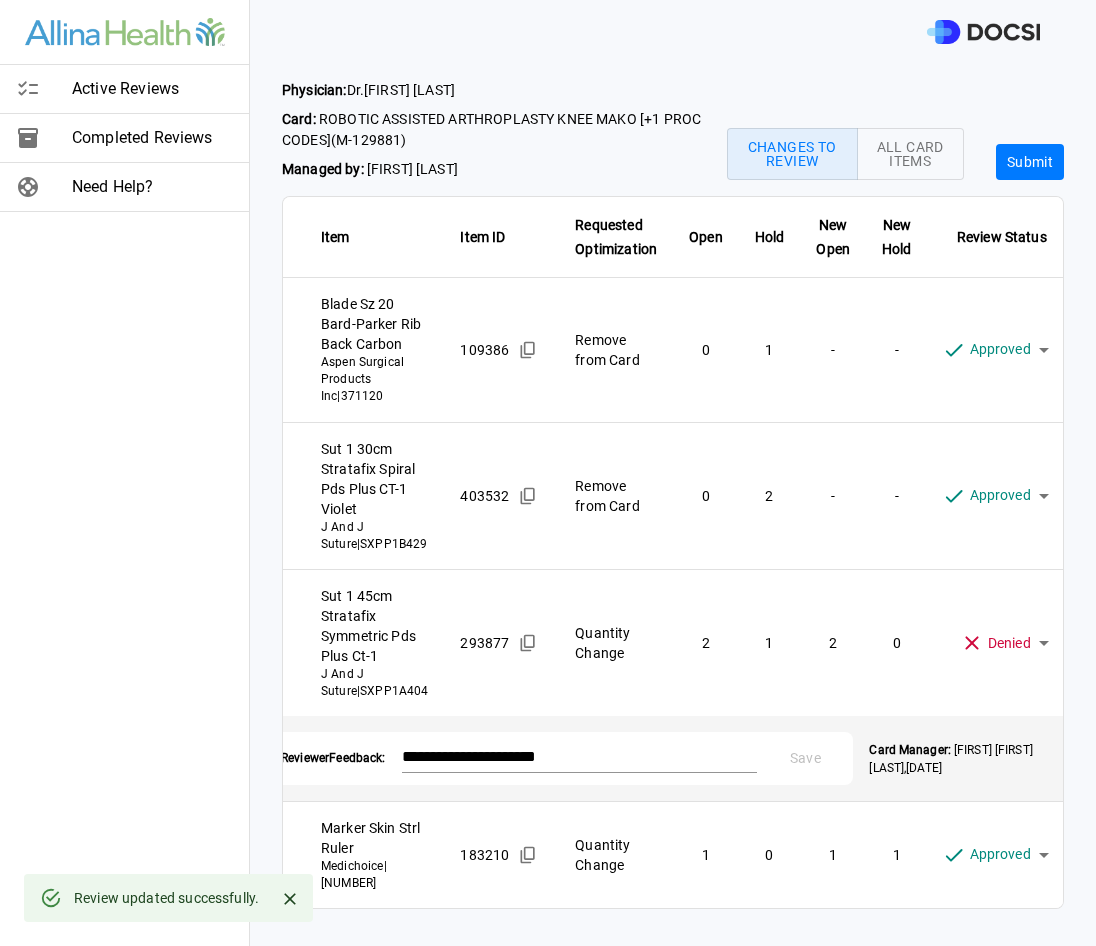 scroll, scrollTop: 0, scrollLeft: 7, axis: horizontal 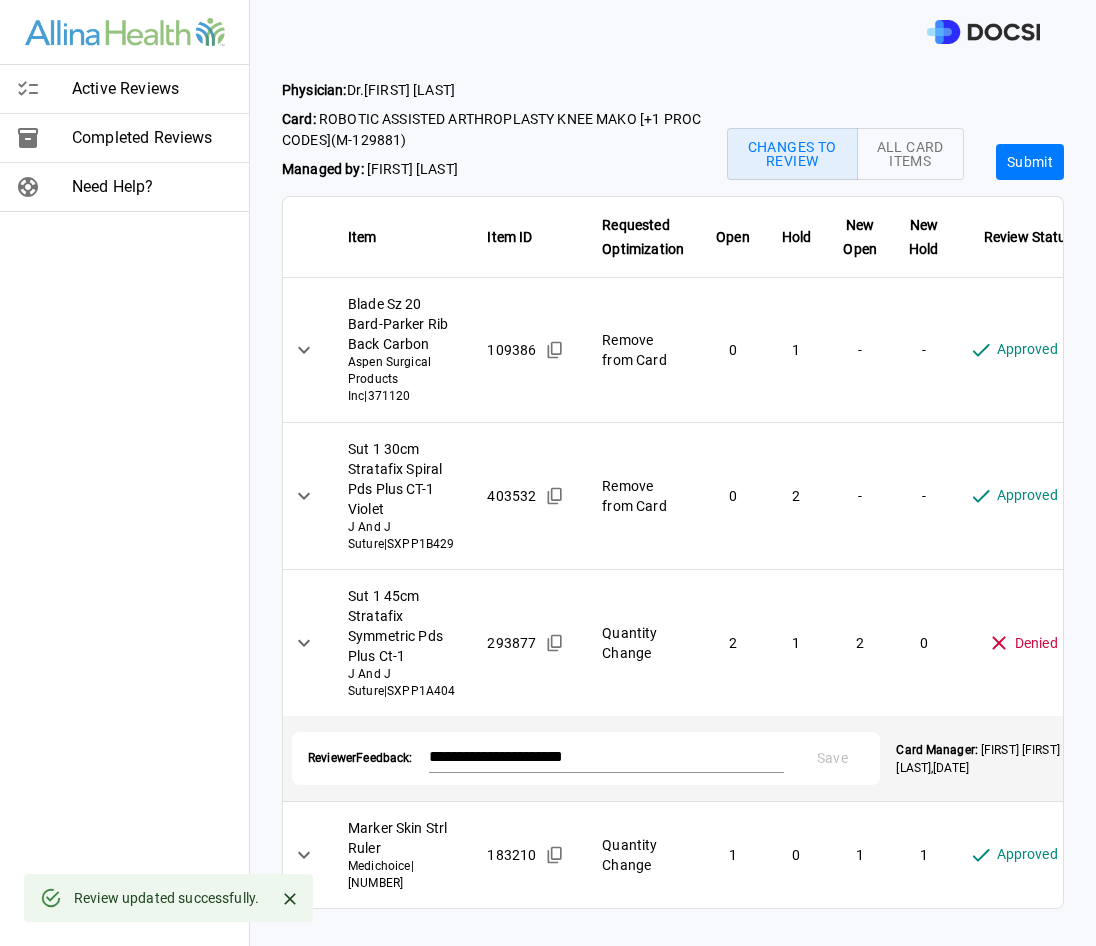 click on "Submit" at bounding box center (1030, 162) 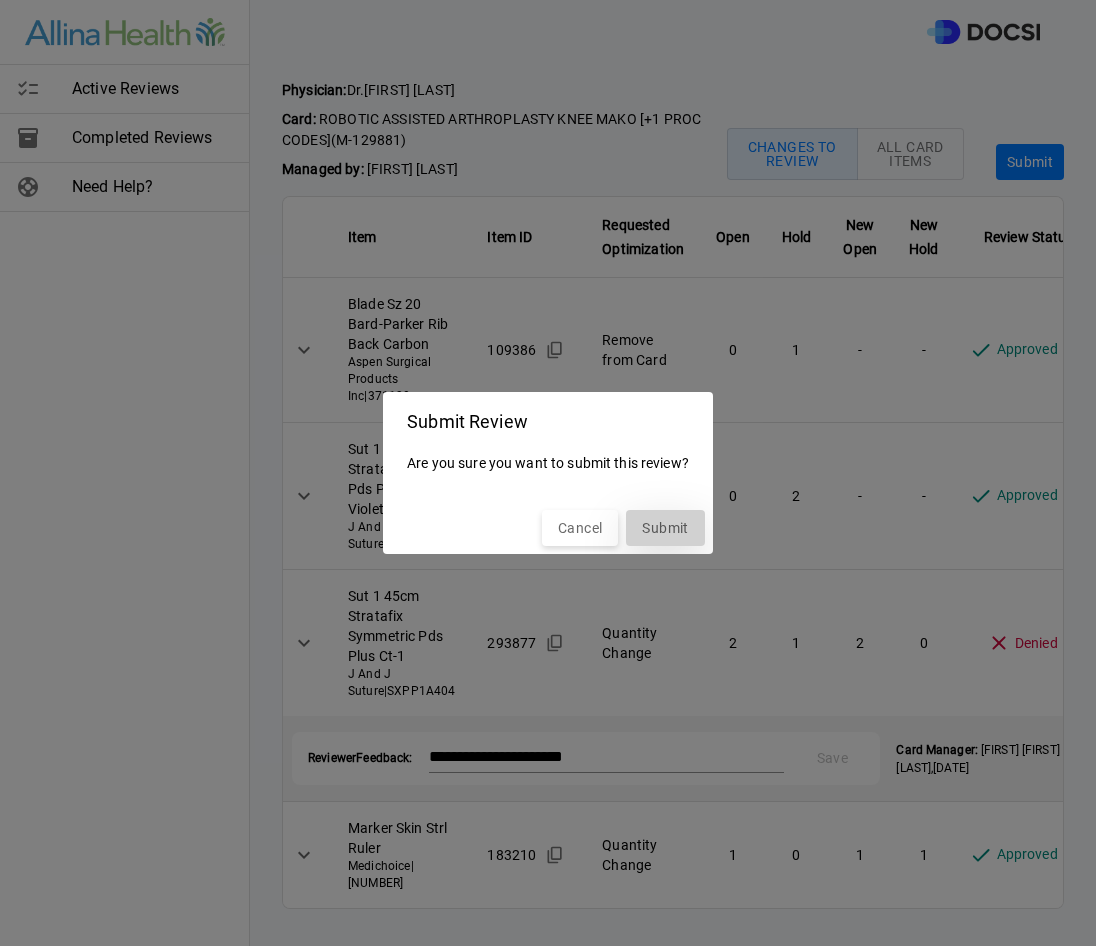 click on "Submit" at bounding box center (665, 528) 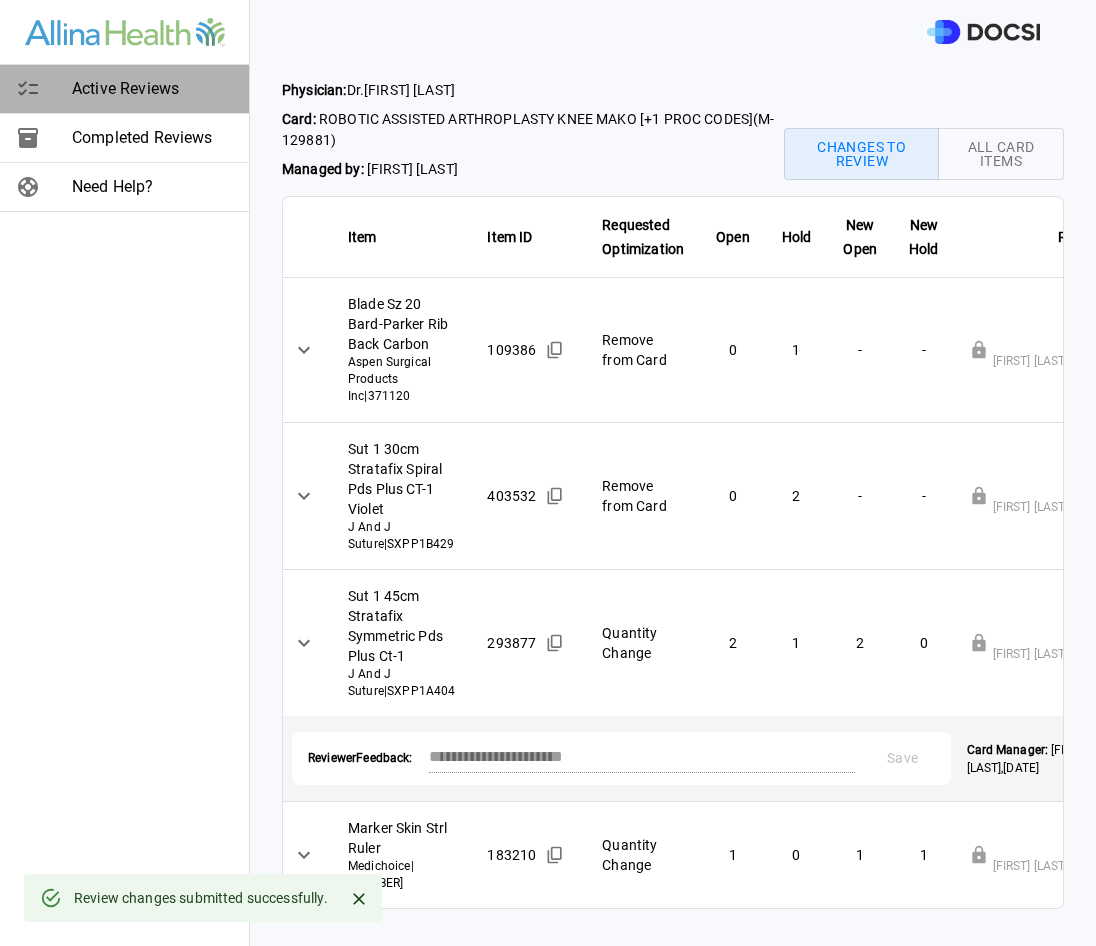 click on "Active Reviews" at bounding box center [152, 89] 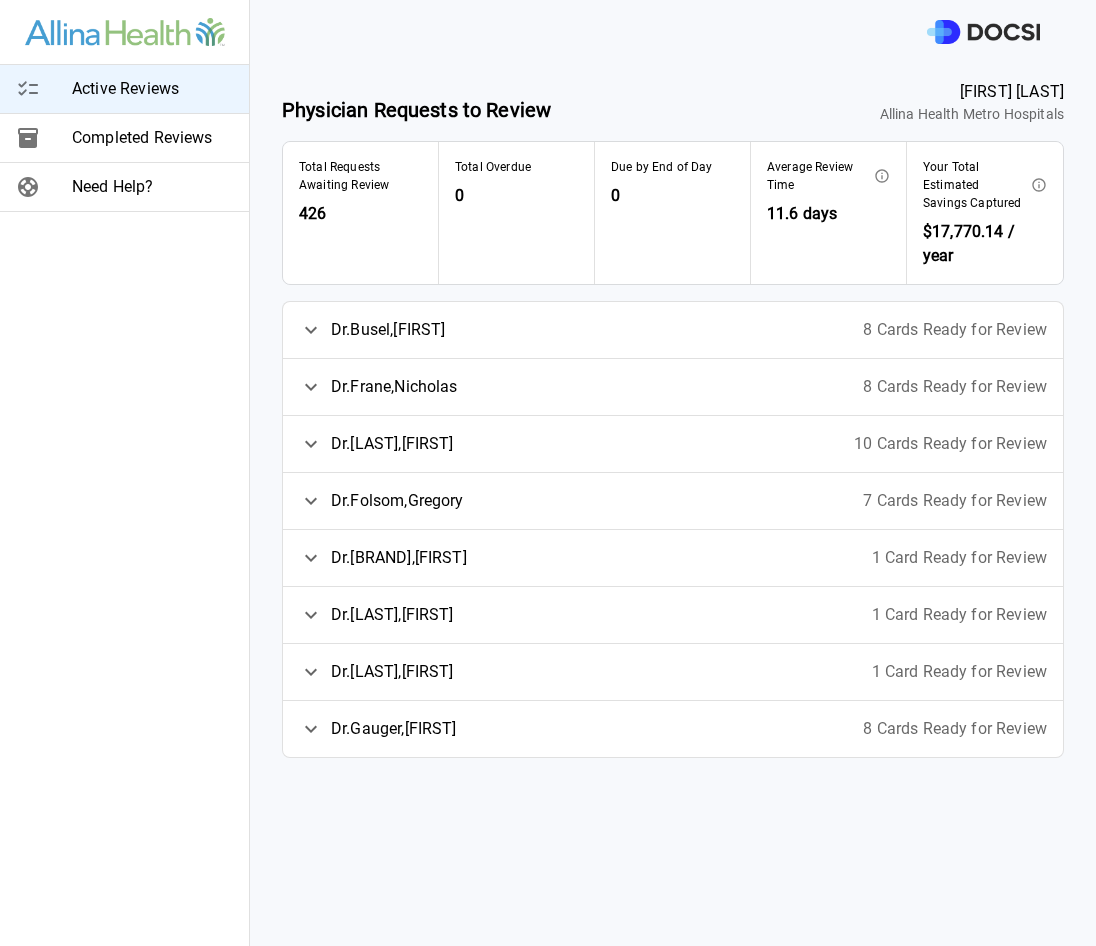 click on "1 Card Ready for Review" at bounding box center (959, 558) 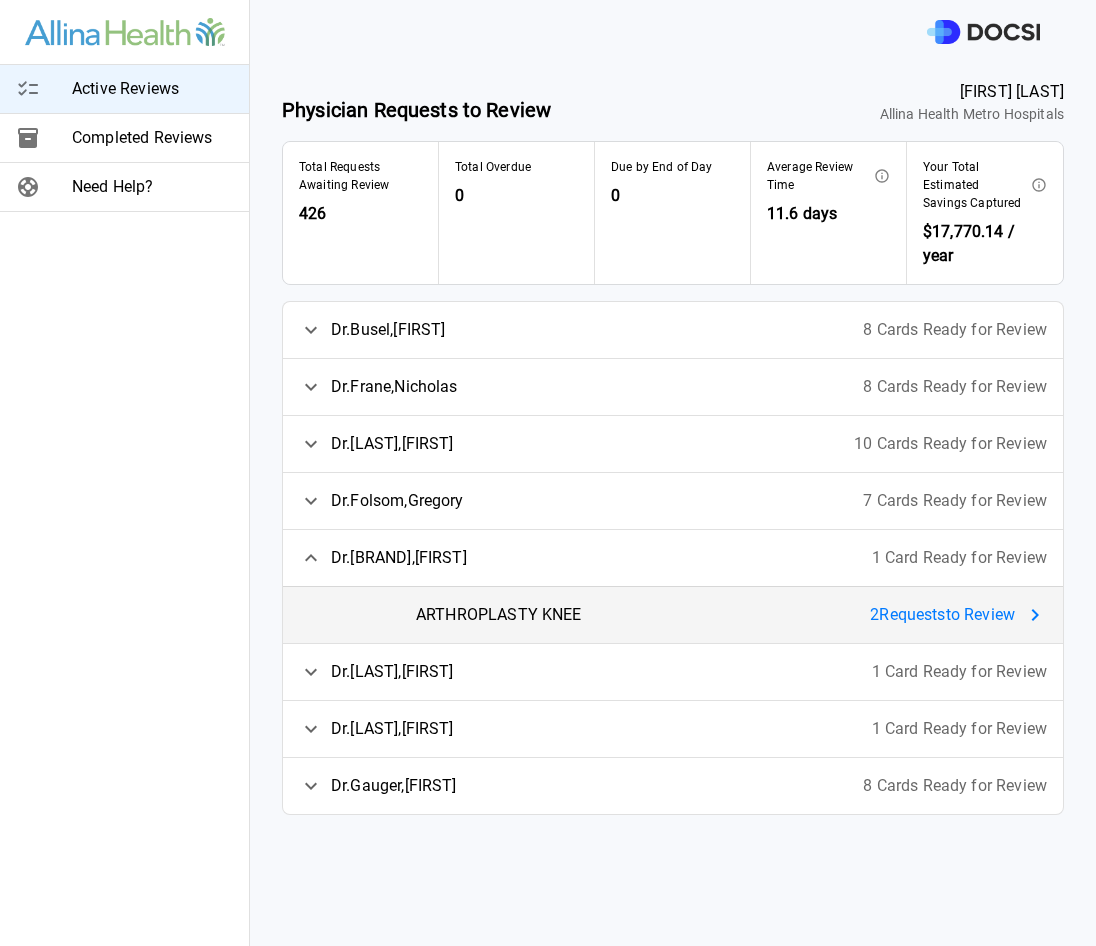 click on "2  Request s  to Review" at bounding box center [942, 615] 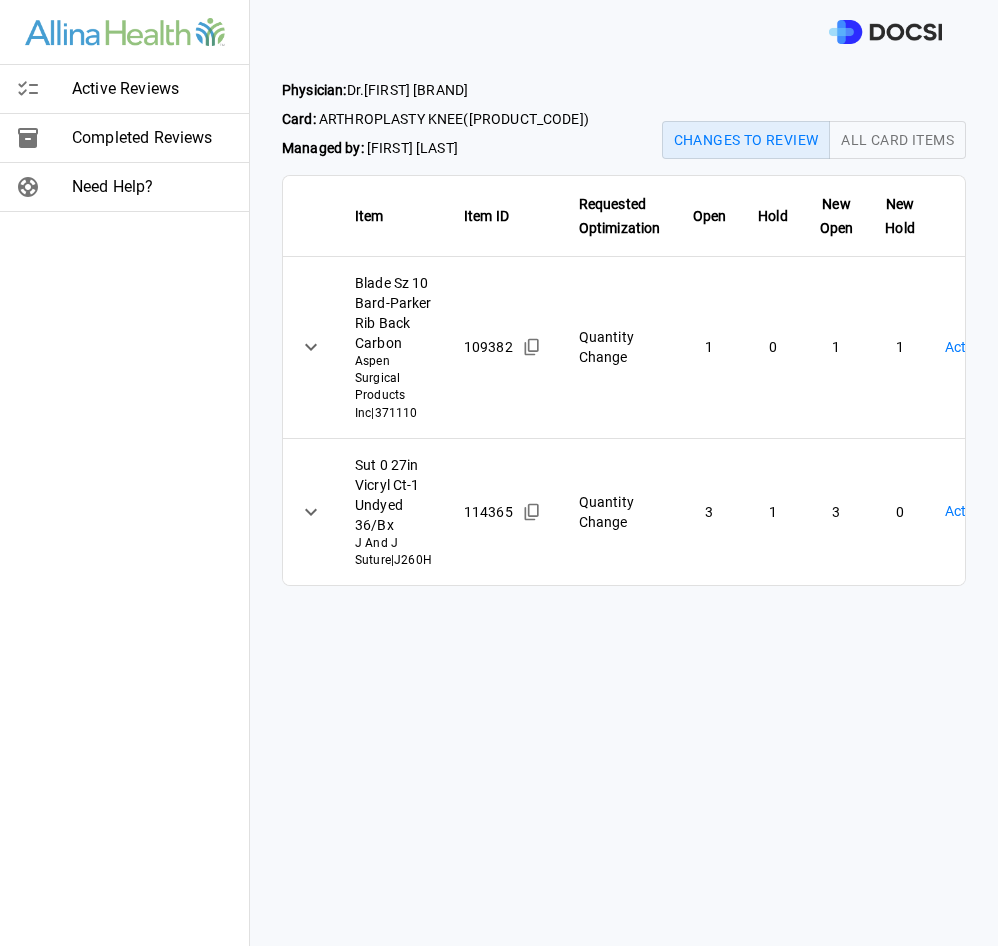 click on "Active Reviews Completed Reviews Need Help? Physician:   Dr.  [FIRST]   [LAST] Edwards Card:    ARTHROPLASTY KNEE  ( M-19320 ) Managed by:    [FIRST] [LAST] Changes to Review All Card Items Item Item ID Requested Optimization Open Hold New Open New Hold Review Status Blade Sz 10 Bard-Parker Rib Back Carbon Aspen Surgical Products Inc  |  371110 109382 Quantity Change 1 0 1 1 Action Required **** ​ Sut 0 27in Vicryl Ct-1 Undyed 36/Bx J And J Suture  |  J260H 114365 Quantity Change 3 1 3 0 Action Required **** ​
Active Reviews Completed Reviews Need Help?" at bounding box center [499, 473] 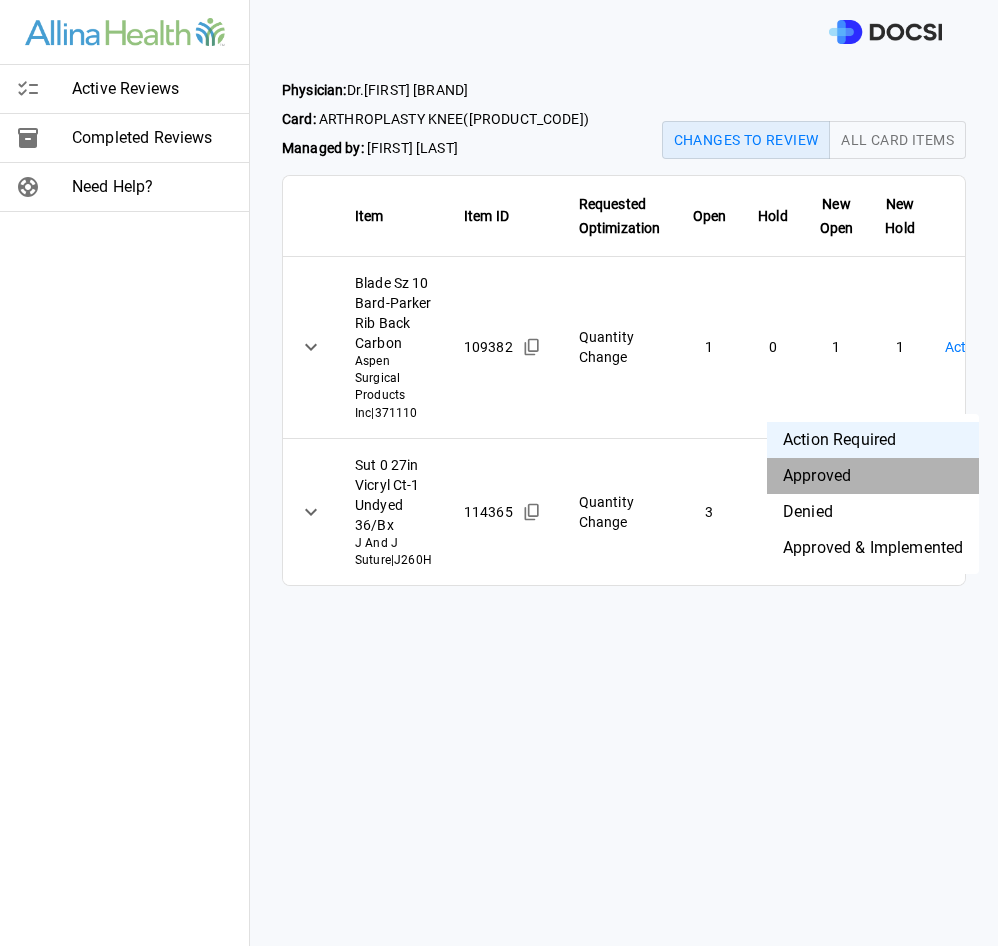 click on "Approved" at bounding box center (873, 476) 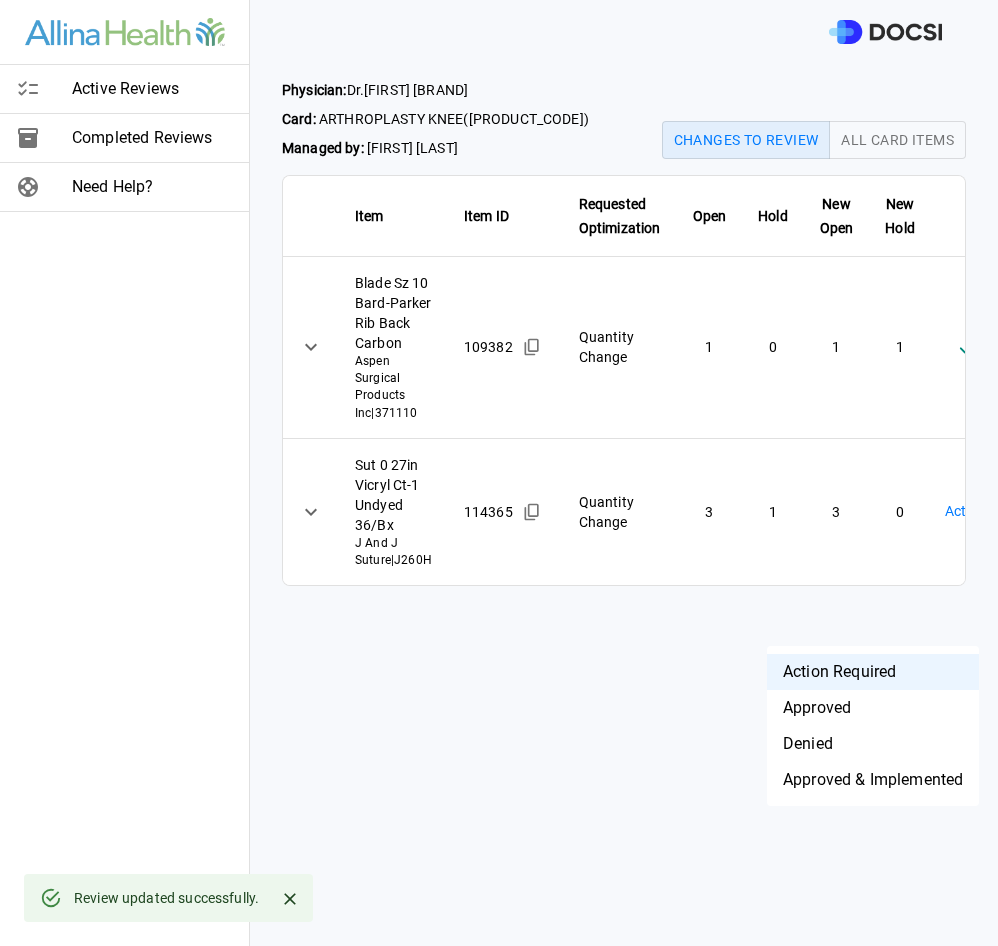 click on "Active Reviews Completed Reviews Need Help? Physician:   Dr.  [FIRST] [LAST] Card:    ARTHROPLASTY KNEE  ( M-19320 ) Managed by:    [FIRST] [LAST] Changes to Review All Card Items Item Item ID Requested Optimization Open Hold New Open New Hold Review Status Blade Sz 10 Bard-Parker Rib Back Carbon Aspen Surgical Products Inc  |  371110 109382 Quantity Change 1 0 1 1 Approved ******** ​ Sut 0 27in Vicryl Ct-1 Undyed 36/Bx J And J Suture  |  J260H 114365 Quantity Change 3 1 3 0 Action Required **** ​ Review updated successfully.
Active Reviews Completed Reviews Need Help? Action Required Approved Denied Approved & Implemented" at bounding box center (499, 473) 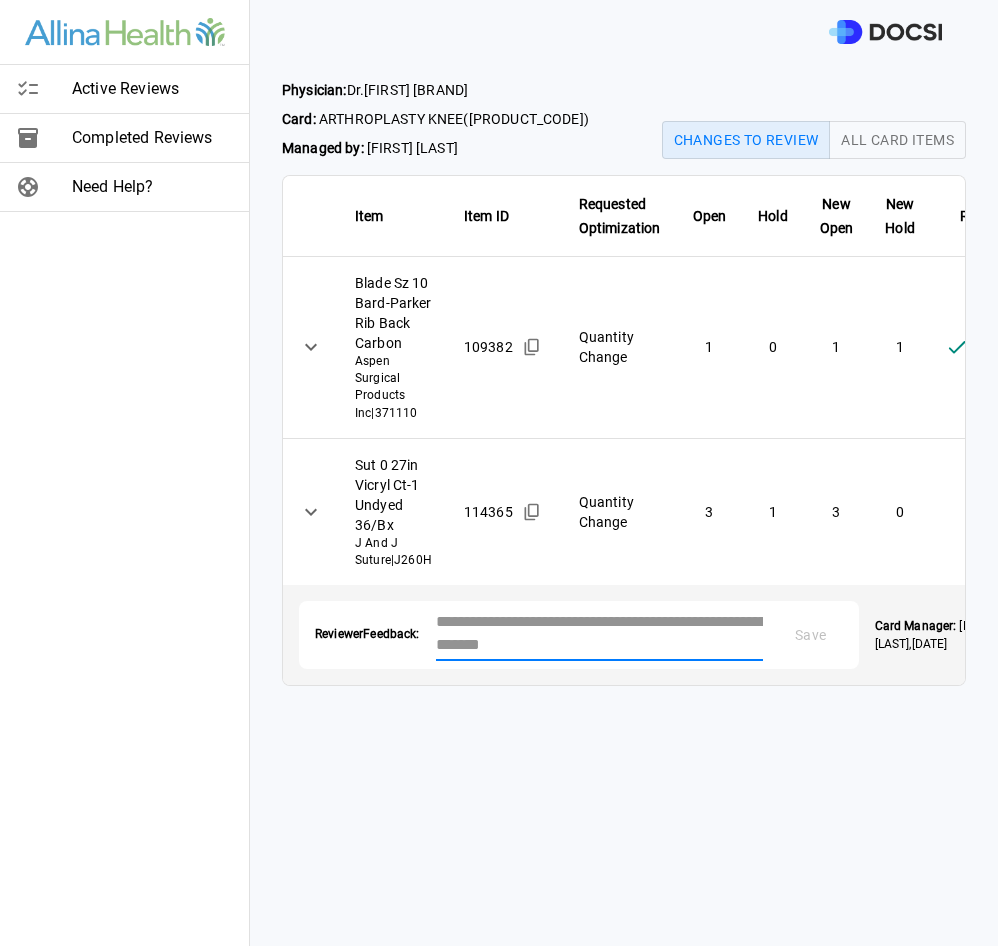 click at bounding box center [599, 633] 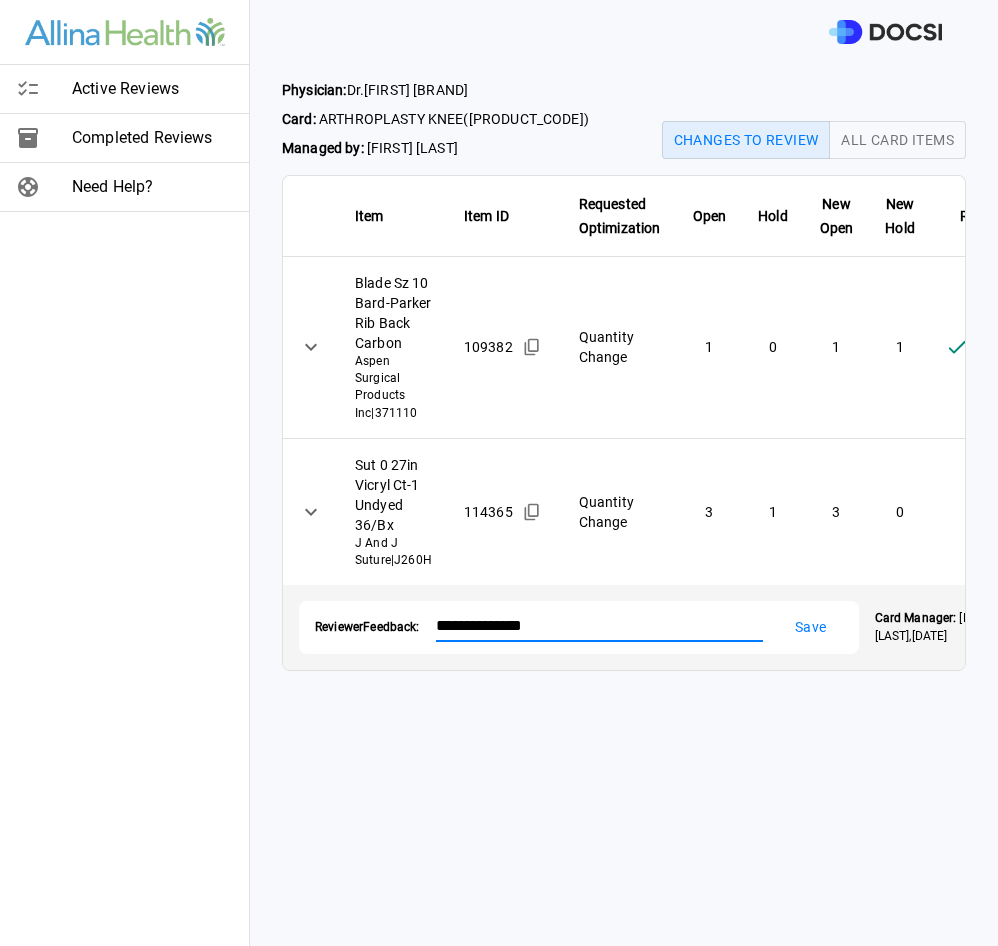 type on "**********" 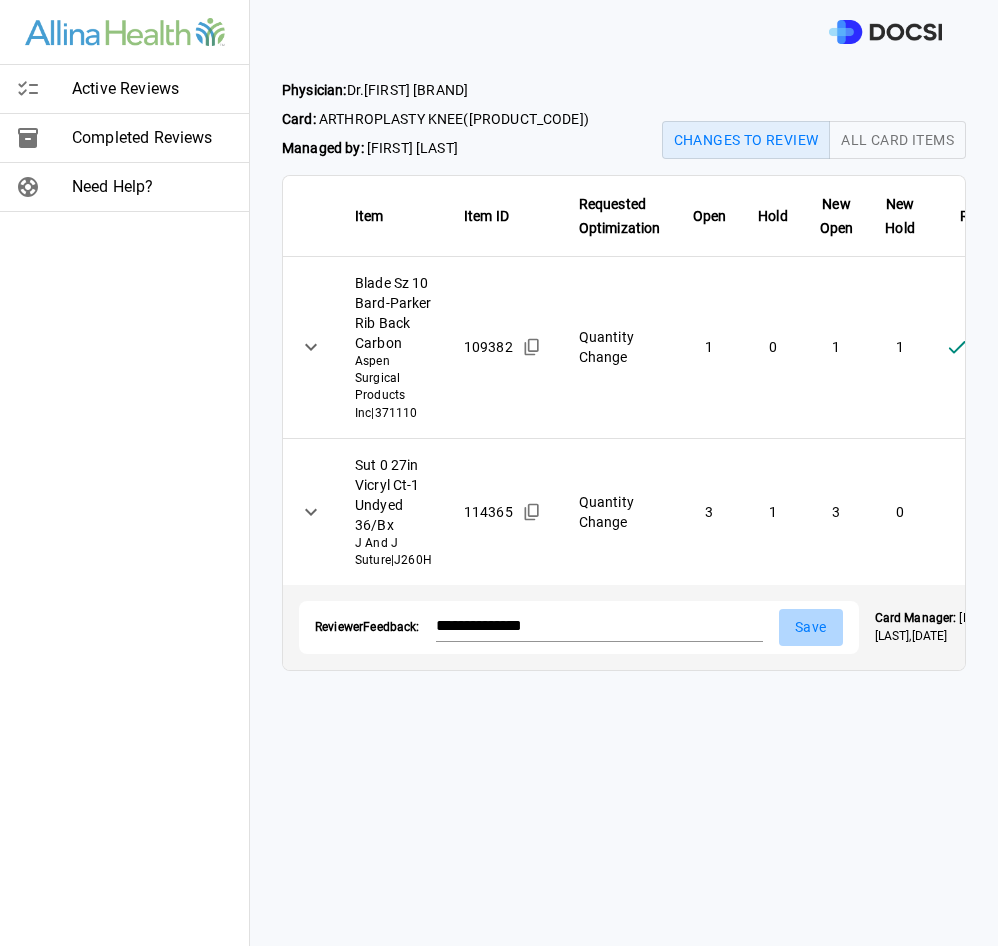 click on "Save" at bounding box center (811, 627) 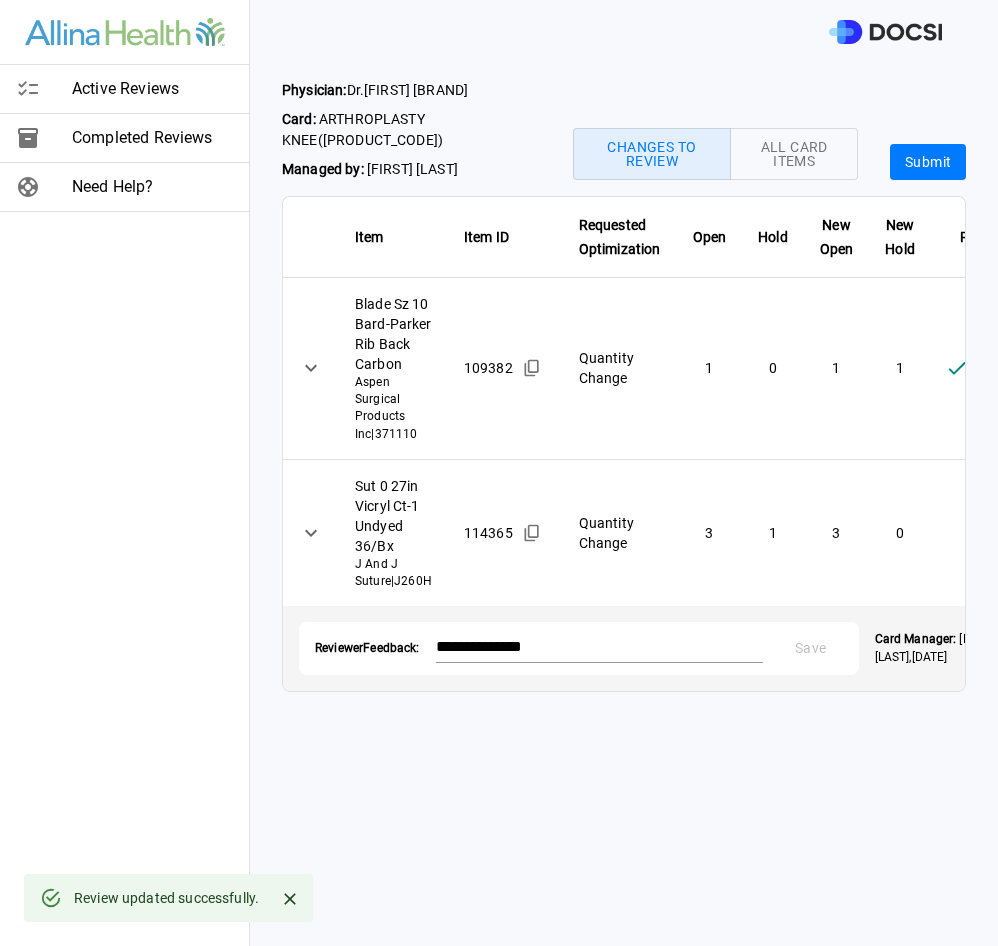 click on "Submit" at bounding box center [928, 162] 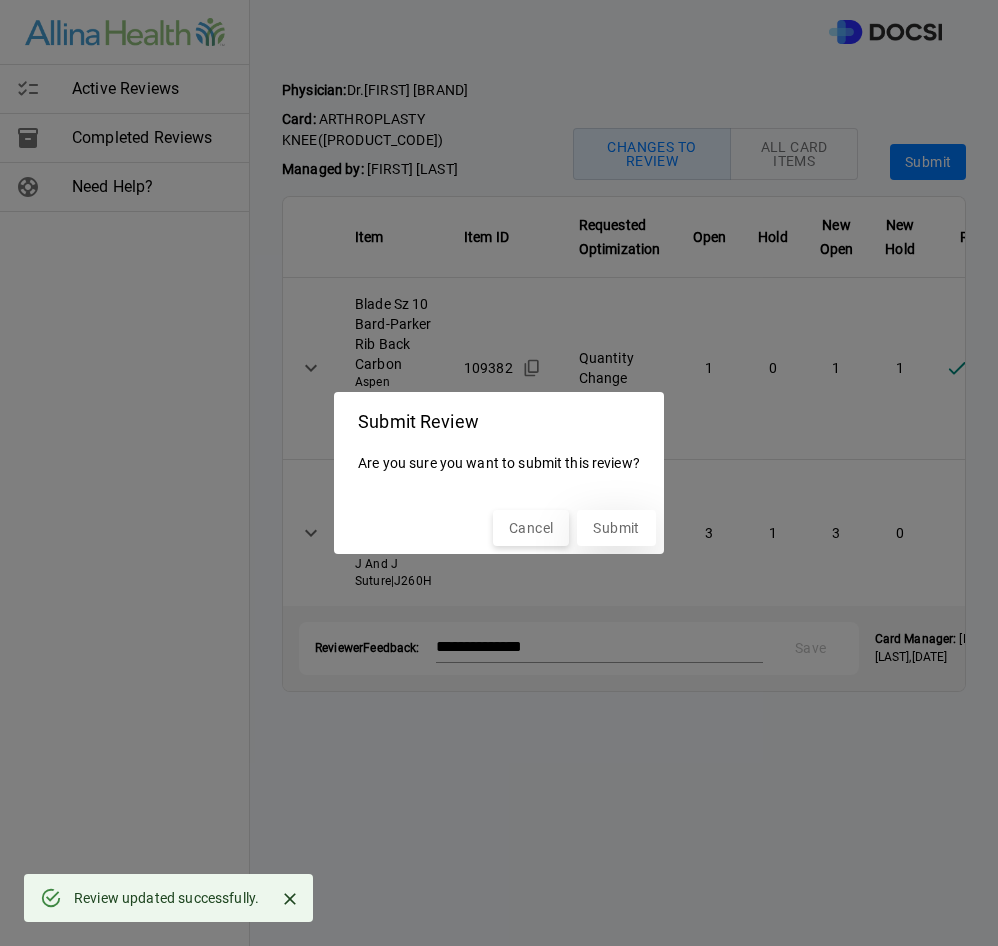 click on "Submit" at bounding box center [616, 528] 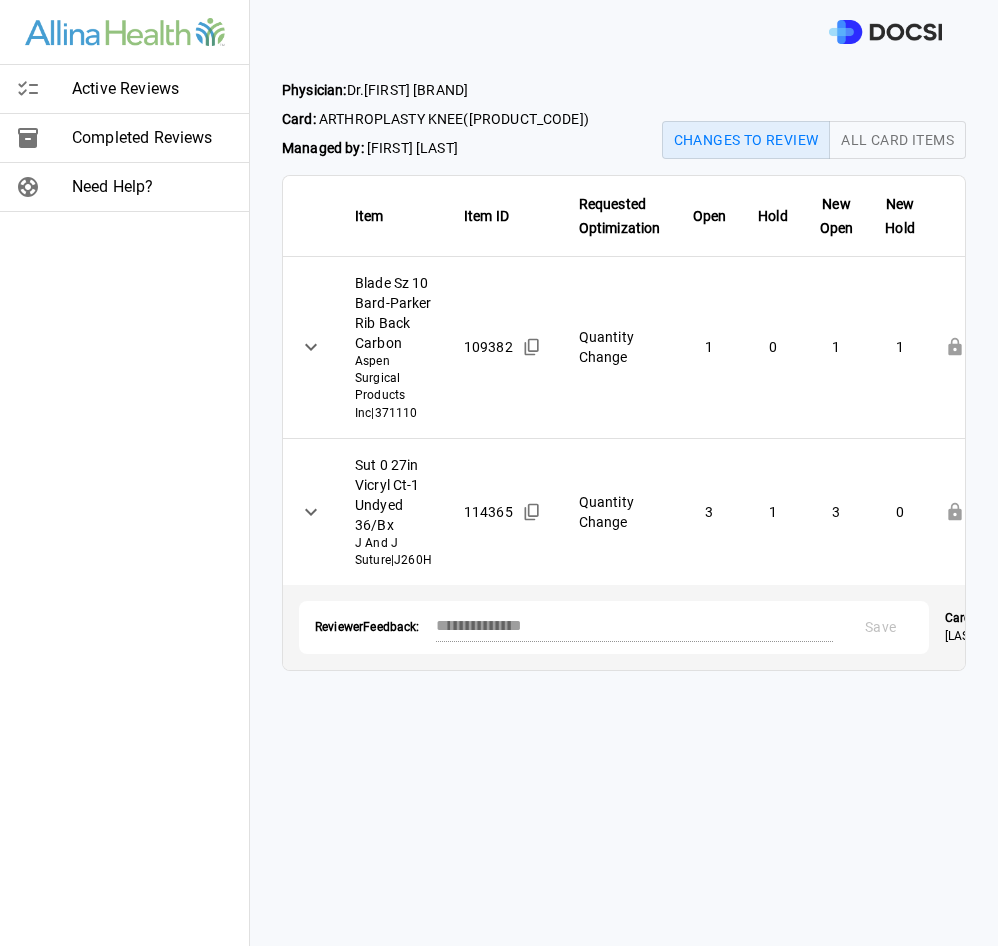click on "Active Reviews" at bounding box center (152, 89) 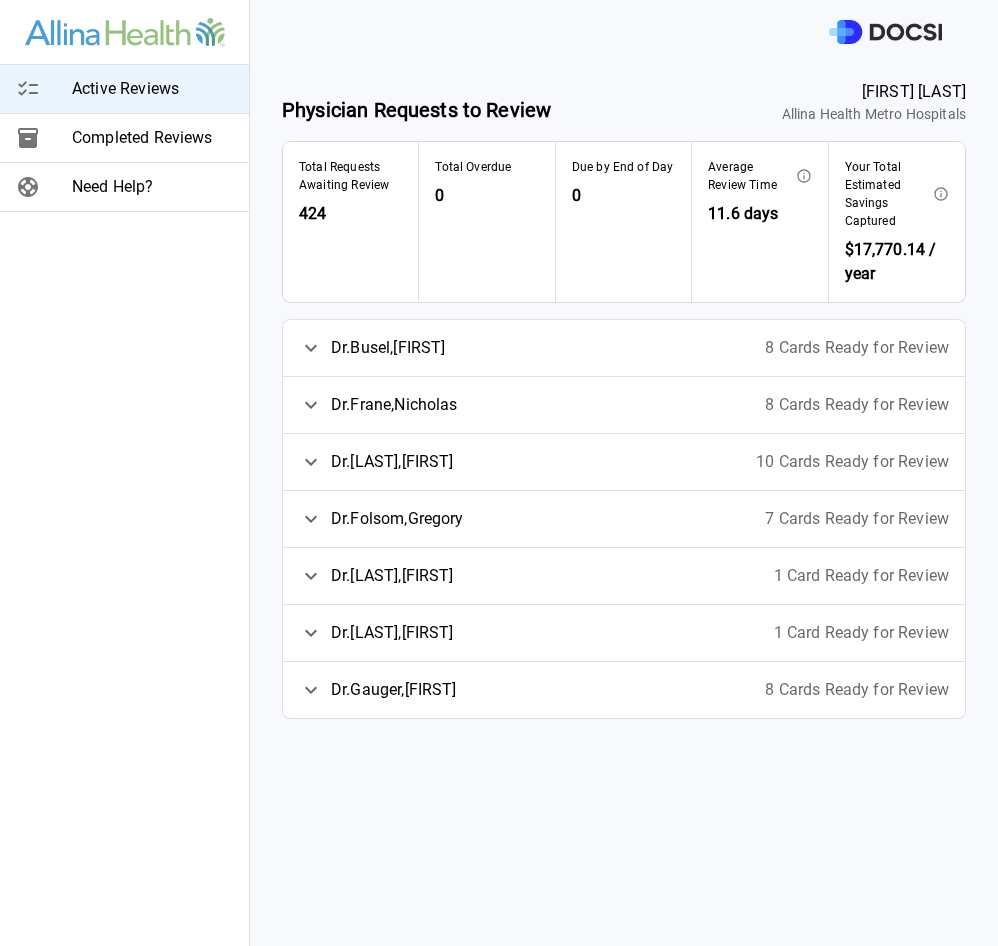 click on "Dr.  [LAST] ,  [FIRST]" at bounding box center [392, 576] 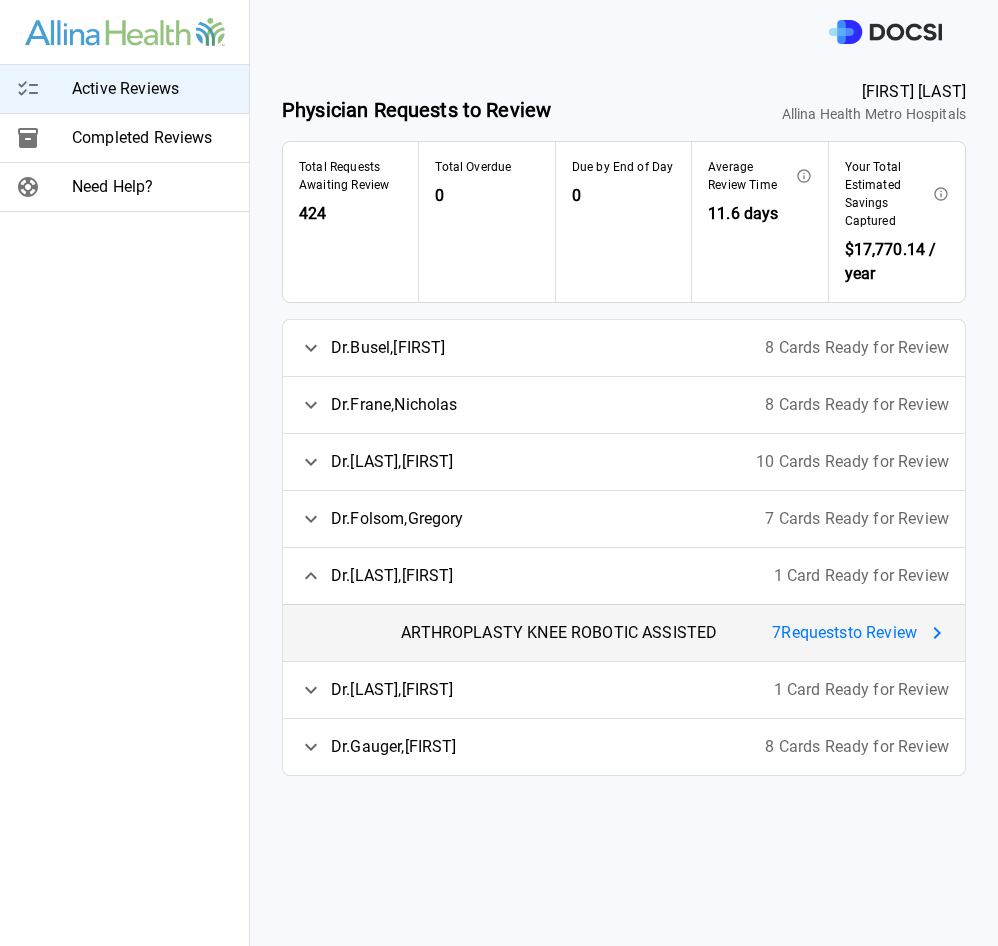 click on "7  Request s  to Review" at bounding box center [844, 633] 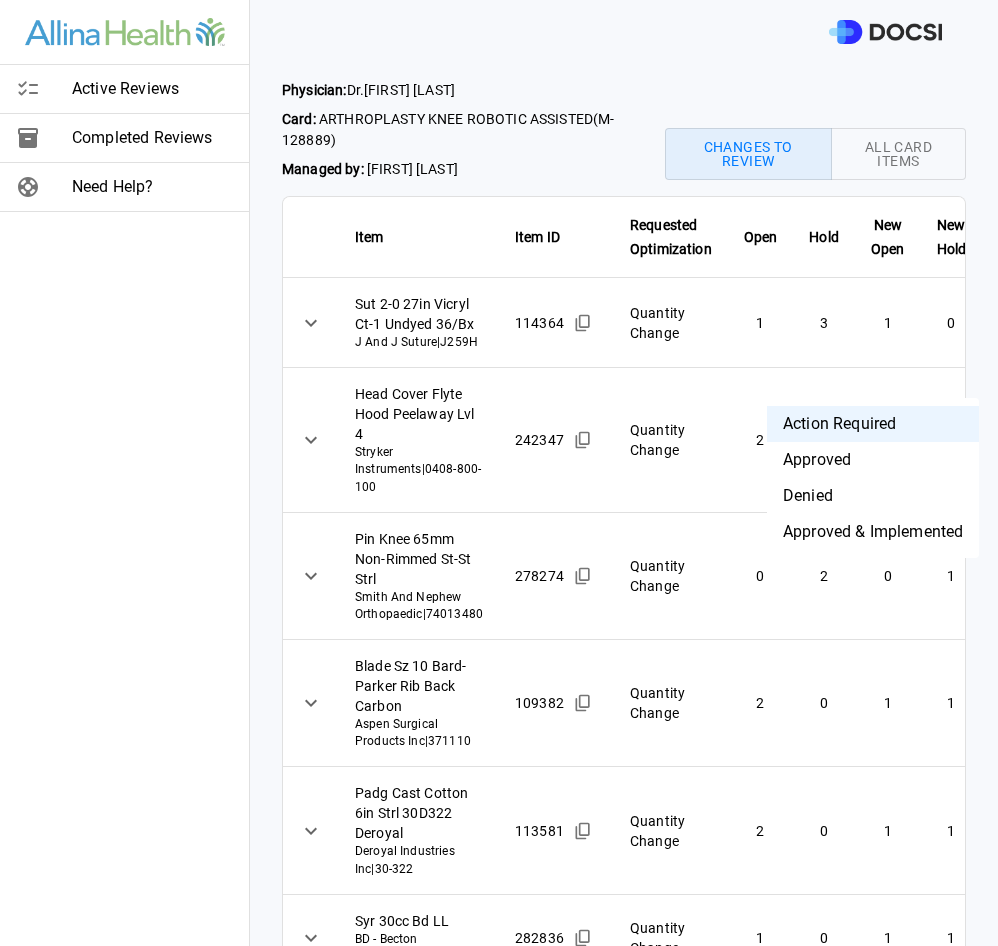 click on "Active Reviews Completed Reviews Need Help? Physician:   Dr.  [FIRST] [WETTER] Card:    ARTHROPLASTY KNEE ROBOTIC ASSISTED  ( M-128889 ) Managed by:    [FIRST] [LAST] Changes to Review All Card Items Item Item ID Requested Optimization Open Hold New Open New Hold Review Status Sut 2-0 27in Vicryl Ct-1 Undyed 36/Bx J And J Suture  |  J259H 114364 Quantity Change 1 3 1 0 Action Required **** ​ Head Cover Flyte Hood Peelaway Lvl 4 Stryker Instruments  |  0408-800-100 242347 Quantity Change 2 0 2 1 Action Required **** ​ Pin Knee 65mm Non-Rimmed St-St Strl Smith And Nephew Orthopaedic  |  74013480 278274 Quantity Change 0 2 0 1 Action Required **** ​ Blade Sz 10 Bard-Parker Rib Back Carbon Aspen Surgical Products Inc  |  371110 109382 Quantity Change 2 0 1 1 Action Required **** ​ Padg Cast Cotton 6in Strl 30D322 Deroyal Deroyal Industries Inc  |  30-322 113581 Quantity Change 2 0 1 1 Action Required **** ​ Syr 30cc Bd LL BD - Becton Dickinson  |  302832 282836 Quantity Change 1 0 1 1 **** ​ 2" at bounding box center (499, 473) 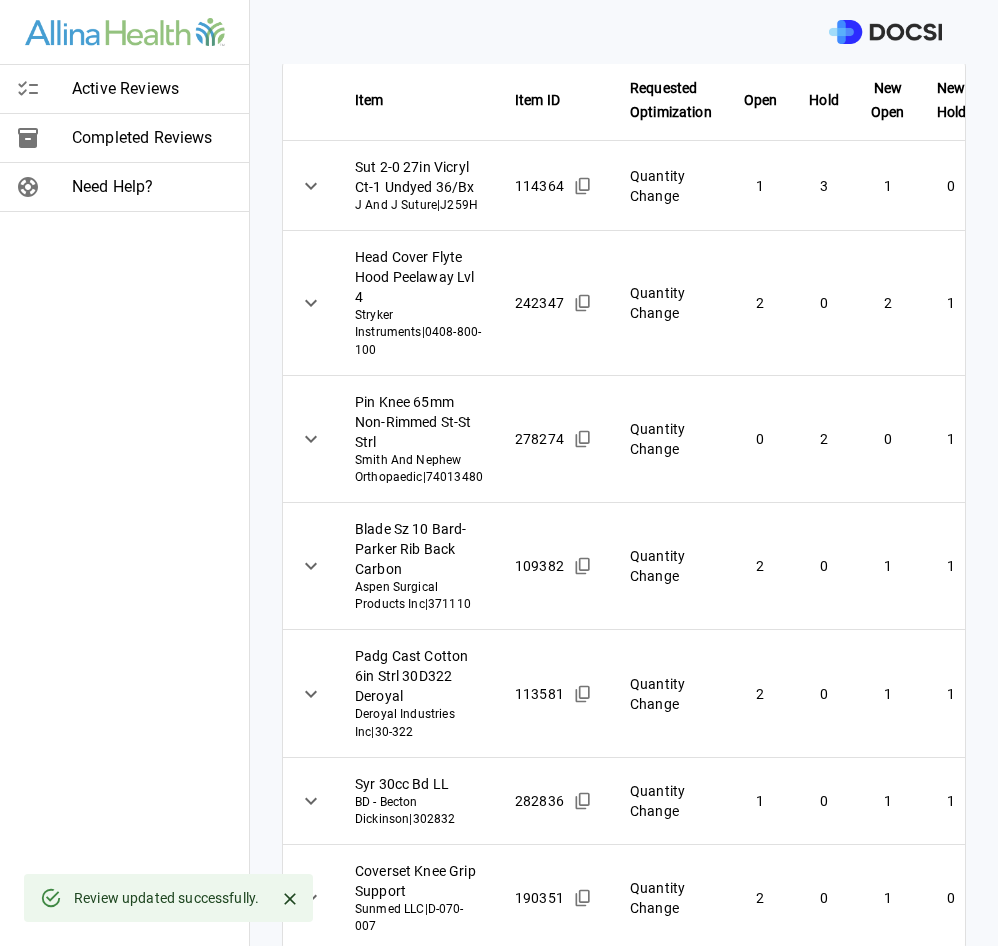scroll, scrollTop: 150, scrollLeft: 0, axis: vertical 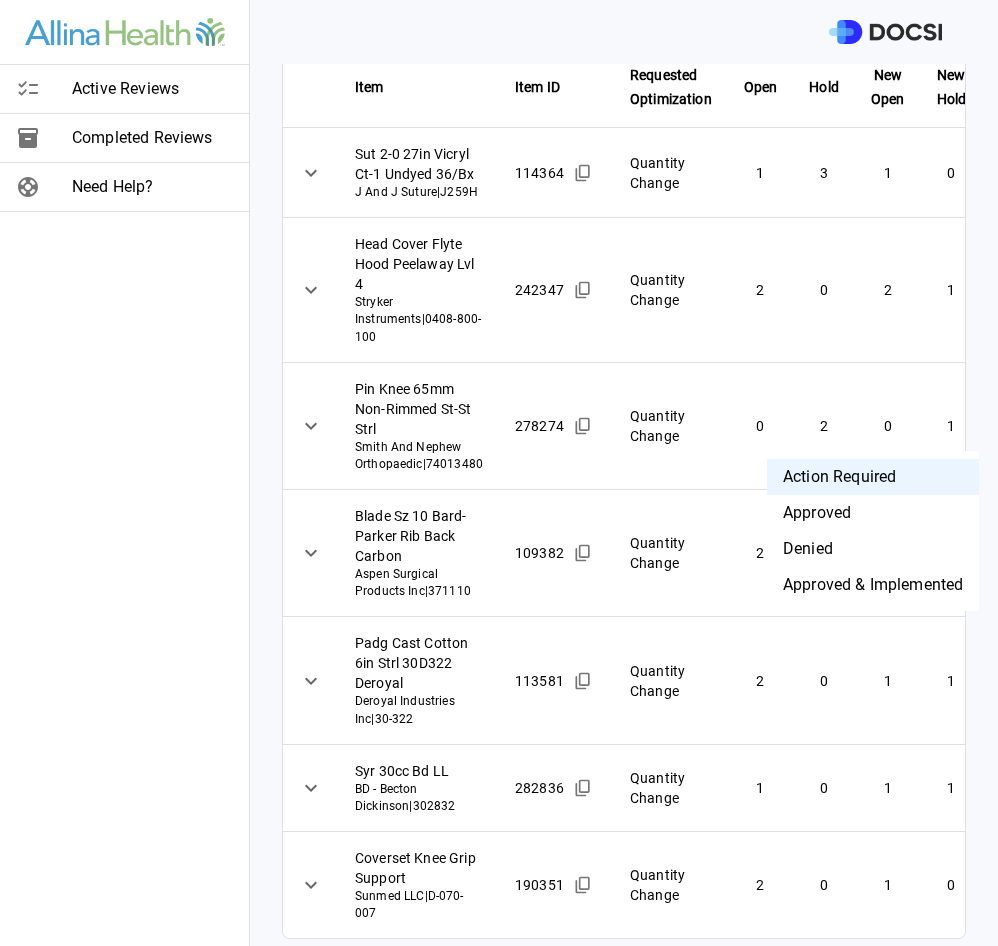 click on "Active Reviews Completed Reviews Need Help? Physician:   Dr.  [FIRST] [LAST] Card:    ARTHROPLASTY KNEE ROBOTIC ASSISTED  ( M-128889 ) Managed by:    [FIRST] [LAST] Changes to Review All Card Items Item Item ID Requested Optimization Open Hold New Open New Hold Review Status Sut 2-0 27in Vicryl Ct-1 Undyed 36/Bx J And J Suture  |  J259H 114364 Quantity Change 1 3 1 0 Approved ******** ​ Head Cover Flyte Hood Peelaway Lvl 4 Stryker Instruments  |  0408-800-100 242347 Quantity Change 2 0 2 1 Action Required **** ​ Pin Knee 65mm Non-Rimmed St-St Strl Smith And Nephew Orthopaedic  |  74013480 278274 Quantity Change 0 2 0 1 Action Required **** ​ Blade Sz 10 Bard-Parker Rib Back Carbon Aspen Surgical Products Inc  |  371110 109382 Quantity Change 2 0 1 1 Action Required **** ​ Padg Cast Cotton 6in Strl 30D322 Deroyal Deroyal Industries Inc  |  30-322 113581 Quantity Change 2 0 1 1 Action Required **** ​ Syr 30cc Bd LL BD - Becton Dickinson  |  302832 282836 Quantity Change 1 0 1 1 **** ​  |  2" at bounding box center (499, 473) 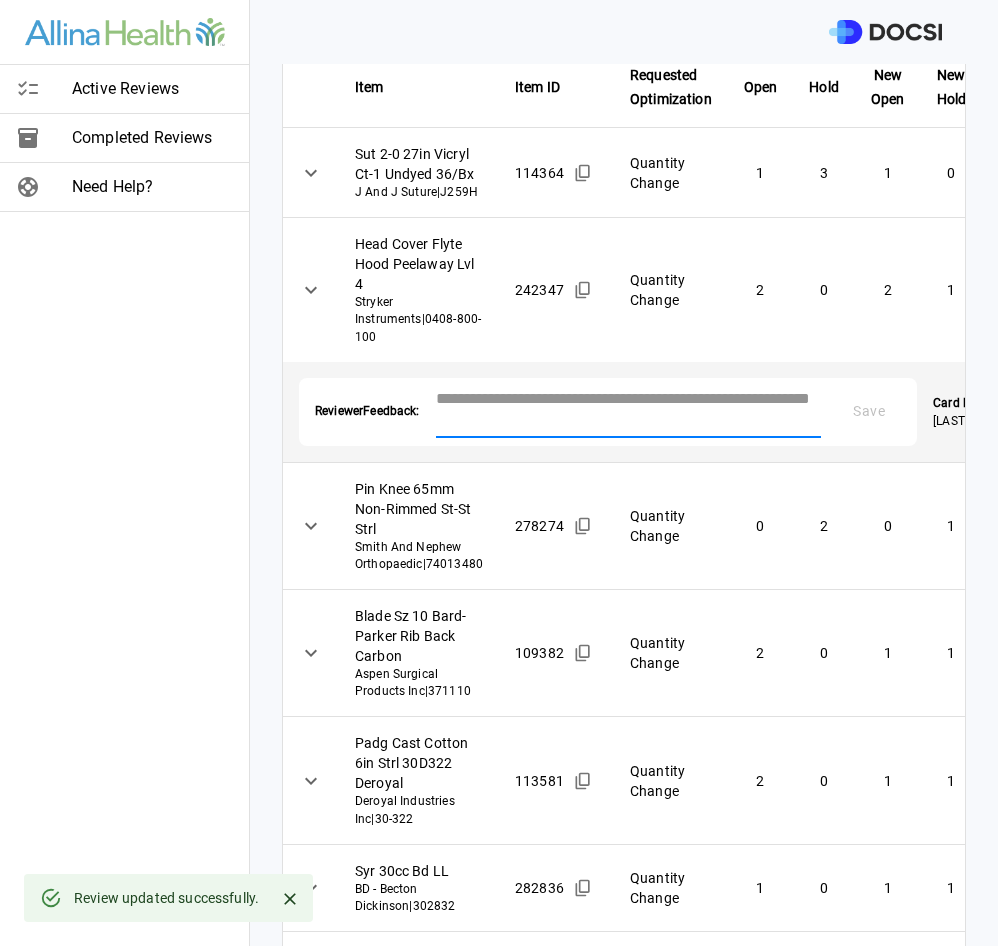 click at bounding box center (629, 410) 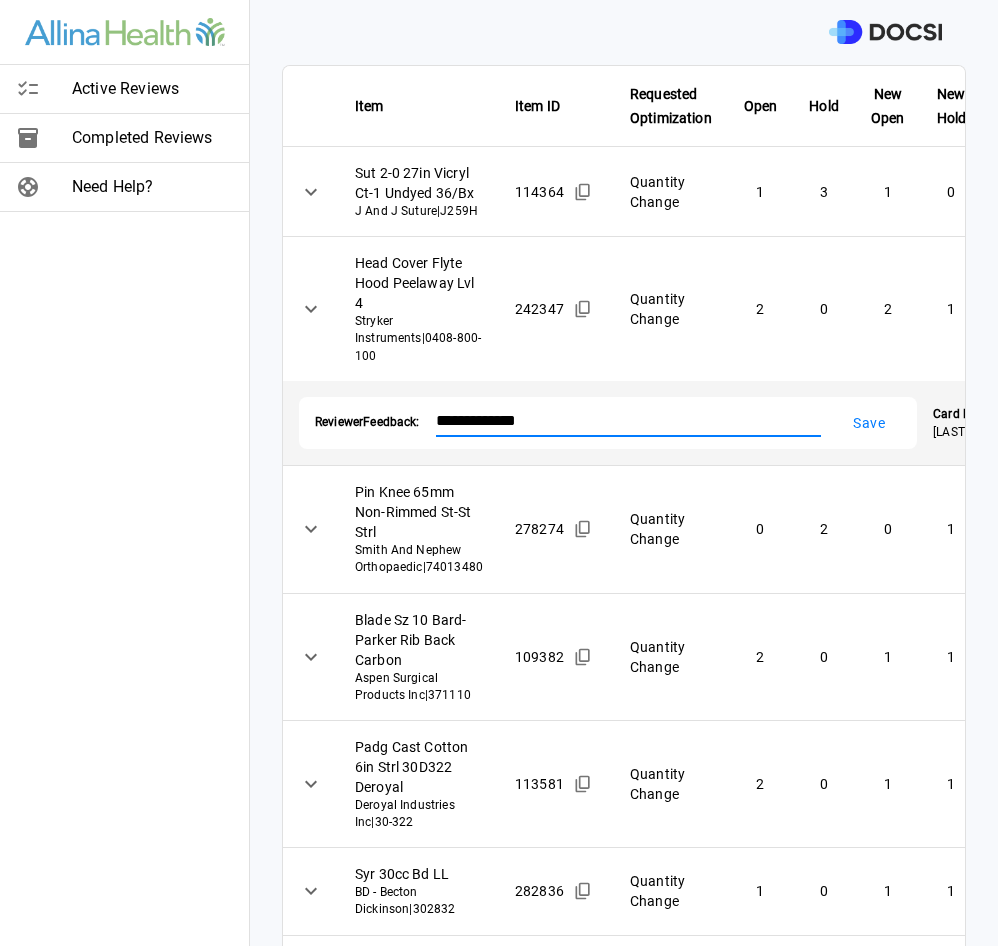 scroll, scrollTop: 125, scrollLeft: 0, axis: vertical 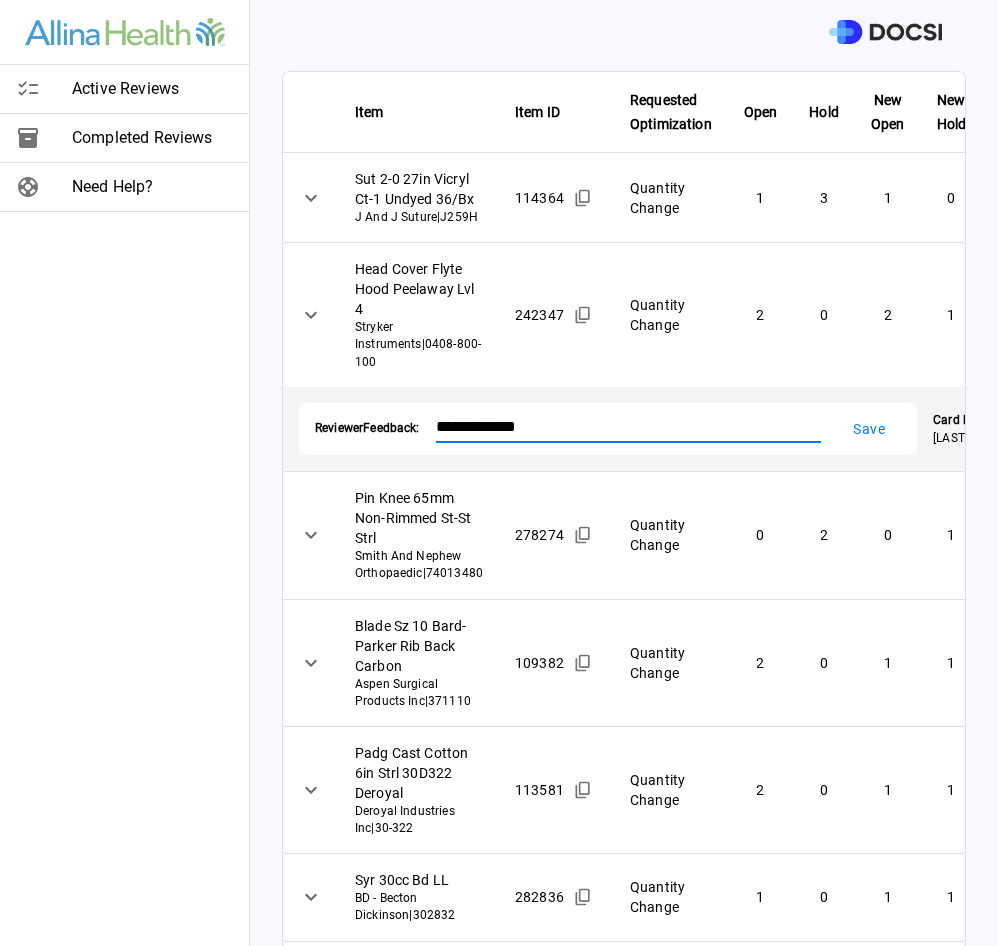 type on "**********" 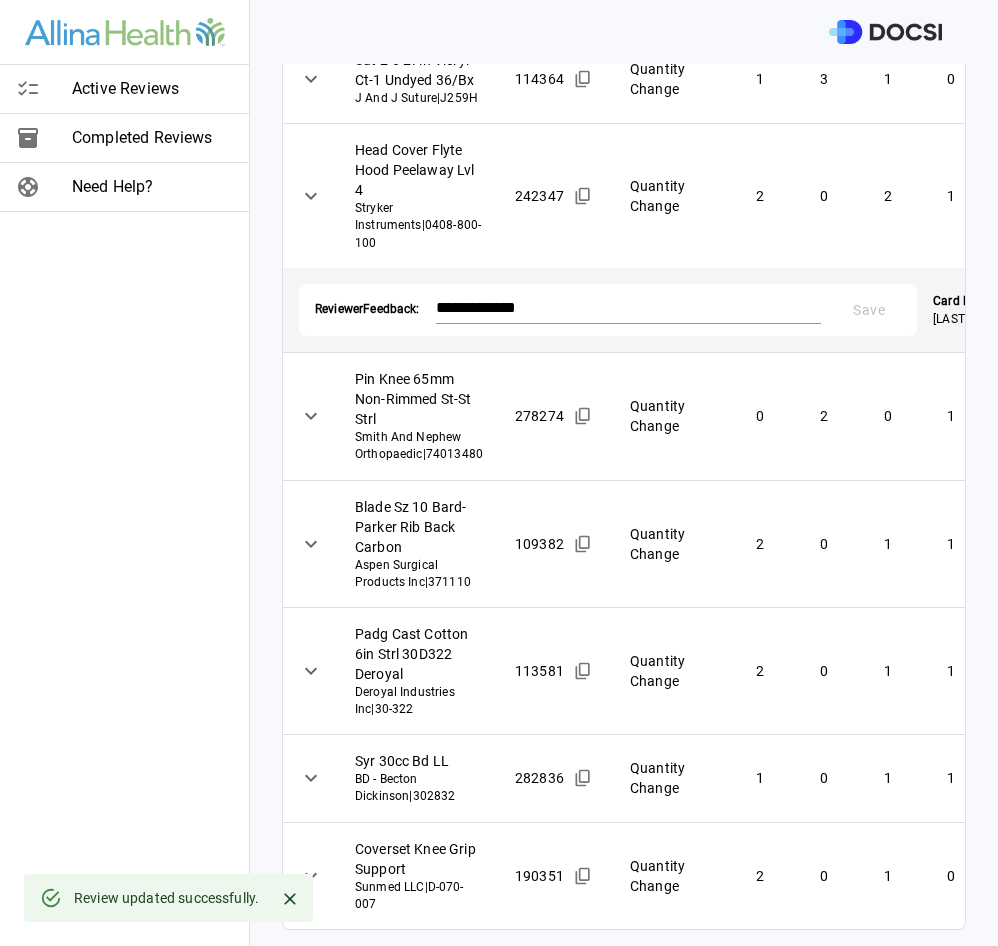 scroll, scrollTop: 500, scrollLeft: 0, axis: vertical 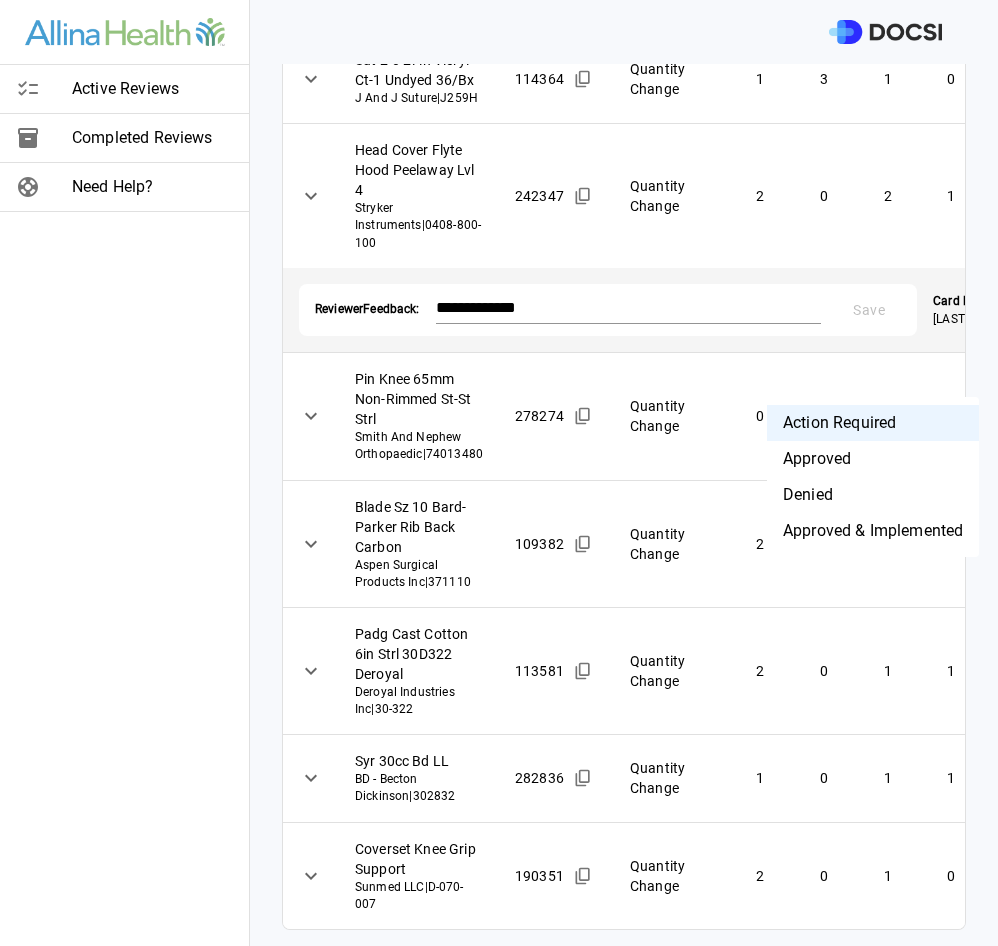 click on "**********" at bounding box center (499, 473) 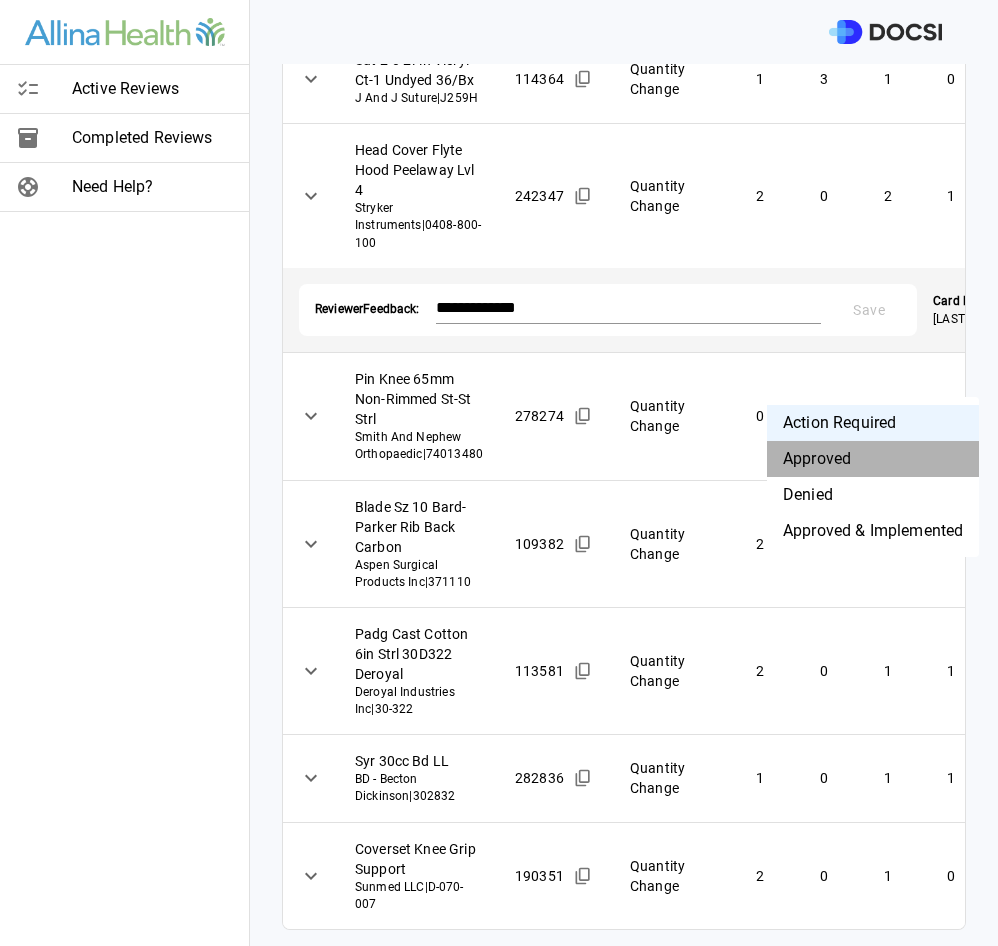 click on "Approved" at bounding box center (873, 459) 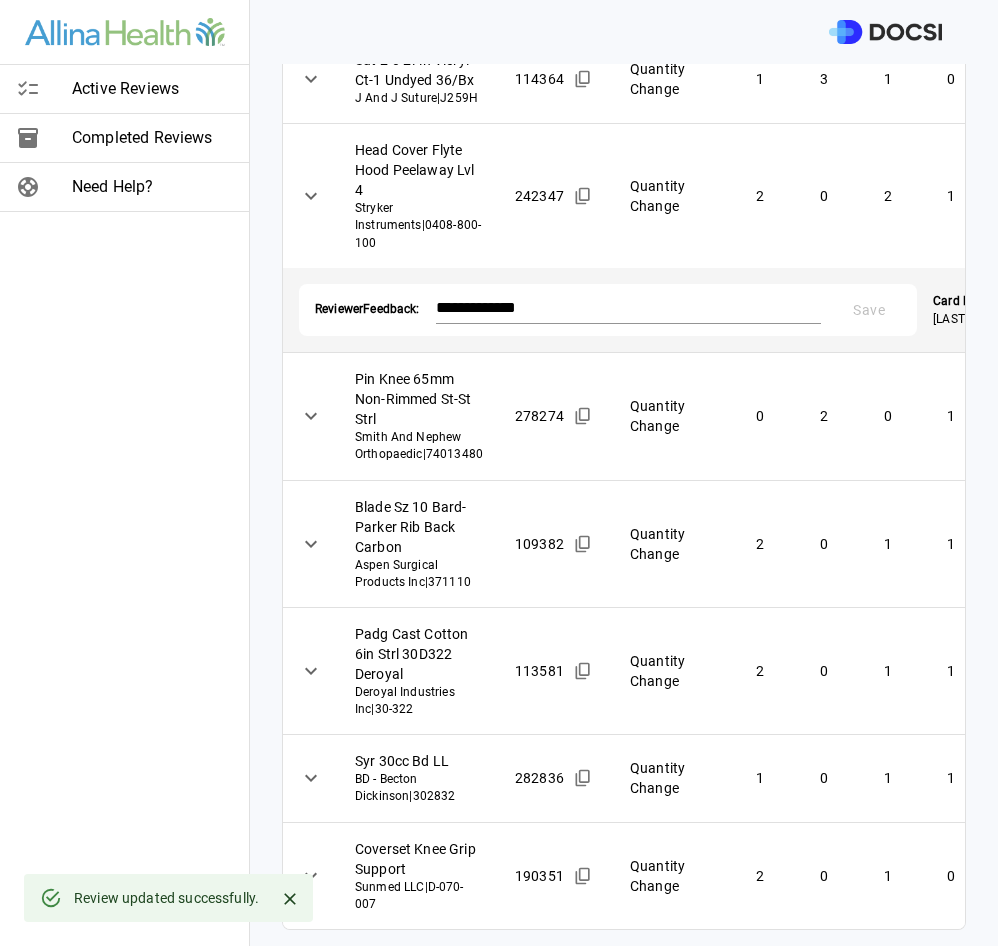 scroll, scrollTop: 625, scrollLeft: 0, axis: vertical 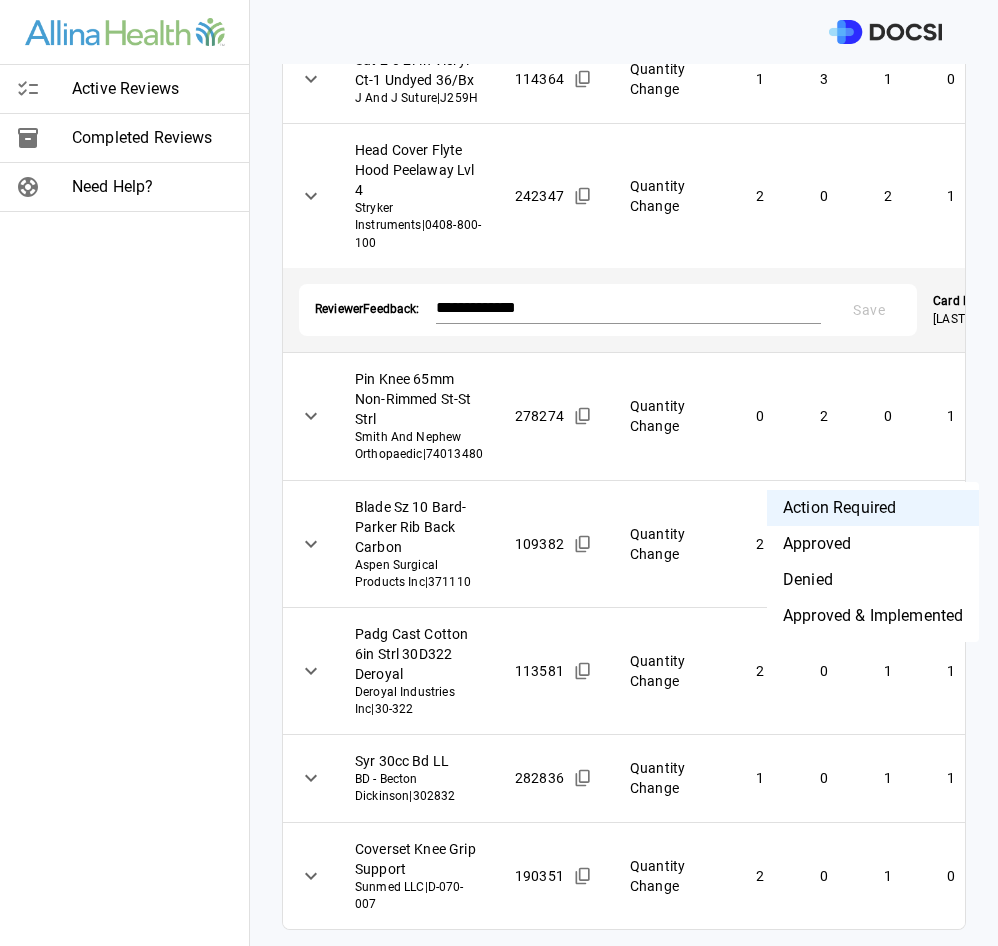 click on "**********" at bounding box center (499, 473) 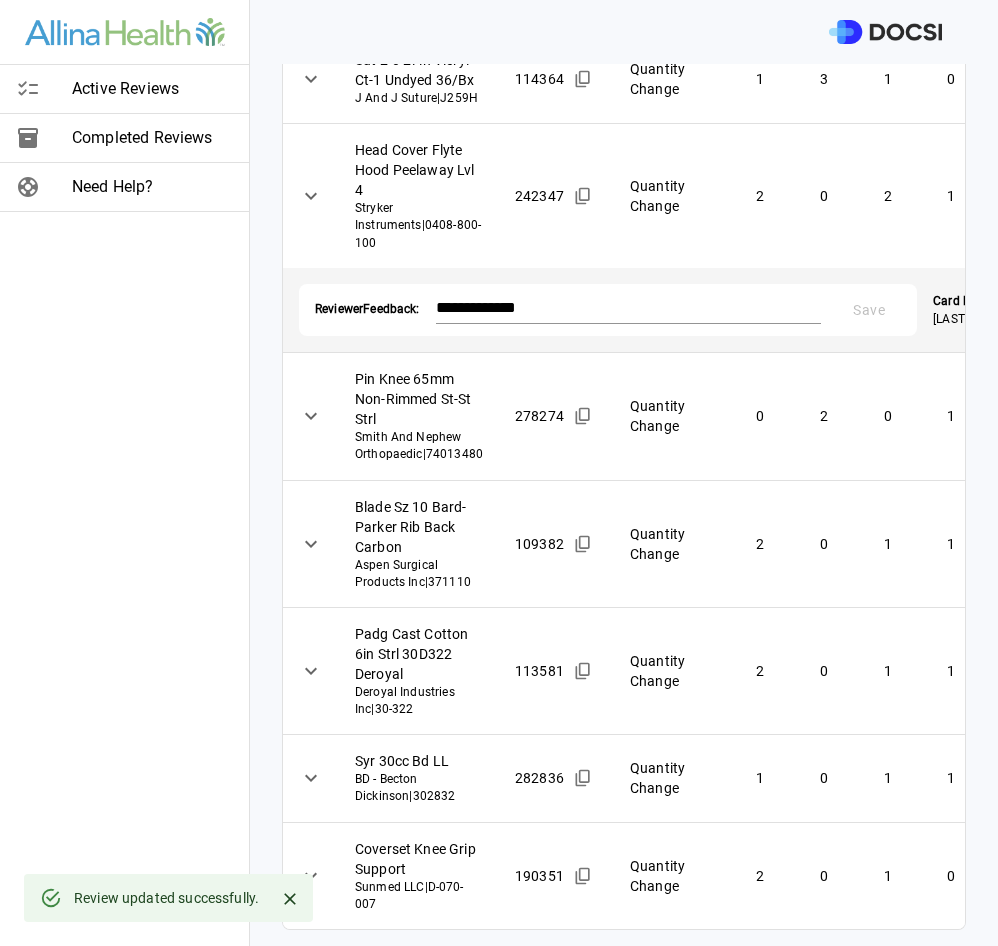 scroll, scrollTop: 728, scrollLeft: 0, axis: vertical 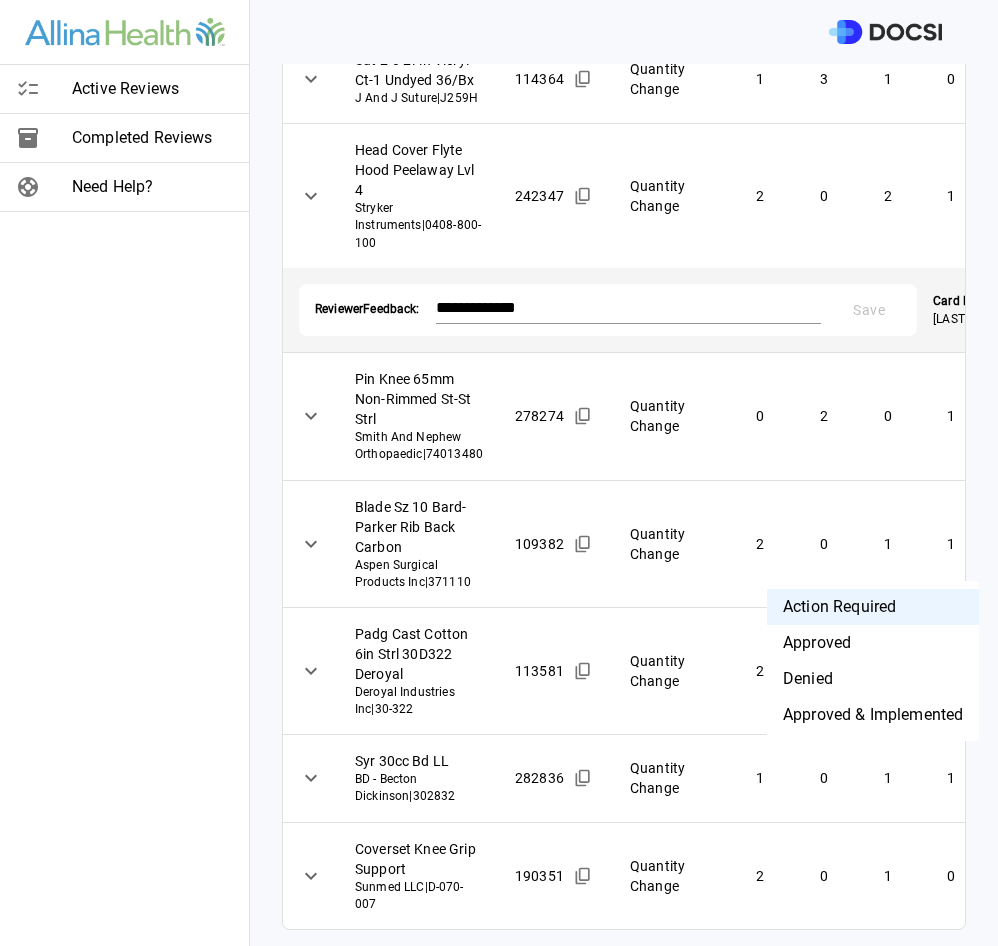 click on "**********" at bounding box center [499, 473] 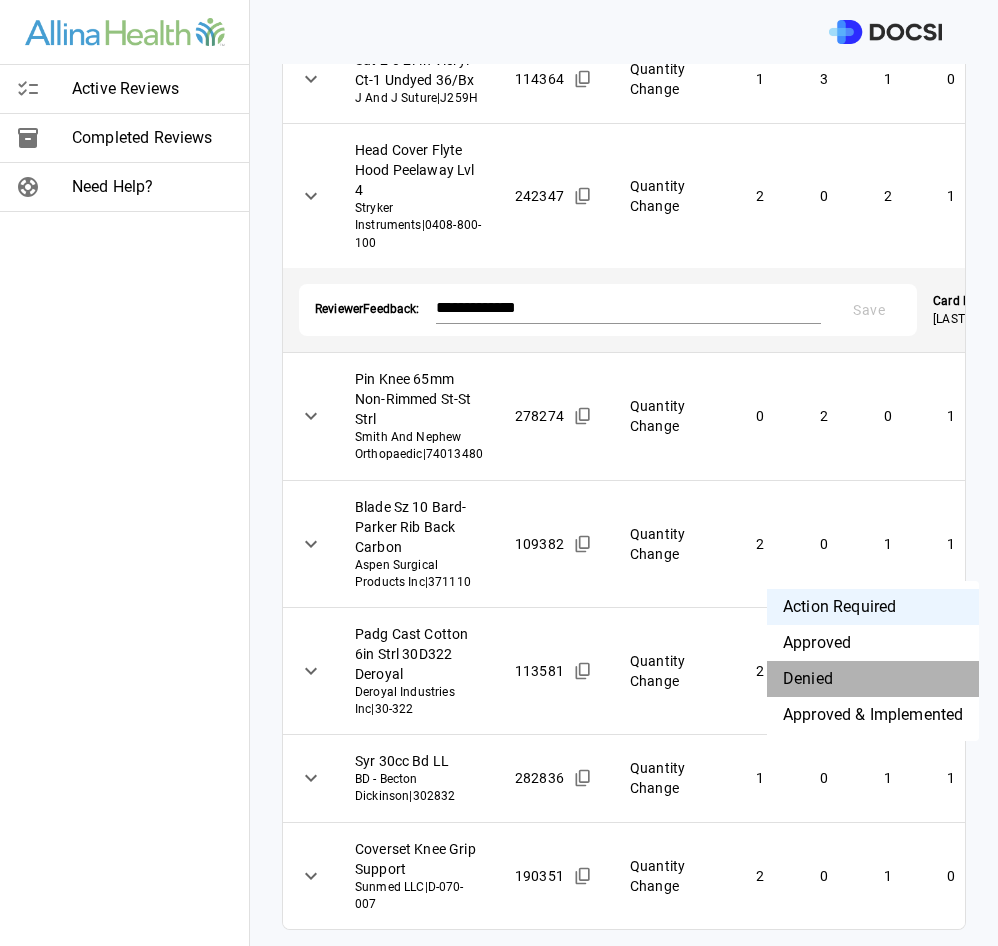 click on "Denied" at bounding box center (873, 679) 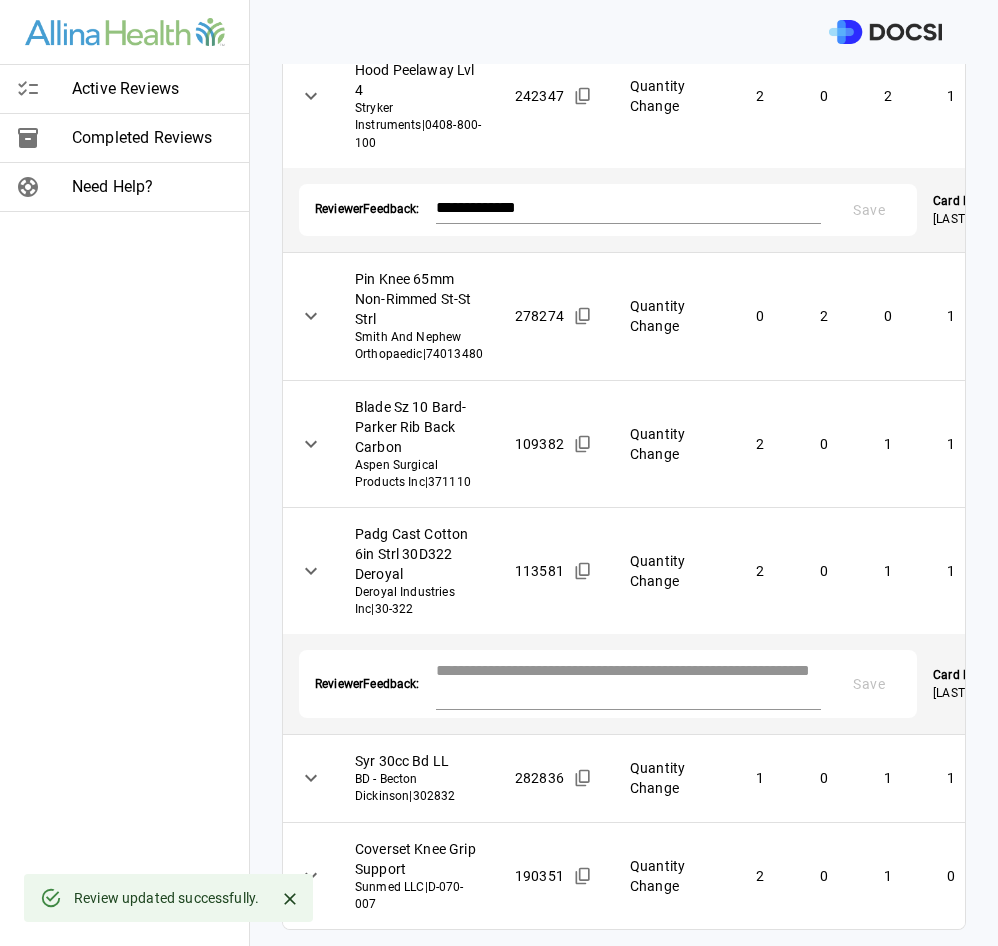 click at bounding box center [629, 682] 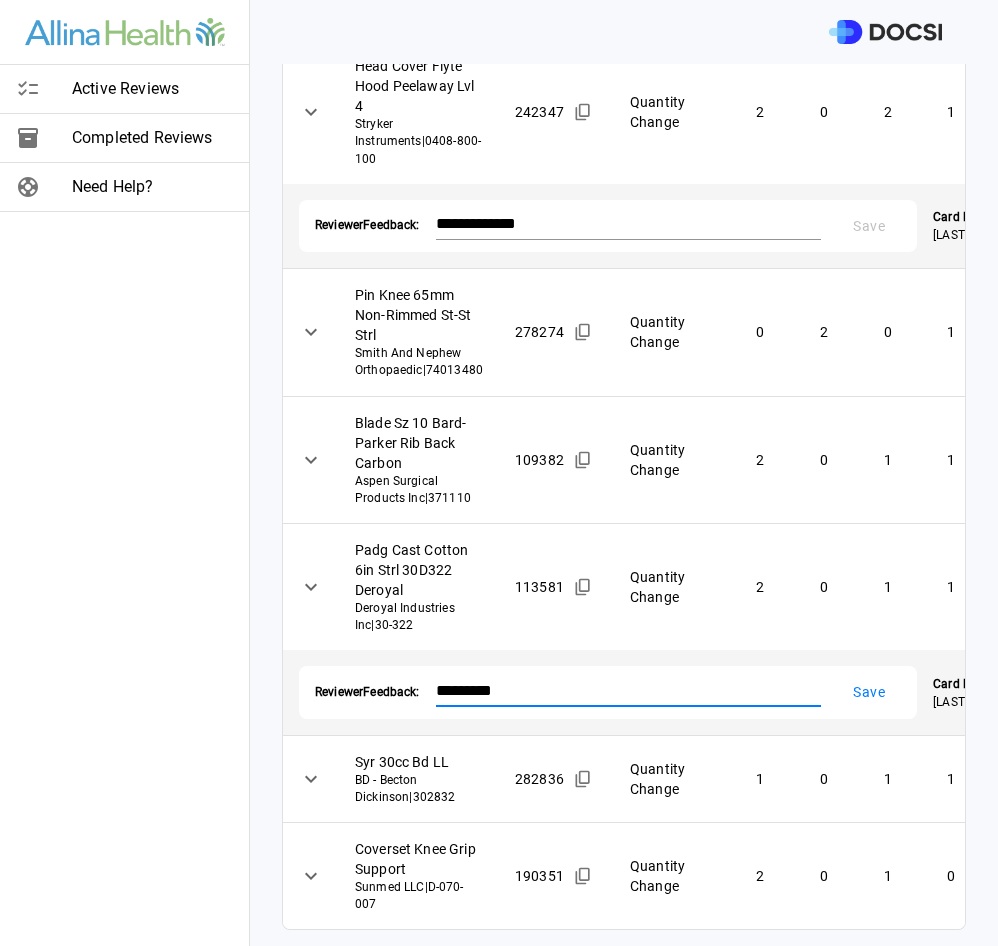 type on "*********" 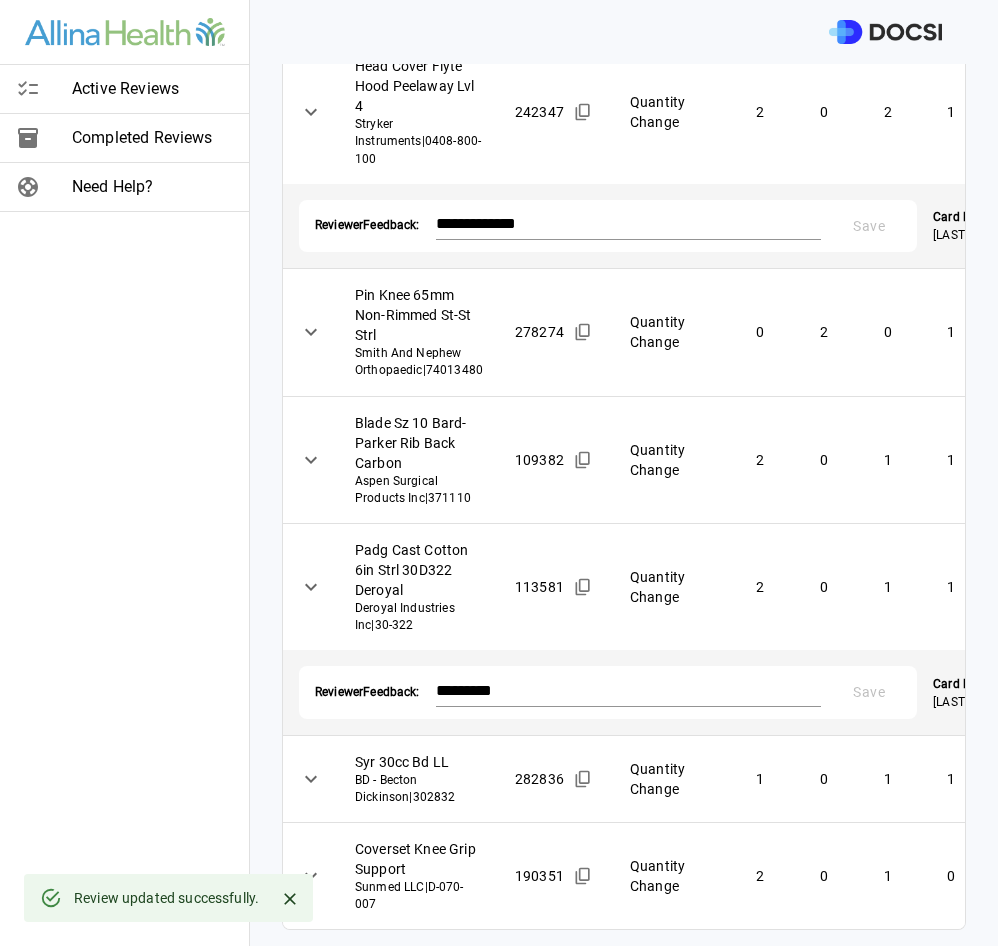 scroll, scrollTop: 812, scrollLeft: 0, axis: vertical 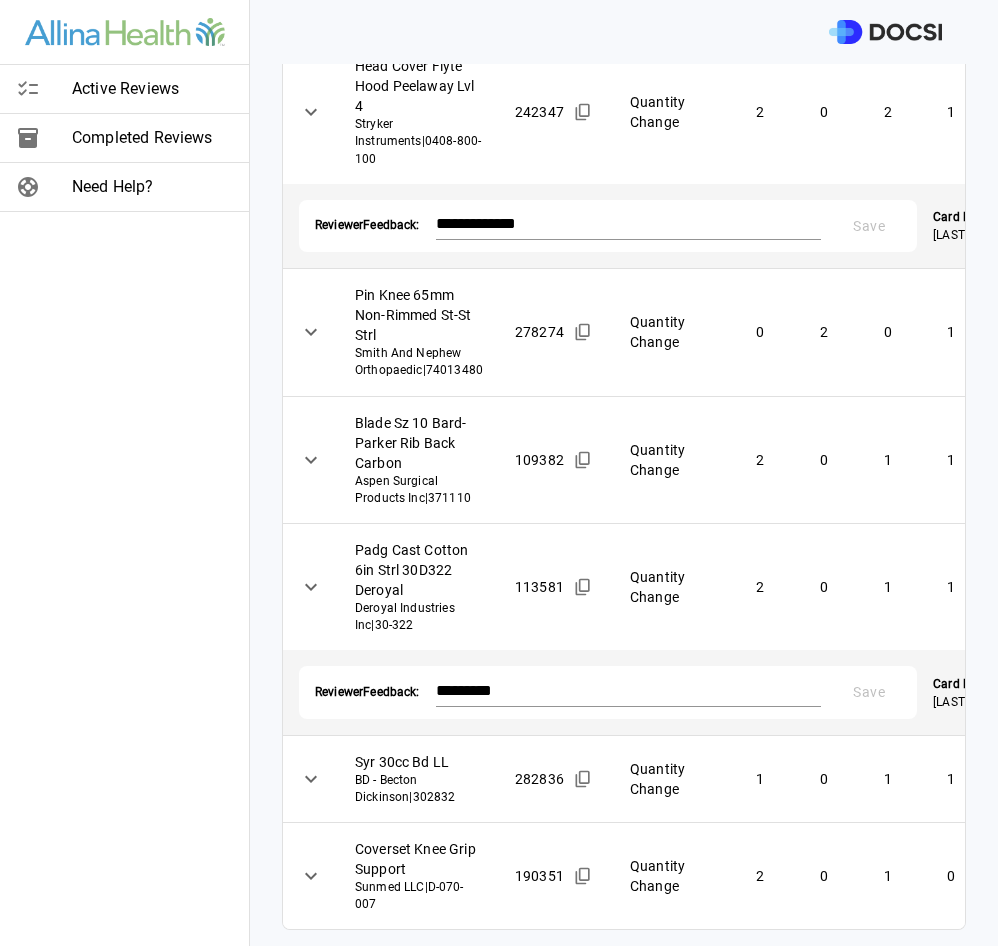 click on "**********" at bounding box center (499, 473) 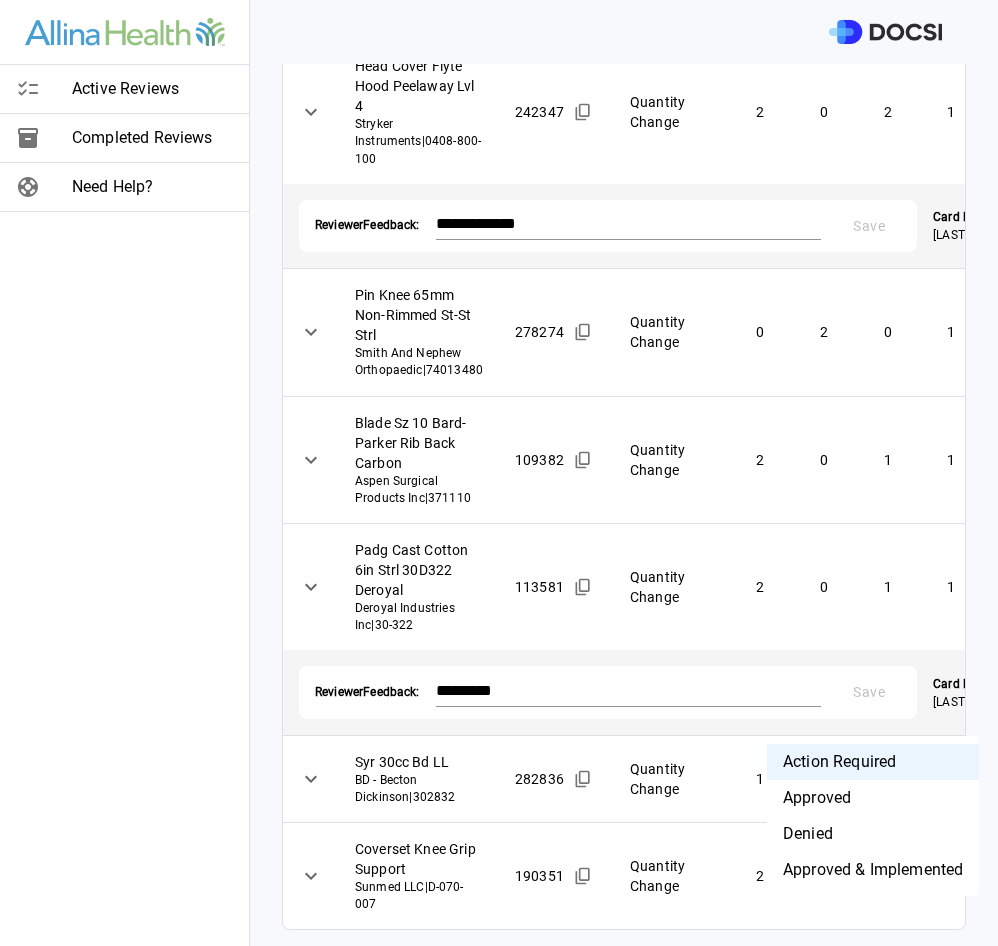 click on "Denied" at bounding box center (873, 834) 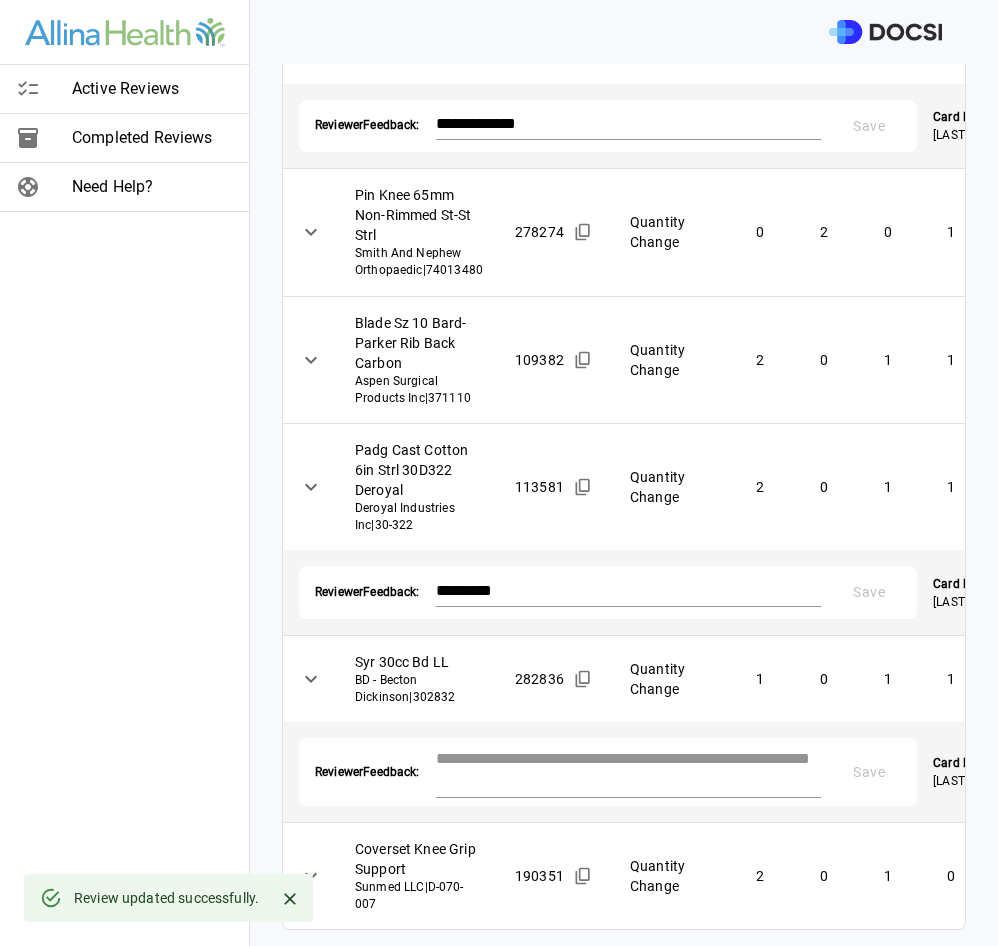 click at bounding box center (629, 770) 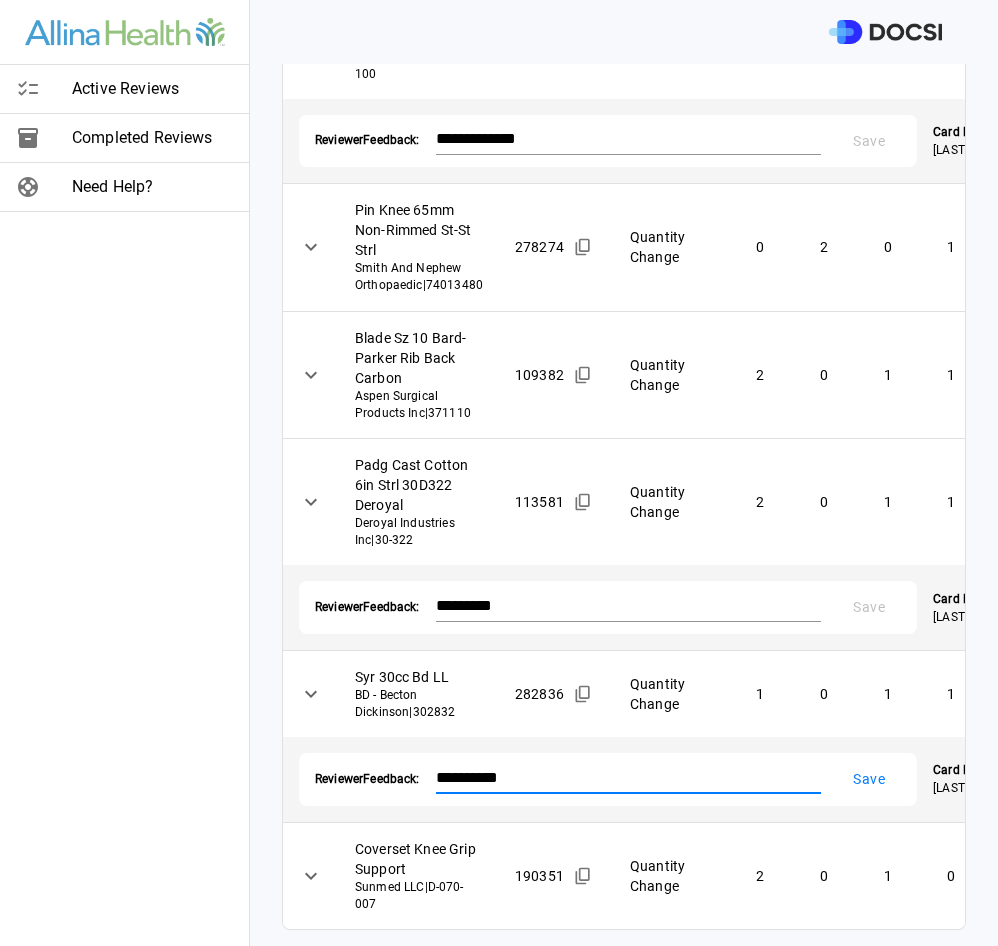 type on "**********" 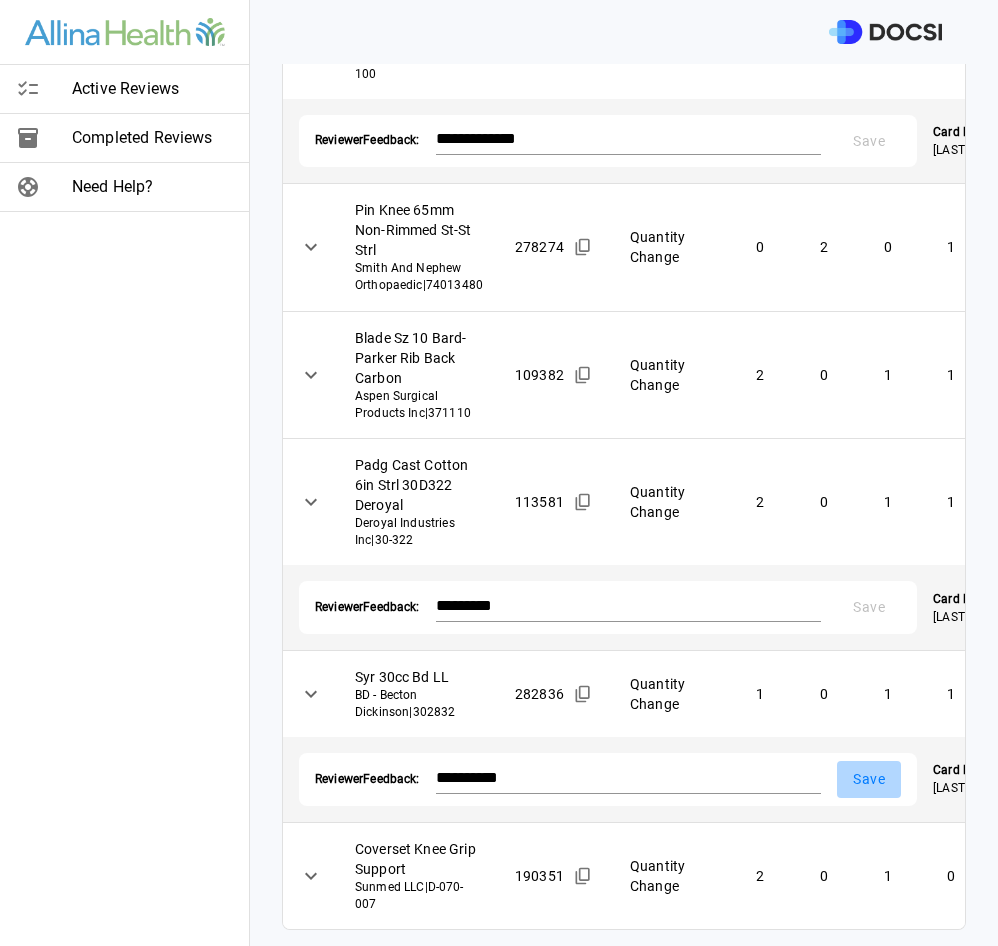 click on "Save" at bounding box center [869, 779] 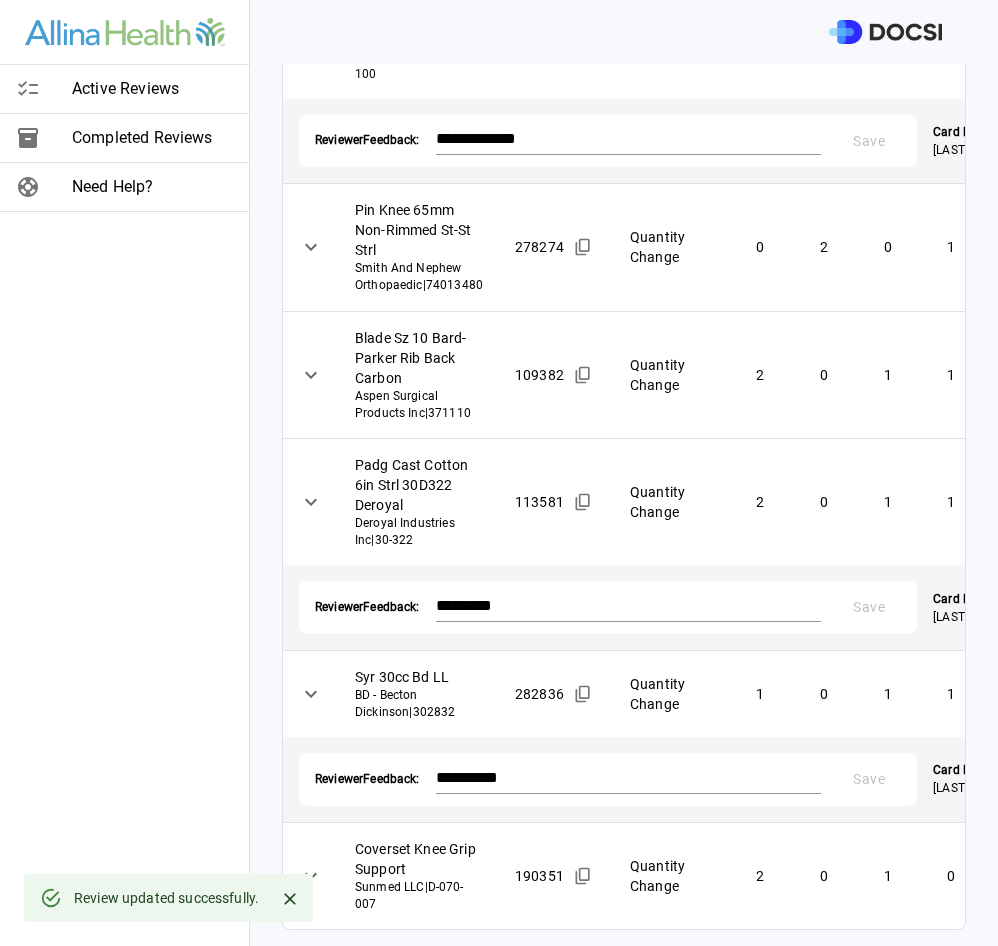 scroll, scrollTop: 897, scrollLeft: 0, axis: vertical 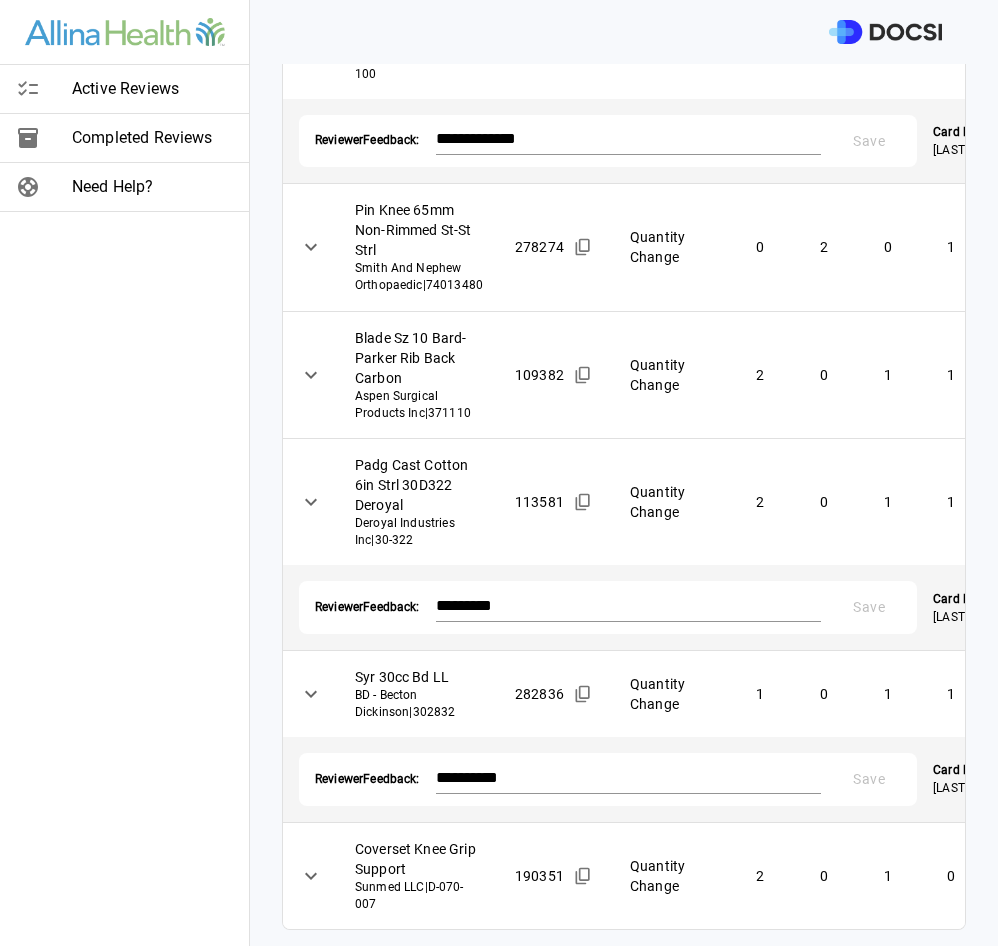 click on "**********" at bounding box center (499, 473) 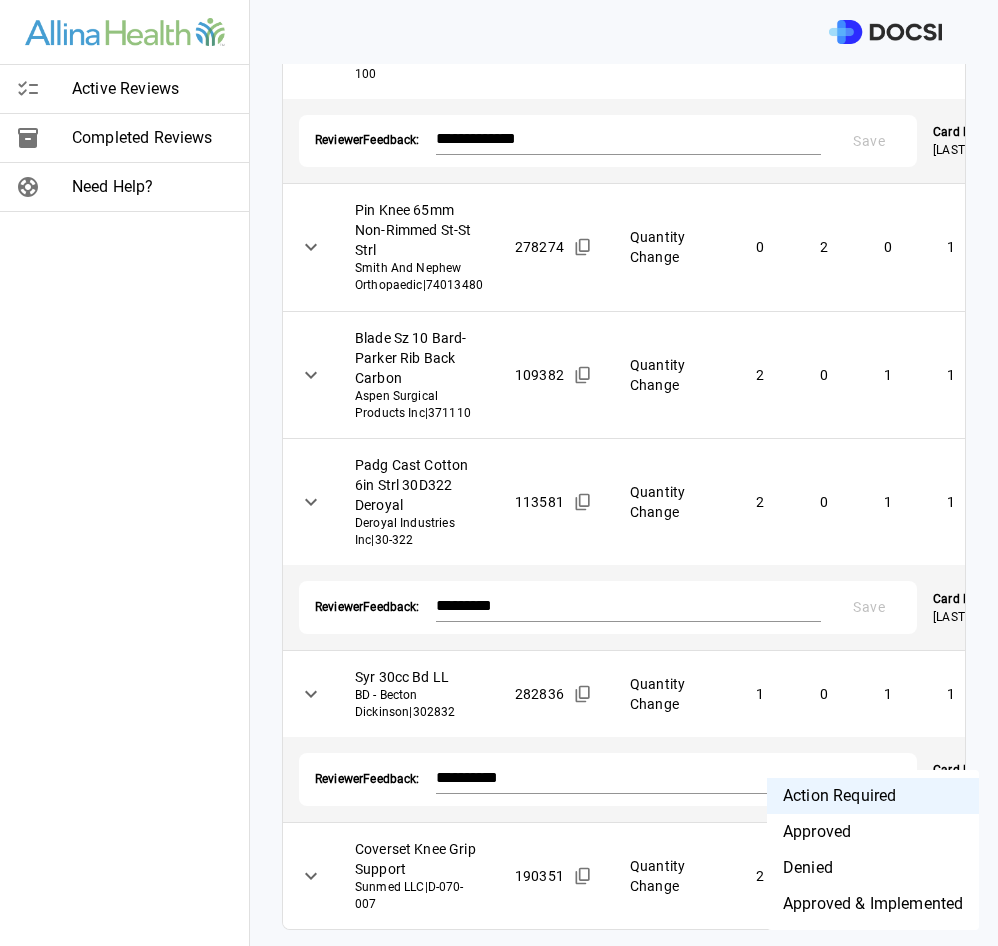 click on "Approved" at bounding box center [873, 832] 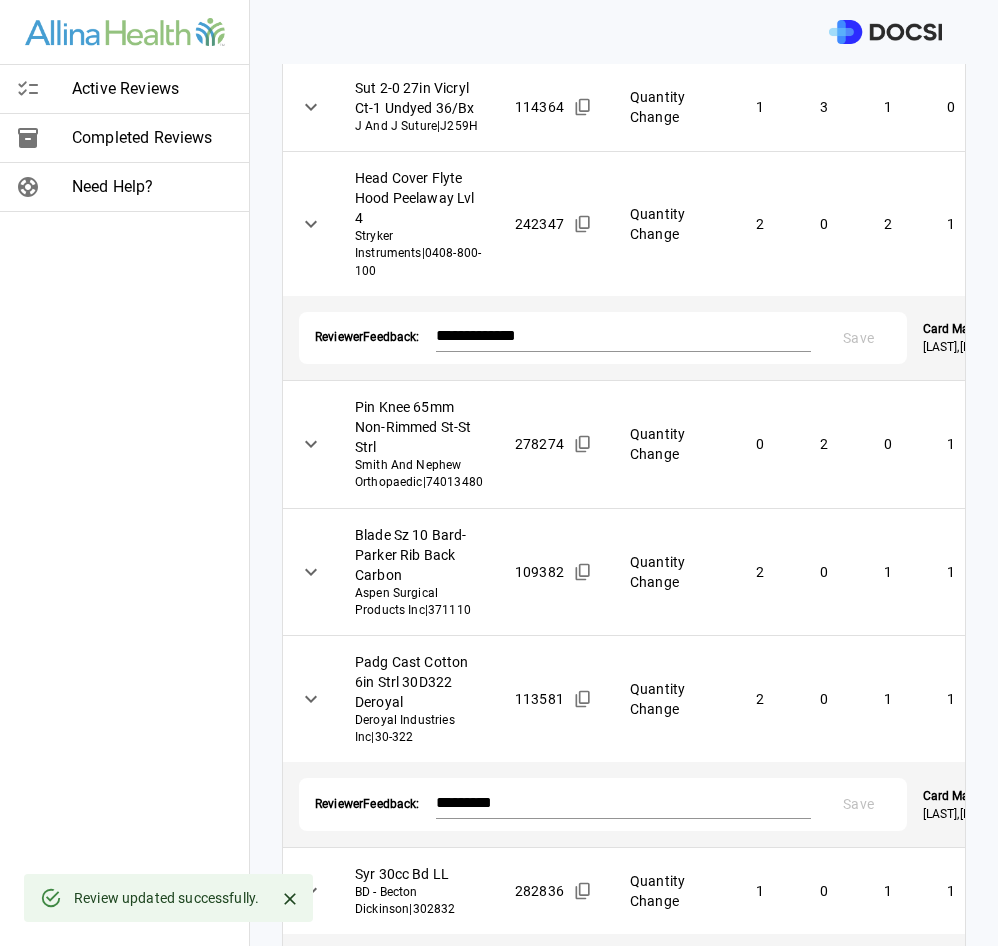 scroll, scrollTop: 0, scrollLeft: 0, axis: both 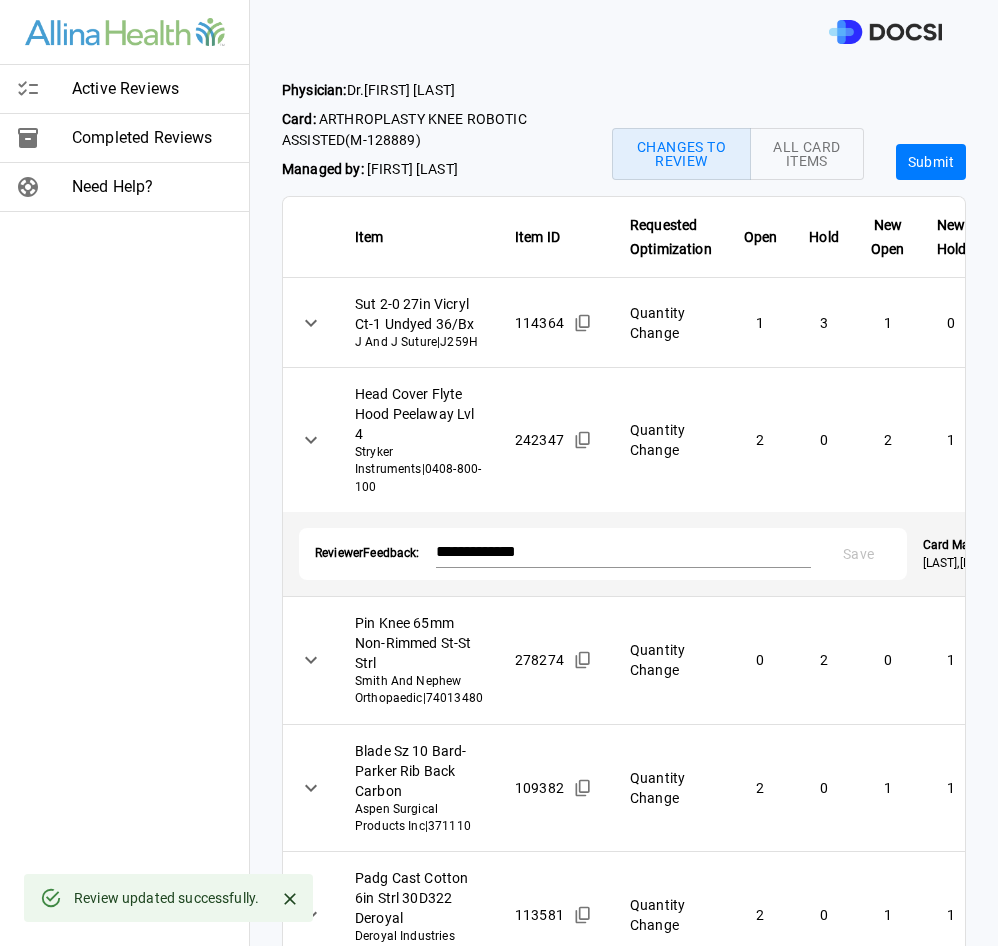 click on "Submit" at bounding box center (931, 162) 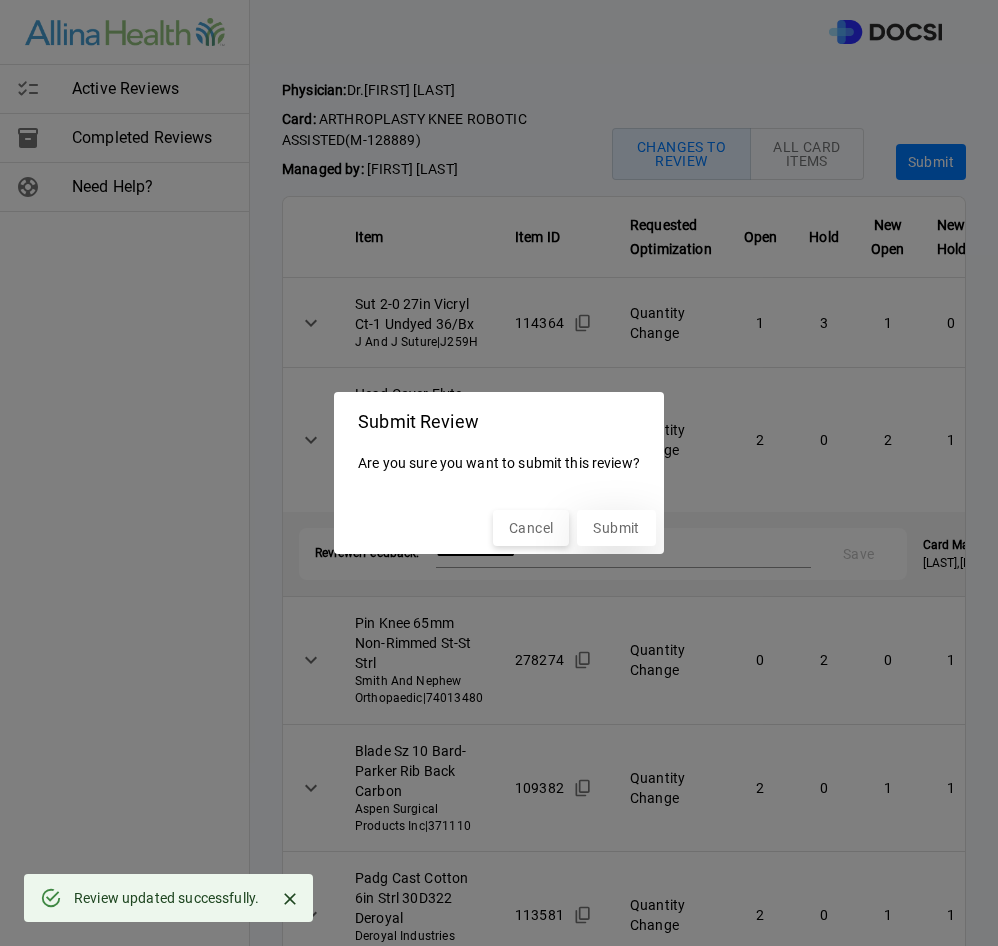 click on "Submit" at bounding box center [616, 528] 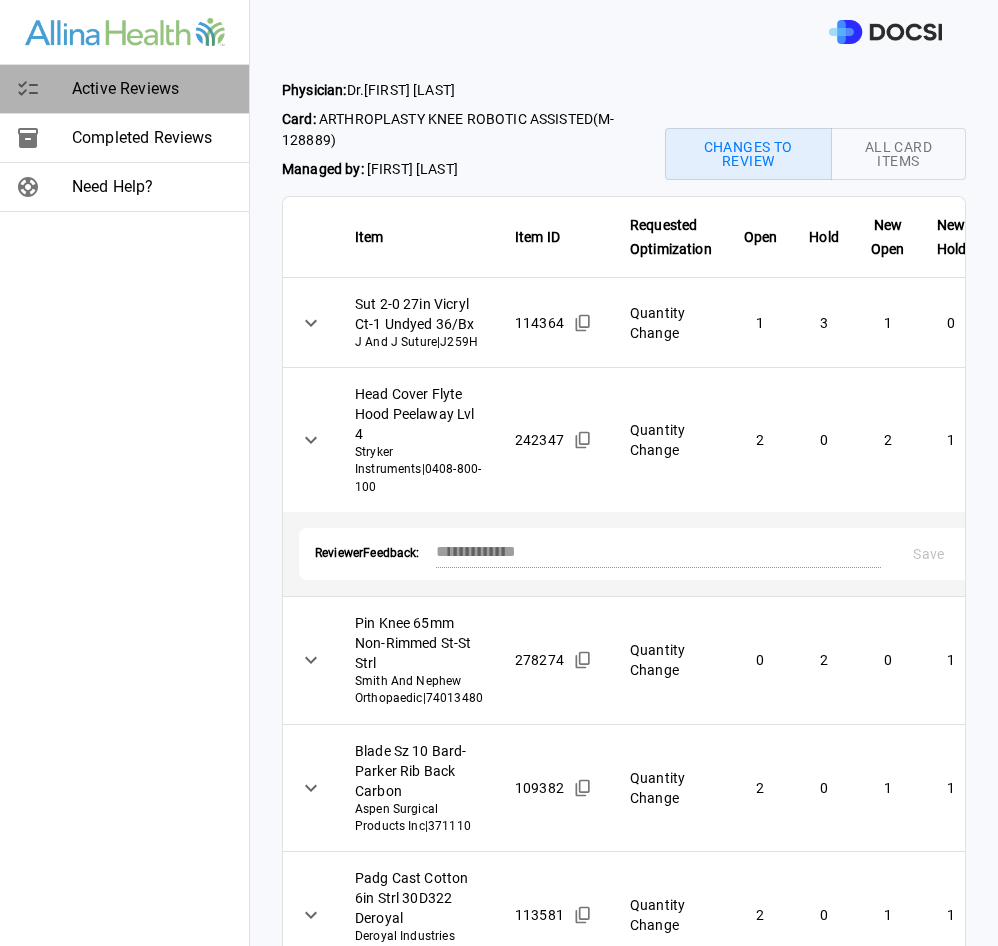 click on "Active Reviews" at bounding box center [152, 89] 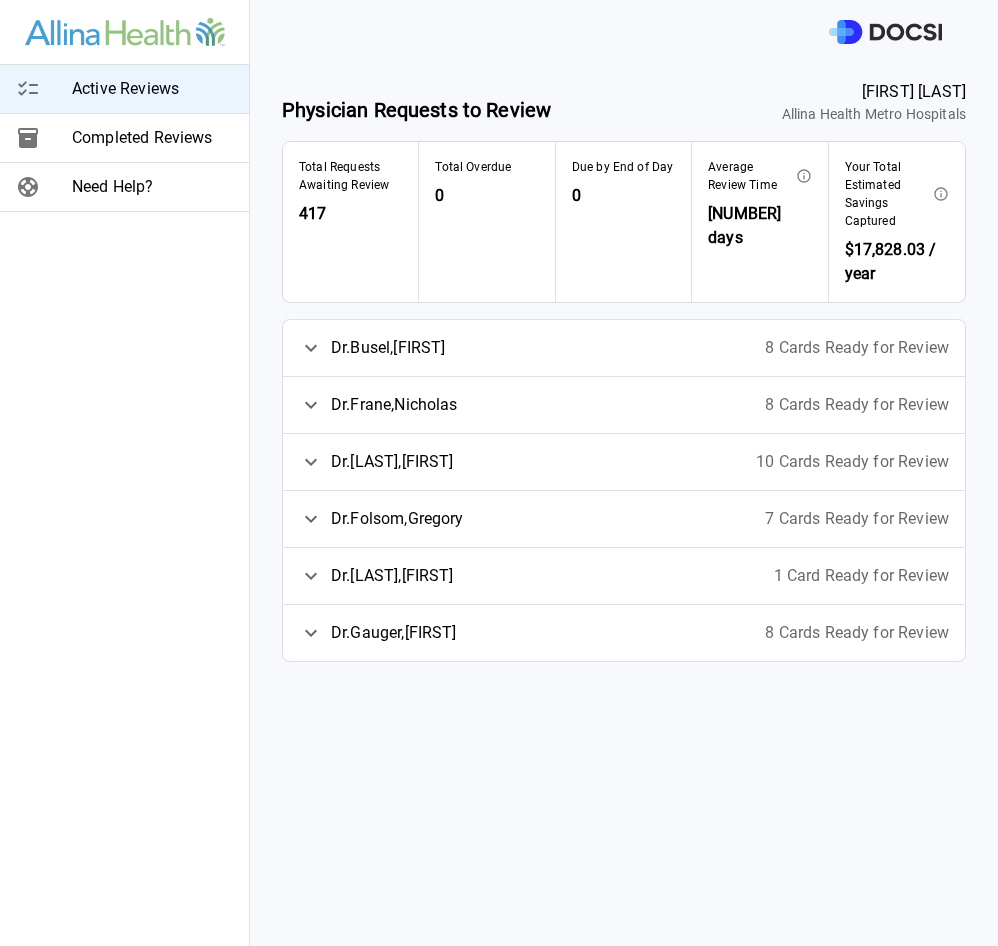 click on "1 Card Ready for Review" at bounding box center (861, 576) 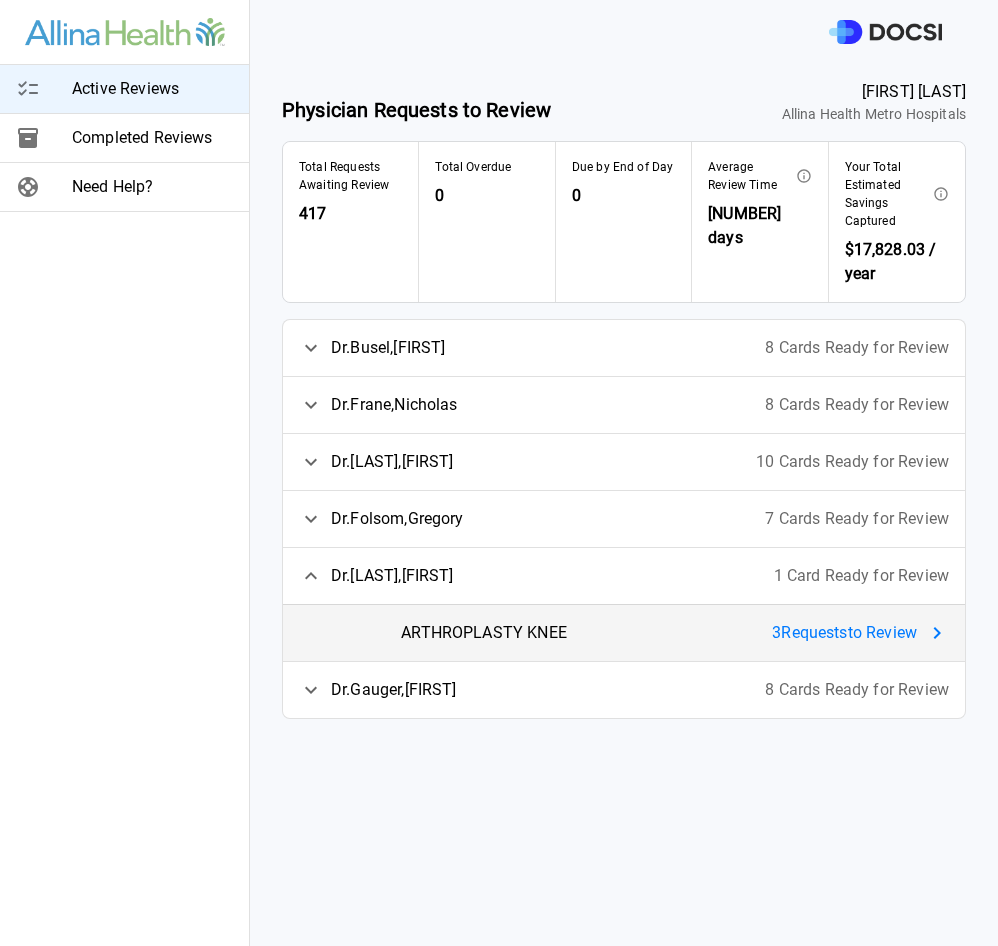 click on "3  Request s  to Review" at bounding box center [844, 633] 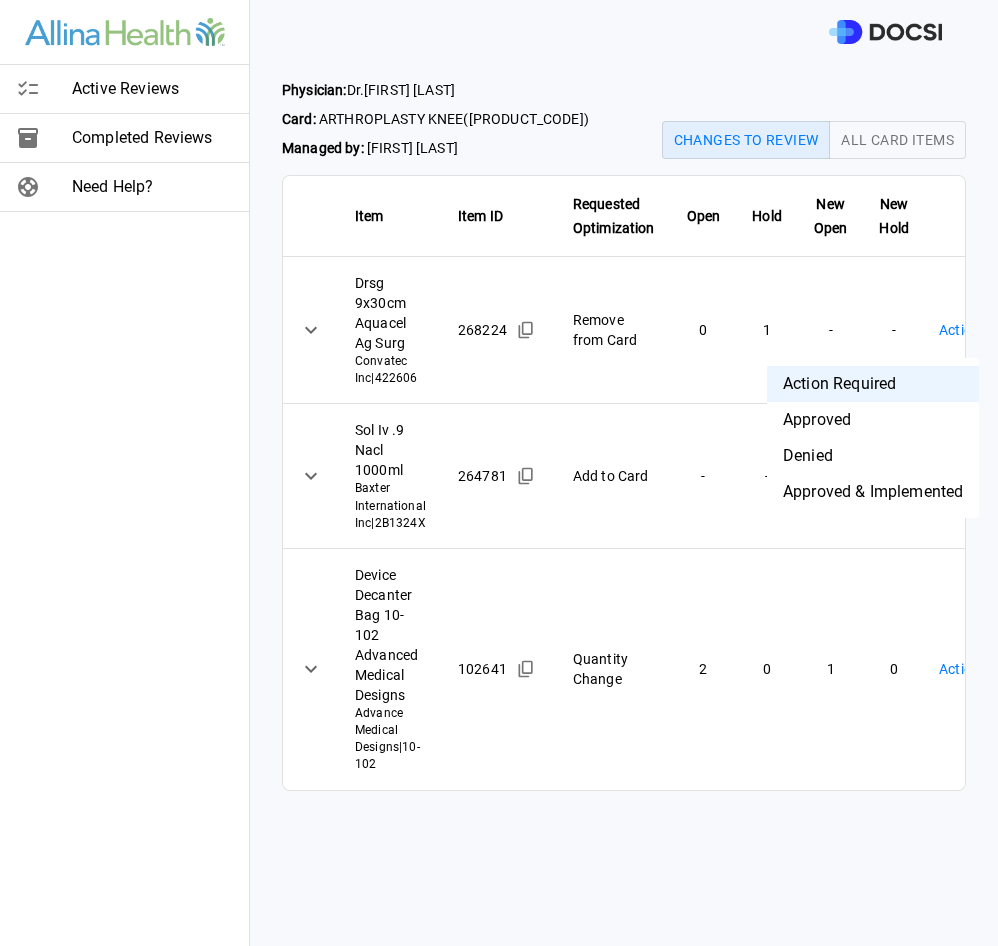 click on "Active Reviews Completed Reviews Need Help? Physician:   Dr.  [FIRST] [LAST] Card:    ARTHROPLASTY KNEE  ( M-39655 ) Managed by:    [FIRST] [LAST] Changes to Review All Card Items Item Item ID Requested Optimization Open Hold New Open New Hold Review Status Drsg 9x30cm Aquacel Ag Surg Convatec Inc  |  422606 268224 Remove from Card 0 1 - - Action Required **** ​ Sol Iv .9 Nacl 1000ml Baxter International Inc  |  2B1324X 264781 Add to Card - - 0 1 Action Required **** ​ Device Decanter Bag 10-102 Advanced Medical Designs Advance Medical Designs  |  10-102 102641 Quantity Change 2 0 1 0 Action Required ****
Active Reviews Completed Reviews Need Help? Action Required Approved Denied Approved & Implemented" at bounding box center [499, 473] 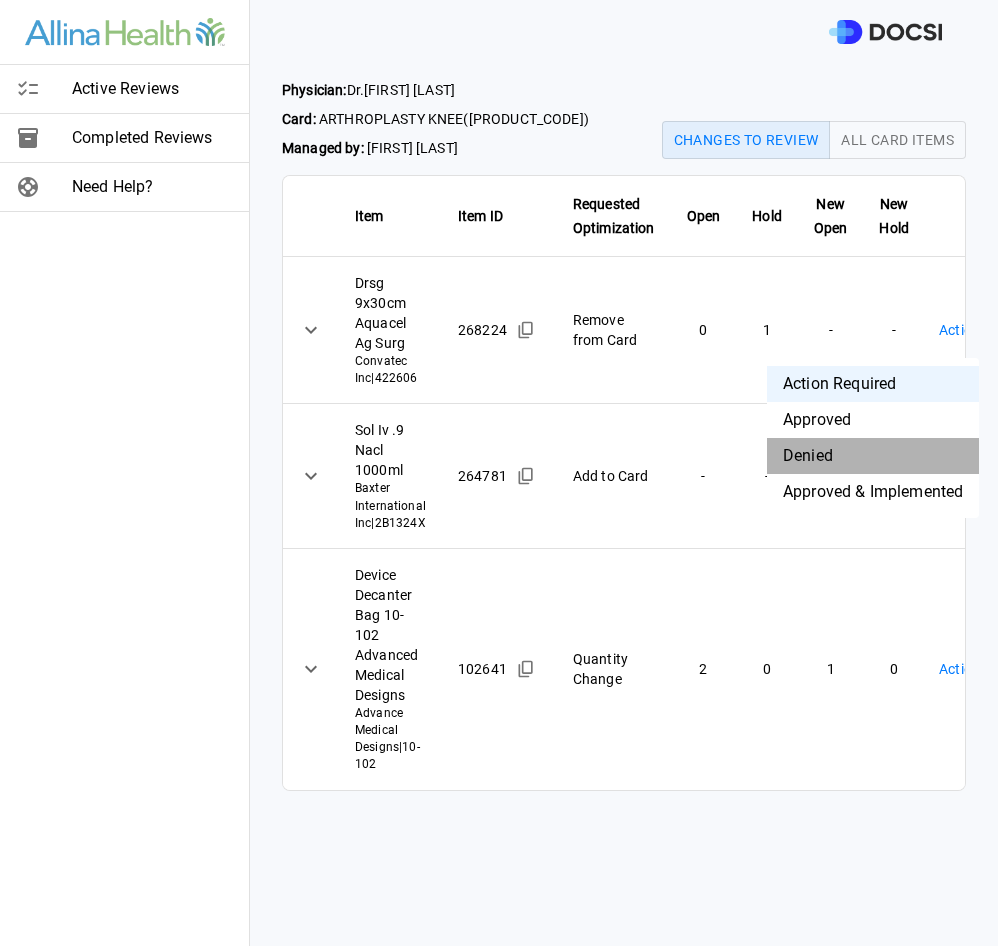 click on "Denied" at bounding box center (873, 456) 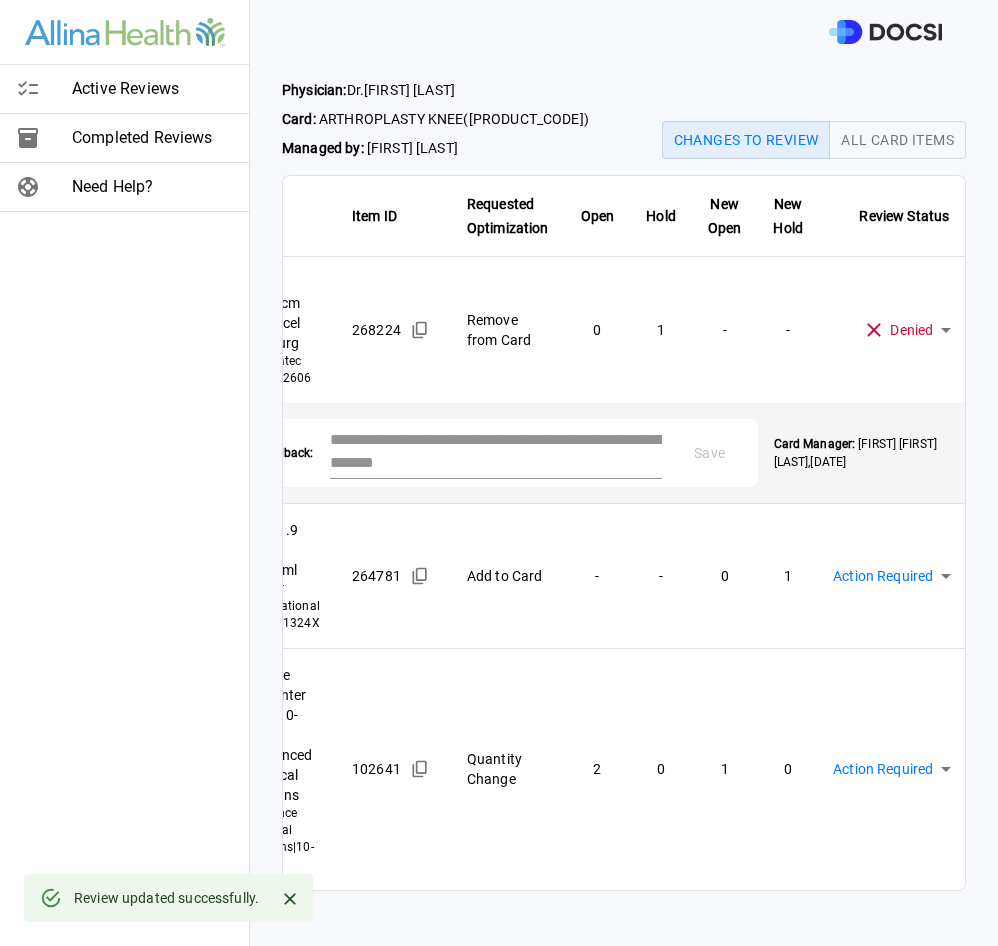 click at bounding box center (496, 451) 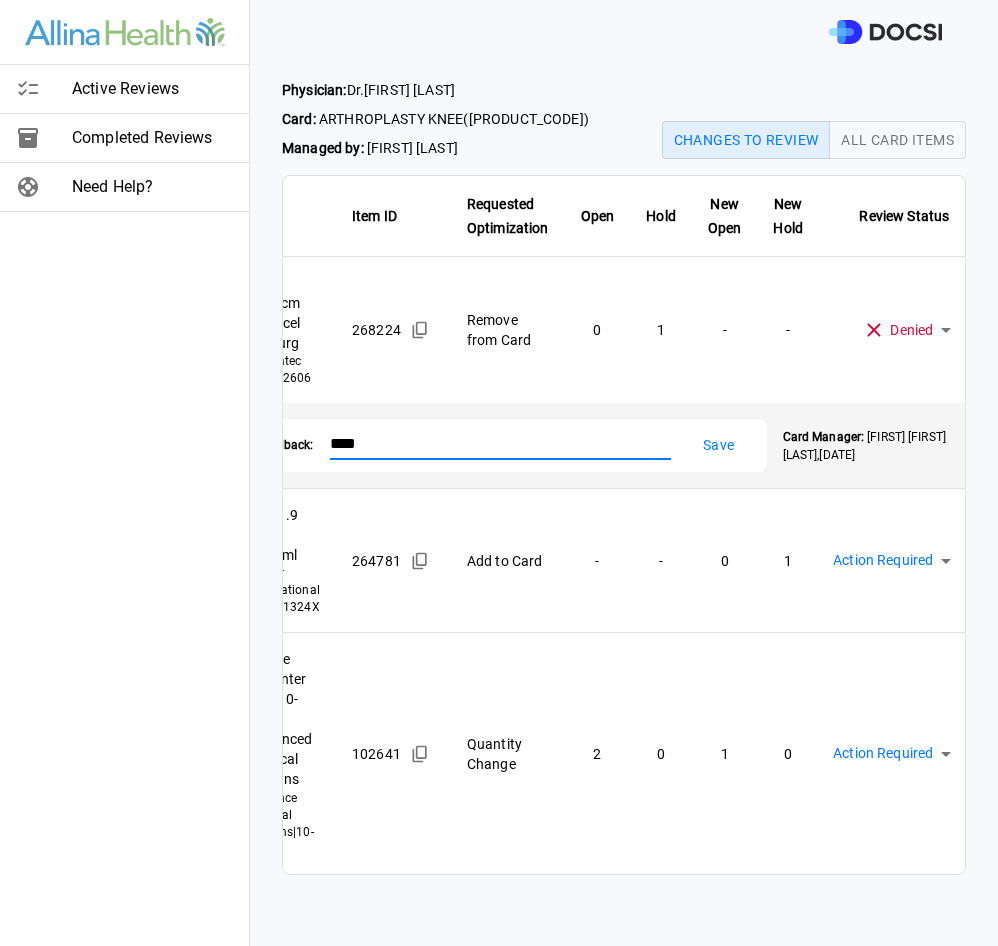 type on "****" 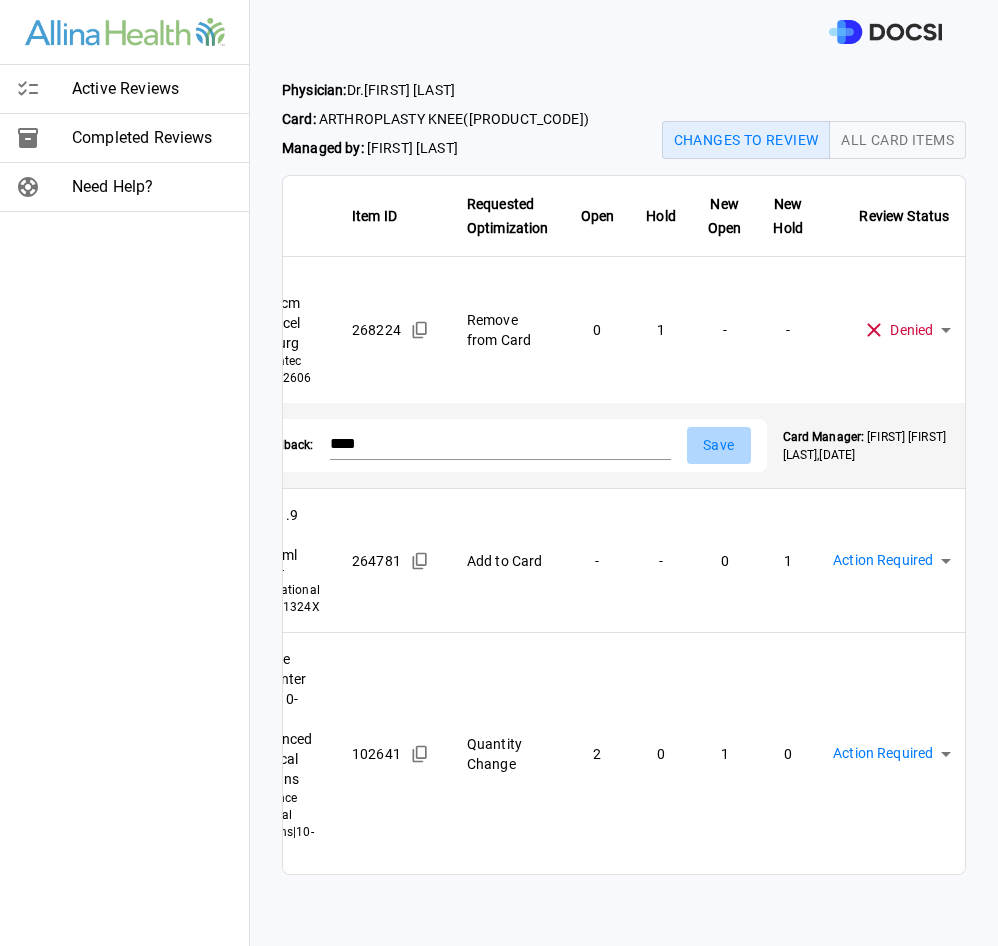 click on "Save" at bounding box center [719, 445] 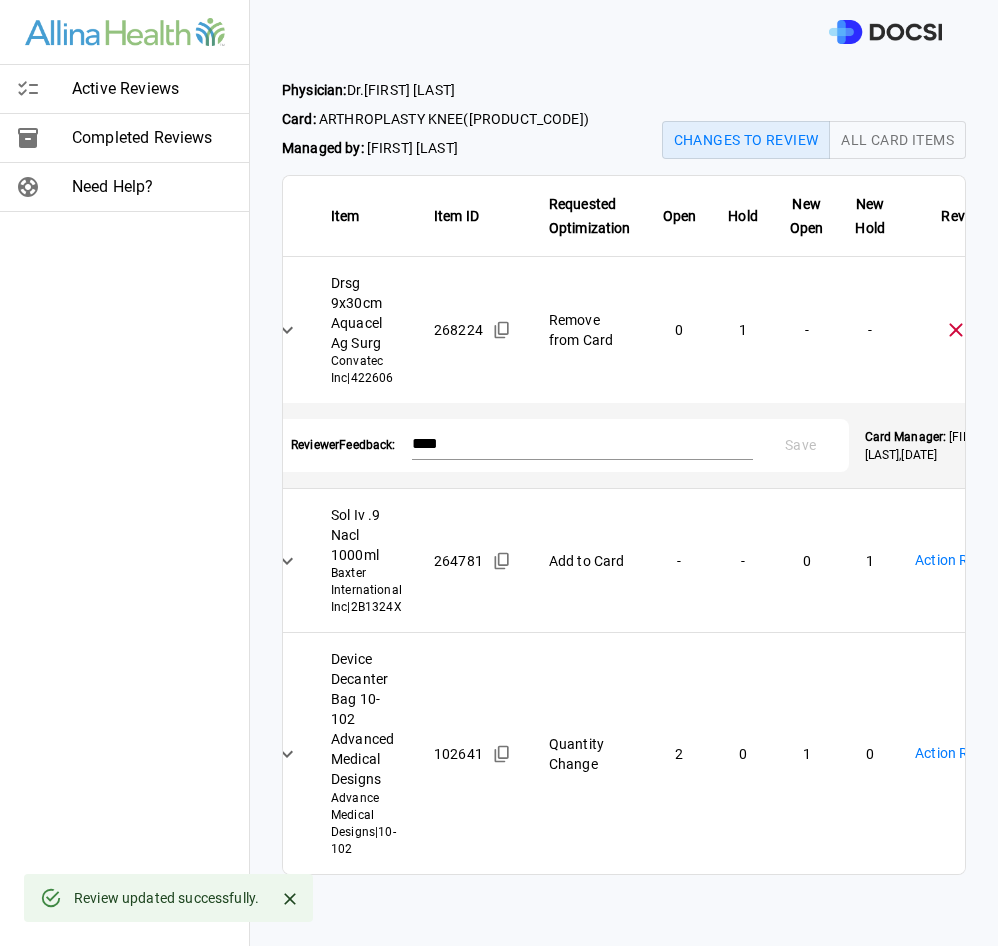 scroll, scrollTop: 0, scrollLeft: 25, axis: horizontal 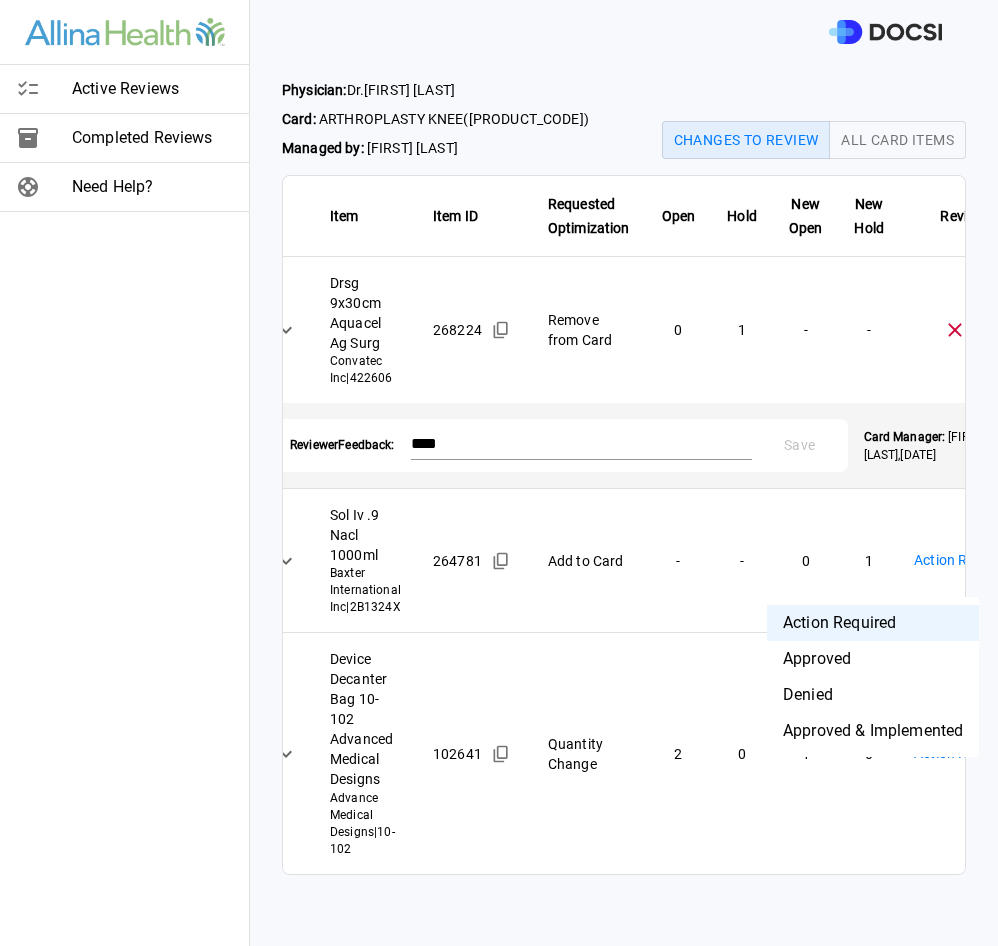 click on "Physician:   Dr.  [FIRST]   [LAST] Card:    ARTHROPLASTY KNEE  ( M-39655 ) Managed by:    [FIRST] [LAST] Changes to Review All Card Items Item Item ID Requested Optimization Open Hold New Open New Hold Review Status Drsg 9x30cm Aquacel Ag Surg Convatec Inc  |  422606 268224 Remove from Card 0 1 - - Denied ******** ​ Reviewer  Feedback:  **** * Save Card Manager:    [FIRST] [LAST] ,  7/18/25   Sol Iv .9 Nacl 1000ml Baxter International Inc  |  2B1324X 264781 Add to Card - - 0 1 Action Required **** ​ Device Decanter Bag 10-102 Advanced Medical Designs Advance Medical Designs  |  10-102 102641 Quantity Change 2 0 1 0 Action Required **** ​
Active Reviews Completed Reviews Need Help? Action Required Approved Denied Approved & Implemented" at bounding box center [499, 473] 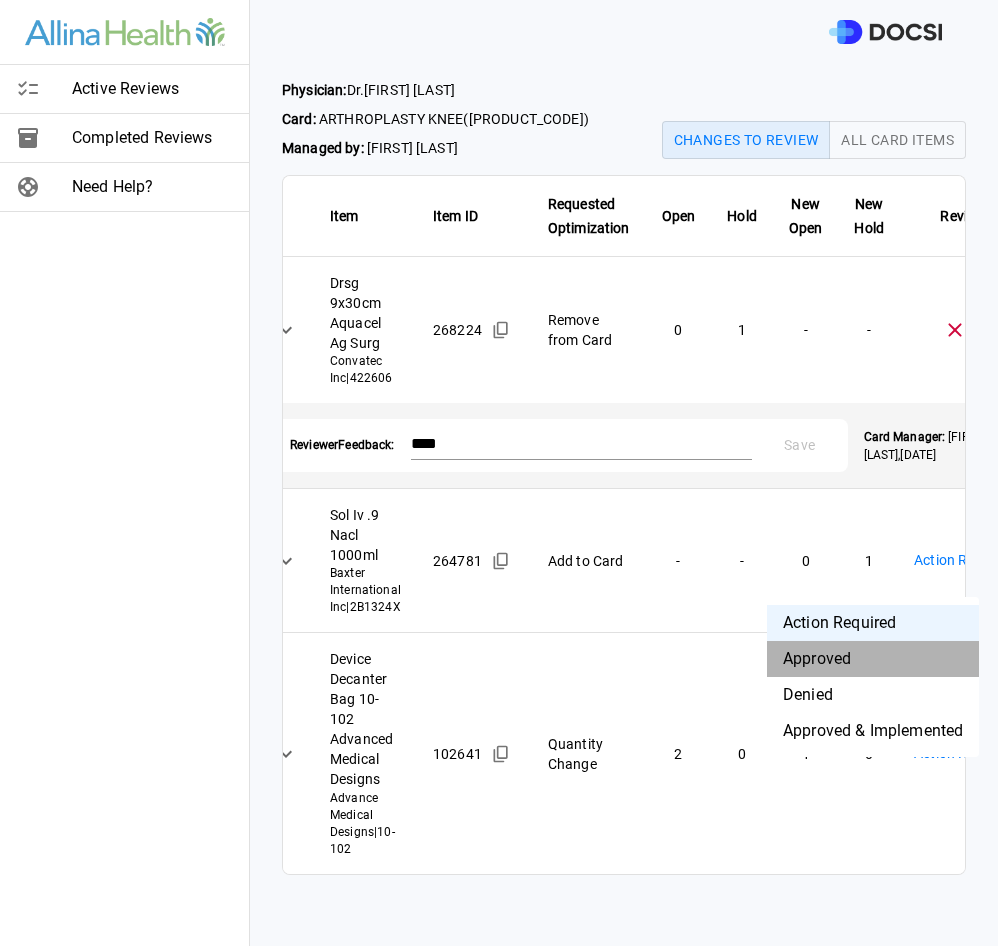 click on "Approved" at bounding box center (873, 659) 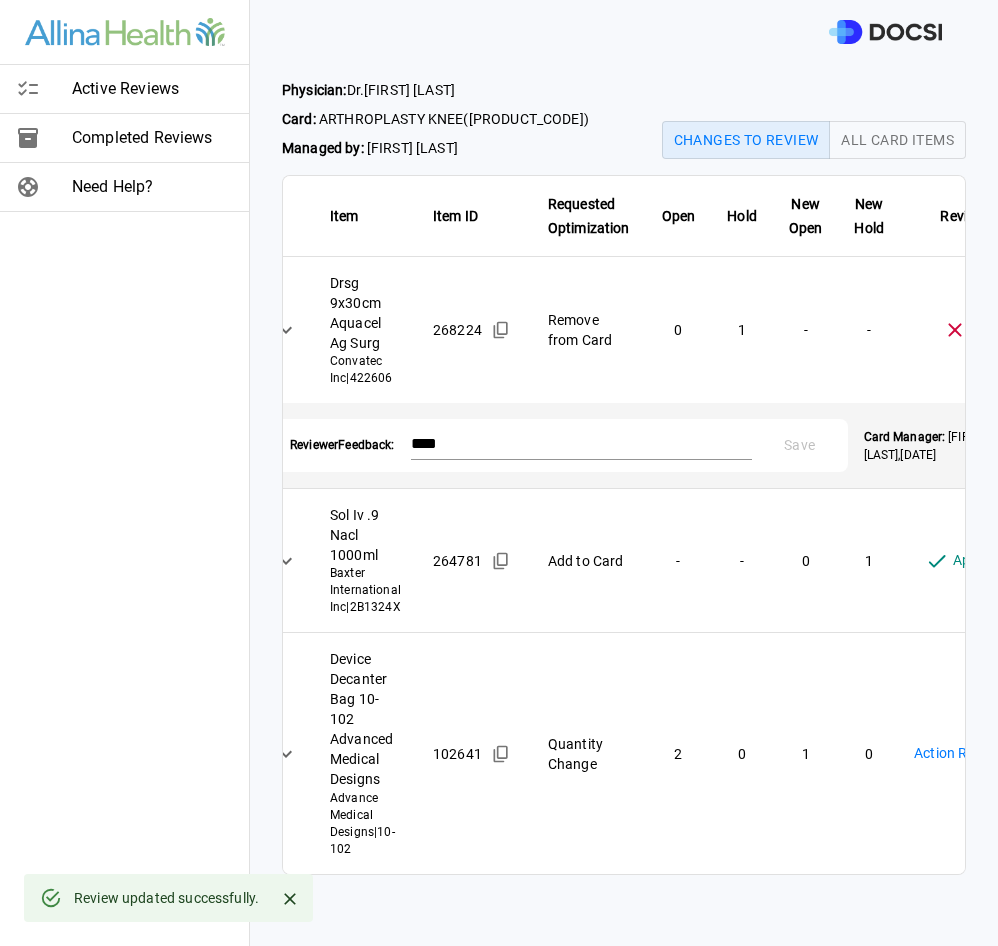 click on "Active Reviews Completed Reviews Need Help? Physician:   Dr.  [FIRST] [LAST] Card:    ARTHROPLASTY KNEE  ( M-39655 ) Managed by:    [FIRST] [LAST] Changes to Review All Card Items Item Item ID Requested Optimization Open Hold New Open New Hold Review Status Drsg 9x30cm Aquacel Ag Surg Convatec Inc  |  422606 268224 Remove from Card 0 1 - - Denied ******** ​ Reviewer  Feedback:  **** * Save Card Manager:    [FIRST] [LAST] ,  7/18/25   Sol Iv .9 Nacl 1000ml Baxter International Inc  |  2B1324X 264781 Add to Card - - 0 1 Approved ******** ​ Device Decanter Bag 10-102 Advanced Medical Designs Advance Medical Designs  |  10-102 102641 Quantity Change 2 0 1 0 Action Required **** ​ Review updated successfully.
Active Reviews Completed Reviews Need Help?" at bounding box center (499, 473) 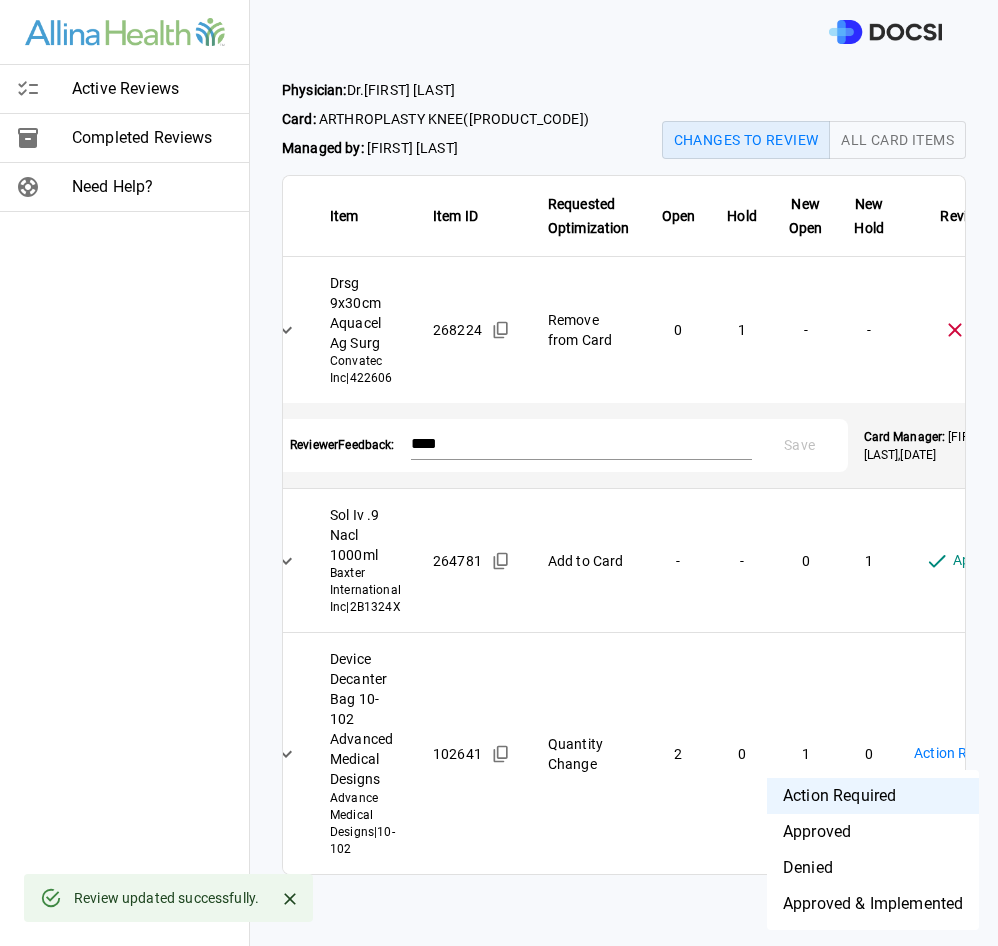 click on "Denied" at bounding box center (873, 868) 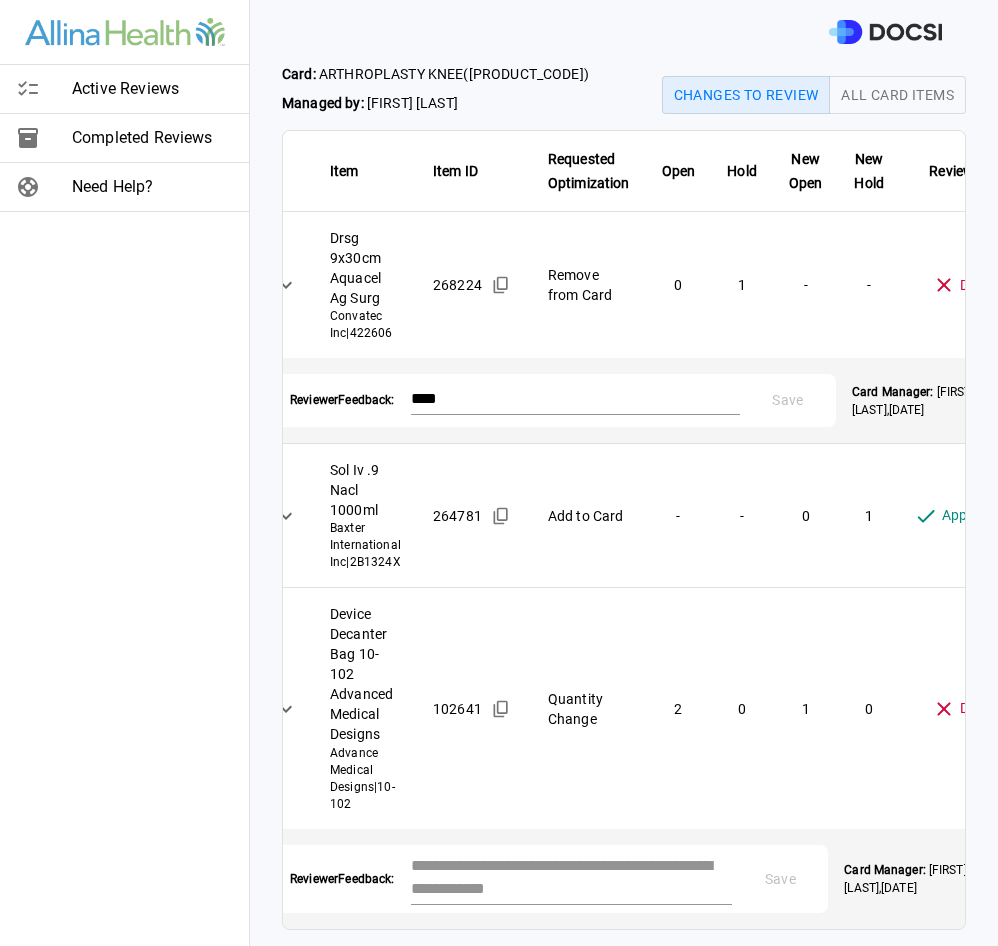 scroll, scrollTop: 77, scrollLeft: 0, axis: vertical 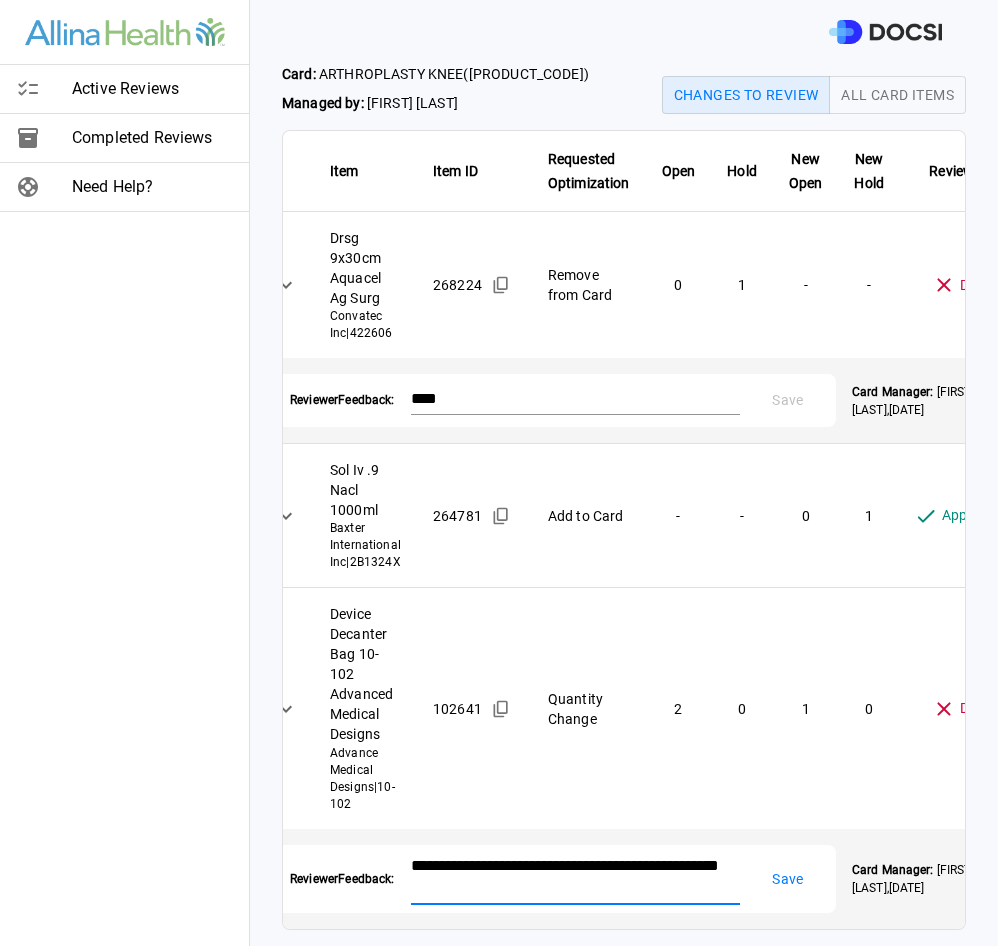 type on "**********" 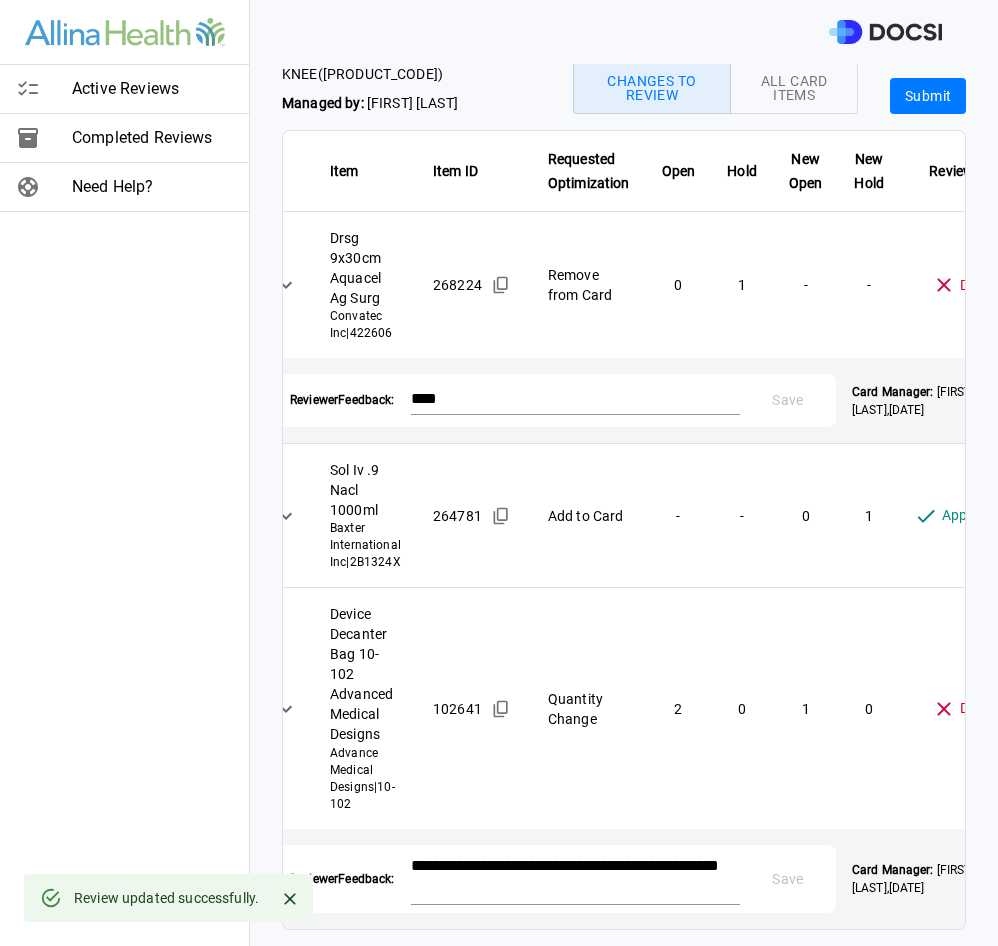 scroll, scrollTop: 0, scrollLeft: 0, axis: both 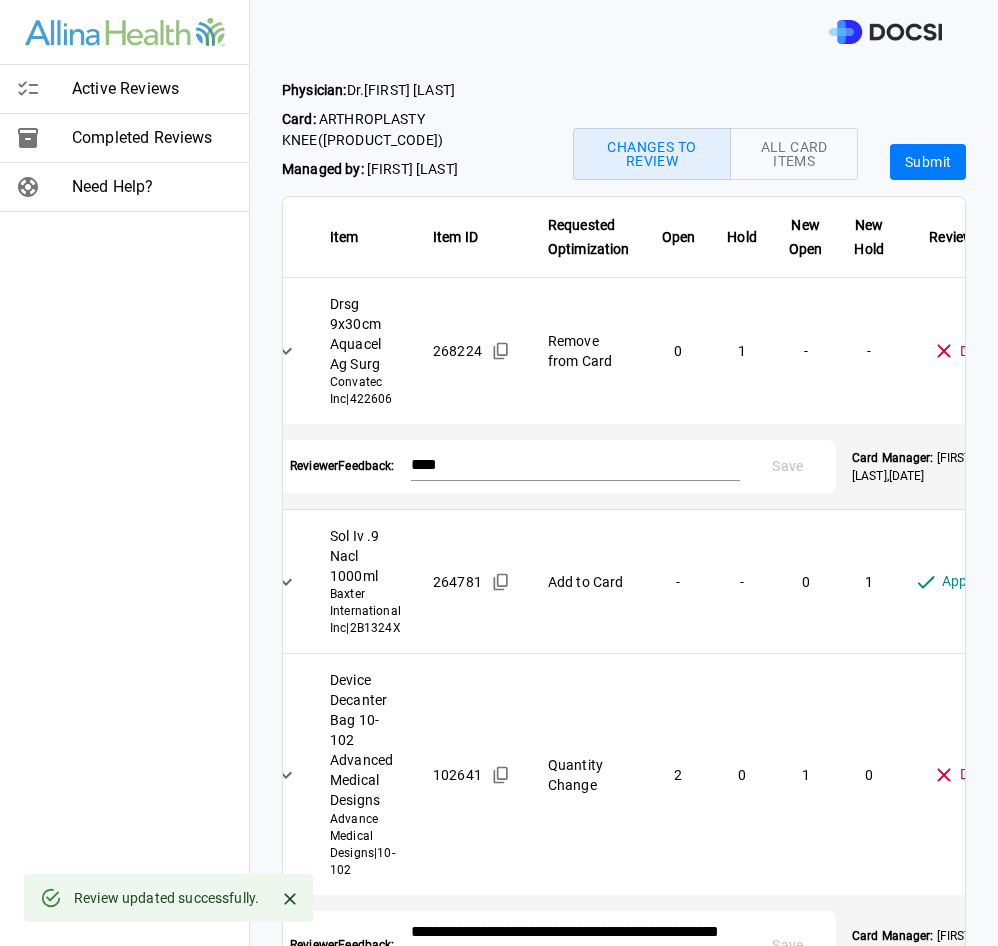 click on "Submit" at bounding box center [928, 162] 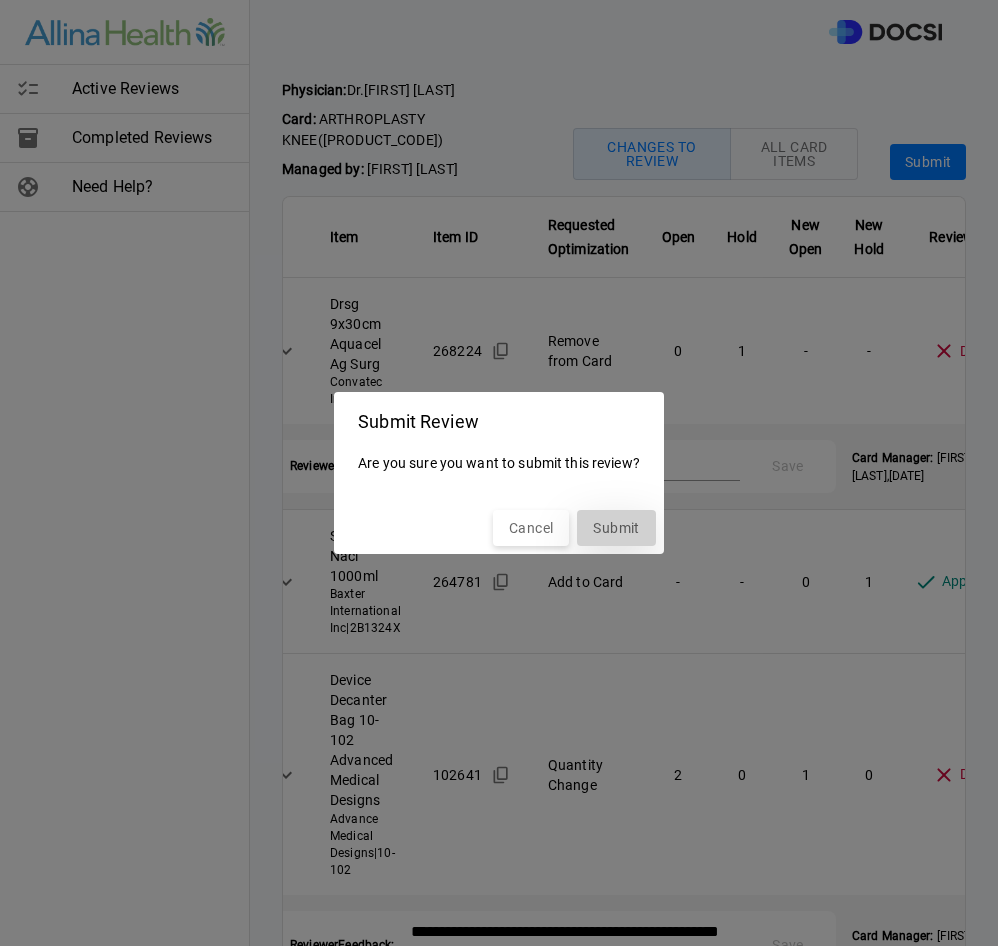 click on "Submit" at bounding box center (616, 528) 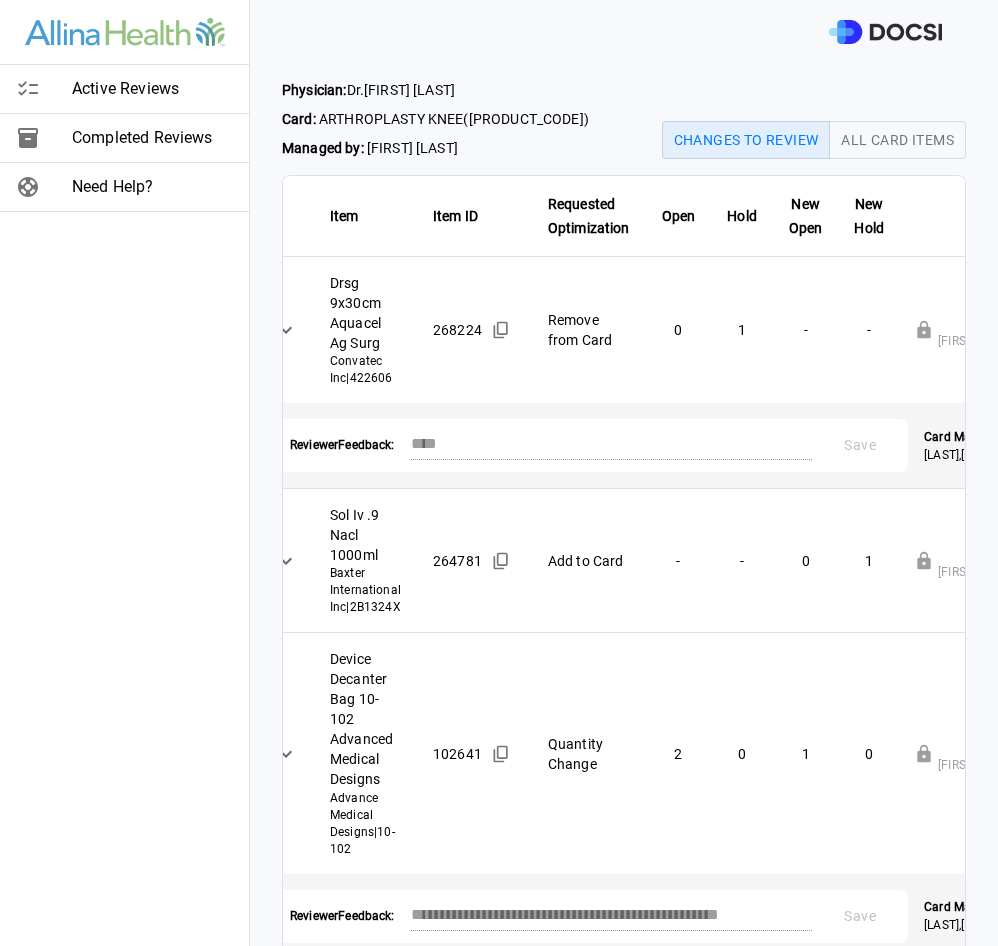 click on "Active Reviews" at bounding box center (152, 89) 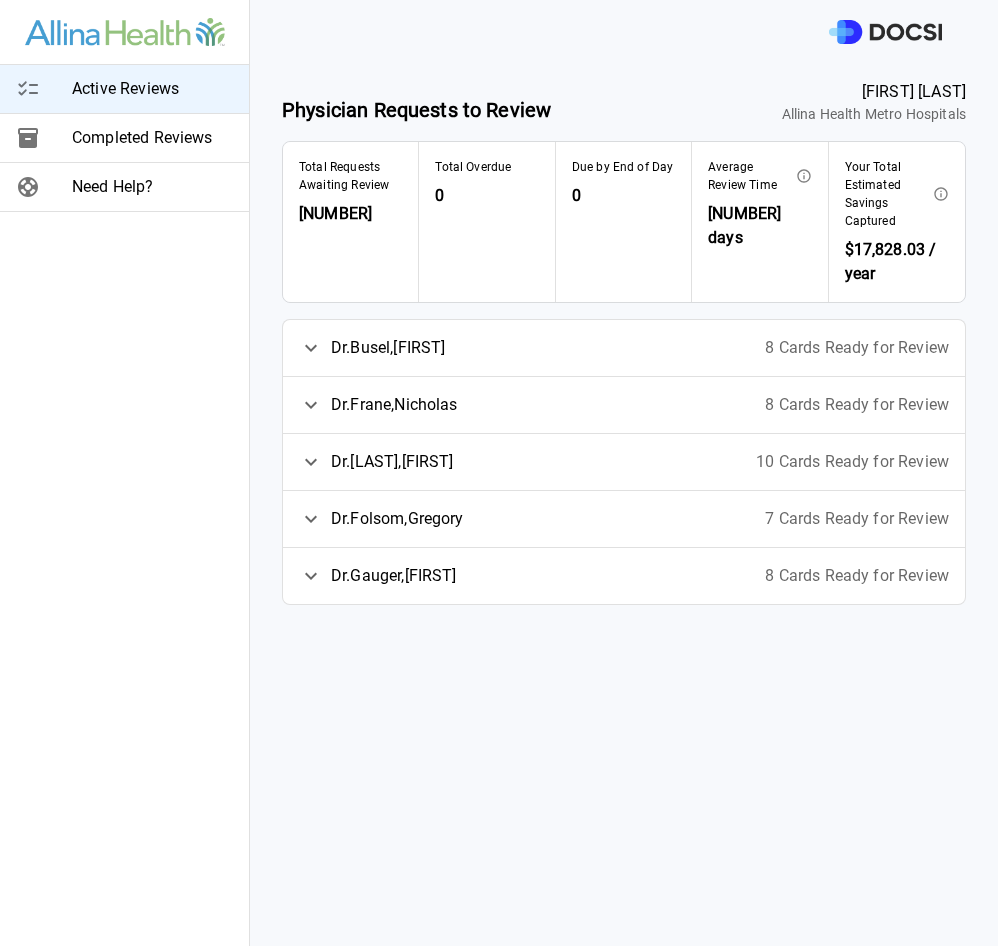 click on "8 Cards Ready for Review" at bounding box center (857, 576) 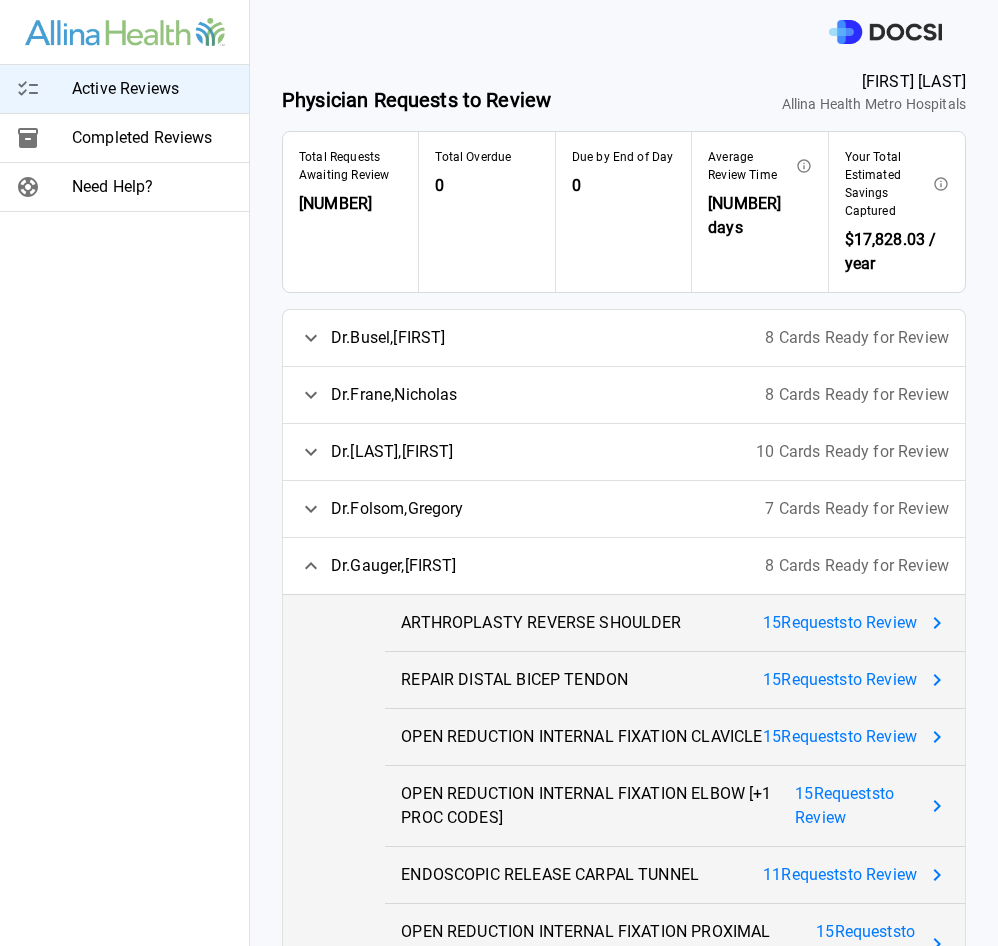scroll, scrollTop: 0, scrollLeft: 0, axis: both 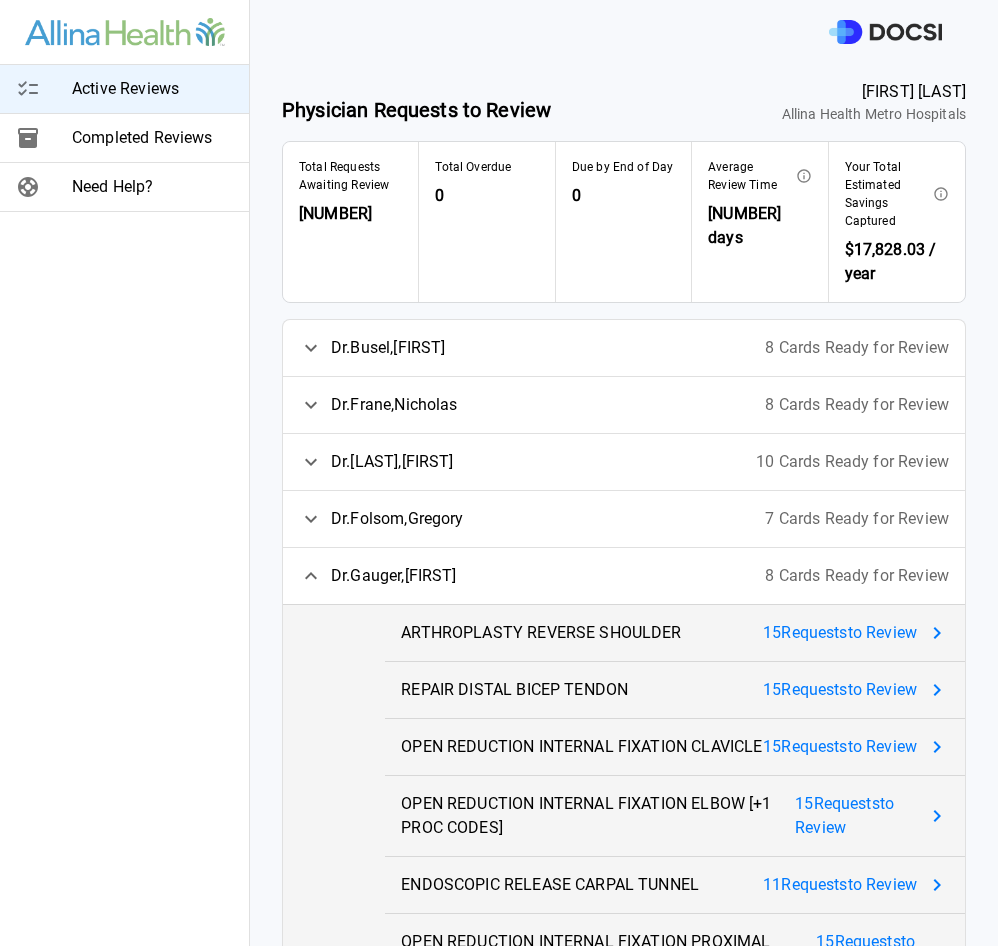 click 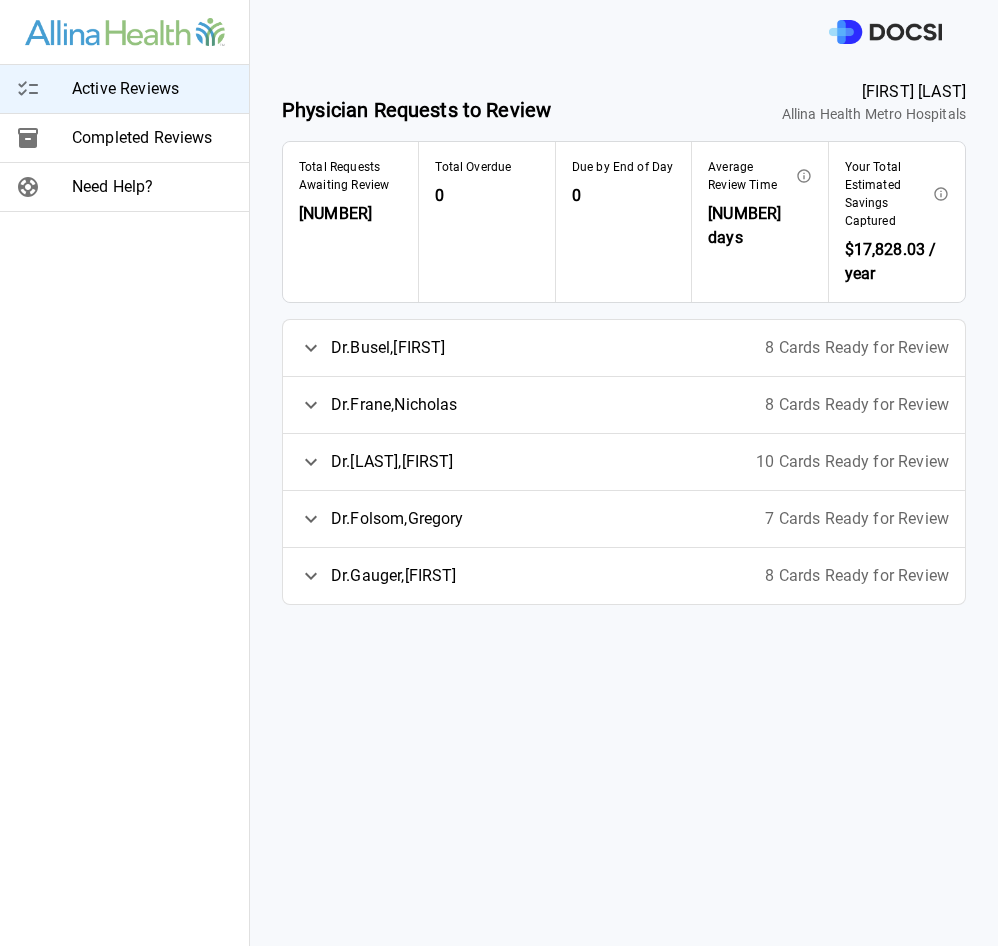 click on "8 Cards Ready for Review" at bounding box center [857, 348] 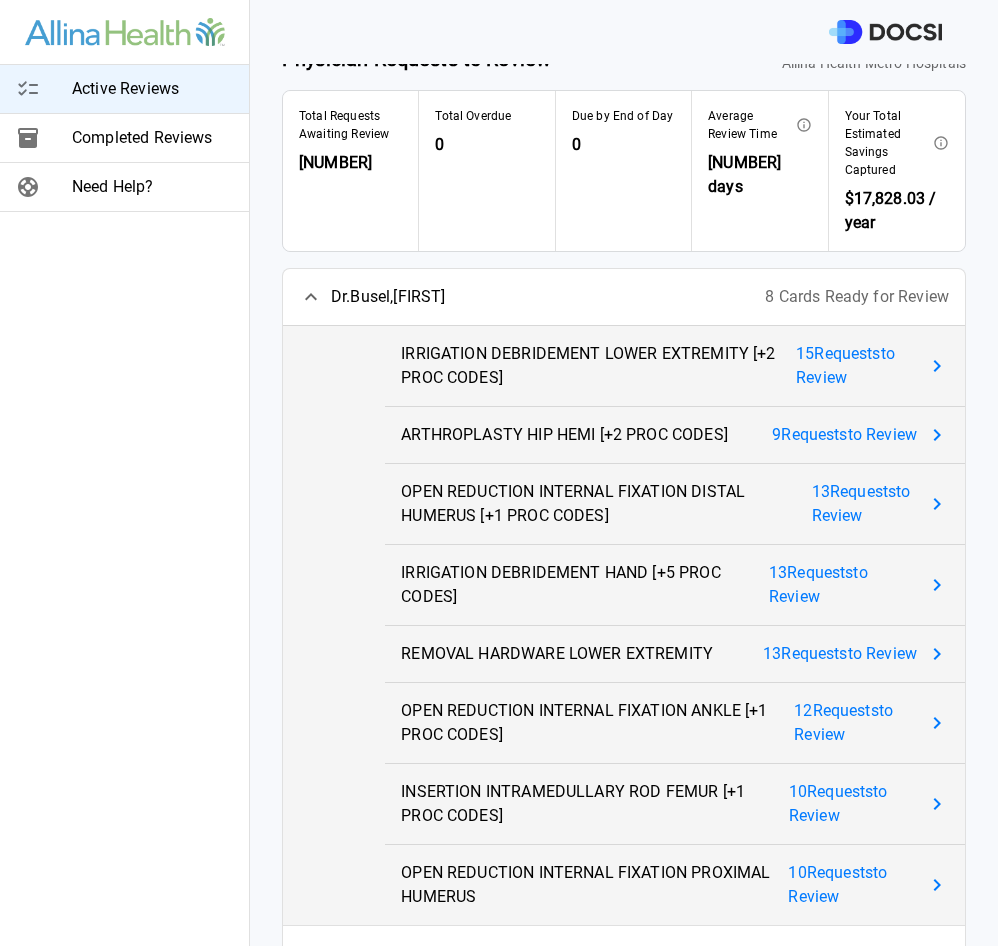 scroll, scrollTop: 0, scrollLeft: 0, axis: both 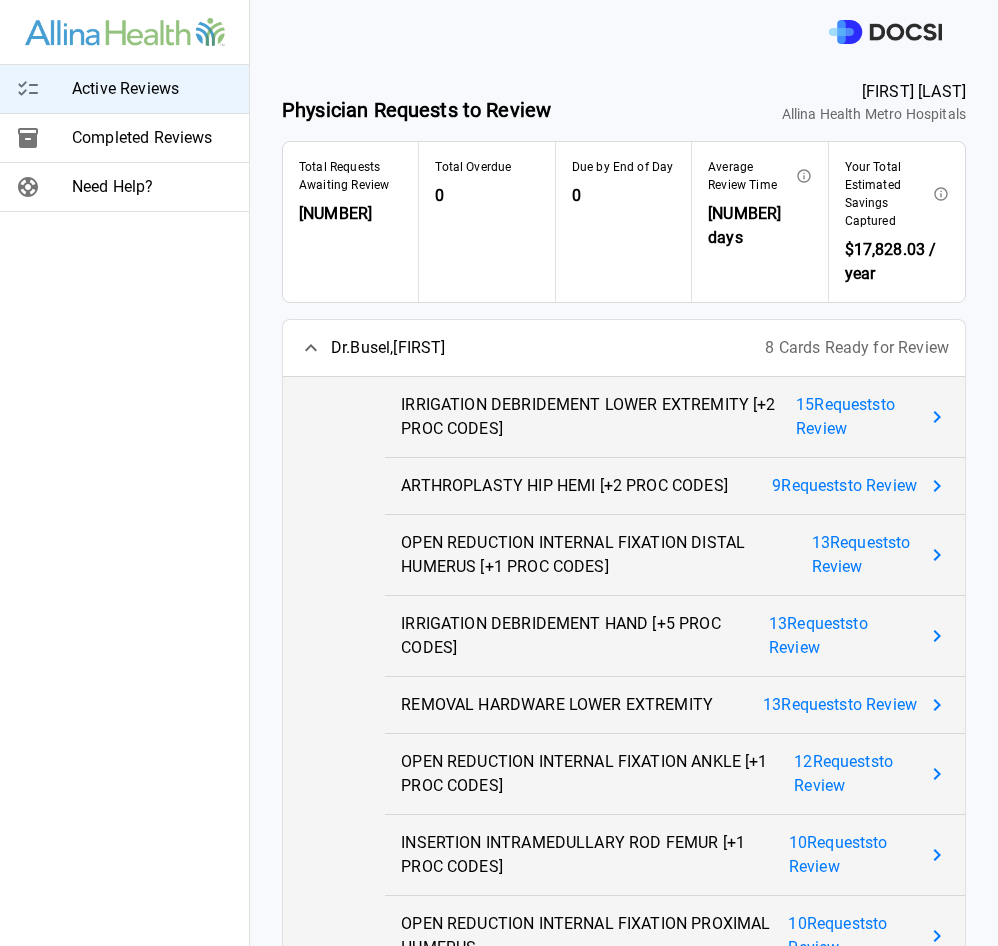 click on "15  Request s  to Review" at bounding box center [856, 417] 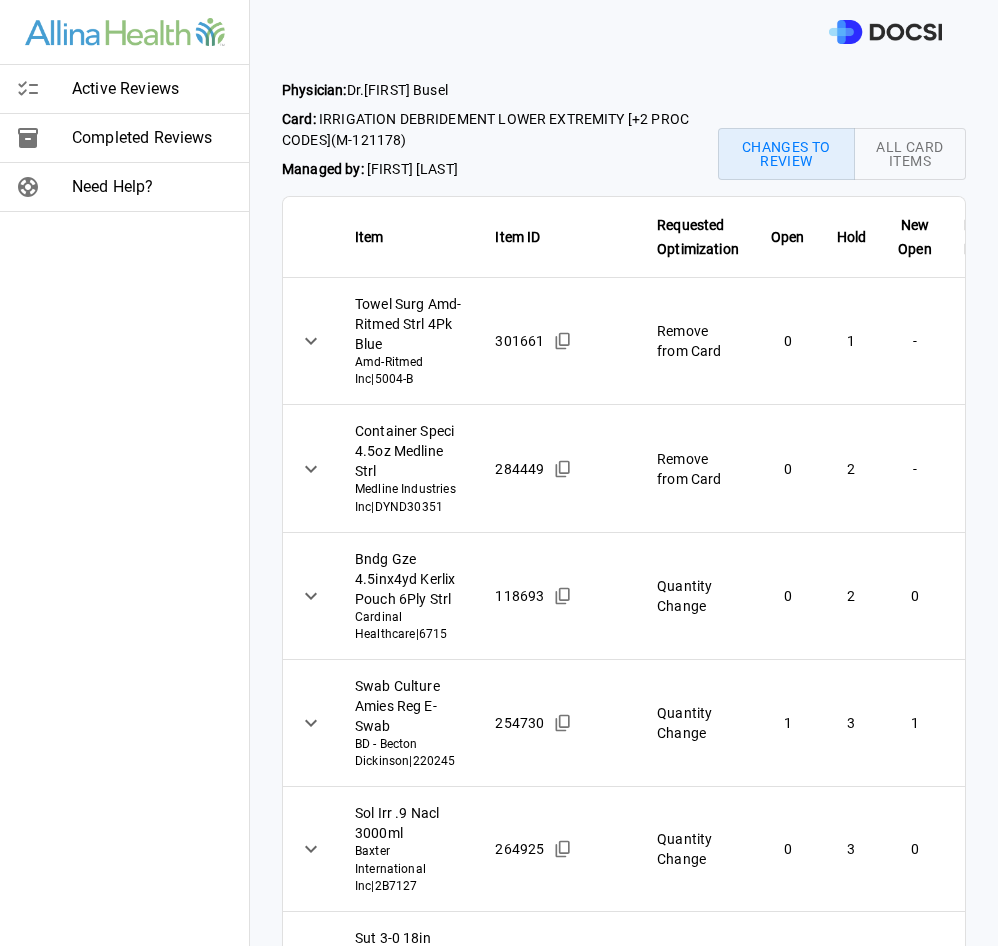 click on "Active Reviews Completed Reviews Need Help? Physician:   Dr.  [FIRST]   [LAST] Card:    IRRIGATION DEBRIDEMENT LOWER EXTREMITY [+2 PROC CODES]  ( M-121178 ) Managed by:    [FIRST] [LAST] Changes to Review All Card Items Item Item ID Requested Optimization Open Hold New Open New Hold Review Status Towel Surg Amd-Ritmed Strl 4Pk Blue Amd-Ritmed Inc  |  5004-B 301661 Remove from Card 0 1 - - Action Required **** ​ Container Speci 4.5oz Medline Strl Medline Industries Inc  |  DYND30351 284449 Remove from Card 0 2 - - Action Required **** ​ Bndg Gze 4.5inx4yd Kerlix Pouch 6Ply Strl Cardinal Healthcare  |  6715 118693 Quantity Change 0 2 0 1 Action Required **** ​ Swab Culture Amies Reg E-Swab BD - Becton Dickinson  |  220245 254730 Quantity Change 1 3 1 1 Action Required **** ​ Sol Irr .9 Nacl 3000ml Baxter International Inc  |  2B7127 264925 Quantity Change 0 3 0 2 Action Required **** ​ Sut 3-0 18in Ethilon Ps-1 Blk J And J Suture  |  1663G 115275 Quantity Change 0 1 0 2 Action Required ****" at bounding box center (499, 473) 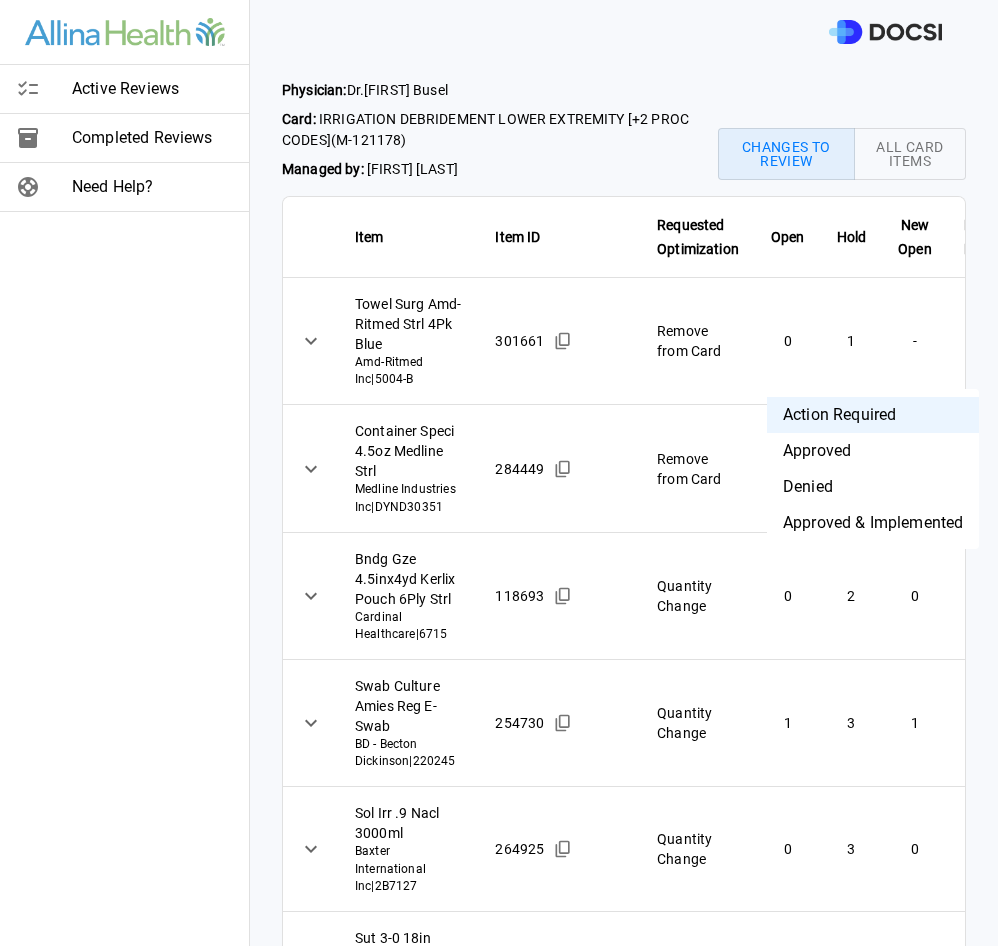 click on "Denied" at bounding box center [873, 487] 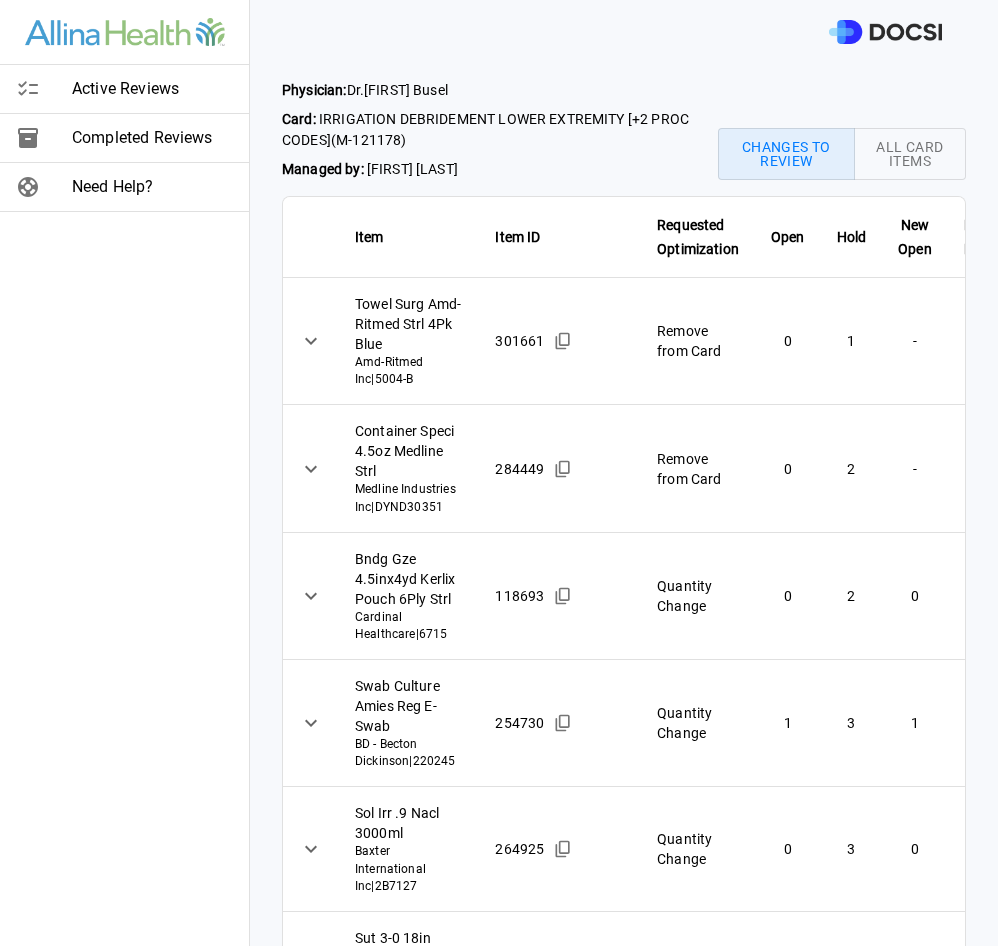 scroll, scrollTop: 0, scrollLeft: 119, axis: horizontal 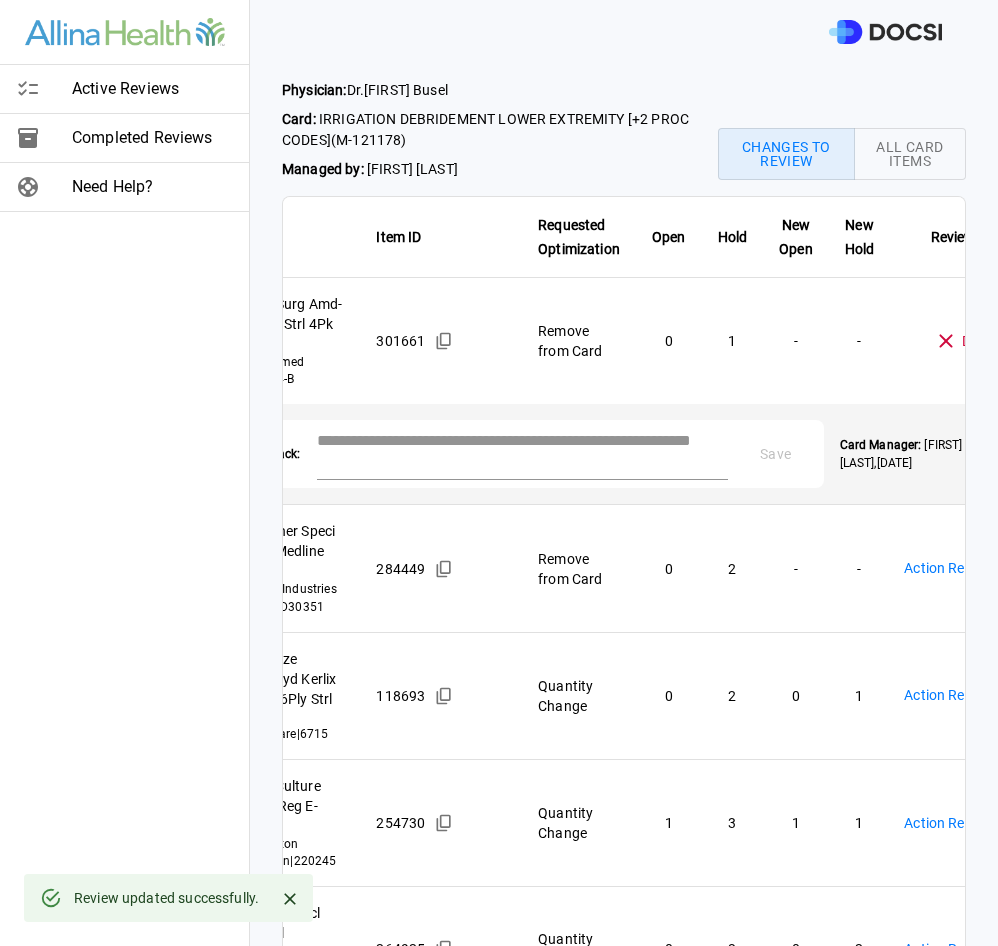 click at bounding box center [522, 452] 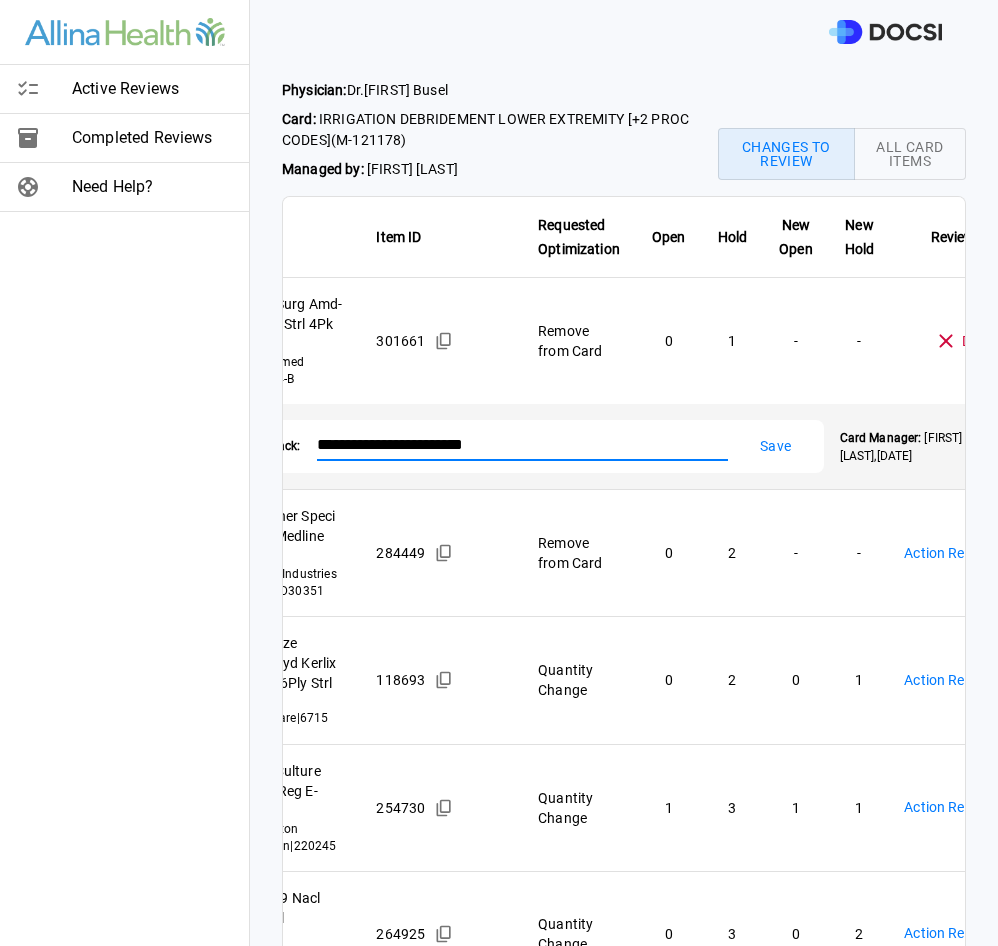 type on "**********" 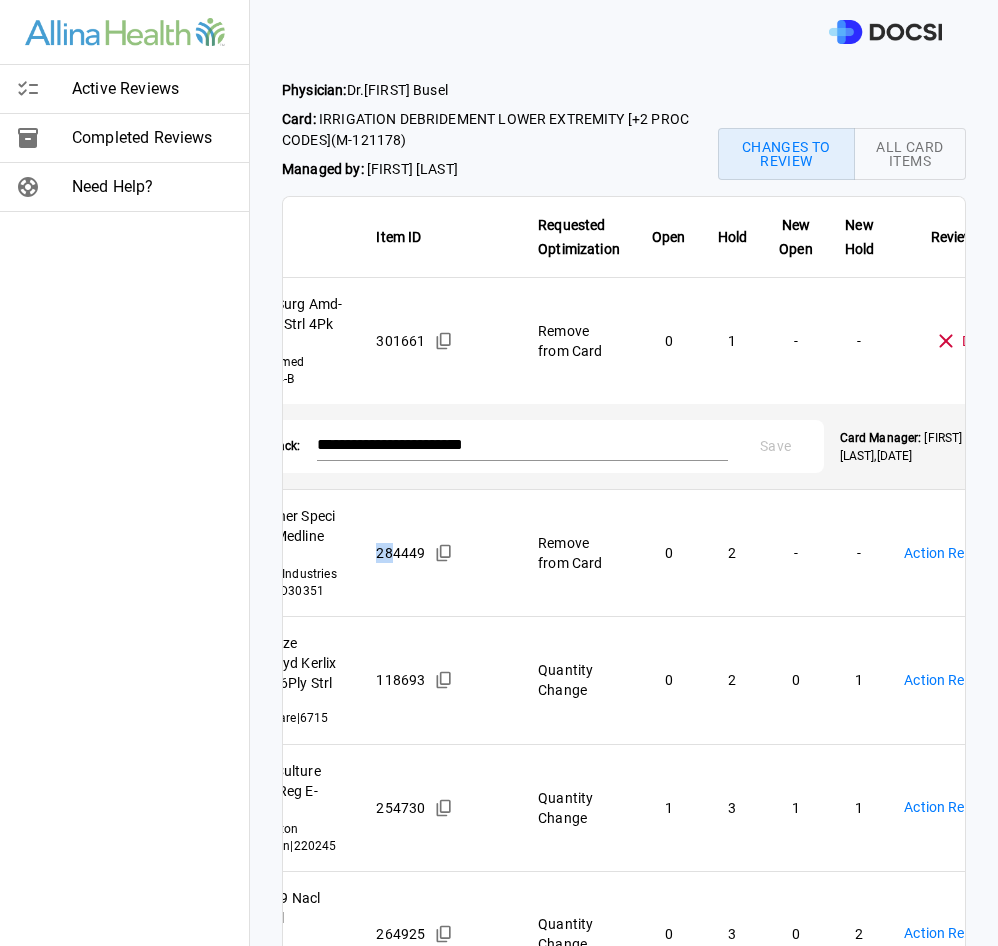 drag, startPoint x: 357, startPoint y: 673, endPoint x: 341, endPoint y: 668, distance: 16.763054 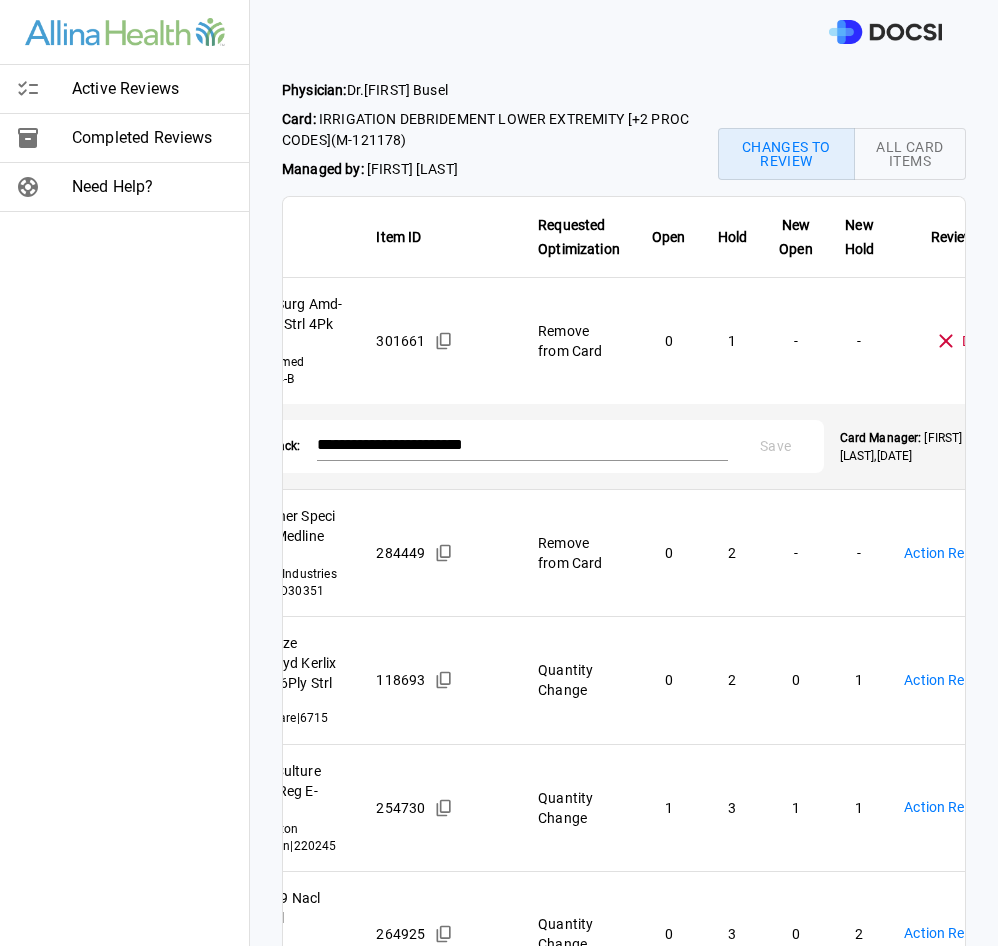 drag, startPoint x: 341, startPoint y: 668, endPoint x: 382, endPoint y: 697, distance: 50.219517 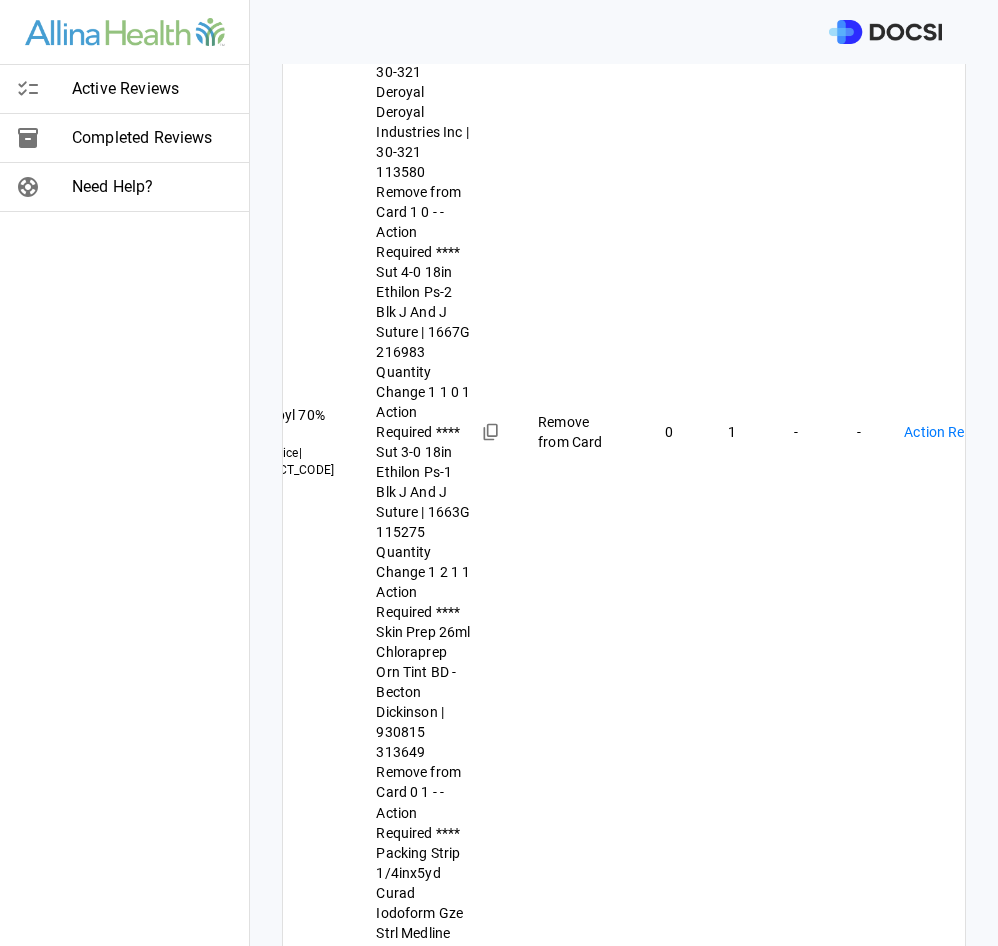 scroll, scrollTop: 2153, scrollLeft: 0, axis: vertical 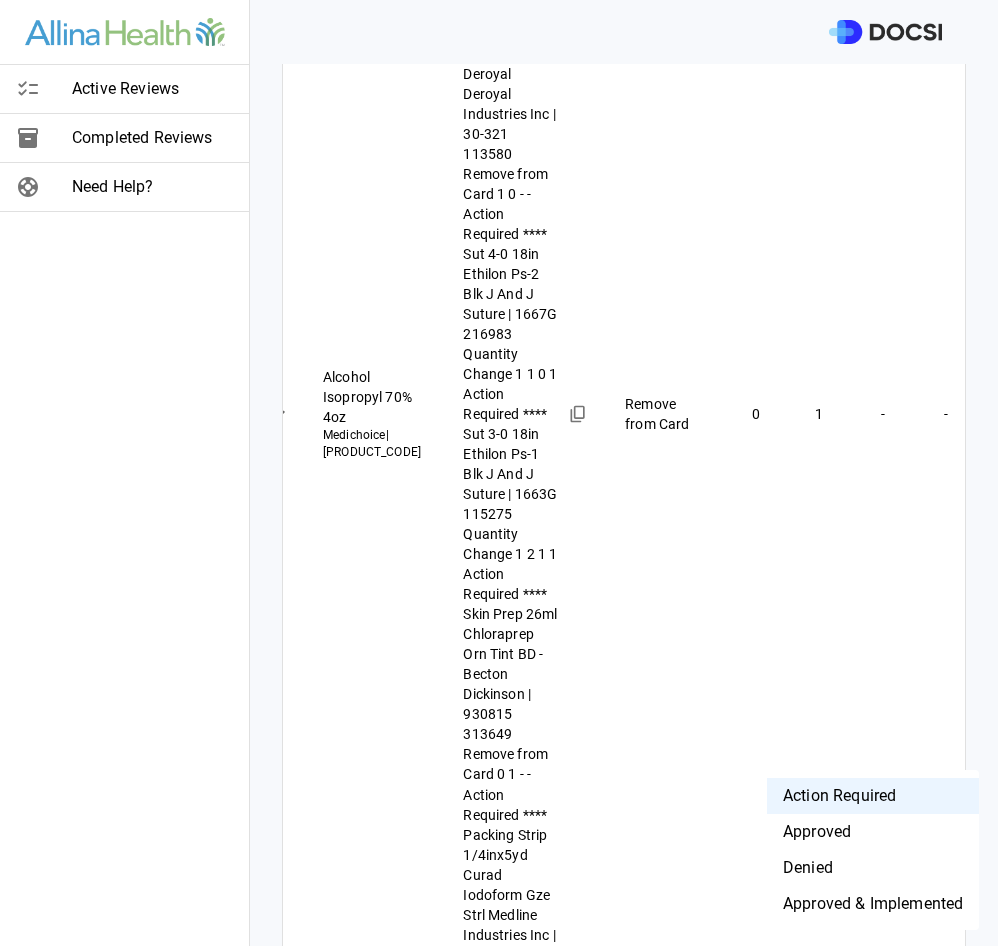 click on "**********" at bounding box center [499, 473] 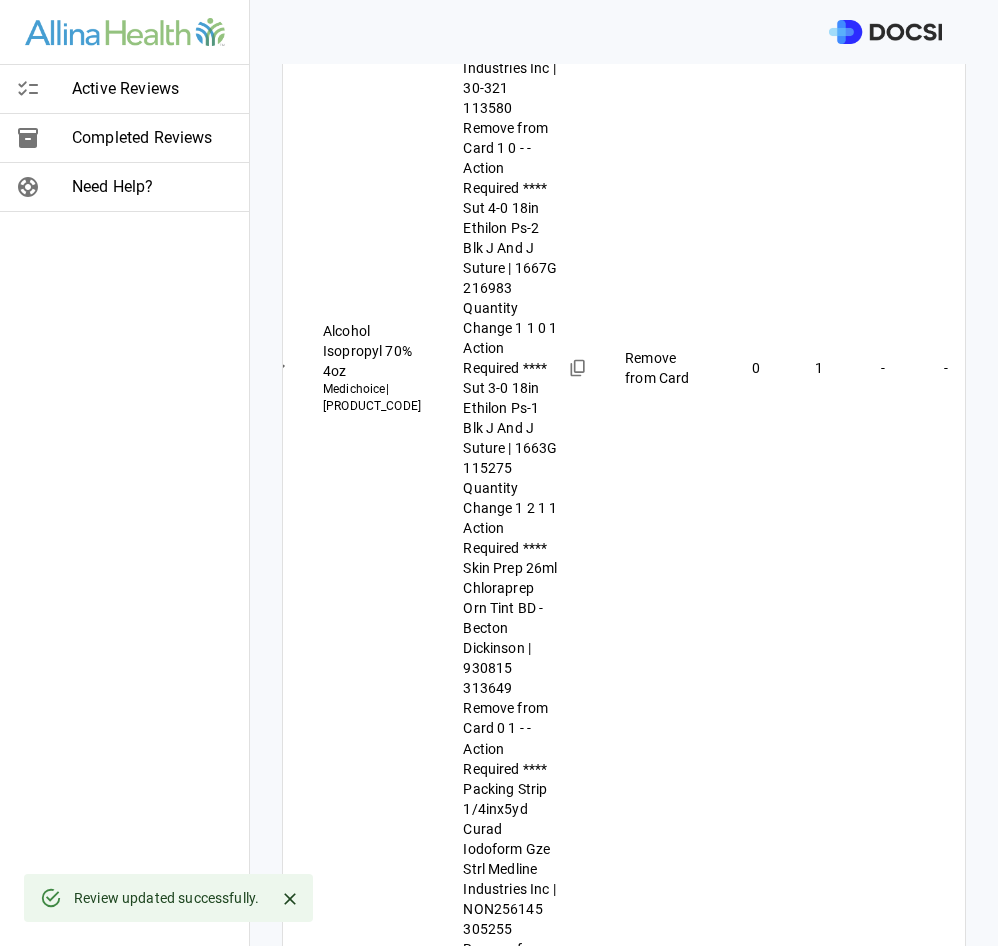 scroll, scrollTop: 2253, scrollLeft: 0, axis: vertical 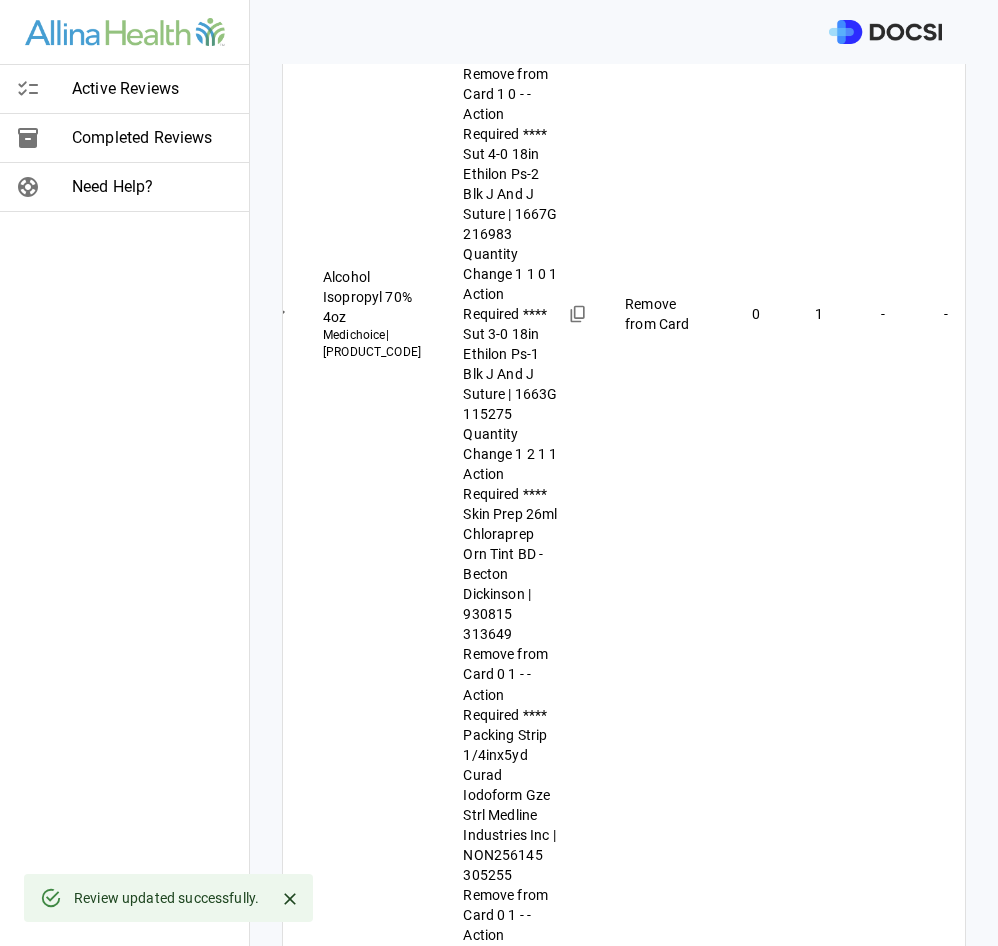 click at bounding box center [609, 1628] 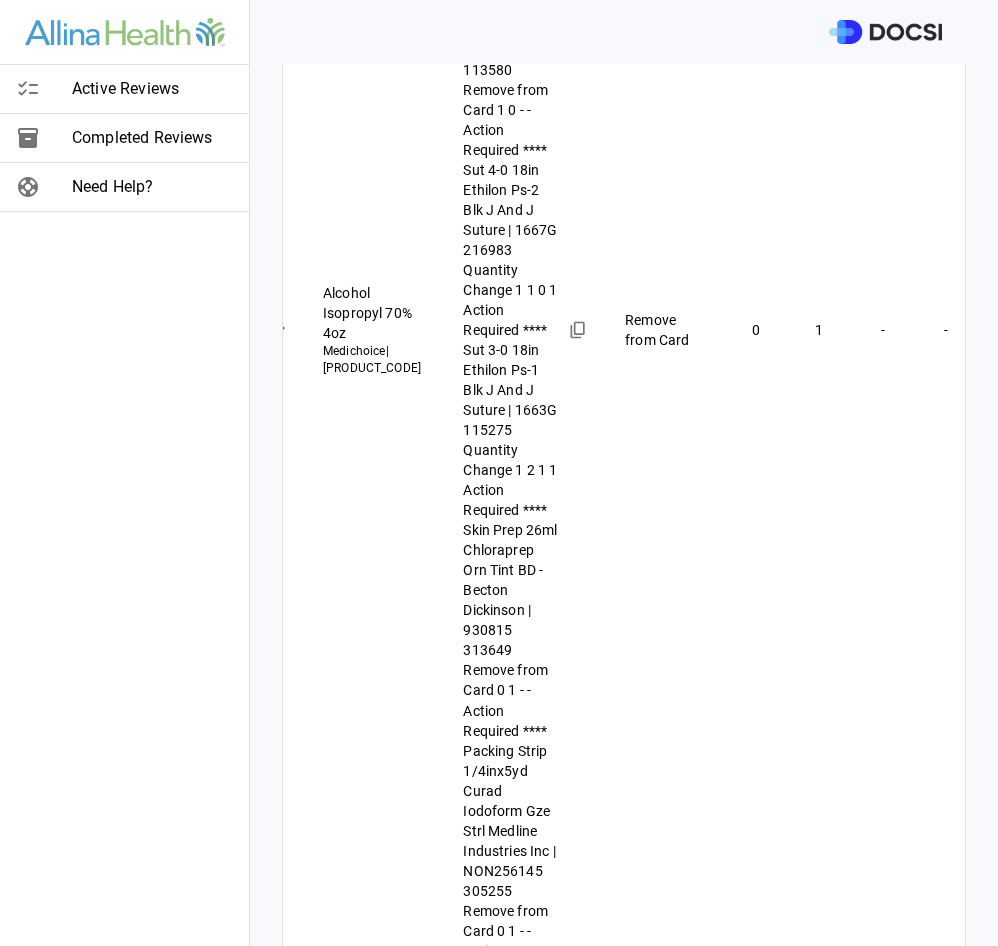 type on "**********" 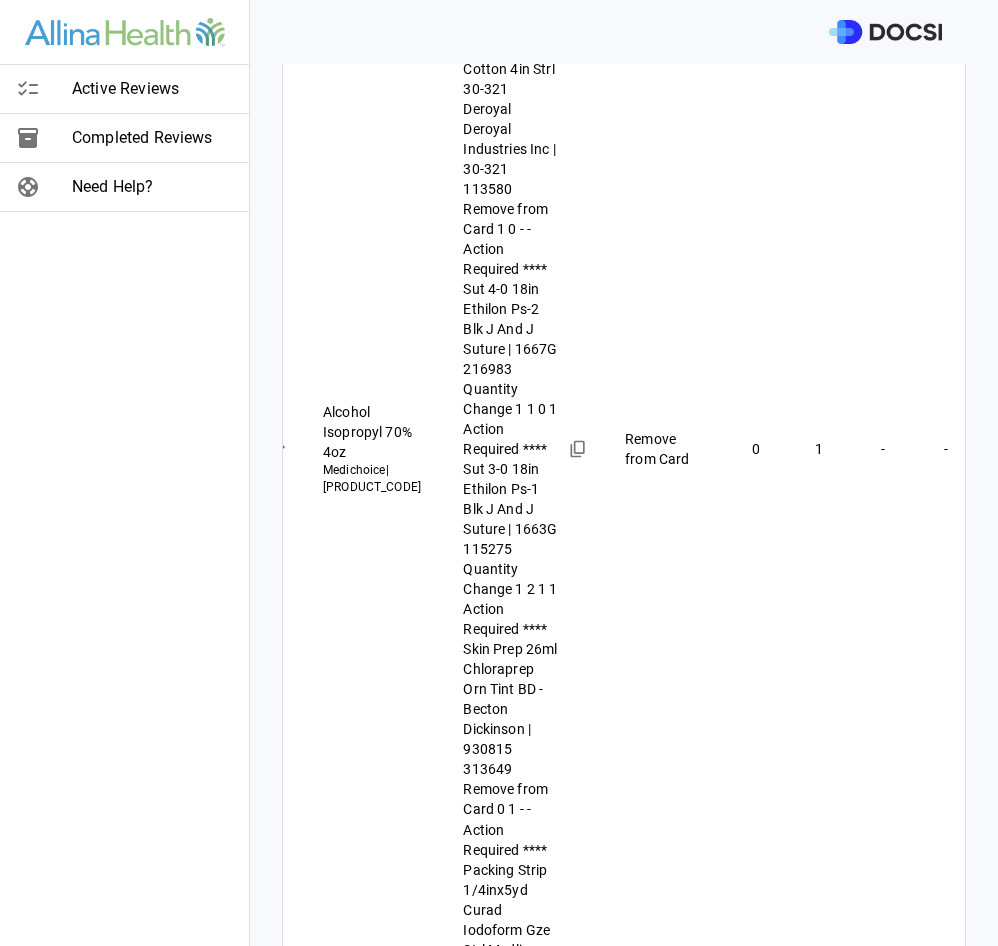 scroll, scrollTop: 2112, scrollLeft: 0, axis: vertical 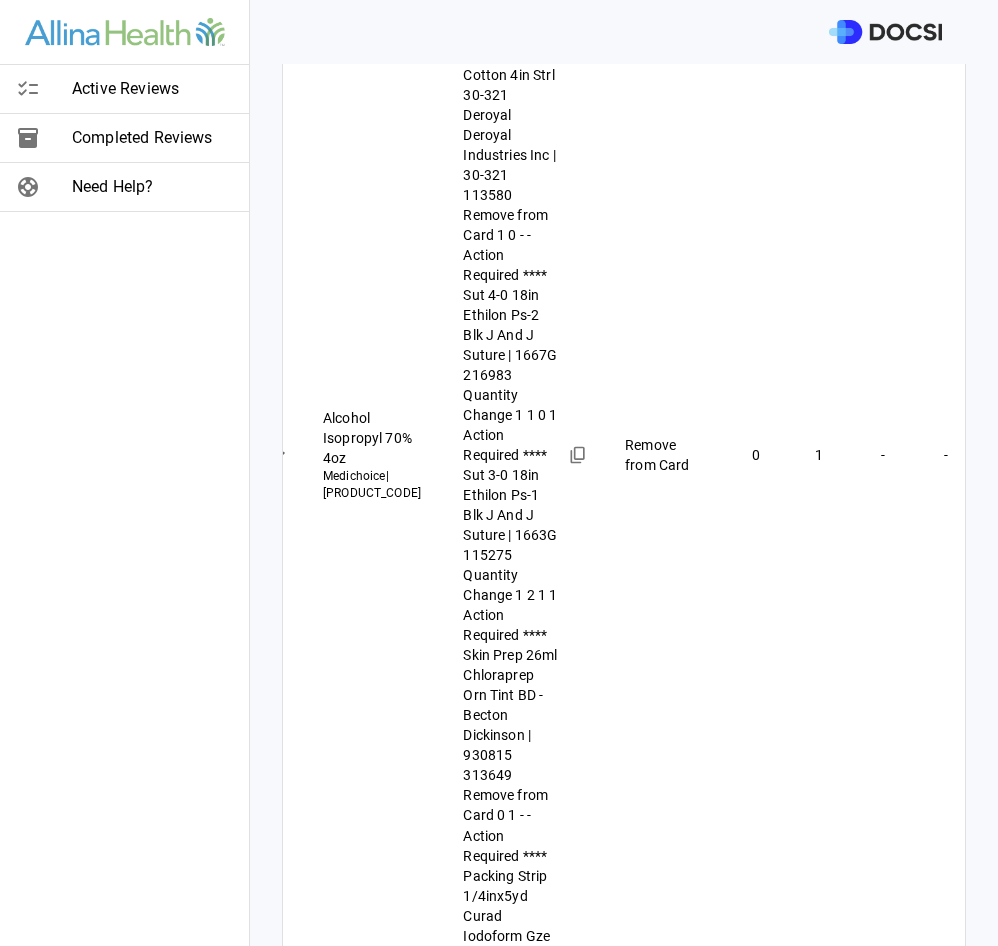 click on "**********" at bounding box center [499, 473] 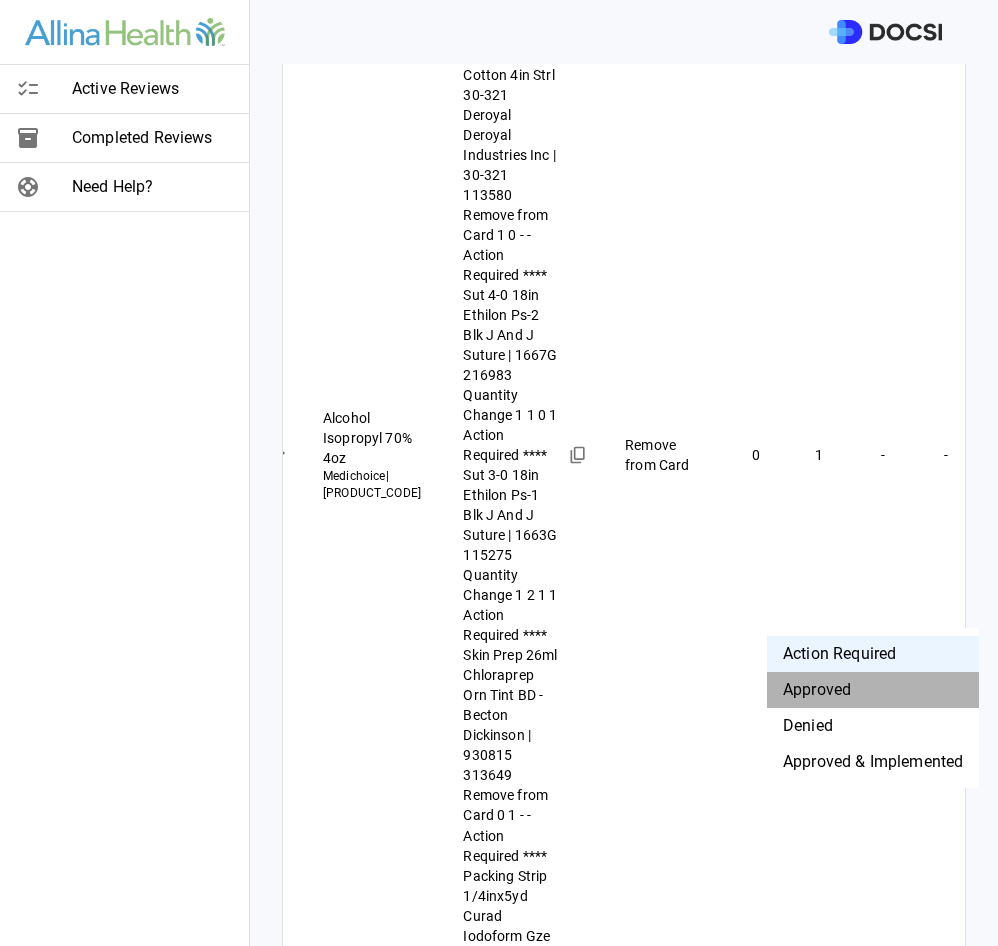 click on "Approved" at bounding box center (873, 690) 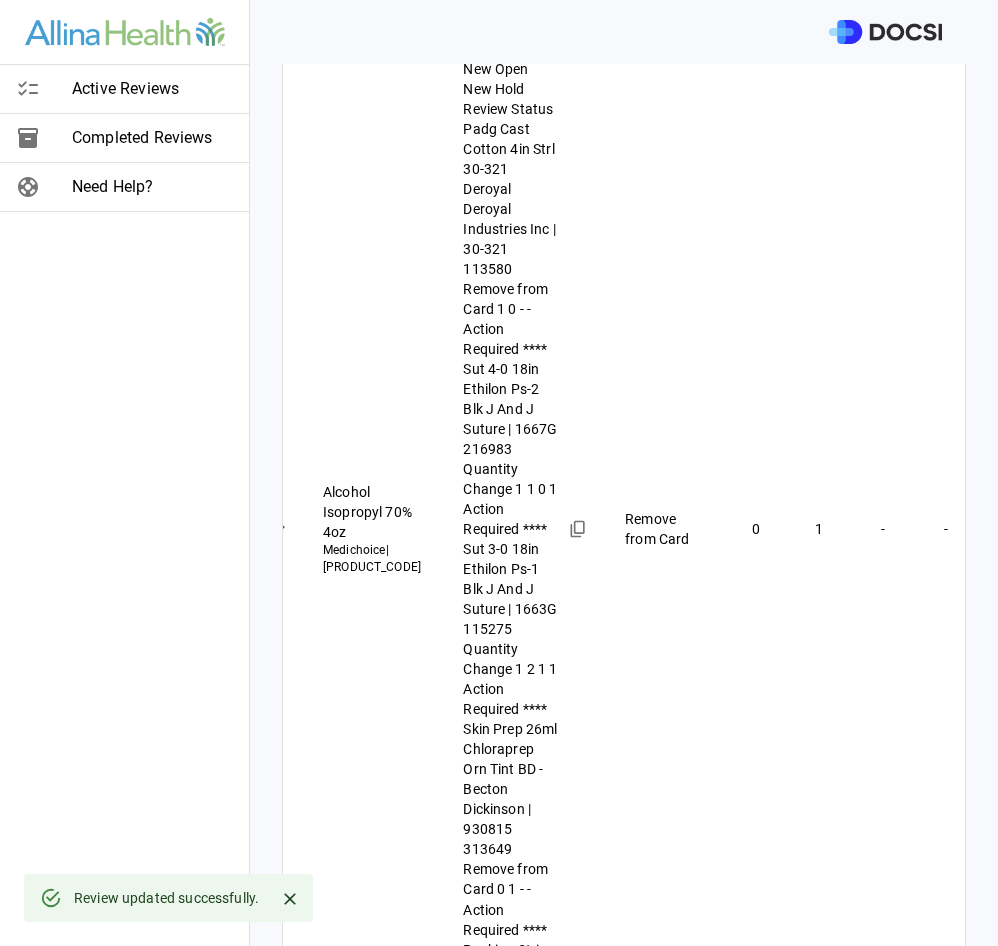scroll, scrollTop: 2037, scrollLeft: 0, axis: vertical 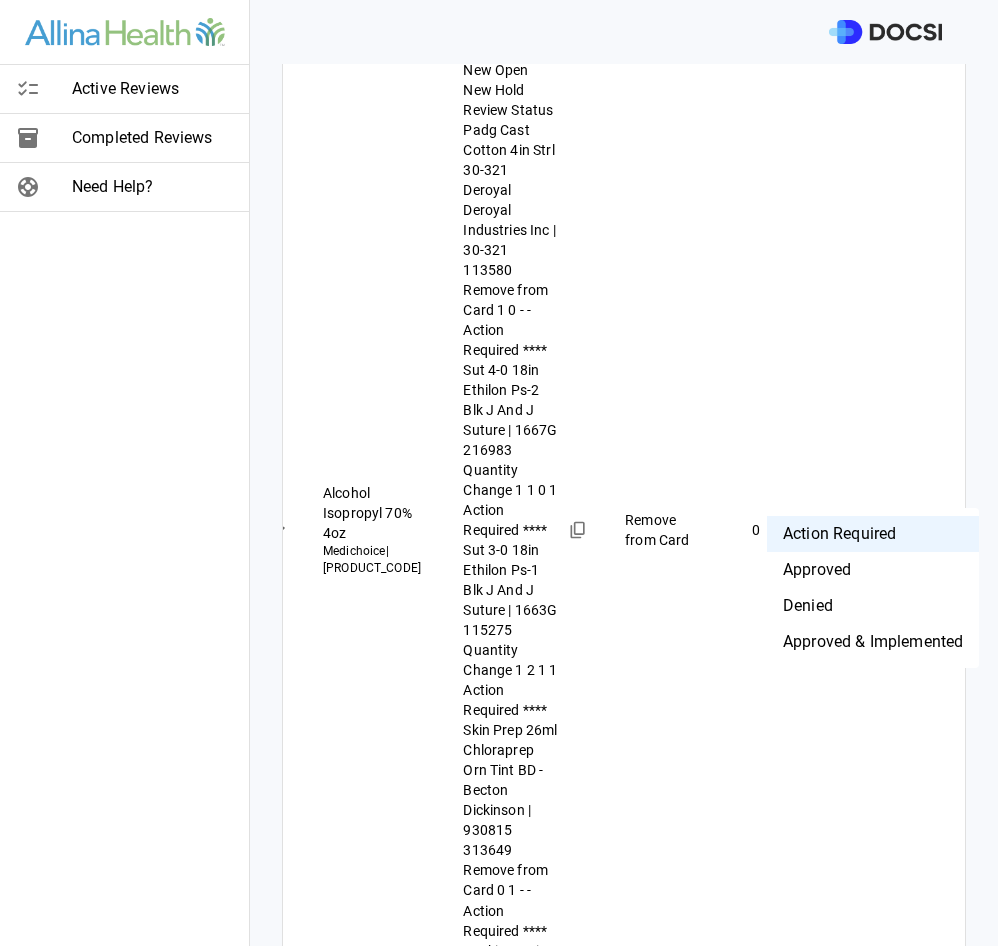 click on "**********" at bounding box center (499, 473) 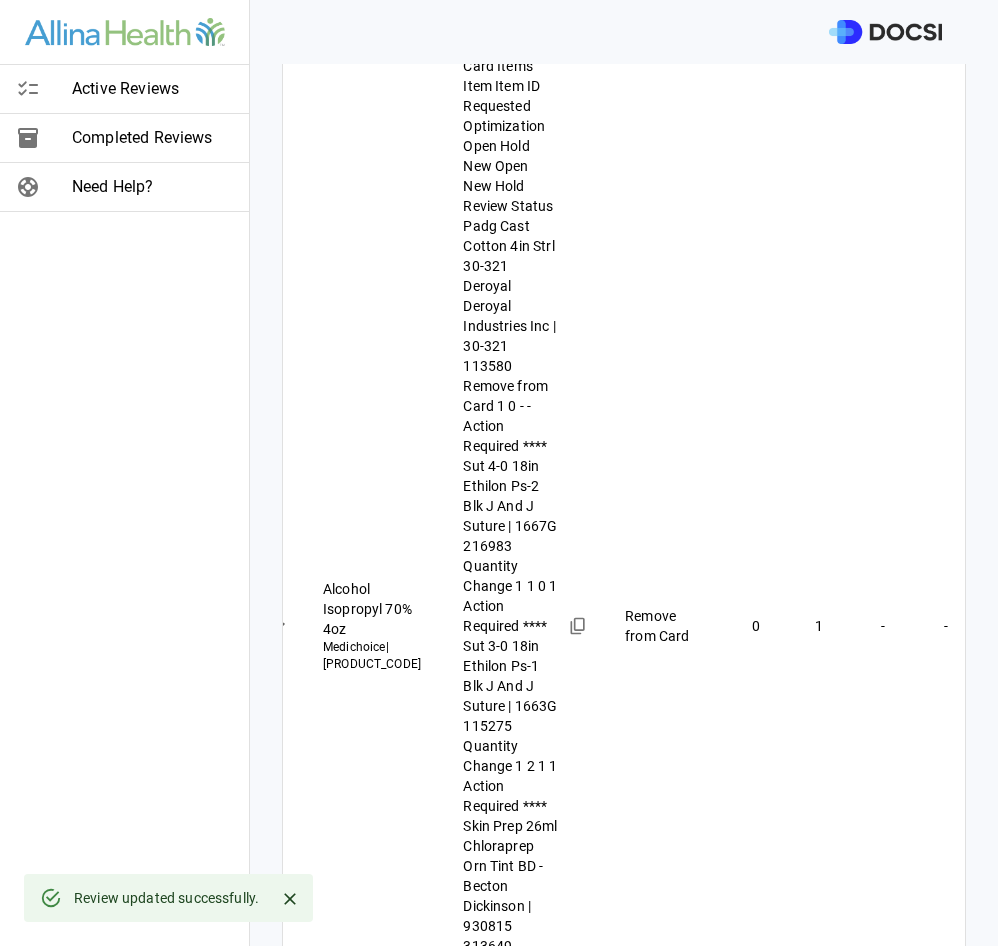 scroll, scrollTop: 1937, scrollLeft: 0, axis: vertical 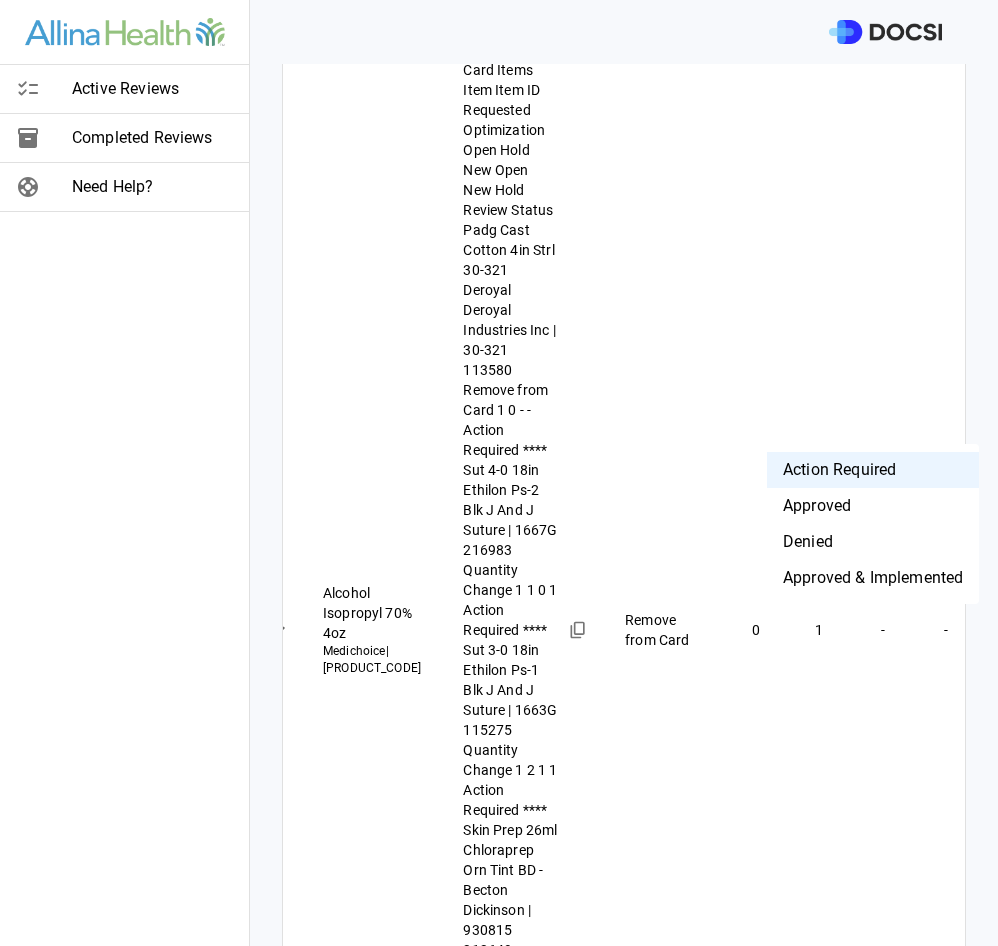 click on "**********" at bounding box center (499, 473) 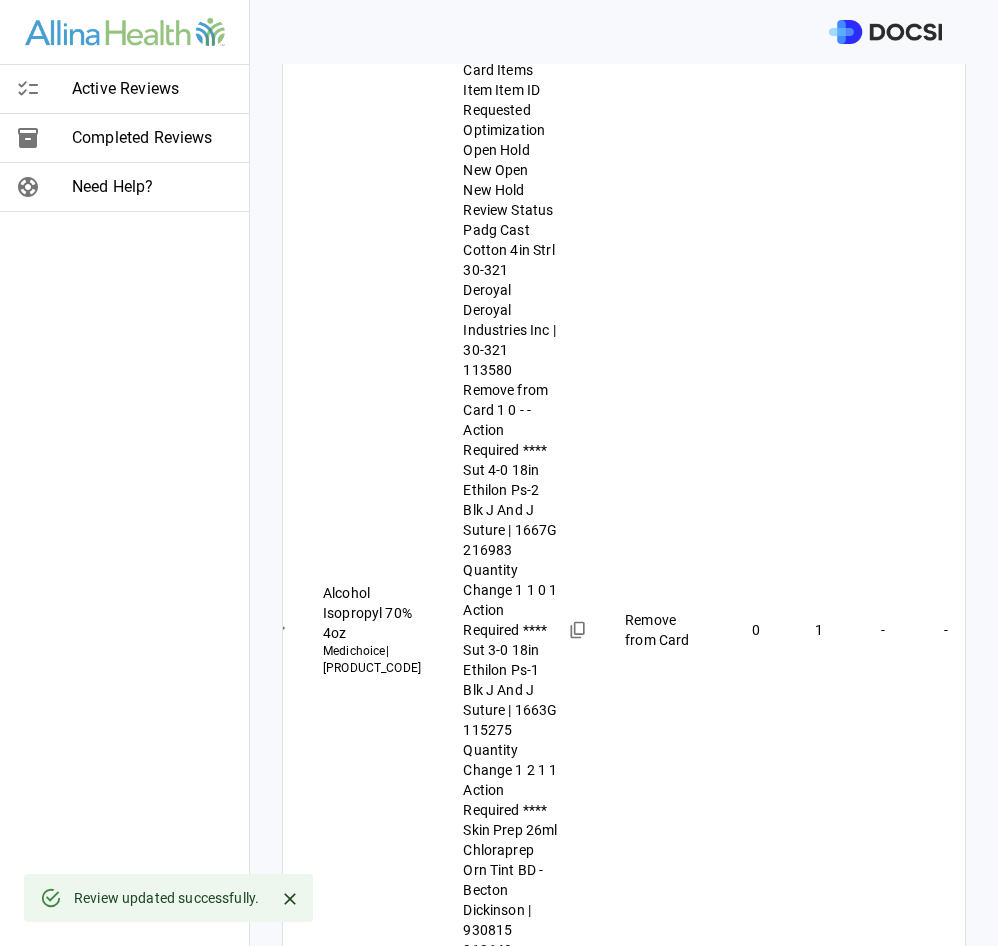 click at bounding box center (609, 1505) 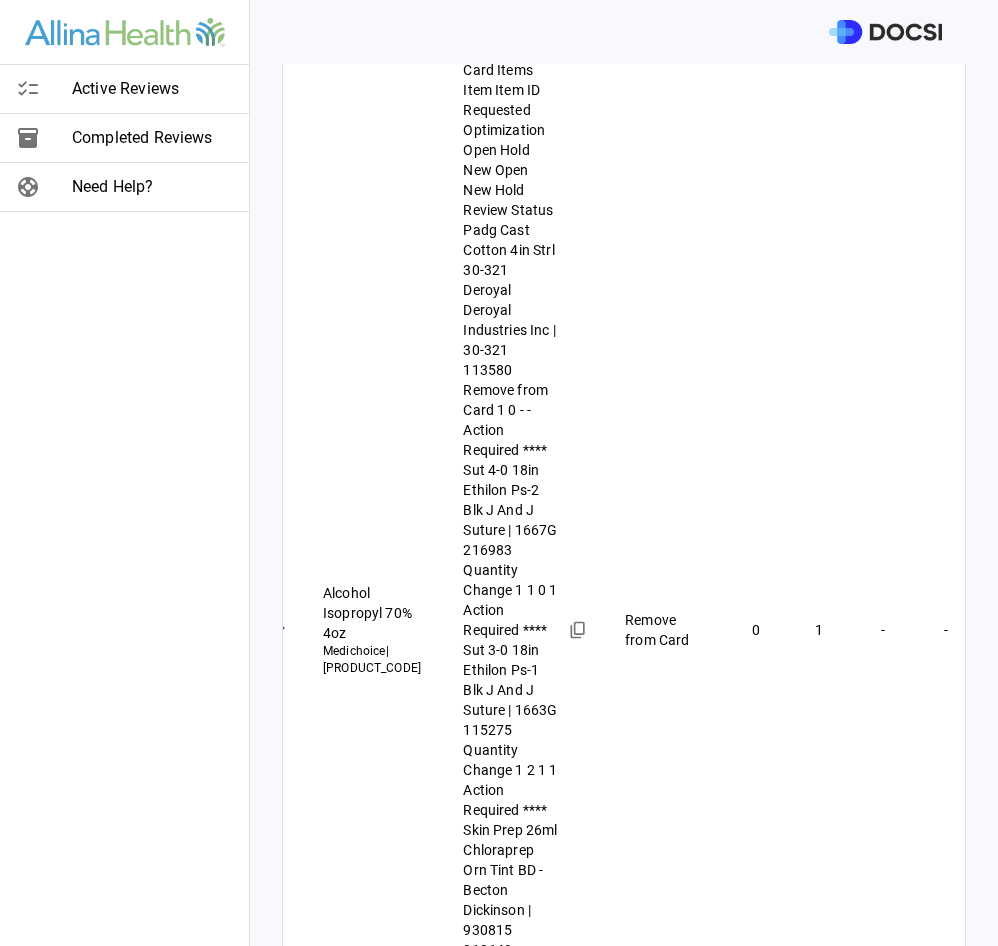 type on "**********" 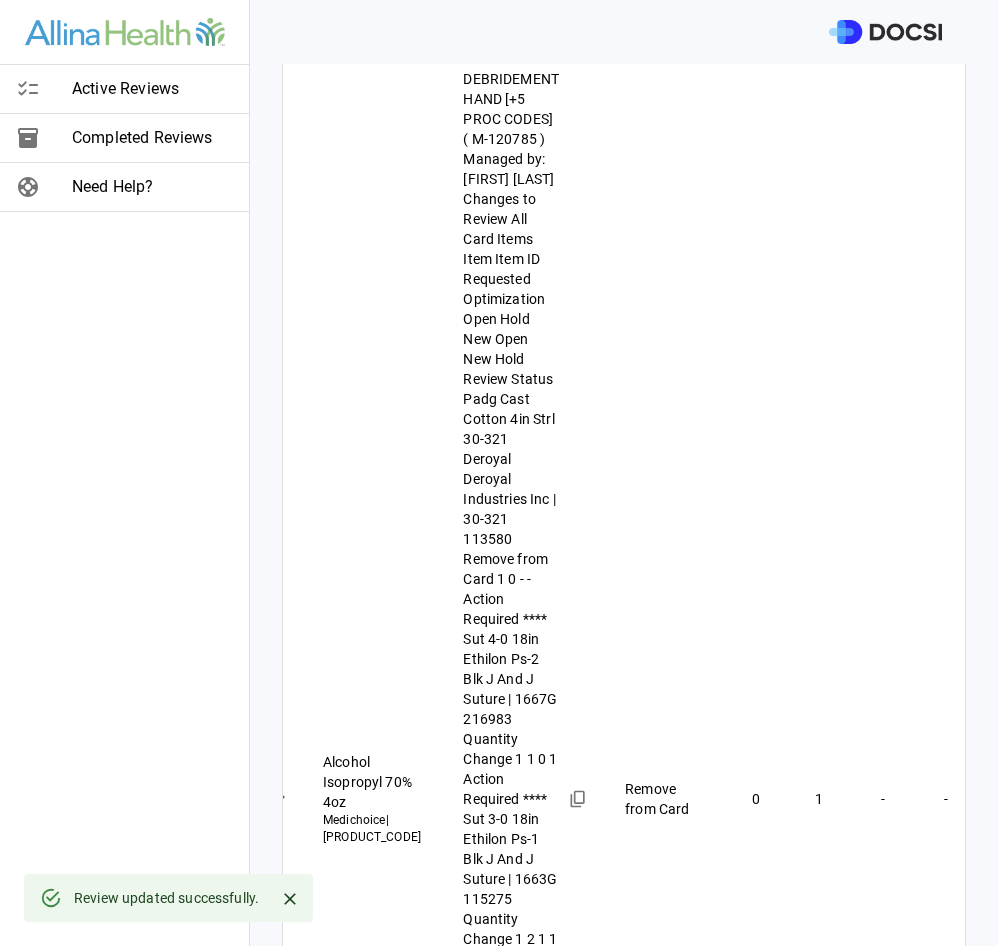scroll, scrollTop: 1762, scrollLeft: 0, axis: vertical 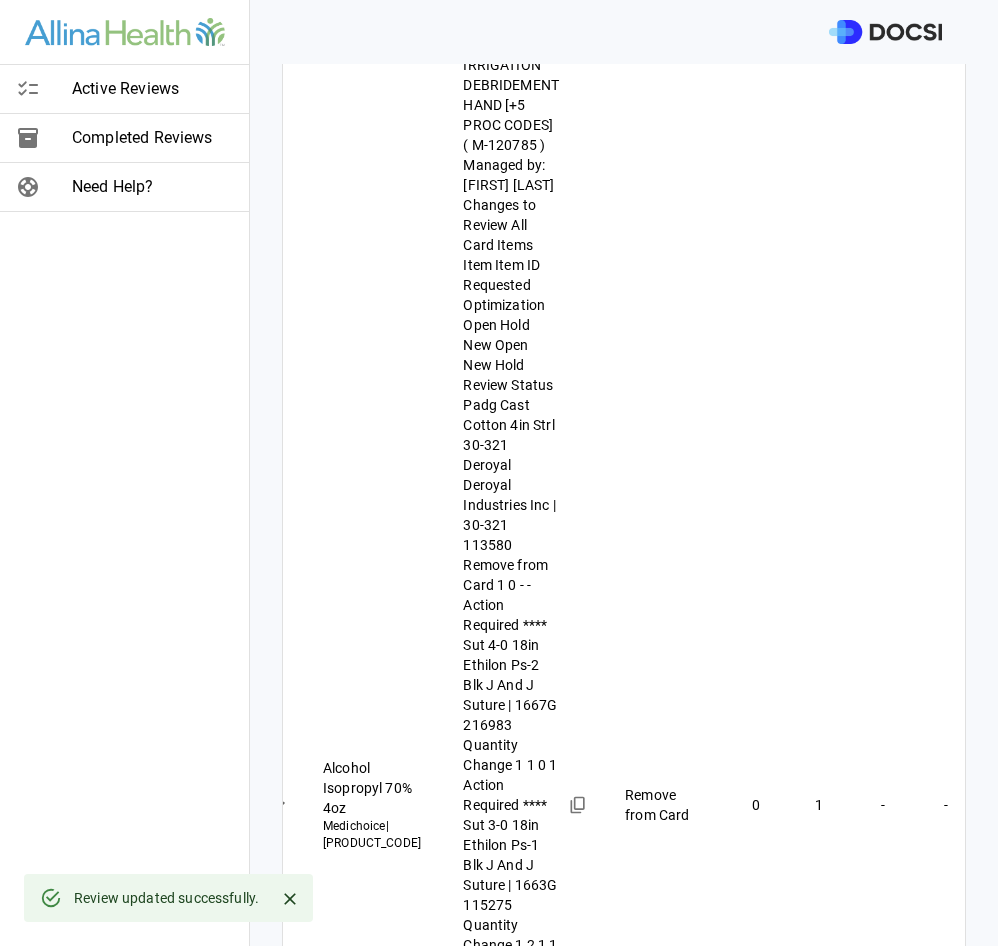 click on "**********" at bounding box center [499, 473] 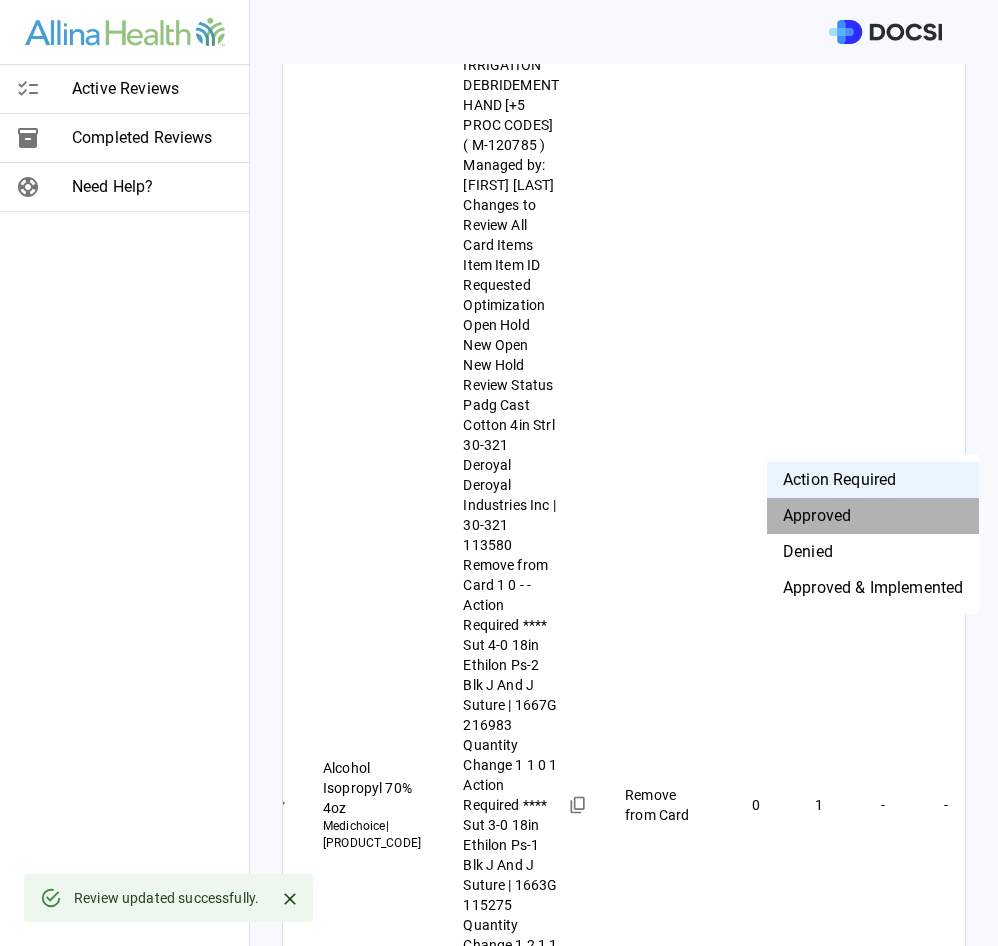 click on "Approved" at bounding box center (873, 516) 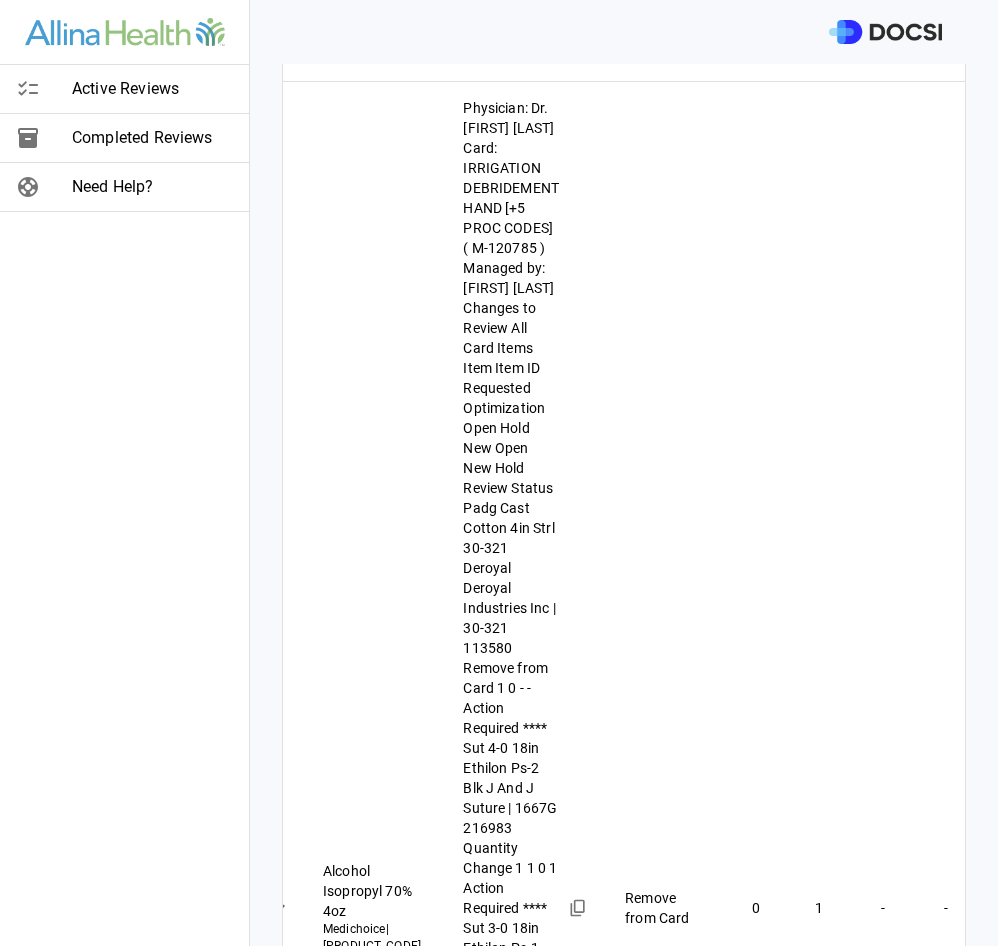 scroll, scrollTop: 1637, scrollLeft: 0, axis: vertical 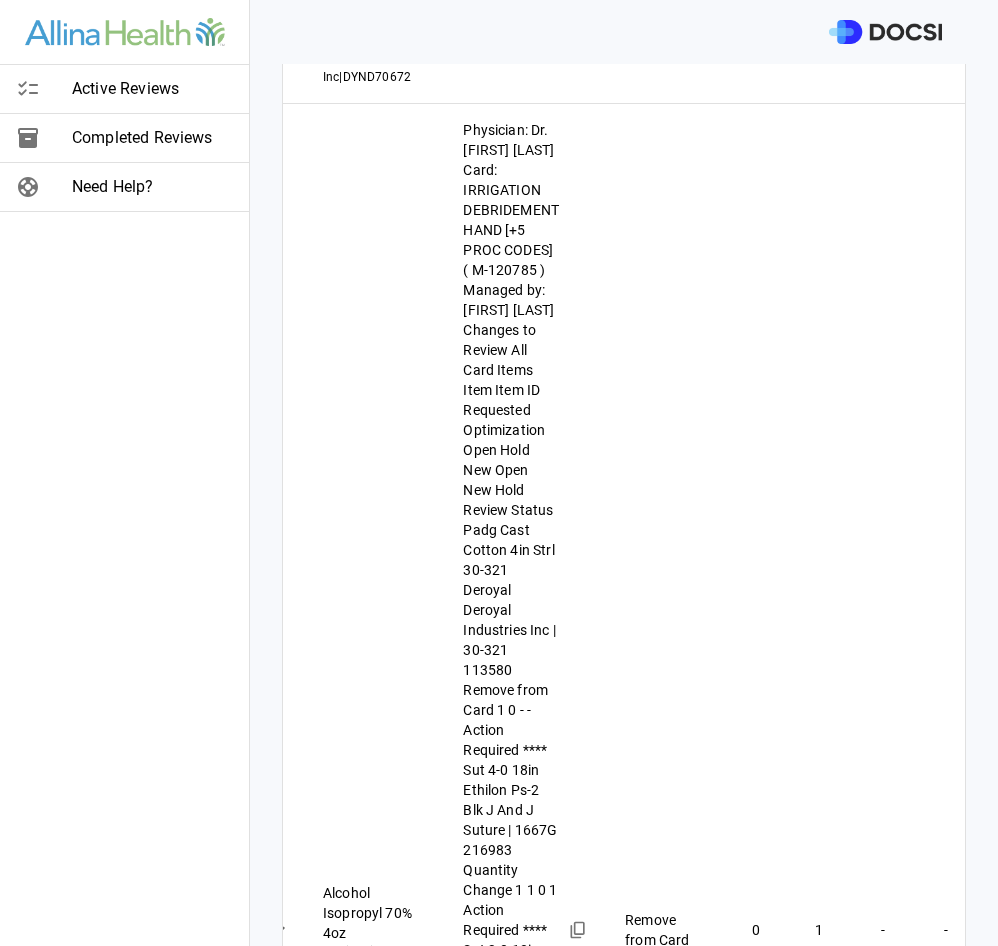 click on "**********" at bounding box center (499, 473) 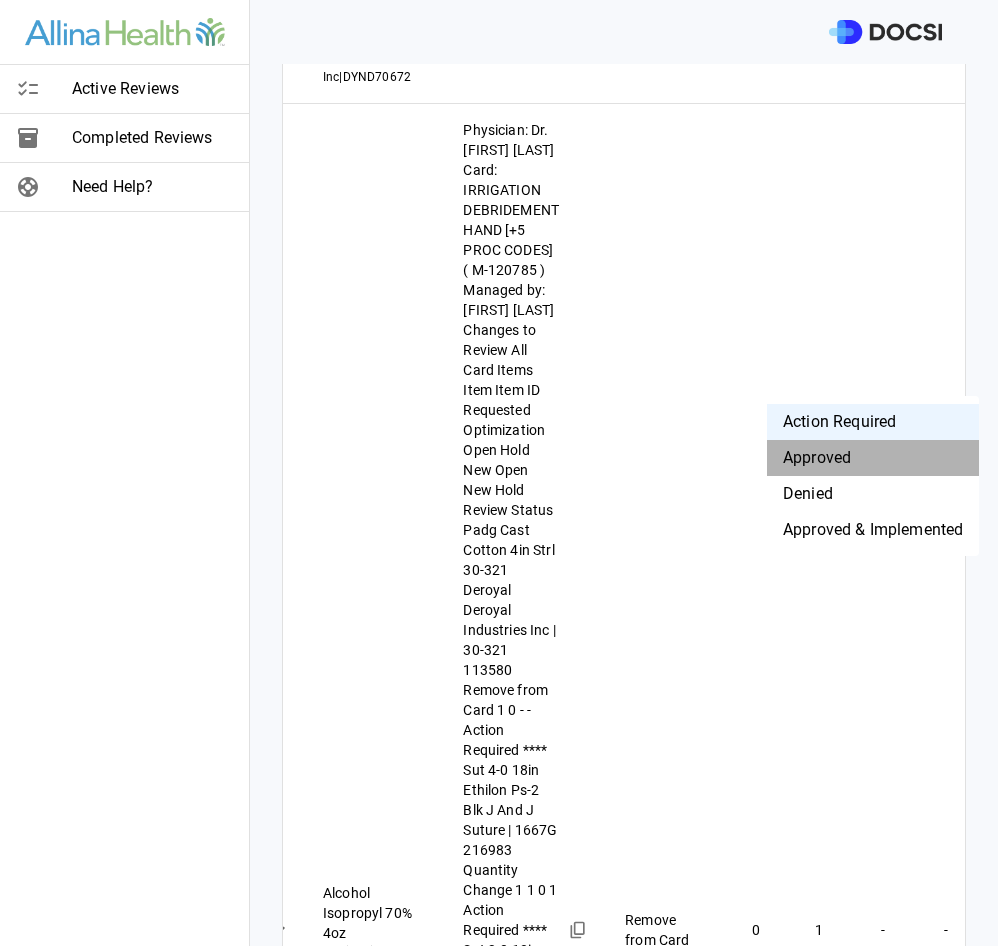 click on "Approved" at bounding box center [873, 458] 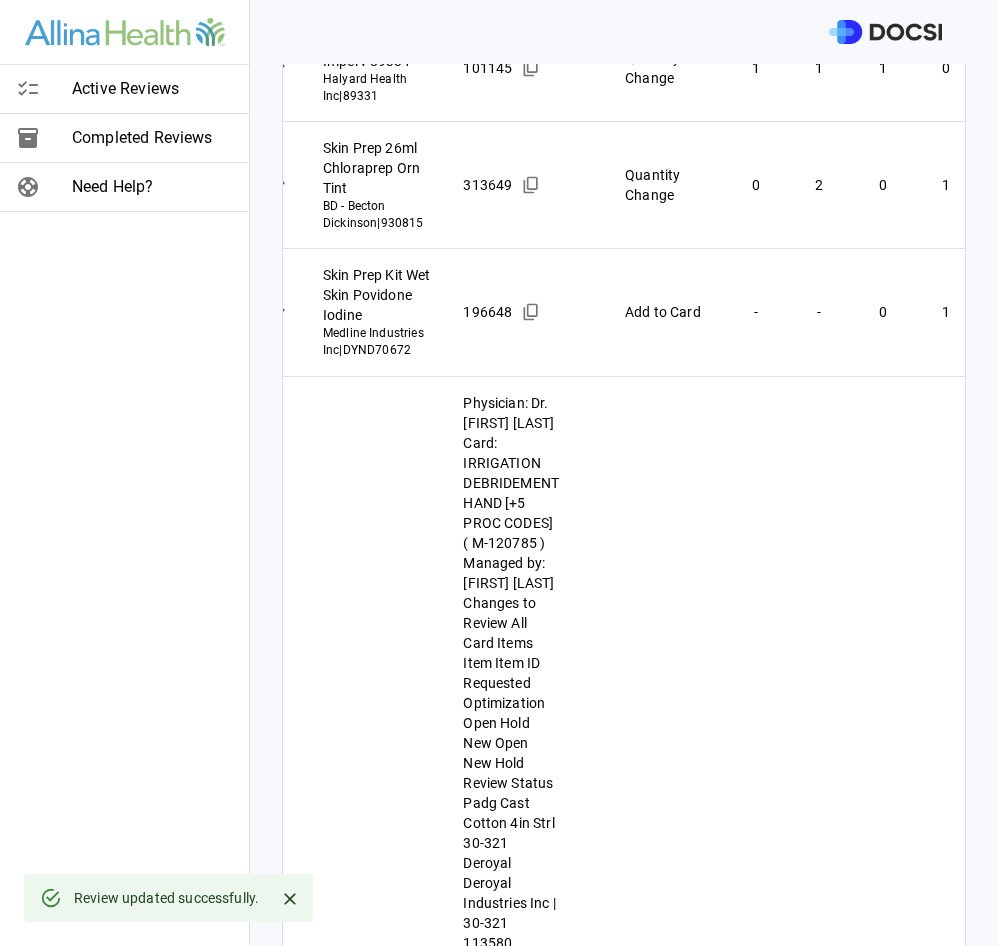 scroll, scrollTop: 1362, scrollLeft: 0, axis: vertical 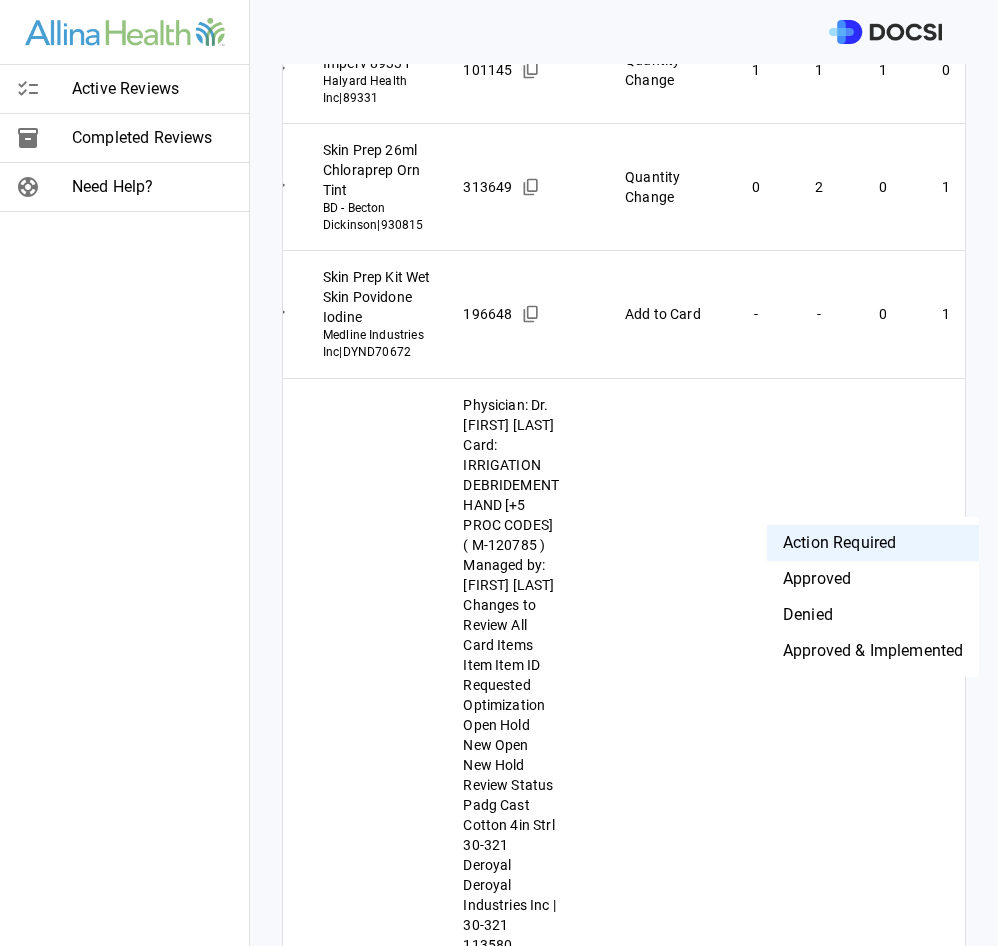 click on "**********" at bounding box center [499, 473] 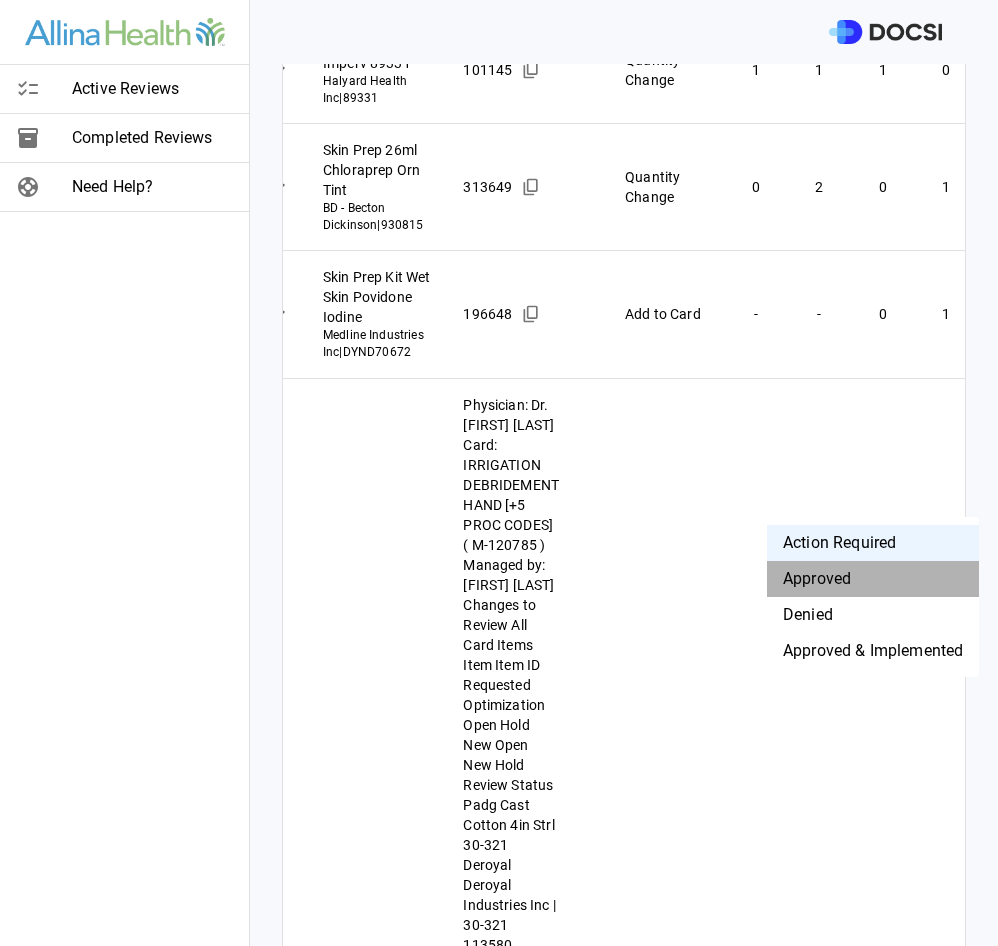 click on "Approved" at bounding box center (873, 579) 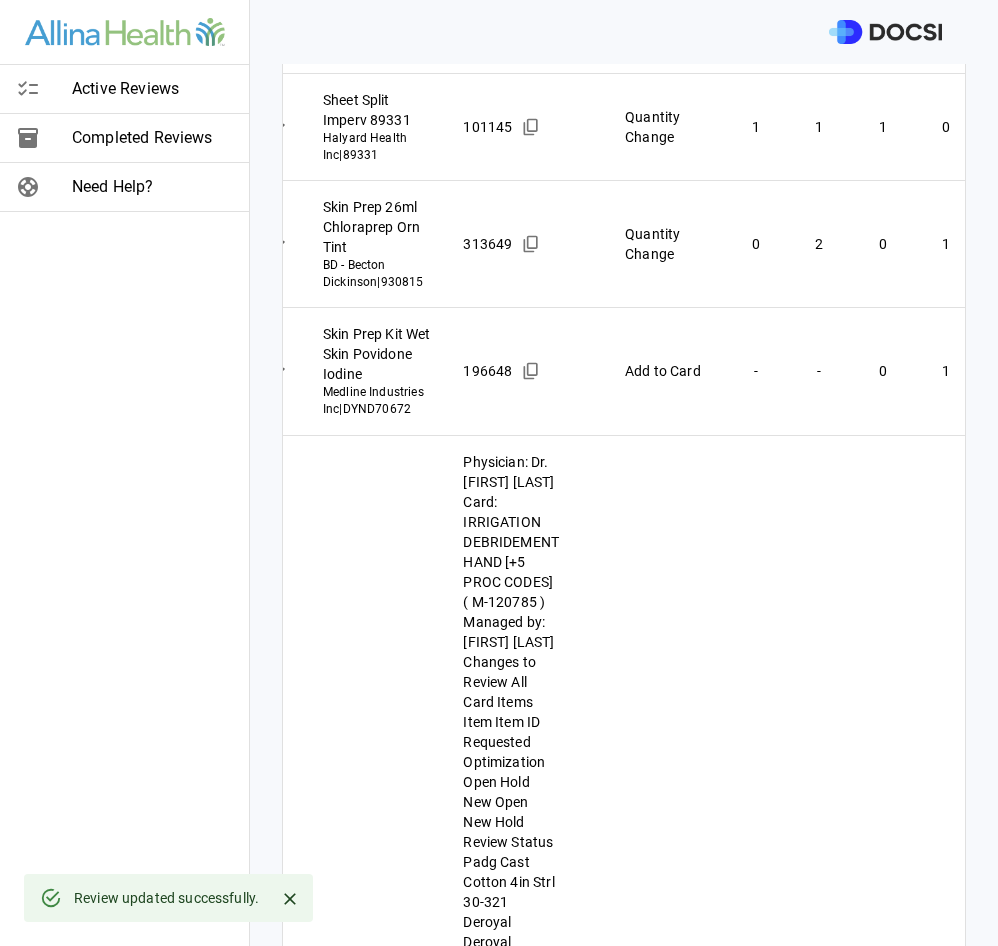 scroll, scrollTop: 1287, scrollLeft: 0, axis: vertical 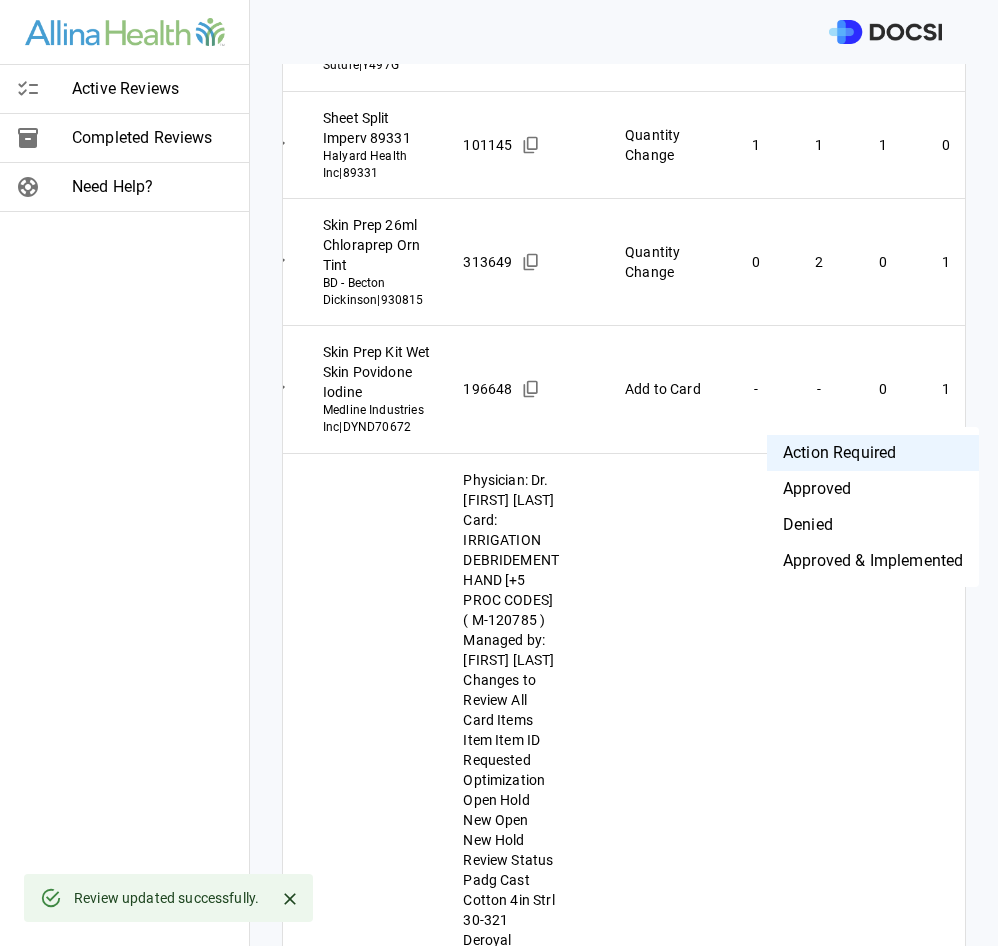 click on "**********" at bounding box center (499, 473) 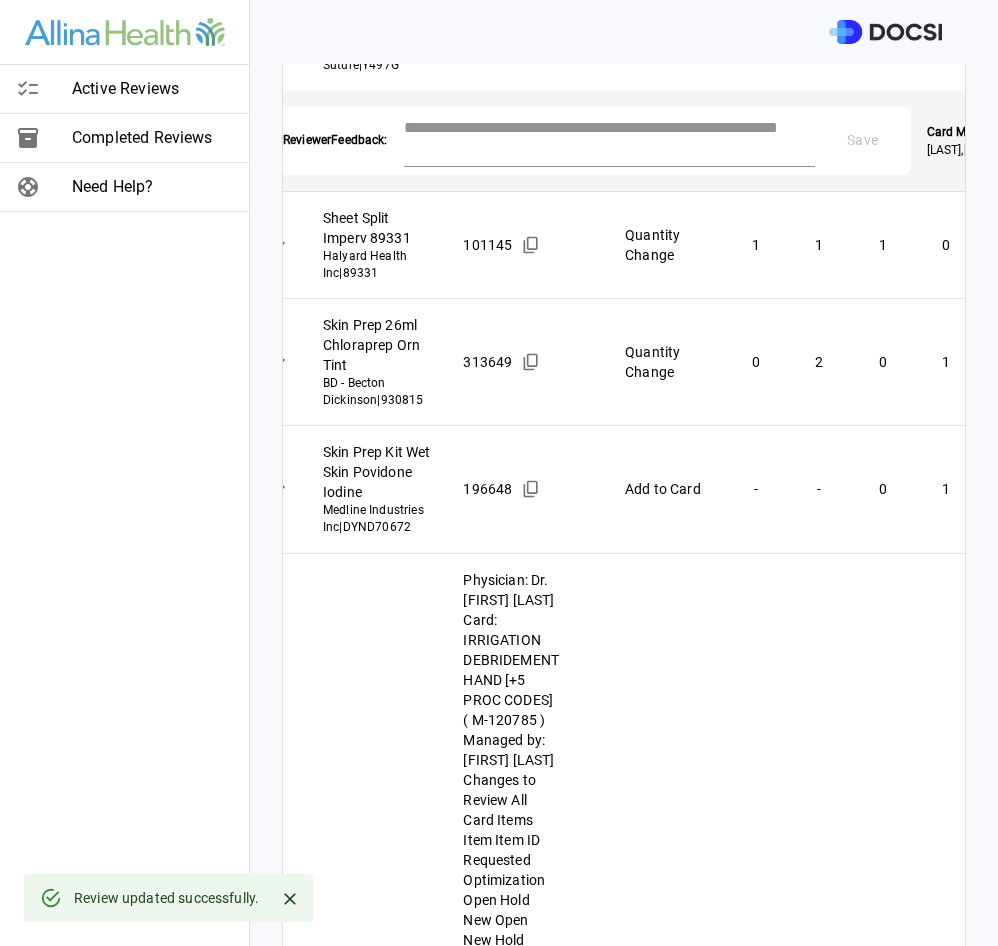 click at bounding box center [609, 139] 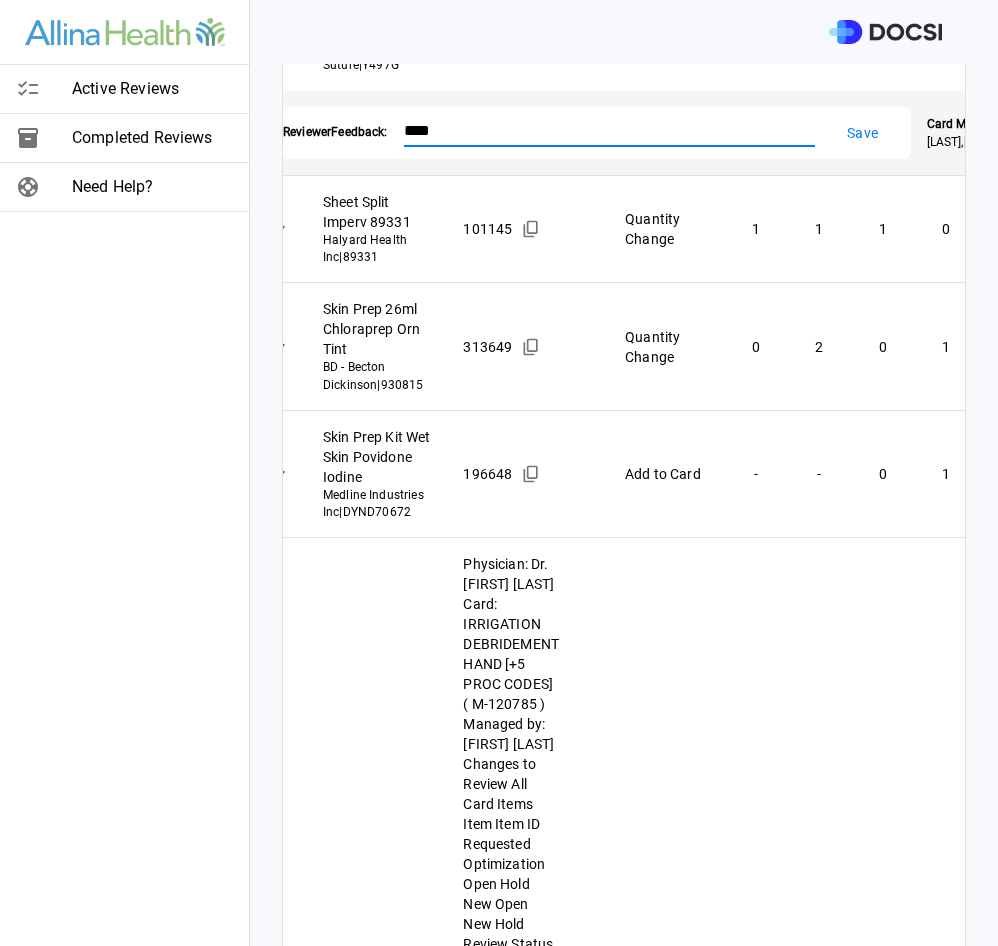type on "****" 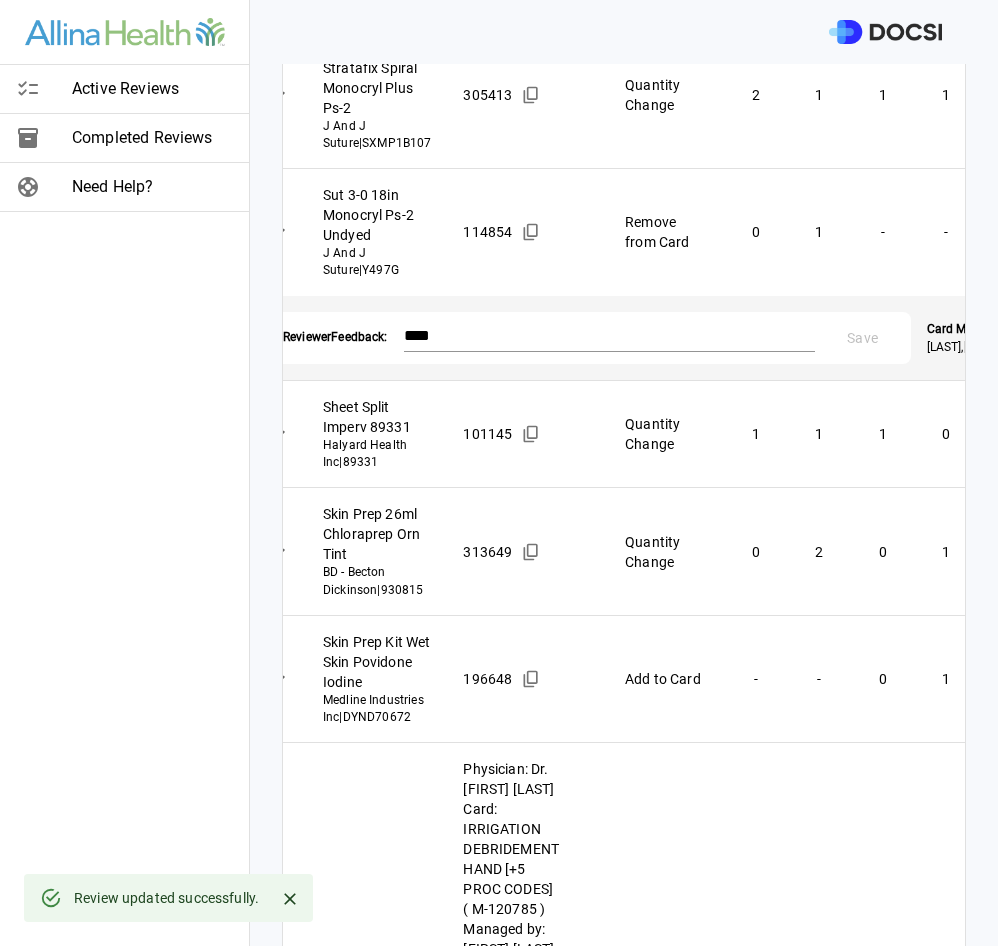 scroll, scrollTop: 1037, scrollLeft: 0, axis: vertical 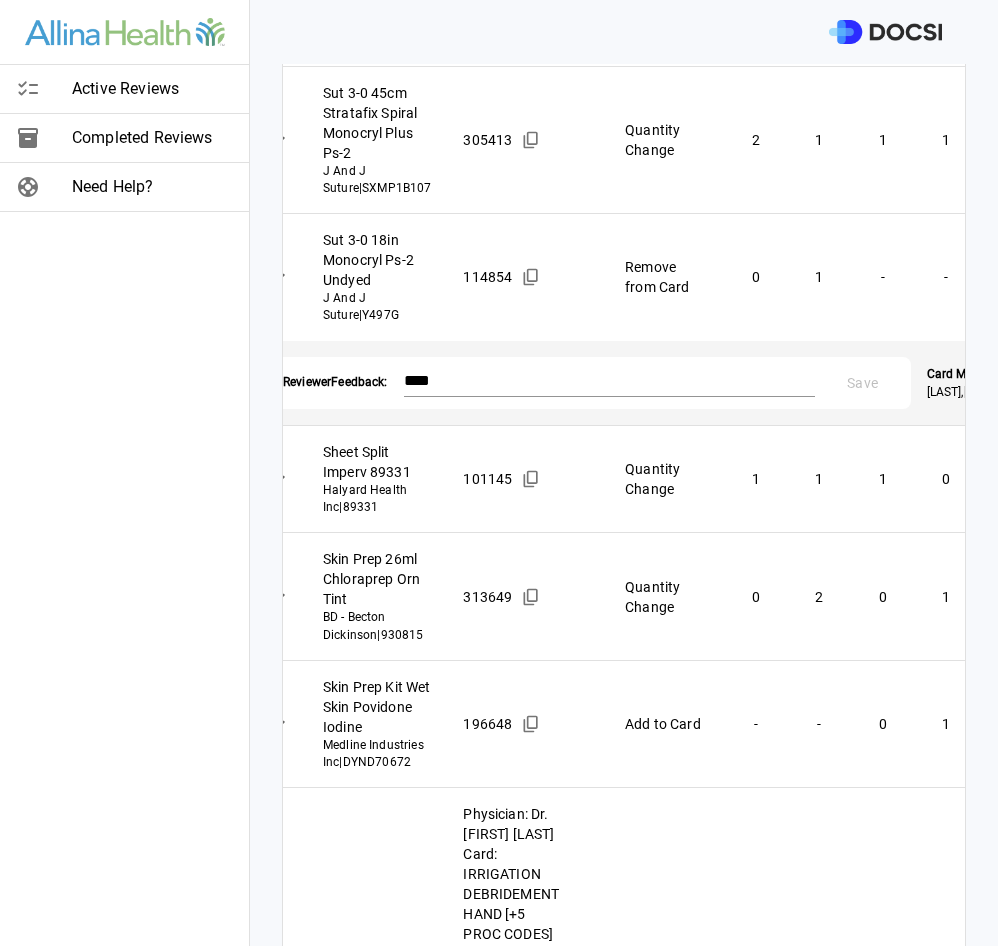 click on "**********" at bounding box center [499, 473] 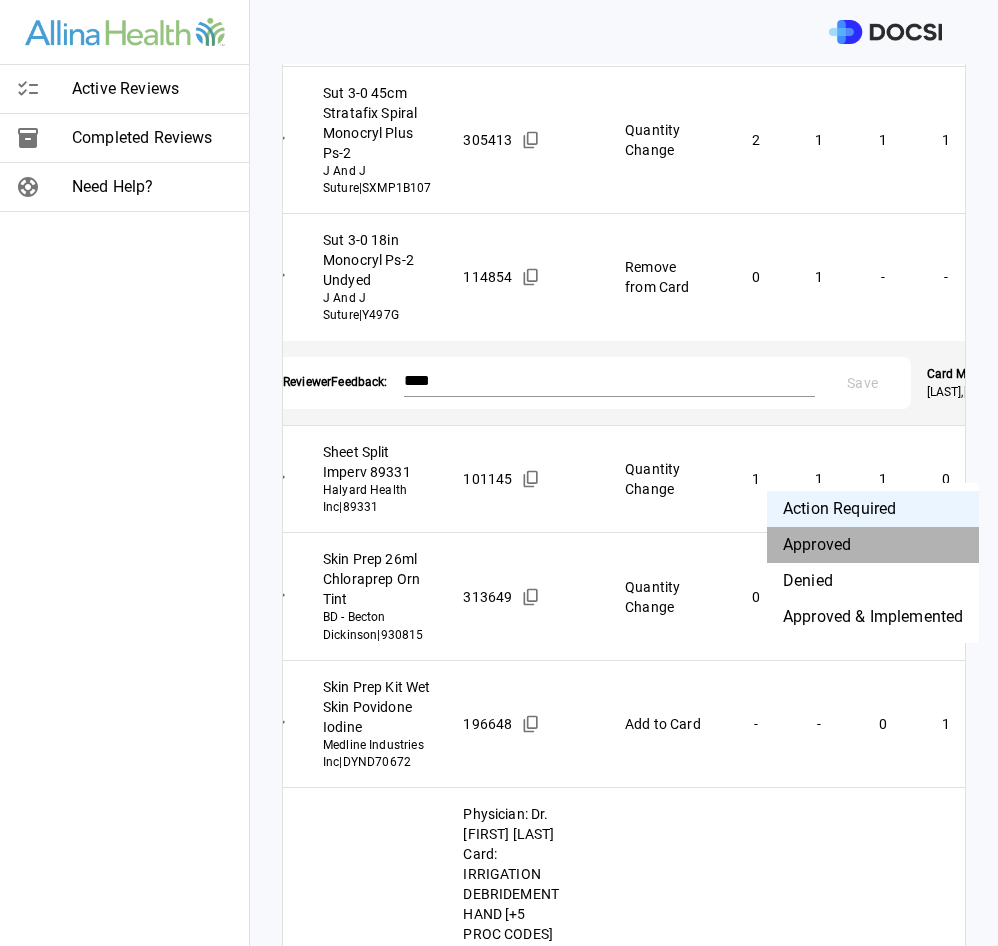 click on "Approved" at bounding box center [873, 545] 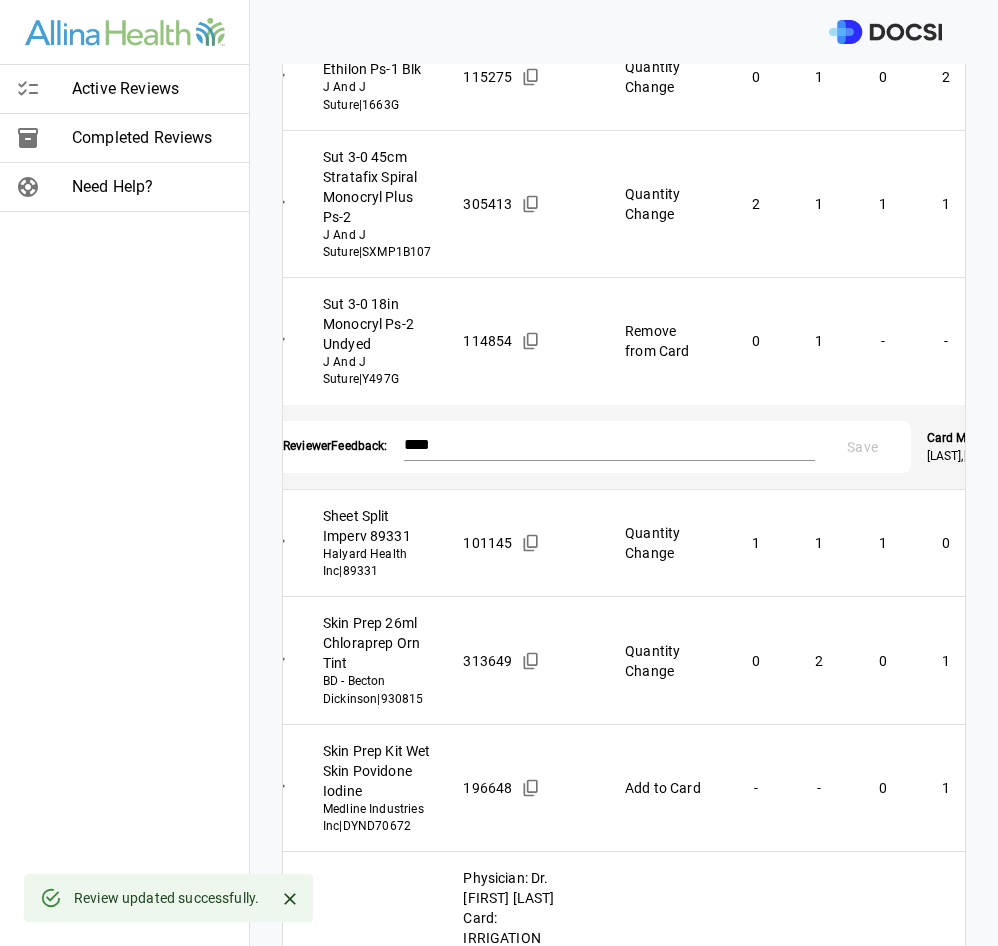 scroll, scrollTop: 937, scrollLeft: 0, axis: vertical 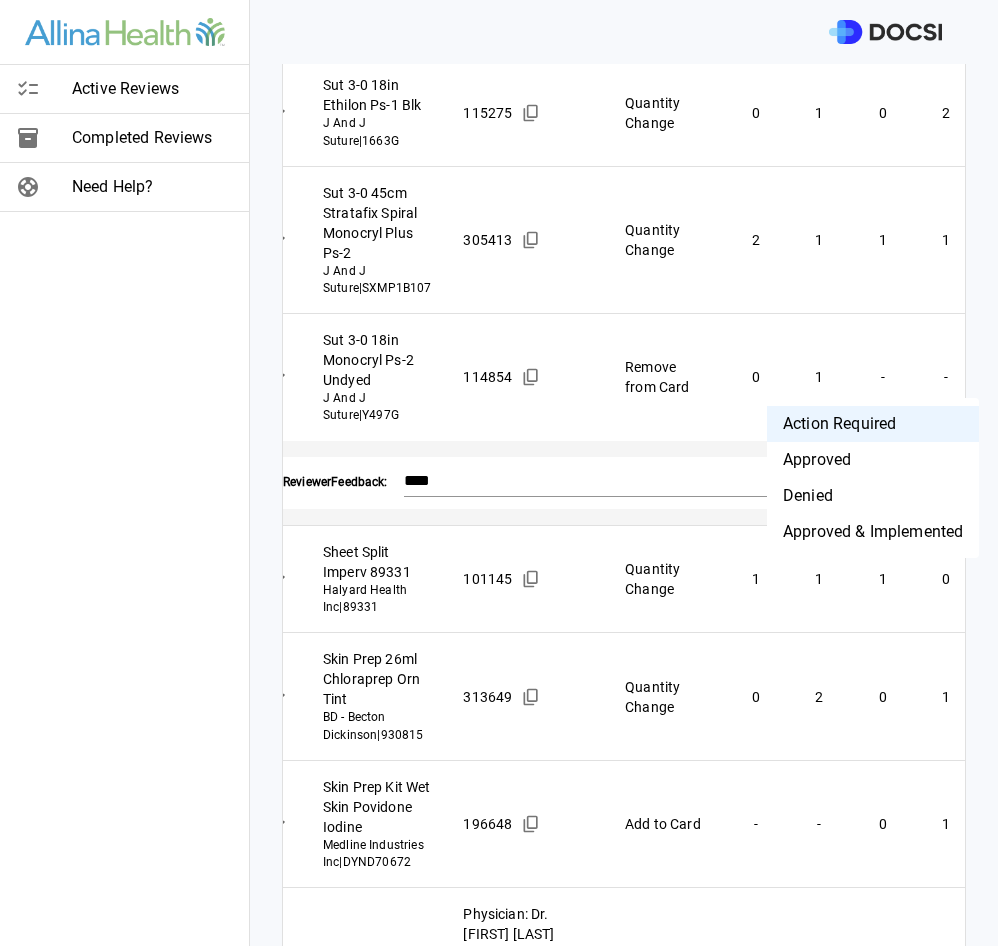 click on "**********" at bounding box center [499, 473] 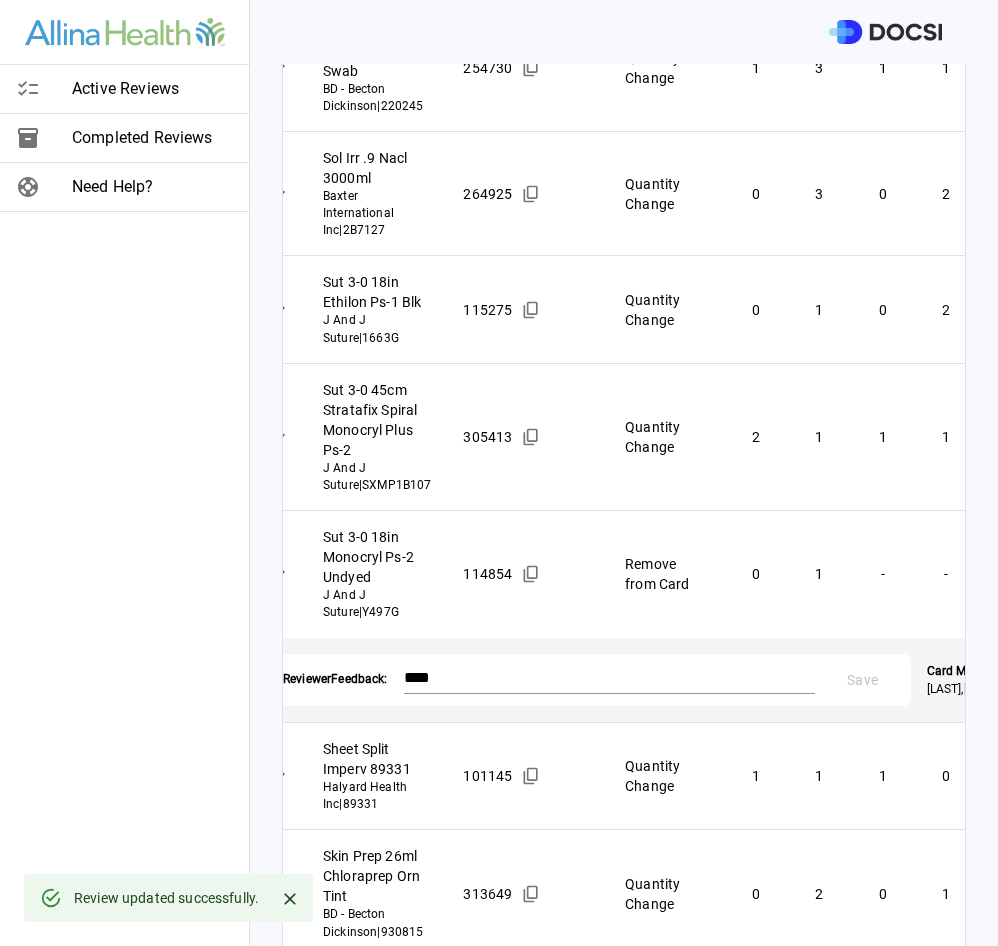 scroll, scrollTop: 737, scrollLeft: 0, axis: vertical 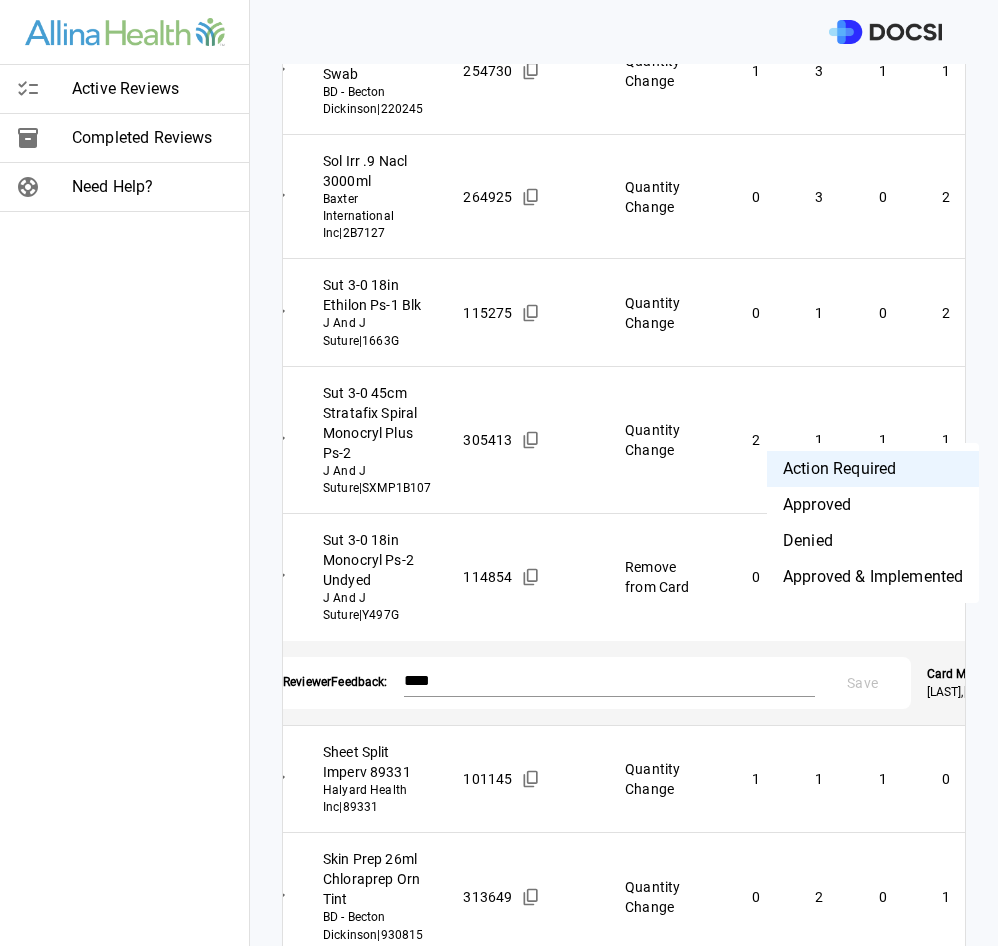 click on "**********" at bounding box center [499, 473] 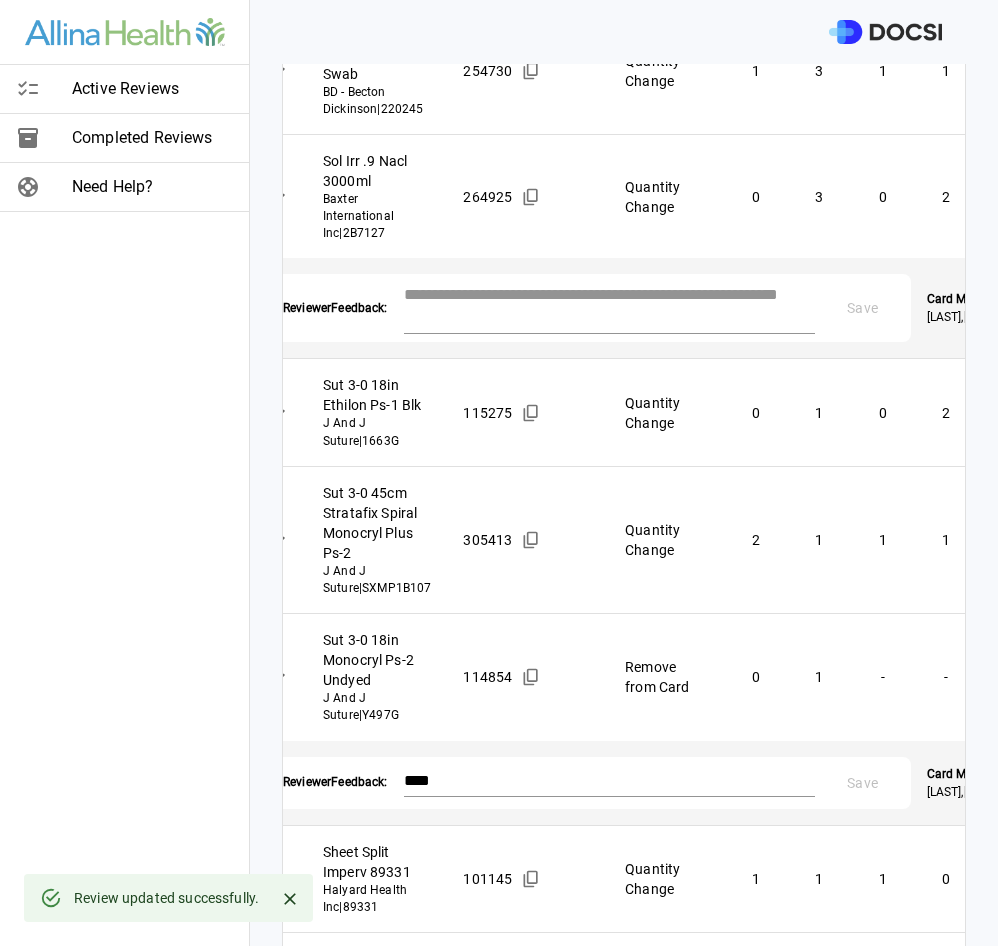 click at bounding box center (609, 306) 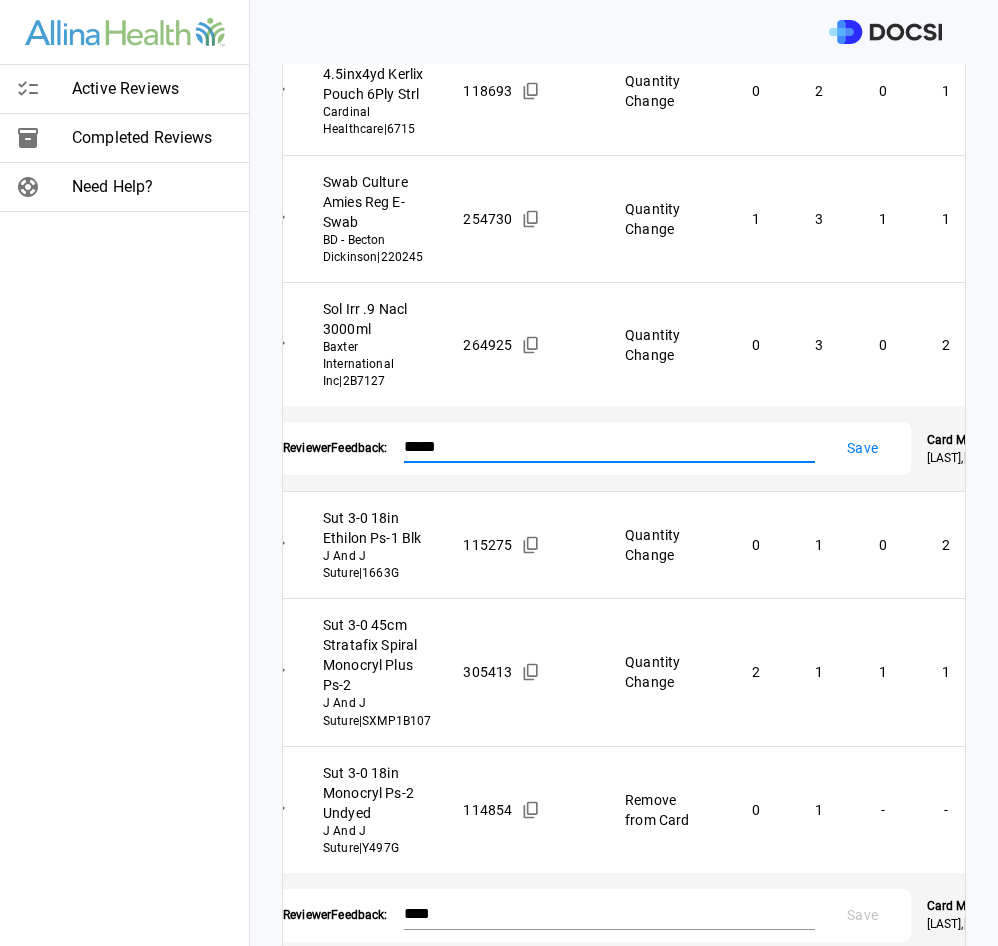 scroll, scrollTop: 587, scrollLeft: 0, axis: vertical 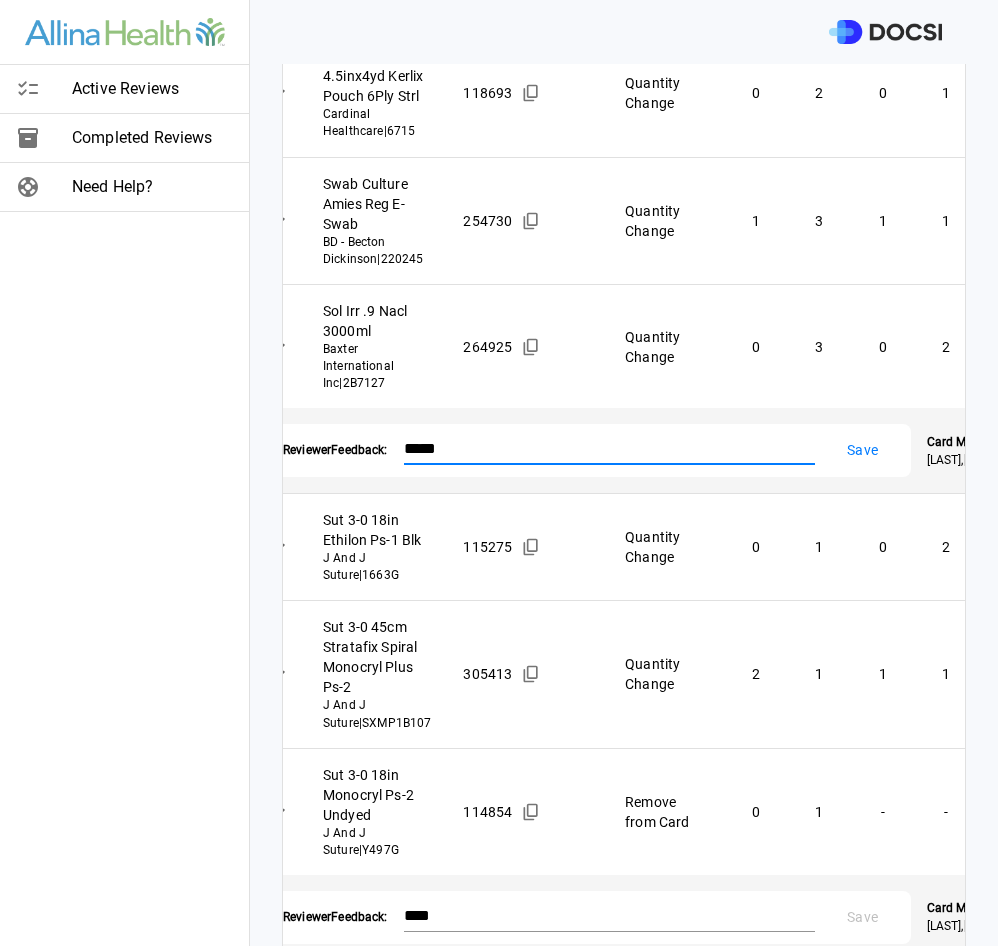 type on "****" 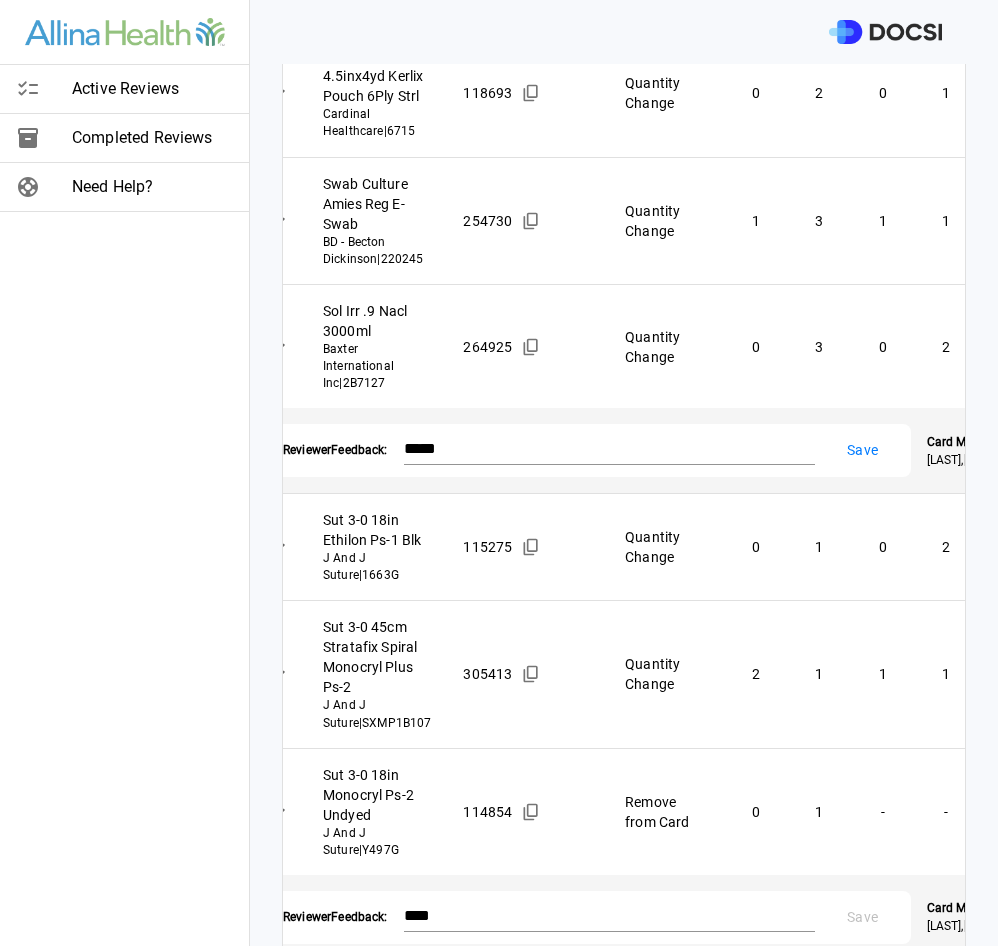click on "**********" at bounding box center (499, 473) 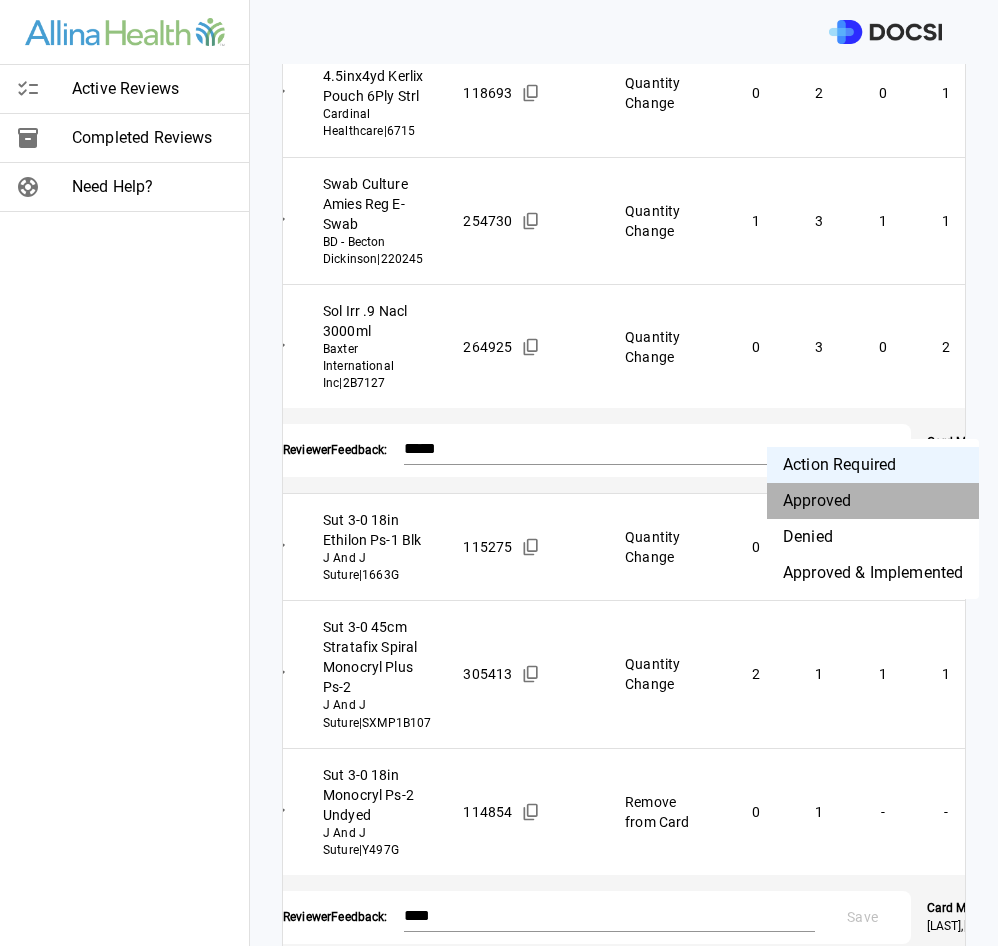 click on "Approved" at bounding box center [873, 501] 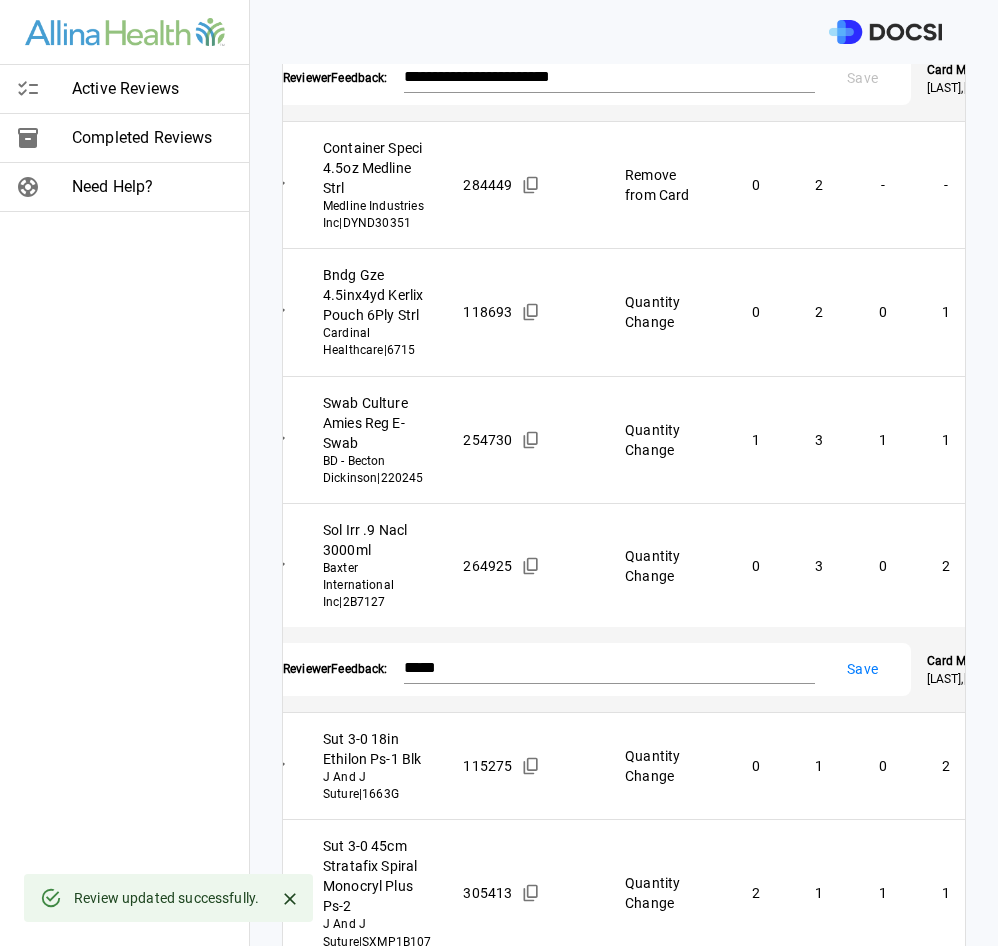 scroll, scrollTop: 362, scrollLeft: 0, axis: vertical 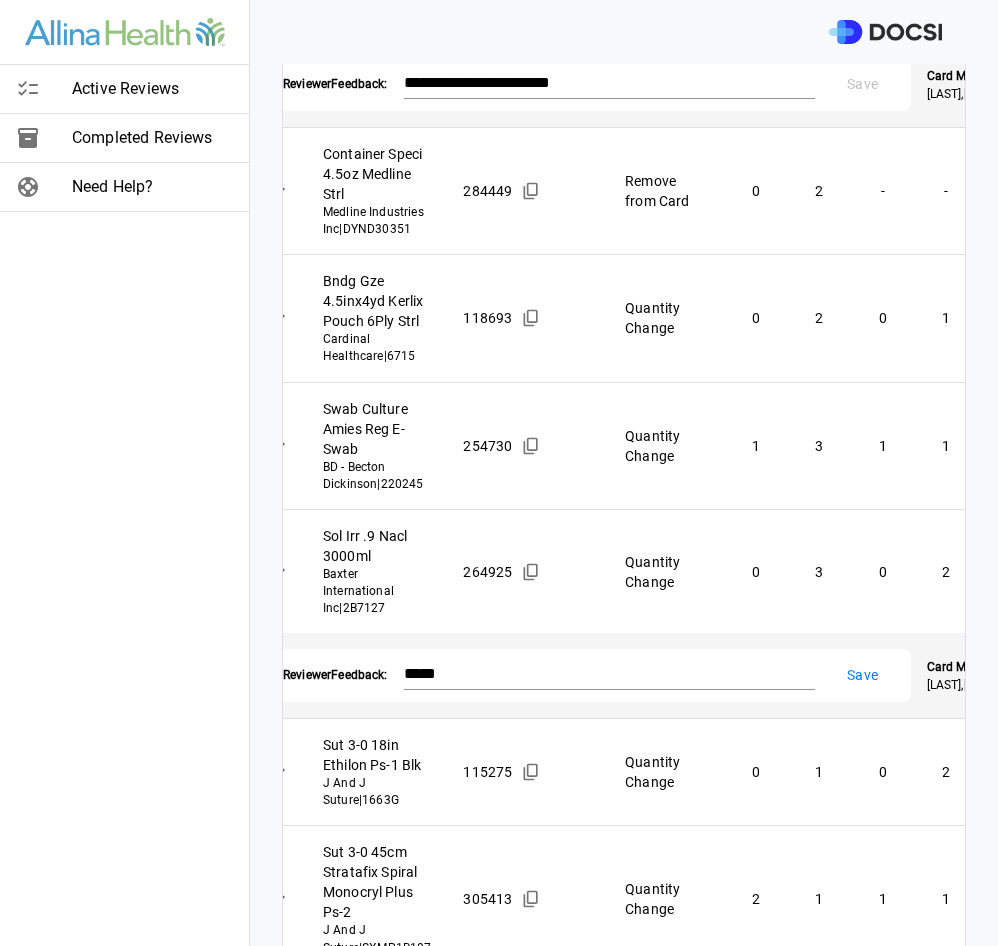 click on "**********" at bounding box center [499, 473] 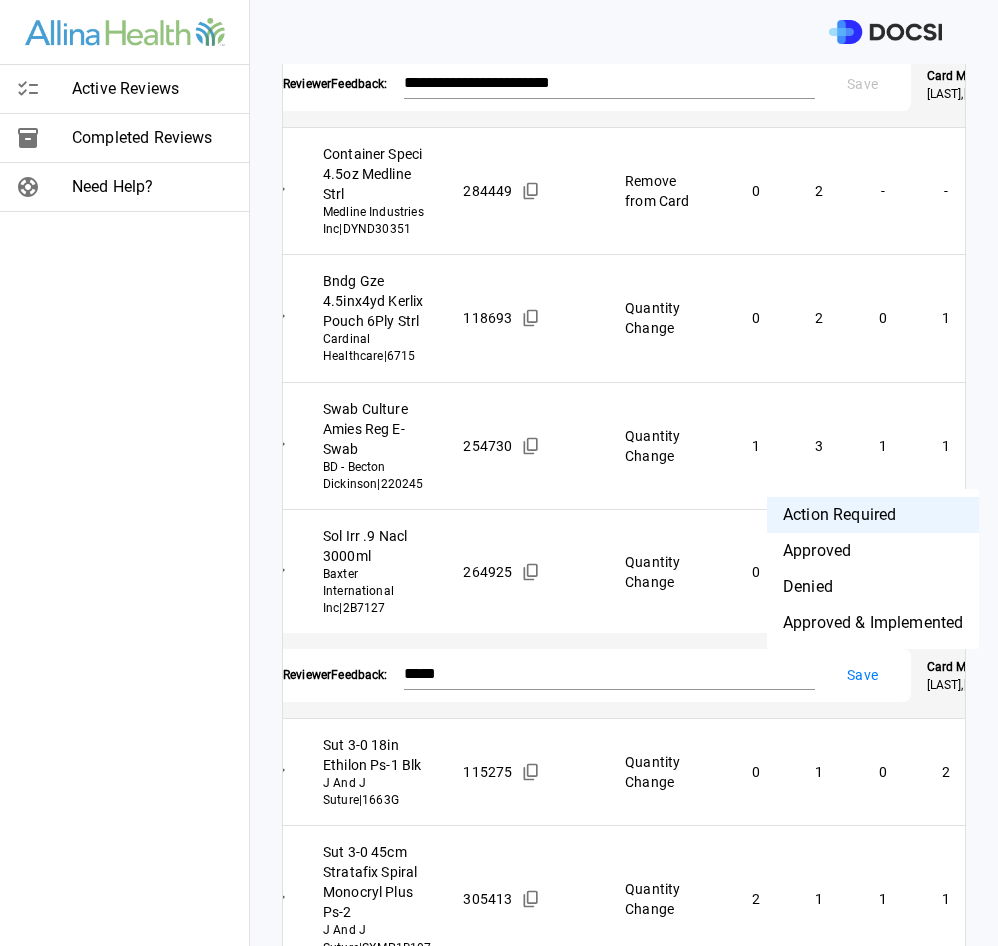 click on "Approved" at bounding box center (873, 551) 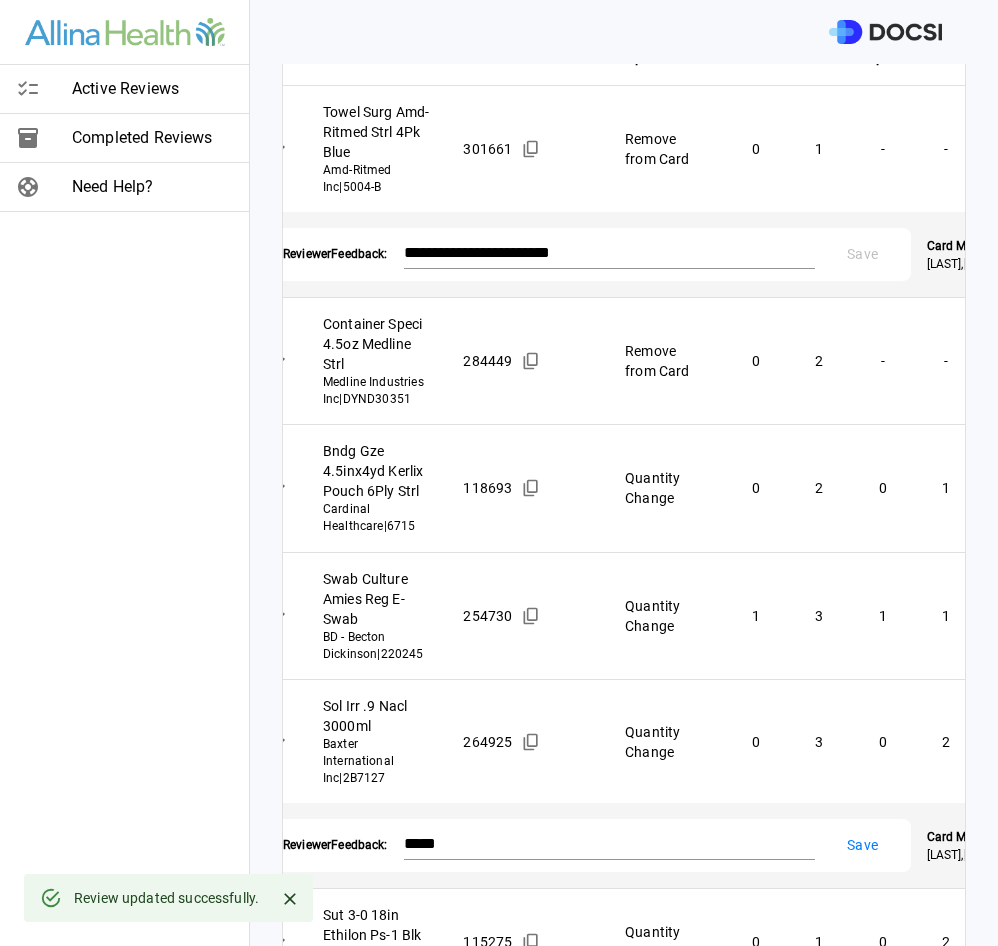 scroll, scrollTop: 162, scrollLeft: 0, axis: vertical 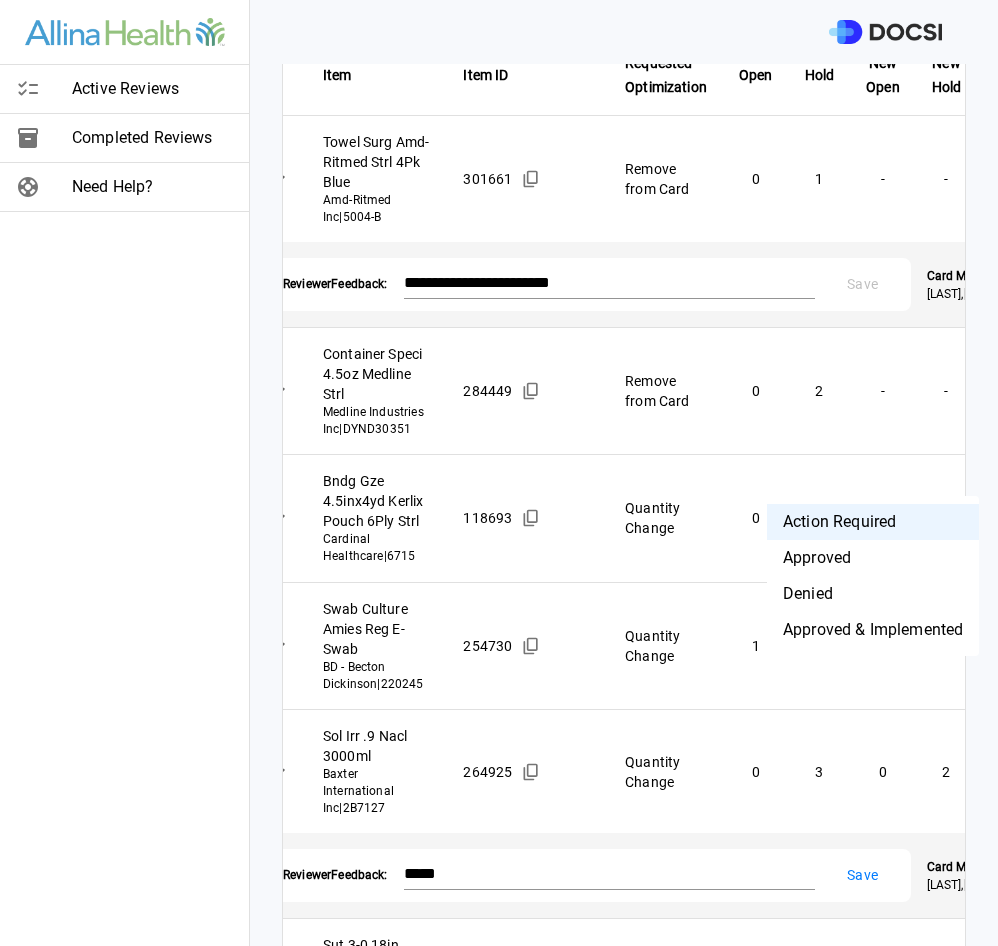 click on "**********" at bounding box center [499, 473] 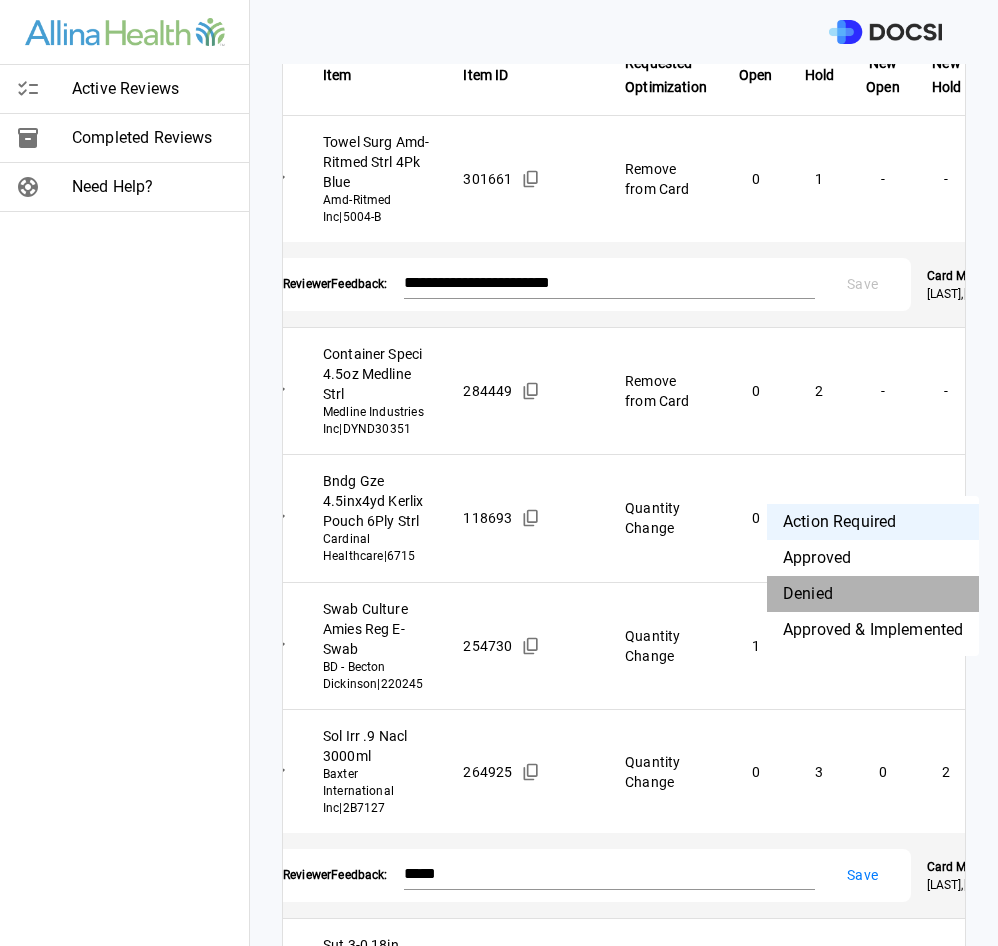 click on "Denied" at bounding box center (873, 594) 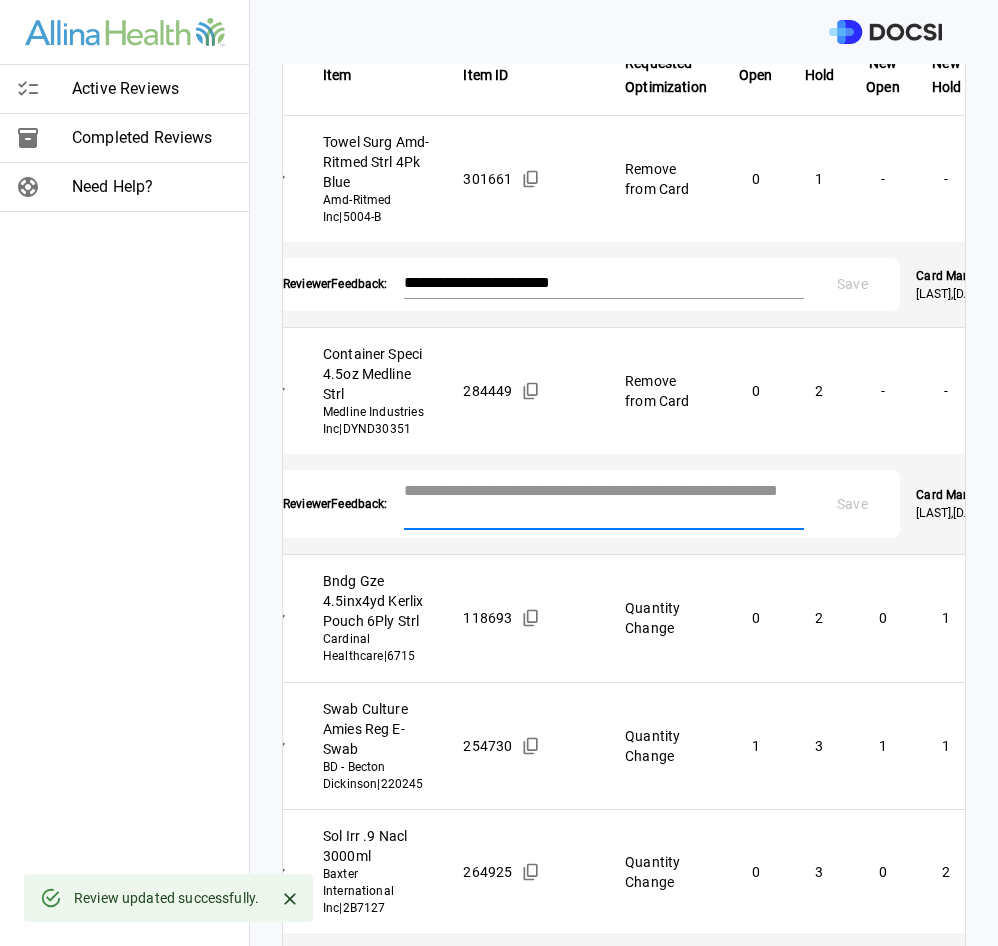click at bounding box center (604, 502) 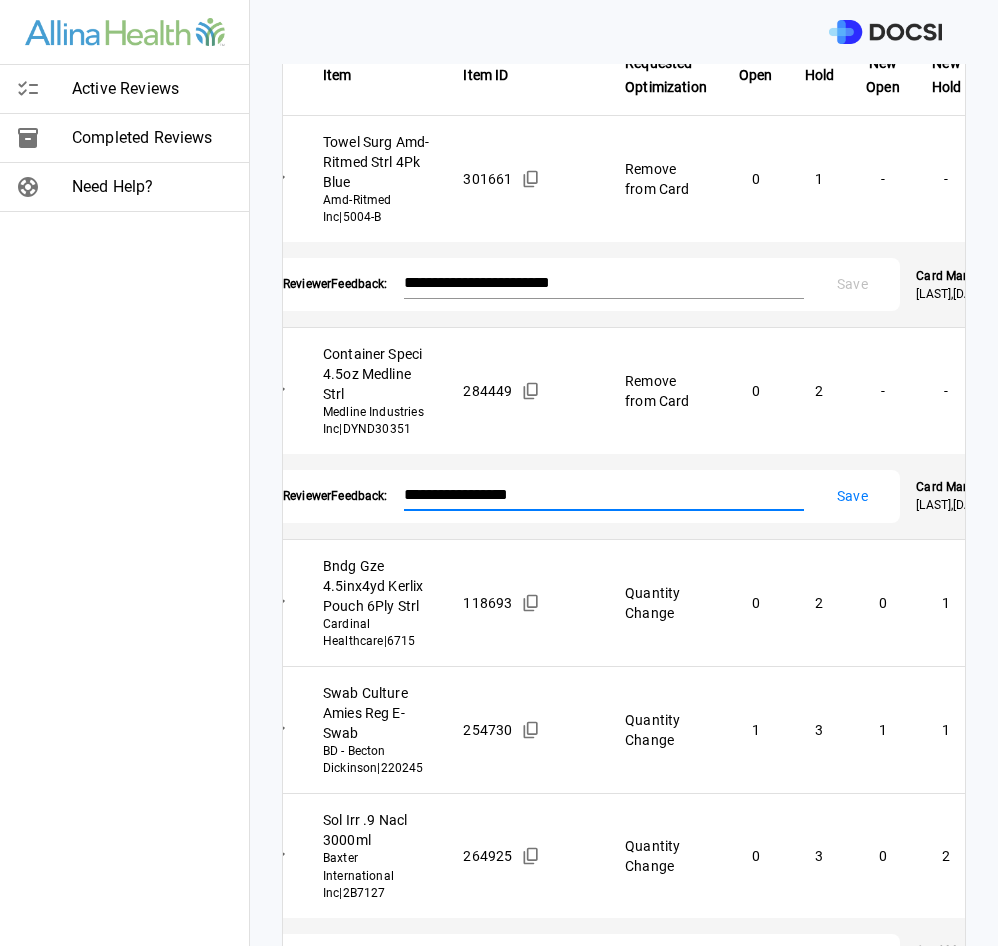 type on "**********" 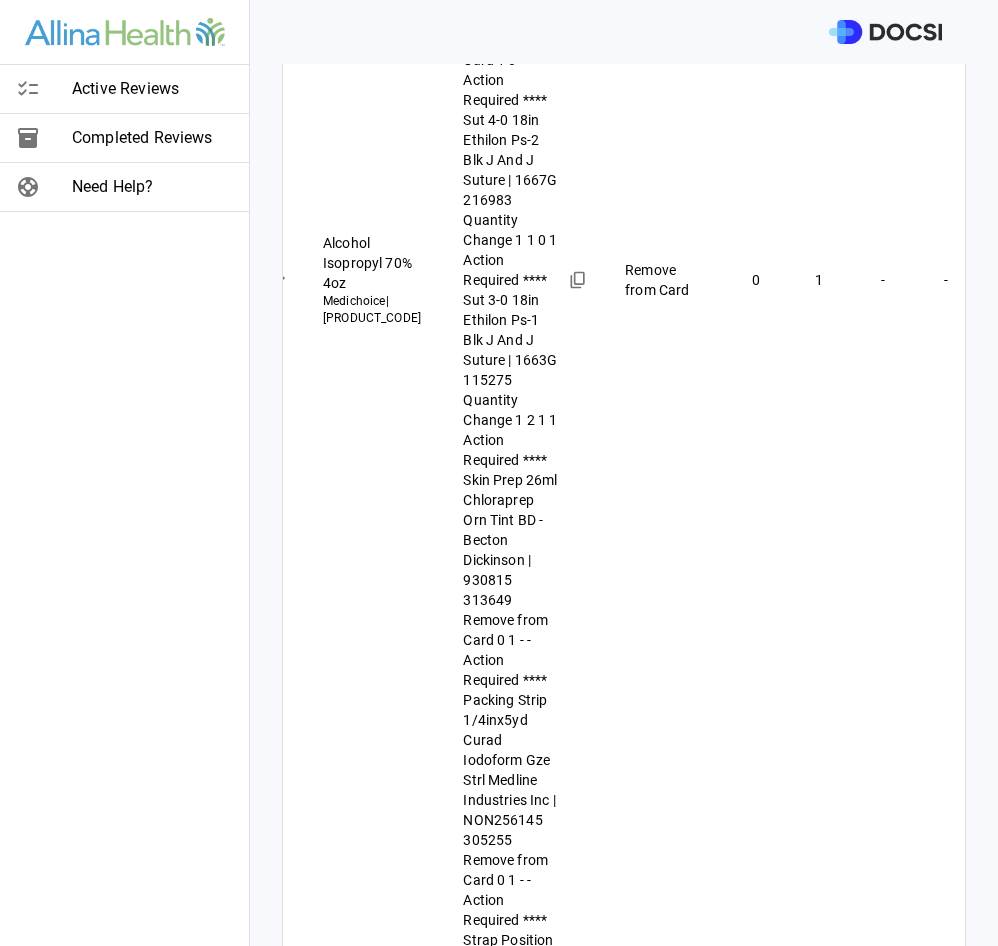 scroll, scrollTop: 2575, scrollLeft: 0, axis: vertical 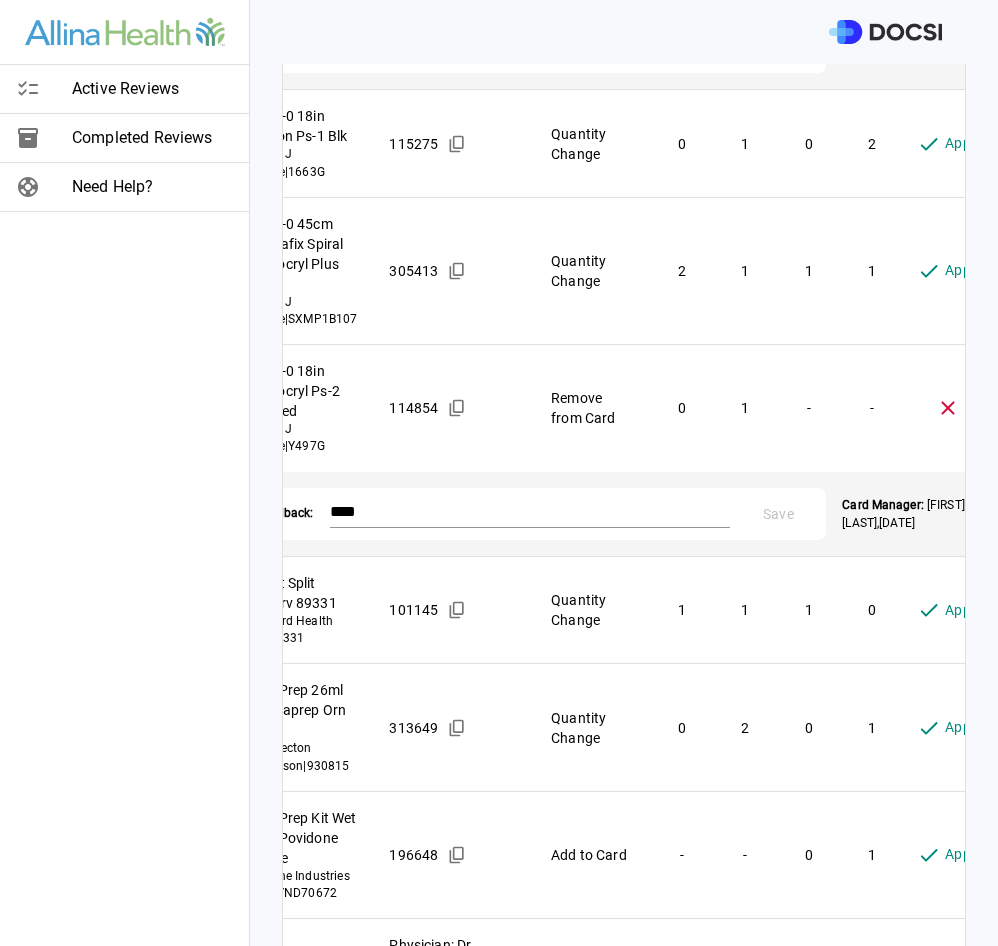 click on "Save" at bounding box center [778, 47] 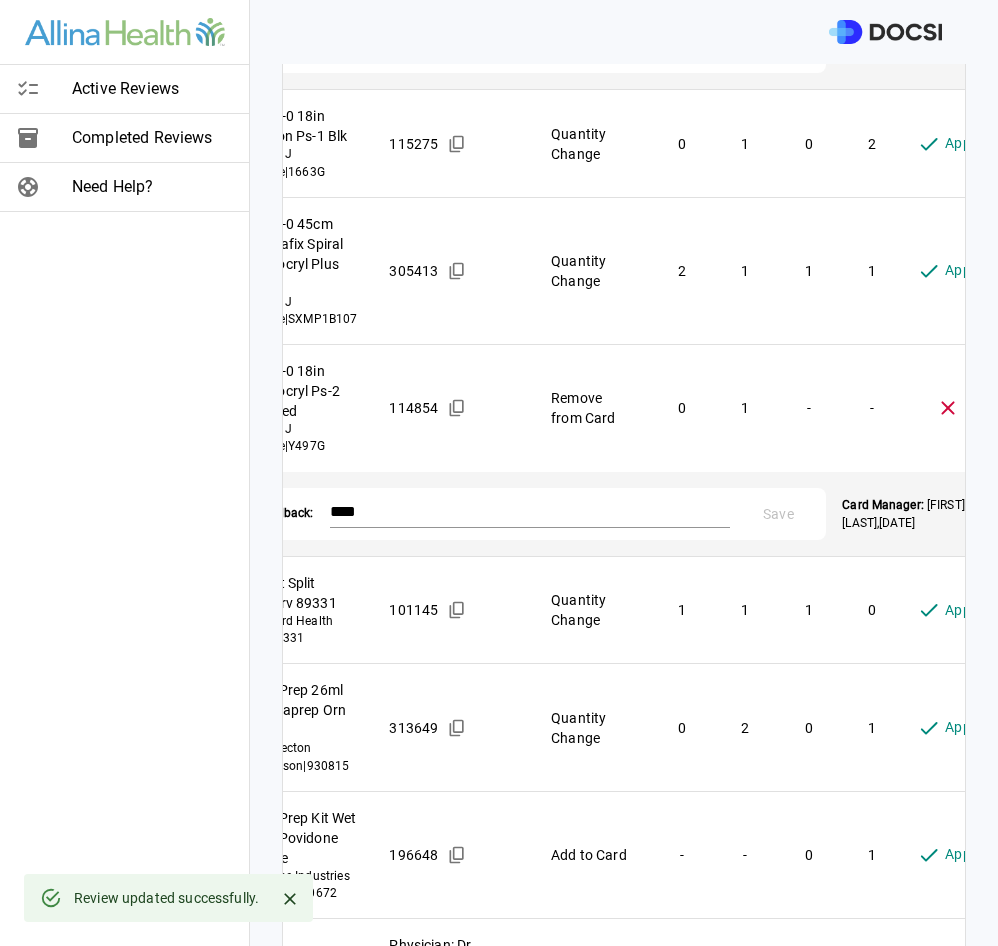 click on "Save" at bounding box center [778, 47] 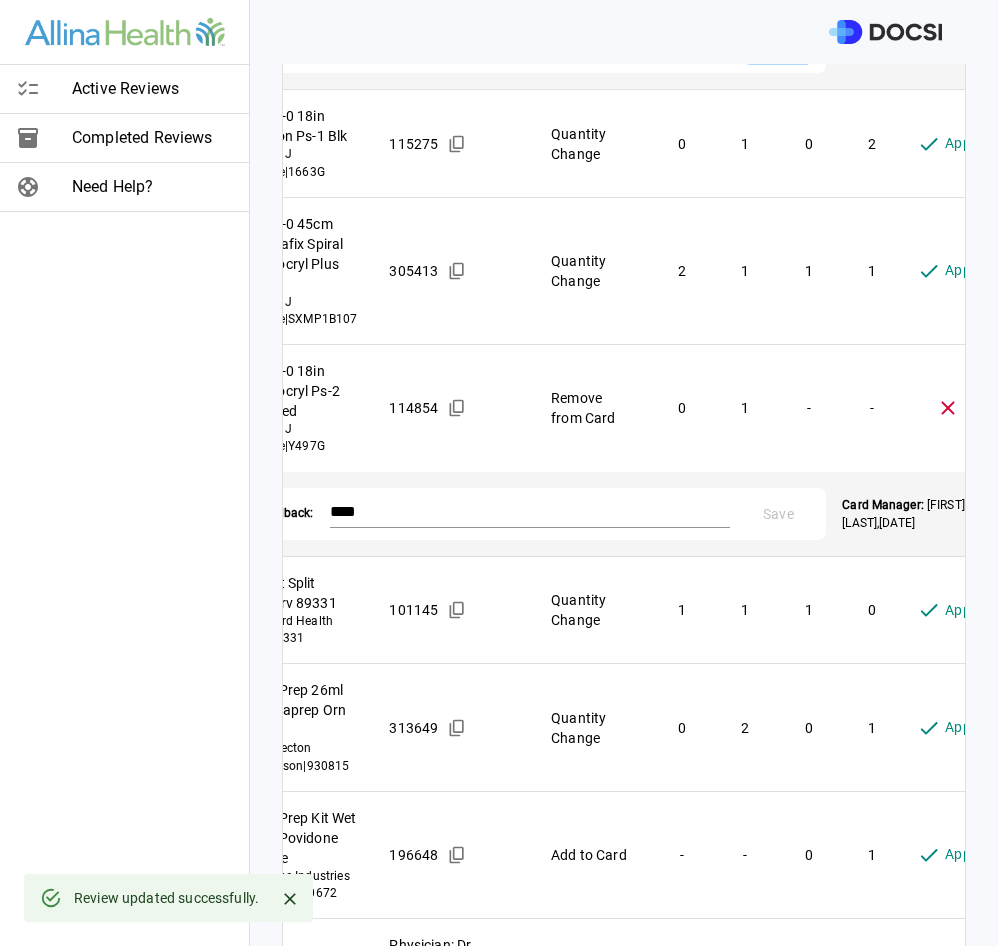 click on "Save" at bounding box center (778, 47) 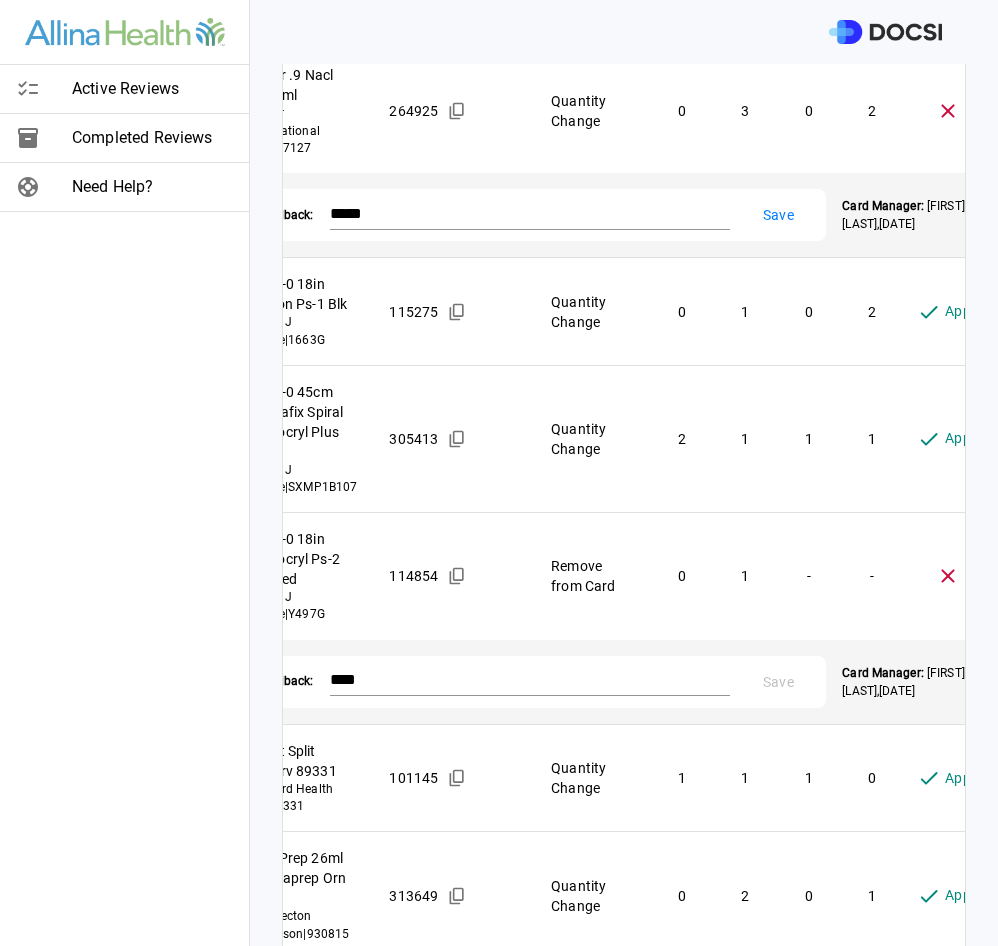 scroll, scrollTop: 875, scrollLeft: 0, axis: vertical 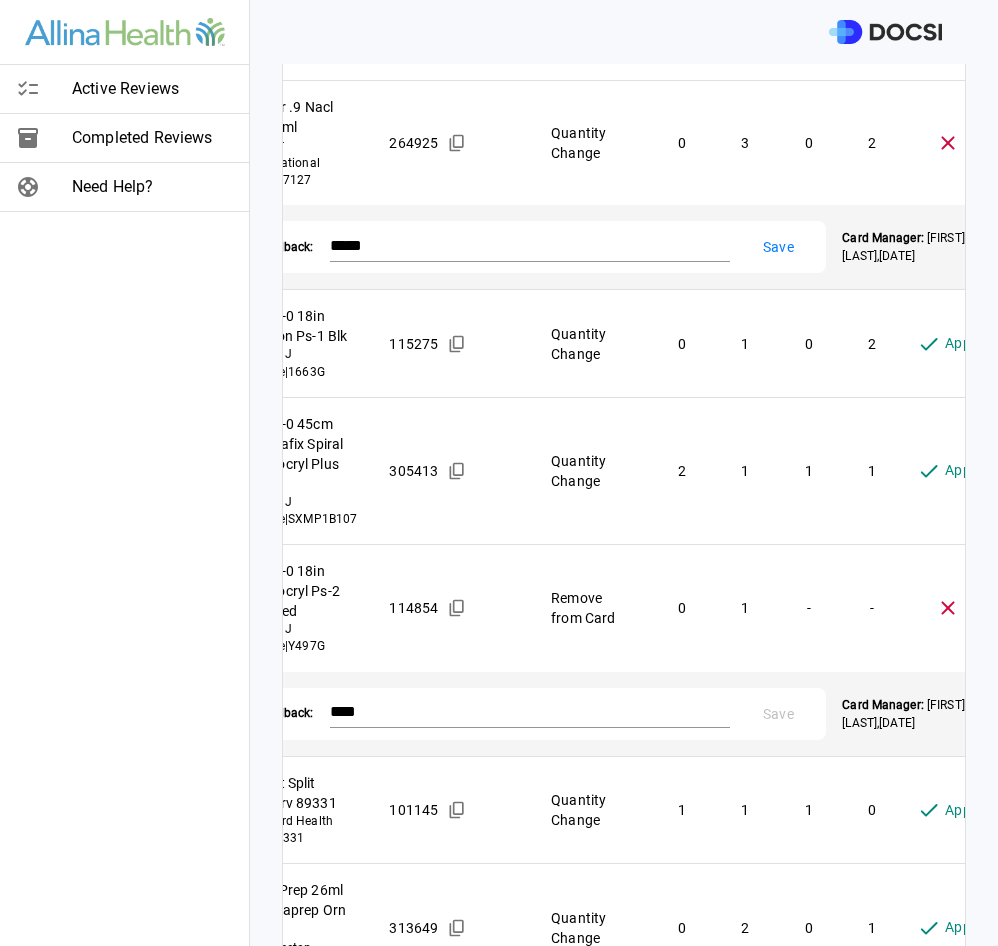 click on "Save" at bounding box center (778, 247) 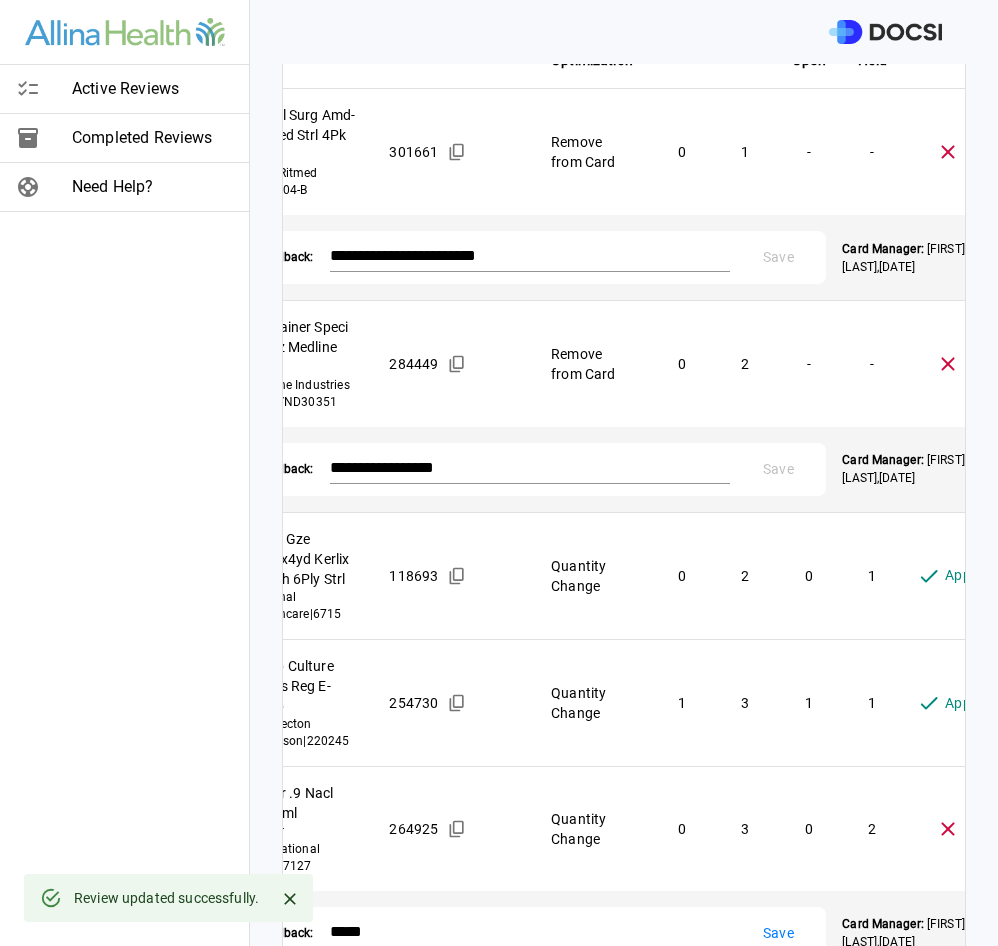 scroll, scrollTop: 0, scrollLeft: 0, axis: both 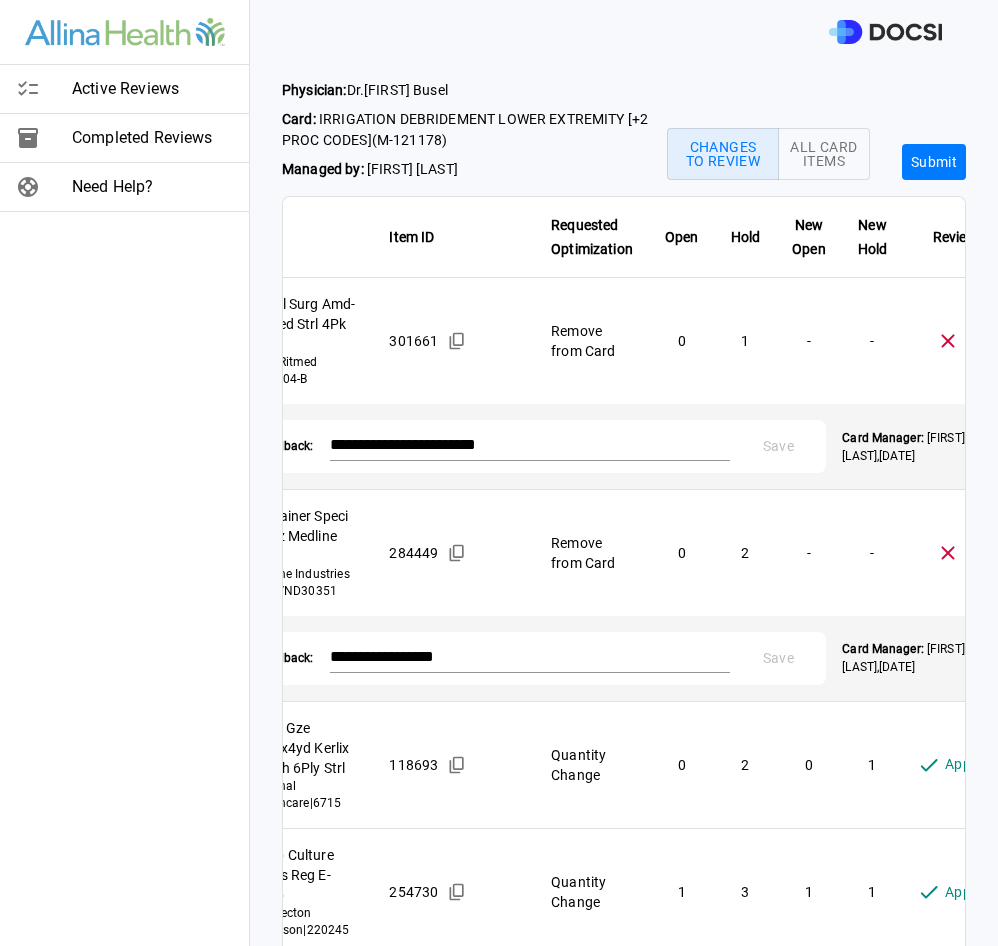 click on "Submit" at bounding box center (934, 162) 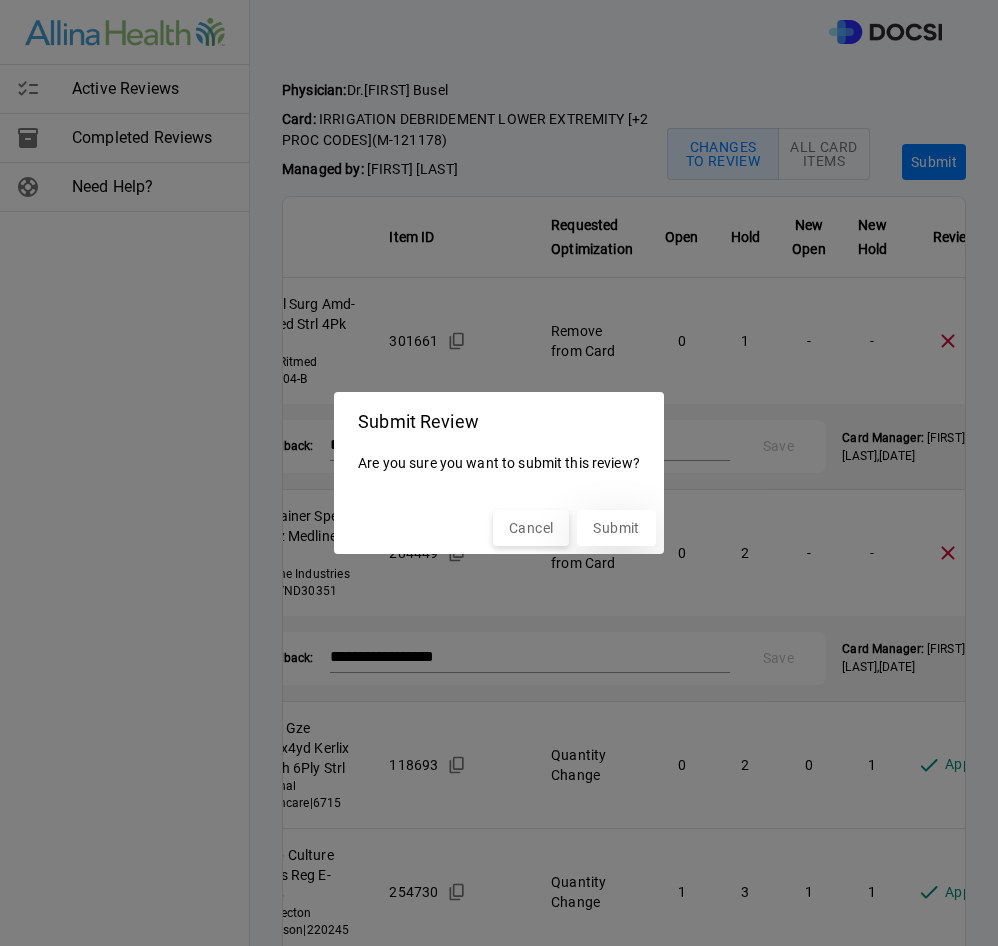 click on "Submit" at bounding box center (616, 528) 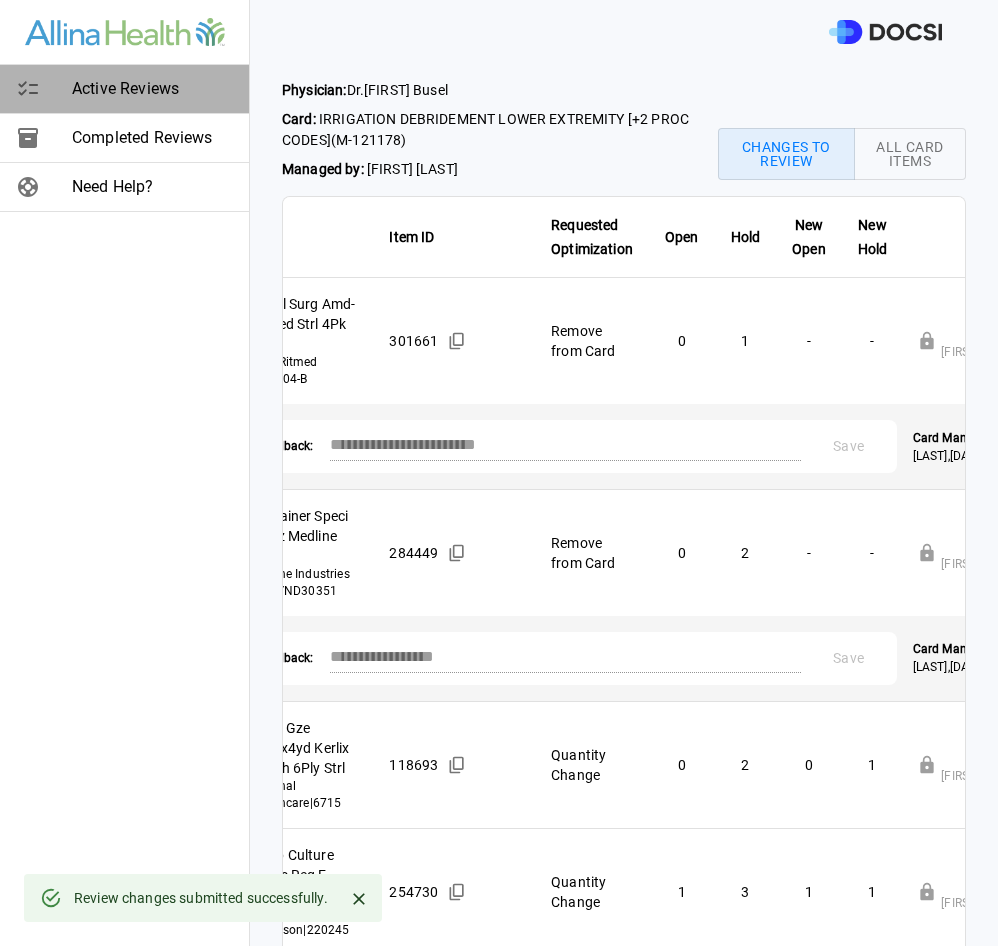click on "Active Reviews" at bounding box center (152, 89) 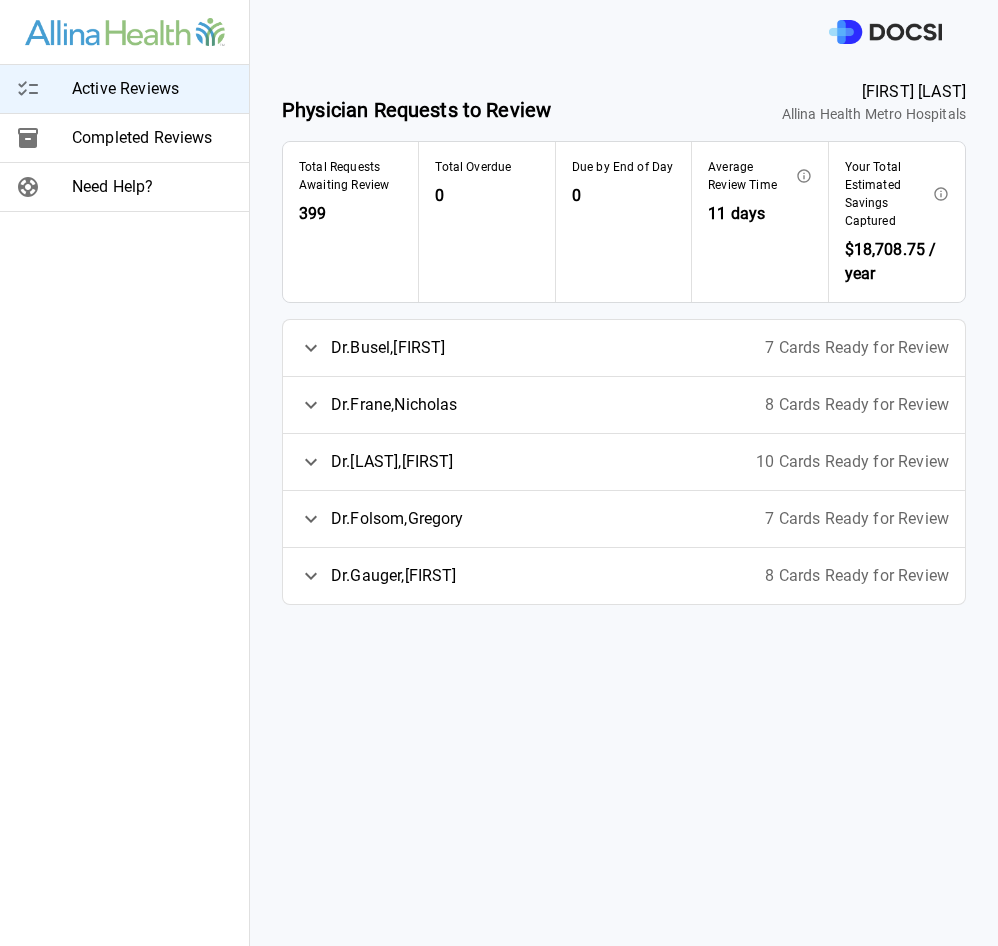 click on "7 Cards Ready for Review" at bounding box center [857, 348] 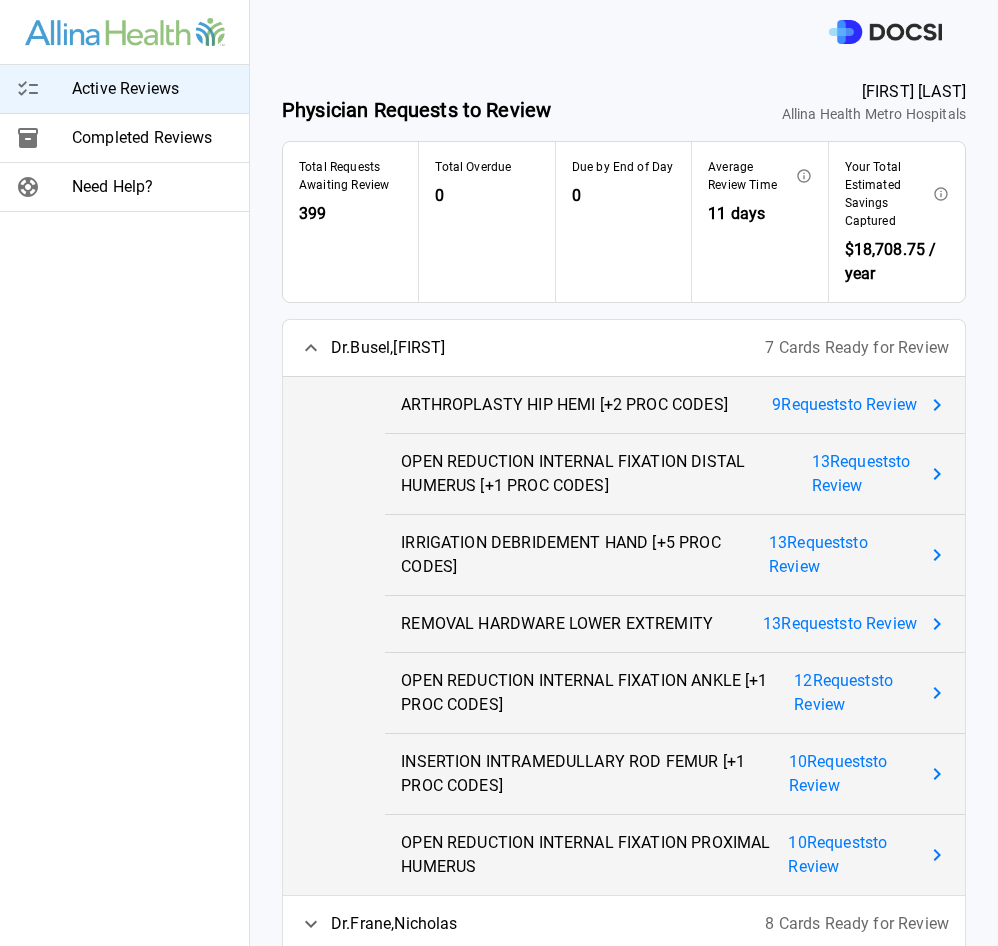 click 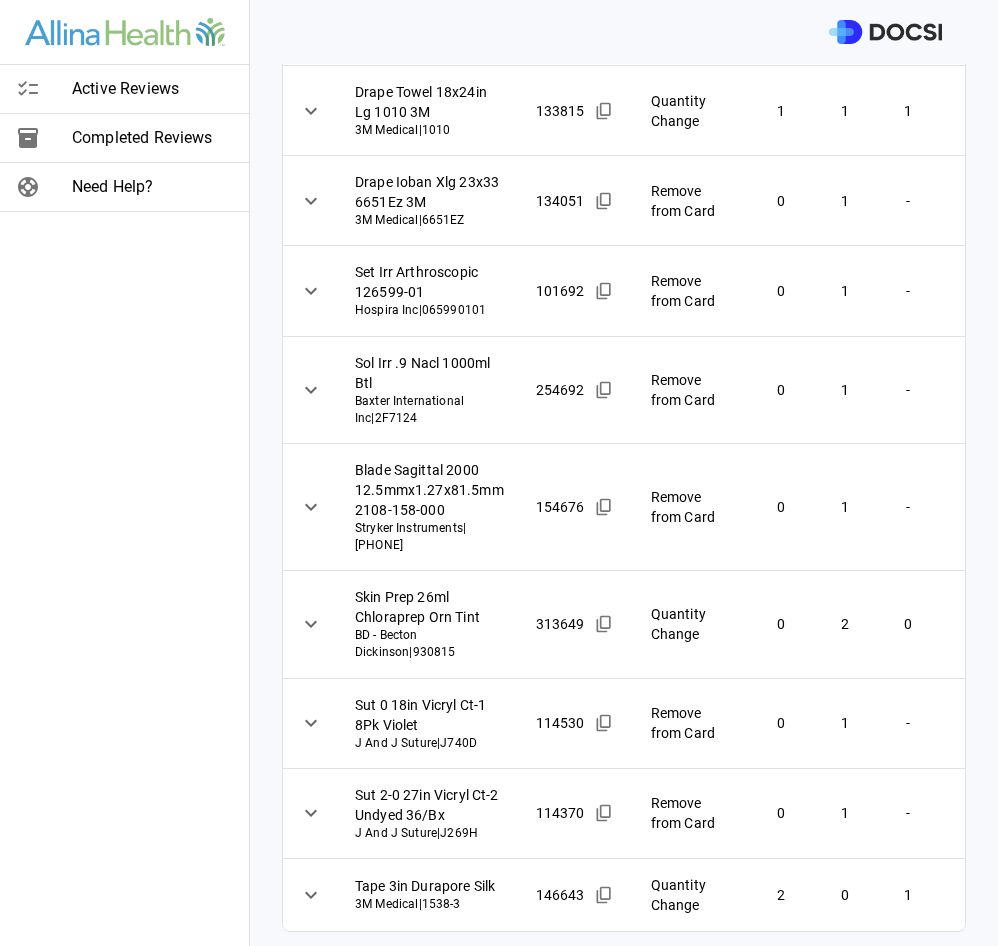 scroll, scrollTop: 229, scrollLeft: 0, axis: vertical 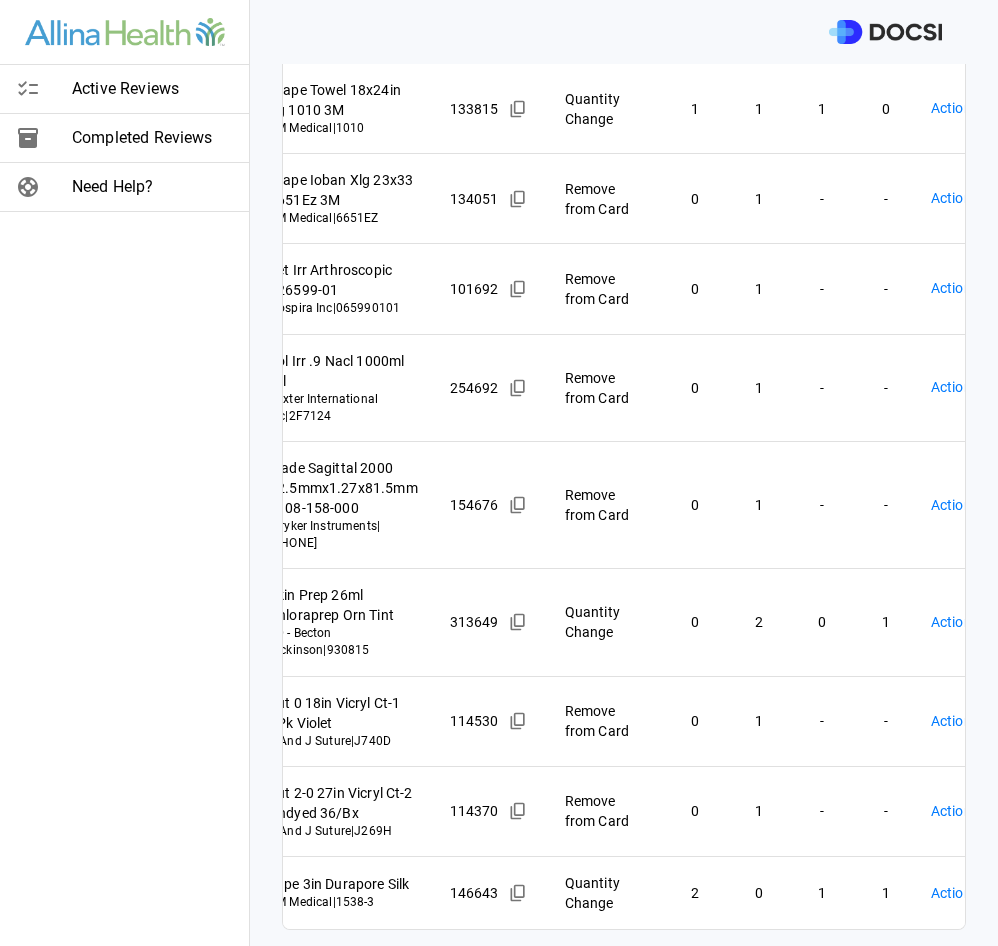 click on "Physician:   Dr.  [FIRST] [LAST] Card:    ARTHROPLASTY HIP HEMI [+2 PROC CODES]  ( M-121186 ) Managed by:    [FIRST] [LAST] Changes to Review All Card Items Item Item ID Requested Optimization Open Hold New Open New Hold Review Status Drape Towel 18x24in Lg 1010 3M 3M Medical  |  1010 133815 Quantity Change 1 1 1 0 Action Required **** ​ Drape Ioban Xlg 23x33 6651Ez 3M 3M Medical  |  6651EZ 134051 Remove from Card 0 1 - - Action Required **** ​ Set Irr Arthroscopic 126599-01 Hospira Inc  |  065990101 101692 Remove from Card 0 1 - - Action Required **** ​ Sol Irr .9 Nacl 1000ml Btl Baxter International Inc  |  2F7124 254692 Remove from Card 0 1 - - Action Required **** ​ Blade Sagittal 2000 12.5mmx1.27x81.5mm 2108-158-000 Stryker Instruments  |  2108-158-000 154676 Remove from Card 0 1 - - Action Required **** ​ Skin Prep 26ml Chloraprep Orn Tint BD - Becton Dickinson  |  930815 313649 Quantity Change 0 2 0 1 Action Required **** ​  |  J740D 0" at bounding box center [499, 473] 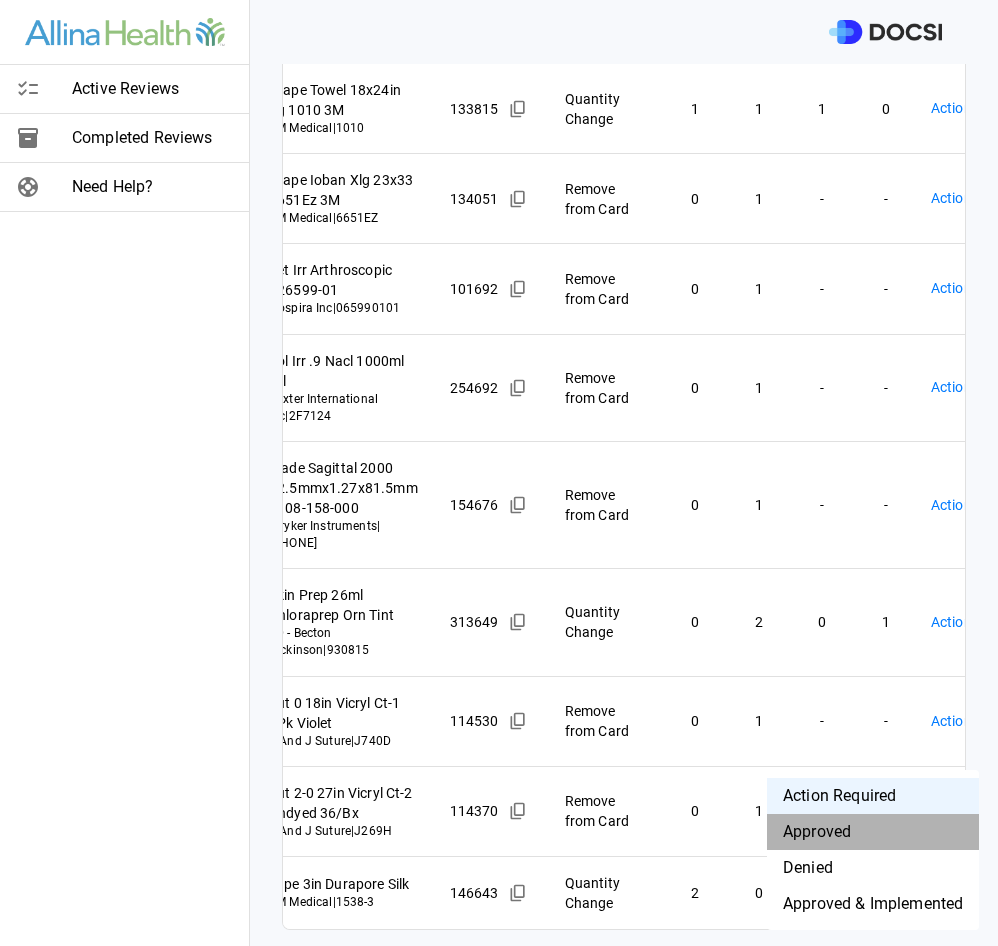 click on "Approved" at bounding box center [873, 832] 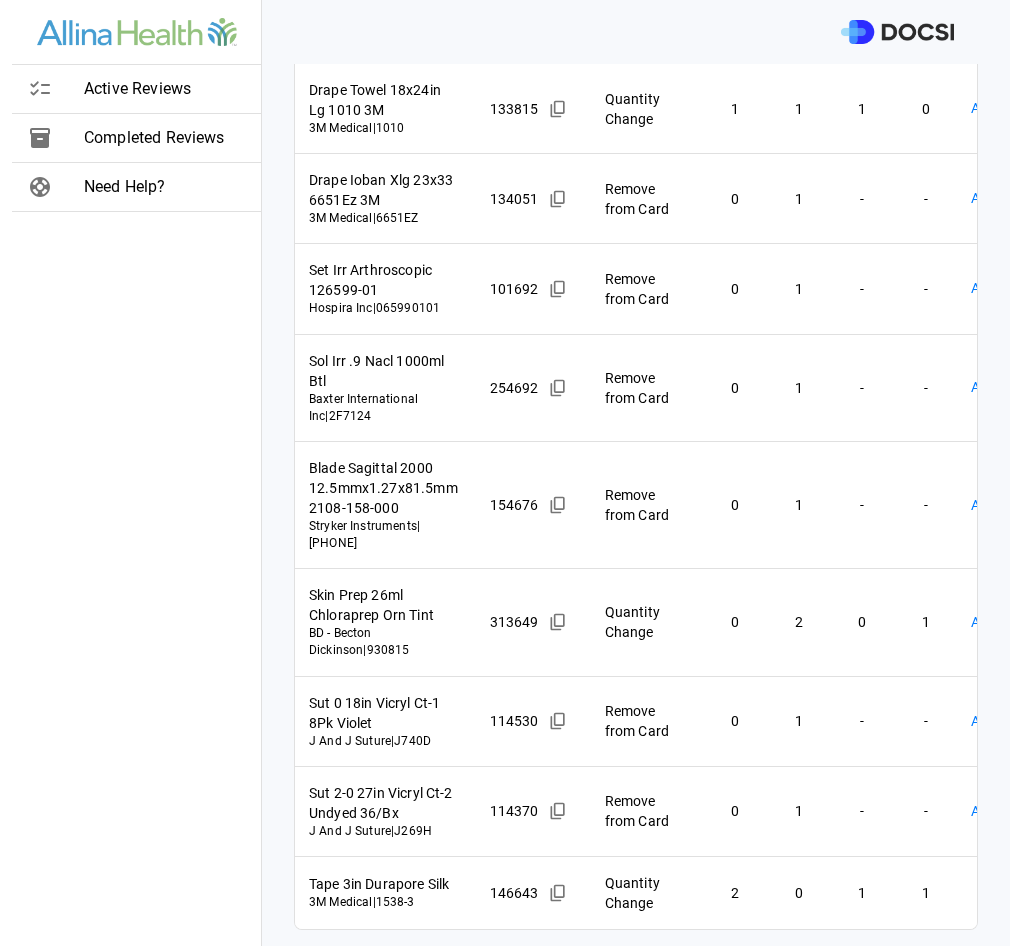 scroll, scrollTop: 0, scrollLeft: 65, axis: horizontal 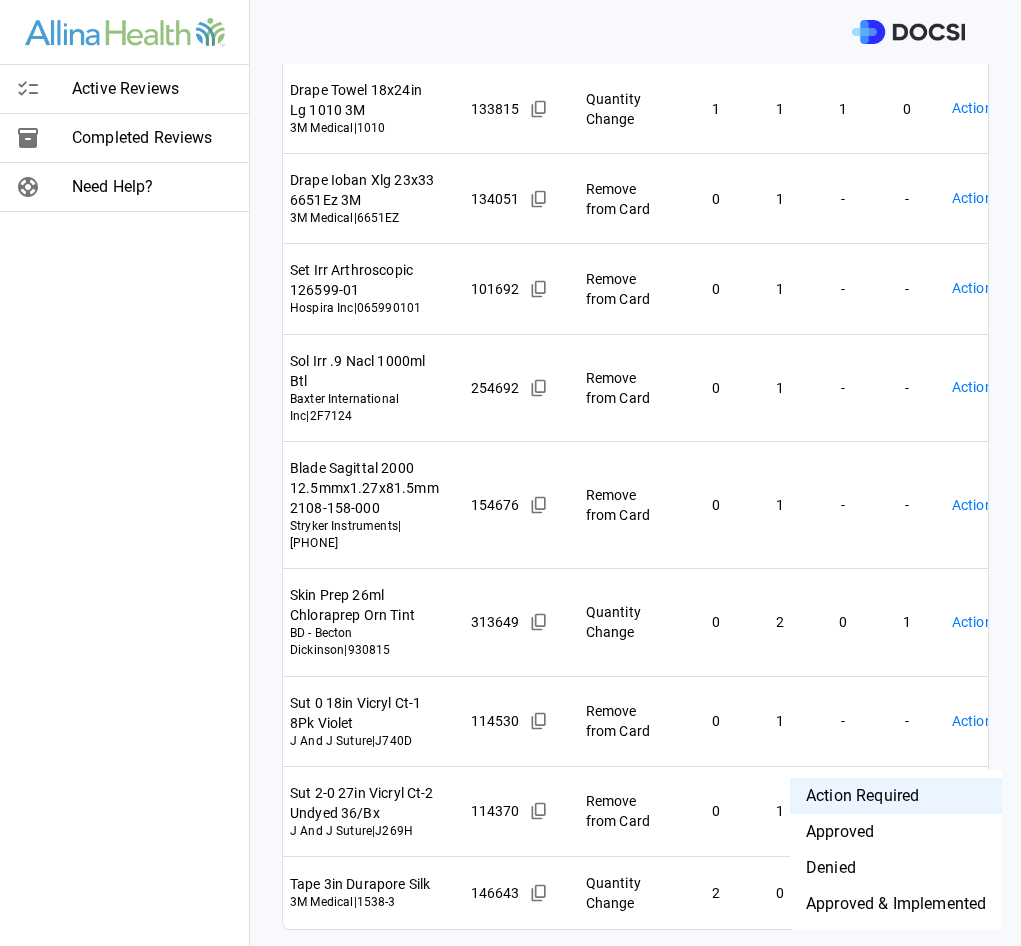 click on "Physician:   Dr.  [FIRST] [LAST] Card:    ARTHROPLASTY HIP HEMI [+2 PROC CODES]  ( M-121186 ) Managed by:    [FIRST] [LAST] Changes to Review All Card Items Item Item ID Requested Optimization Open Hold New Open New Hold Review Status Drape Towel 18x24in Lg 1010 3M 3M Medical  |  1010 133815 Quantity Change 1 1 1 0 Action Required **** ​ Drape Ioban Xlg 23x33 6651Ez 3M 3M Medical  |  6651EZ 134051 Remove from Card 0 1 - - Action Required **** ​ Set Irr Arthroscopic 126599-01 Hospira Inc  |  065990101 101692 Remove from Card 0 1 - - Action Required **** ​ Sol Irr .9 Nacl 1000ml Btl Baxter International Inc  |  2F7124 254692 Remove from Card 0 1 - - Action Required **** ​ Blade Sagittal 2000 12.5mmx1.27x81.5mm 2108-158-000 Stryker Instruments  |  2108-158-000 154676 Remove from Card 0 1 - - Action Required **** ​ Skin Prep 26ml Chloraprep Orn Tint BD - Becton Dickinson  |  930815 313649 Quantity Change 0 2 0 1 Action Required **** ​  |  J740D 0" at bounding box center [510, 473] 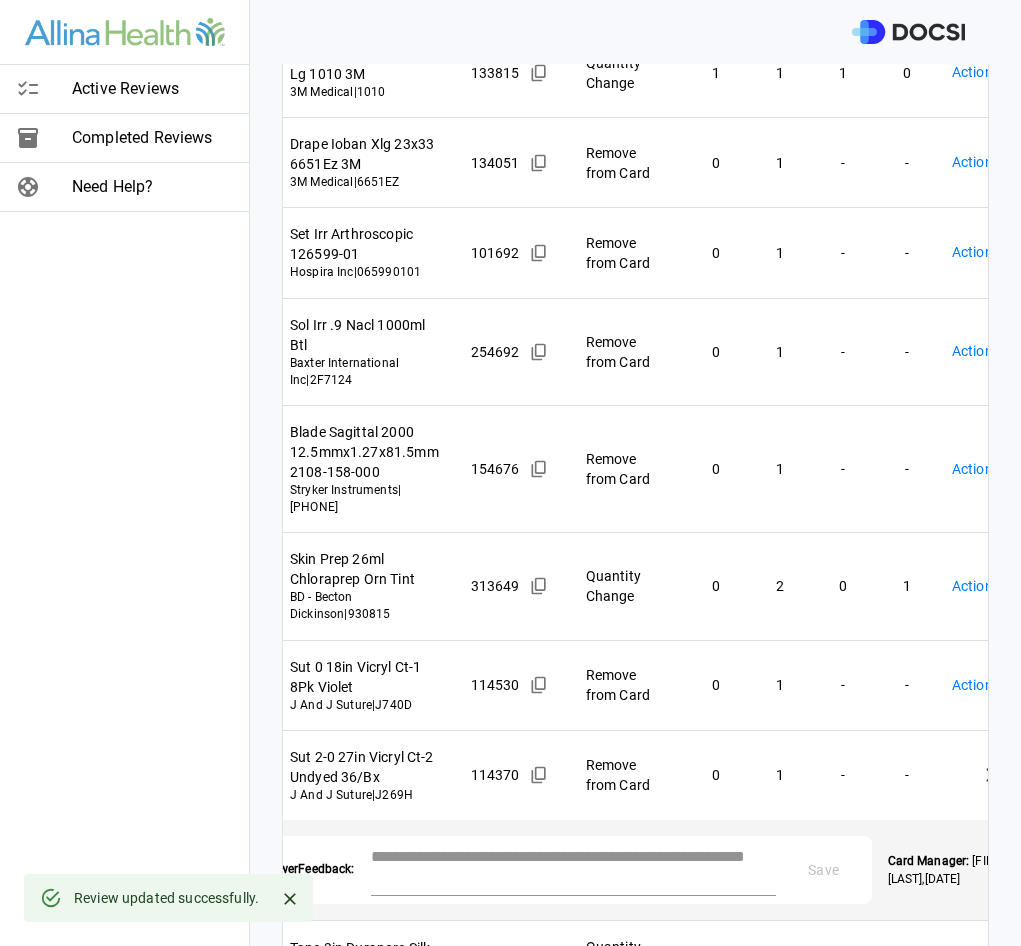 click on "*" at bounding box center [573, 870] 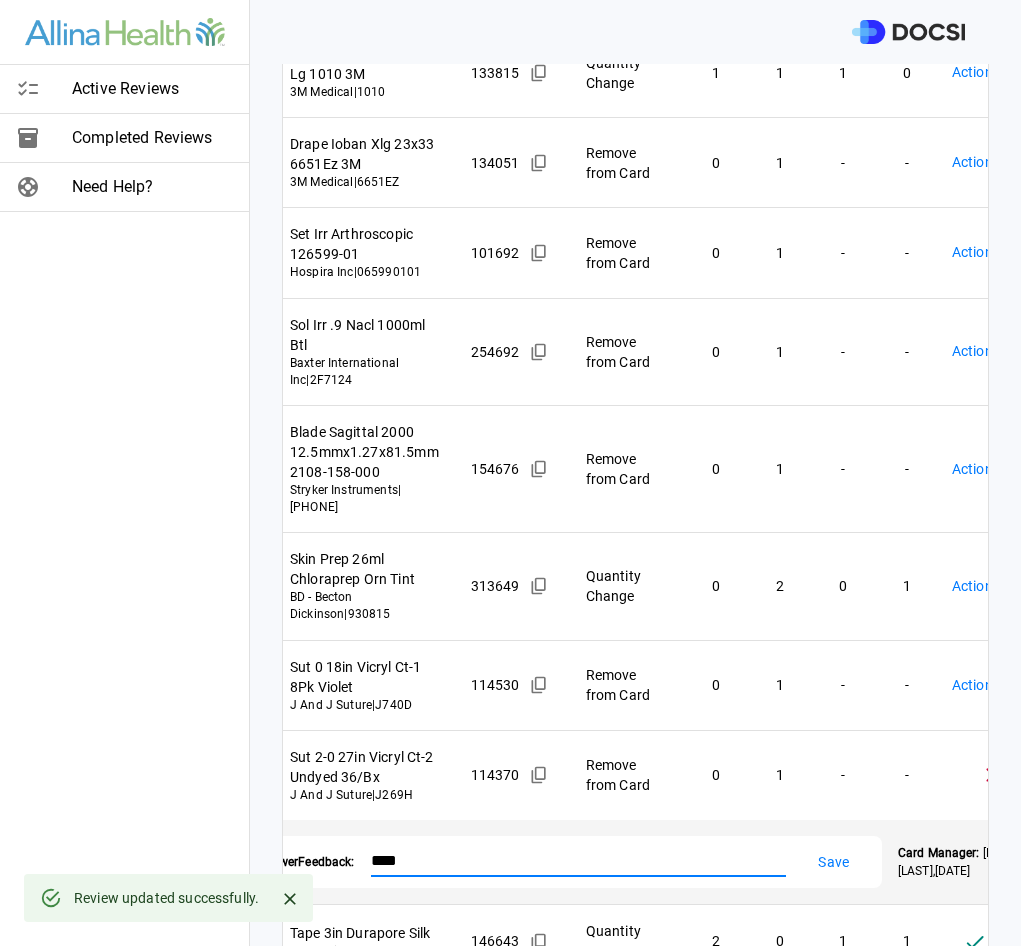 type on "****" 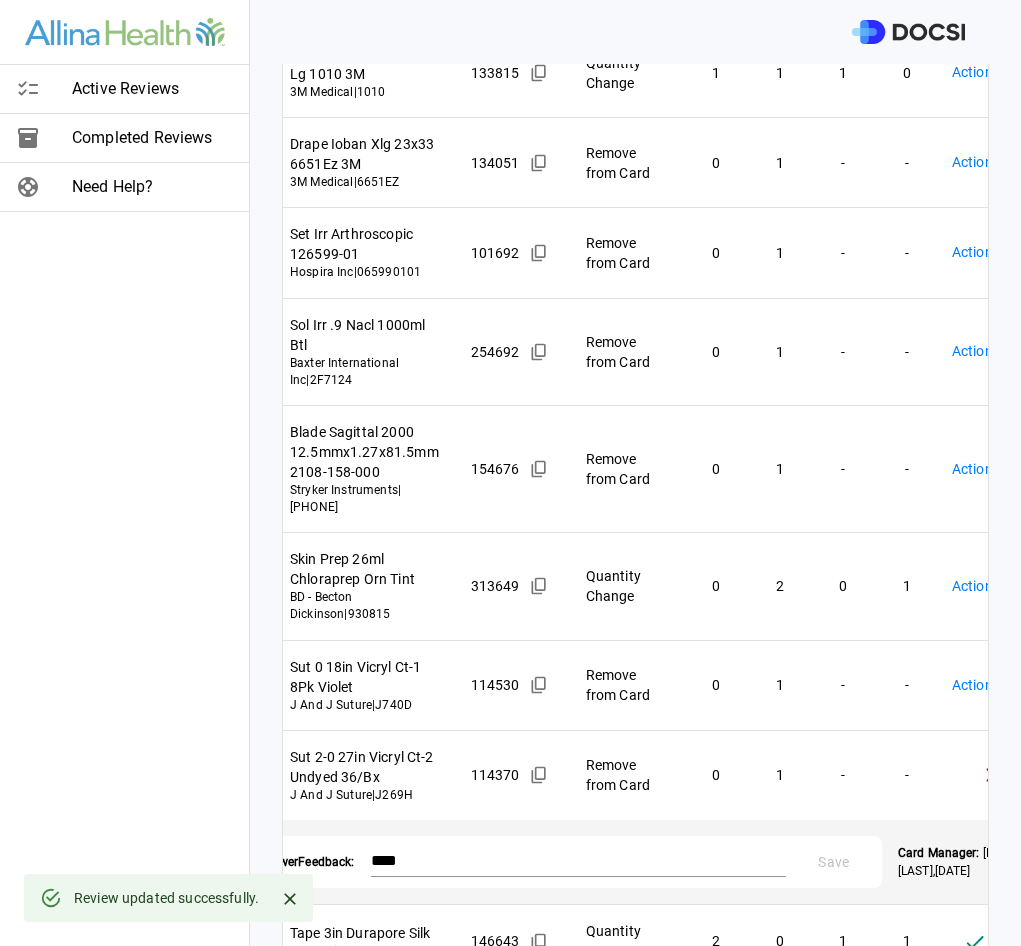 click on "Physician:   Dr.  [FIRST] [LAST] Card:    ARTHROPLASTY HIP HEMI [+2 PROC CODES]  ( M-121186 ) Managed by:    [FIRST] [LAST] Changes to Review All Card Items Item Item ID Requested Optimization Open Hold New Open New Hold Review Status Drape Towel 18x24in Lg 1010 3M 3M Medical  |  1010 133815 Quantity Change 1 1 1 0 Action Required **** ​ Drape Ioban Xlg 23x33 6651Ez 3M 3M Medical  |  6651EZ 134051 Remove from Card 0 1 - - Action Required **** ​ Set Irr Arthroscopic 126599-01 Hospira Inc  |  065990101 101692 Remove from Card 0 1 - - Action Required **** ​ Sol Irr .9 Nacl 1000ml Btl Baxter International Inc  |  2F7124 254692 Remove from Card 0 1 - - Action Required **** ​ Blade Sagittal 2000 12.5mmx1.27x81.5mm 2108-158-000 Stryker Instruments  |  2108-158-000 154676 Remove from Card 0 1 - - Action Required **** ​ Skin Prep 26ml Chloraprep Orn Tint BD - Becton Dickinson  |  930815 313649 Quantity Change 0 2 0 1 Action Required **** ​  |  J740D 0" at bounding box center [510, 473] 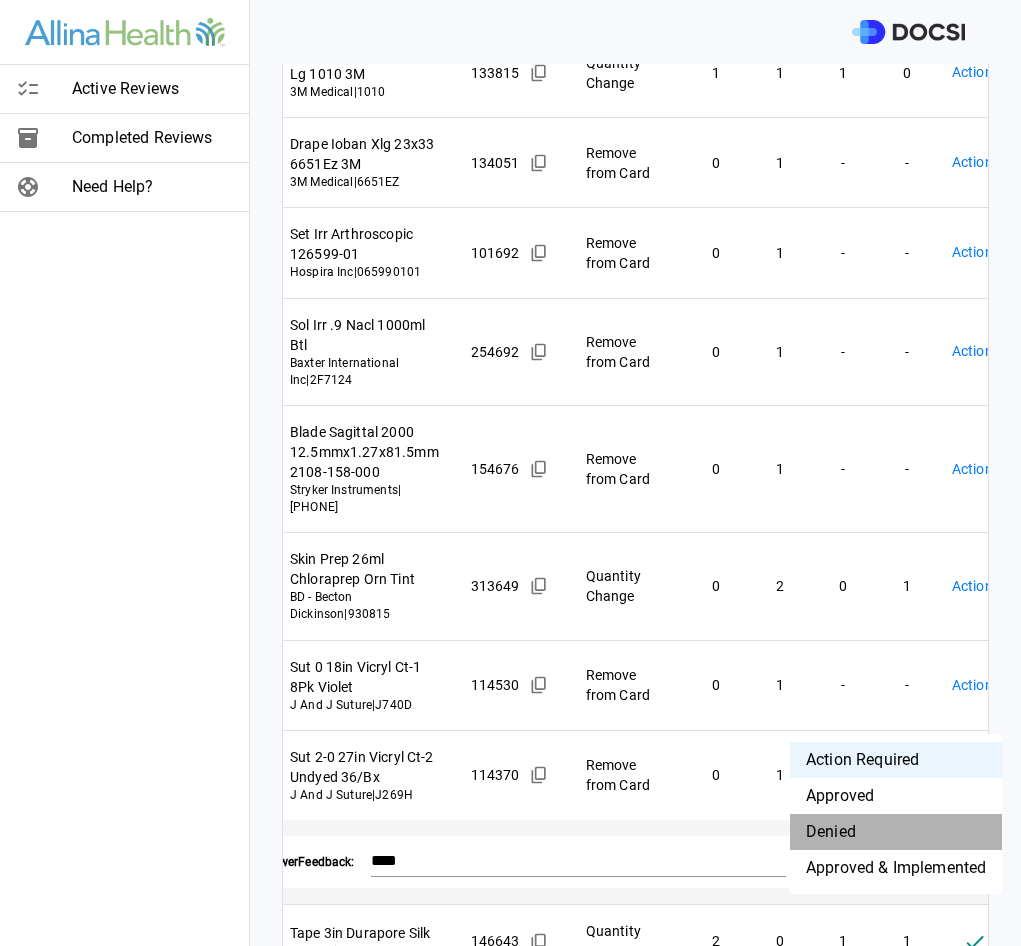 click on "Denied" at bounding box center (896, 832) 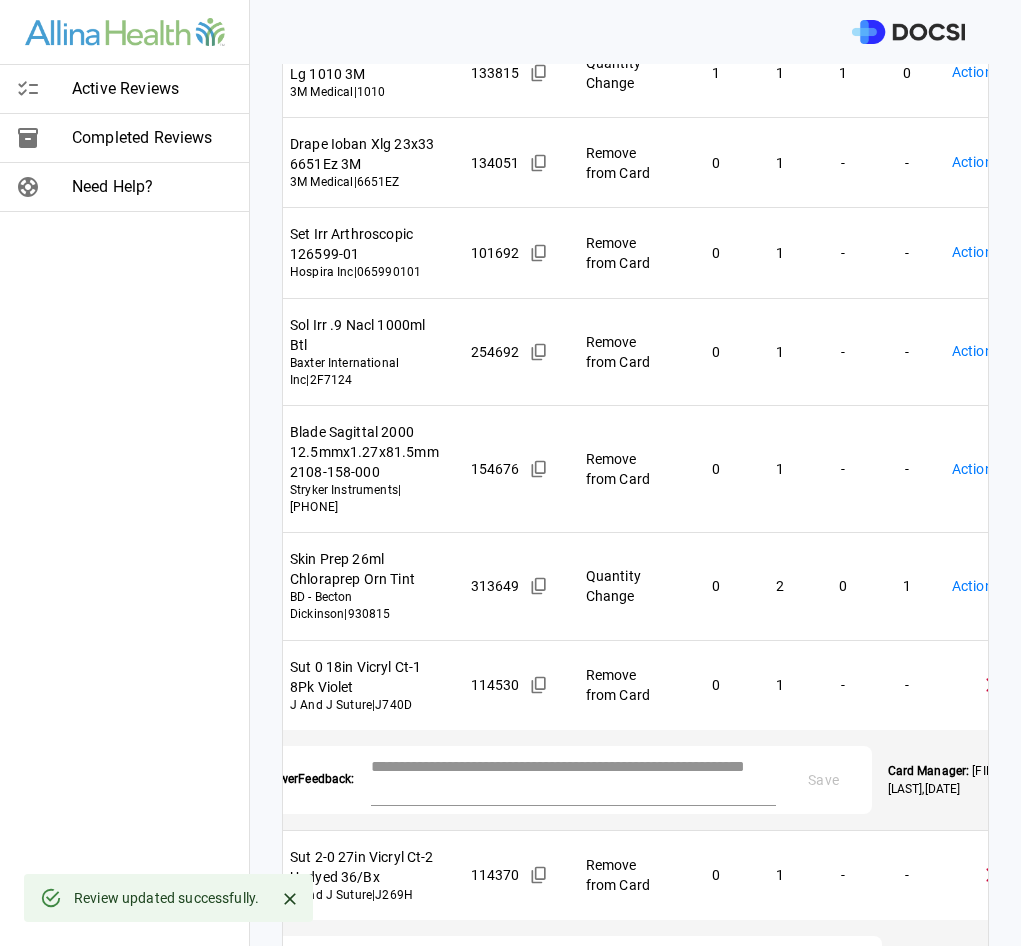 click at bounding box center (573, 778) 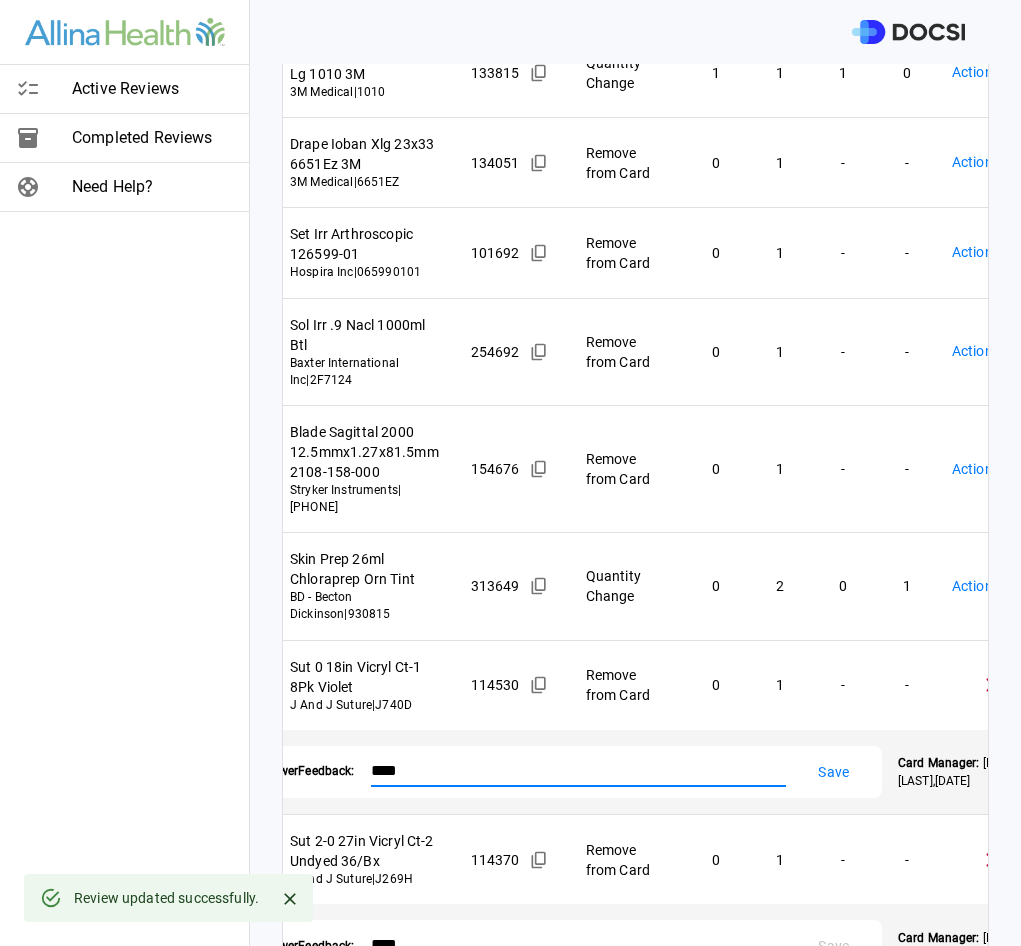 type on "****" 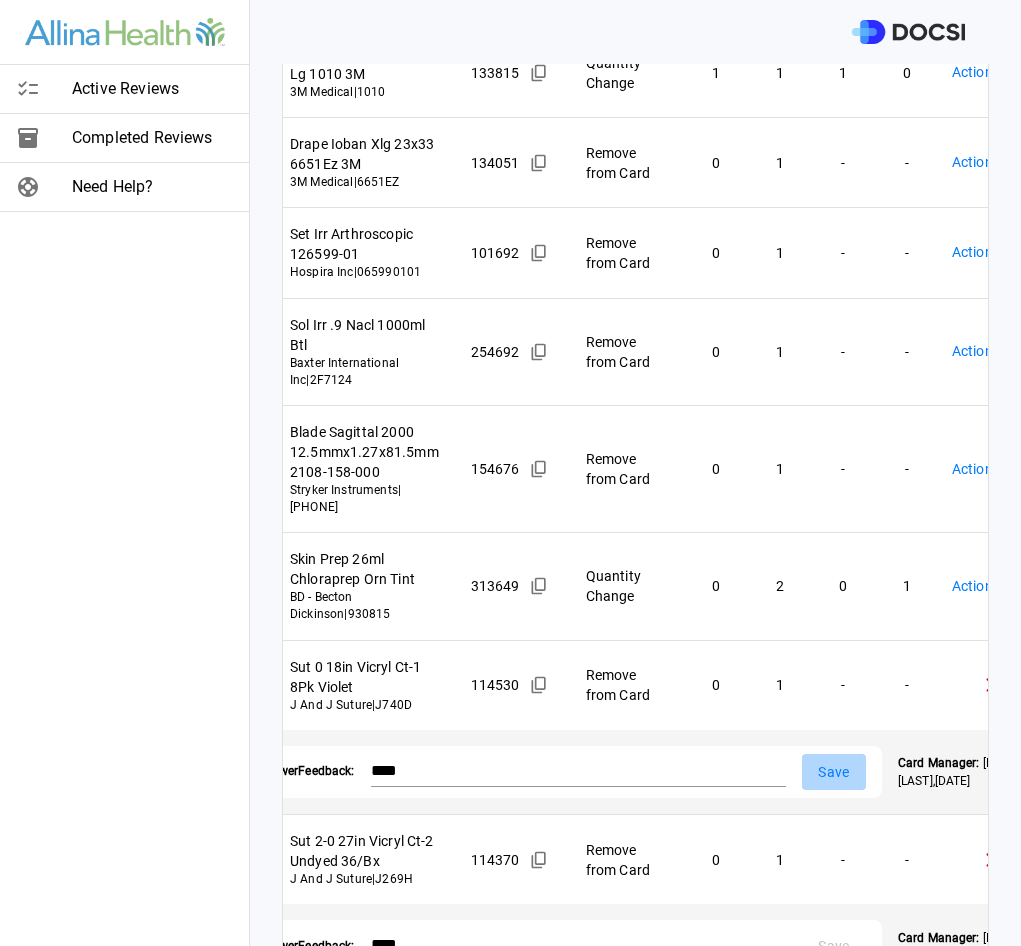 click on "Save" at bounding box center (834, 772) 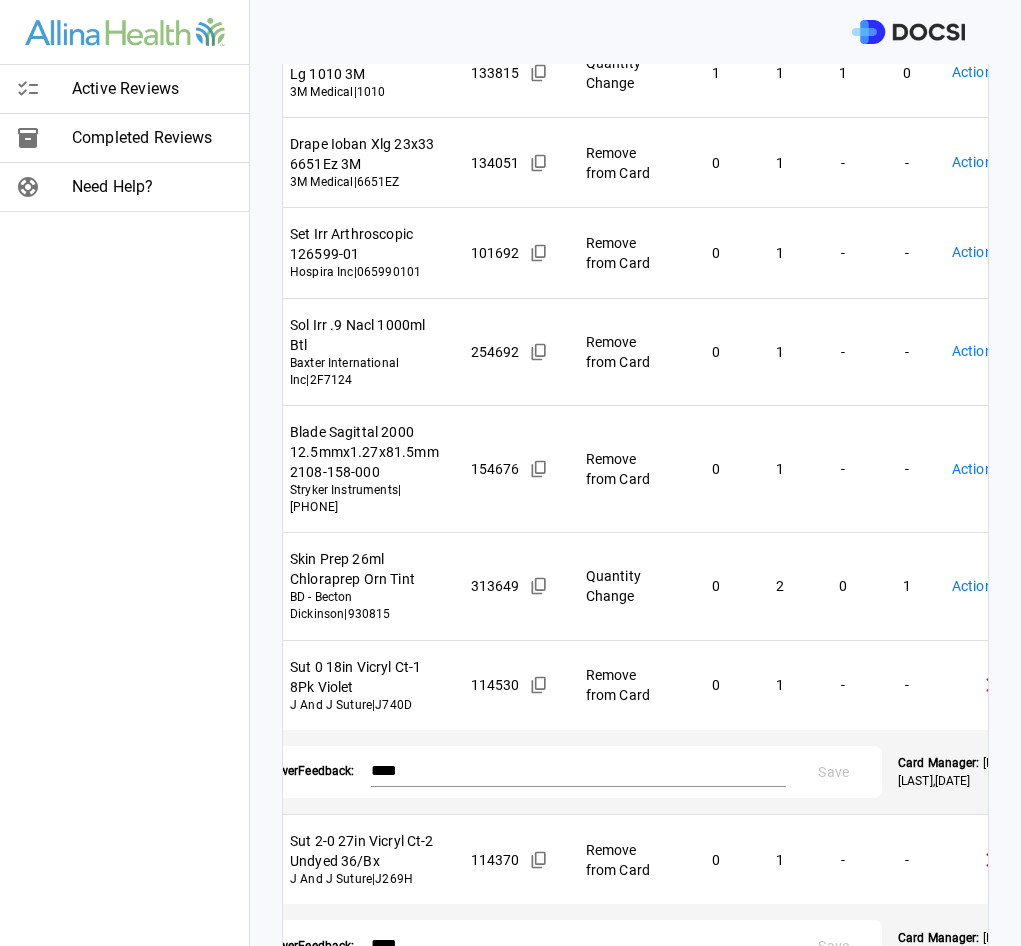 click on "Physician:   Dr.  [FIRST] [LAST] Card:    ARTHROPLASTY HIP HEMI [+2 PROC CODES]  ( M-121186 ) Managed by:    [FIRST] [LAST] Changes to Review All Card Items Item Item ID Requested Optimization Open Hold New Open New Hold Review Status Drape Towel 18x24in Lg 1010 3M 3M Medical  |  1010 133815 Quantity Change 1 1 1 0 Action Required **** ​ Drape Ioban Xlg 23x33 6651Ez 3M 3M Medical  |  6651EZ 134051 Remove from Card 0 1 - - Action Required **** ​ Set Irr Arthroscopic 126599-01 Hospira Inc  |  065990101 101692 Remove from Card 0 1 - - Action Required **** ​ Sol Irr .9 Nacl 1000ml Btl Baxter International Inc  |  2F7124 254692 Remove from Card 0 1 - - Action Required **** ​ Blade Sagittal 2000 12.5mmx1.27x81.5mm 2108-158-000 Stryker Instruments  |  2108-158-000 154676 Remove from Card 0 1 - - Action Required **** ​ Skin Prep 26ml Chloraprep Orn Tint BD - Becton Dickinson  |  930815 313649 Quantity Change 0 2 0 1 Action Required **** ​  |  J740D 0" at bounding box center [510, 473] 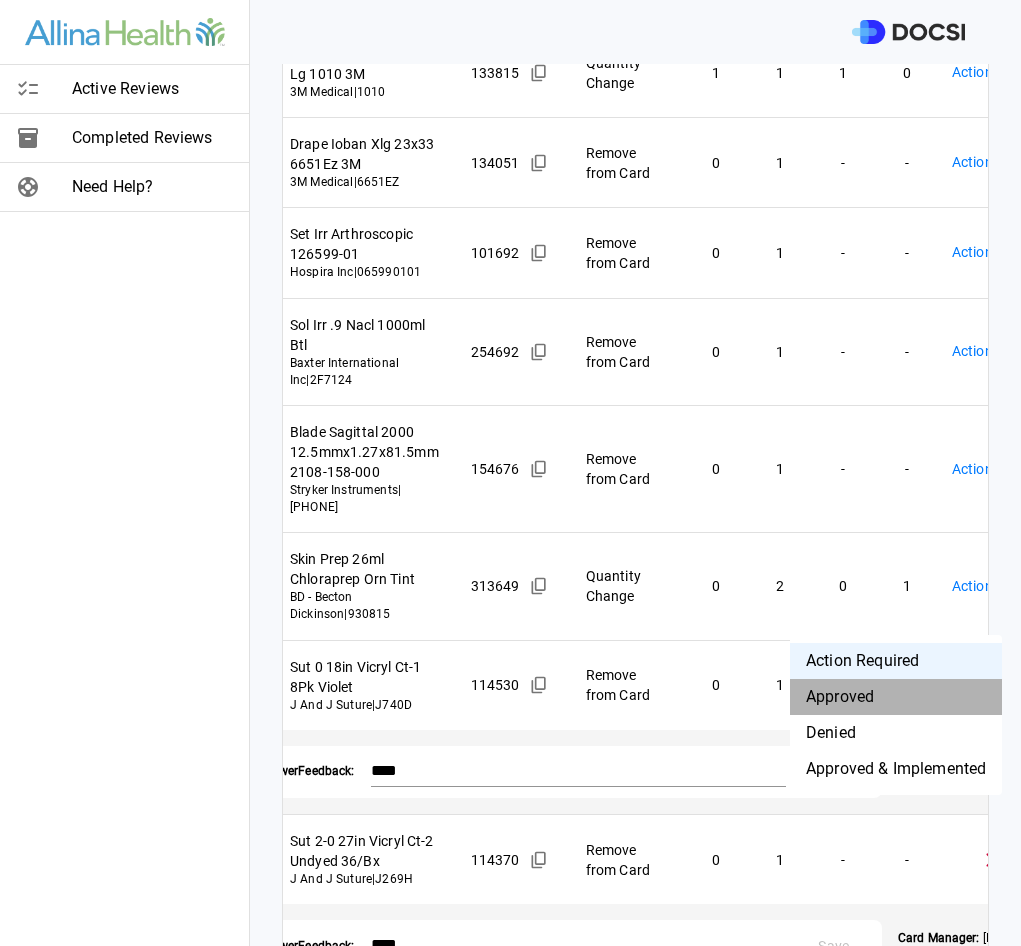 click on "Approved" at bounding box center (896, 697) 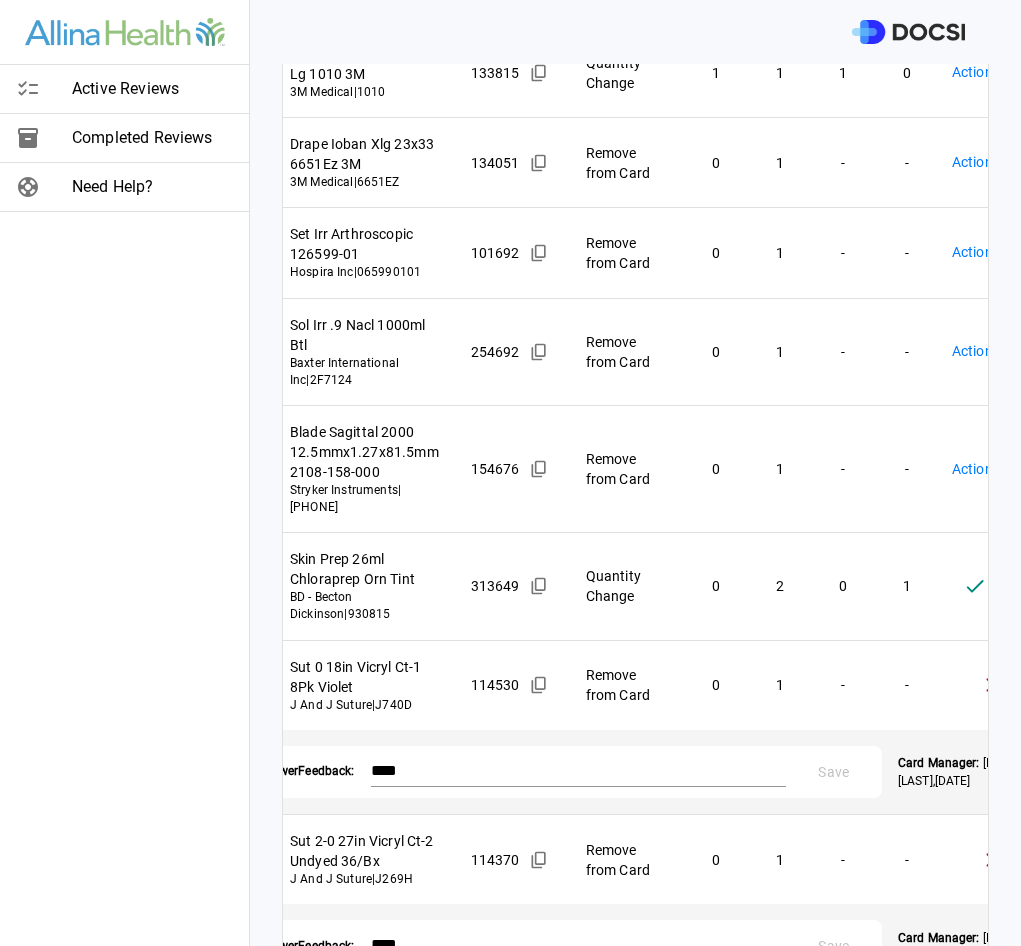 click on "Active Reviews Completed Reviews Need Help? Physician:   Dr.  [FIRST] [LAST] Card:    ARTHROPLASTY HIP HEMI [+2 PROC CODES]  ( M-121186 ) Managed by:    [FIRST] [LAST] Changes to Review All Card Items Item Item ID Requested Optimization Open Hold New Open New Hold Review Status Drape Towel 18x24in Lg 1010 3M 3M Medical  |  1010 133815 Quantity Change 1 1 1 0 Action Required **** ​ Drape Ioban Xlg 23x33 6651Ez 3M 3M Medical  |  6651EZ 134051 Remove from Card 0 1 - - Action Required **** ​ Set Irr Arthroscopic 126599-01 Hospira Inc  |  065990101 101692 Remove from Card 0 1 - - Action Required **** ​ Sol Irr .9 Nacl 1000ml Btl Baxter International Inc  |  2F7124 254692 Remove from Card 0 1 - - Action Required **** ​ Blade Sagittal 2000 12.5mmx1.27x81.5mm 2108-158-000 Stryker Instruments  |  2108-158-000 154676 Remove from Card 0 1 - - Action Required **** ​ Skin Prep 26ml Chloraprep Orn Tint BD - Becton Dickinson  |  930815 313649 Quantity Change 0 2 0 1 Approved ******** ​ J And J Suture" at bounding box center [510, 473] 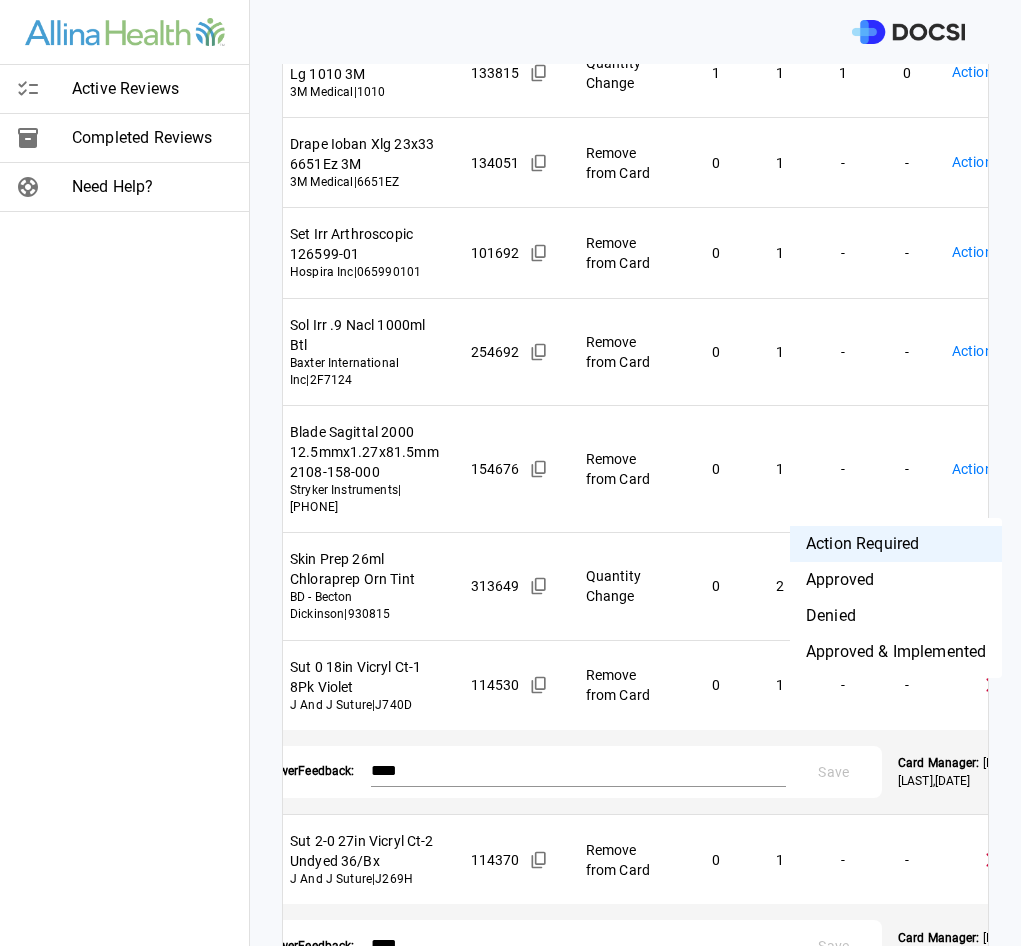 click on "Denied" at bounding box center (896, 616) 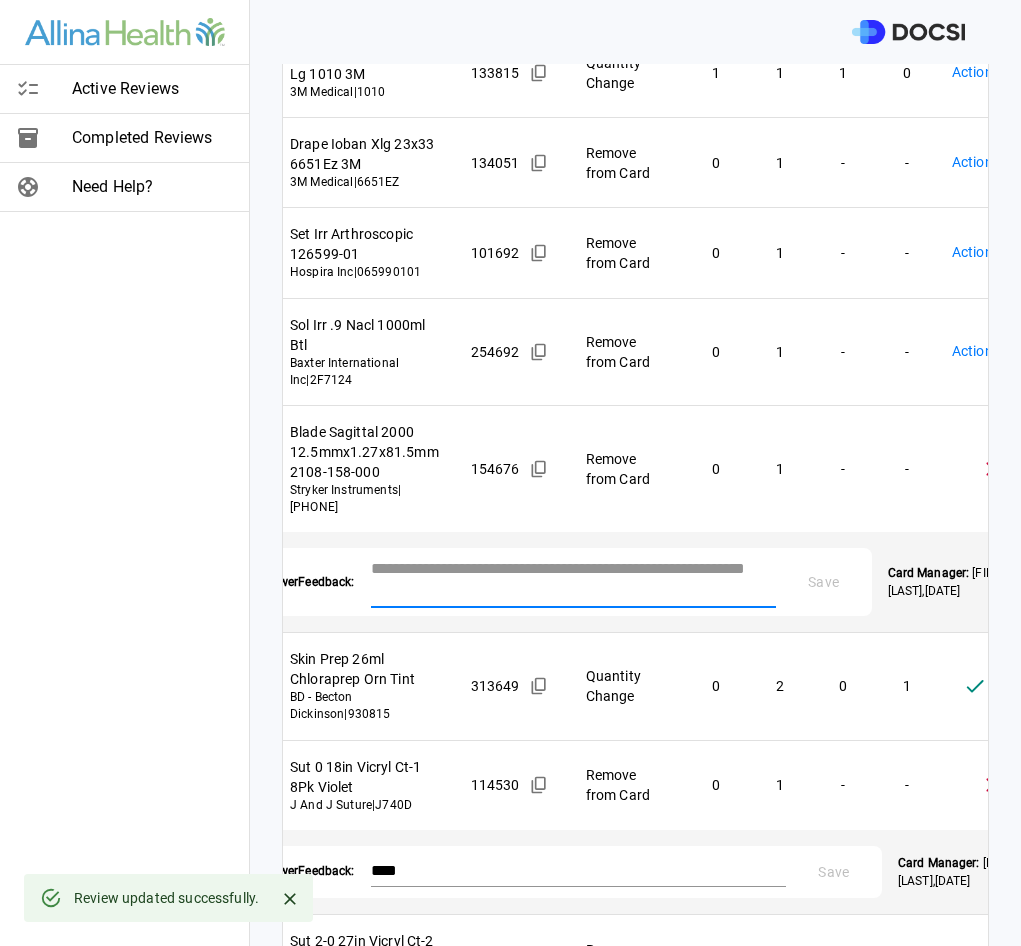 click at bounding box center (573, 580) 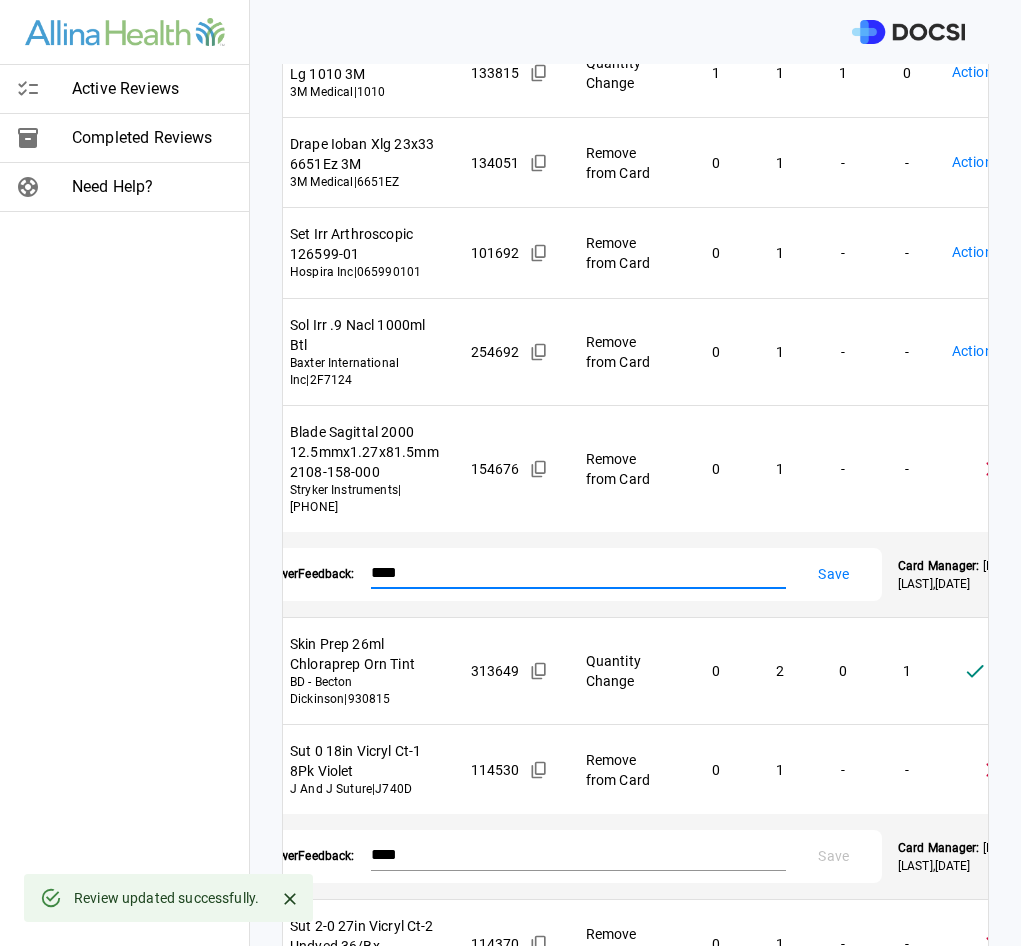 type on "****" 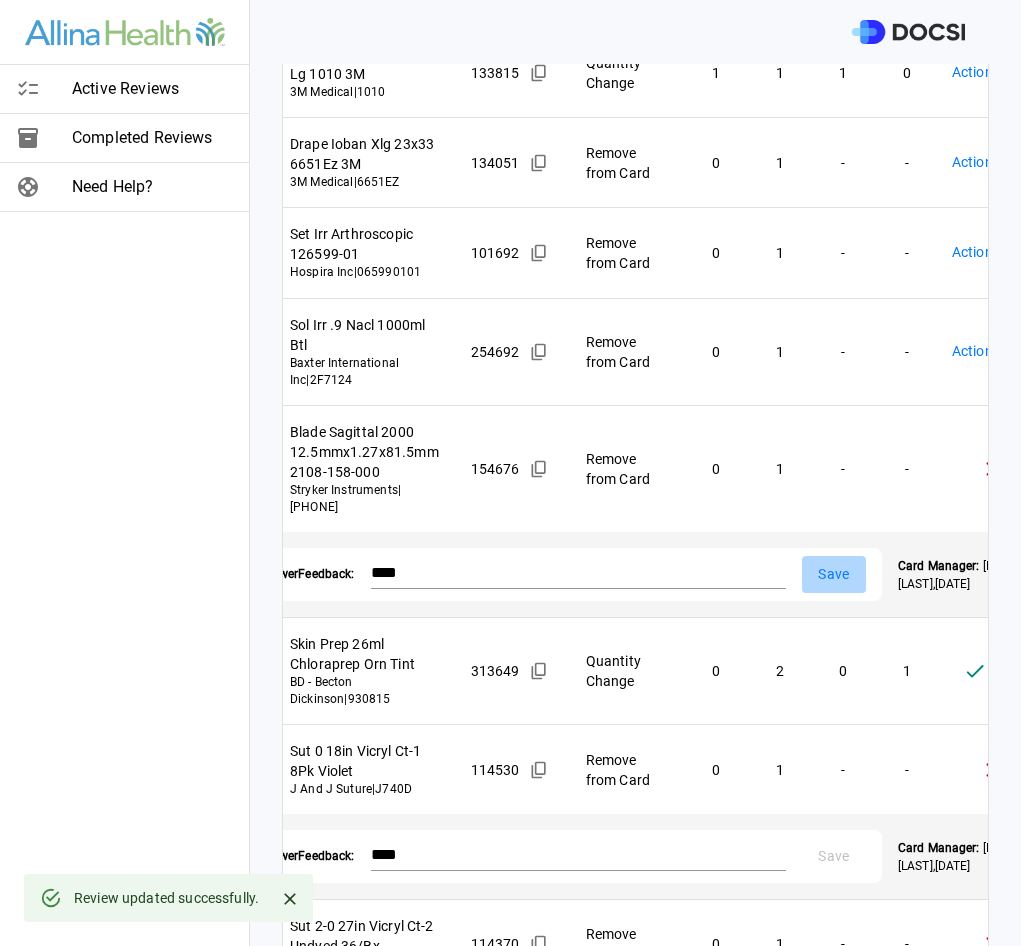click on "Save" at bounding box center (834, 574) 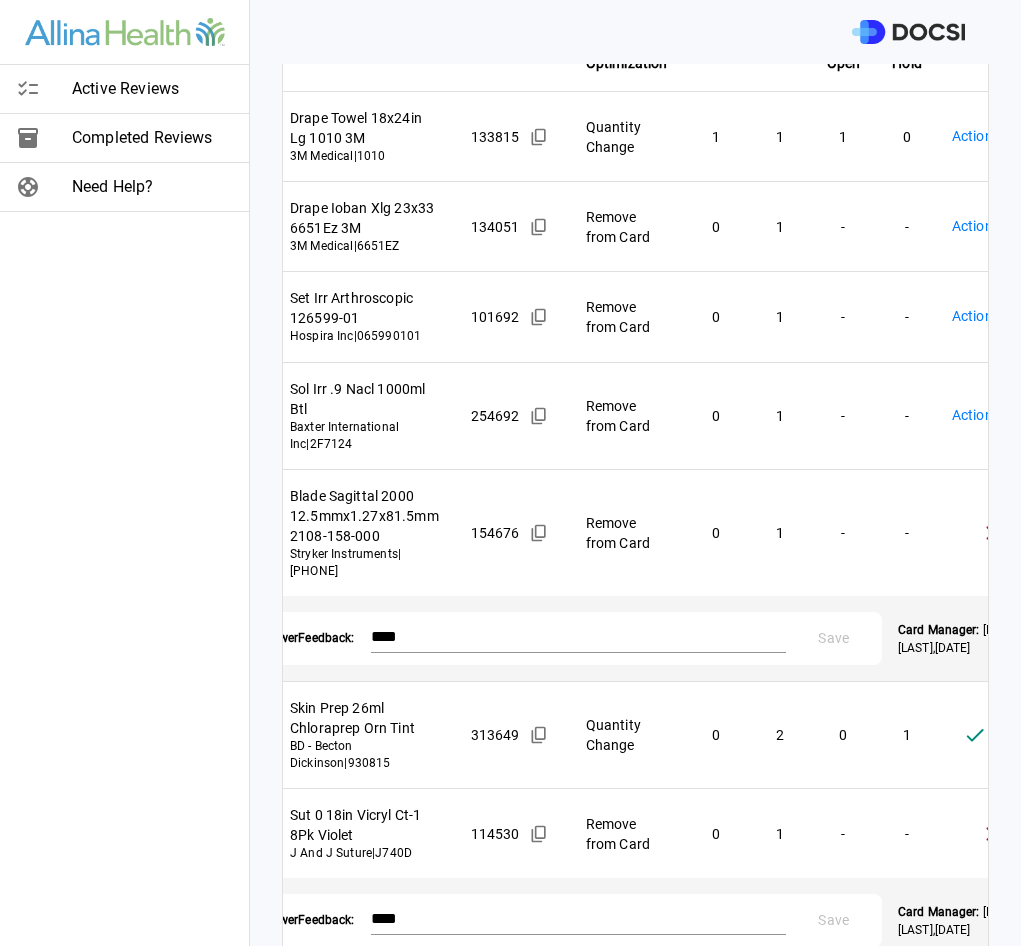 scroll, scrollTop: 104, scrollLeft: 0, axis: vertical 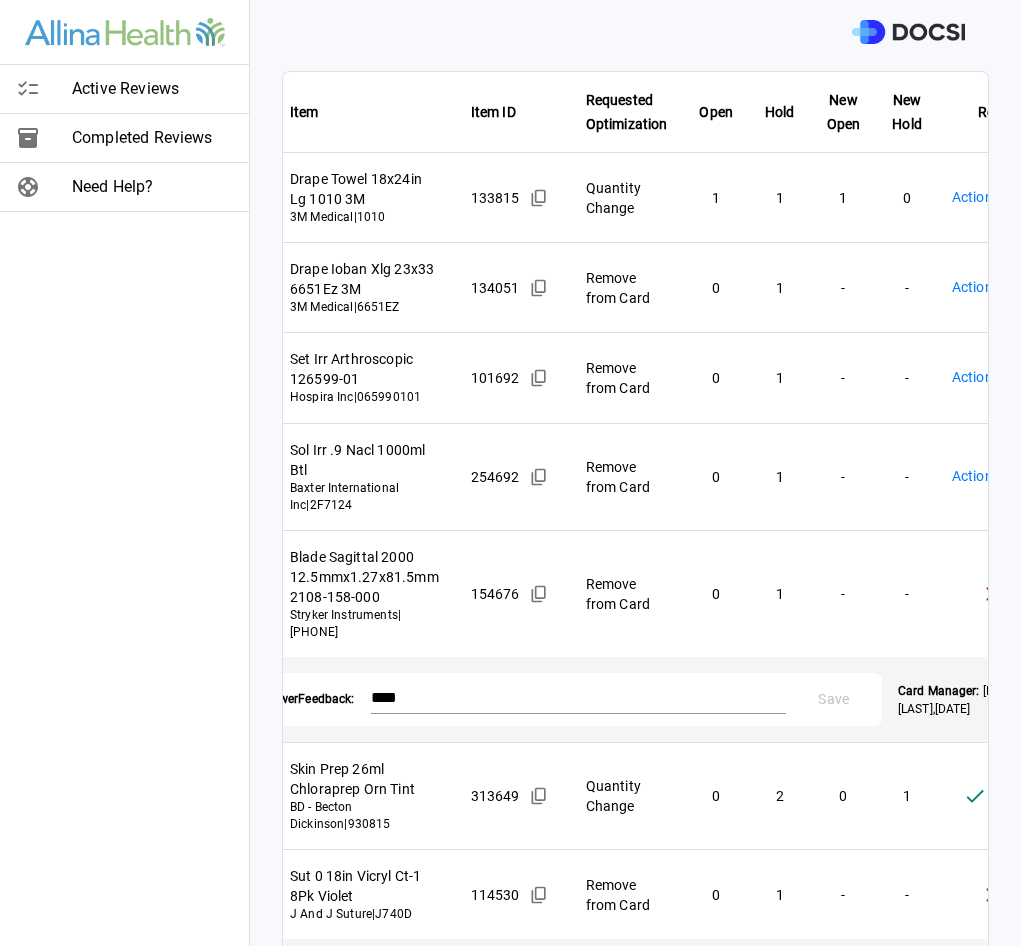 click on "Physician:   Dr.  [FIRST] [LAST] Card:    ARTHROPLASTY HIP HEMI [+2 PROC CODES]  ( M-121186 ) Managed by:    [FIRST] [LAST] Changes to Review All Card Items Item Item ID Requested Optimization Open Hold New Open New Hold Review Status Drape Towel 18x24in Lg 1010 3M 3M Medical  |  1010 133815 Quantity Change 1 1 1 0 Action Required **** ​ Drape Ioban Xlg 23x33 6651Ez 3M 3M Medical  |  6651EZ 134051 Remove from Card 0 1 - - Action Required **** ​ Set Irr Arthroscopic 126599-01 Hospira Inc  |  065990101 101692 Remove from Card 0 1 - - Action Required **** ​ Sol Irr .9 Nacl 1000ml Btl Baxter International Inc  |  2F7124 254692 Remove from Card 0 1 - - Action Required **** ​ Blade Sagittal 2000 12.5mmx1.27x81.5mm 2108-158-000 Stryker Instruments  |  2108-158-000 154676 Remove from Card 0 1 - - Action Required **** ​ Skin Prep 26ml Chloraprep Orn Tint BD - Becton Dickinson  |  930815 313649 Quantity Change 0 2 0 1 Action Required **** ​  |  J740D 0" at bounding box center [510, 473] 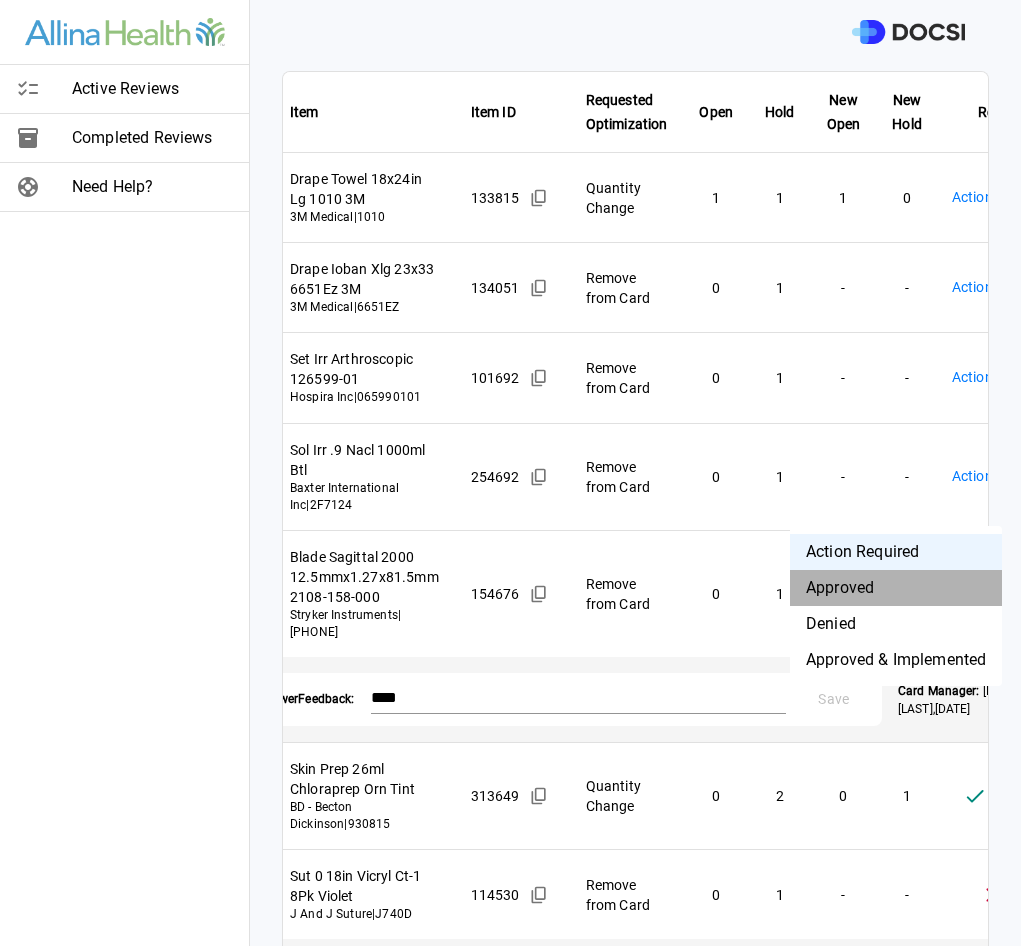 click on "Approved" at bounding box center [896, 588] 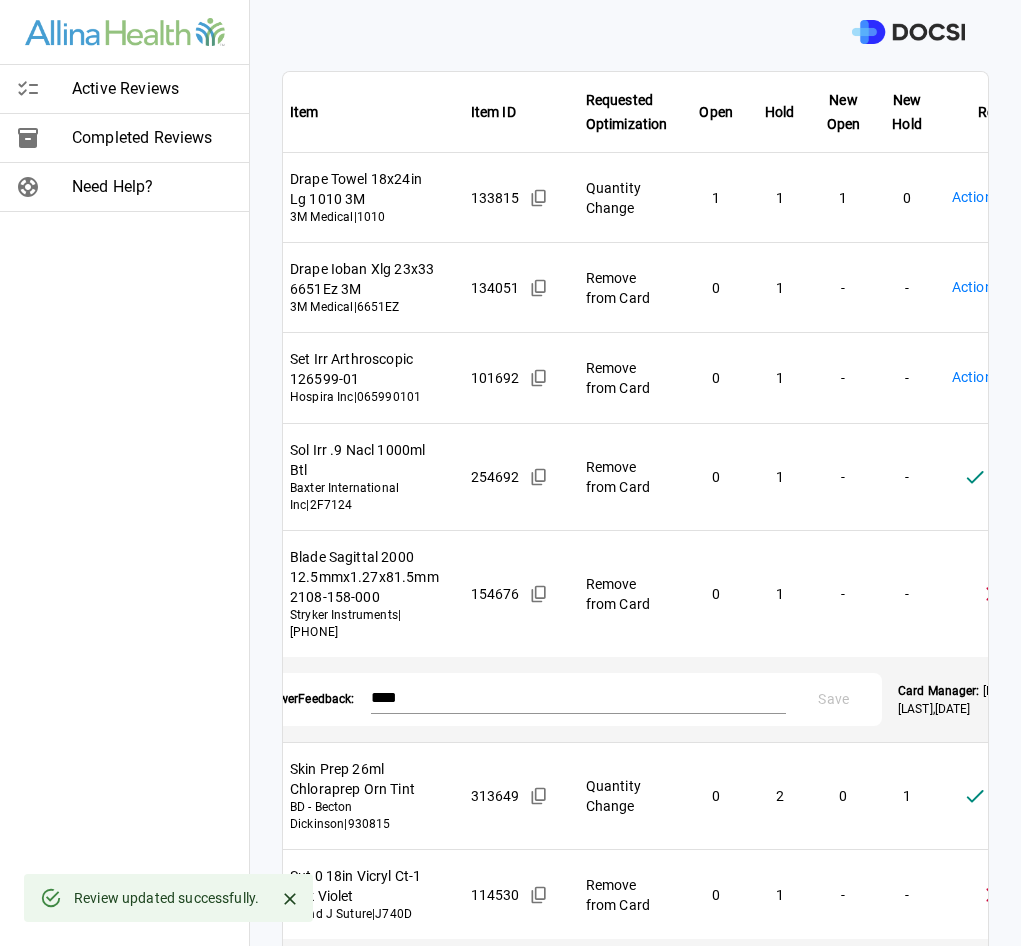 click on "Active Reviews Completed Reviews Need Help? Physician:   Dr.  [FIRST] [LAST] Card:    ARTHROPLASTY HIP HEMI [+2 PROC CODES]  ( M-121186 ) Managed by:    [FIRST] [LAST] Changes to Review All Card Items Item Item ID Requested Optimization Open Hold New Open New Hold Review Status Drape Towel 18x24in Lg 1010 3M 3M Medical  |  1010 133815 Quantity Change 1 1 1 0 Action Required **** ​ Drape Ioban Xlg 23x33 6651Ez 3M 3M Medical  |  6651EZ 134051 Remove from Card 0 1 - - Action Required **** ​ Set Irr Arthroscopic 126599-01 Hospira Inc  |  065990101 101692 Remove from Card 0 1 - - Action Required **** ​ Sol Irr .9 Nacl 1000ml Btl Baxter International Inc  |  2F7124 254692 Remove from Card 0 1 - - Approved ******** ​ Blade Sagittal 2000 12.5mmx1.27x81.5mm 2108-158-000 Stryker Instruments  |  2108-158-000 154676 Remove from Card 0 1 - - Denied ******** ​ Reviewer  Feedback:  **** * Save Card Manager:    [FIRST] [LAST] ,  7/18/25   Skin Prep 26ml Chloraprep Orn Tint BD - Becton Dickinson  |  930815 313649 Quantity Change 0 2 0 1 Approved ******** ​ J And J Suture" at bounding box center [510, 473] 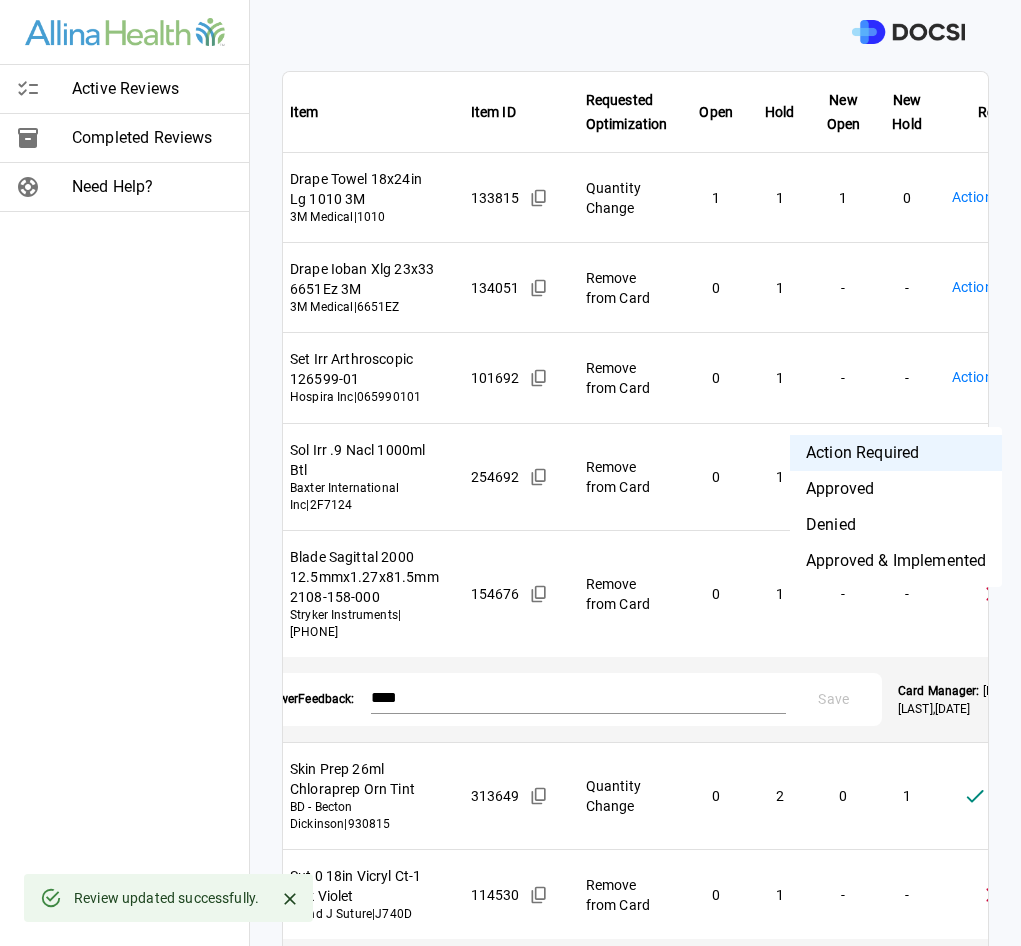 click on "Denied" at bounding box center (896, 525) 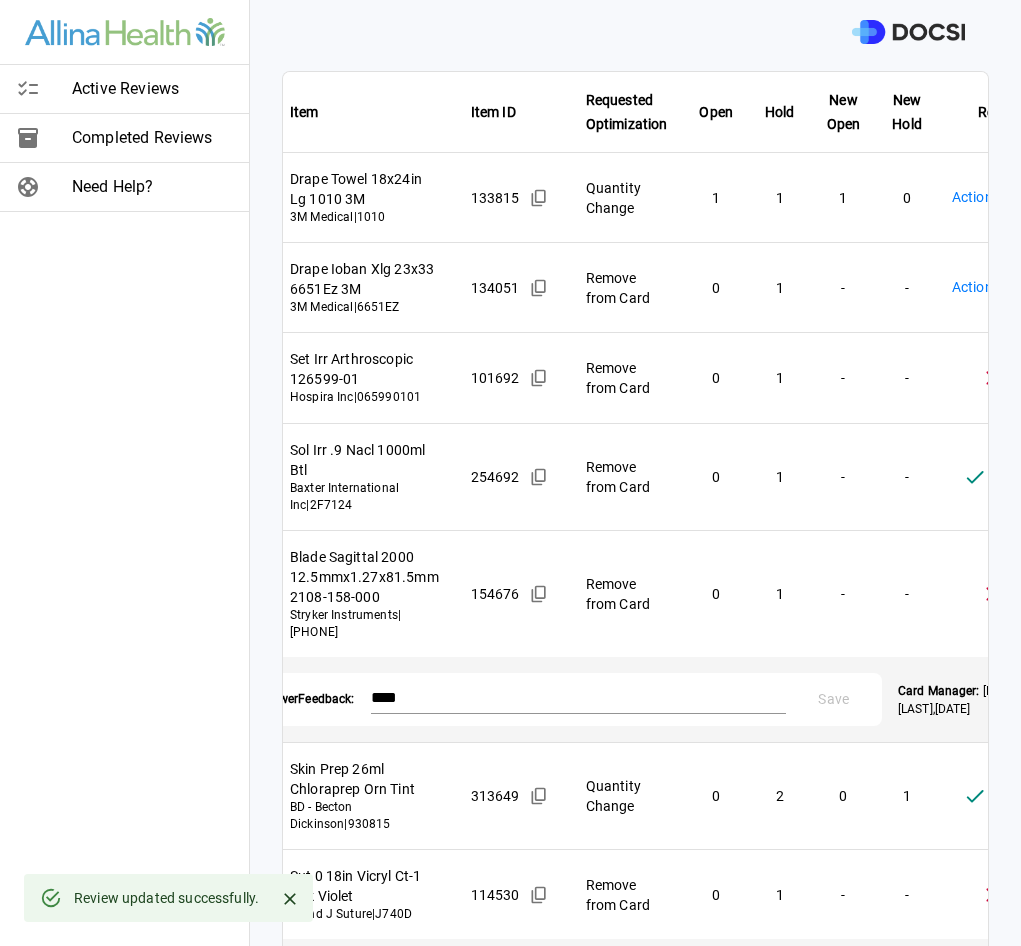 type on "********" 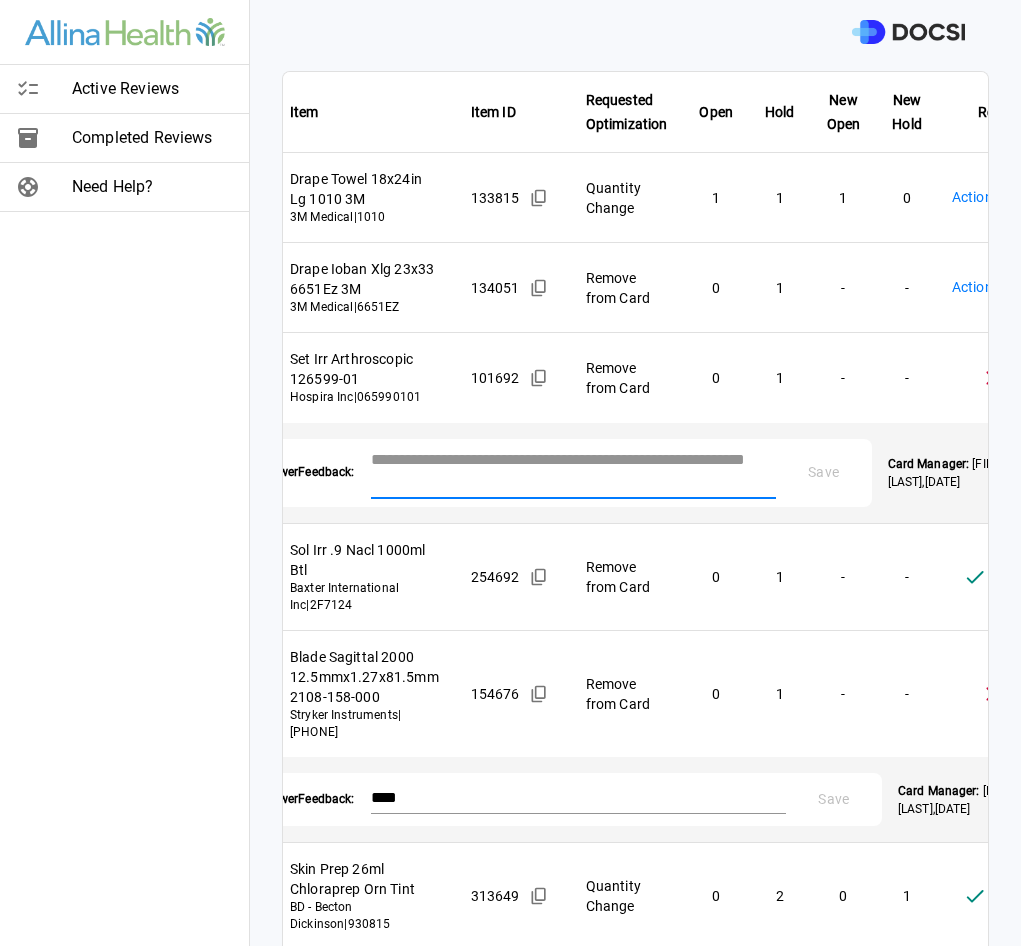 click at bounding box center [573, 471] 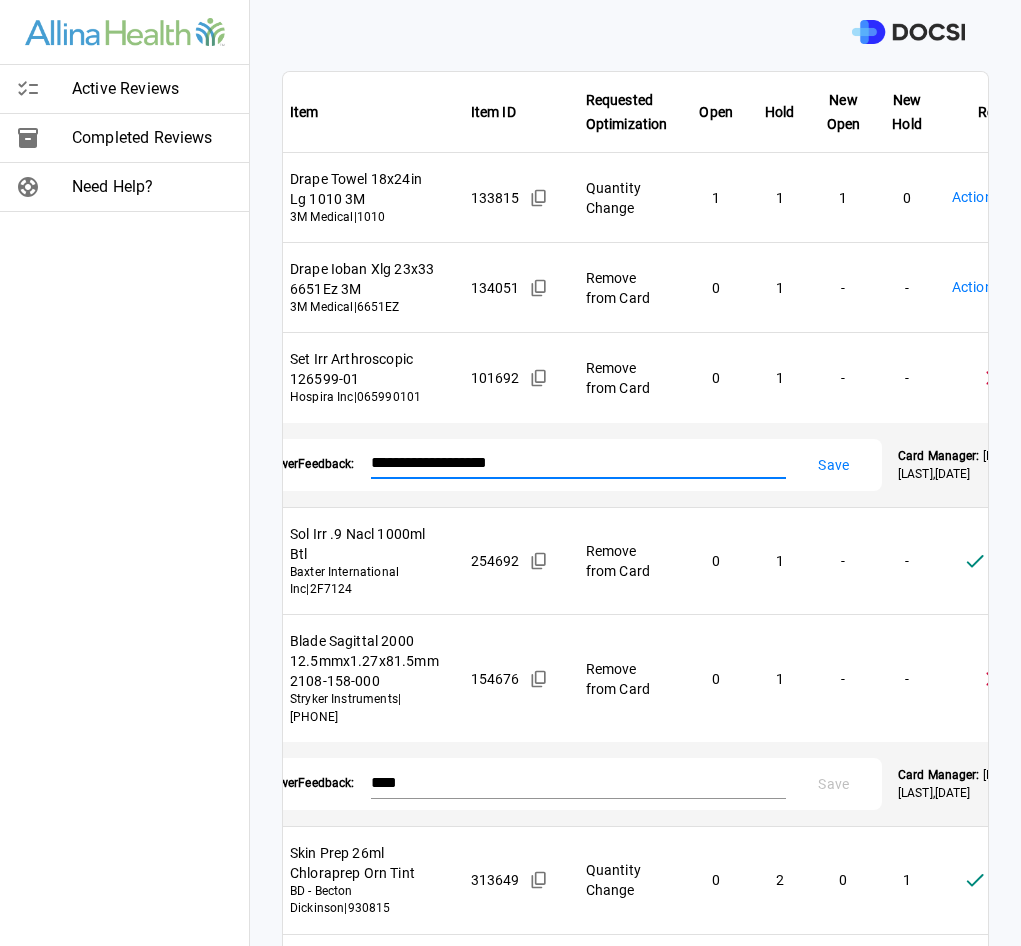 type on "**********" 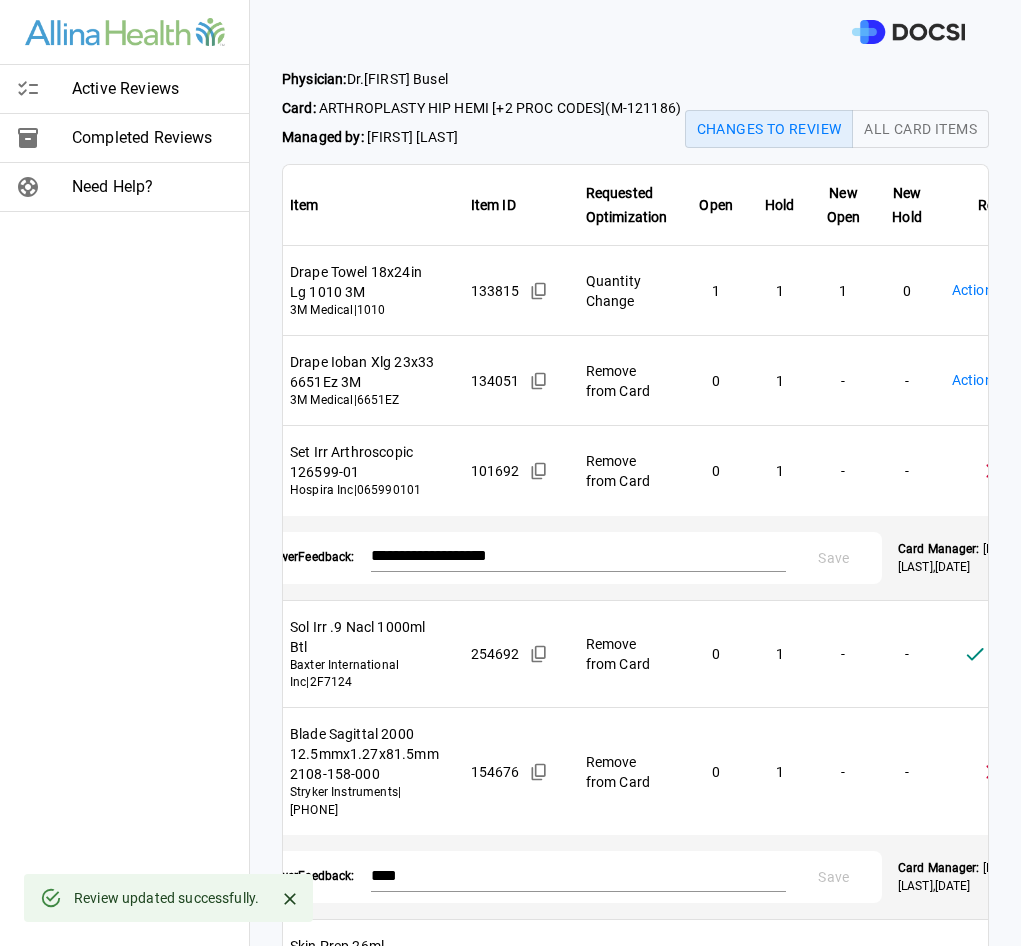scroll, scrollTop: 0, scrollLeft: 0, axis: both 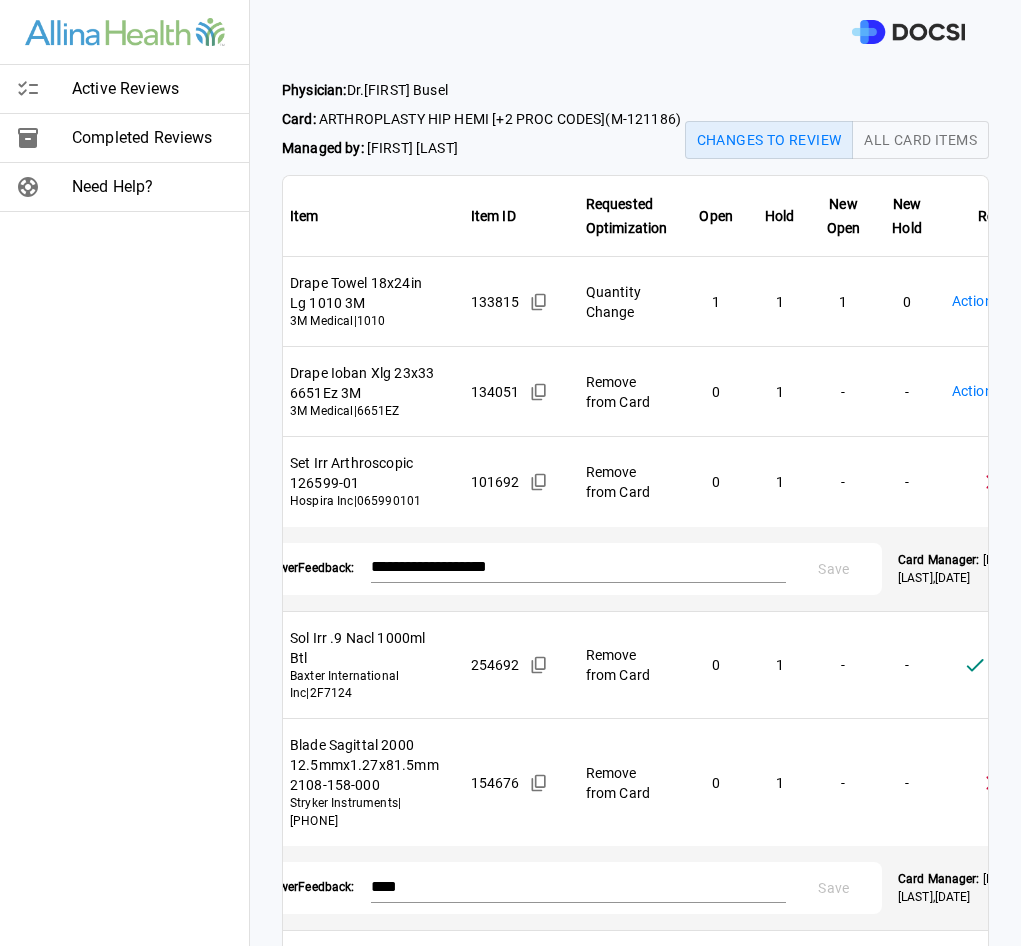click on "**********" at bounding box center [510, 473] 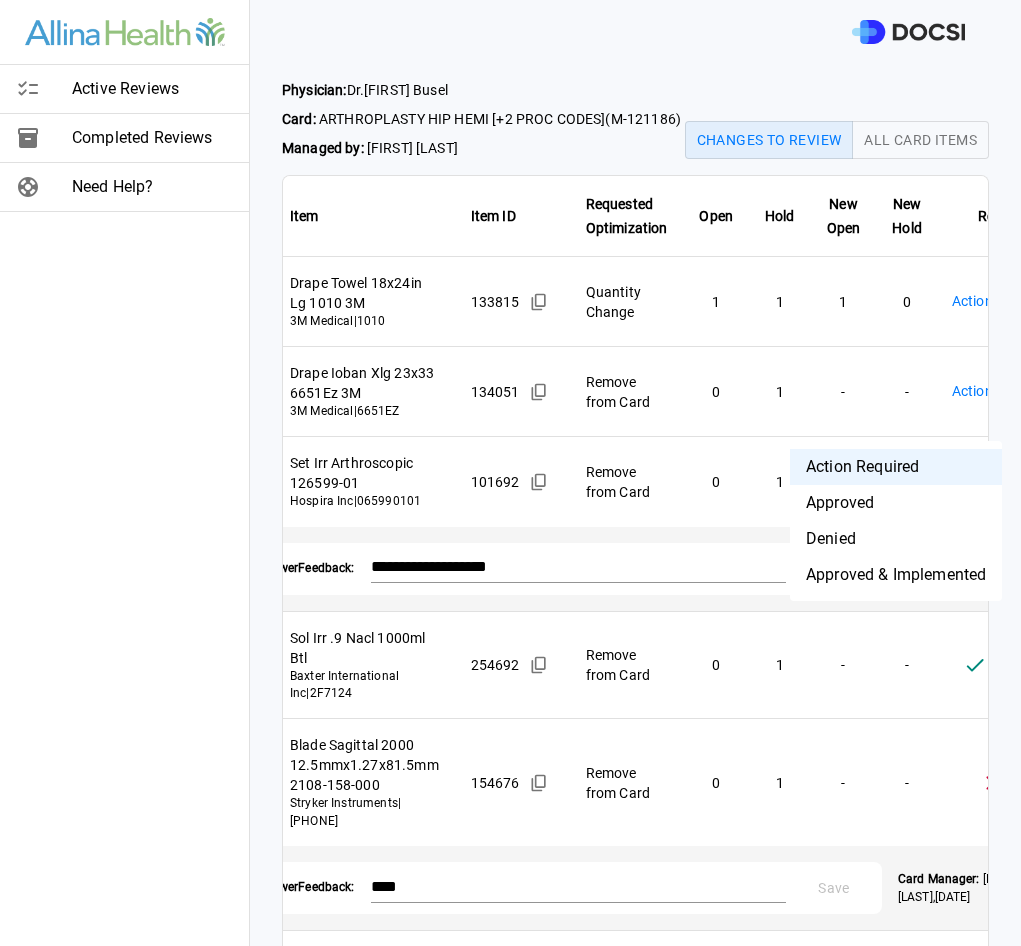 click on "Denied" at bounding box center [896, 539] 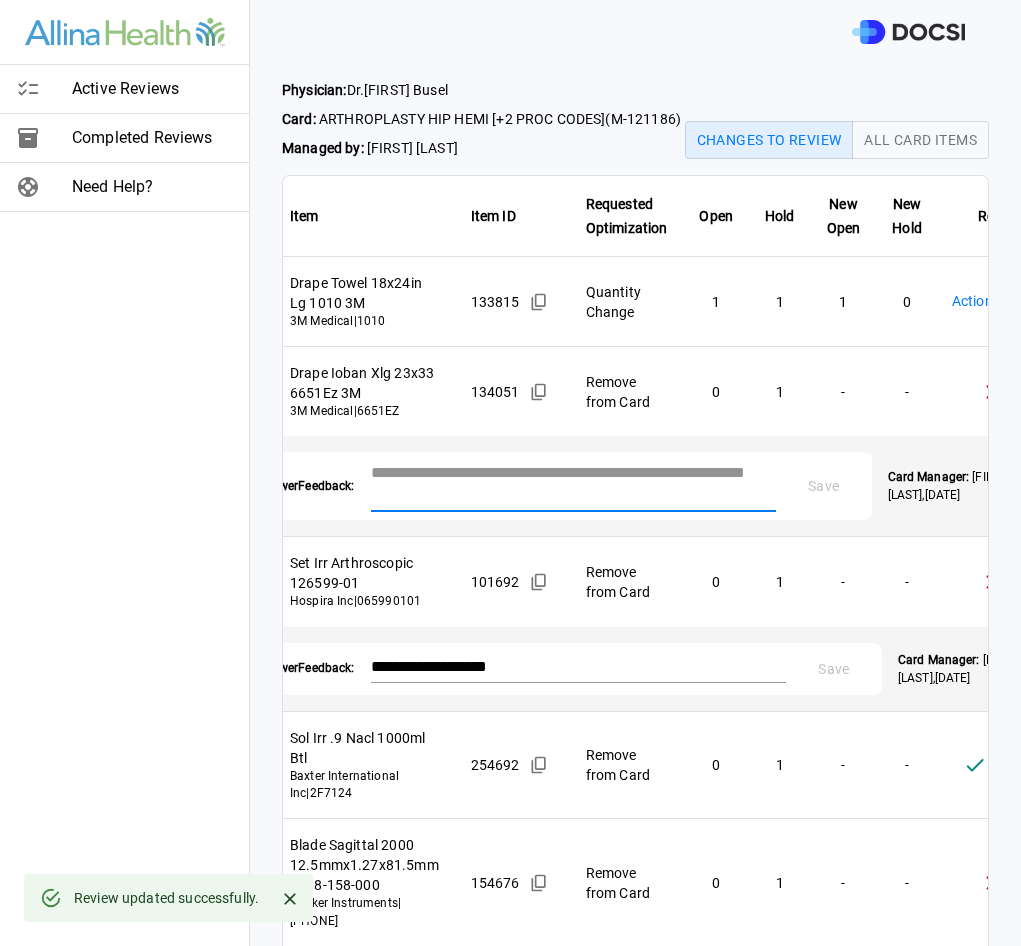 click at bounding box center [573, 484] 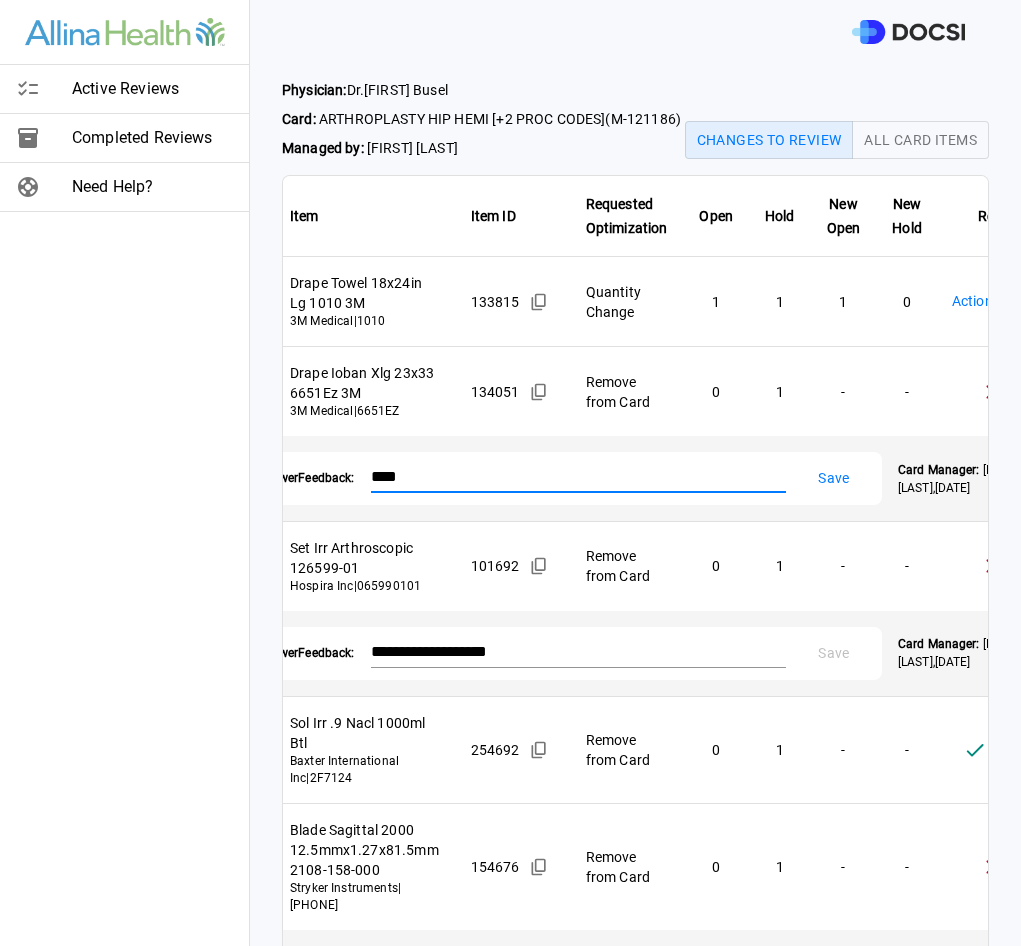 type on "****" 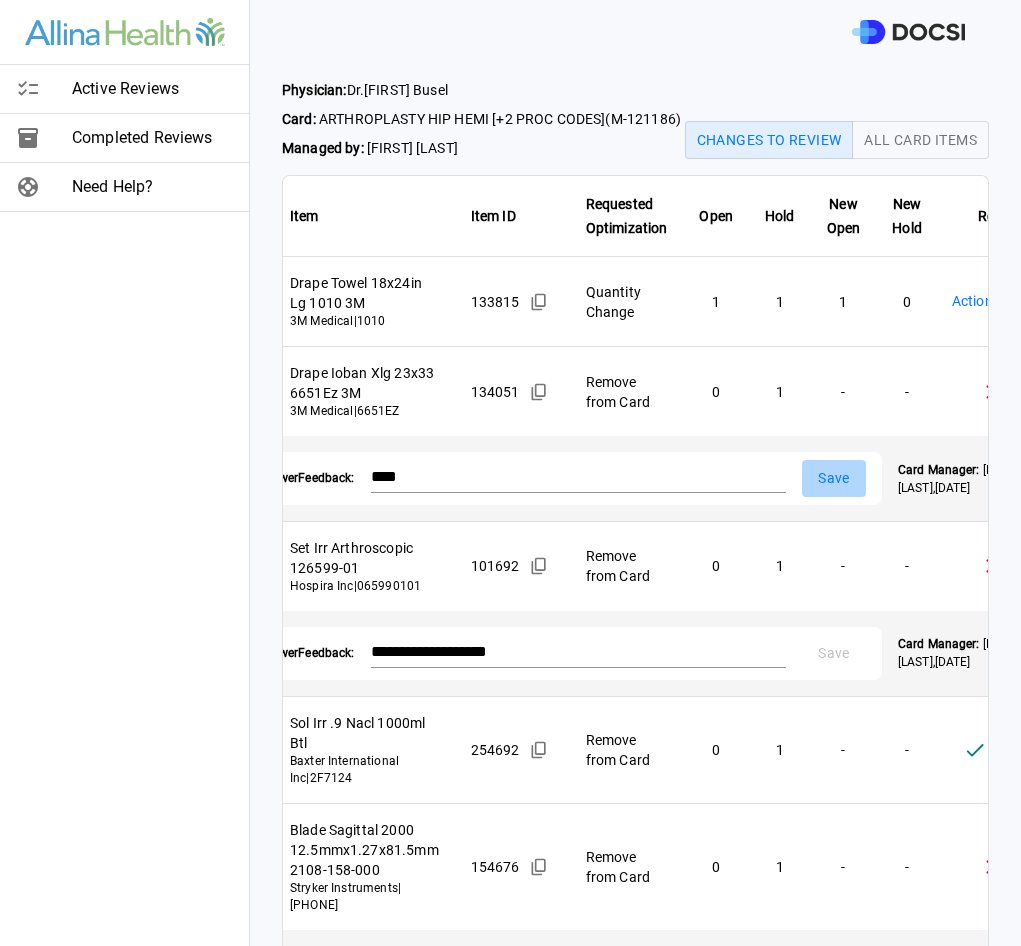 click on "Save" at bounding box center [834, 478] 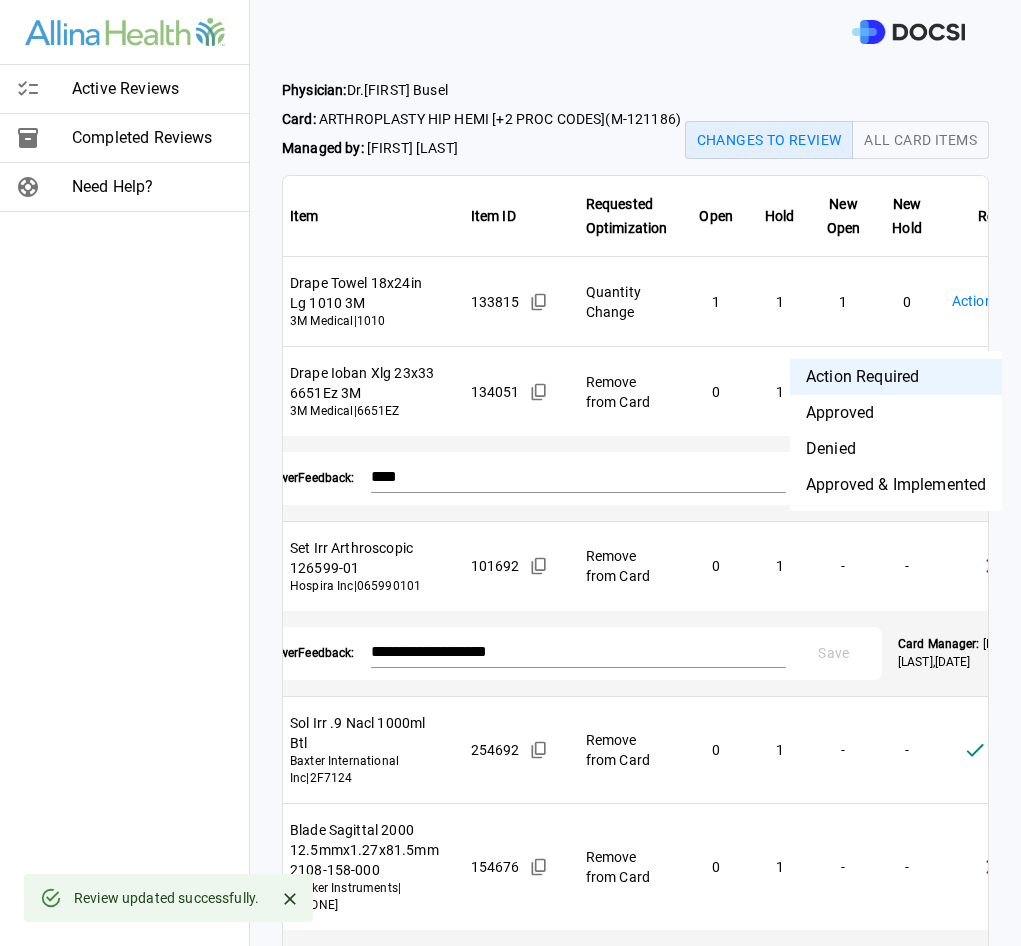 click on "**********" at bounding box center [510, 473] 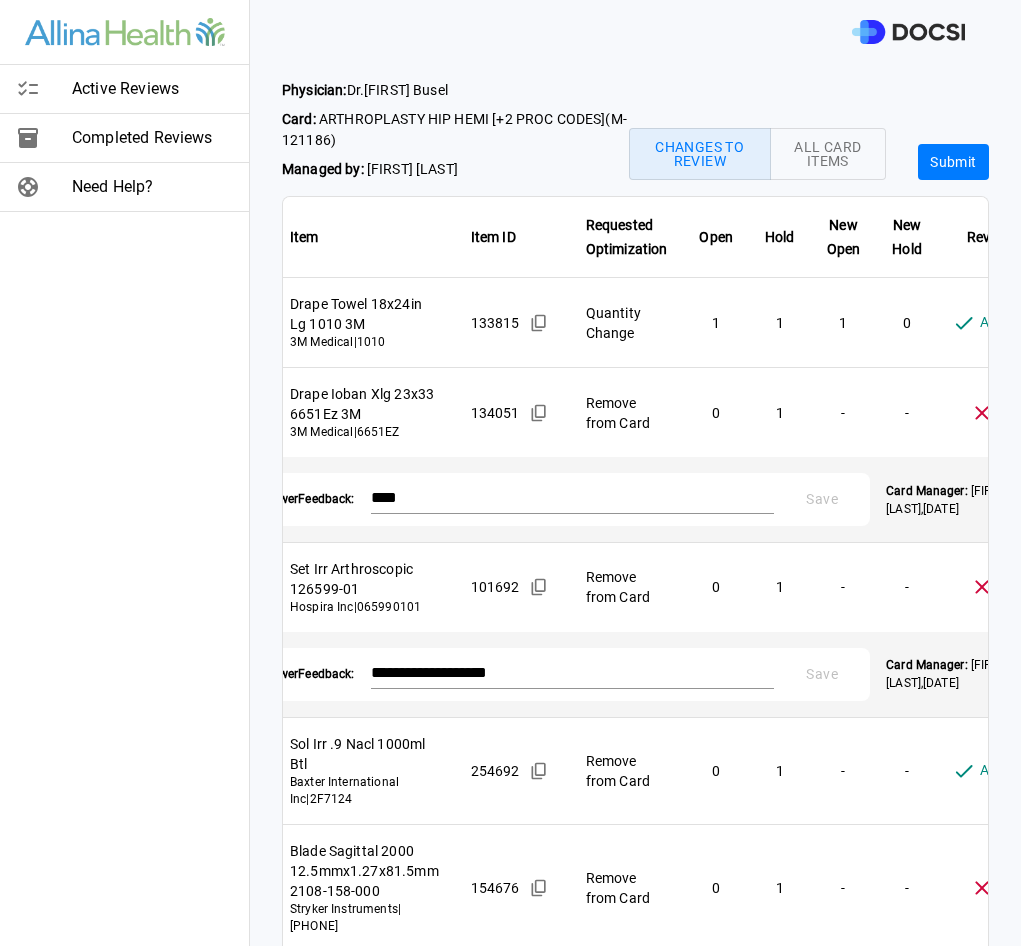 click on "Submit" at bounding box center [953, 162] 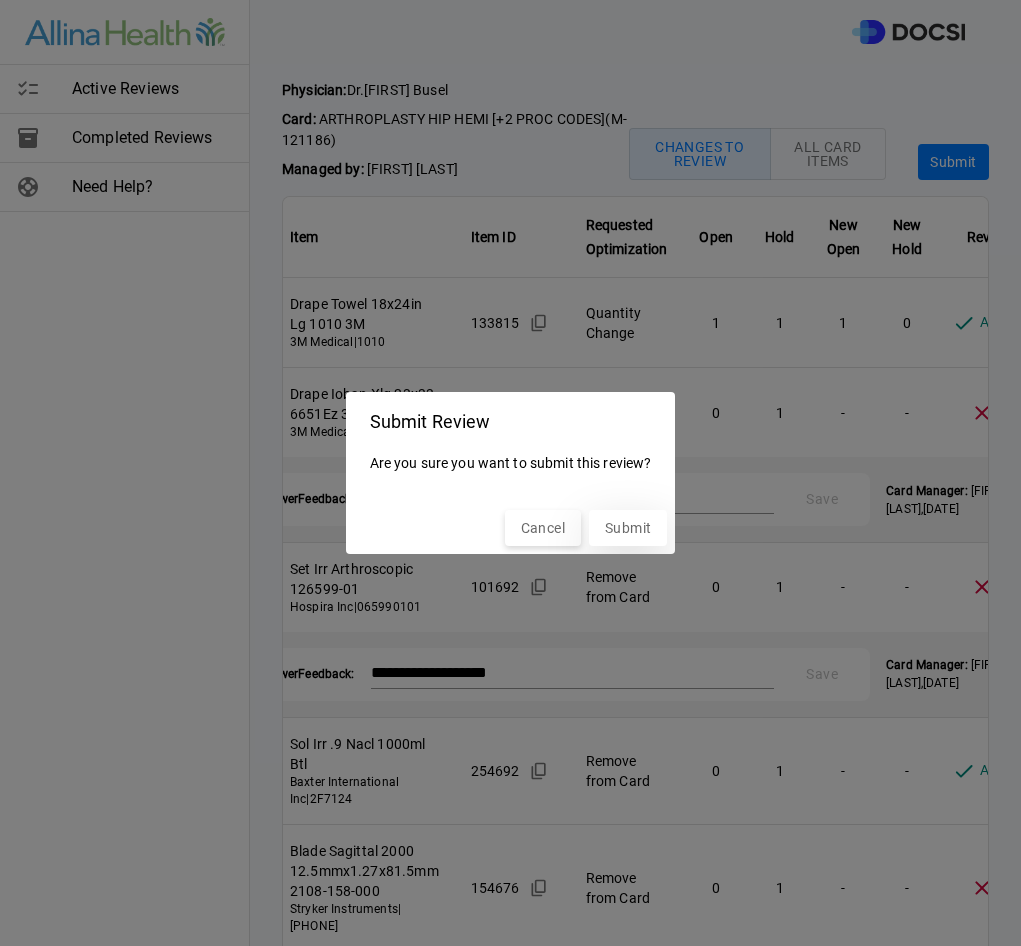 click on "Submit" at bounding box center (628, 528) 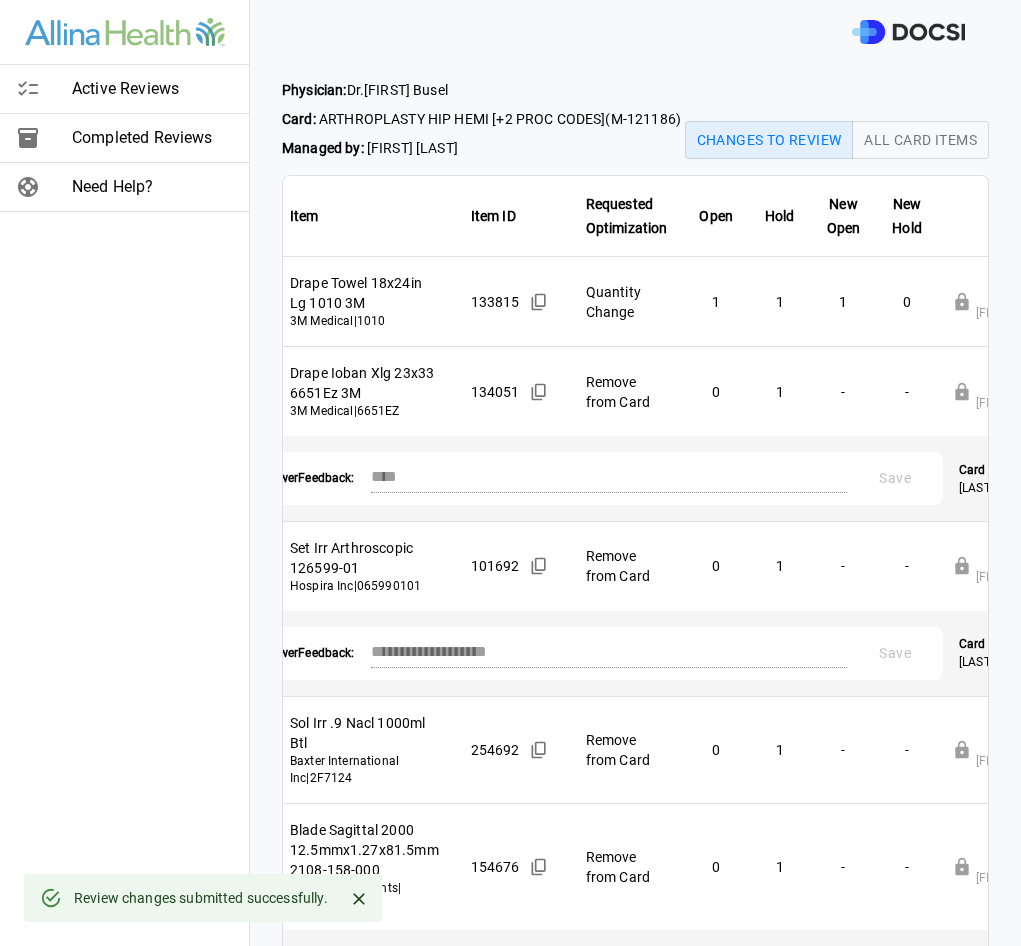 click on "Active Reviews" at bounding box center [152, 89] 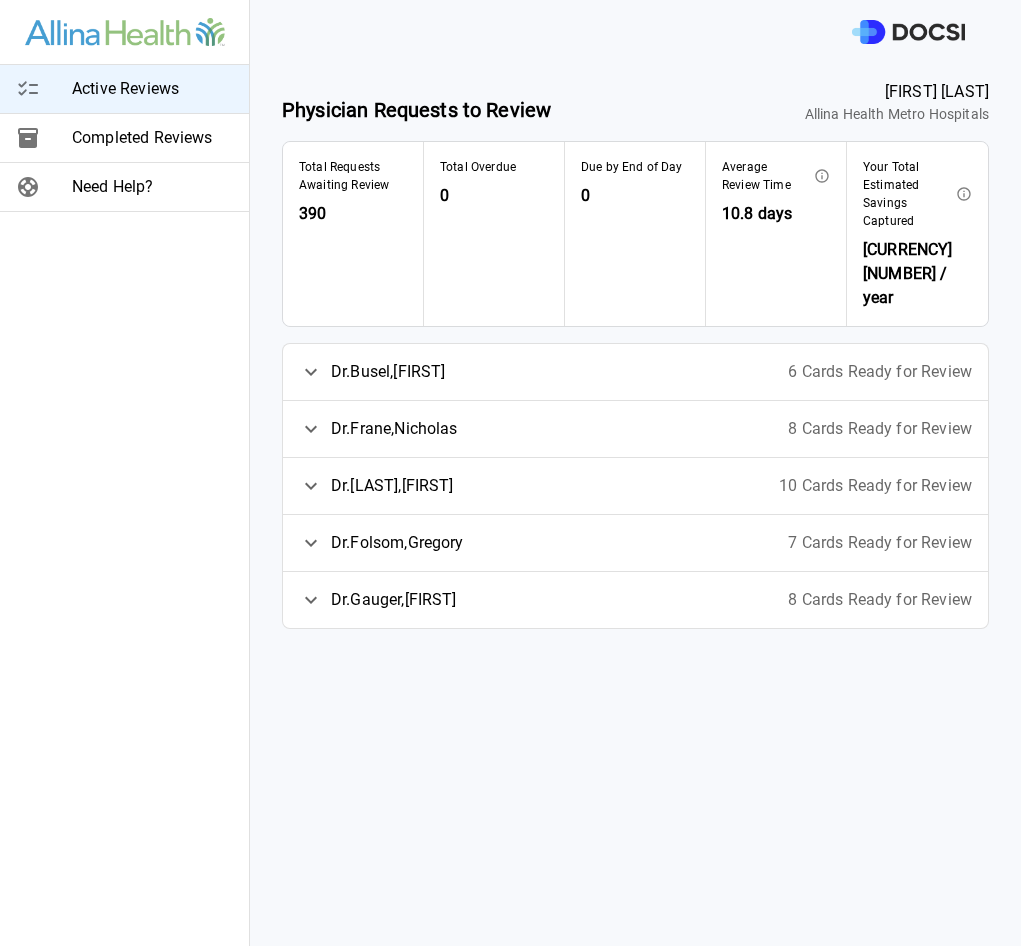 click on "6 Cards Ready for Review" at bounding box center [880, 372] 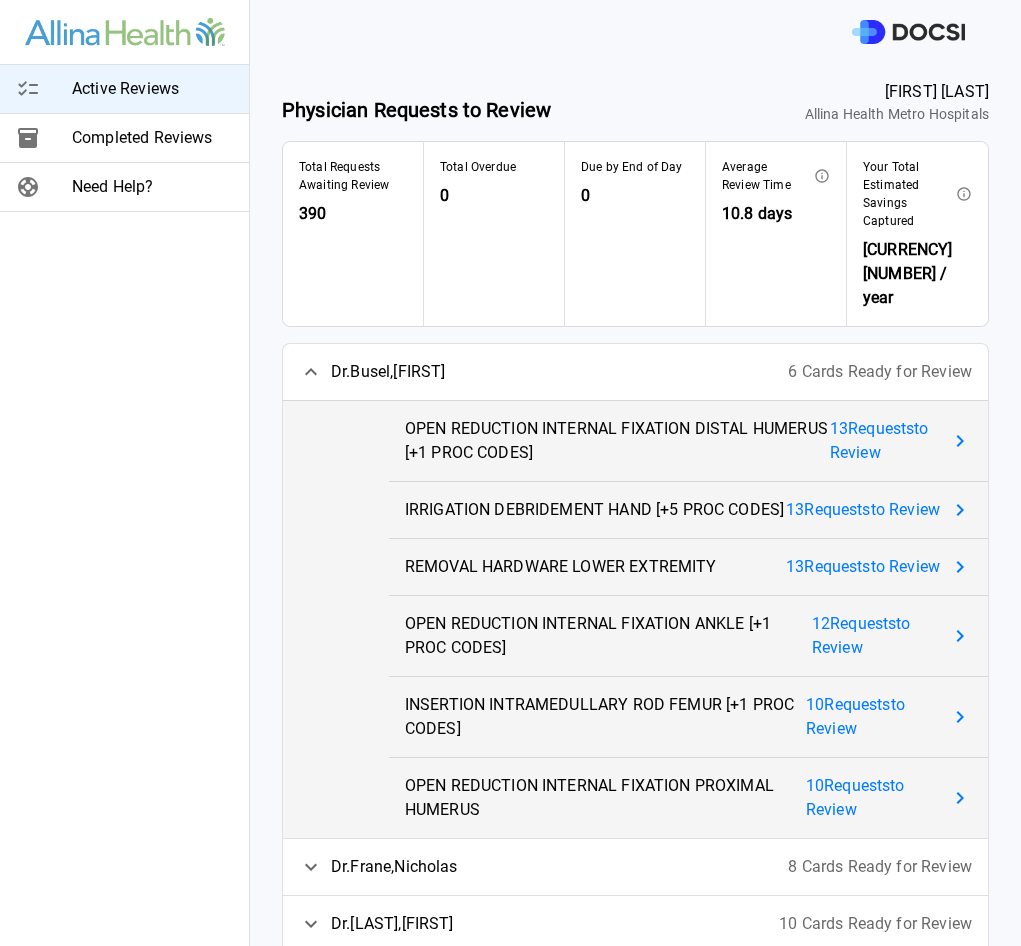 click on "13  Request s  to Review" at bounding box center [885, 441] 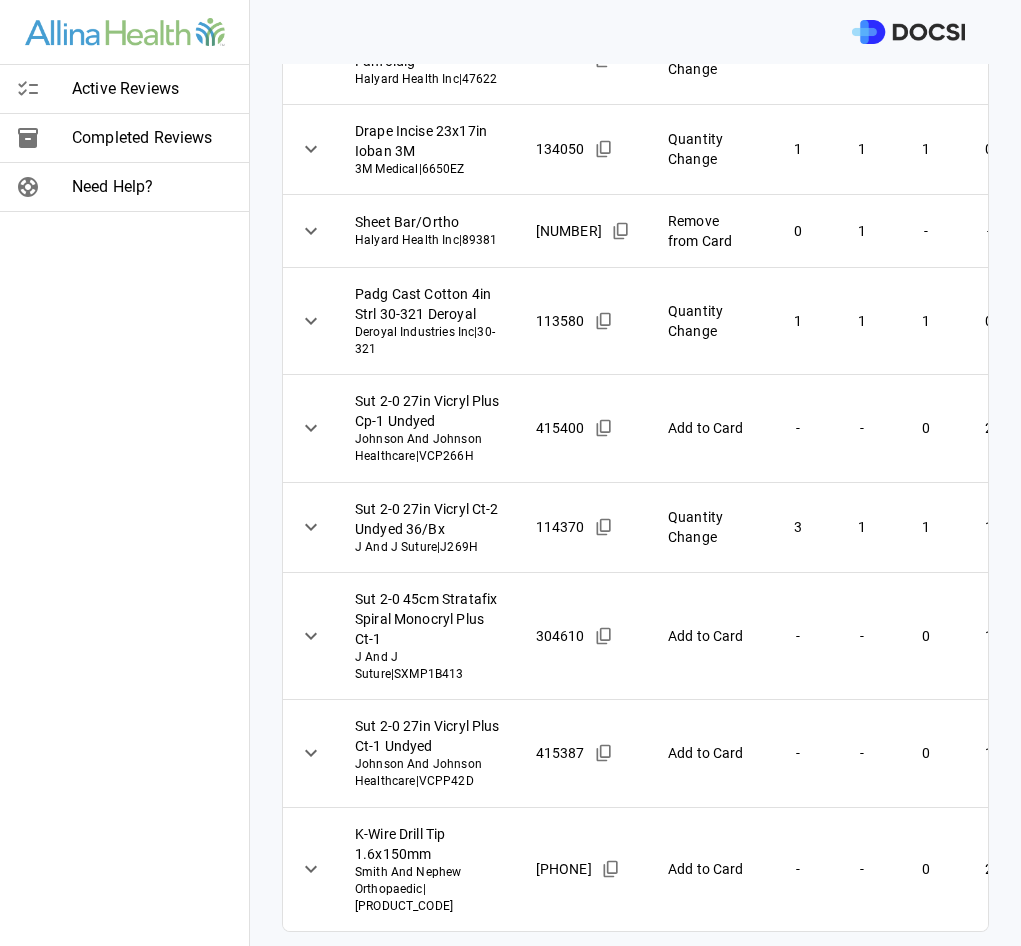 scroll, scrollTop: 713, scrollLeft: 0, axis: vertical 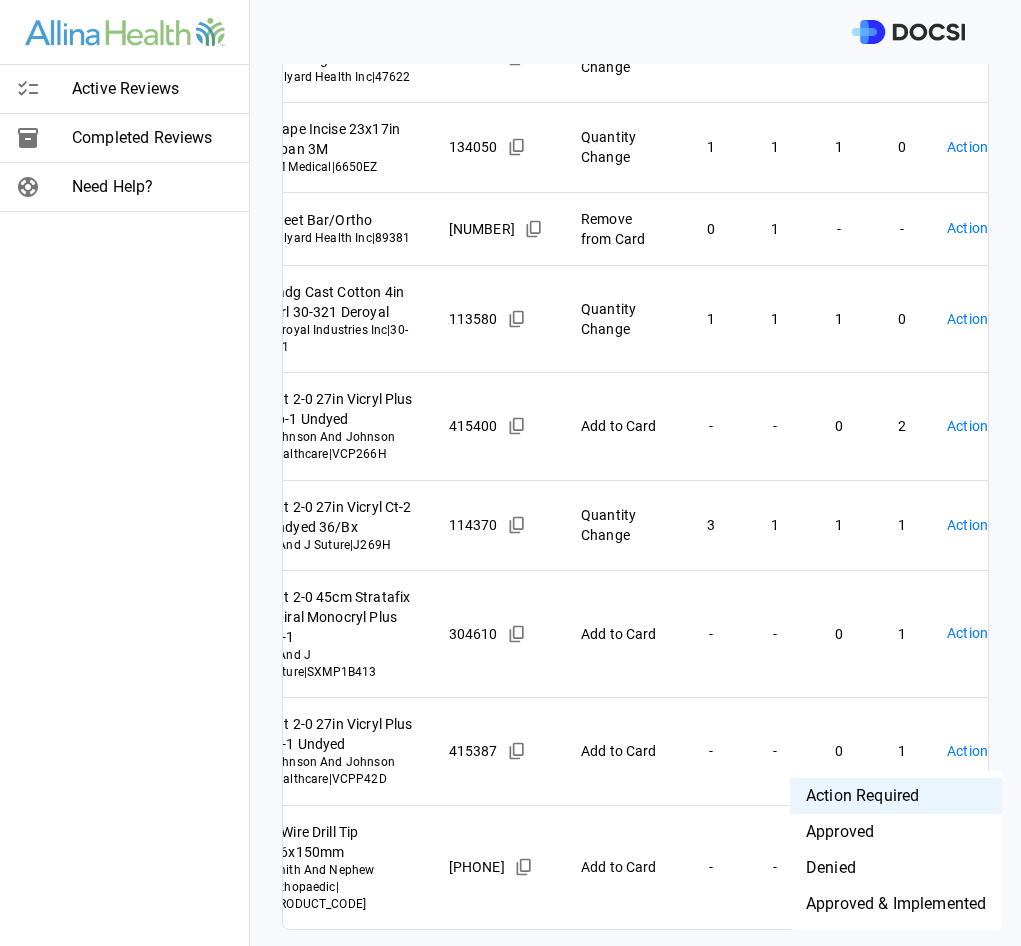 click on "Active Reviews Completed Reviews Need Help? Physician:   Dr.  [FIRST] [LAST] Card:    OPEN REDUCTION INTERNAL FIXATION DISTAL HUMERUS [+1 PROC CODES]  ( M-121683 ) Managed by:    [FIRST] [LAST] Changes to Review All Card Items Item Item ID Requested Optimization Open Hold New Open New Hold Review Status Blade Sagittal 2000 12.5mmx1.27x81.5mm 2108-158-000 Stryker Instruments  |  2108-158-000 154676 Remove from Card 0 1 - - Action Required **** ​ Blade Sagittal Md Avg 2296-3-111 Stryker Stryker Instruments  |  2296-003-111 129588 Remove from Card 0 1 - - Action Required **** ​ Drill Bit 2.0mm Evos Ao Shrt Smith And Nephew Orthopaedic  |  71175021 309095 Add to Card - - 0 1 Action Required **** ​ Drill Bit 2.5mm Evos Shrt Smith And Nephew Orthopaedic  |  71175023 309097 Add to Card - - 0 1 Action Required **** ​ Drape 55inx76in Sheet Fanfoldlg Halyard Health Inc  |  47622 312863 Quantity Change 2 2 2 0 Action Required **** ​ Drape Incise 23x17in Ioban 3M 3M Medical  |  6650EZ 134050 1 1 1 0" at bounding box center [510, 473] 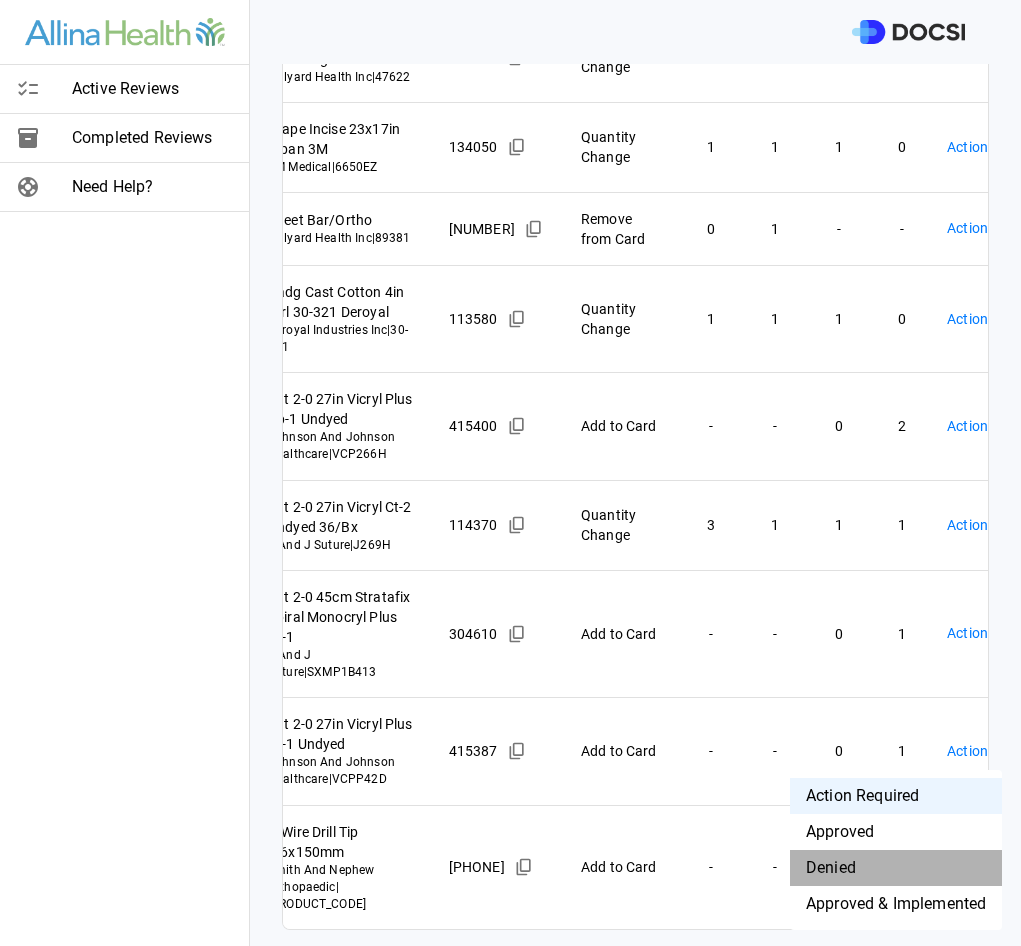 click on "Denied" at bounding box center [896, 868] 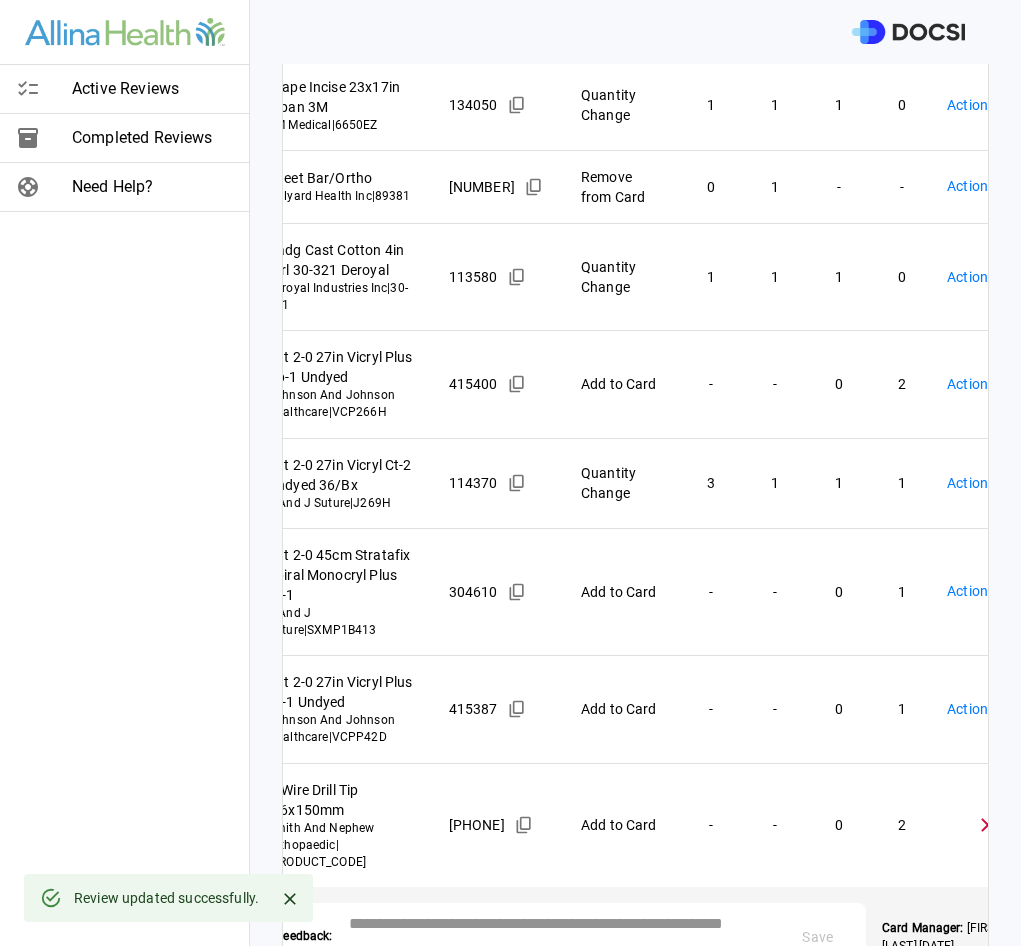 scroll, scrollTop: 813, scrollLeft: 0, axis: vertical 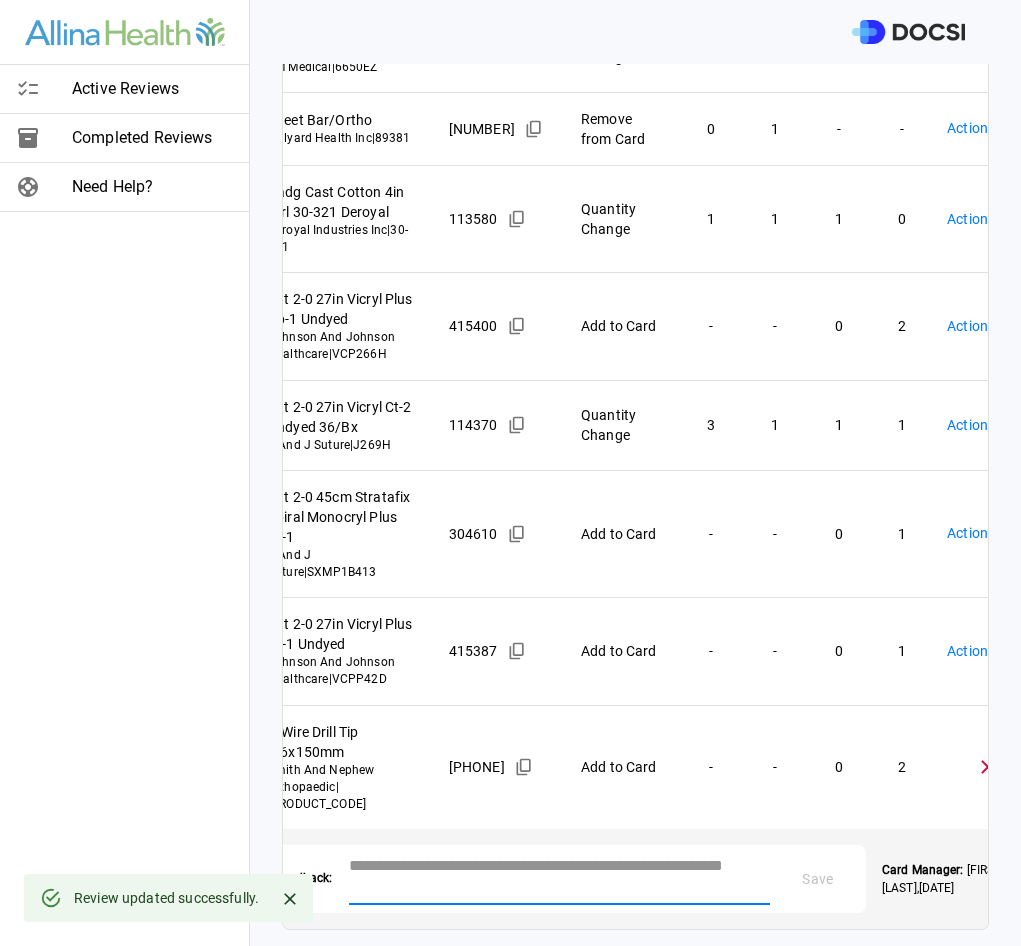 click at bounding box center [559, 877] 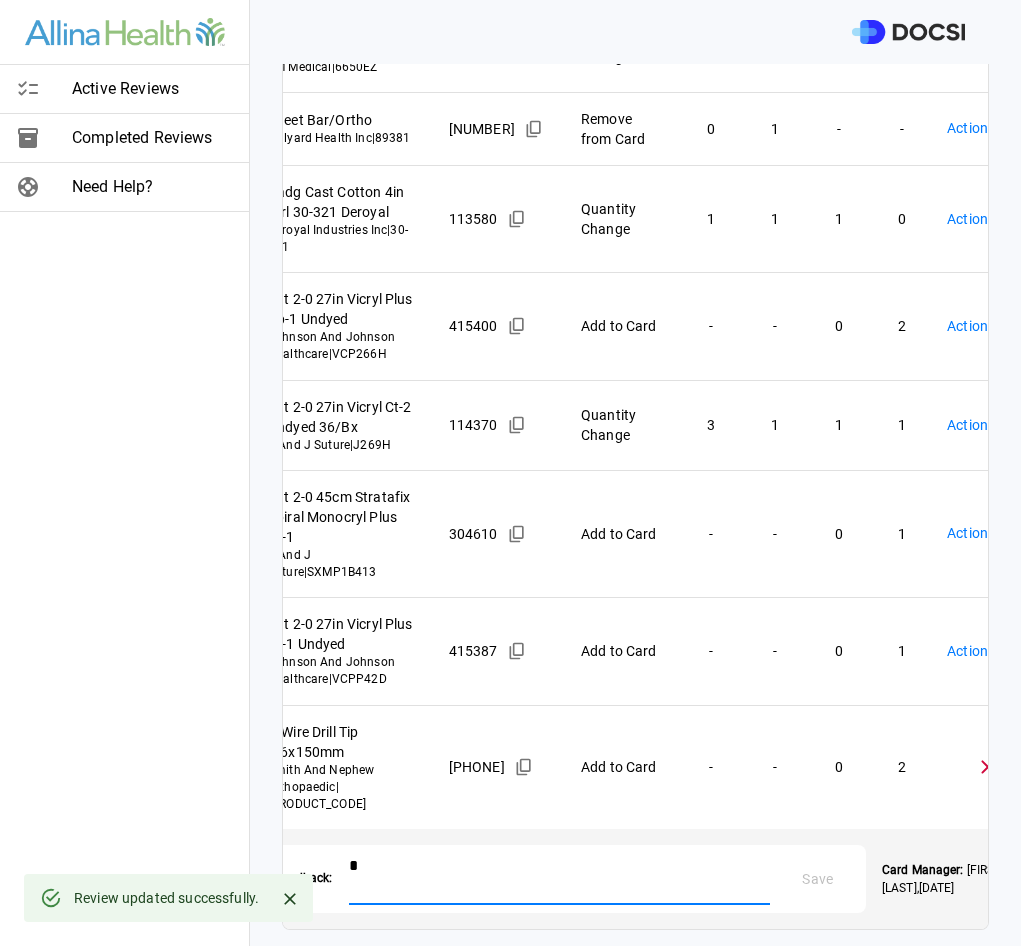 scroll, scrollTop: 797, scrollLeft: 0, axis: vertical 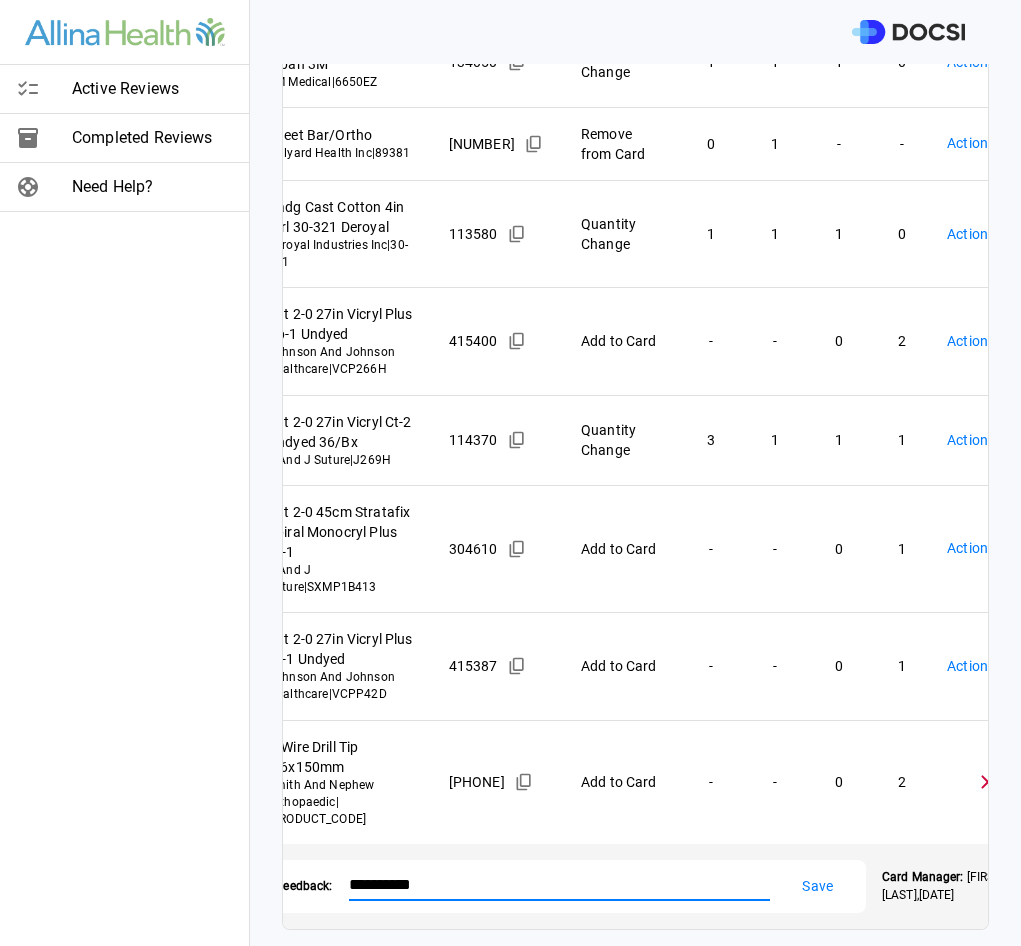 type on "**********" 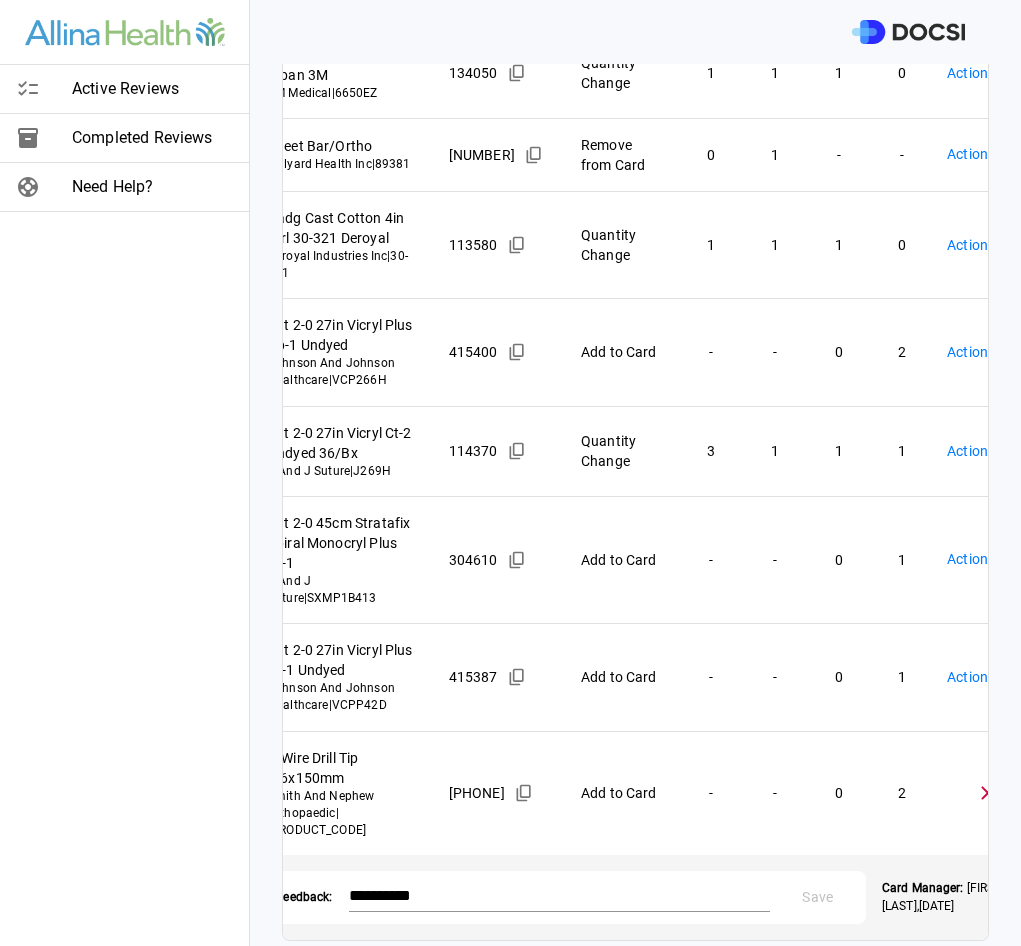 scroll, scrollTop: 797, scrollLeft: 0, axis: vertical 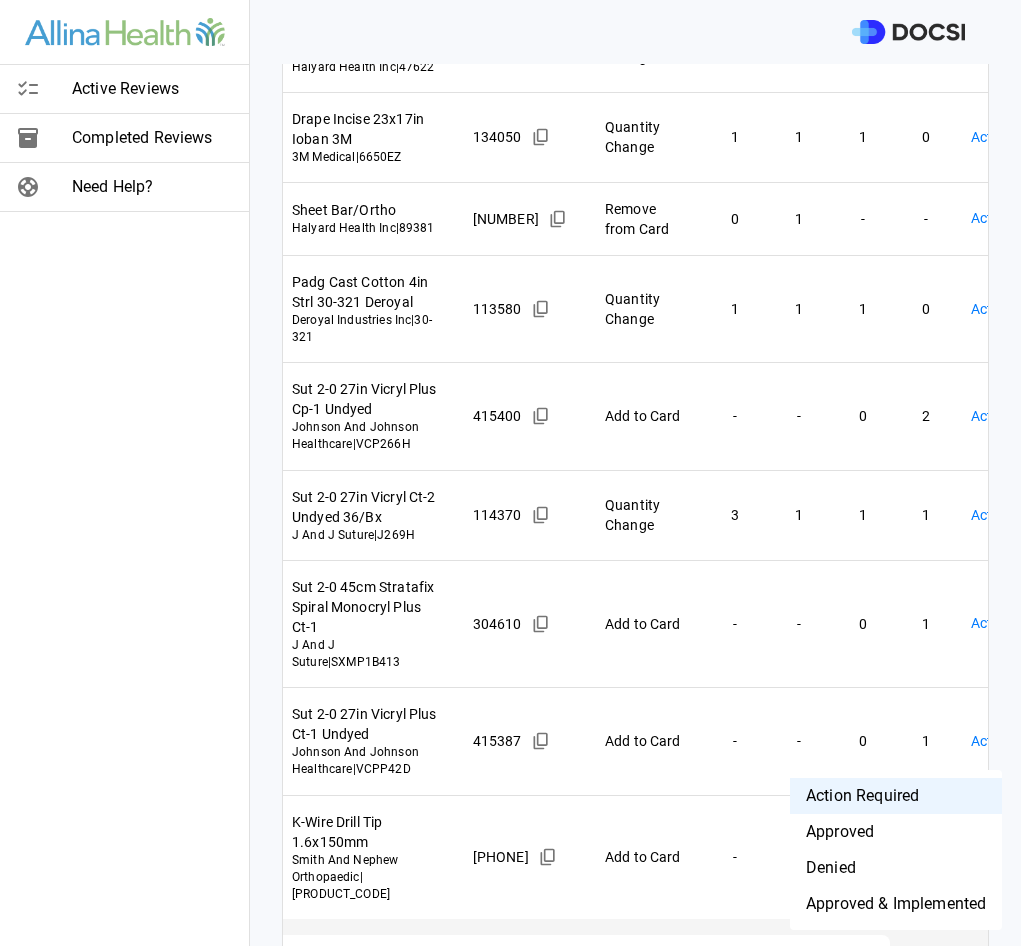 click on "Active Reviews Completed Reviews Need Help? Physician:   Dr.  [FIRST] [LAST] Card:    OPEN REDUCTION INTERNAL FIXATION DISTAL HUMERUS [+1 PROC CODES]  ( M-121683 ) Managed by:    [FIRST] [LAST] Changes to Review All Card Items Item Item ID Requested Optimization Open Hold New Open New Hold Review Status Blade Sagittal 2000 12.5mmx1.27x81.5mm 2108-158-000 Stryker Instruments  |  2108-158-000 154676 Remove from Card 0 1 - - Action Required **** ​ Blade Sagittal Md Avg 2296-3-111 Stryker Stryker Instruments  |  2296-003-111 129588 Remove from Card 0 1 - - Action Required **** ​ Drill Bit 2.0mm Evos Ao Shrt Smith And Nephew Orthopaedic  |  71175021 309095 Add to Card - - 0 1 Action Required **** ​ Drill Bit 2.5mm Evos Shrt Smith And Nephew Orthopaedic  |  71175023 309097 Add to Card - - 0 1 Action Required **** ​ Drape 55inx76in Sheet Fanfoldlg Halyard Health Inc  |  47622 312863 Quantity Change 2 2 2 0 Action Required **** ​ Drape Incise 23x17in Ioban 3M 3M Medical  |  6650EZ 134050 1 1 1 0" at bounding box center [510, 473] 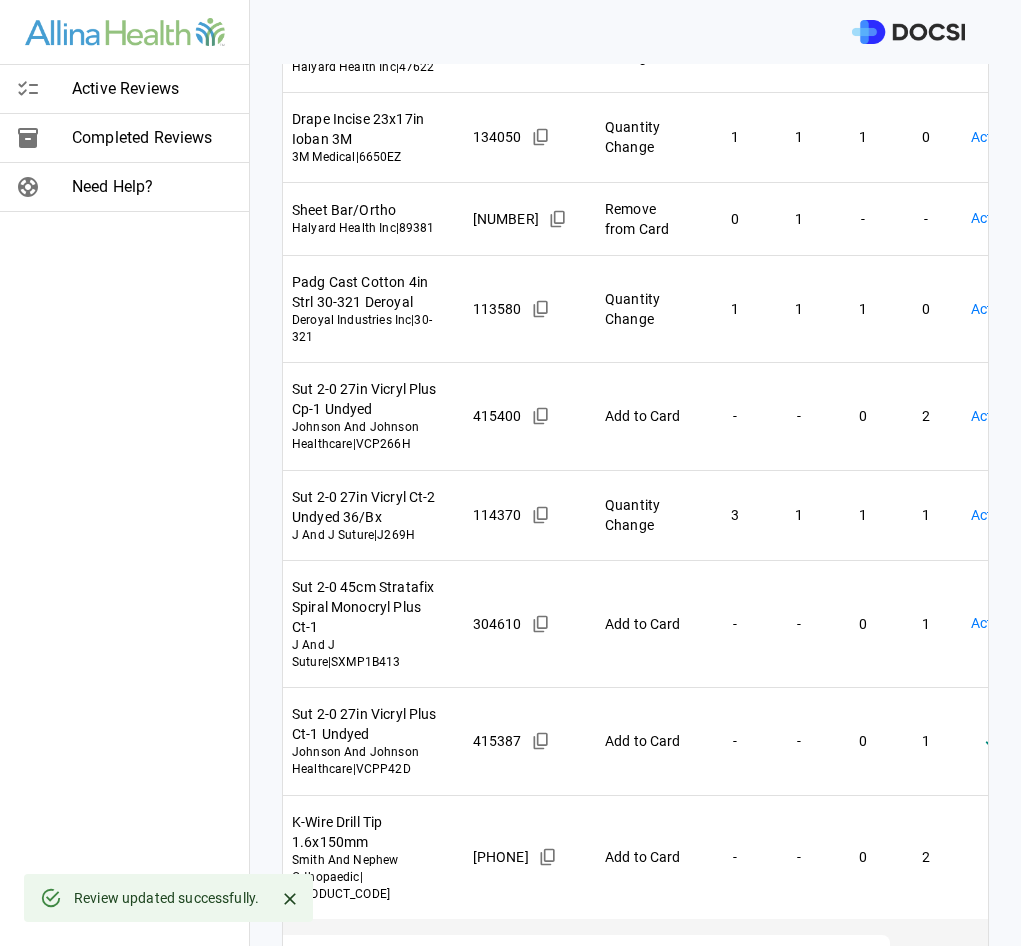 click on "Active Reviews Completed Reviews Need Help? Physician:   Dr.  [FIRST] [LAST] Card:    OPEN REDUCTION INTERNAL FIXATION DISTAL HUMERUS [+1 PROC CODES]  ( M-121683 ) Managed by:    [FIRST] [LAST] Changes to Review All Card Items Item Item ID Requested Optimization Open Hold New Open New Hold Review Status Blade Sagittal 2000 12.5mmx1.27x81.5mm 2108-158-000 Stryker Instruments  |  2108-158-000 154676 Remove from Card 0 1 - - Action Required **** ​ Blade Sagittal Md Avg 2296-3-111 Stryker Stryker Instruments  |  2296-003-111 129588 Remove from Card 0 1 - - Action Required **** ​ Drill Bit 2.0mm Evos Ao Shrt Smith And Nephew Orthopaedic  |  71175021 309095 Add to Card - - 0 1 Action Required **** ​ Drill Bit 2.5mm Evos Shrt Smith And Nephew Orthopaedic  |  71175023 309097 Add to Card - - 0 1 Action Required **** ​ Drape 55inx76in Sheet Fanfoldlg Halyard Health Inc  |  47622 312863 Quantity Change 2 2 2 0 Action Required **** ​ Drape Incise 23x17in Ioban 3M 3M Medical  |  6650EZ 134050 1 1 1 0" at bounding box center [510, 473] 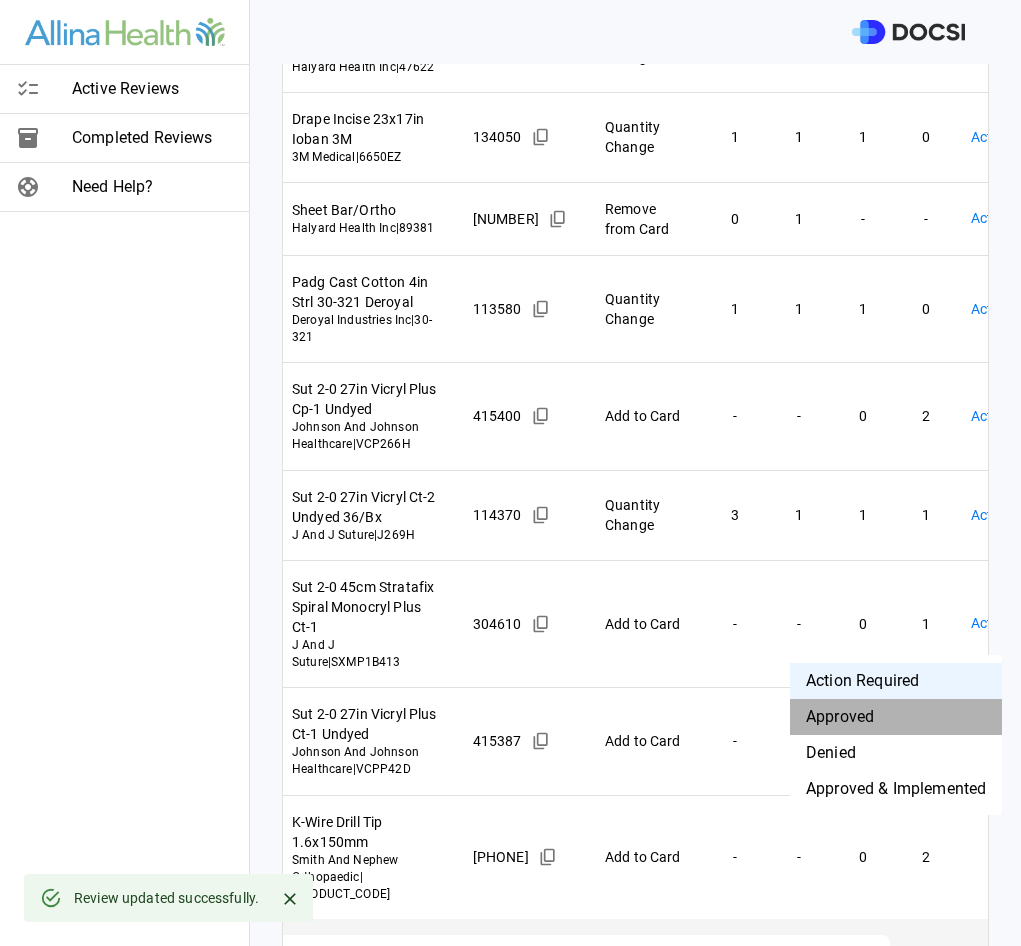 click on "Approved" at bounding box center (896, 717) 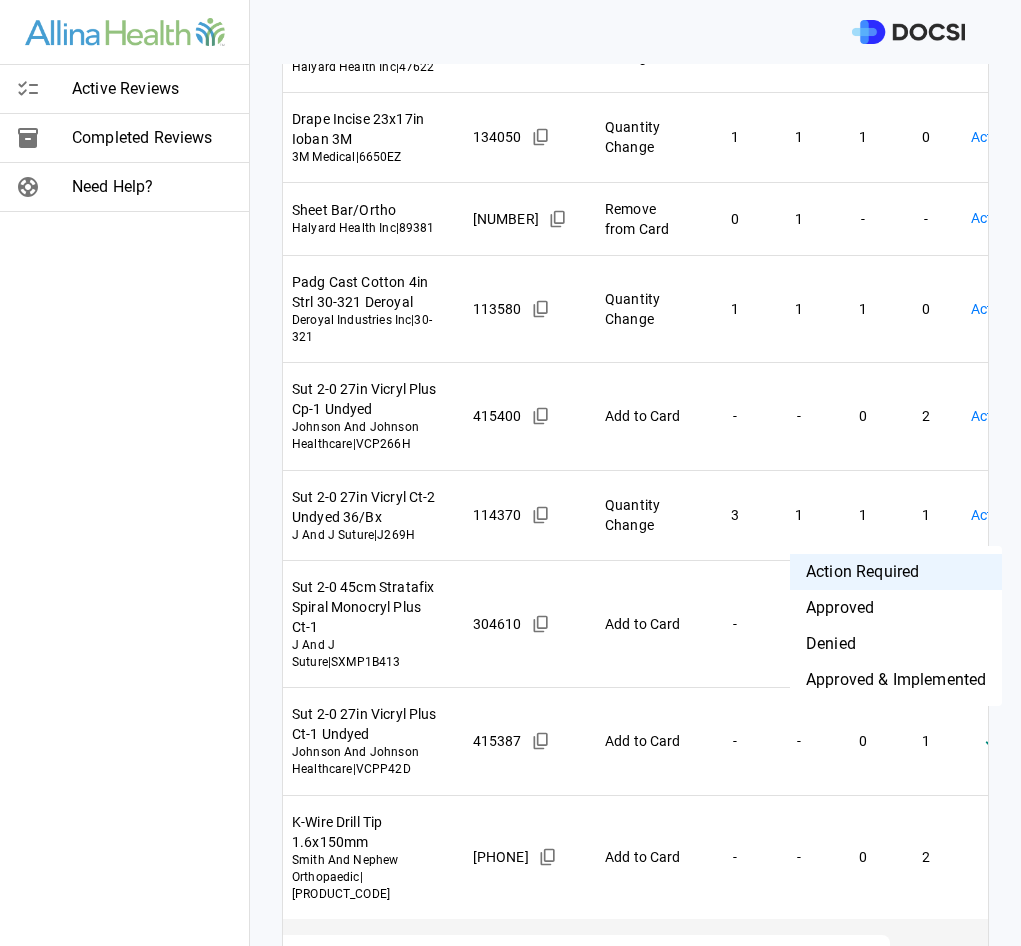 click on "Active Reviews Completed Reviews Need Help? Physician:   Dr.  [FIRST] [LAST] Card:    OPEN REDUCTION INTERNAL FIXATION DISTAL HUMERUS [+1 PROC CODES]  ( M-121683 ) Managed by:    [FIRST] [LAST] Changes to Review All Card Items Item Item ID Requested Optimization Open Hold New Open New Hold Review Status Blade Sagittal 2000 12.5mmx1.27x81.5mm 2108-158-000 Stryker Instruments  |  2108-158-000 154676 Remove from Card 0 1 - - Action Required **** ​ Blade Sagittal Md Avg 2296-3-111 Stryker Stryker Instruments  |  2296-003-111 129588 Remove from Card 0 1 - - Action Required **** ​ Drill Bit 2.0mm Evos Ao Shrt Smith And Nephew Orthopaedic  |  71175021 309095 Add to Card - - 0 1 Action Required **** ​ Drill Bit 2.5mm Evos Shrt Smith And Nephew Orthopaedic  |  71175023 309097 Add to Card - - 0 1 Action Required **** ​ Drape 55inx76in Sheet Fanfoldlg Halyard Health Inc  |  47622 312863 Quantity Change 2 2 2 0 Action Required **** ​ Drape Incise 23x17in Ioban 3M 3M Medical  |  6650EZ 134050 1 1 1 0" at bounding box center (510, 473) 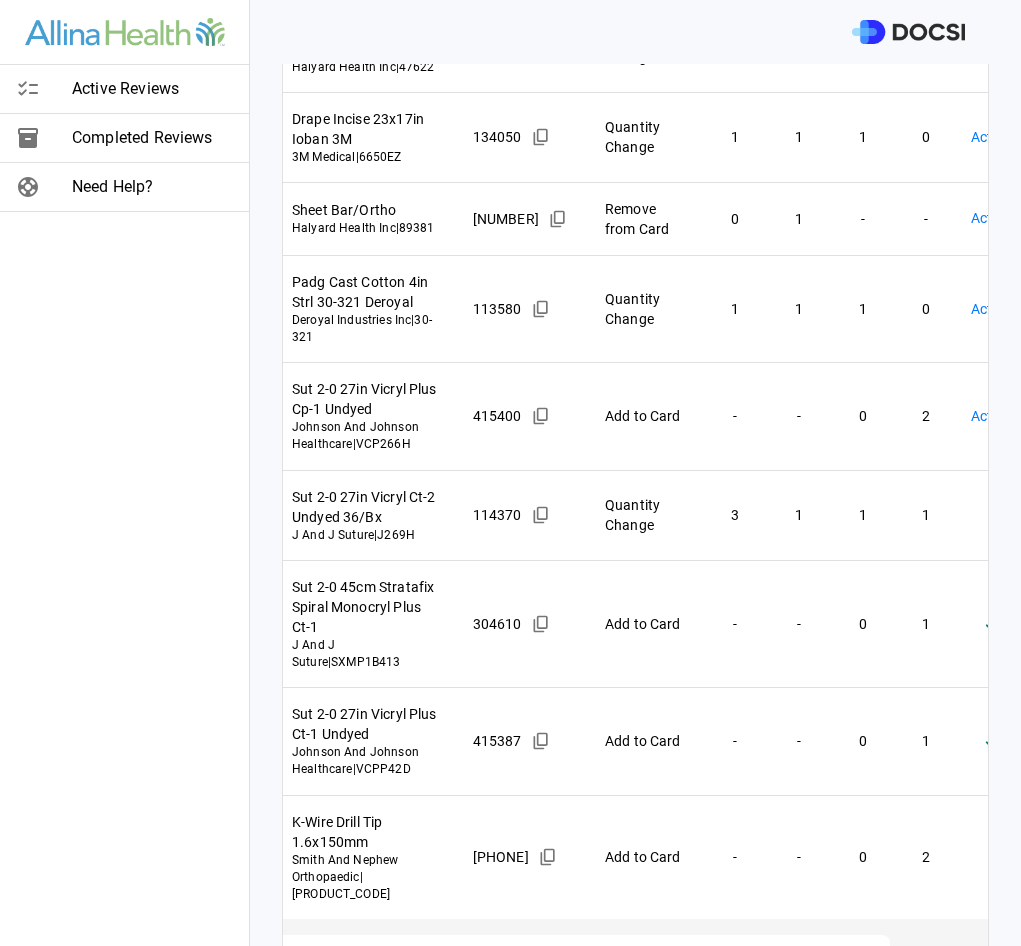 type on "********" 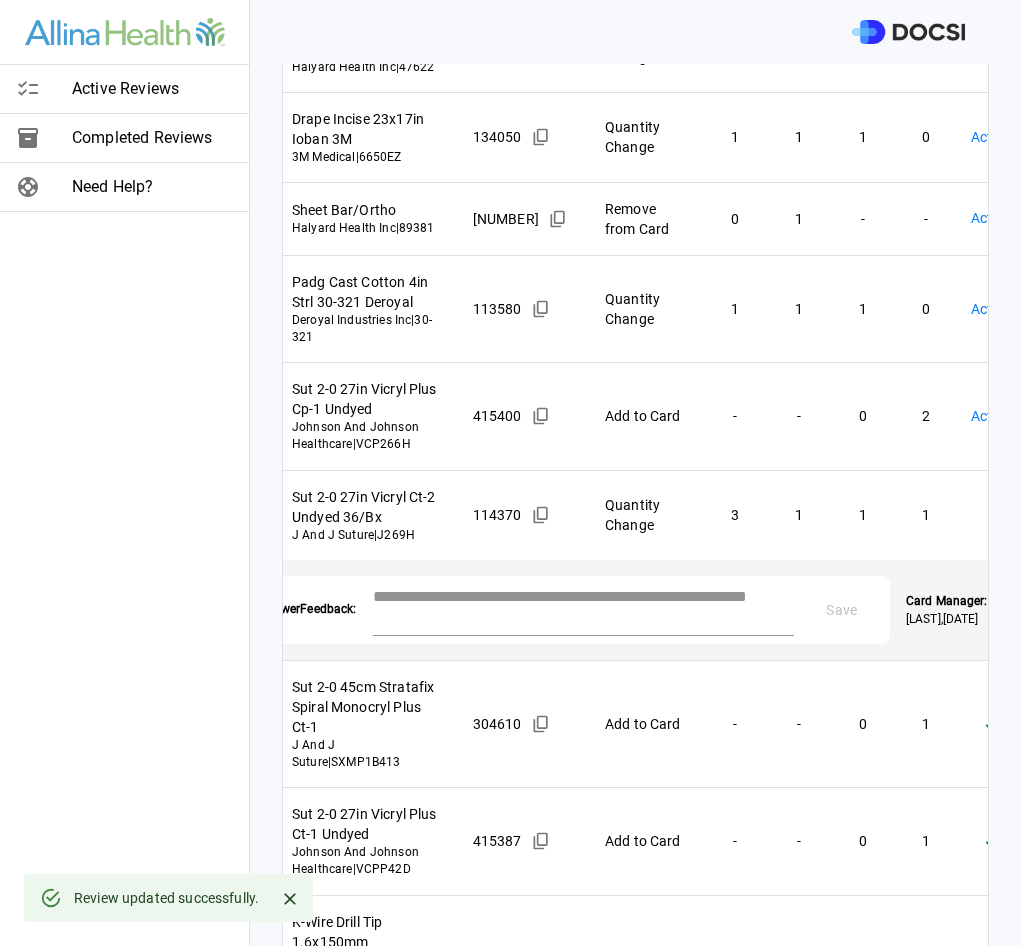 click at bounding box center [583, 608] 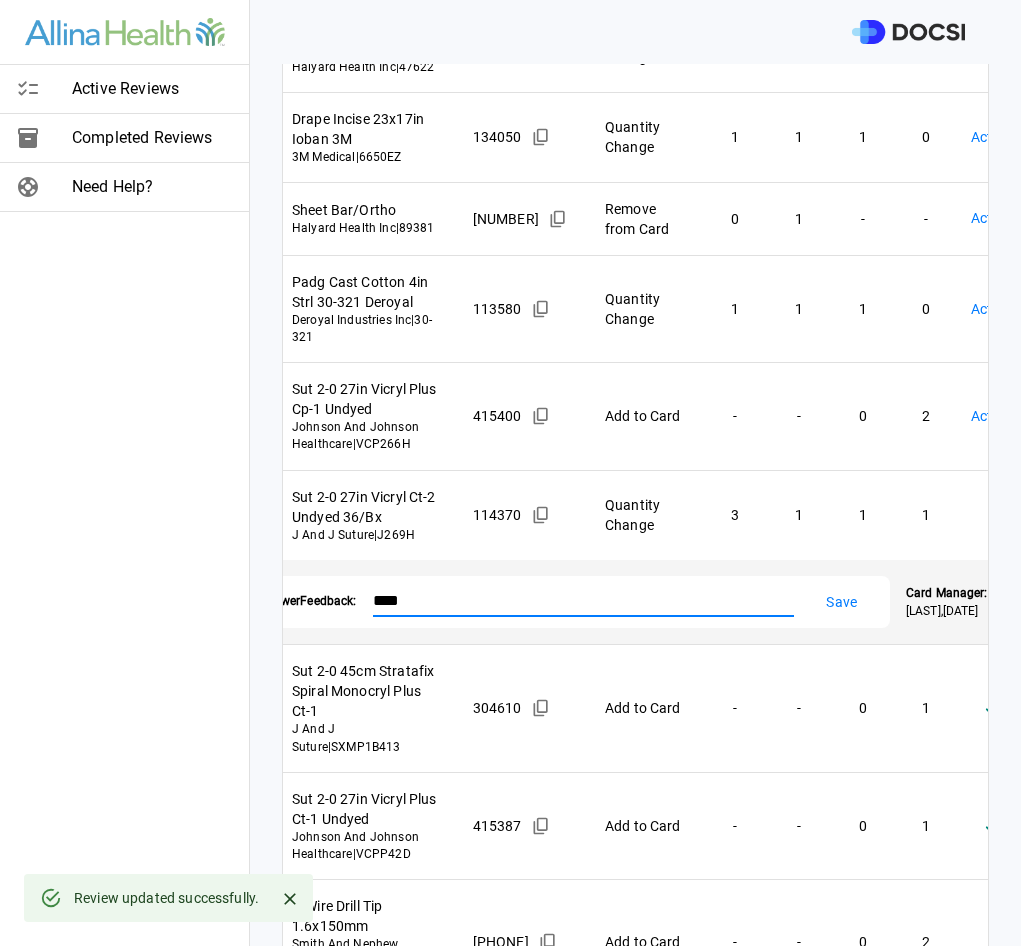 type on "****" 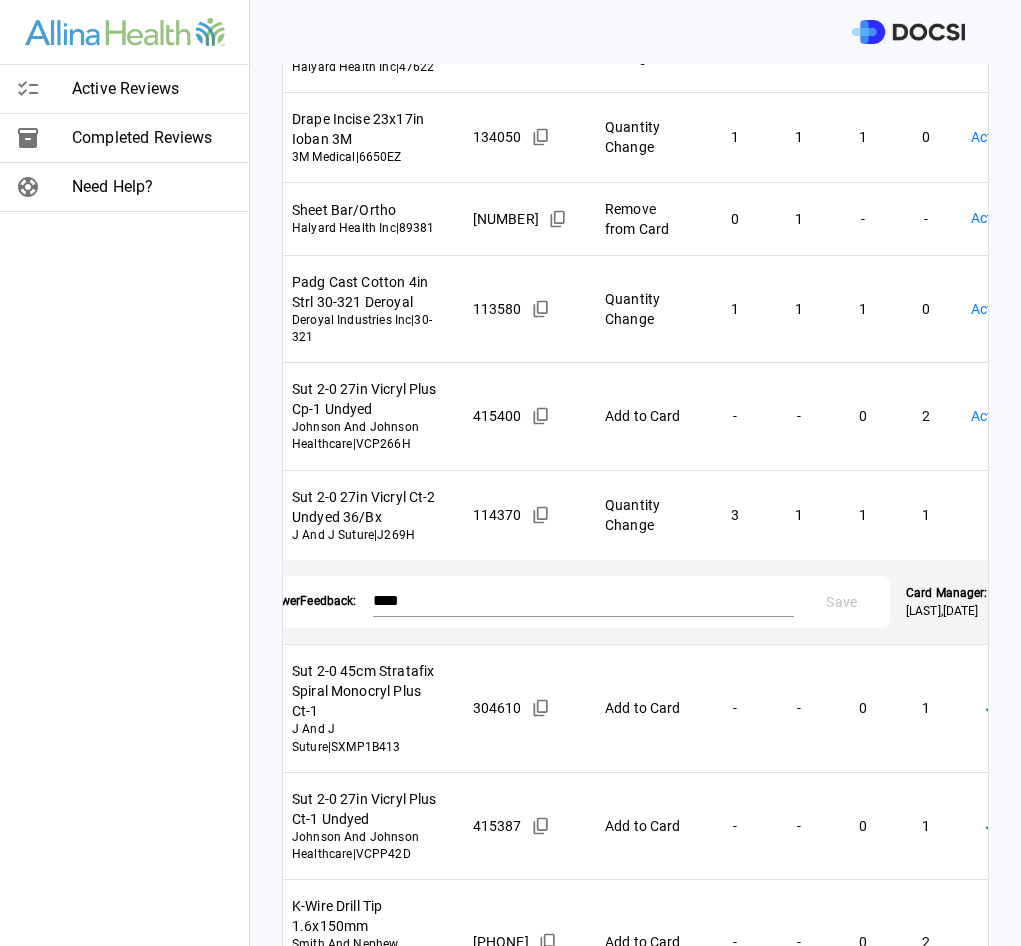click on "Active Reviews Completed Reviews Need Help? Physician:   Dr.  [FIRST] [LAST] Card:    OPEN REDUCTION INTERNAL FIXATION DISTAL HUMERUS [+1 PROC CODES]  ( M-121683 ) Managed by:    [FIRST] [LAST] Changes to Review All Card Items Item Item ID Requested Optimization Open Hold New Open New Hold Review Status Blade Sagittal 2000 12.5mmx1.27x81.5mm 2108-158-000 Stryker Instruments  |  2108-158-000 154676 Remove from Card 0 1 - - Action Required **** ​ Blade Sagittal Md Avg 2296-3-111 Stryker Stryker Instruments  |  2296-003-111 129588 Remove from Card 0 1 - - Action Required **** ​ Drill Bit 2.0mm Evos Ao Shrt Smith And Nephew Orthopaedic  |  71175021 309095 Add to Card - - 0 1 Action Required **** ​ Drill Bit 2.5mm Evos Shrt Smith And Nephew Orthopaedic  |  71175023 309097 Add to Card - - 0 1 Action Required **** ​ Drape 55inx76in Sheet Fanfoldlg Halyard Health Inc  |  47622 312863 Quantity Change 2 2 2 0 Action Required **** ​ Drape Incise 23x17in Ioban 3M 3M Medical  |  6650EZ 134050 1 1 1 0" at bounding box center [510, 473] 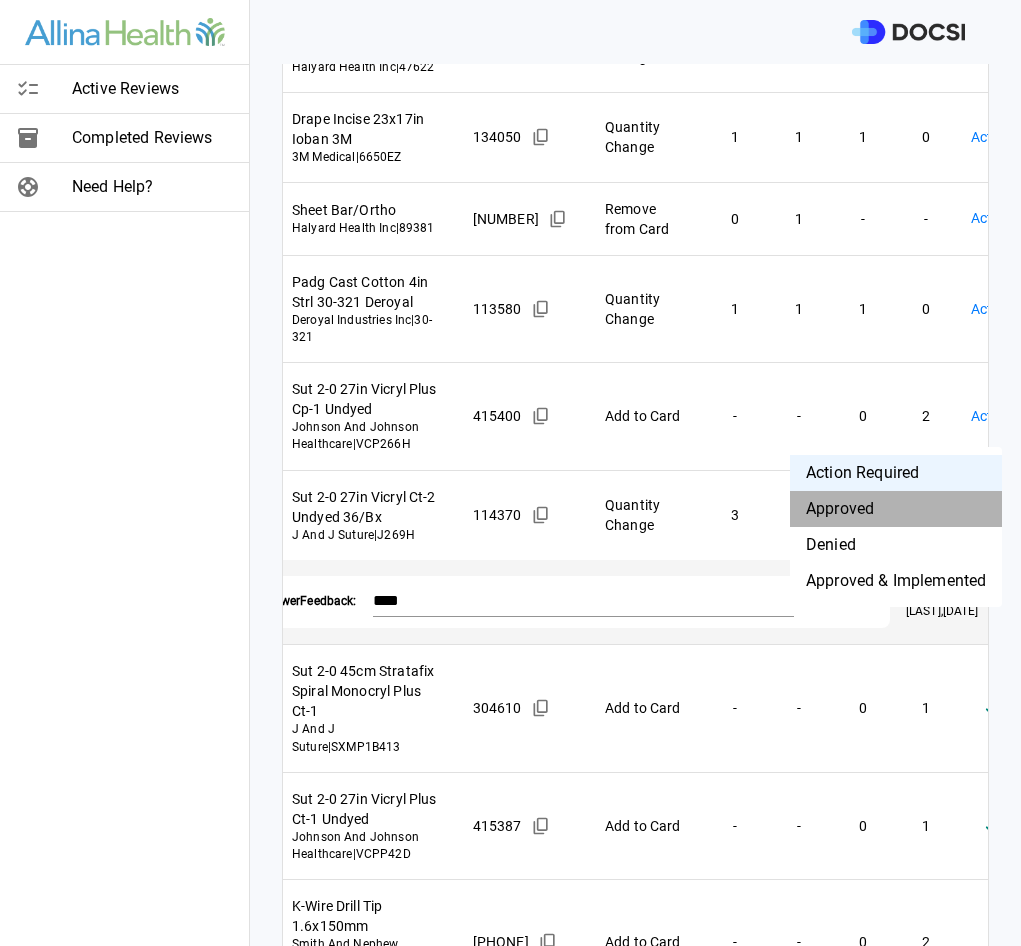 click on "Approved" at bounding box center [896, 509] 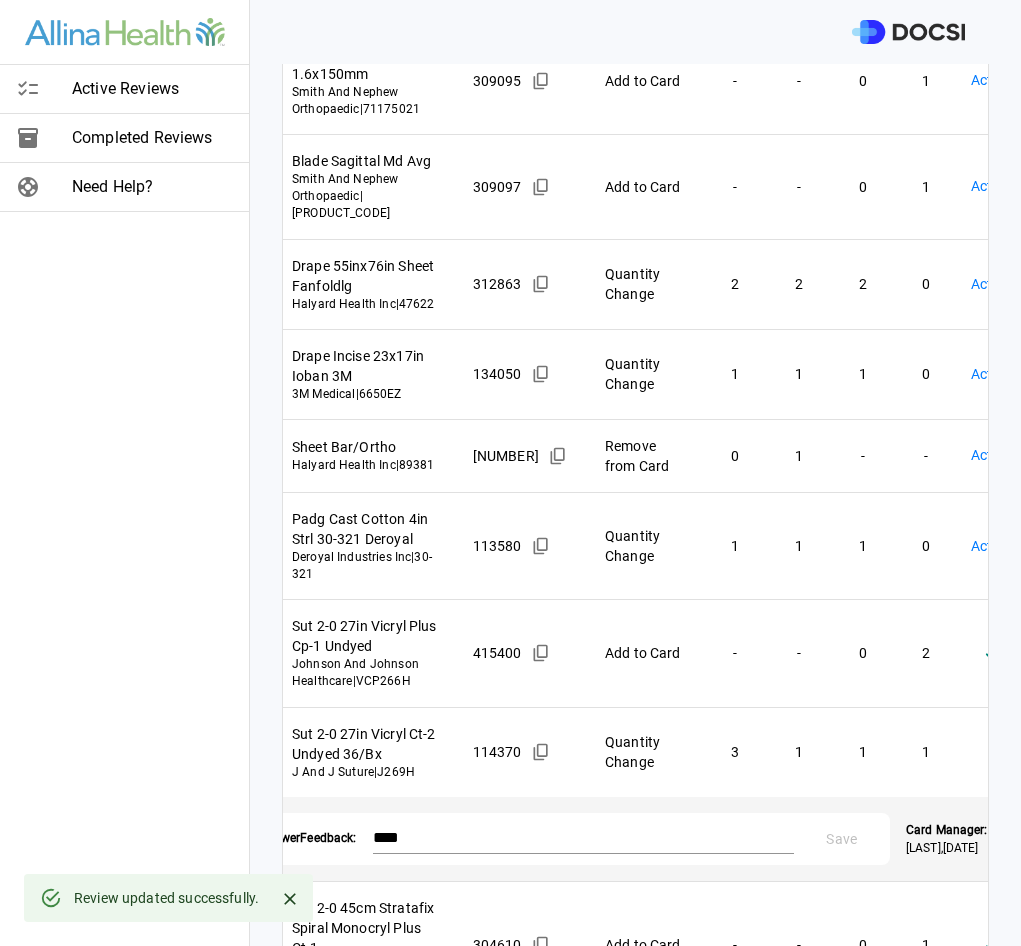 scroll, scrollTop: 472, scrollLeft: 0, axis: vertical 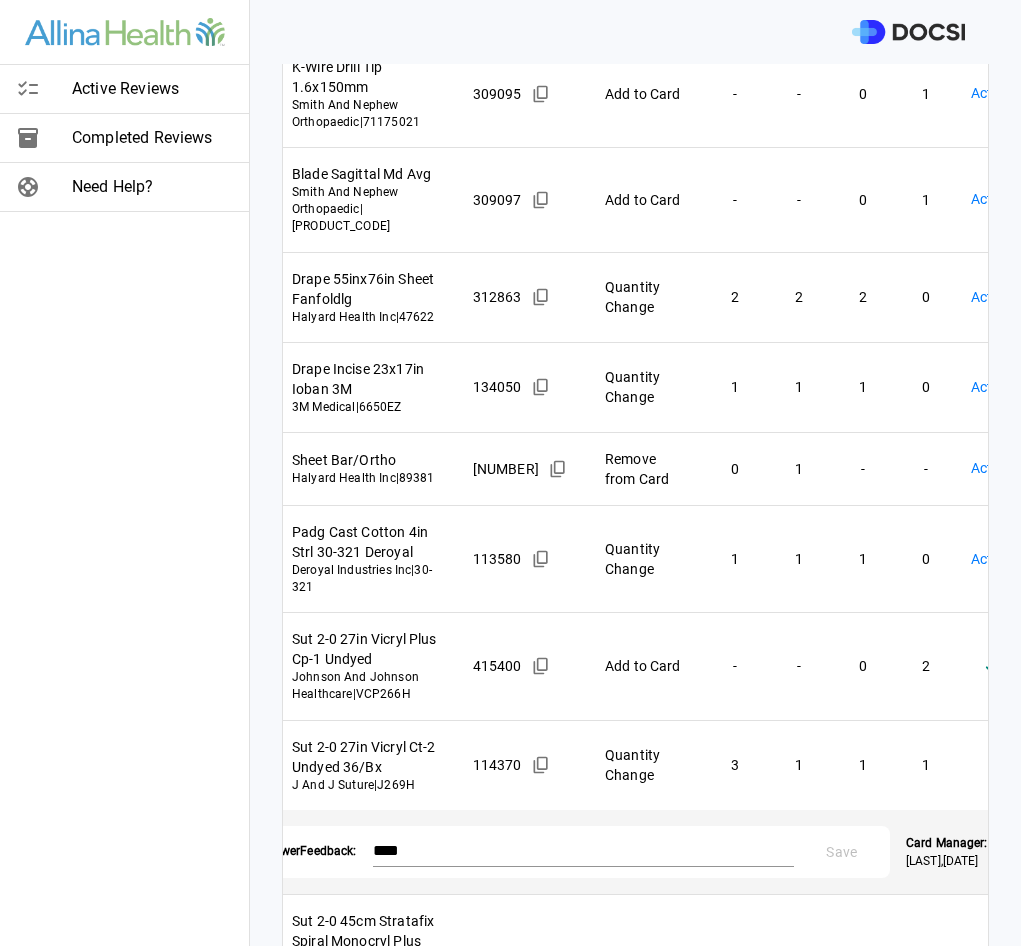 click on "Active Reviews Completed Reviews Need Help? Physician:   Dr.  [FIRST] [LAST] Card:    OPEN REDUCTION INTERNAL FIXATION DISTAL HUMERUS [+1 PROC CODES]  ( M-121683 ) Managed by:    [FIRST] [LAST] Changes to Review All Card Items Item Item ID Requested Optimization Open Hold New Open New Hold Review Status Blade Sagittal 2000 12.5mmx1.27x81.5mm 2108-158-000 Stryker Instruments  |  2108-158-000 154676 Remove from Card 0 1 - - Action Required **** ​ Blade Sagittal Md Avg 2296-3-111 Stryker Stryker Instruments  |  2296-003-111 129588 Remove from Card 0 1 - - Action Required **** ​ Drill Bit 2.0mm Evos Ao Shrt Smith And Nephew Orthopaedic  |  71175021 309095 Add to Card - - 0 1 Action Required **** ​ Drill Bit 2.5mm Evos Shrt Smith And Nephew Orthopaedic  |  71175023 309097 Add to Card - - 0 1 Action Required **** ​ Drape 55inx76in Sheet Fanfoldlg Halyard Health Inc  |  47622 312863 Quantity Change 2 2 2 0 Action Required **** ​ Drape Incise 23x17in Ioban 3M 3M Medical  |  6650EZ 134050 1 1 1 0" at bounding box center [510, 473] 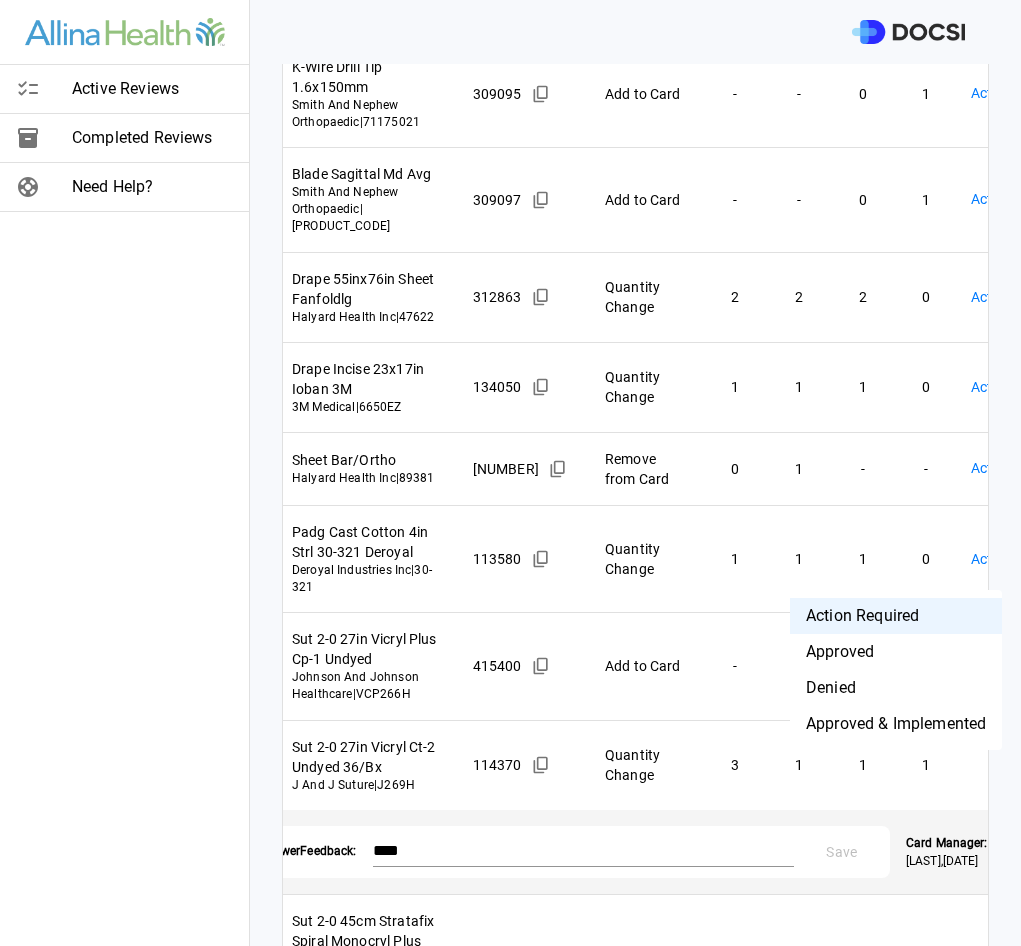 click on "Denied" at bounding box center (896, 688) 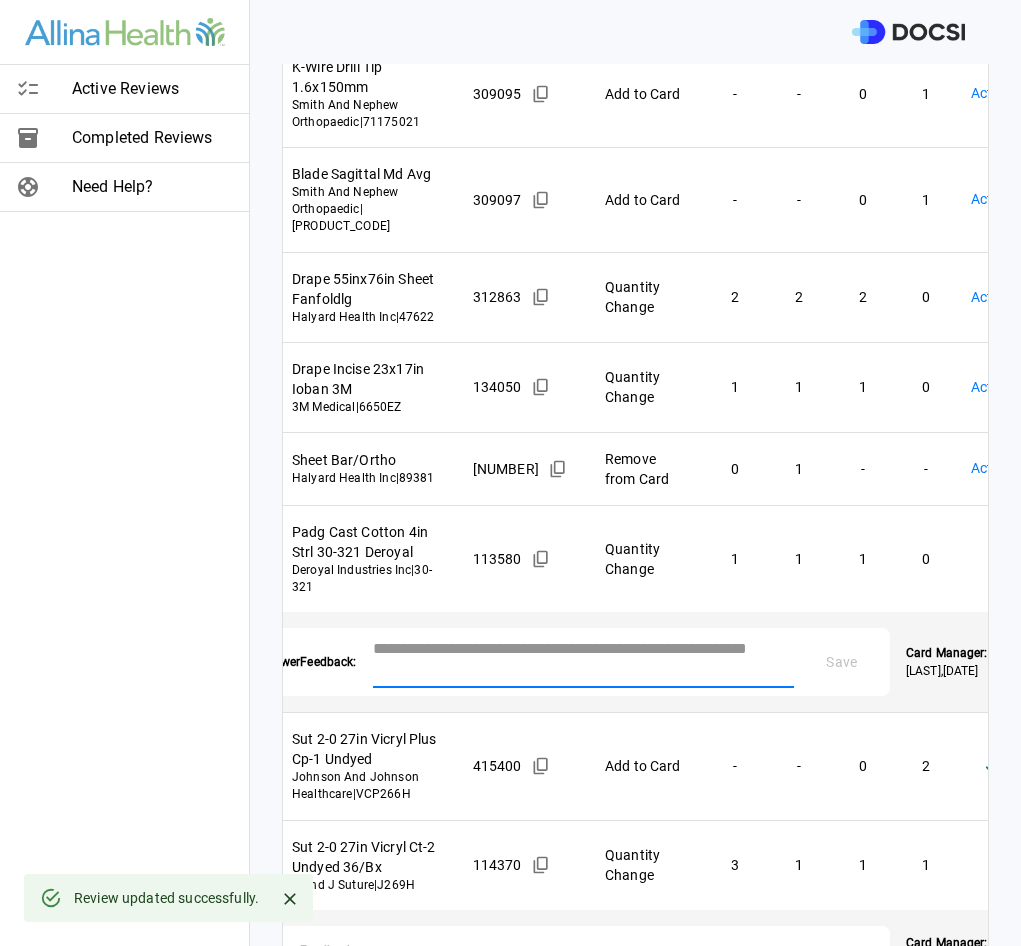 click at bounding box center [583, 660] 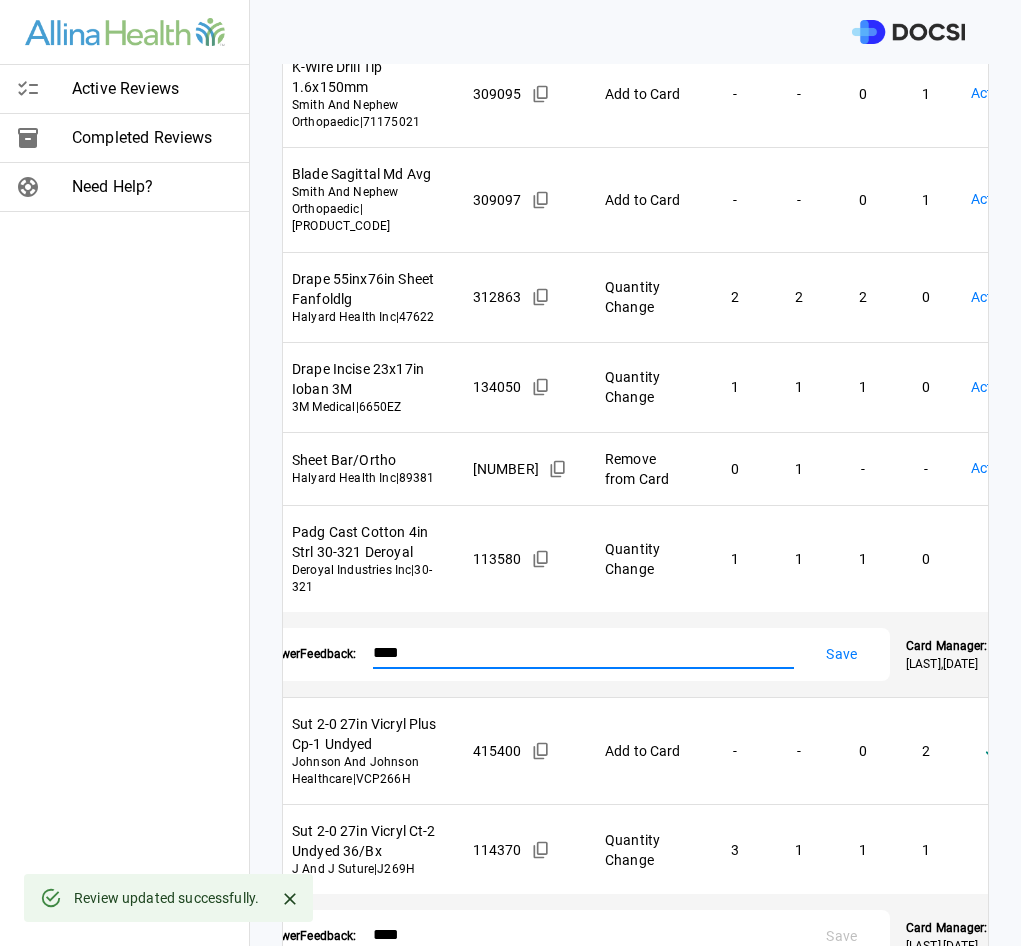 type on "****" 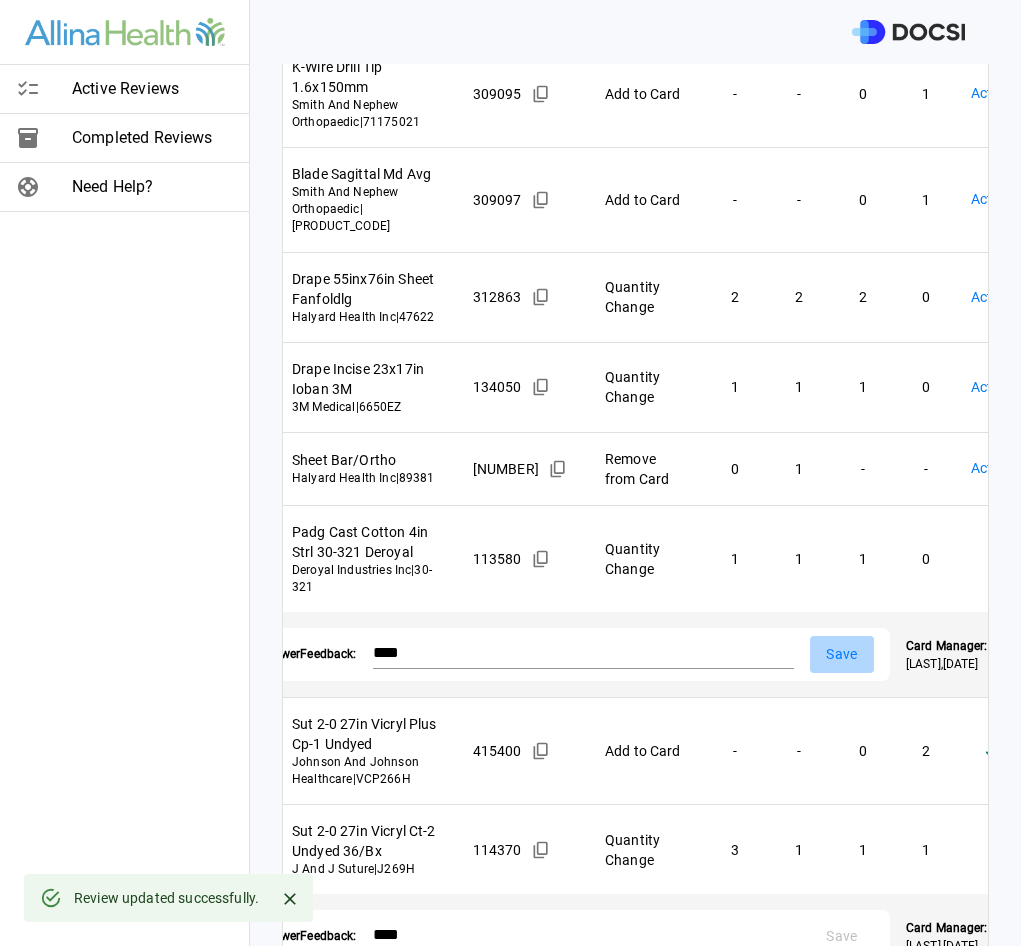 click on "Save" at bounding box center [842, 654] 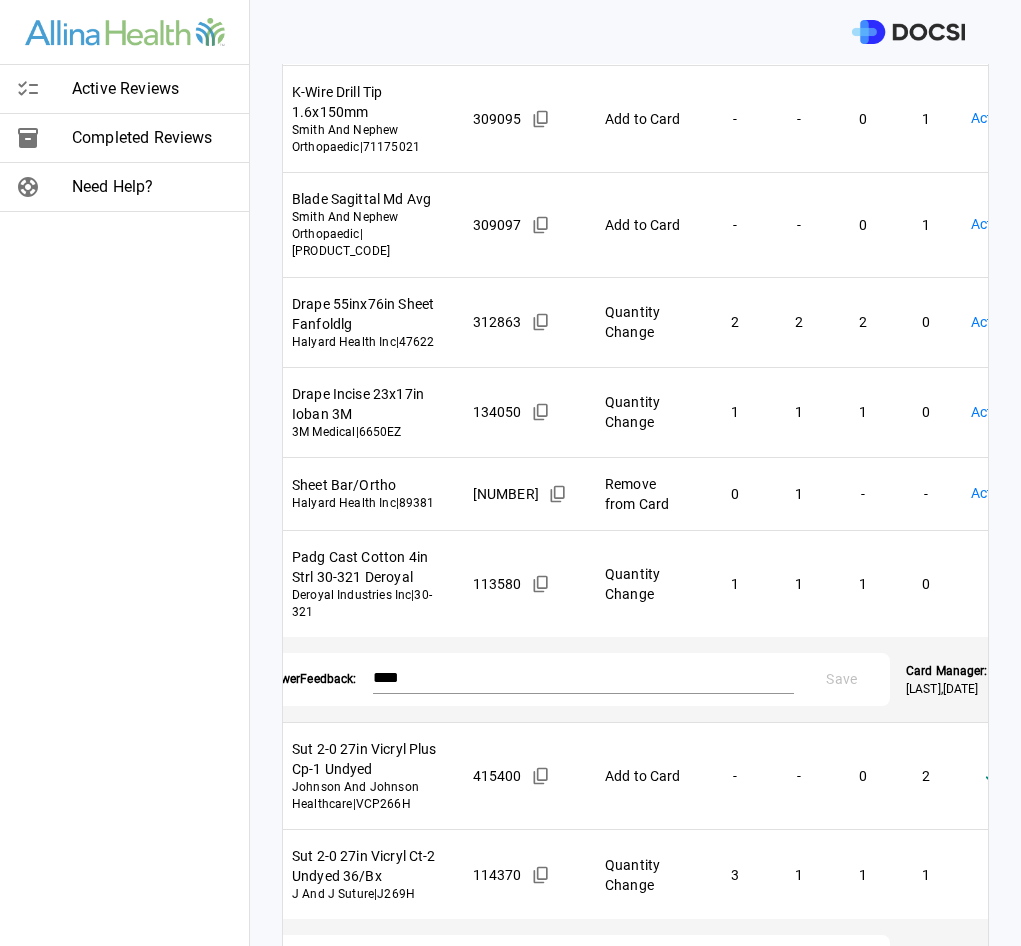 scroll, scrollTop: 422, scrollLeft: 0, axis: vertical 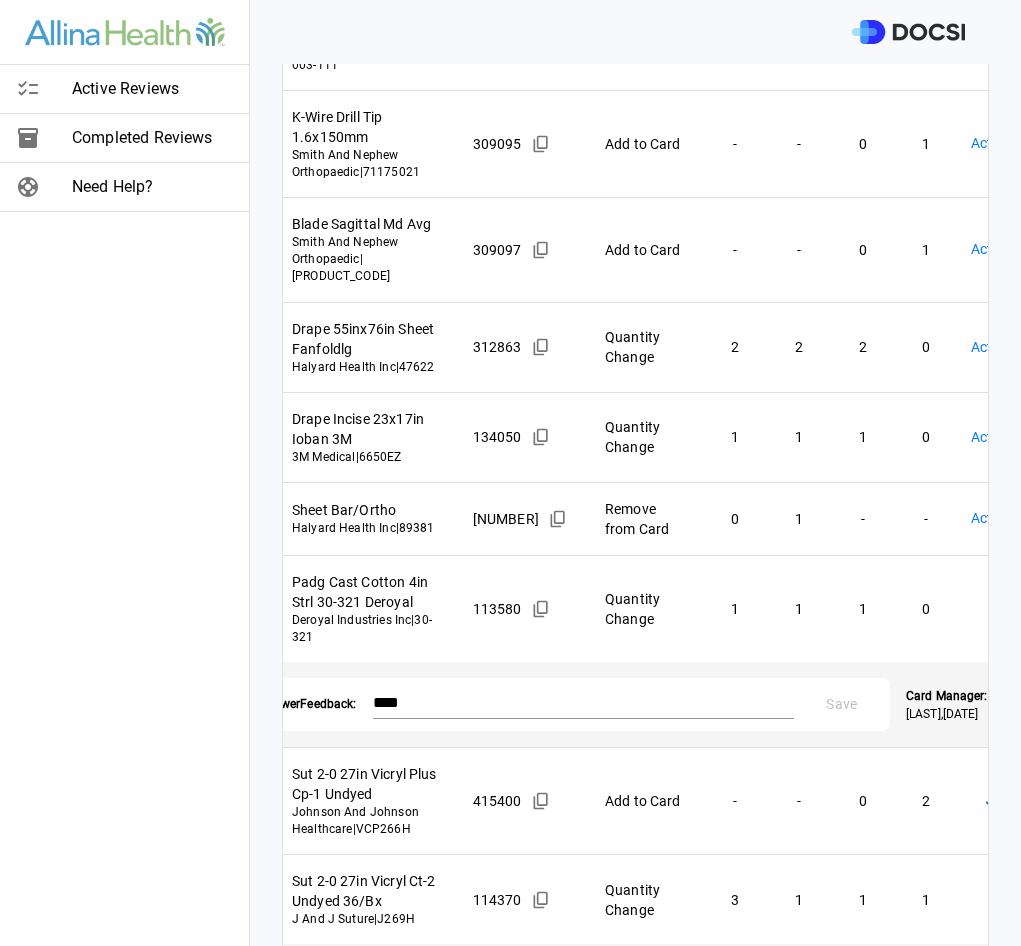 click on "Active Reviews Completed Reviews Need Help? Physician:   Dr.  [FIRST] [LAST] Card:    OPEN REDUCTION INTERNAL FIXATION DISTAL HUMERUS [+1 PROC CODES]  ( M-121683 ) Managed by:    [FIRST] [LAST] Changes to Review All Card Items Item Item ID Requested Optimization Open Hold New Open New Hold Review Status Blade Sagittal 2000 12.5mmx1.27x81.5mm 2108-158-000 Stryker Instruments  |  2108-158-000 154676 Remove from Card 0 1 - - Action Required **** ​ Blade Sagittal Md Avg 2296-3-111 Stryker Stryker Instruments  |  2296-003-111 129588 Remove from Card 0 1 - - Action Required **** ​ Drill Bit 2.0mm Evos Ao Shrt Smith And Nephew Orthopaedic  |  71175021 309095 Add to Card - - 0 1 Action Required **** ​ Drill Bit 2.5mm Evos Shrt Smith And Nephew Orthopaedic  |  71175023 309097 Add to Card - - 0 1 Action Required **** ​ Drape 55inx76in Sheet Fanfoldlg Halyard Health Inc  |  47622 312863 Quantity Change 2 2 2 0 Action Required **** ​ Drape Incise 23x17in Ioban 3M 3M Medical  |  6650EZ 134050 1 1 1 0" at bounding box center (510, 473) 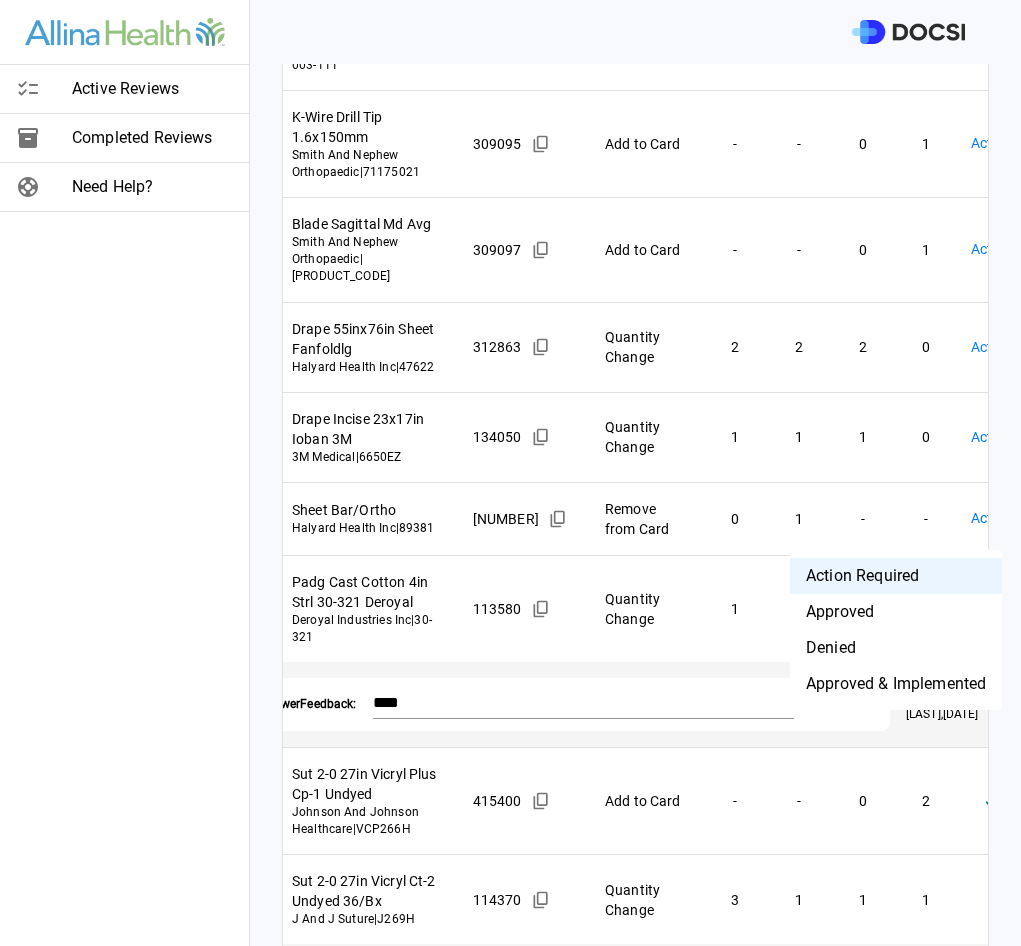 click on "Approved" at bounding box center (896, 612) 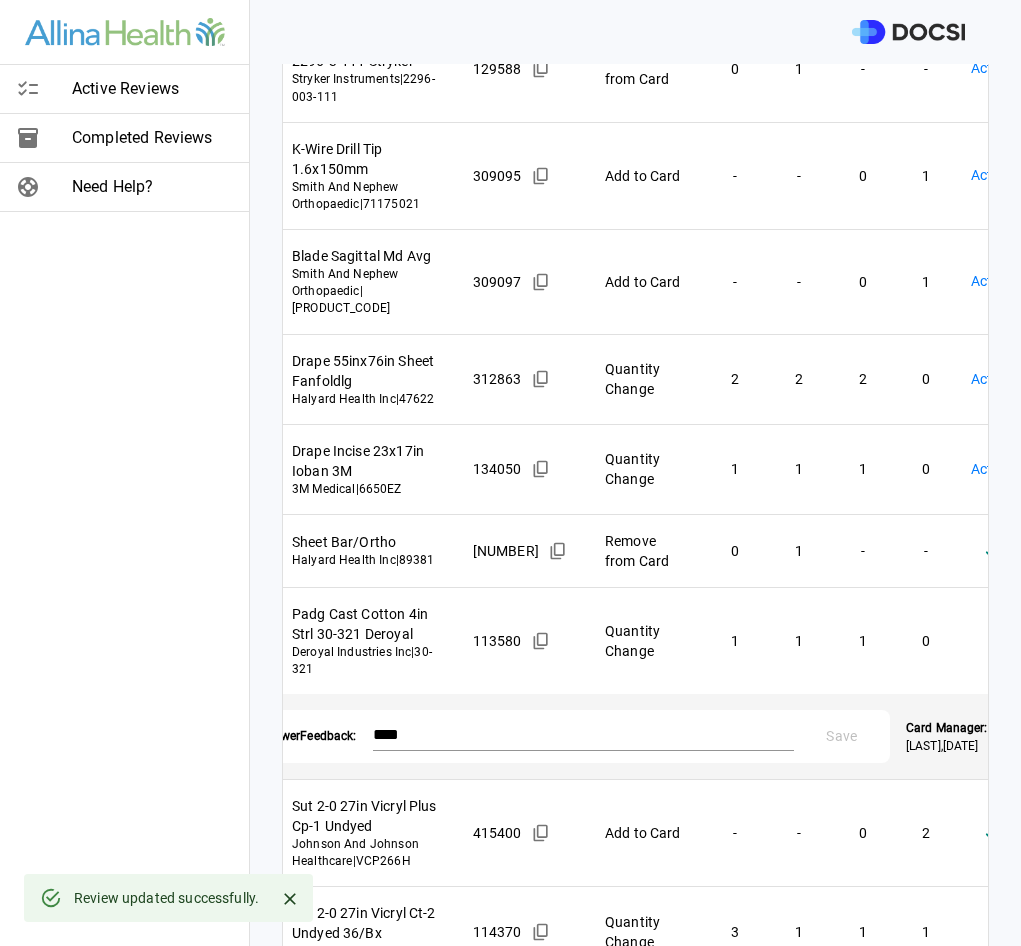 scroll, scrollTop: 372, scrollLeft: 0, axis: vertical 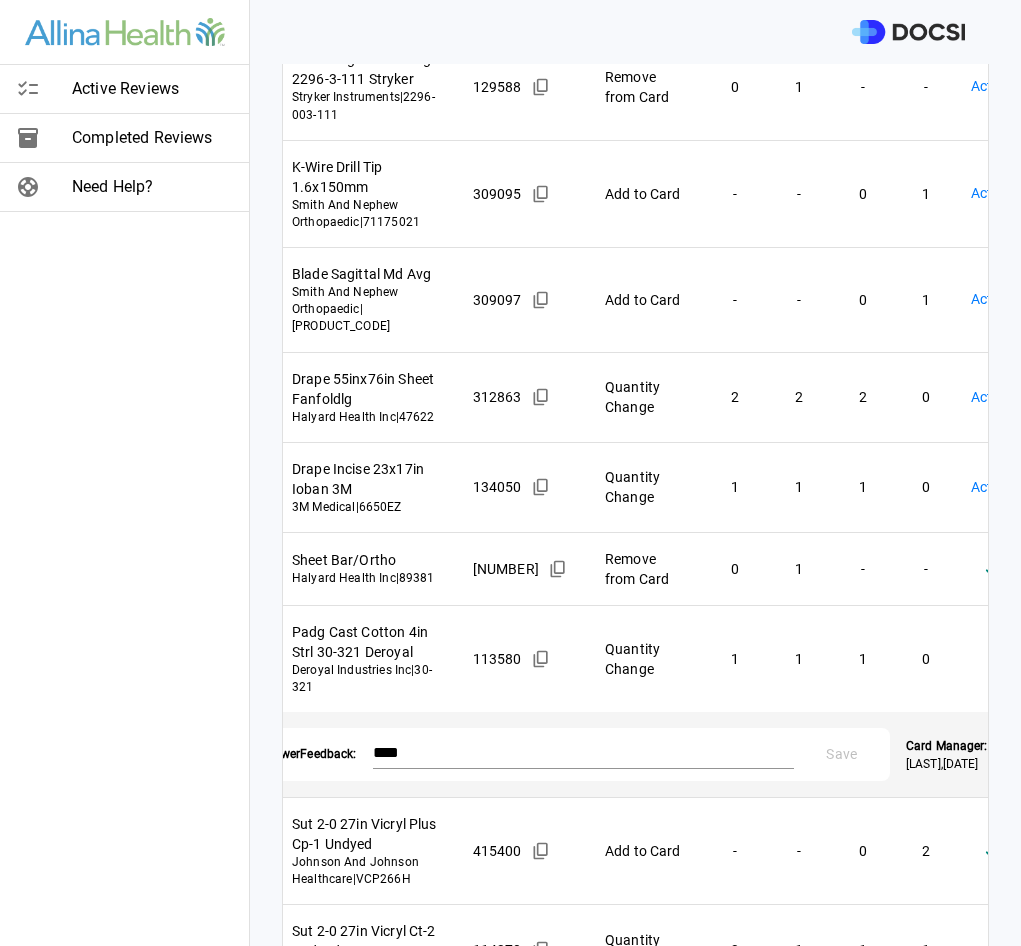 click on "Active Reviews Completed Reviews Need Help? Physician:   Dr.  [FIRST] [LAST] Card:    OPEN REDUCTION INTERNAL FIXATION DISTAL HUMERUS [+1 PROC CODES]  ( M-121683 ) Managed by:    [FIRST] [LAST] Changes to Review All Card Items Item Item ID Requested Optimization Open Hold New Open New Hold Review Status Blade Sagittal 2000 12.5mmx1.27x81.5mm 2108-158-000 Stryker Instruments  |  2108-158-000 154676 Remove from Card 0 1 - - Action Required **** ​ Blade Sagittal Md Avg 2296-3-111 Stryker Stryker Instruments  |  2296-003-111 129588 Remove from Card 0 1 - - Action Required **** ​ Drill Bit 2.0mm Evos Ao Shrt Smith And Nephew Orthopaedic  |  71175021 309095 Add to Card - - 0 1 Action Required **** ​ Drill Bit 2.5mm Evos Shrt Smith And Nephew Orthopaedic  |  71175023 309097 Add to Card - - 0 1 Action Required **** ​ Drape 55inx76in Sheet Fanfoldlg Halyard Health Inc  |  47622 312863 Quantity Change 2 2 2 0 Action Required **** ​ Drape Incise 23x17in Ioban 3M 3M Medical  |  6650EZ 134050 1 1 1 0" at bounding box center (510, 473) 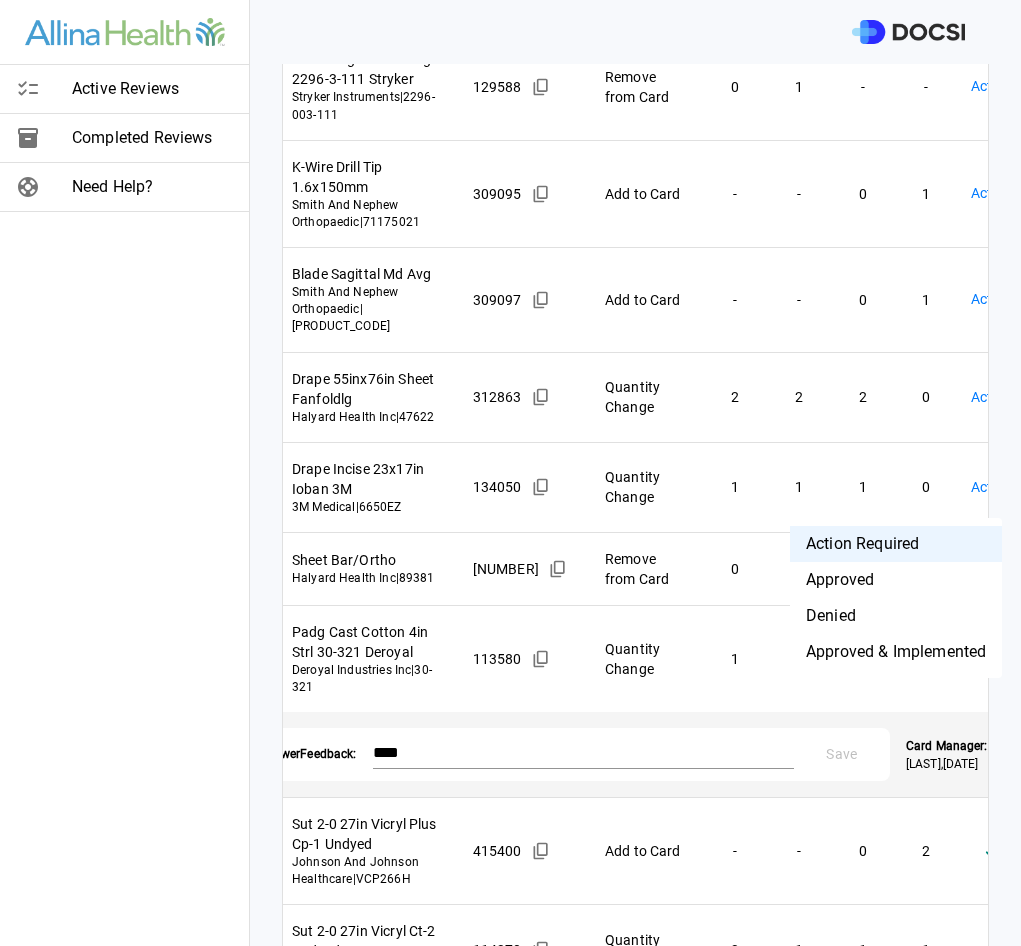 click on "Approved" at bounding box center [896, 580] 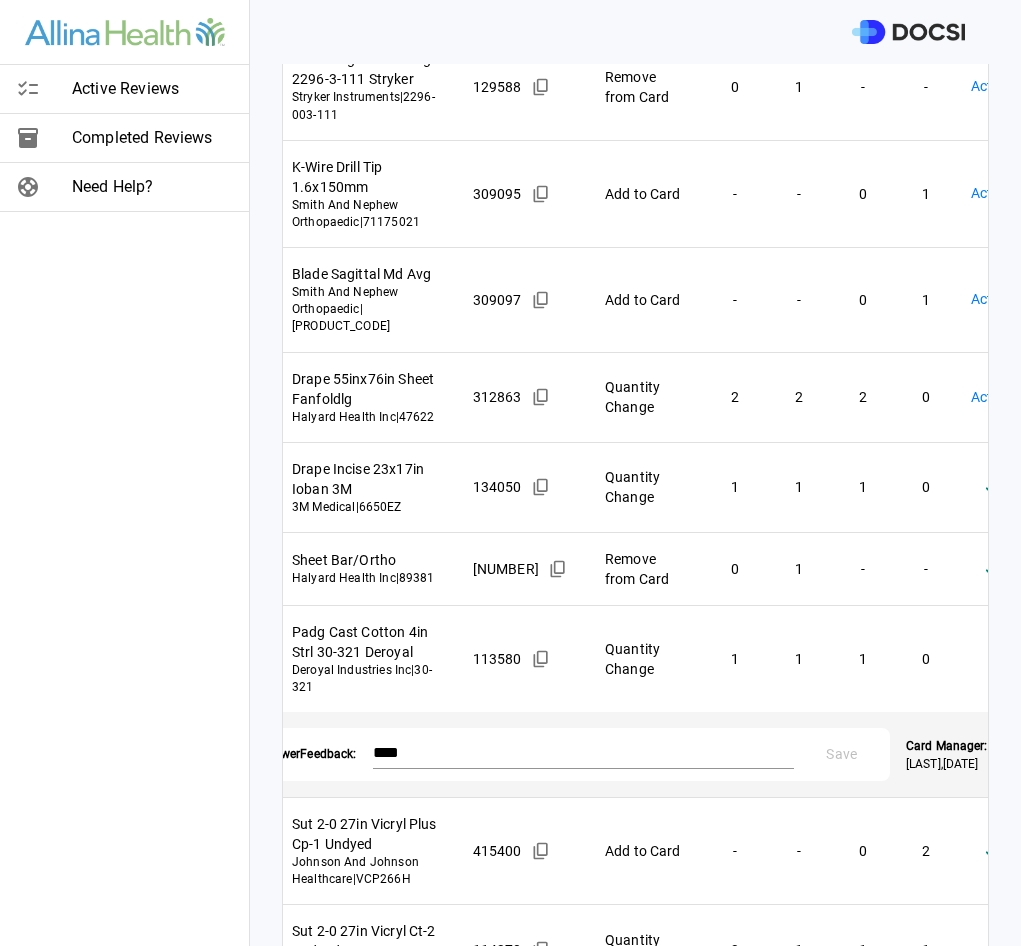 click on "Active Reviews Completed Reviews Need Help? Physician:   Dr.  [FIRST] [LAST] Card:    OPEN REDUCTION INTERNAL FIXATION DISTAL HUMERUS [+1 PROC CODES]  ( M-121683 ) Managed by:    [FIRST] [LAST] Changes to Review All Card Items Item Item ID Requested Optimization Open Hold New Open New Hold Review Status Blade Sagittal 2000 12.5mmx1.27x81.5mm 2108-158-000 Stryker Instruments  |  2108-158-000 154676 Remove from Card 0 1 - - Action Required **** ​ Blade Sagittal Md Avg 2296-3-111 Stryker Stryker Instruments  |  2296-003-111 129588 Remove from Card 0 1 - - Action Required **** ​ Drill Bit 2.0mm Evos Ao Shrt Smith And Nephew Orthopaedic  |  71175021 309095 Add to Card - - 0 1 Action Required **** ​ Drill Bit 2.5mm Evos Shrt Smith And Nephew Orthopaedic  |  71175023 309097 Add to Card - - 0 1 Action Required **** ​ Drape 55inx76in Sheet Fanfoldlg Halyard Health Inc  |  47622 312863 Quantity Change 2 2 2 0 Action Required **** ​ Drape Incise 23x17in Ioban 3M 3M Medical  |  6650EZ 134050 1 1 1 0" at bounding box center [510, 473] 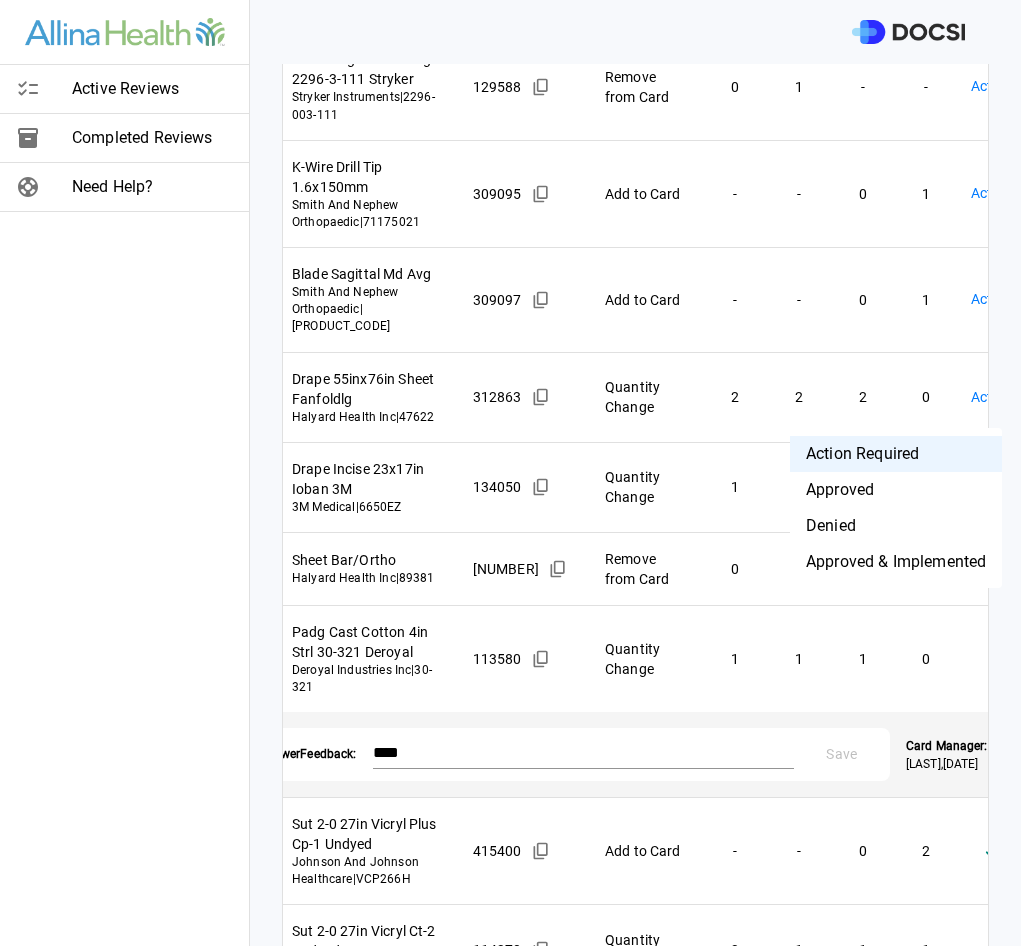 click on "Approved" at bounding box center [896, 490] 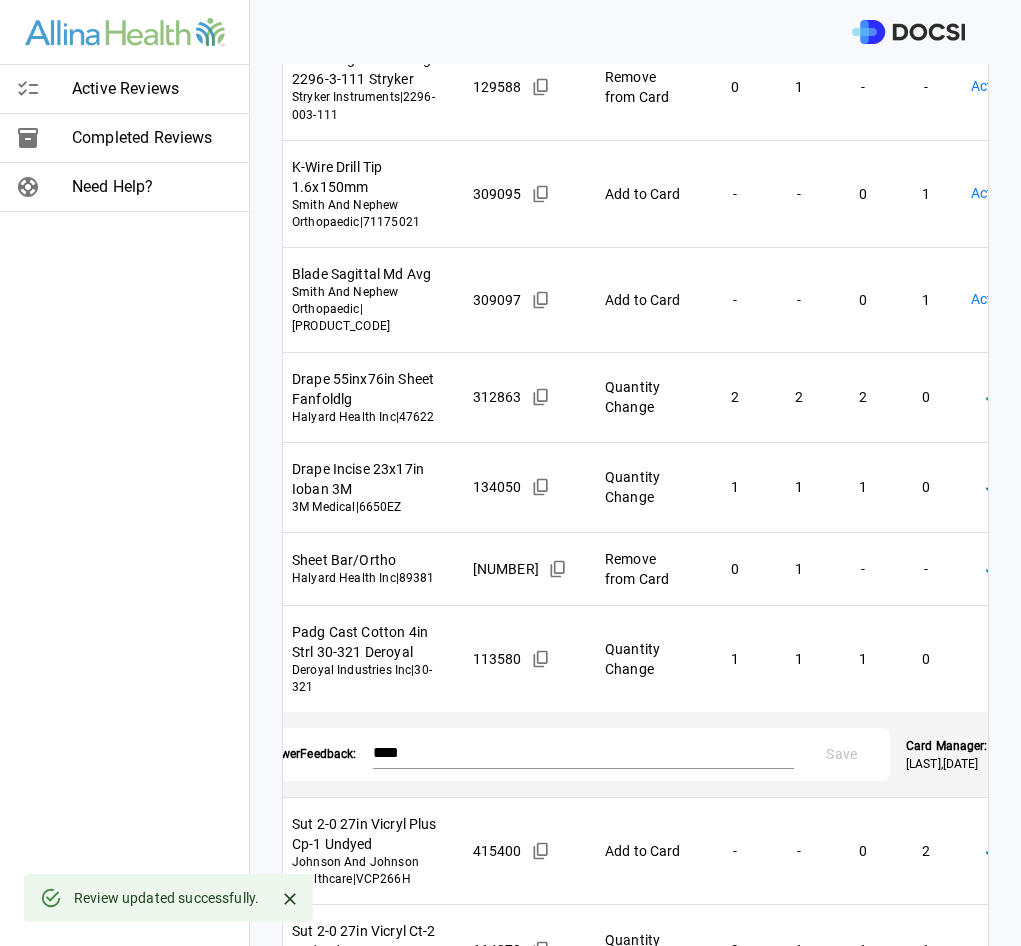 click on "Active Reviews Completed Reviews Need Help? Physician:   Dr.  [FIRST]   [LAST] Card:    OPEN REDUCTION INTERNAL FIXATION DISTAL HUMERUS [+1 PROC CODES]  ( M-121683 ) Managed by:    [FIRST] [LAST] Changes to Review All Card Items Item Item ID Requested Optimization Open Hold New Open New Hold Review Status Blade Sagittal 2000 12.5mmx1.27x81.5mm 2108-158-000 Stryker Instruments  |  2108-158-000 154676 Remove from Card 0 1 - - Action Required **** ​ Blade Sagittal Md Avg 2296-3-111 Stryker Stryker Instruments  |  2296-003-111 129588 Remove from Card 0 1 - - Action Required **** ​ Drill Bit 2.0mm Evos Ao Shrt Smith And Nephew Orthopaedic  |  71175021 309095 Add to Card - - 0 1 Action Required **** ​ Drill Bit 2.5mm Evos Shrt Smith And Nephew Orthopaedic  |  71175023 309097 Add to Card - - 0 1 Action Required **** ​ Drape 55inx76in Sheet Fanfoldlg Halyard Health Inc  |  47622 312863 Quantity Change 2 2 2 0 Approved ******** ​ Drape Incise 23x17in Ioban 3M 3M Medical  |  6650EZ 134050 1 1 1 0 0" at bounding box center [510, 473] 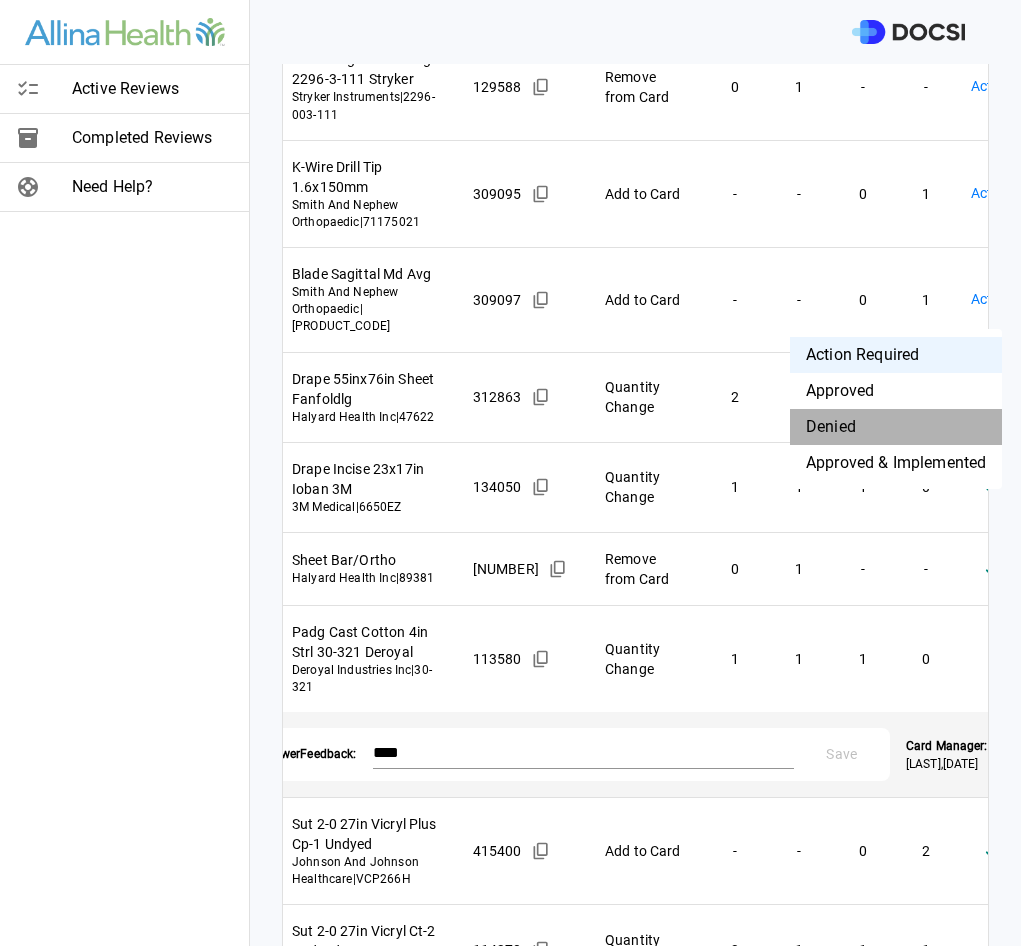 click on "Denied" at bounding box center (896, 427) 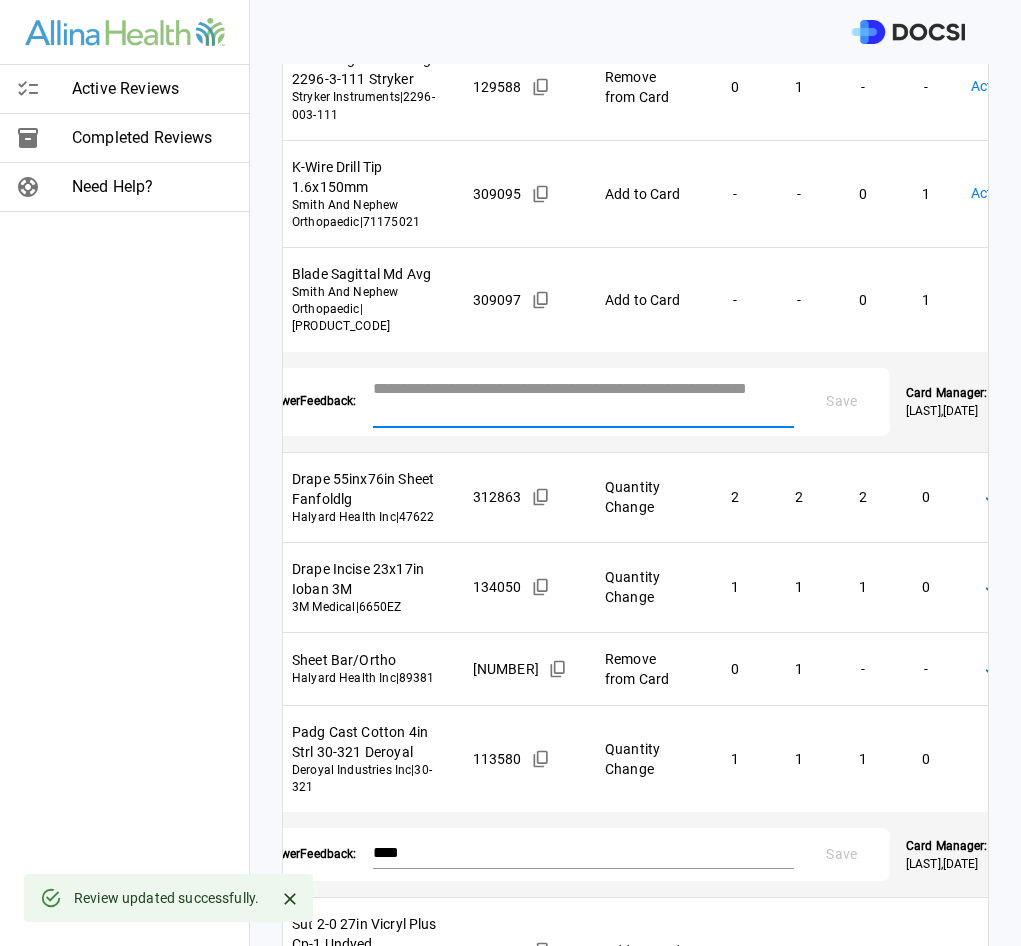 click at bounding box center [583, 400] 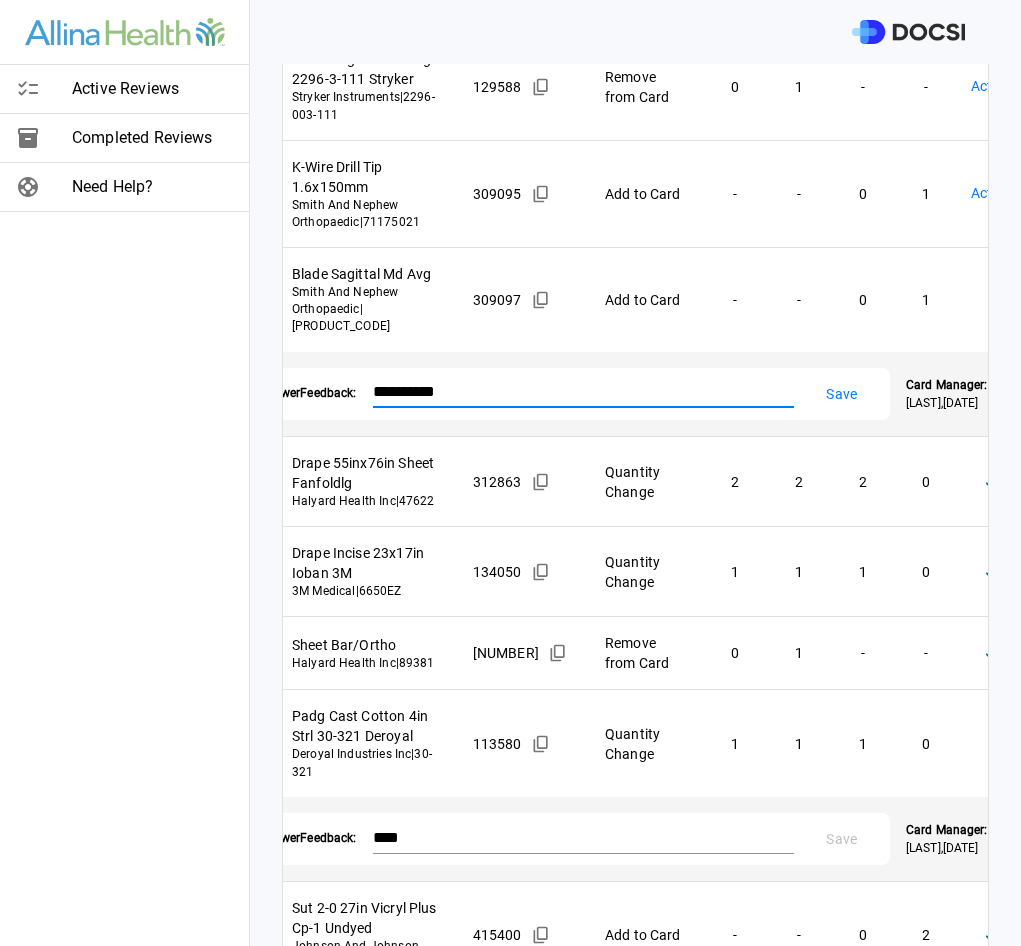 type on "**********" 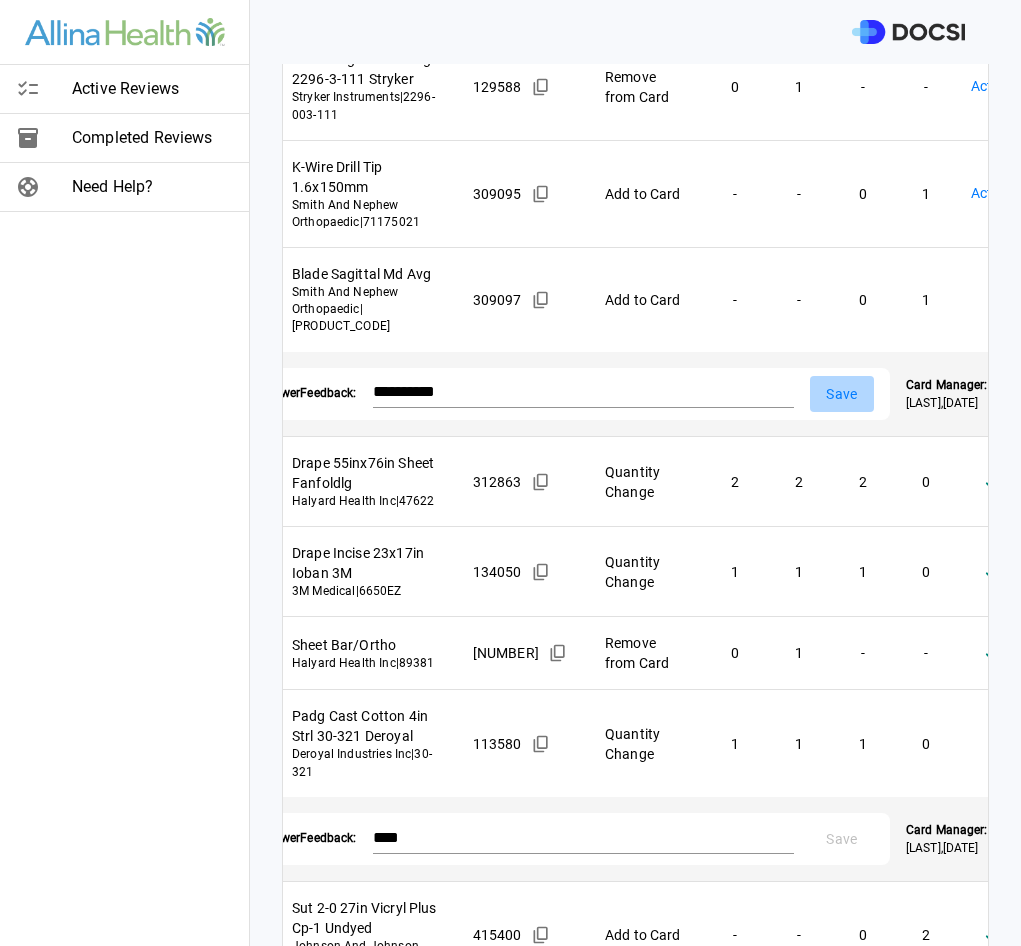 click on "Save" at bounding box center (842, 394) 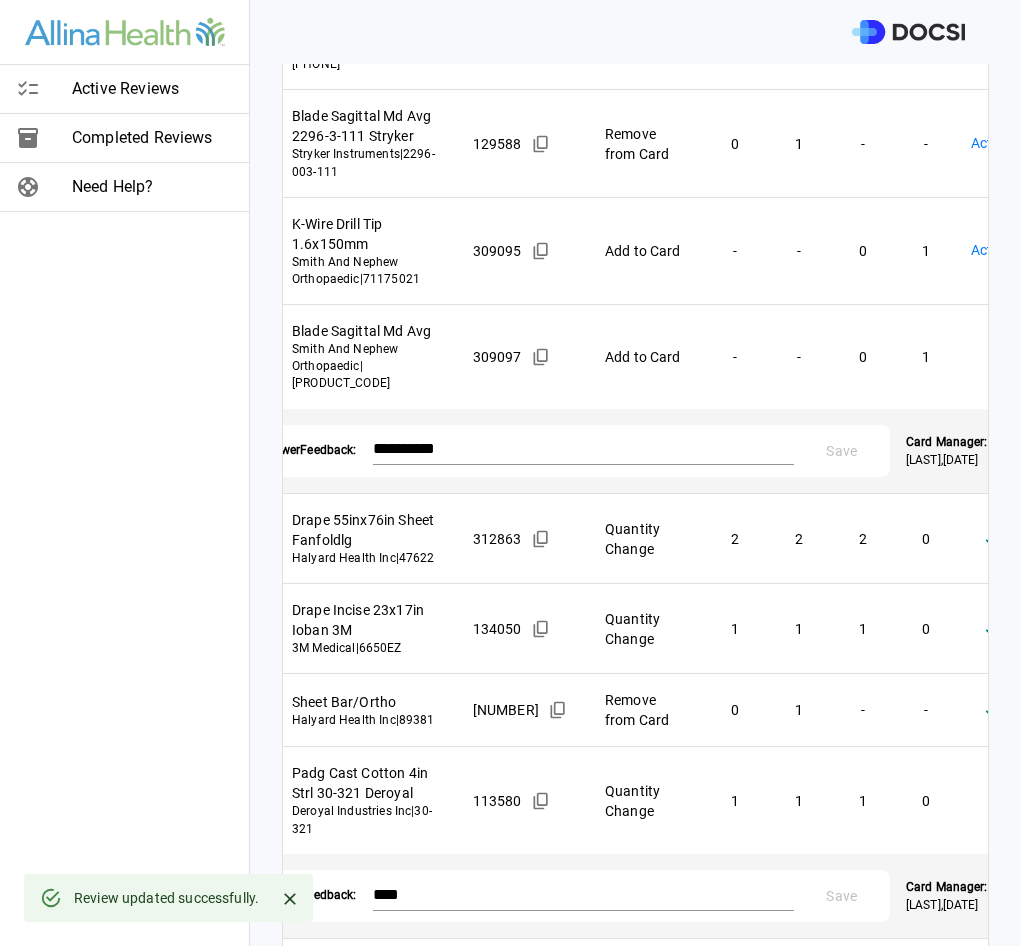 scroll, scrollTop: 297, scrollLeft: 0, axis: vertical 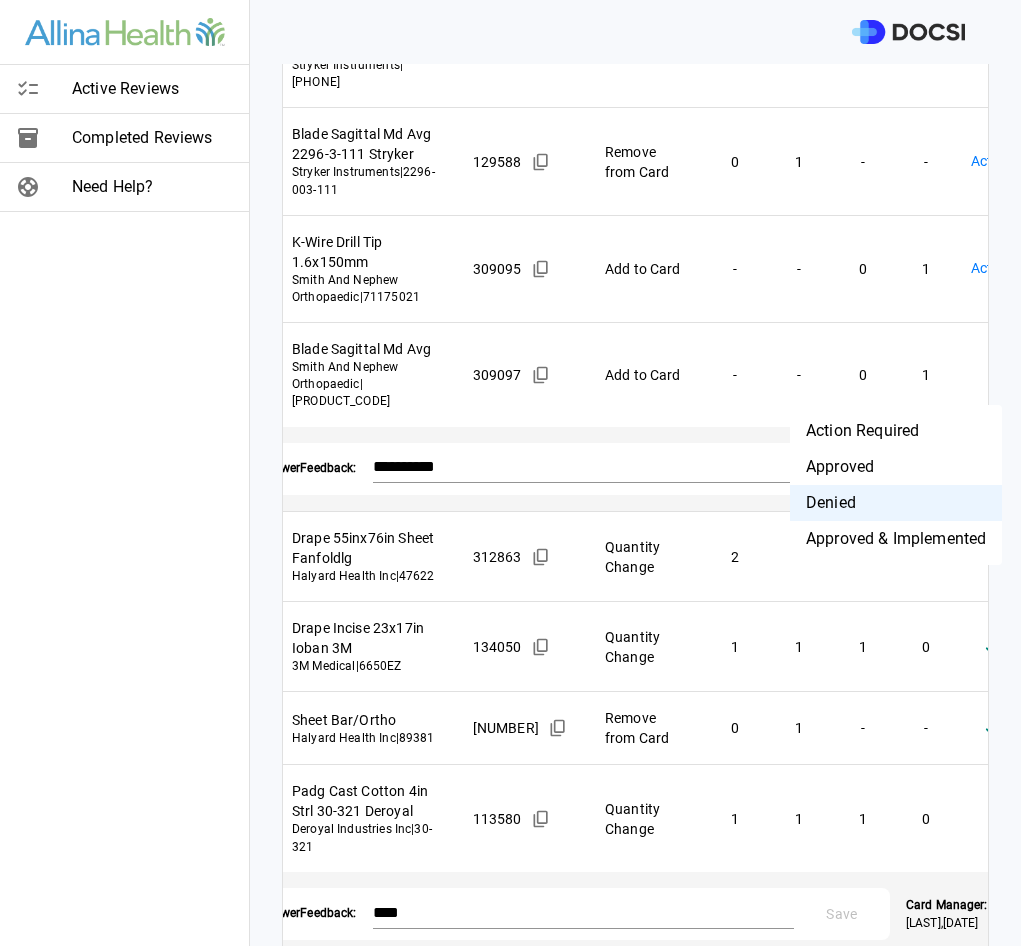click on "**********" at bounding box center (510, 473) 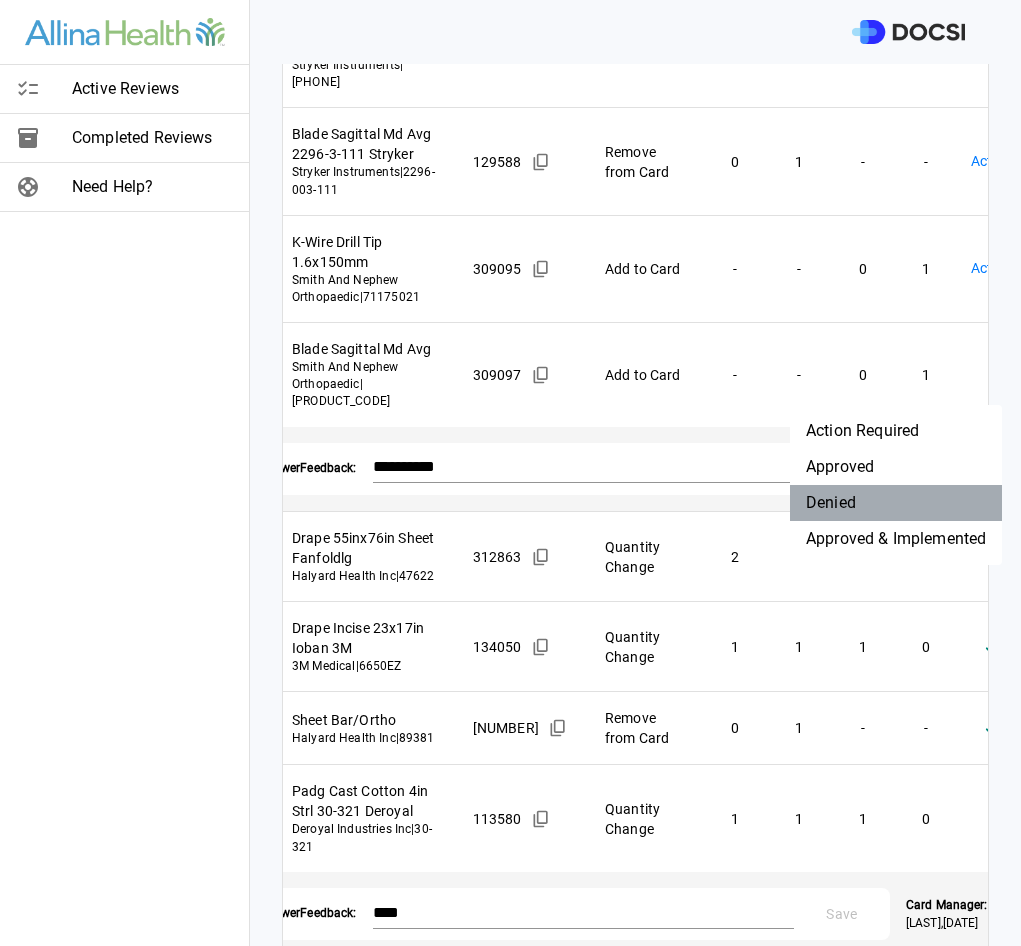 click on "Denied" at bounding box center (896, 503) 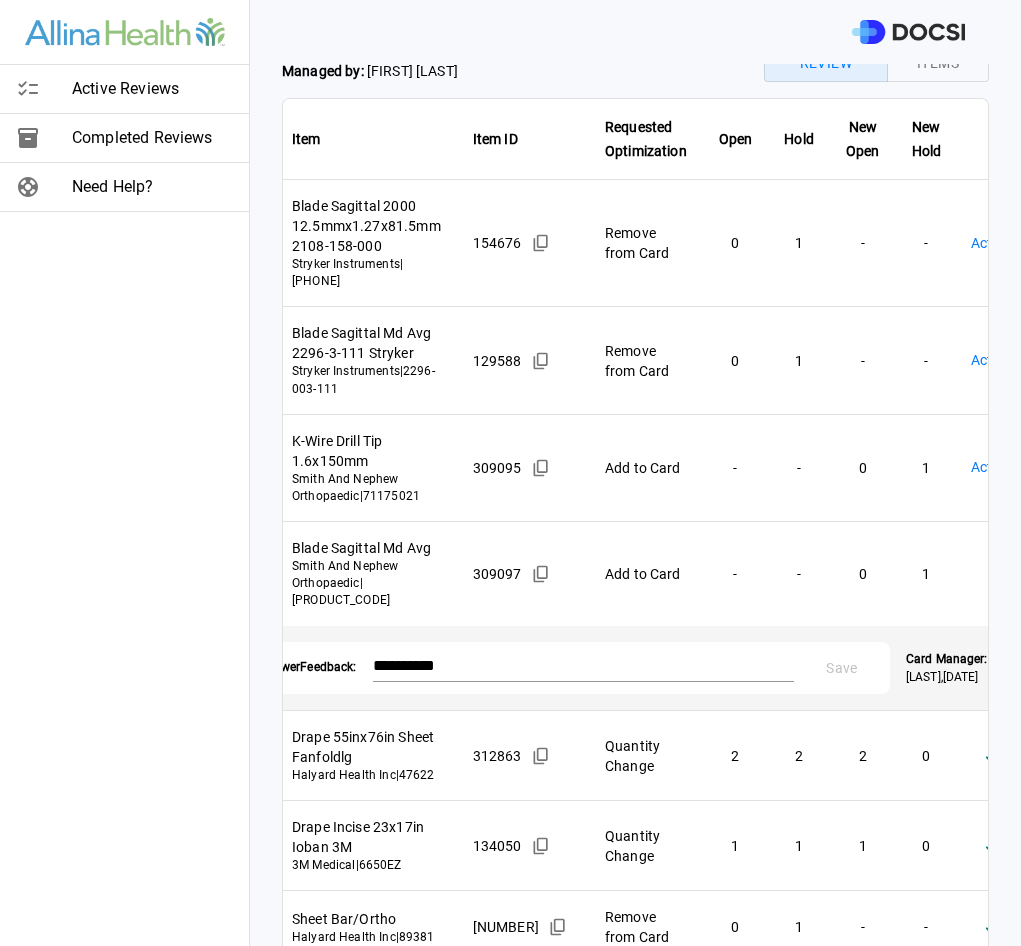scroll, scrollTop: 97, scrollLeft: 0, axis: vertical 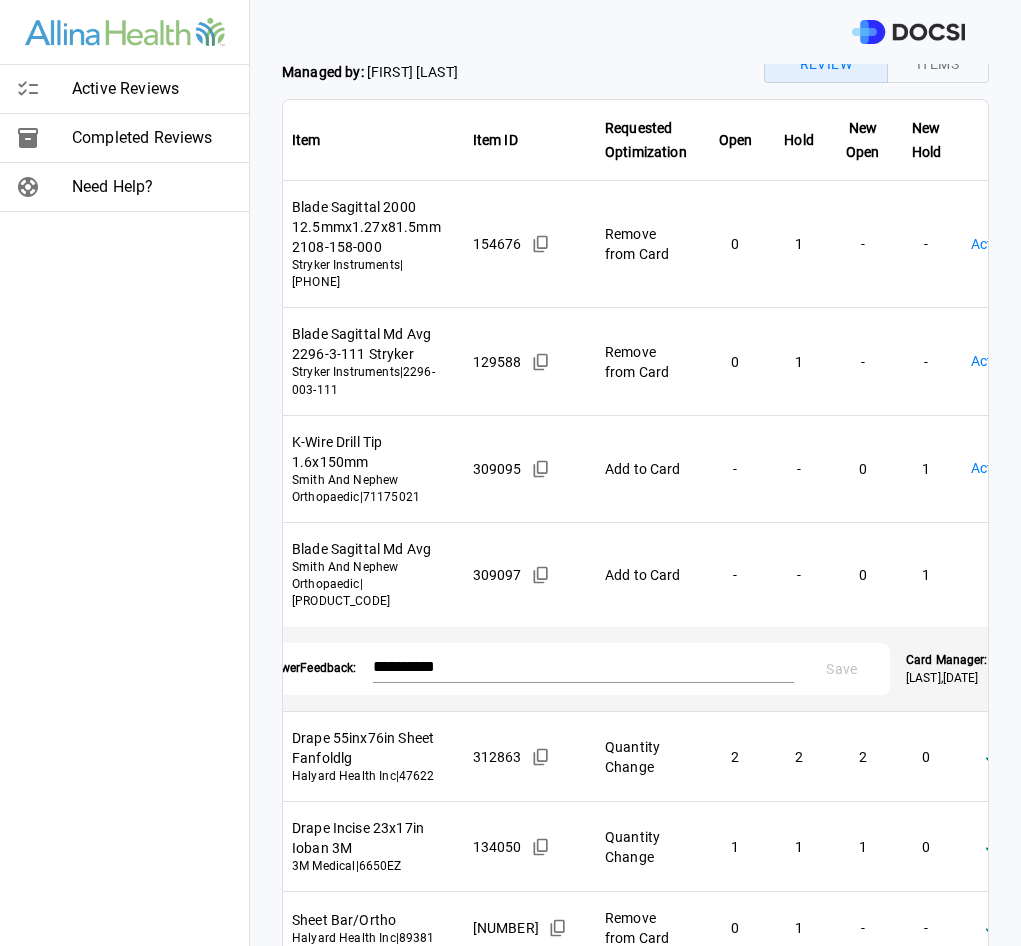 click on "**********" at bounding box center (510, 473) 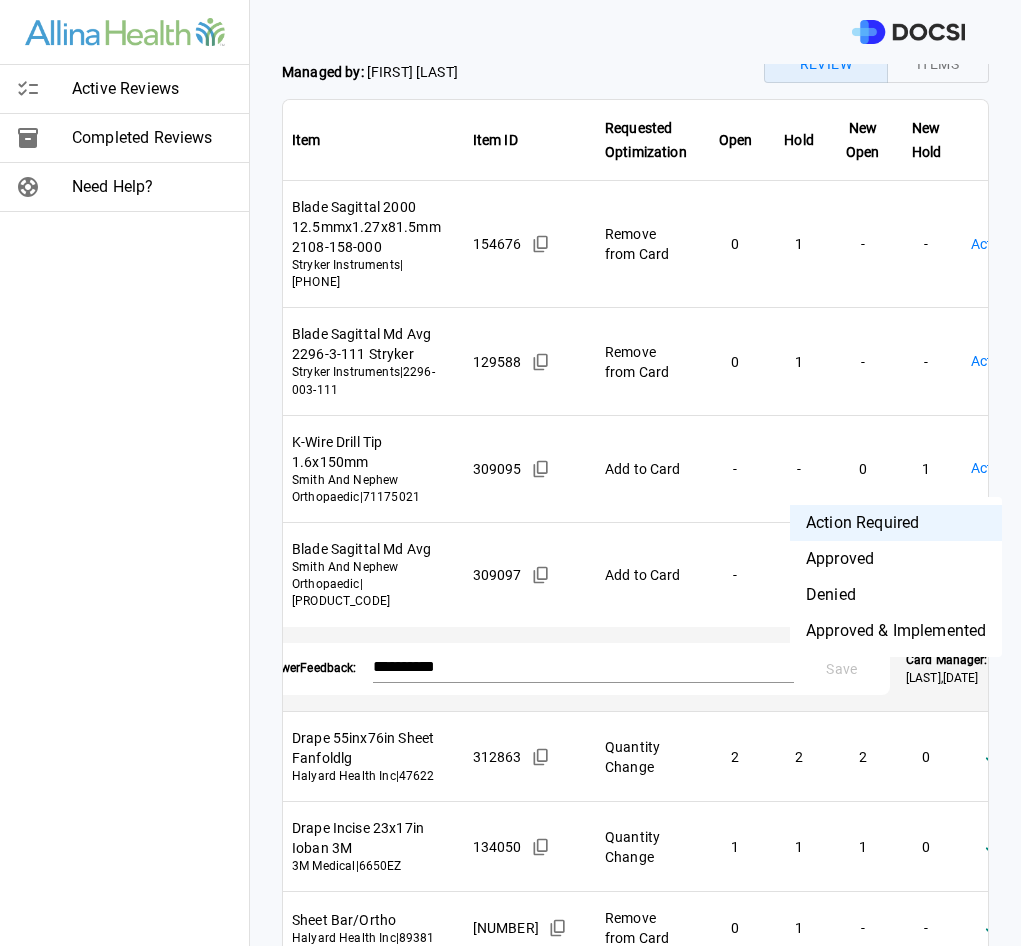 click on "Denied" at bounding box center (896, 595) 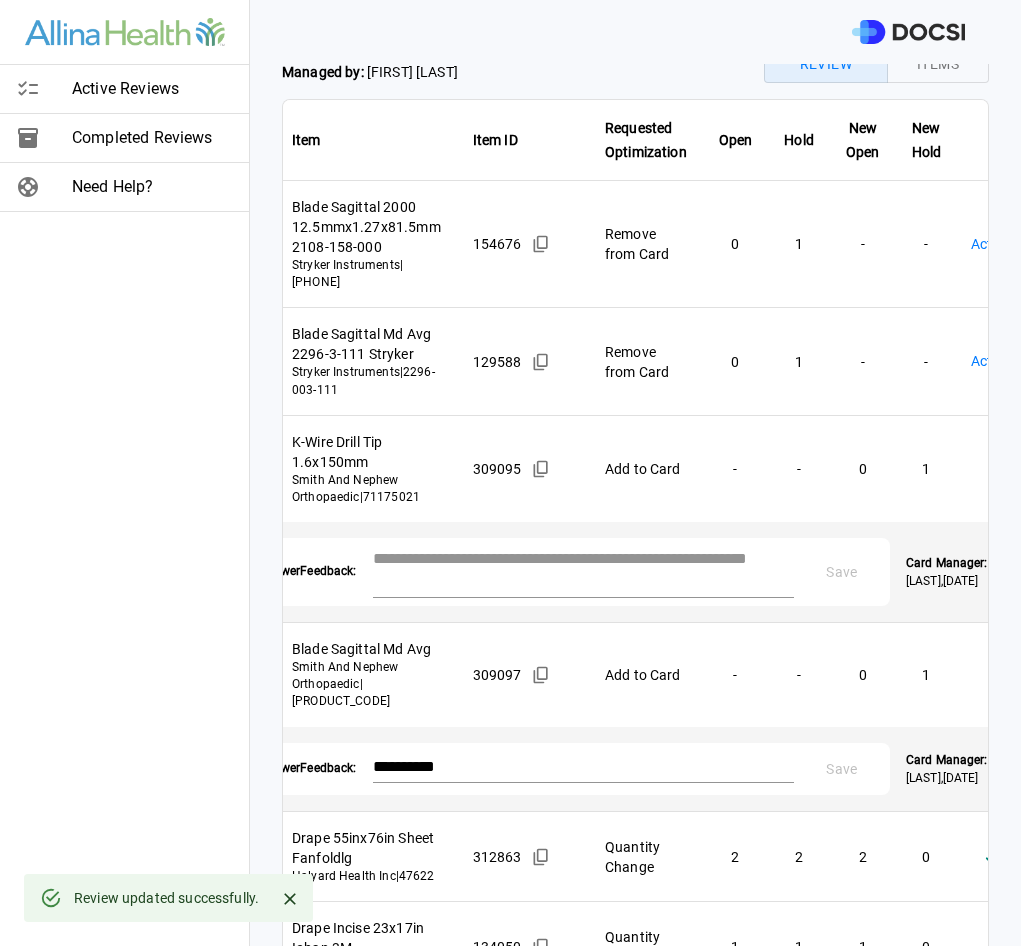 click at bounding box center [583, 570] 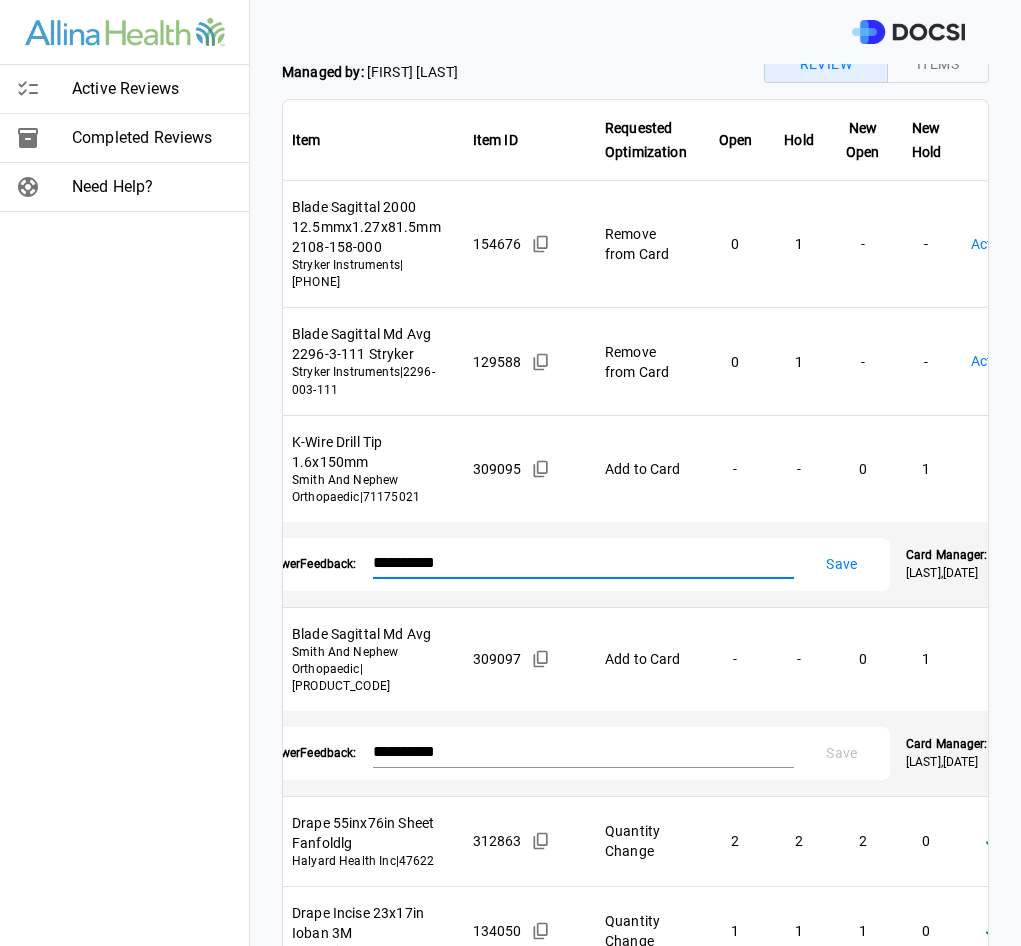 type on "**********" 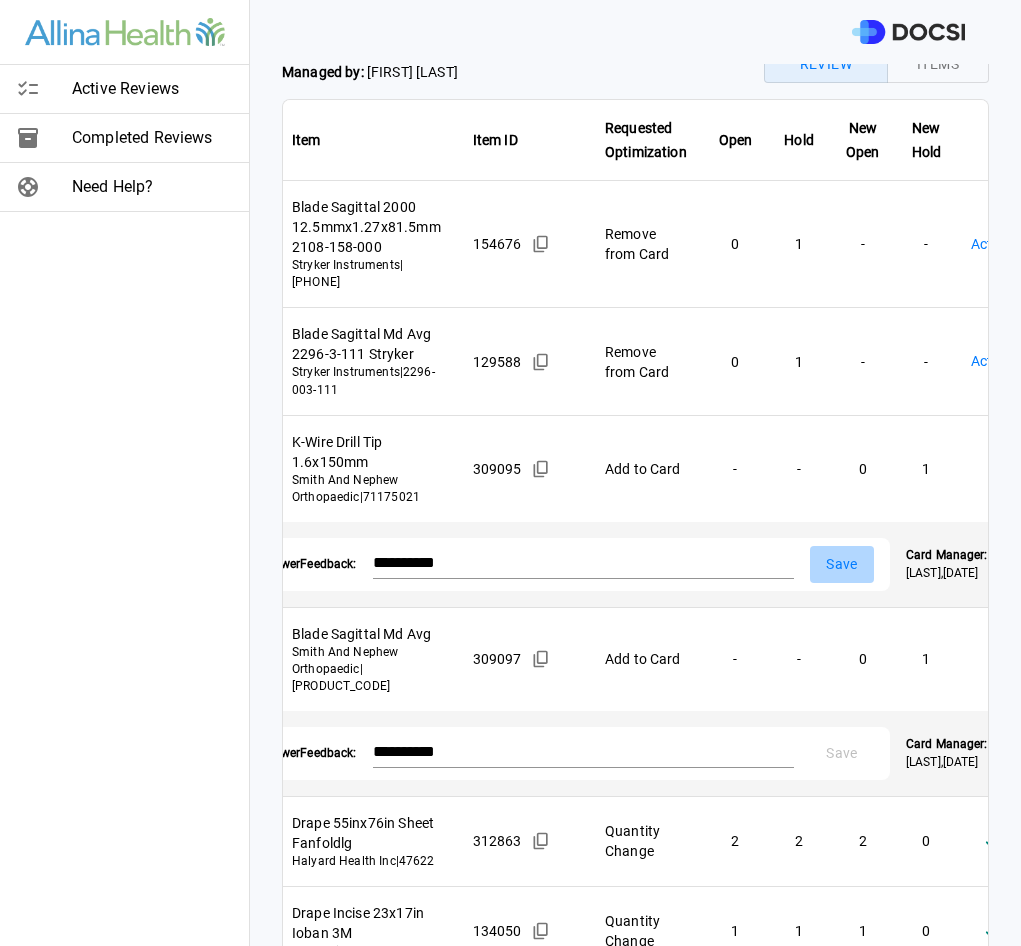 click on "Save" at bounding box center (842, 564) 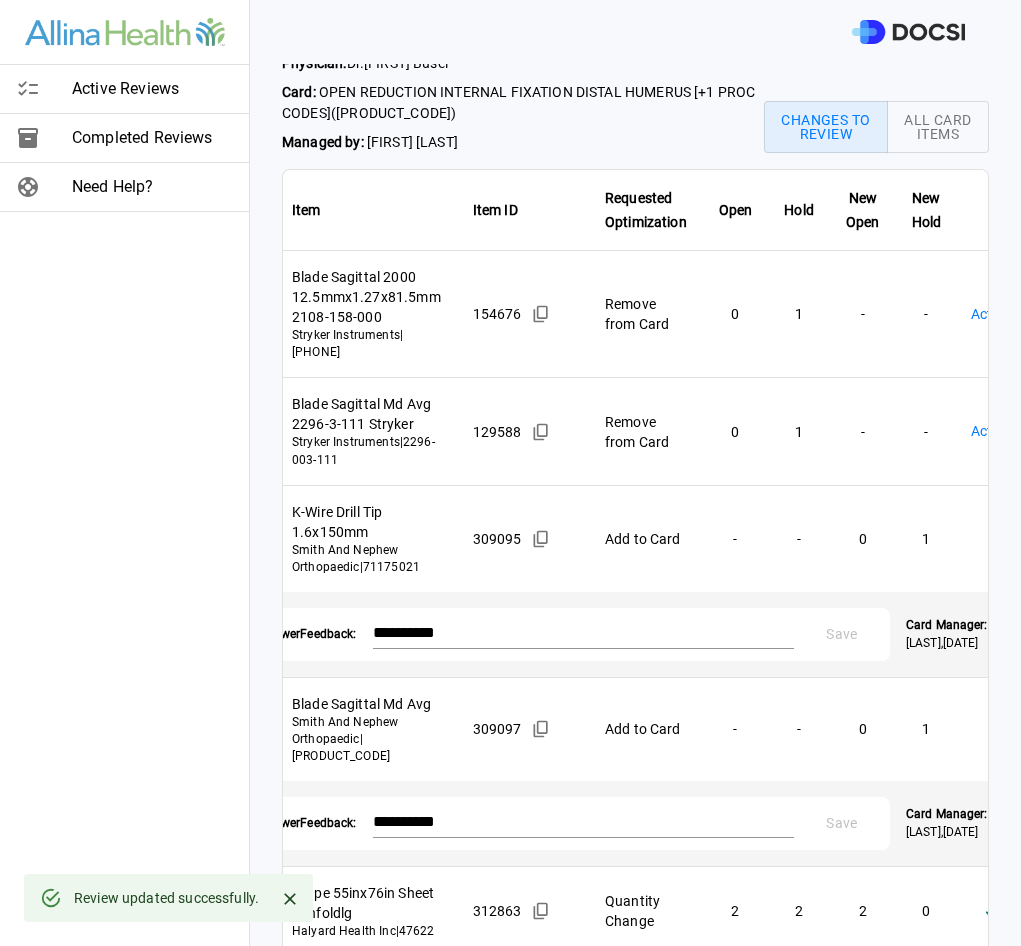 scroll, scrollTop: 22, scrollLeft: 0, axis: vertical 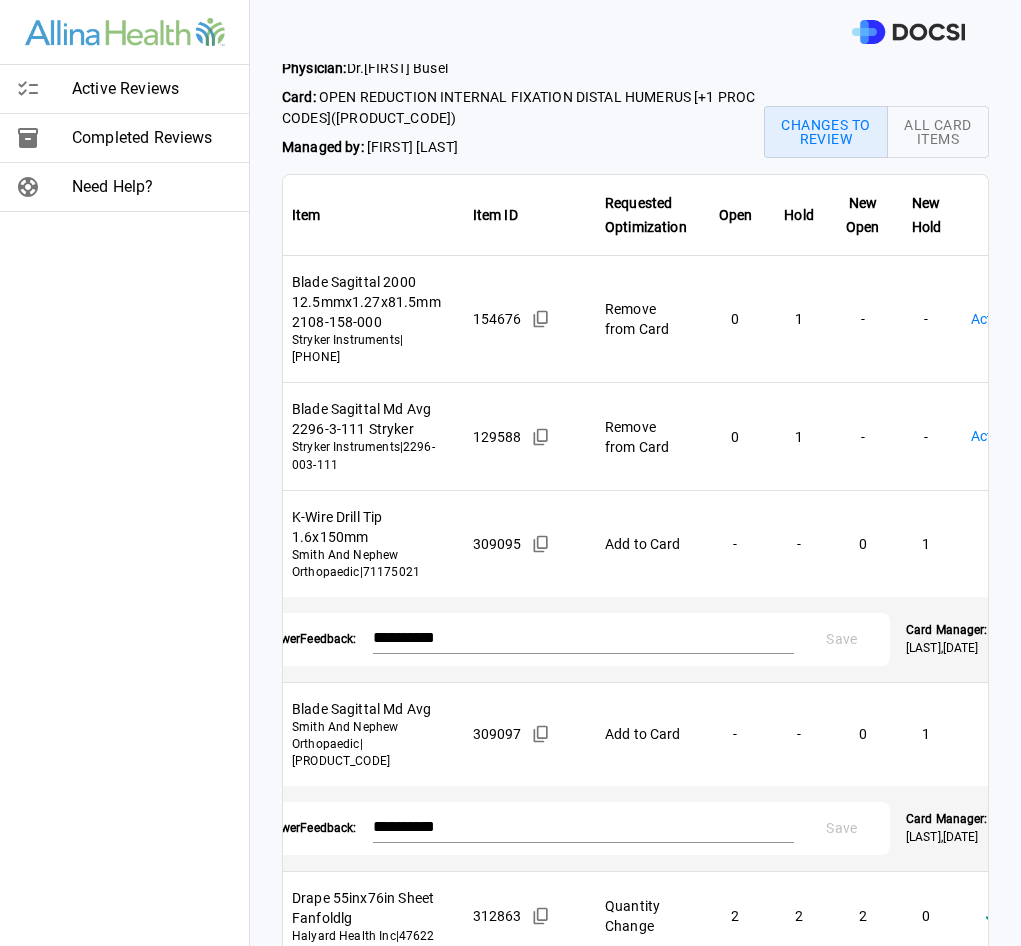 click on "**********" at bounding box center (510, 473) 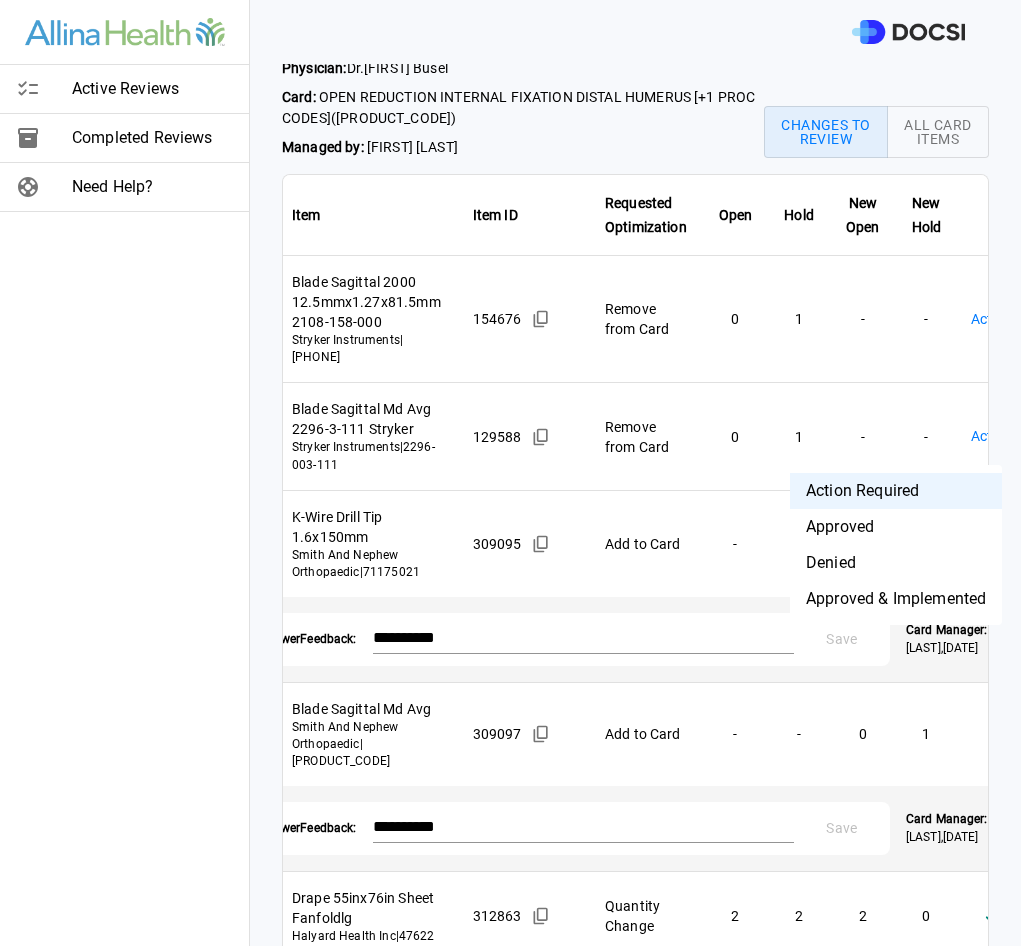 click on "Denied" at bounding box center (896, 563) 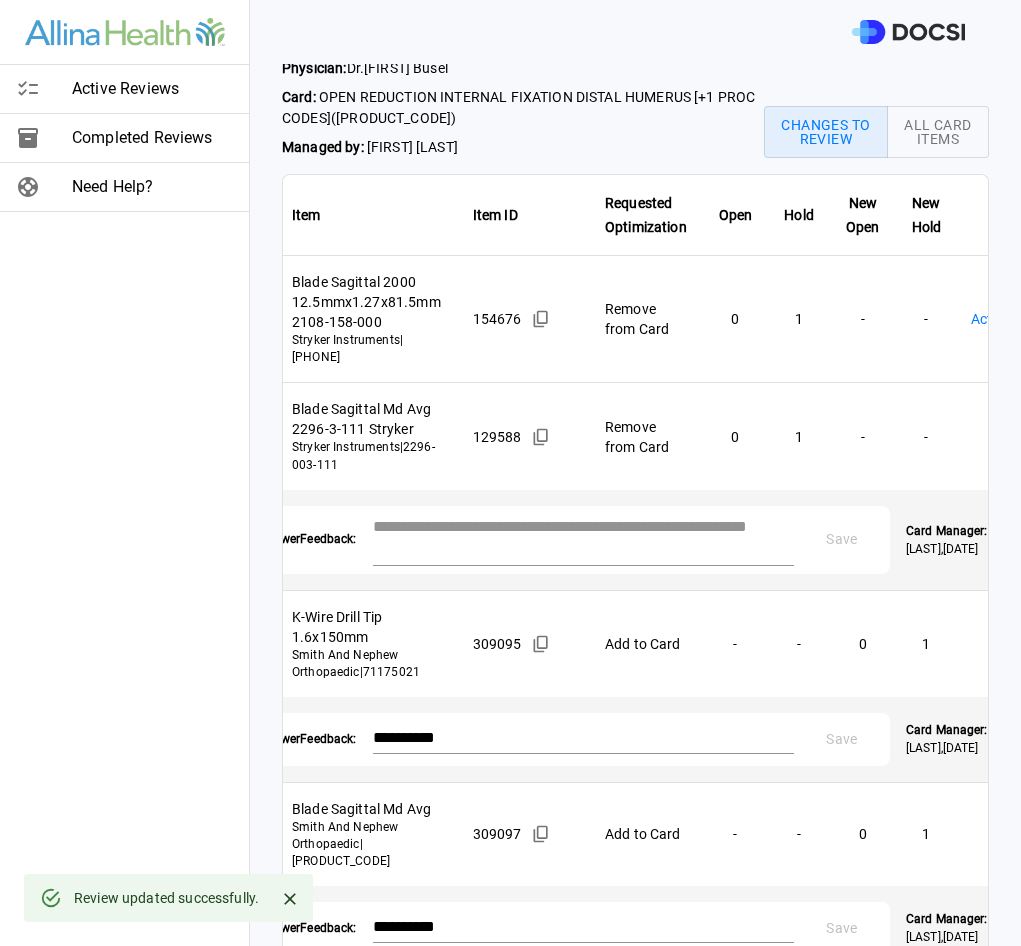 click at bounding box center (583, 538) 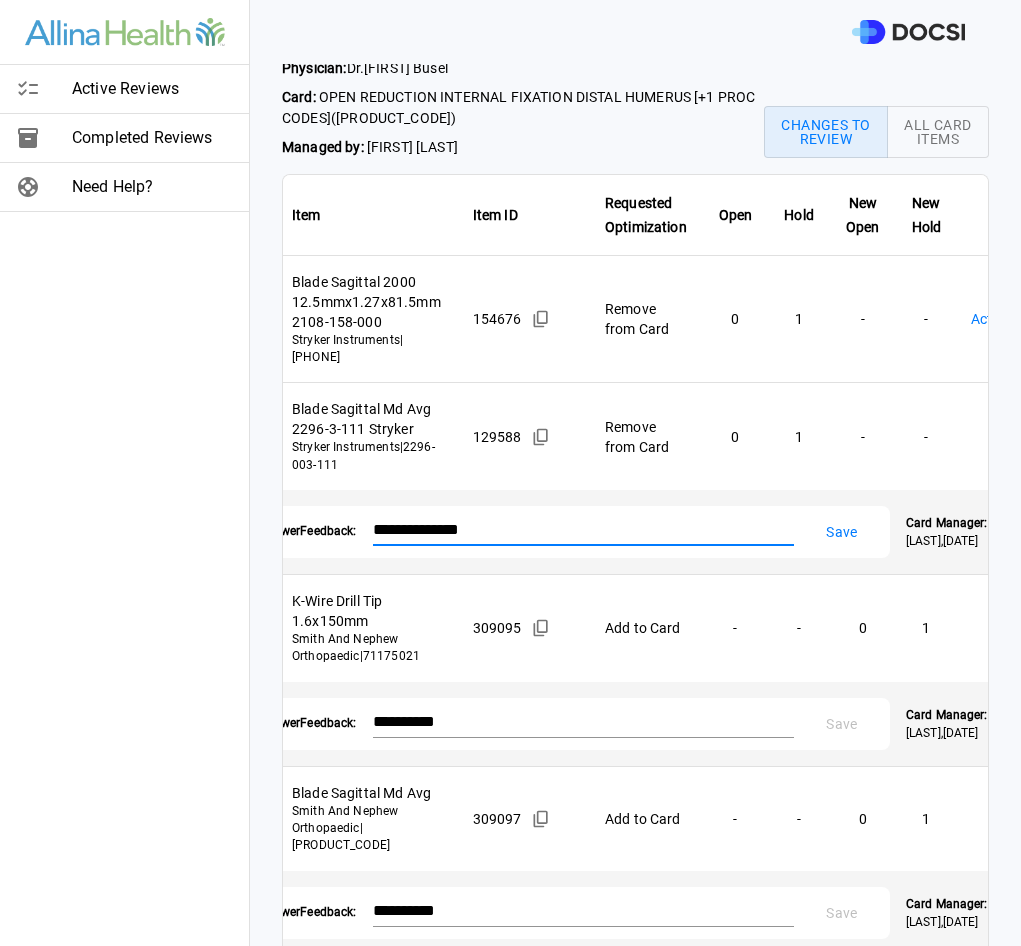 type on "**********" 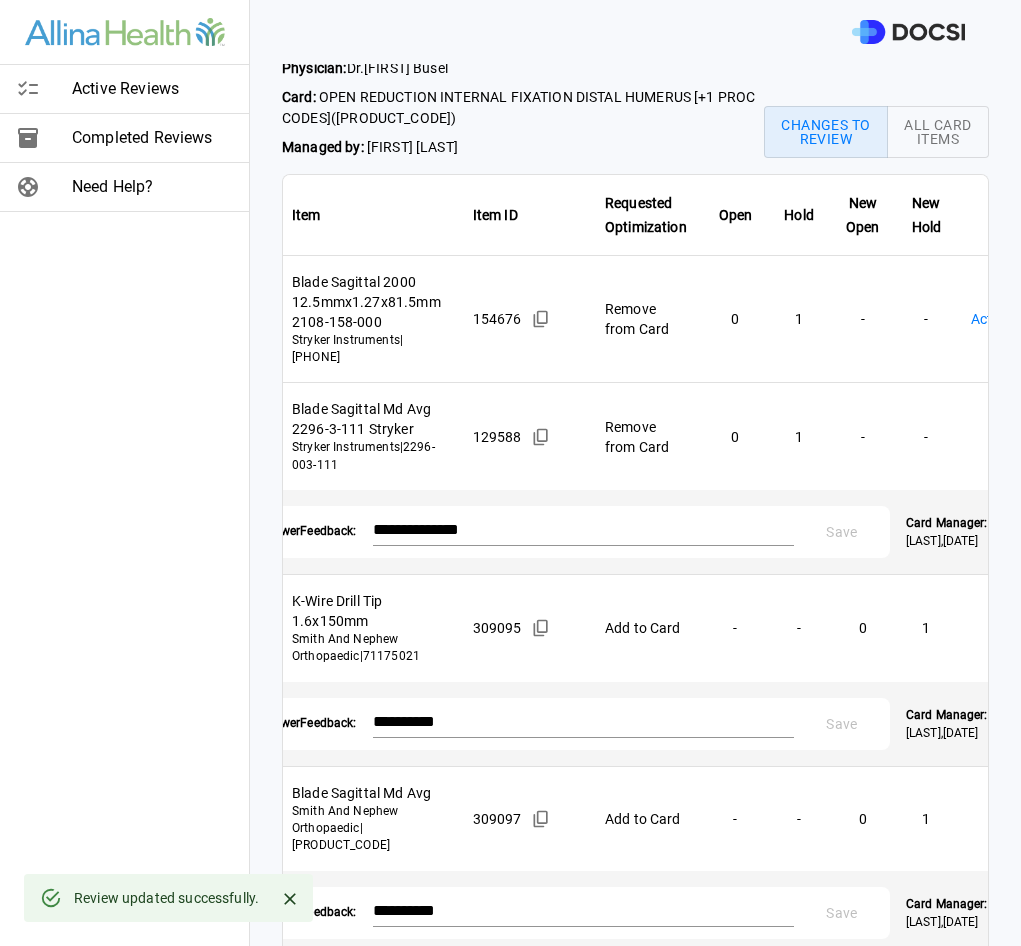click on "**********" at bounding box center (510, 473) 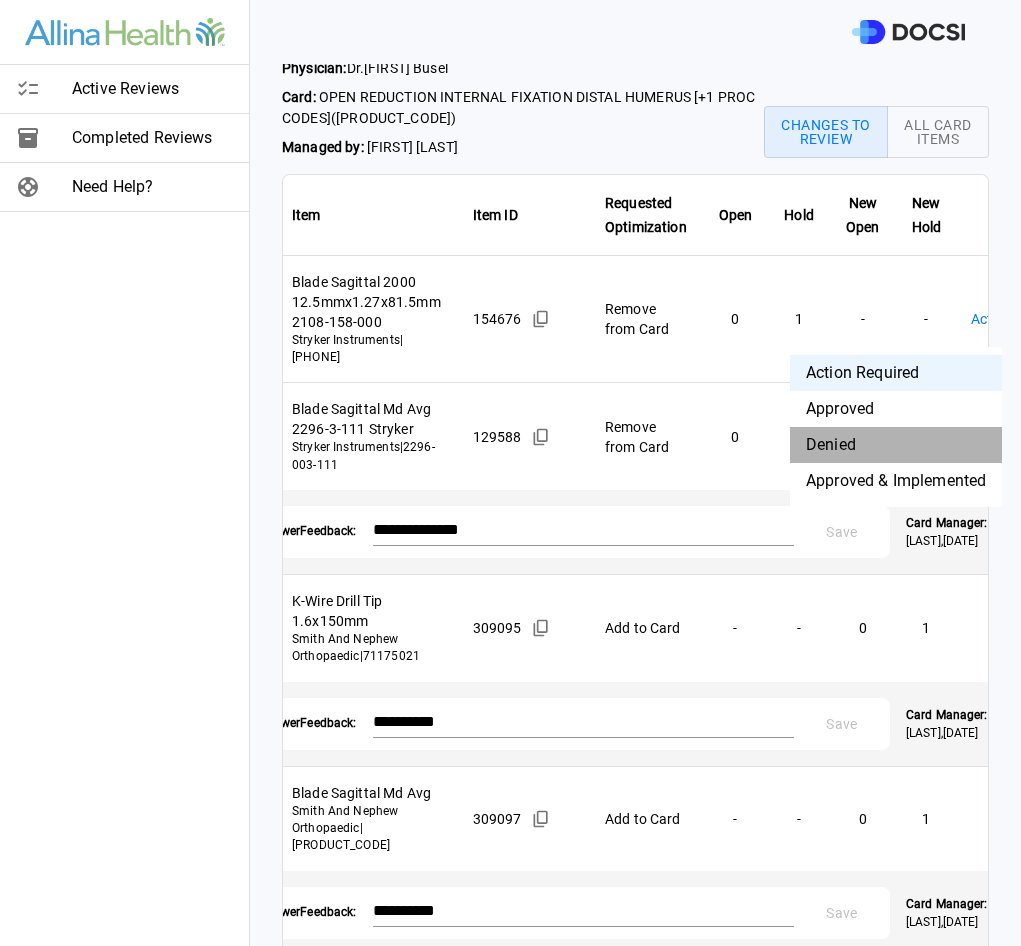 click on "Denied" at bounding box center (896, 445) 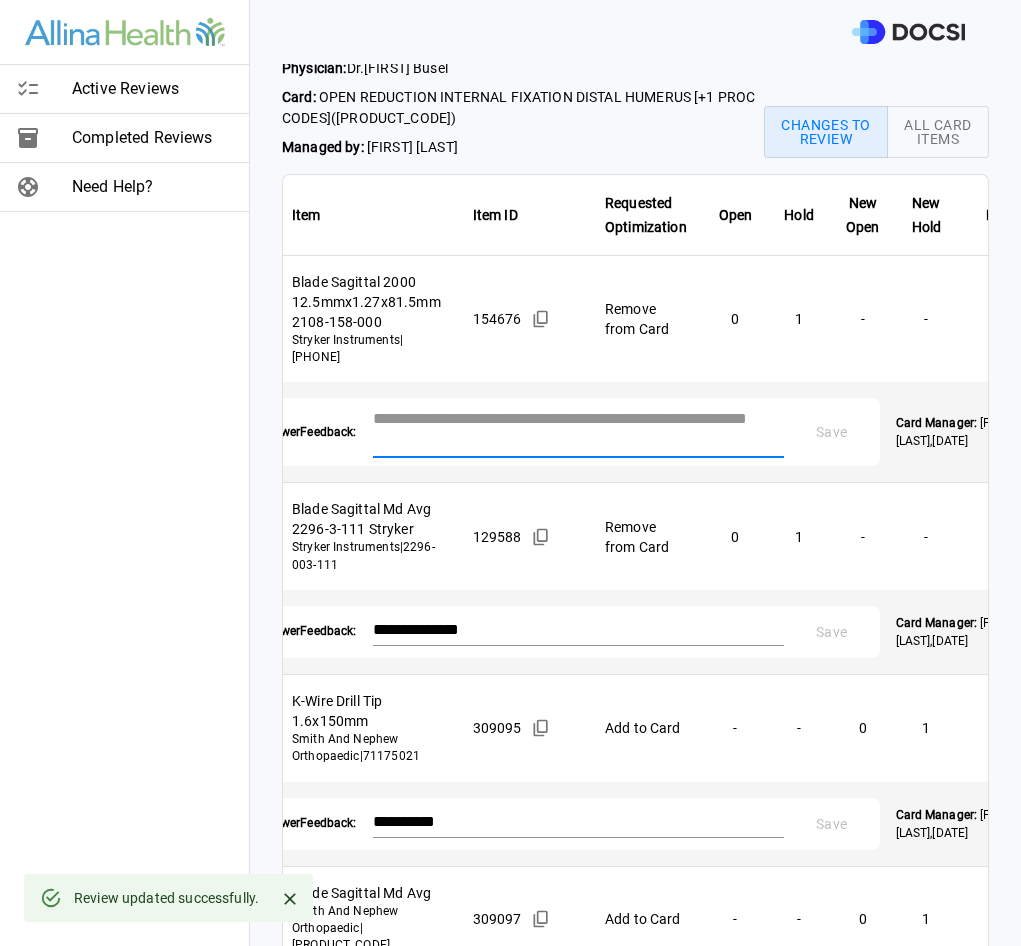 click at bounding box center [578, 430] 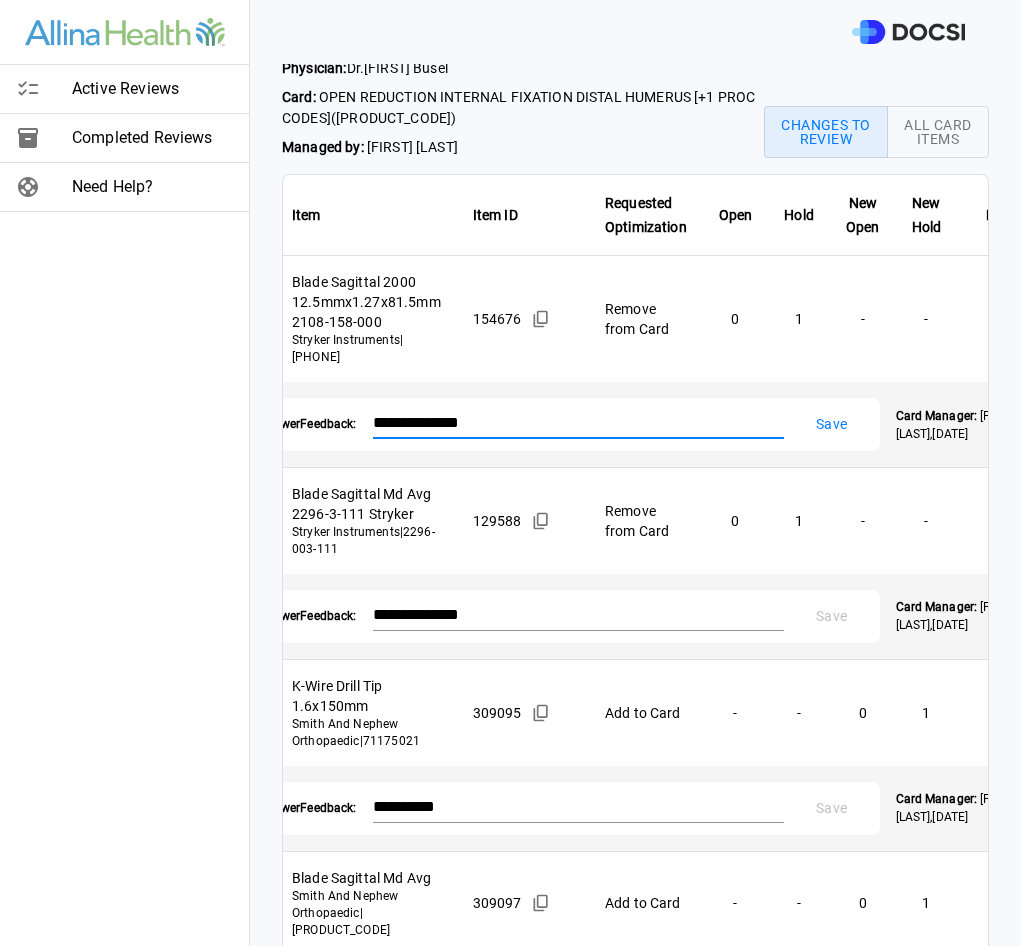 type on "**********" 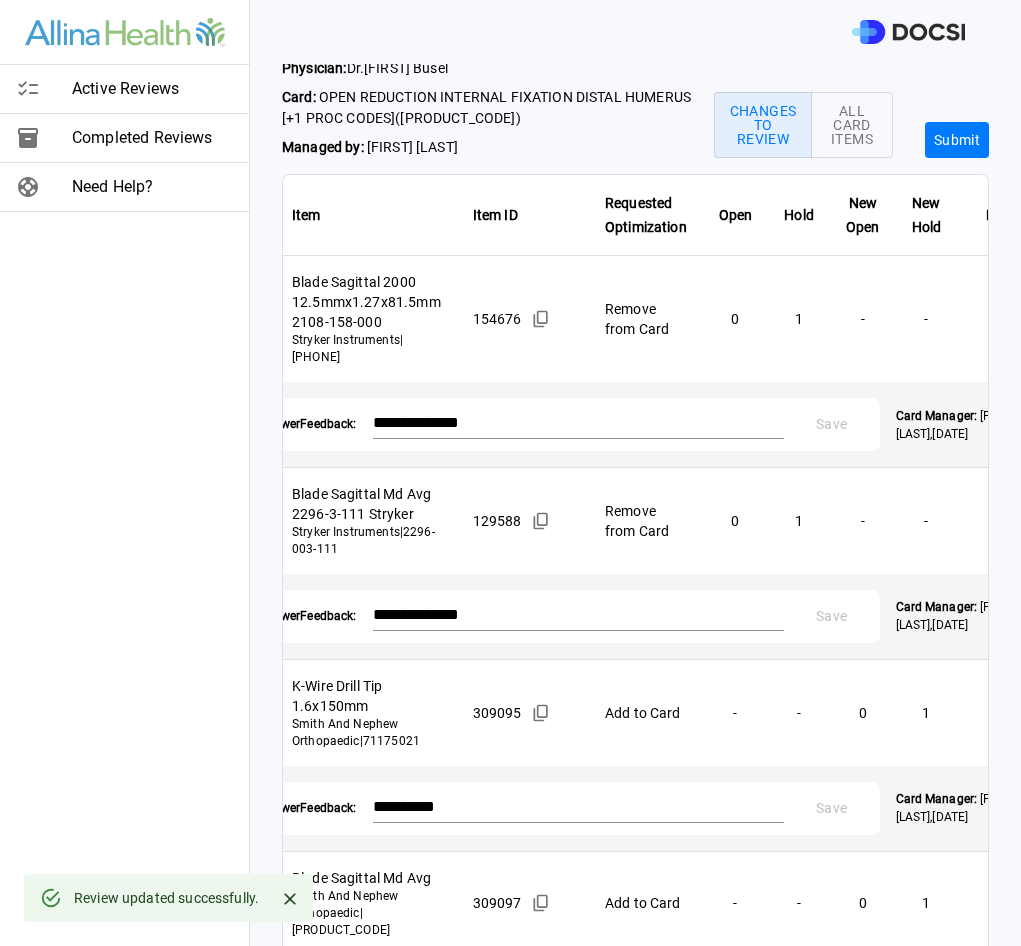 click on "Submit" at bounding box center (957, 140) 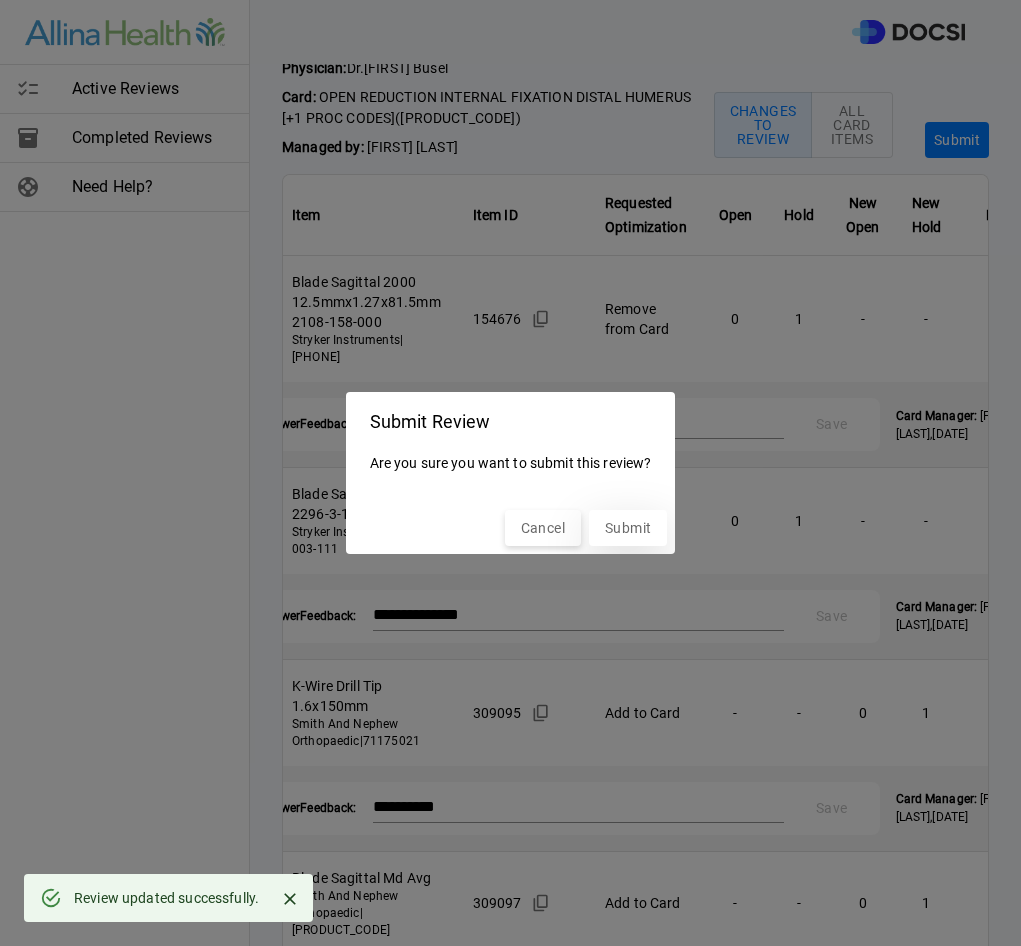 click on "Submit" at bounding box center [628, 528] 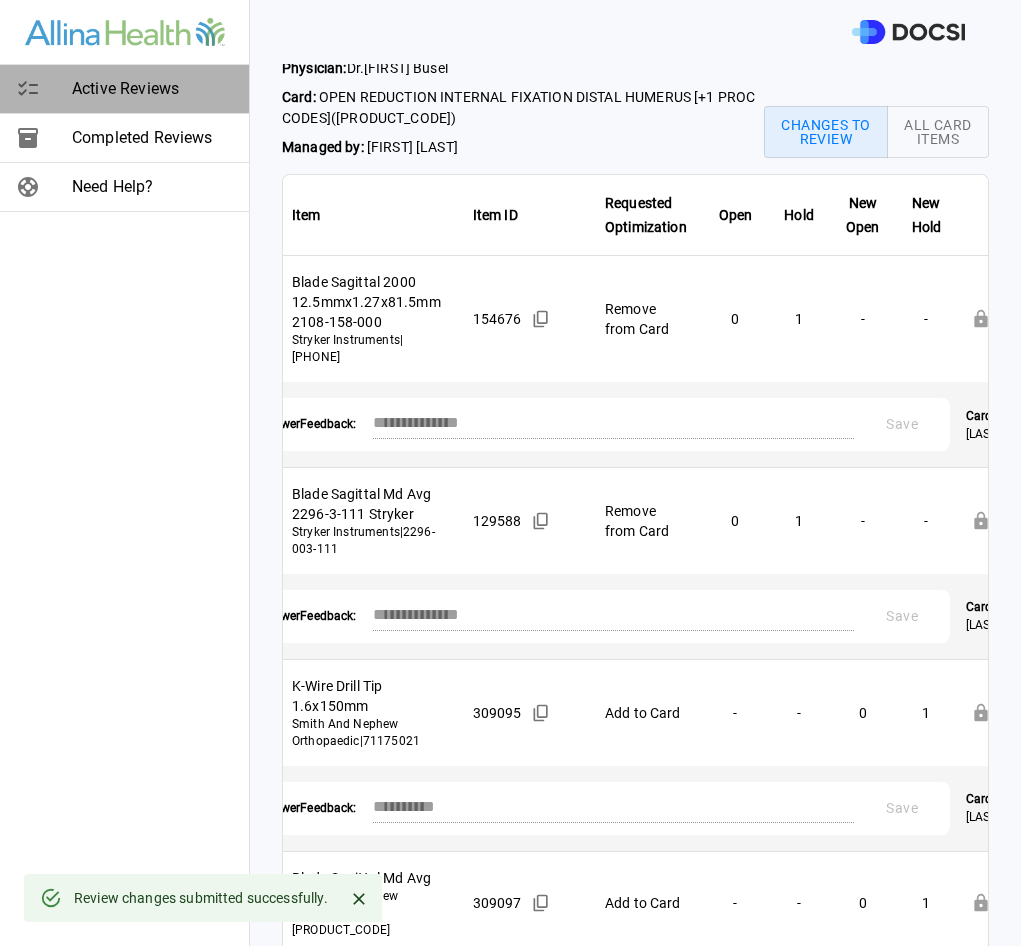 click on "Active Reviews" at bounding box center [152, 89] 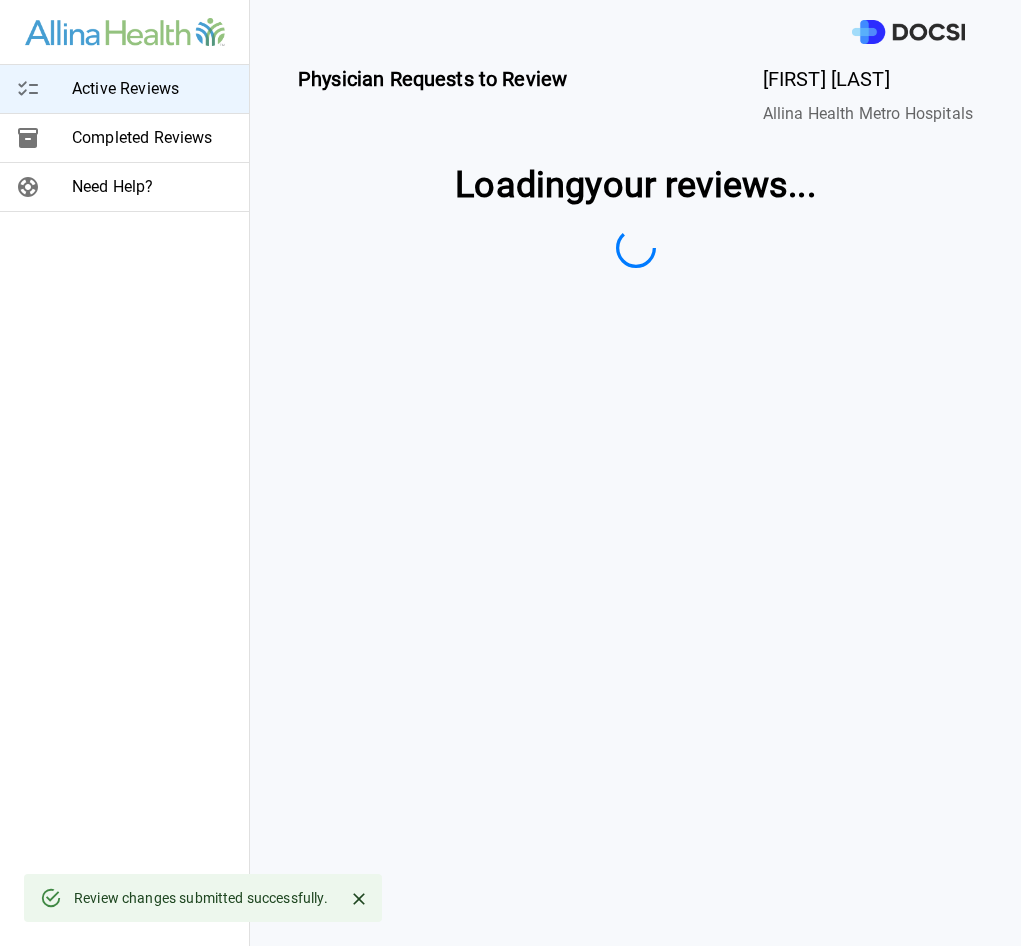 scroll, scrollTop: 0, scrollLeft: 0, axis: both 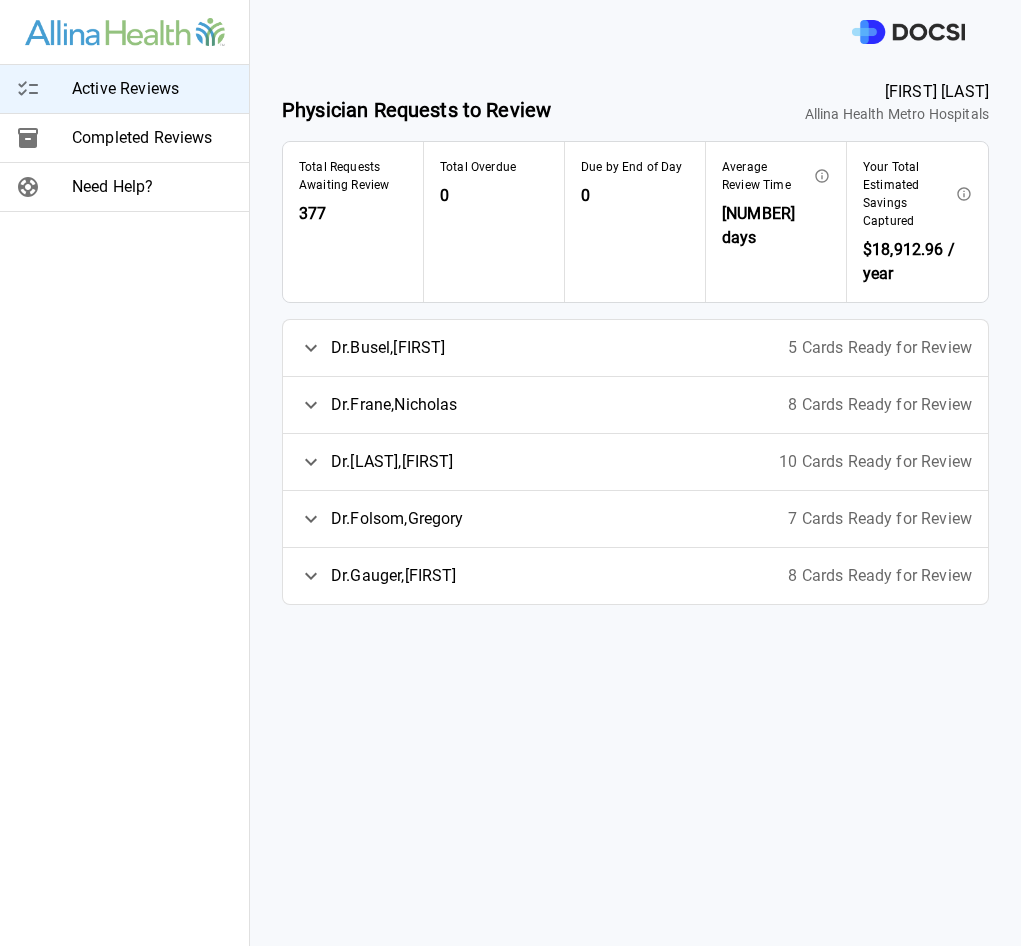 click on "5 Cards Ready for Review" at bounding box center [880, 348] 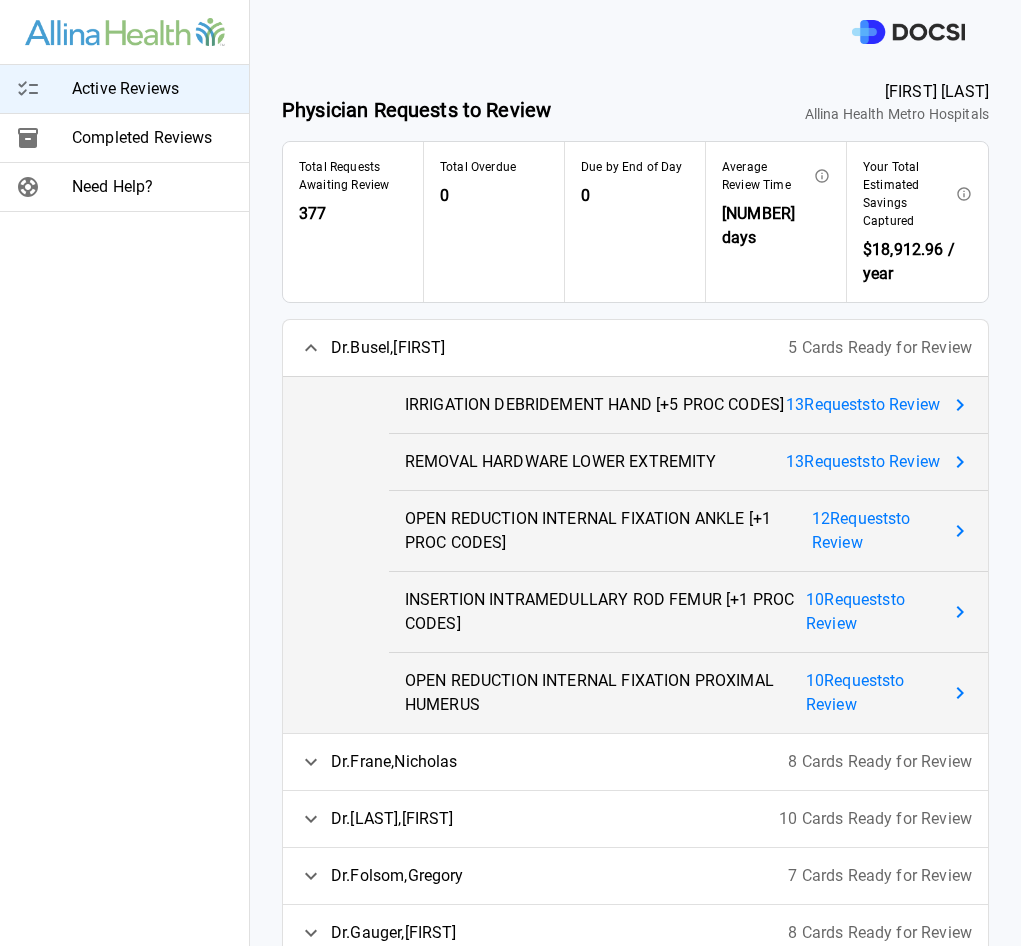 click 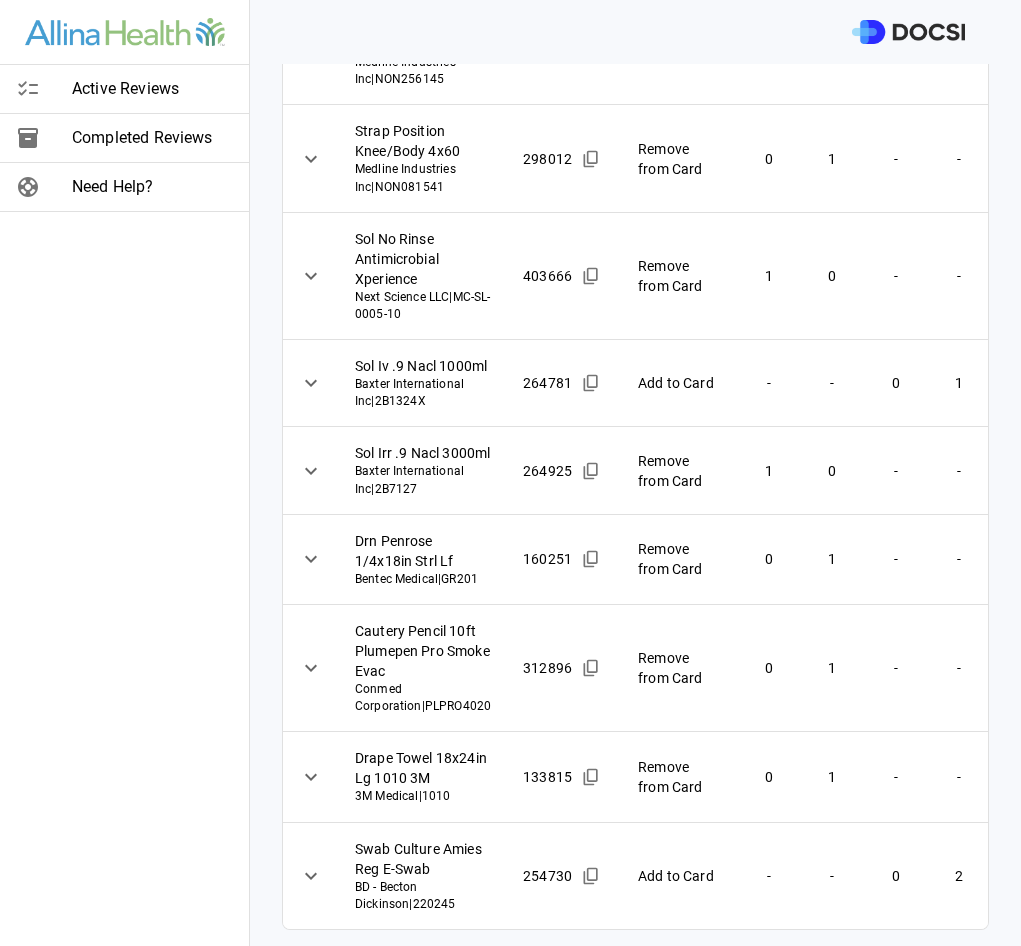 scroll, scrollTop: 1273, scrollLeft: 0, axis: vertical 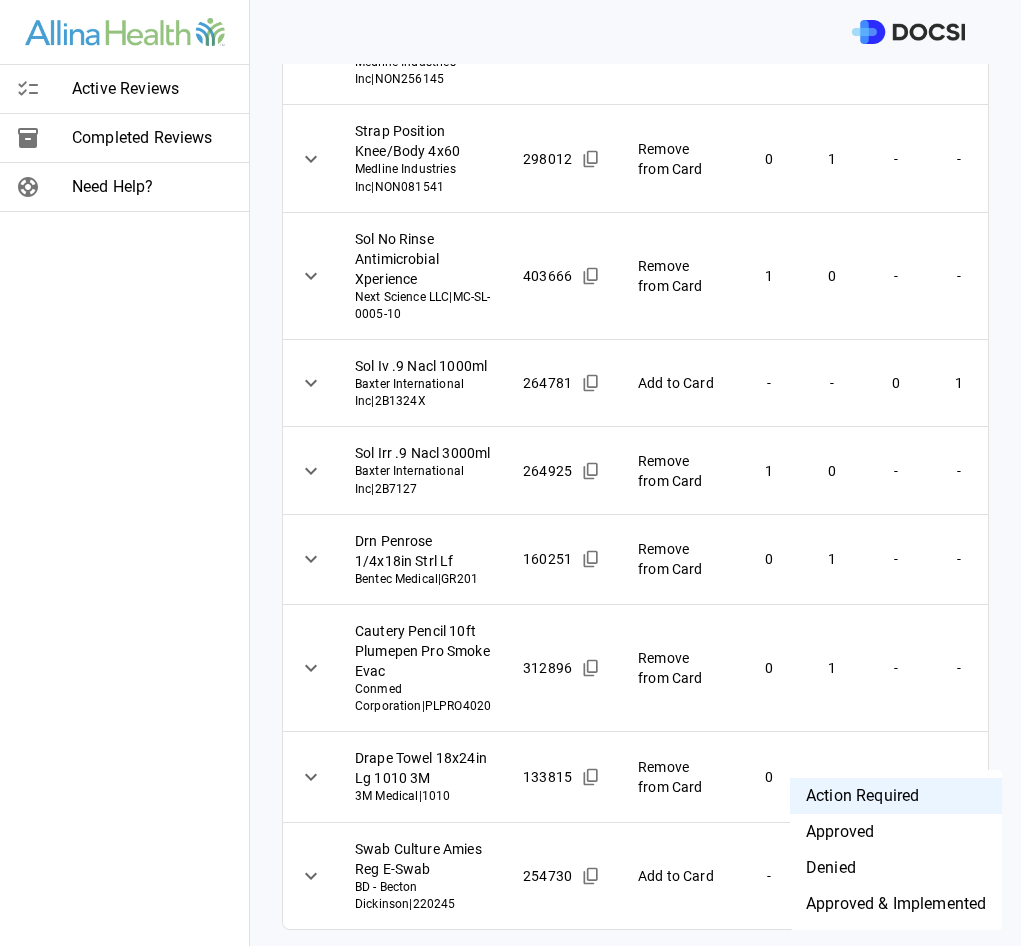 click on "Approved" at bounding box center [896, 832] 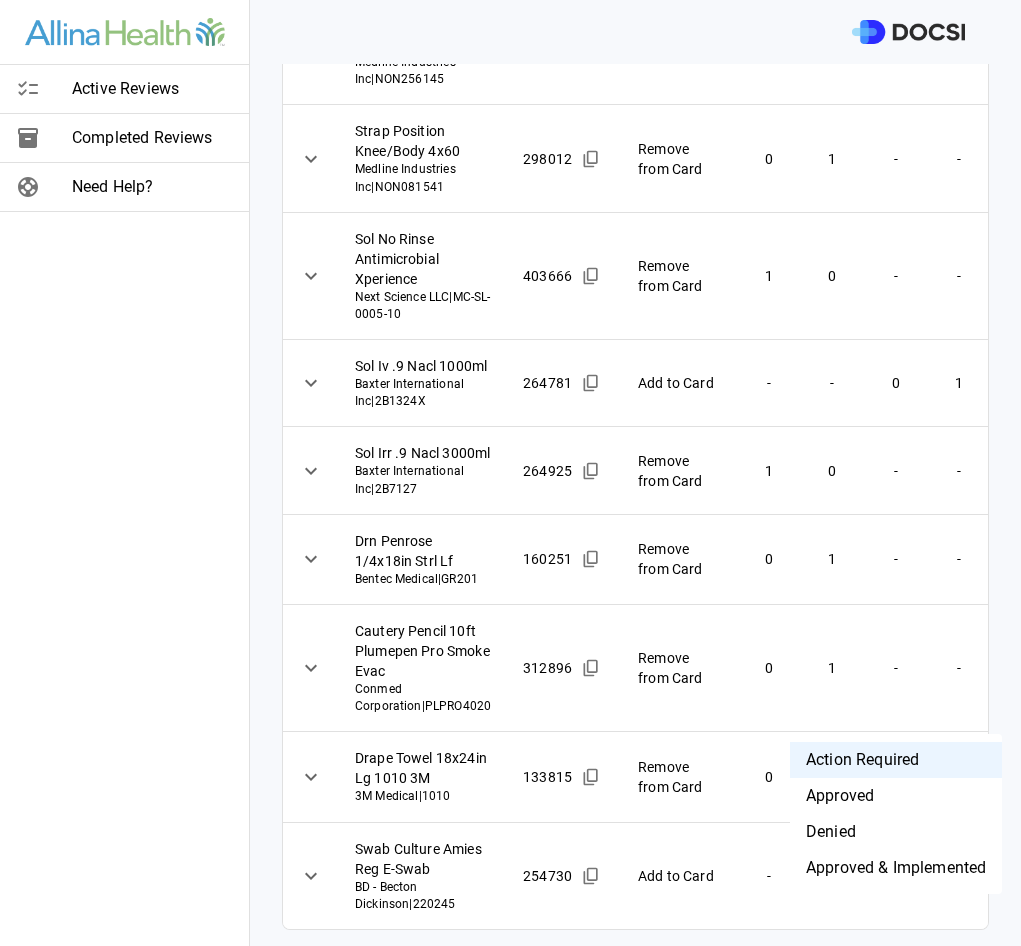 click on "Active Reviews Completed Reviews Need Help? Physician:   Dr.  [FIRST] [LAST] Card:    IRRIGATION DEBRIDEMENT HAND [+5 PROC CODES]  ( M-120785 ) Managed by:    [FIRST] [LAST] Changes to Review All Card Items Item Item ID Requested Optimization Open Hold New Open New Hold Review Status Padg Cast Cotton 4in Strl 30-321 Deroyal Deroyal Industries Inc  |  30-321 113580 Remove from Card 1 0 - - Action Required **** ​ Sut 4-0 18in Ethilon Ps-2 Blk J And J Suture  |  1667G 216983 Quantity Change 1 1 0 1 Action Required **** ​ Sut 3-0 18in Ethilon Ps-1 Blk J And J Suture  |  1663G 115275 Quantity Change 1 2 1 1 Action Required **** ​ Skin Prep 26ml Chloraprep Orn Tint BD - Becton Dickinson  |  930815 313649 Remove from Card 0 1 - - Action Required **** ​ Packing Strip 1/4inx5yd Curad Iodoform Gze Strl Medline Industries Inc  |  NON256145 305255 Remove from Card 0 1 - - Action Required **** ​ Strap Position Knee/Body 4x60 Medline Industries Inc  |  NON081541 298012 Remove from Card 0 1 - - **** 1" at bounding box center [510, 473] 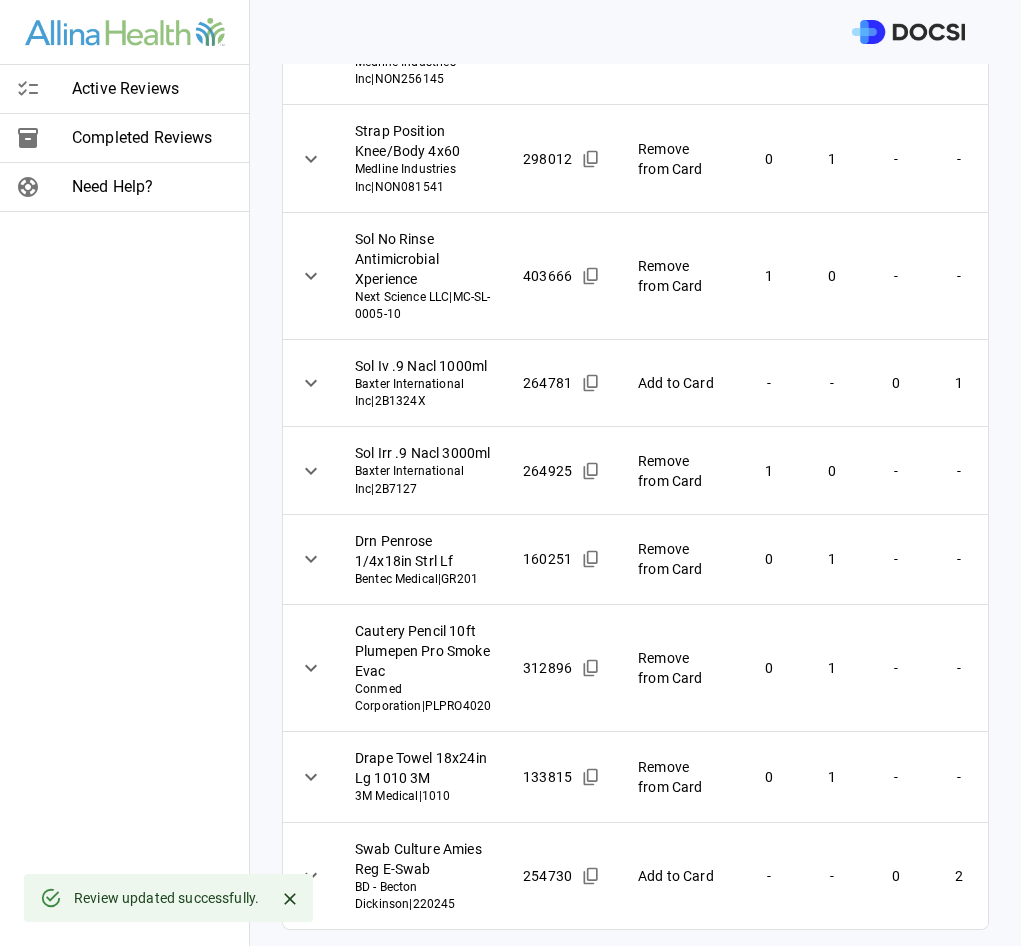 scroll, scrollTop: 1173, scrollLeft: 0, axis: vertical 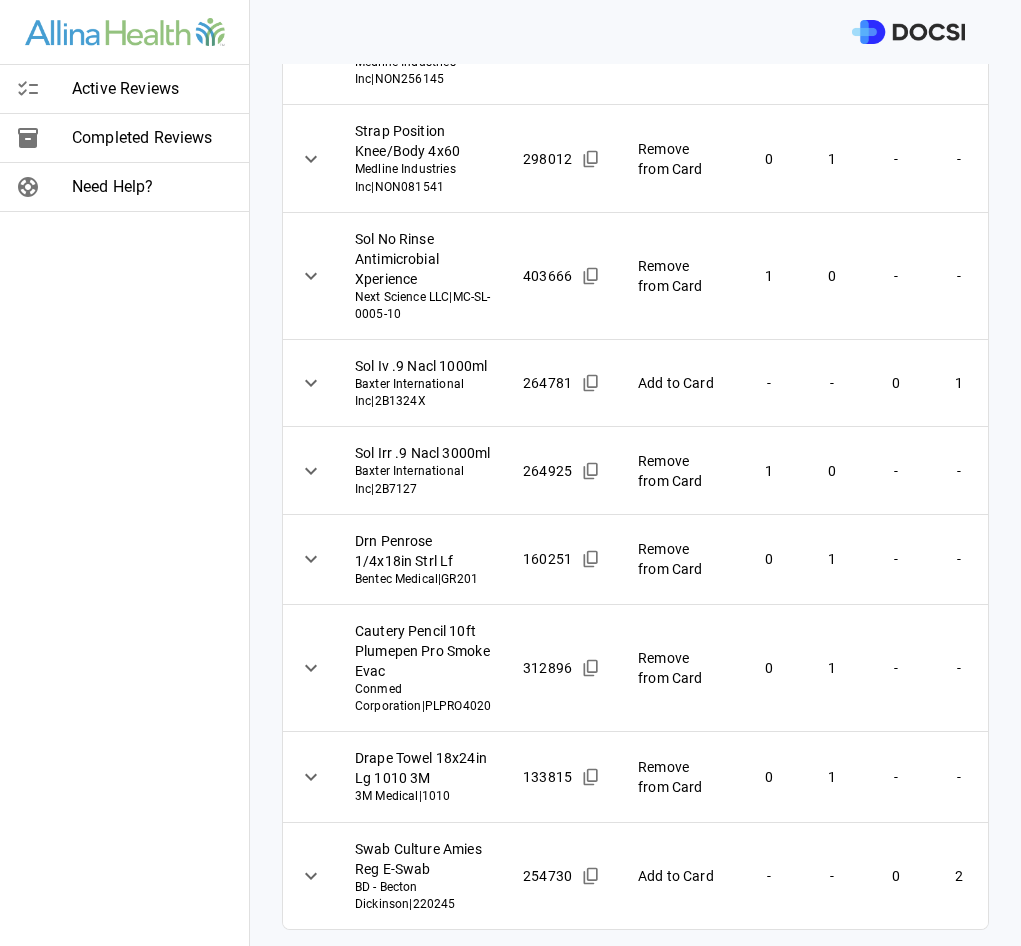 click on "Active Reviews Completed Reviews Need Help? Physician:   Dr.  [FIRST] [LAST] Card:    IRRIGATION DEBRIDEMENT HAND [+5 PROC CODES]  ( M-120785 ) Managed by:    [FIRST] [LAST] Changes to Review All Card Items Item Item ID Requested Optimization Open Hold New Open New Hold Review Status Padg Cast Cotton 4in Strl 30-321 Deroyal Deroyal Industries Inc  |  30-321 113580 Remove from Card 1 0 - - Action Required **** ​ Sut 4-0 18in Ethilon Ps-2 Blk J And J Suture  |  1667G 216983 Quantity Change 1 1 0 1 Action Required **** ​ Sut 3-0 18in Ethilon Ps-1 Blk J And J Suture  |  1663G 115275 Quantity Change 1 2 1 1 Action Required **** ​ Skin Prep 26ml Chloraprep Orn Tint BD - Becton Dickinson  |  930815 313649 Remove from Card 0 1 - - Action Required **** ​ Packing Strip 1/4inx5yd Curad Iodoform Gze Strl Medline Industries Inc  |  NON256145 305255 Remove from Card 0 1 - - Action Required **** ​ Strap Position Knee/Body 4x60 Medline Industries Inc  |  NON081541 298012 Remove from Card 0 1 - - **** 1" at bounding box center [510, 473] 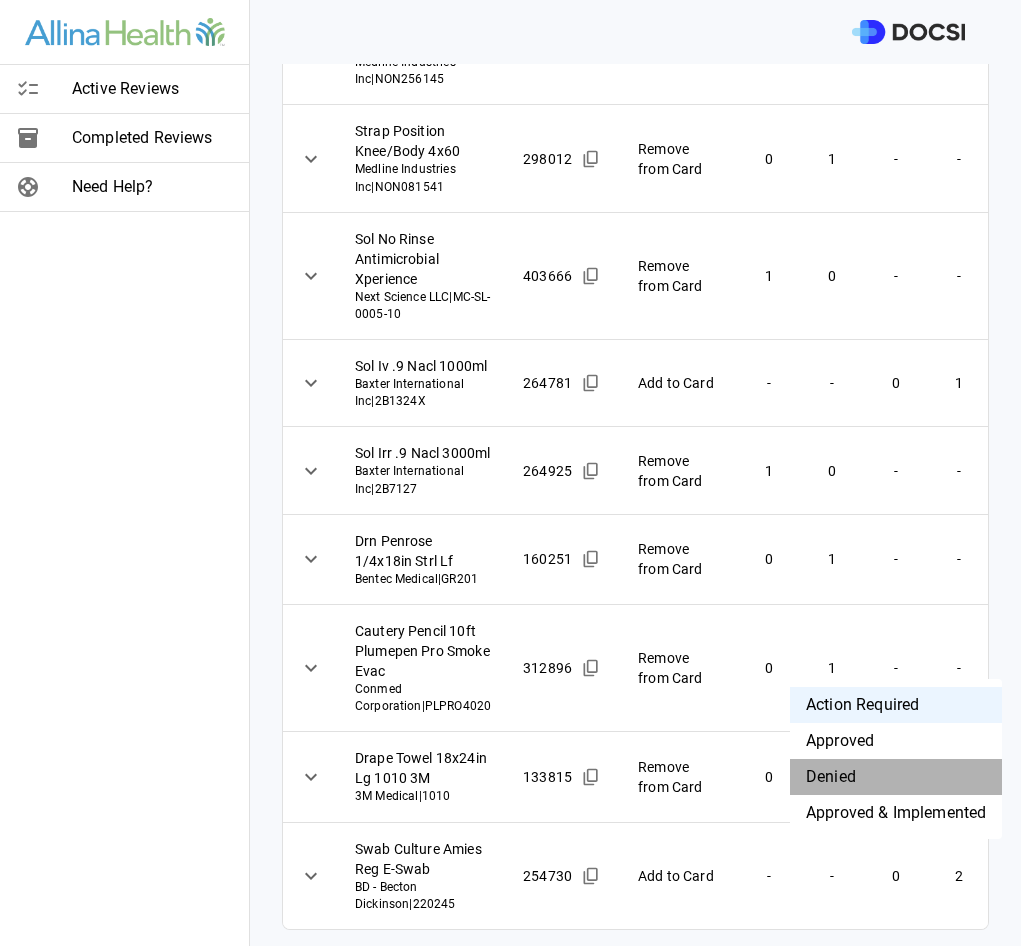 click on "Denied" at bounding box center [896, 777] 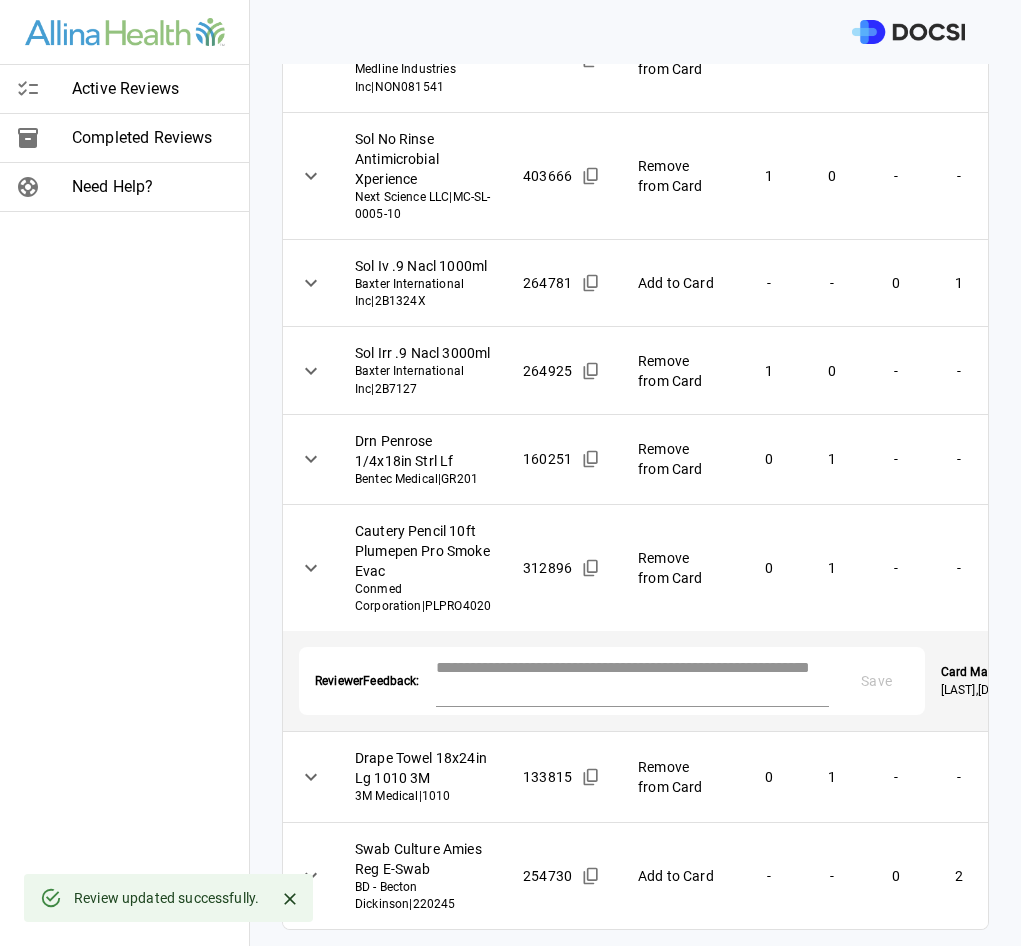 click at bounding box center [632, 679] 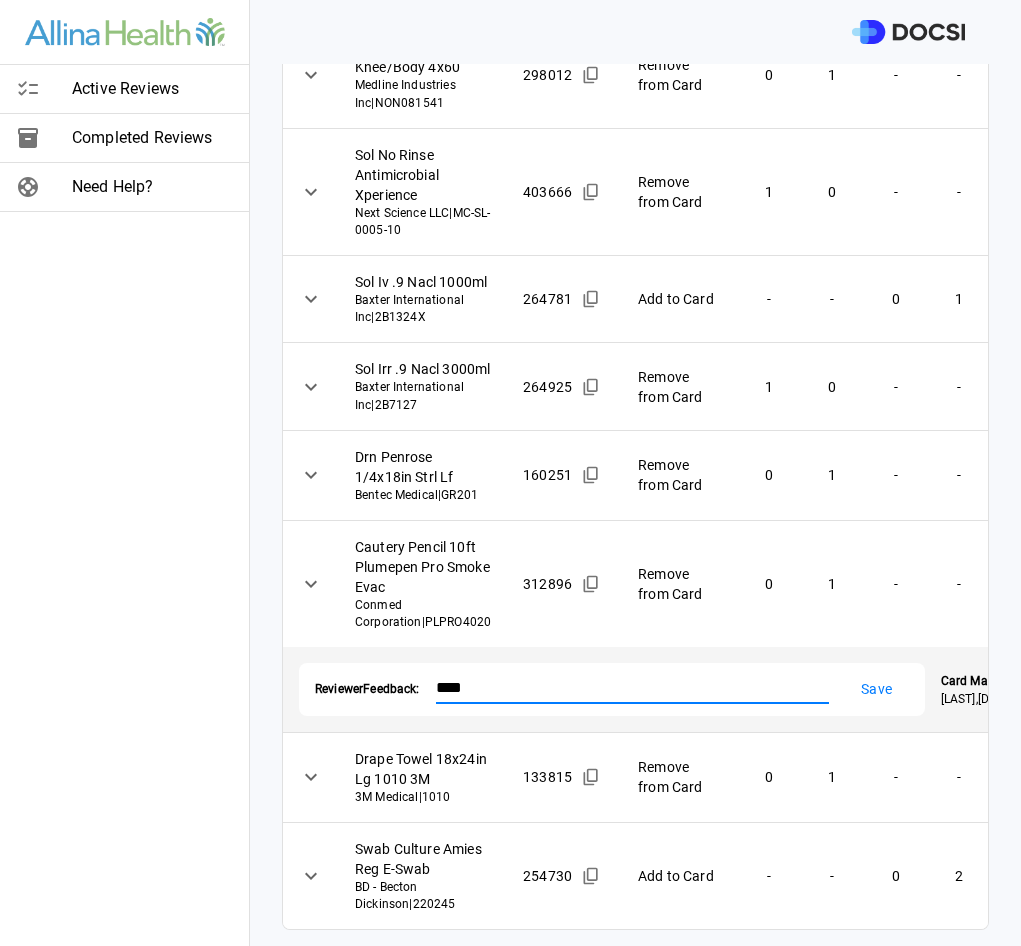type on "****" 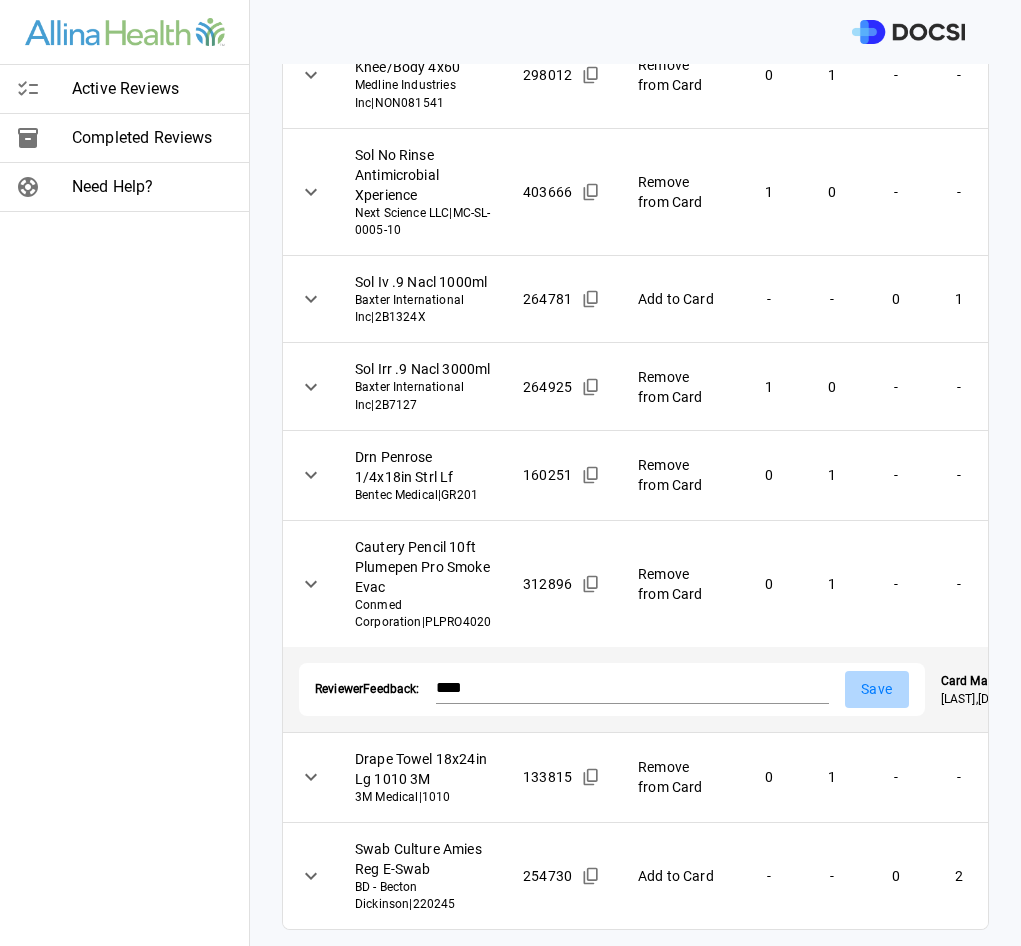 click on "Save" at bounding box center (877, 689) 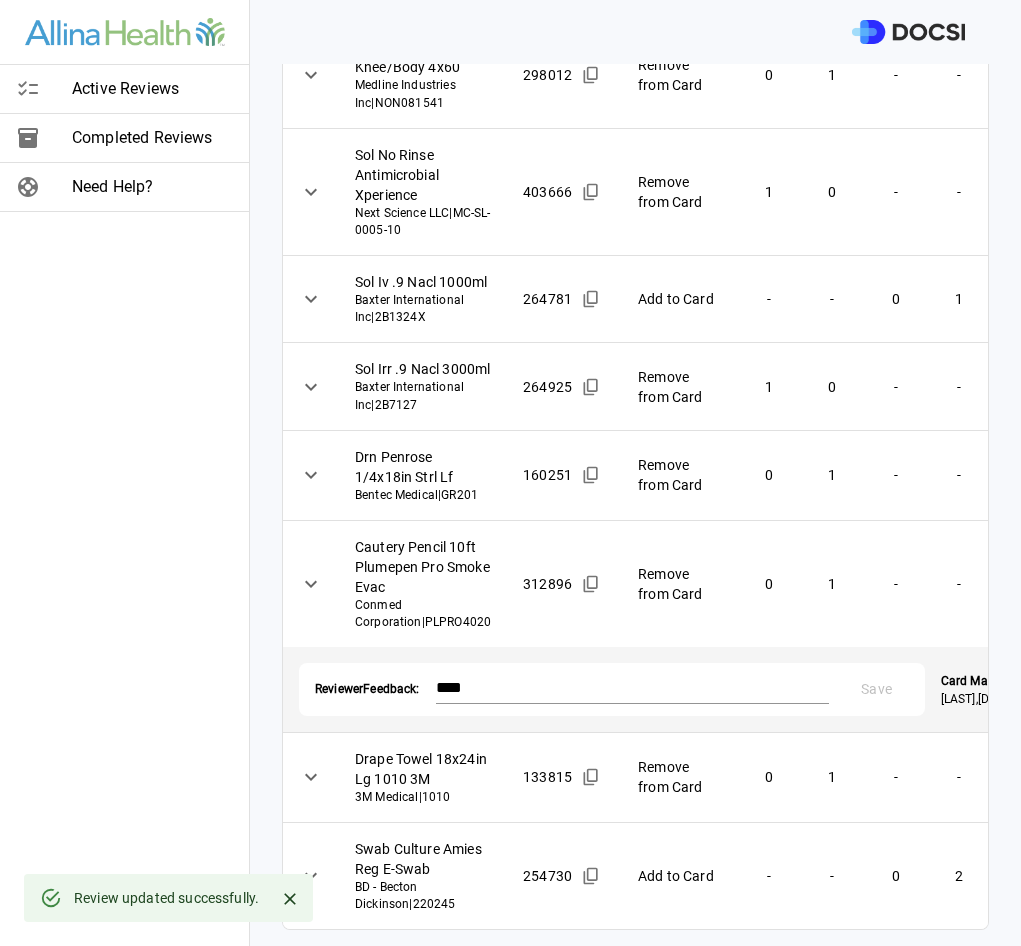 scroll, scrollTop: 1073, scrollLeft: 0, axis: vertical 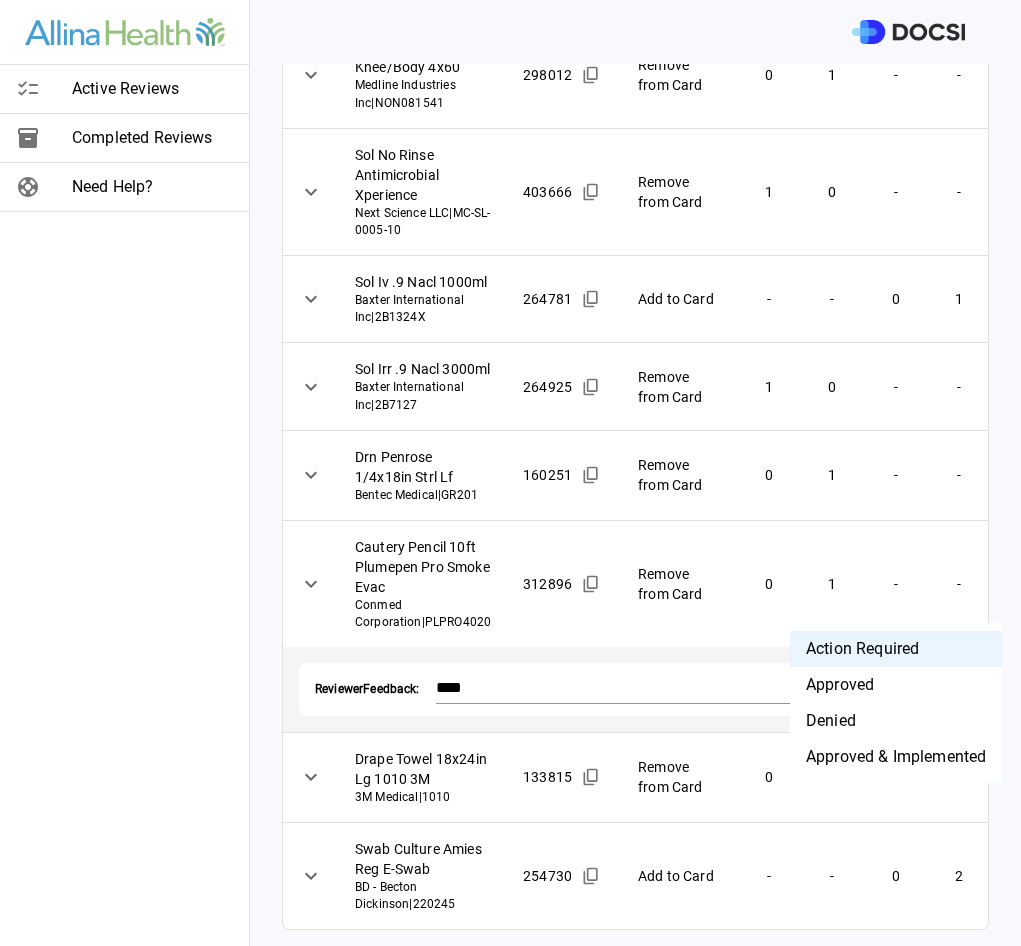 click on "Active Reviews Completed Reviews Need Help? Physician:   Dr.  [FIRST] [LAST] Card:    IRRIGATION DEBRIDEMENT HAND [+5 PROC CODES]  ( M-120785 ) Managed by:    [FIRST] [LAST] Changes to Review All Card Items Item Item ID Requested Optimization Open Hold New Open New Hold Review Status Padg Cast Cotton 4in Strl 30-321 Deroyal Deroyal Industries Inc  |  30-321 113580 Remove from Card 1 0 - - Action Required **** ​ Sut 4-0 18in Ethilon Ps-2 Blk J And J Suture  |  1667G 216983 Quantity Change 1 1 0 1 Action Required **** ​ Sut 3-0 18in Ethilon Ps-1 Blk J And J Suture  |  1663G 115275 Quantity Change 1 2 1 1 Action Required **** ​ Skin Prep 26ml Chloraprep Orn Tint BD - Becton Dickinson  |  930815 313649 Remove from Card 0 1 - - Action Required **** ​ Packing Strip 1/4inx5yd Curad Iodoform Gze Strl Medline Industries Inc  |  NON256145 305255 Remove from Card 0 1 - - Action Required **** ​ Strap Position Knee/Body 4x60 Medline Industries Inc  |  NON081541 298012 Remove from Card 0 1 - - **** 1" at bounding box center (510, 473) 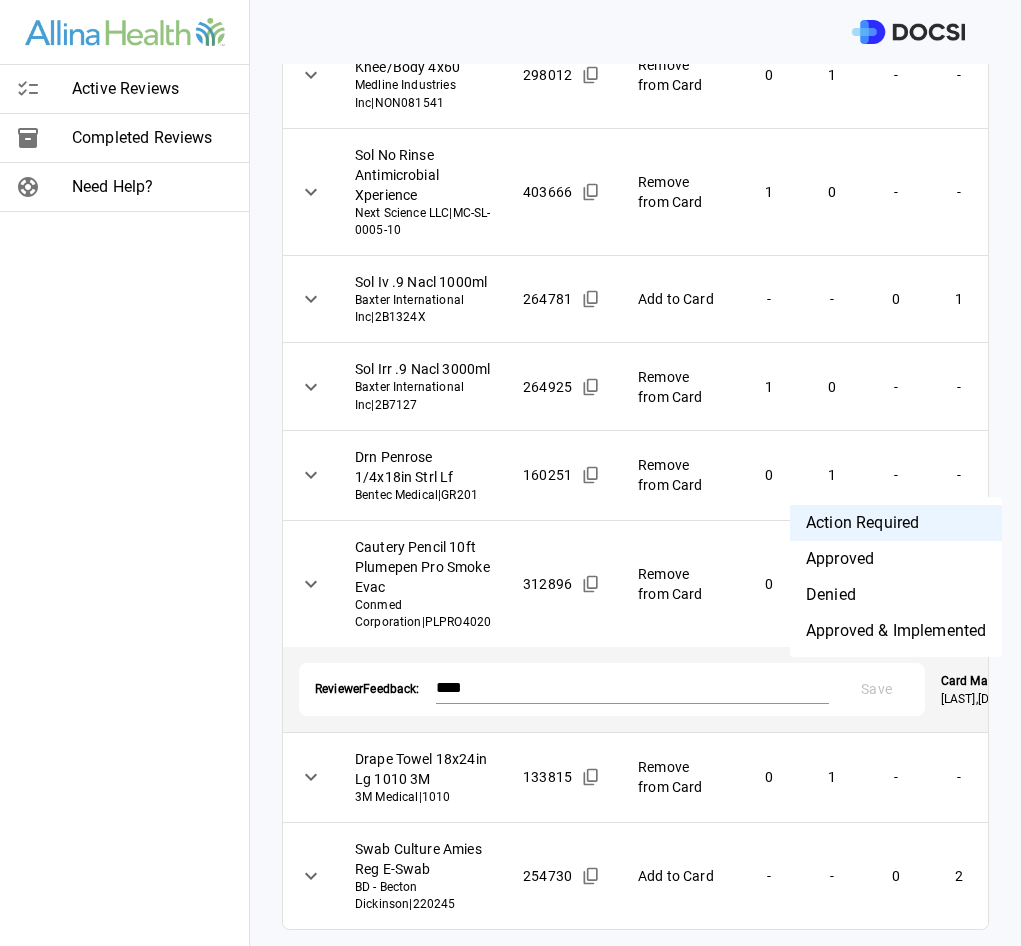 click on "Active Reviews Completed Reviews Need Help? Physician:   Dr.  [FIRST] [LAST] Card:    IRRIGATION DEBRIDEMENT HAND [+5 PROC CODES]  ( M-120785 ) Managed by:    [FIRST] [LAST] Changes to Review All Card Items Item Item ID Requested Optimization Open Hold New Open New Hold Review Status Padg Cast Cotton 4in Strl 30-321 Deroyal Deroyal Industries Inc  |  30-321 113580 Remove from Card 1 0 - - Action Required **** ​ Sut 4-0 18in Ethilon Ps-2 Blk J And J Suture  |  1667G 216983 Quantity Change 1 1 0 1 Action Required **** ​ Sut 3-0 18in Ethilon Ps-1 Blk J And J Suture  |  1663G 115275 Quantity Change 1 2 1 1 Action Required **** ​ Skin Prep 26ml Chloraprep Orn Tint BD - Becton Dickinson  |  930815 313649 Remove from Card 0 1 - - Action Required **** ​ Packing Strip 1/4inx5yd Curad Iodoform Gze Strl Medline Industries Inc  |  NON256145 305255 Remove from Card 0 1 - - Action Required **** ​ Strap Position Knee/Body 4x60 Medline Industries Inc  |  NON081541 298012 Remove from Card 0 1 - - **** 1" at bounding box center (510, 473) 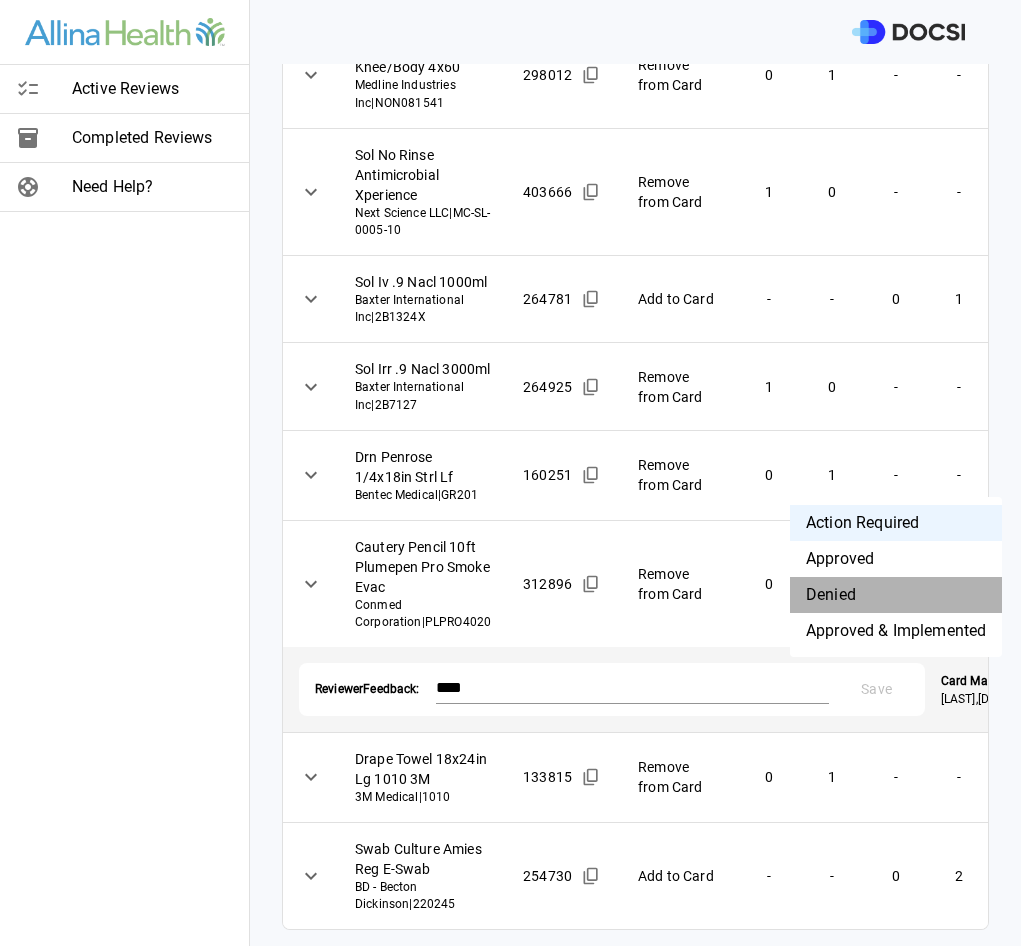 click on "Denied" at bounding box center [896, 595] 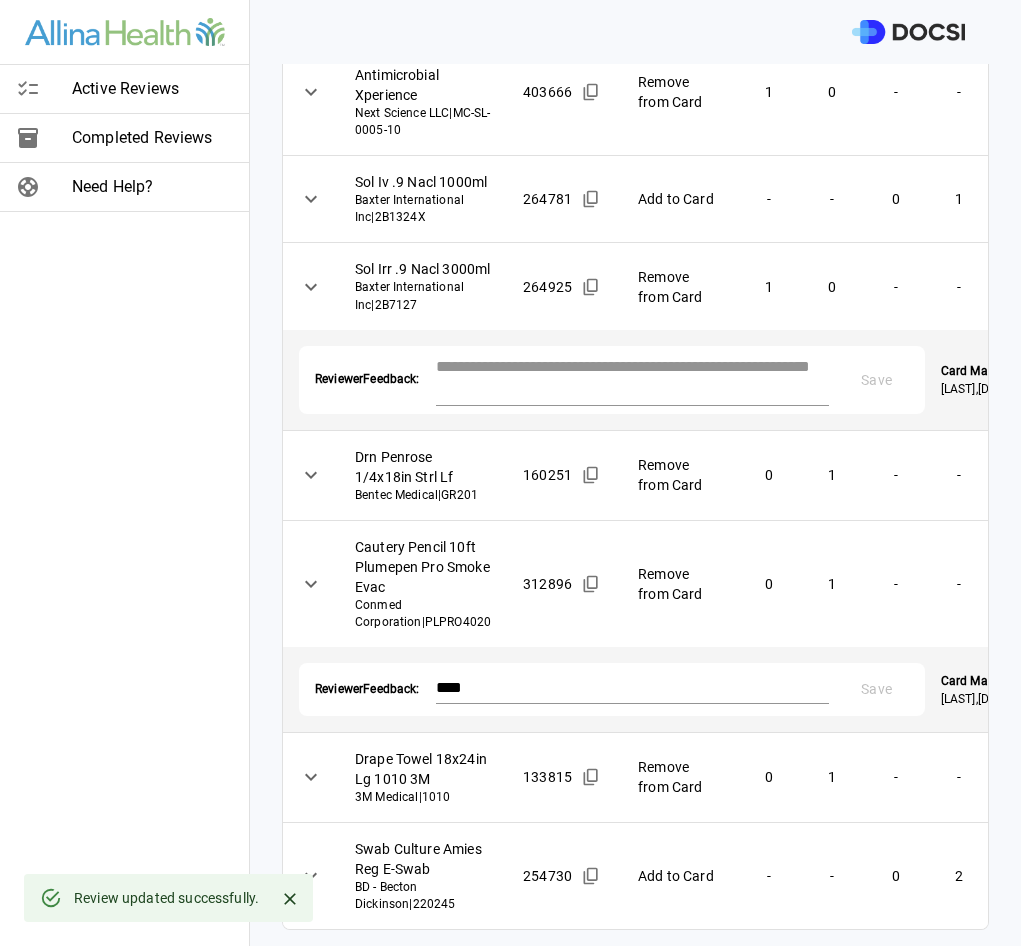 click at bounding box center (632, 378) 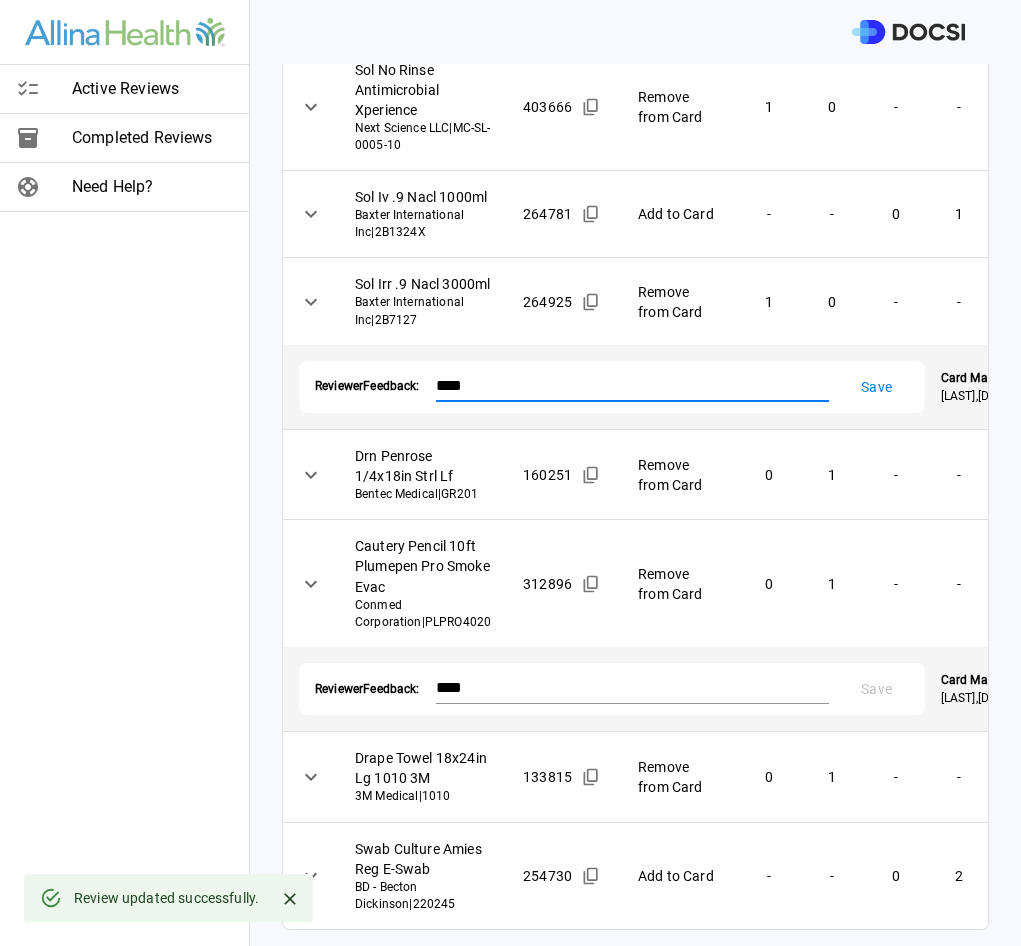 type on "****" 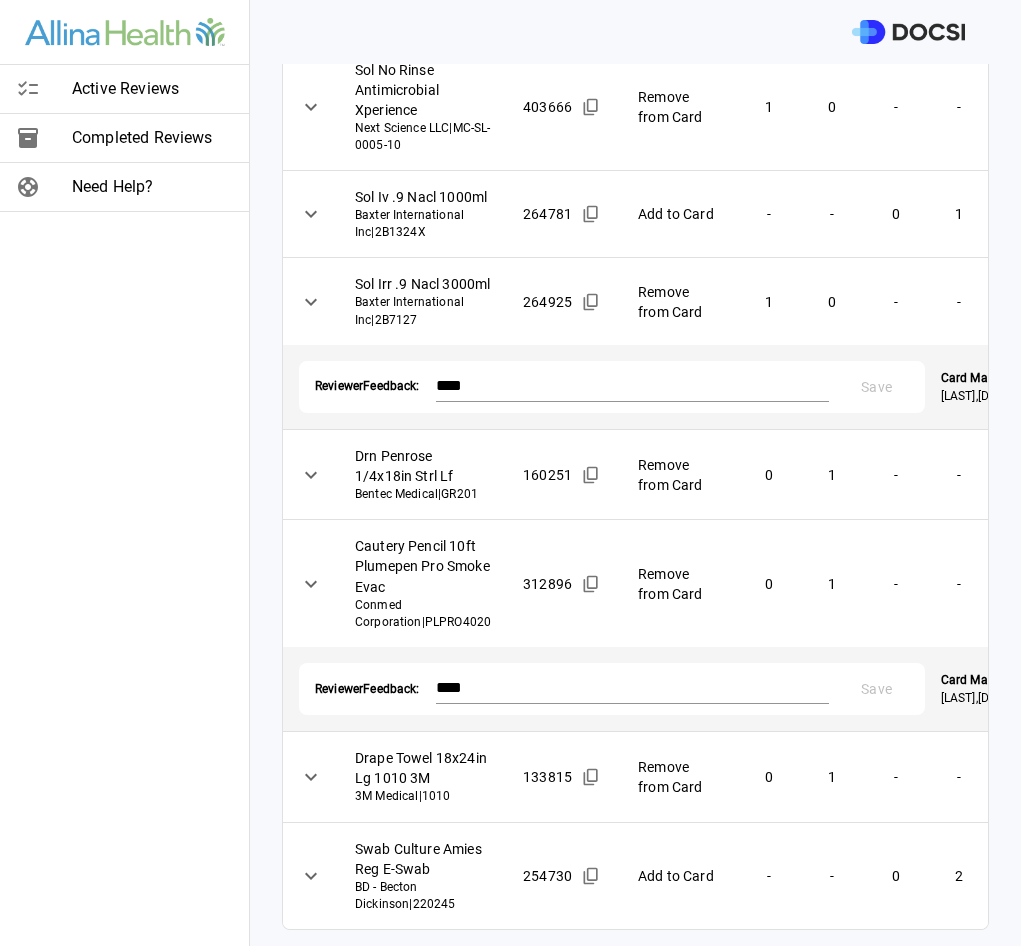 click on "Active Reviews Completed Reviews Need Help? Physician:   Dr.  [FIRST] [LAST] Card:    IRRIGATION DEBRIDEMENT HAND [+5 PROC CODES]  ( M-120785 ) Managed by:    [FIRST] [LAST] Changes to Review All Card Items Item Item ID Requested Optimization Open Hold New Open New Hold Review Status Padg Cast Cotton 4in Strl 30-321 Deroyal Deroyal Industries Inc  |  30-321 113580 Remove from Card 1 0 - - Action Required **** ​ Sut 4-0 18in Ethilon Ps-2 Blk J And J Suture  |  1667G 216983 Quantity Change 1 1 0 1 Action Required **** ​ Sut 3-0 18in Ethilon Ps-1 Blk J And J Suture  |  1663G 115275 Quantity Change 1 2 1 1 Action Required **** ​ Skin Prep 26ml Chloraprep Orn Tint BD - Becton Dickinson  |  930815 313649 Remove from Card 0 1 - - Action Required **** ​ Packing Strip 1/4inx5yd Curad Iodoform Gze Strl Medline Industries Inc  |  NON256145 305255 Remove from Card 0 1 - - Action Required **** ​ Strap Position Knee/Body 4x60 Medline Industries Inc  |  NON081541 298012 Remove from Card 0 1 - - **** 1" at bounding box center [510, 473] 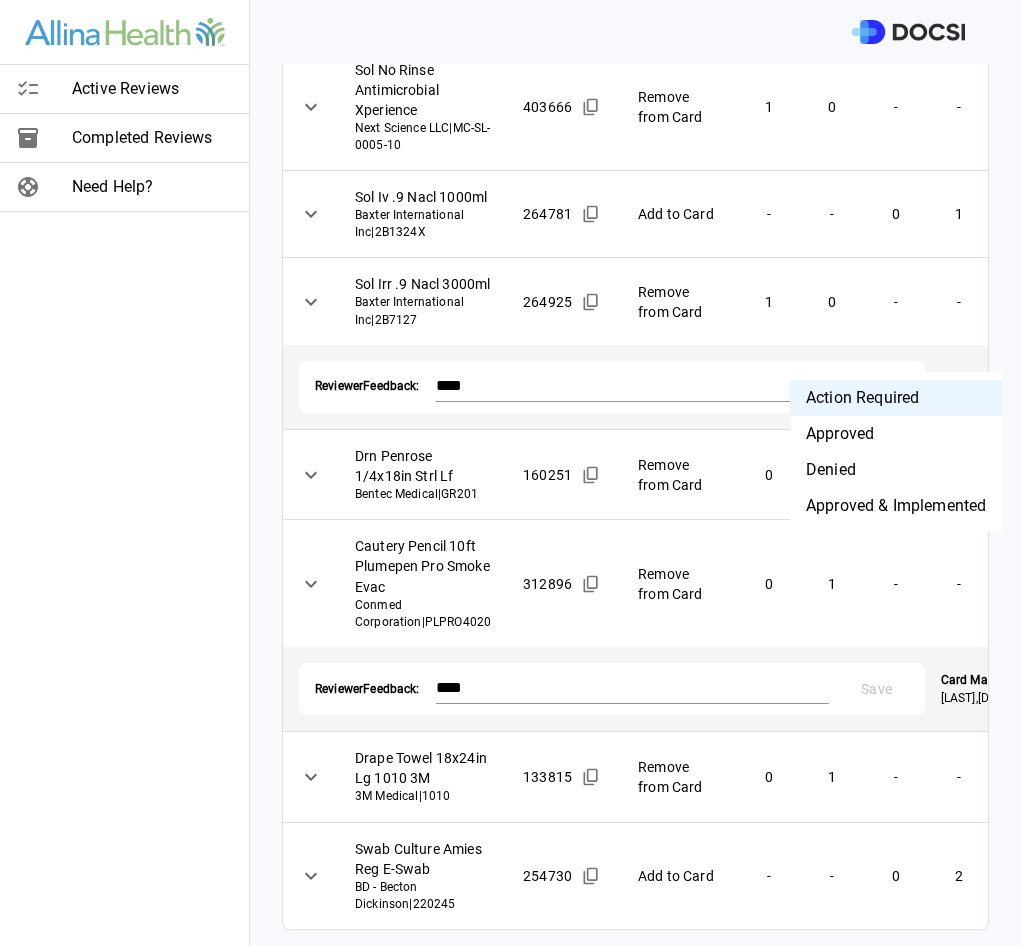 click on "Denied" at bounding box center (896, 470) 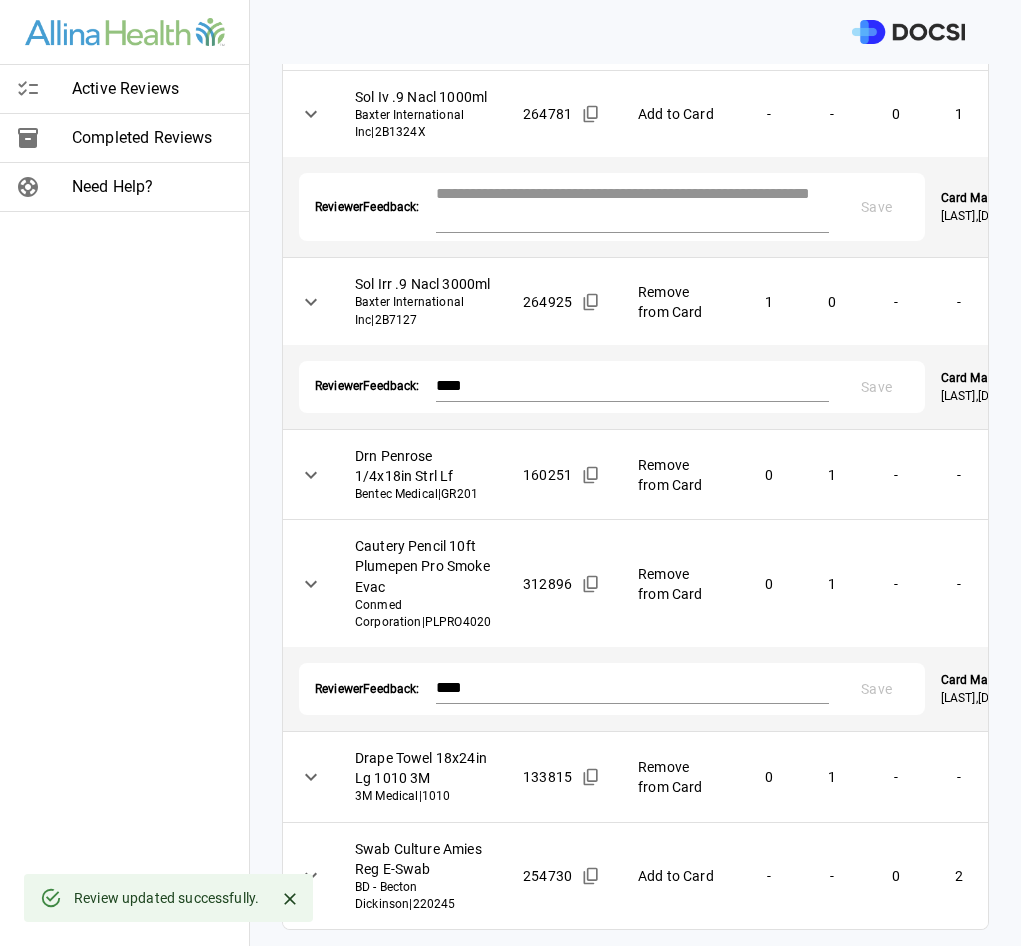 click at bounding box center [632, 205] 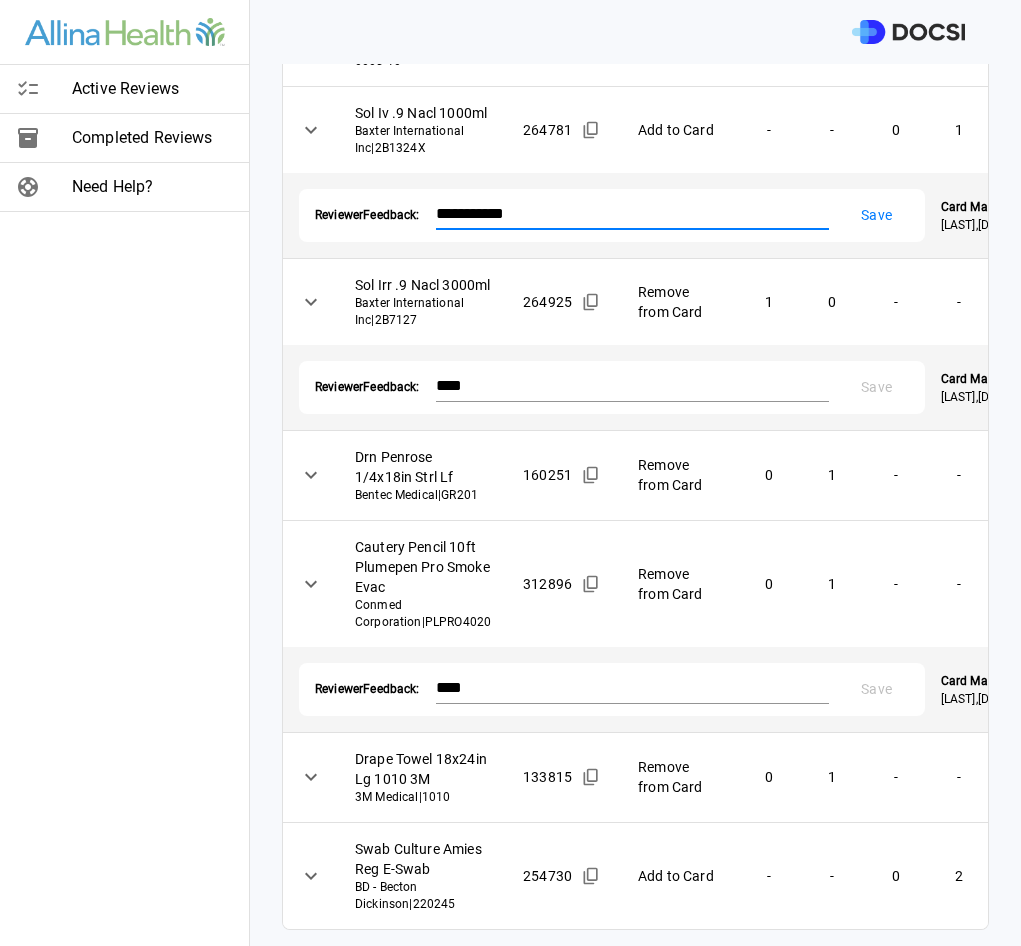 type on "**********" 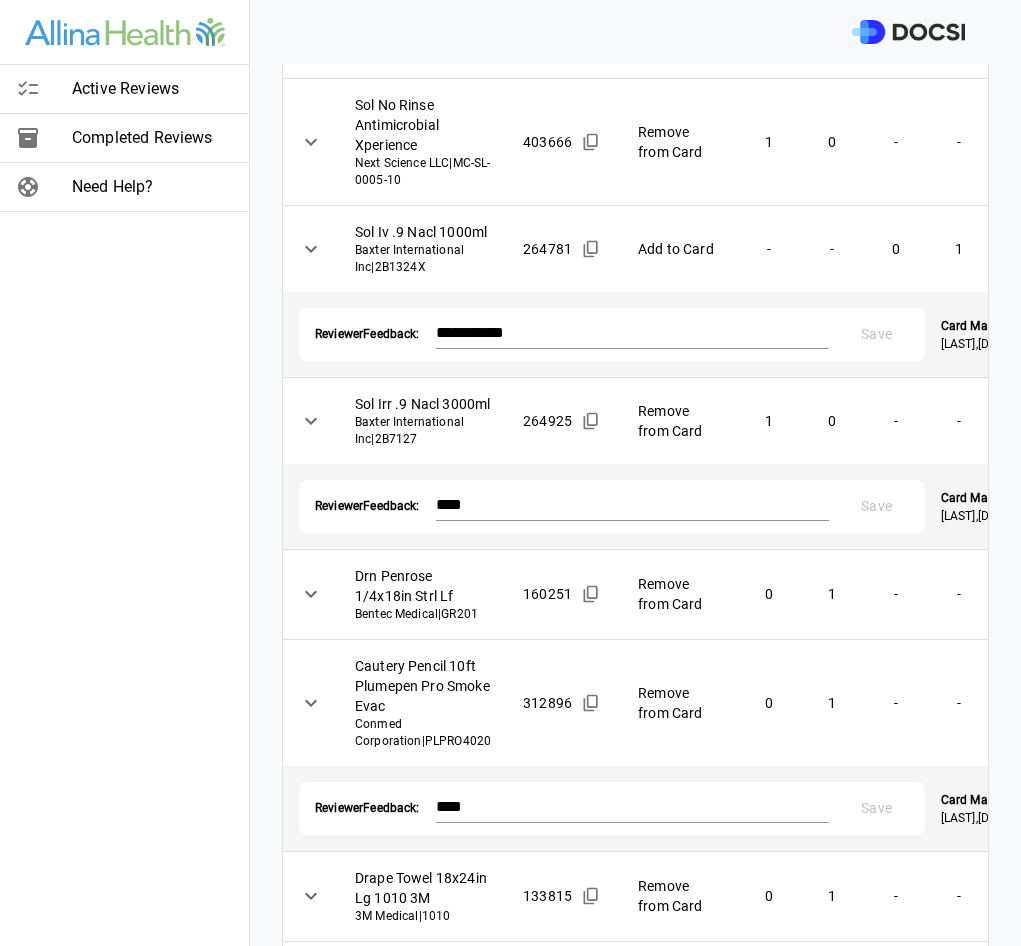 scroll, scrollTop: 823, scrollLeft: 0, axis: vertical 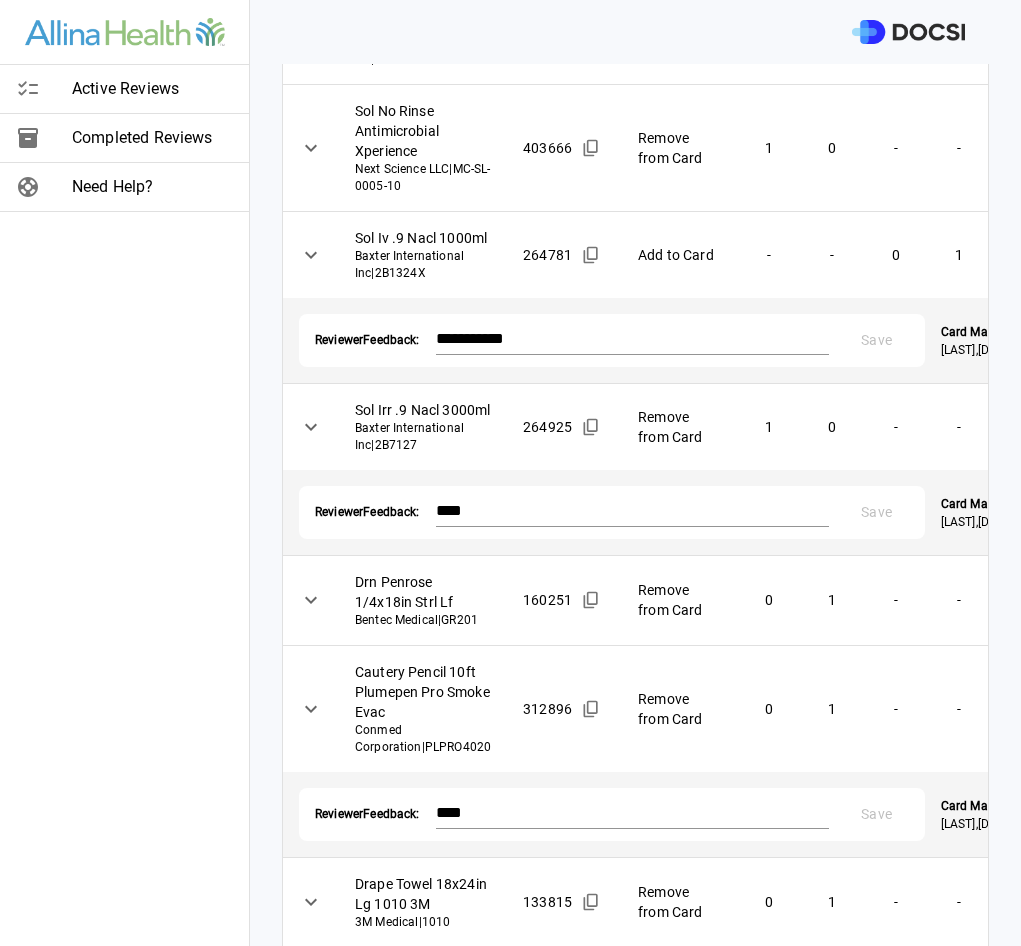 click on "Active Reviews Completed Reviews Need Help? Physician:   Dr.  [FIRST] [LAST] Card:    IRRIGATION DEBRIDEMENT HAND [+5 PROC CODES]  ( M-120785 ) Managed by:    [FIRST] [LAST] Changes to Review All Card Items Item Item ID Requested Optimization Open Hold New Open New Hold Review Status Padg Cast Cotton 4in Strl 30-321 Deroyal Deroyal Industries Inc  |  30-321 113580 Remove from Card 1 0 - - Action Required **** ​ Sut 4-0 18in Ethilon Ps-2 Blk J And J Suture  |  1667G 216983 Quantity Change 1 1 0 1 Action Required **** ​ Sut 3-0 18in Ethilon Ps-1 Blk J And J Suture  |  1663G 115275 Quantity Change 1 2 1 1 Action Required **** ​ Skin Prep 26ml Chloraprep Orn Tint BD - Becton Dickinson  |  930815 313649 Remove from Card 0 1 - - Action Required **** ​ Packing Strip 1/4inx5yd Curad Iodoform Gze Strl Medline Industries Inc  |  NON256145 305255 Remove from Card 0 1 - - Action Required **** ​ Strap Position Knee/Body 4x60 Medline Industries Inc  |  NON081541 298012 Remove from Card 0 1 - - **** 1" at bounding box center [510, 473] 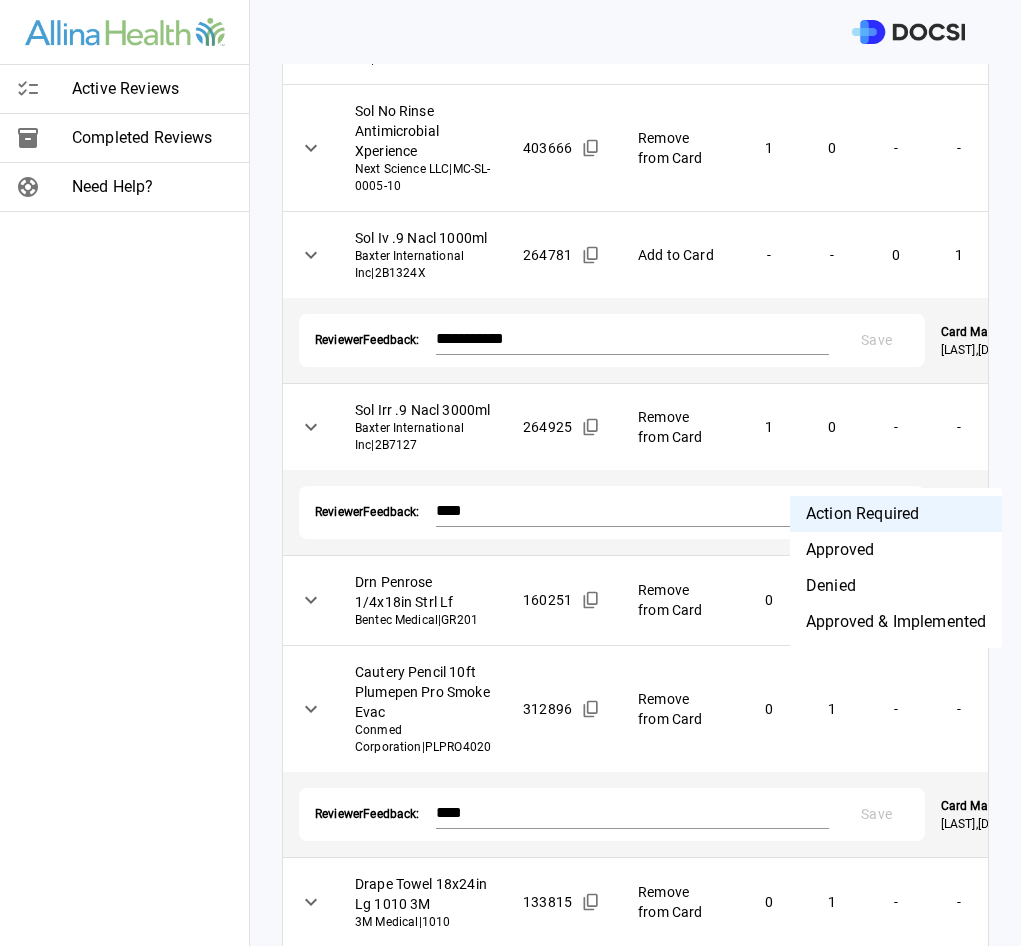 click on "Approved" at bounding box center (896, 550) 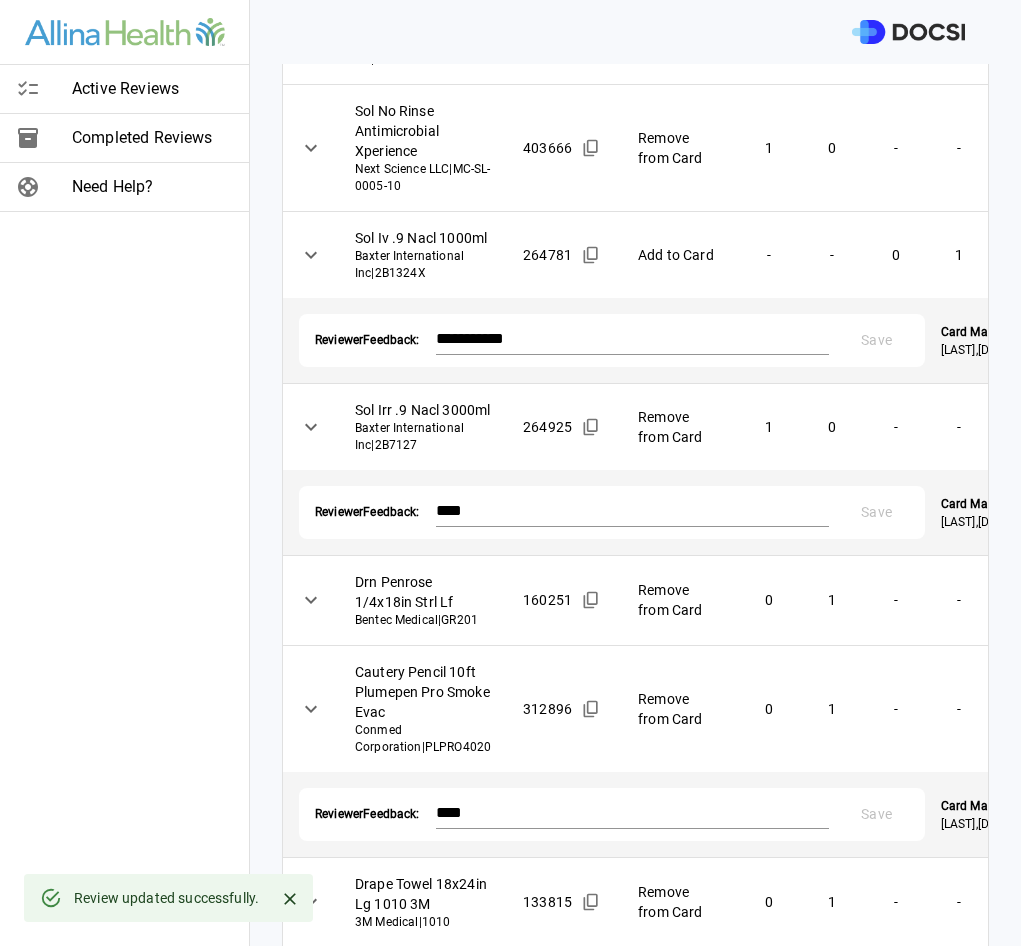 click on "Active Reviews Completed Reviews Need Help? Physician:   Dr.  [FIRST] [LAST] Card:    IRRIGATION DEBRIDEMENT HAND [+5 PROC CODES]  ( M-120785 ) Managed by:    [FIRST] [LAST] Changes to Review All Card Items Item Item ID Requested Optimization Open Hold New Open New Hold Review Status Padg Cast Cotton 4in Strl 30-321 Deroyal Deroyal Industries Inc  |  30-321 113580 Remove from Card 1 0 - - Action Required **** ​ Sut 4-0 18in Ethilon Ps-2 Blk J And J Suture  |  1667G 216983 Quantity Change 1 1 0 1 Action Required **** ​ Sut 3-0 18in Ethilon Ps-1 Blk J And J Suture  |  1663G 115275 Quantity Change 1 2 1 1 Action Required **** ​ Skin Prep 26ml Chloraprep Orn Tint BD - Becton Dickinson  |  930815 313649 Remove from Card 0 1 - - Action Required **** ​ Packing Strip 1/4inx5yd Curad Iodoform Gze Strl Medline Industries Inc  |  NON256145 305255 Remove from Card 0 1 - - Action Required **** ​ Strap Position Knee/Body 4x60 Medline Industries Inc  |  NON081541 298012 Remove from Card 0 1 - - **** 1" at bounding box center [510, 473] 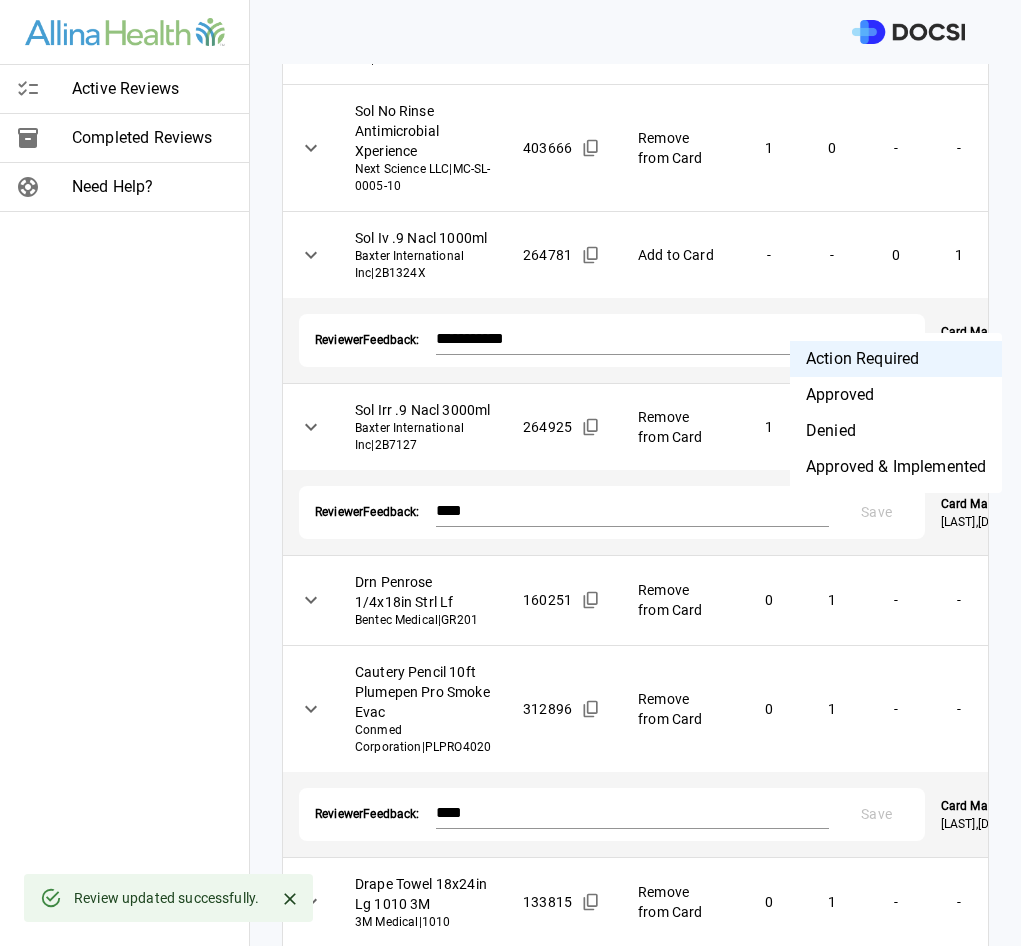 click on "Denied" at bounding box center (896, 431) 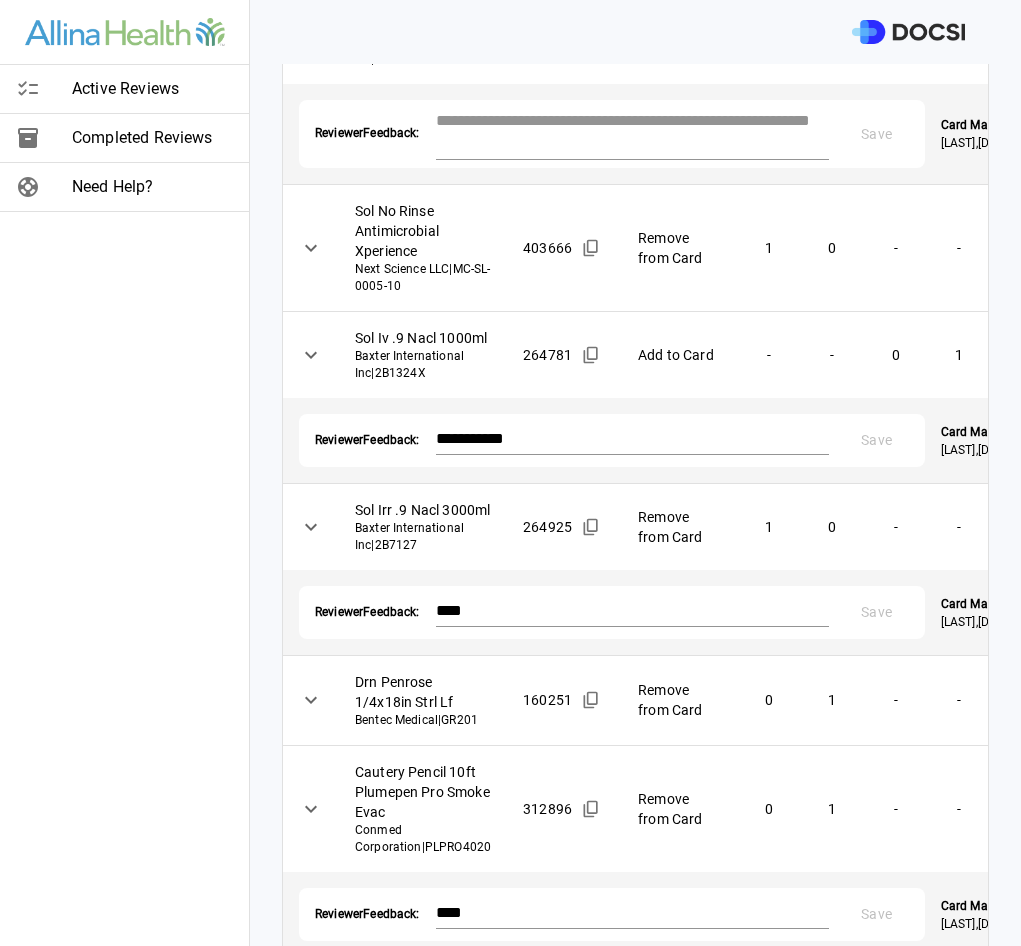 click at bounding box center (632, 132) 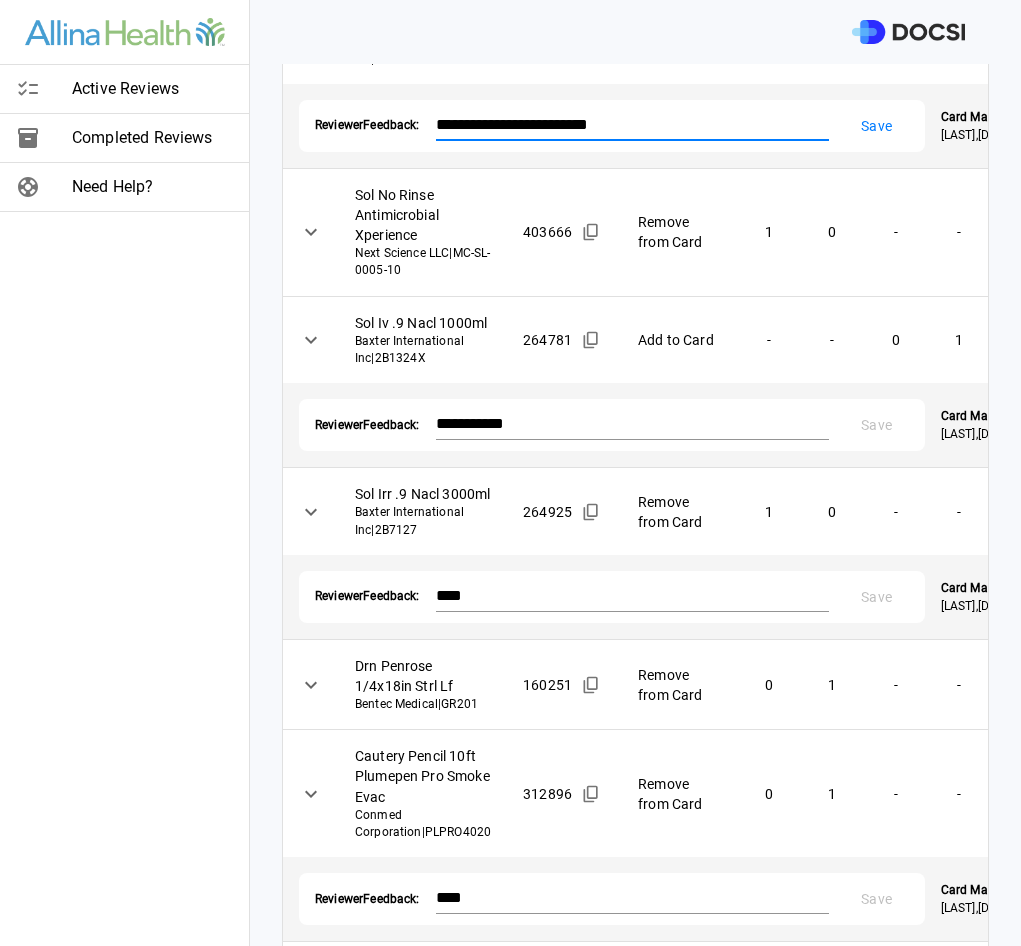 type on "**********" 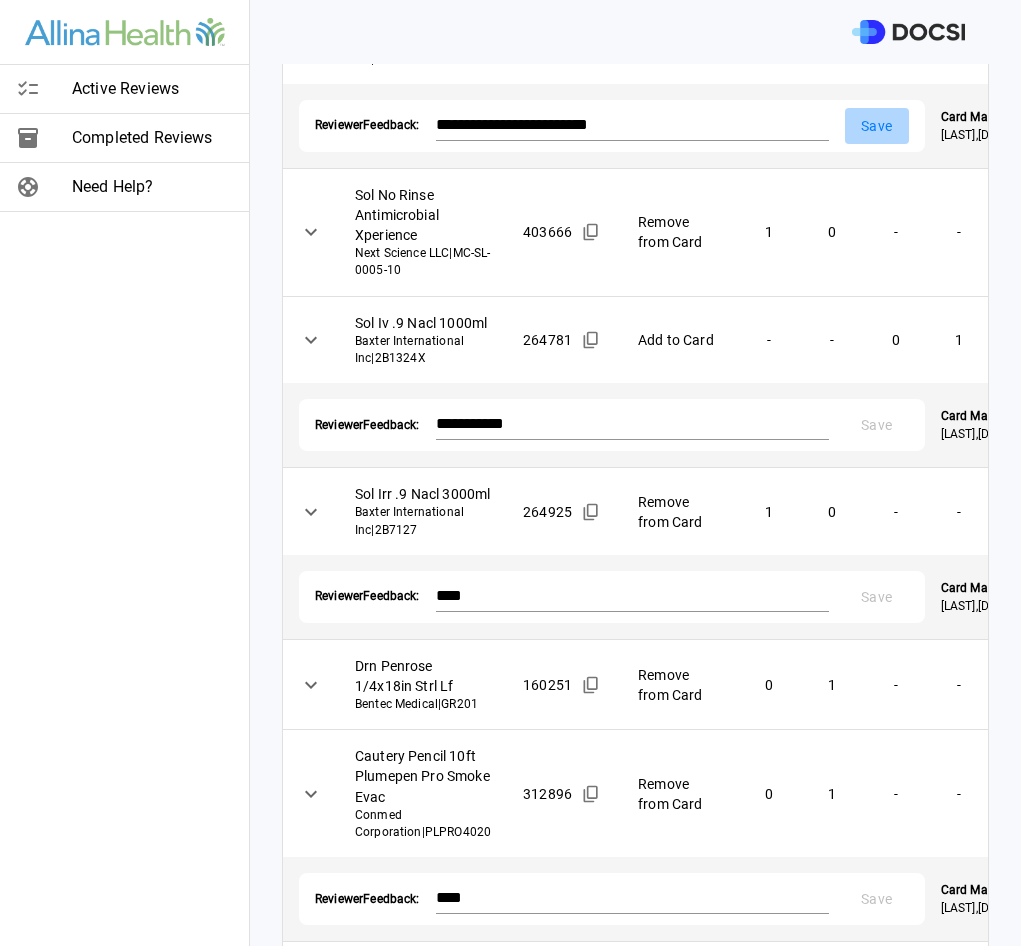 click on "Save" at bounding box center [877, 126] 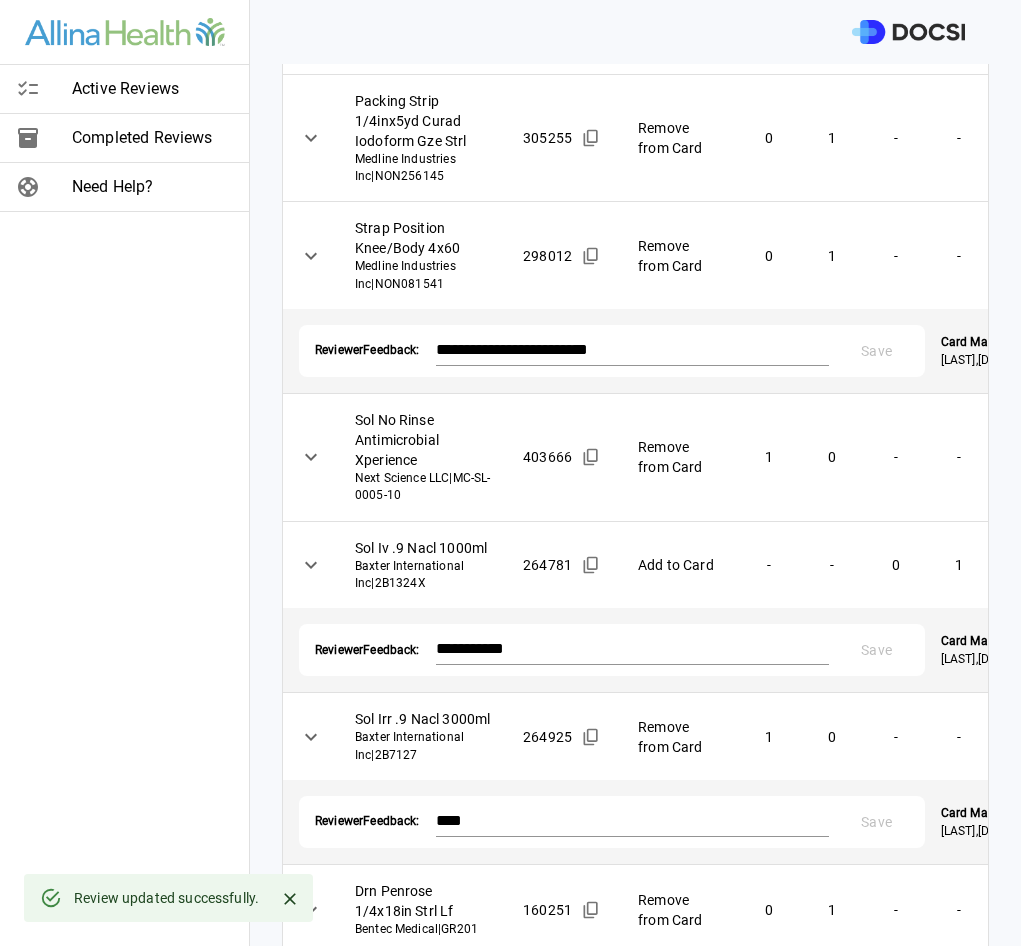 scroll, scrollTop: 573, scrollLeft: 0, axis: vertical 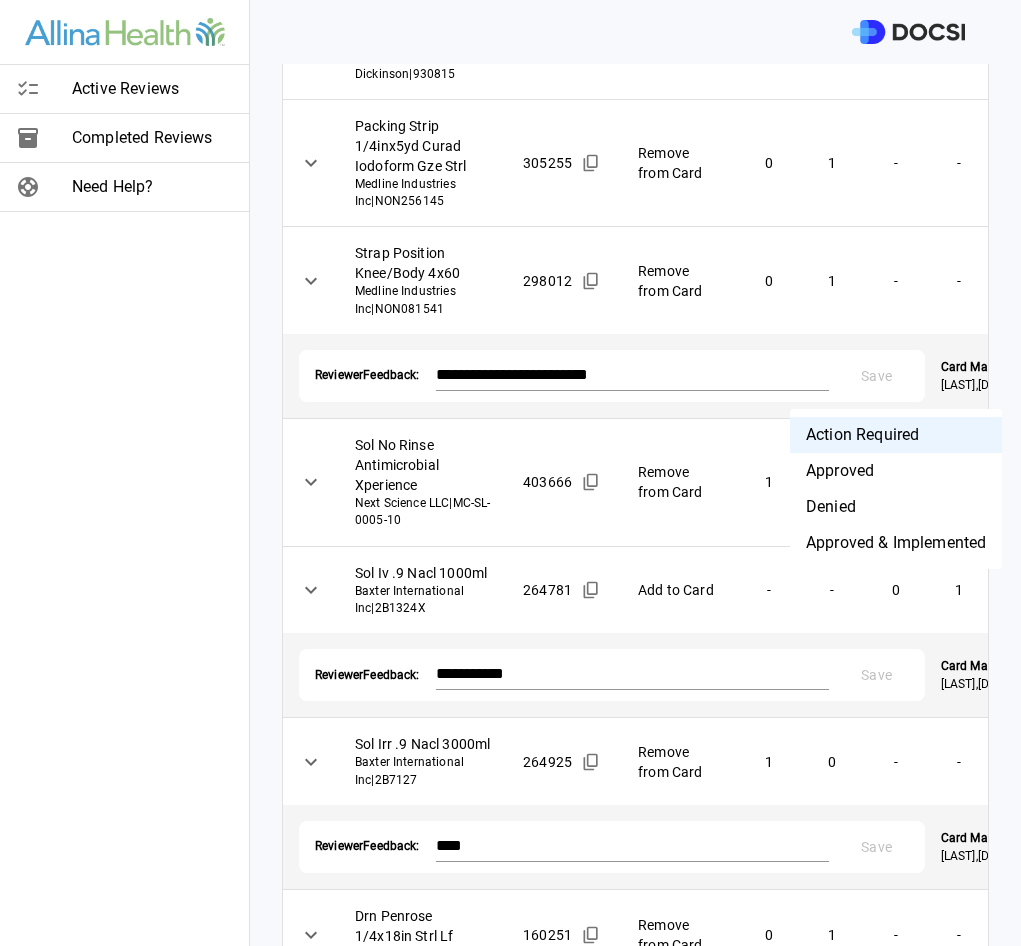 click on "Physician:   Dr.  [FIRST] [LAST] Card:    IRRIGATION DEBRIDEMENT HAND [+5 PROC CODES]  ( M-120785 ) Managed by:    [FIRST] [LAST] Changes to Review All Card Items Item Item ID Requested Optimization Open Hold New Open New Hold Review Status Padg Cast Cotton 4in Strl 30-321 Deroyal Deroyal Industries Inc  |  30-321 113580 Remove from Card 1 0 - - Action Required **** ​ Sut 4-0 18in Ethilon Ps-2 Blk J And J Suture  |  1667G 216983 Quantity Change 1 1 0 1 Action Required **** ​ Sut 3-0 18in Ethilon Ps-1 Blk J And J Suture  |  1663G 115275 Quantity Change 1 2 1 1 Action Required **** ​ Skin Prep 26ml Chloraprep Orn Tint BD - Becton Dickinson  |  930815 313649 Remove from Card 0 1 - - Action Required **** ​ Packing Strip 1/4inx5yd Curad Iodoform Gze Strl Medline Industries Inc  |  NON256145 305255 Remove from Card 0 1 - - Action Required **** ​ Strap Position Knee/Body 4x60 Medline Industries Inc  |  NON081541 298012 Remove from Card 0 1 - - Denied" at bounding box center (510, 473) 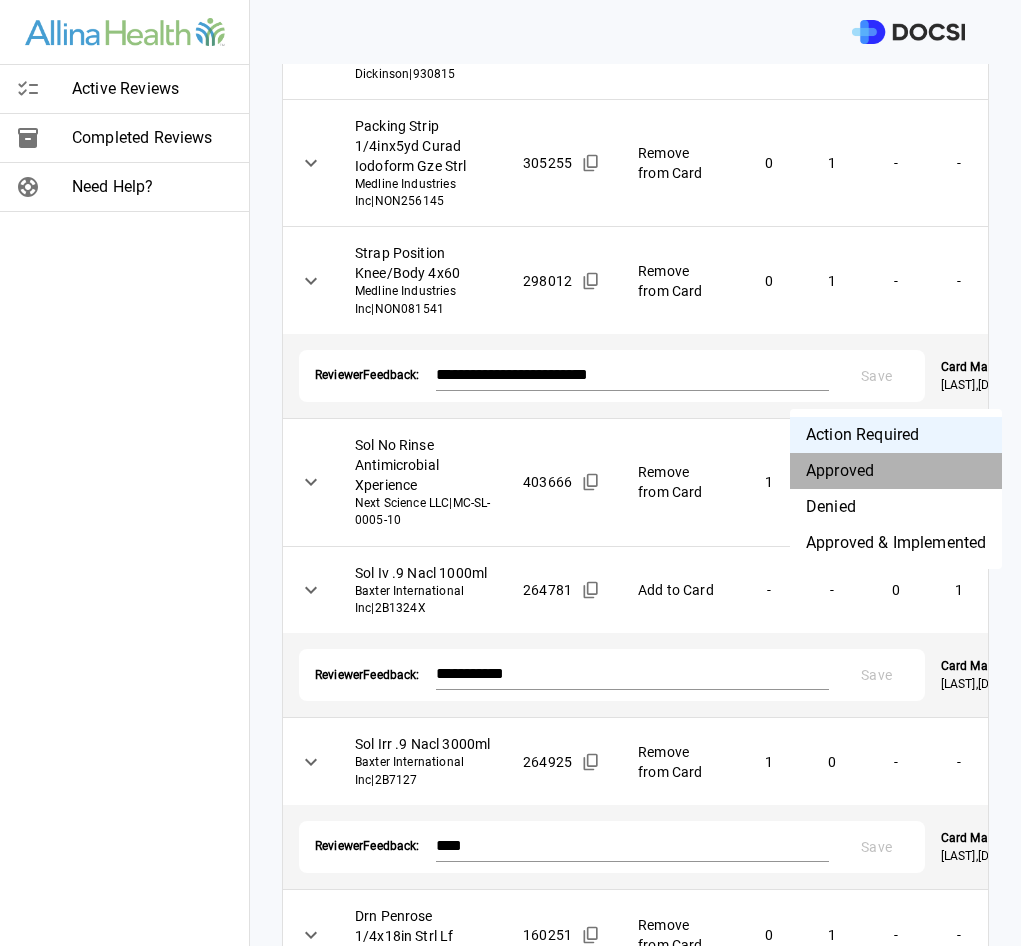 click on "Approved" at bounding box center [896, 471] 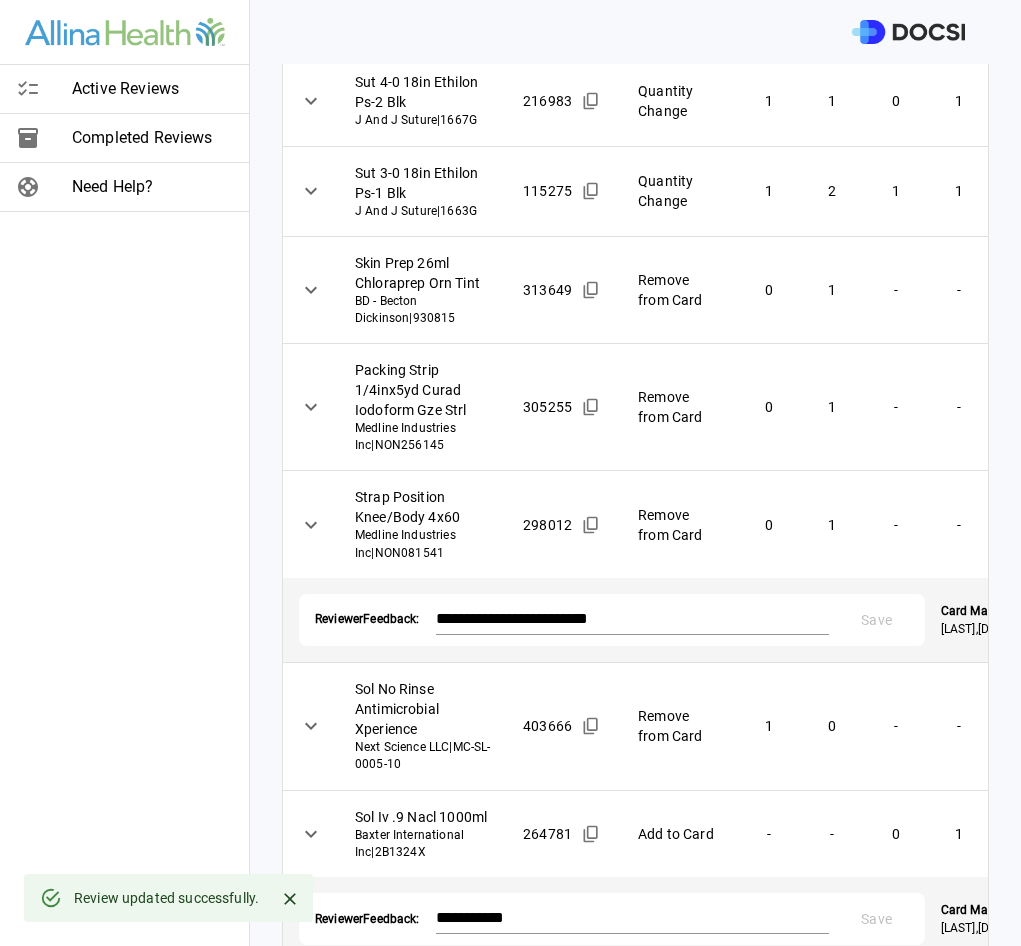 scroll, scrollTop: 323, scrollLeft: 0, axis: vertical 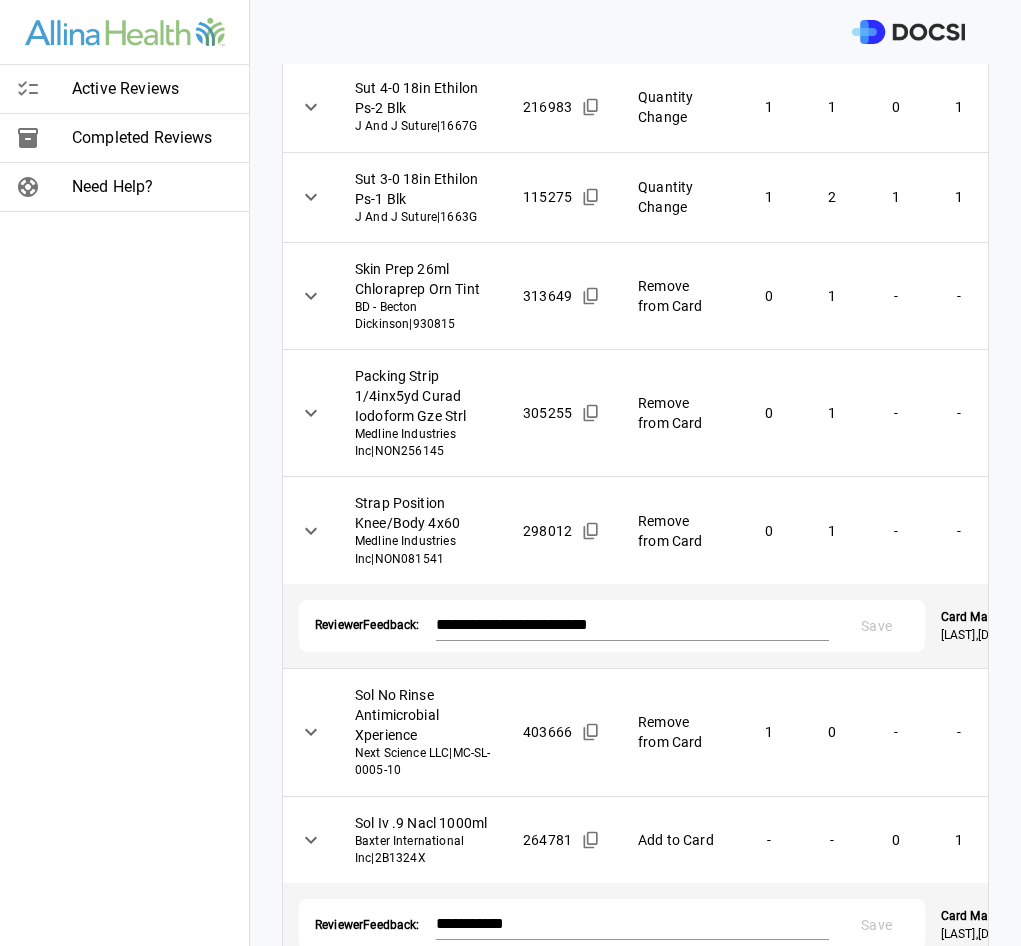 click on "Active Reviews Completed Reviews Need Help? Physician:   Dr.  [FIRST]   [LAST] Card:    IRRIGATION DEBRIDEMENT HAND [+5 PROC CODES]  ( M-120785 ) Managed by:    [FIRST] [LAST] Changes to Review All Card Items Item Item ID Requested Optimization Open Hold New Open New Hold Review Status Padg Cast Cotton 4in Strl 30-321 Deroyal Deroyal Industries Inc  |  30-321 113580 Remove from Card 1 0 - - Action Required **** ​ Sut 4-0 18in Ethilon Ps-2 Blk J And J Suture  |  1667G 216983 Quantity Change 1 1 0 1 Action Required **** ​ Sut 3-0 18in Ethilon Ps-1 Blk J And J Suture  |  1663G 115275 Quantity Change 1 2 1 1 Action Required **** ​ Skin Prep 26ml Chloraprep Orn Tint BD - Becton Dickinson  |  930815 313649 Remove from Card 0 1 - - Action Required **** ​ Packing Strip 1/4inx5yd Curad Iodoform Gze Strl Medline Industries Inc  |  NON256145 305255 Remove from Card 0 1 - - Approved ******** ​ Strap Position Knee/Body 4x60 Medline Industries Inc  |  NON081541 298012 Remove from Card 0 1 - - Denied ​" at bounding box center [510, 473] 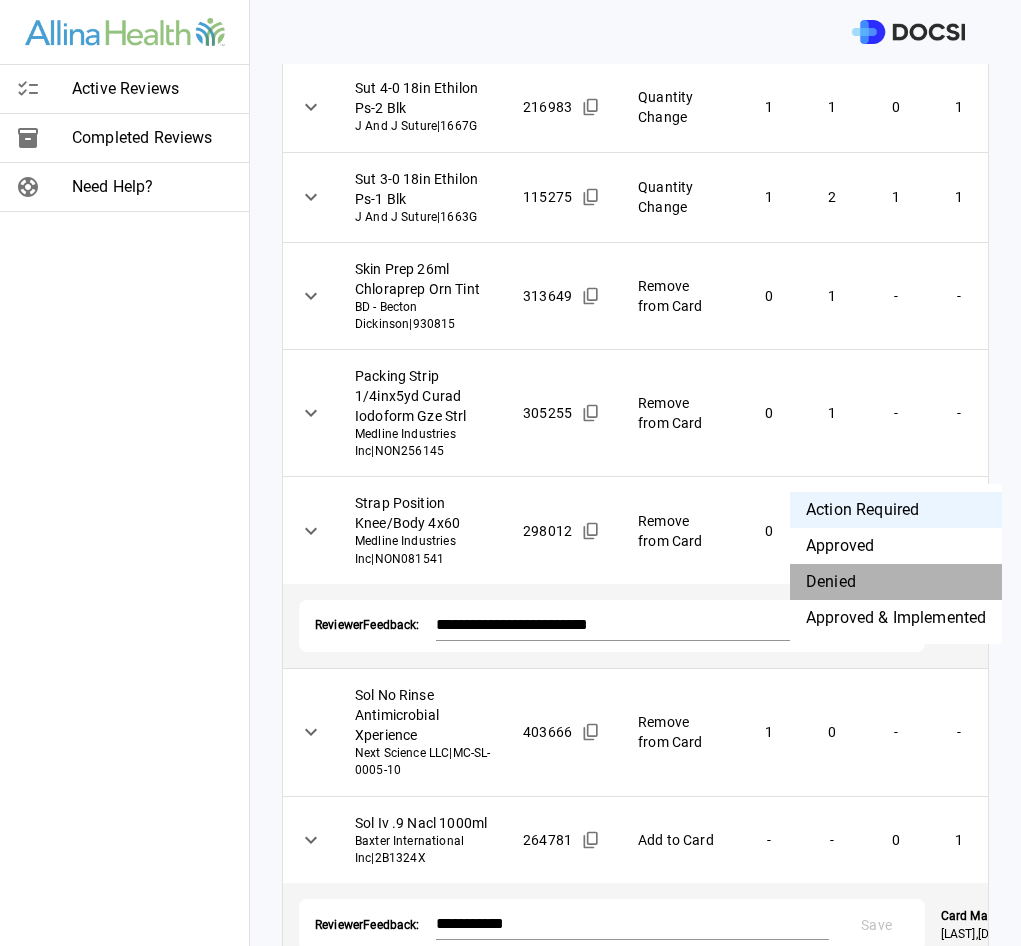 click on "Denied" at bounding box center (896, 582) 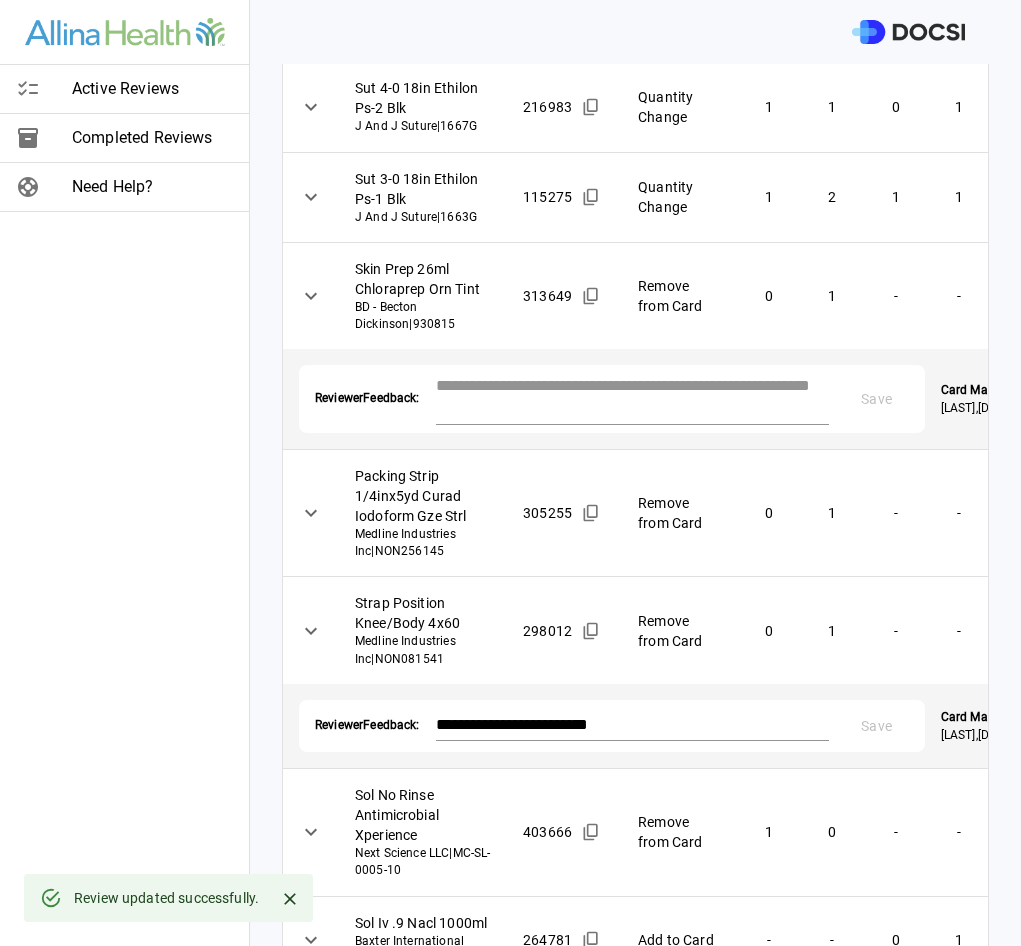 click at bounding box center (632, 397) 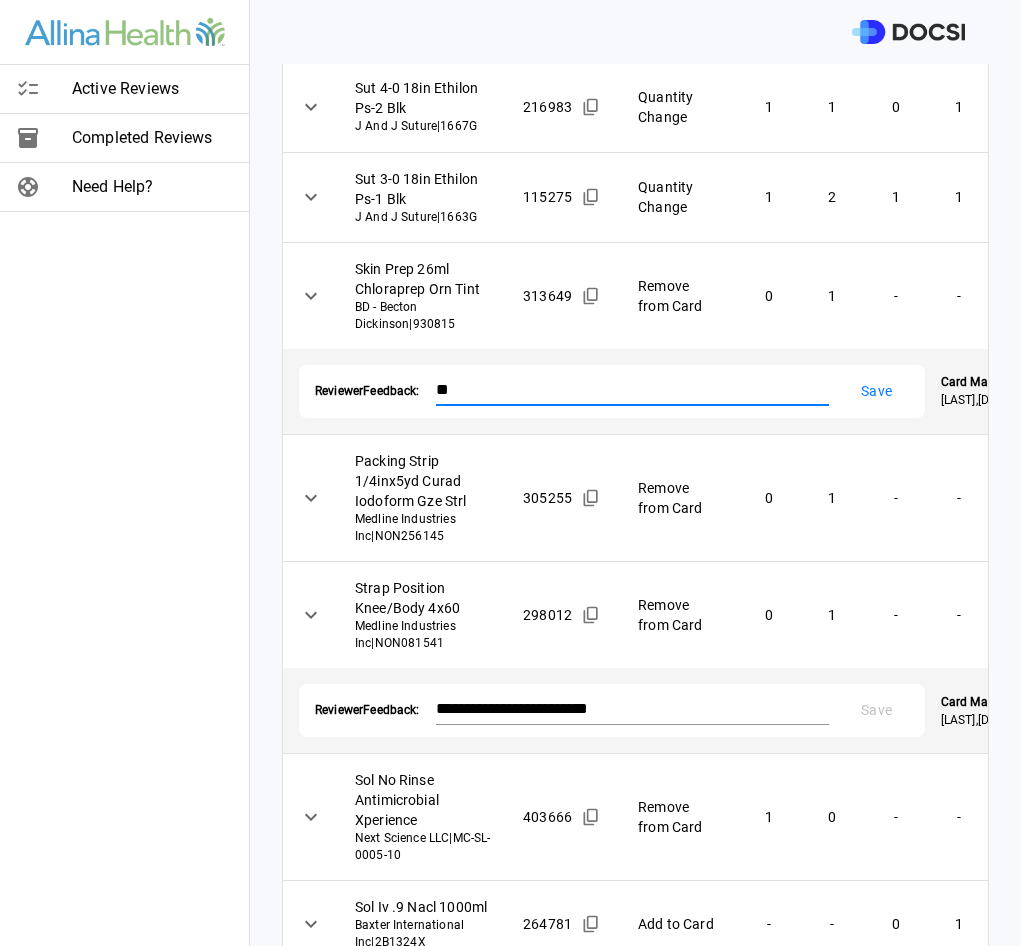 type on "*" 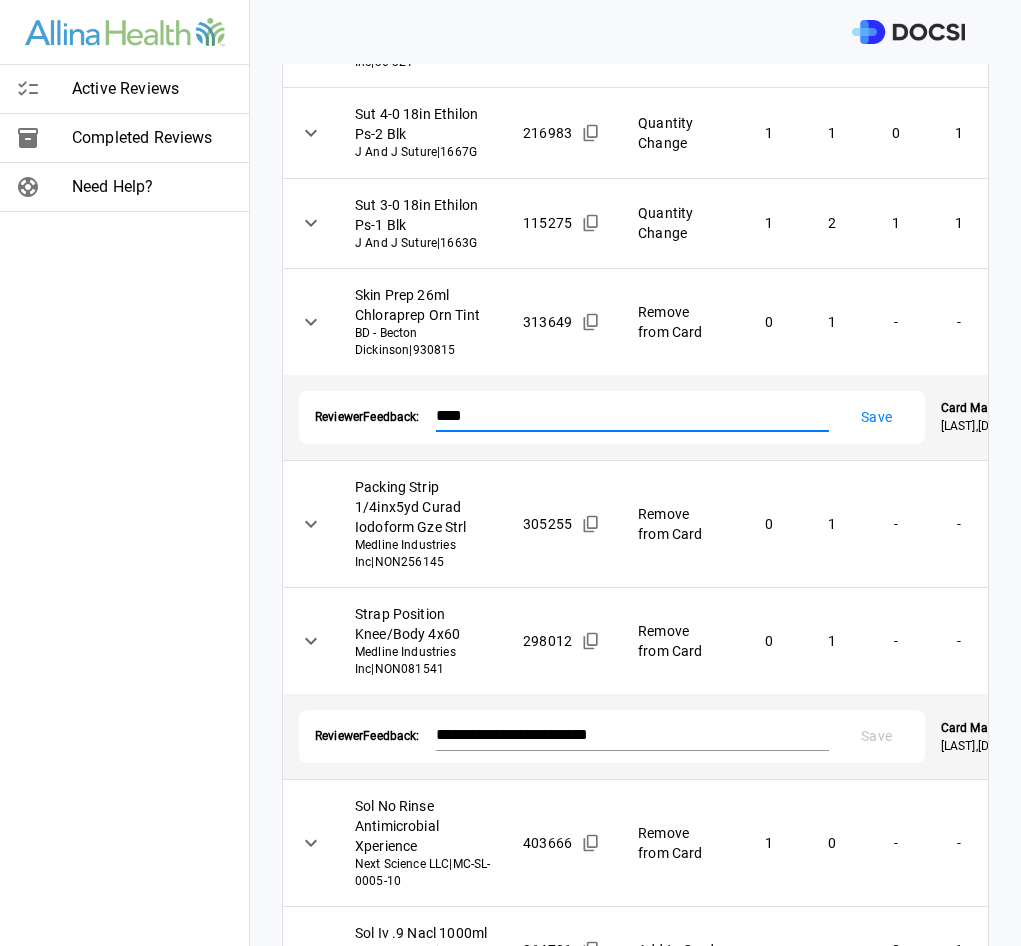 scroll, scrollTop: 273, scrollLeft: 0, axis: vertical 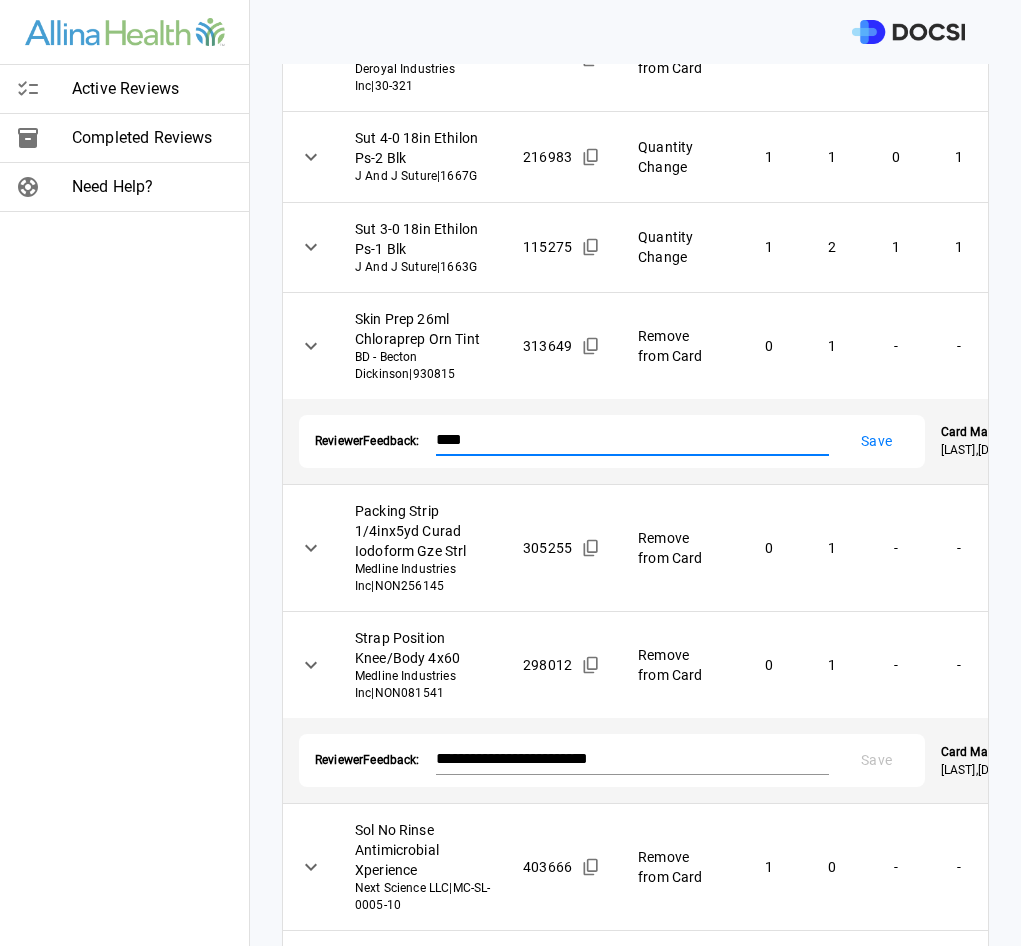 type on "****" 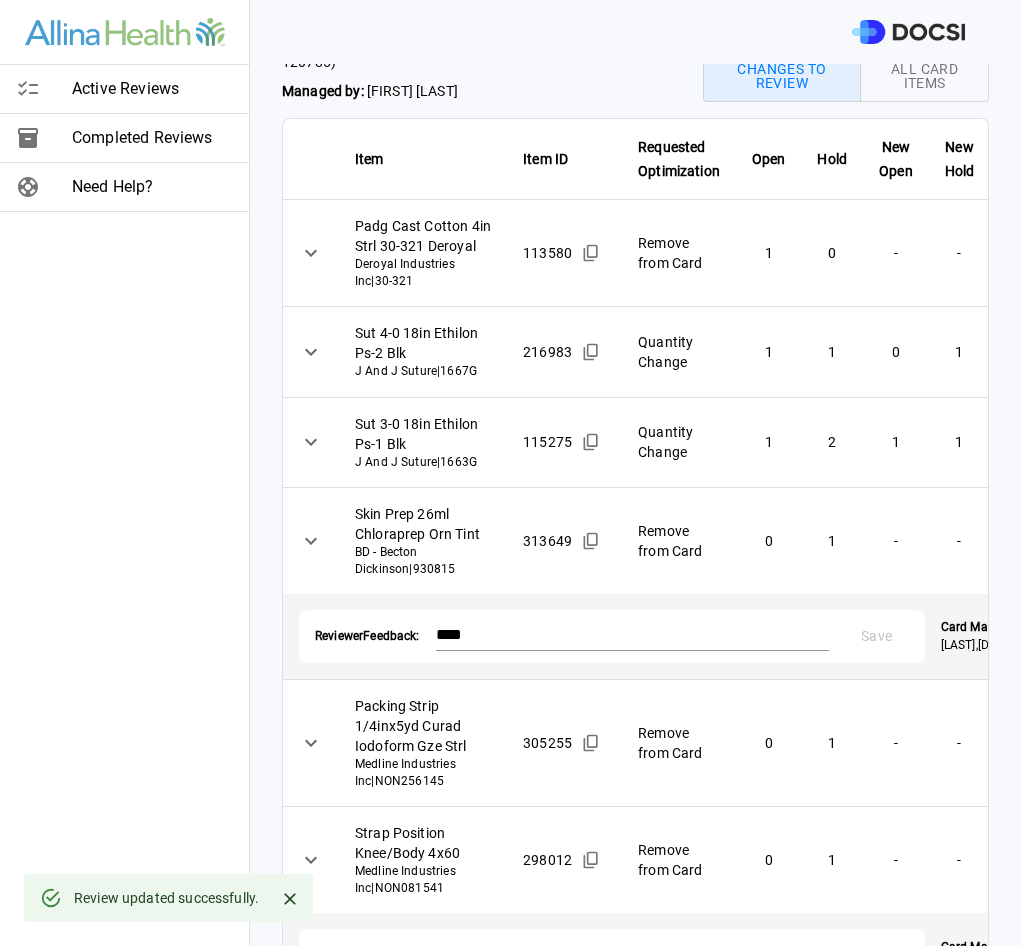 scroll, scrollTop: 73, scrollLeft: 0, axis: vertical 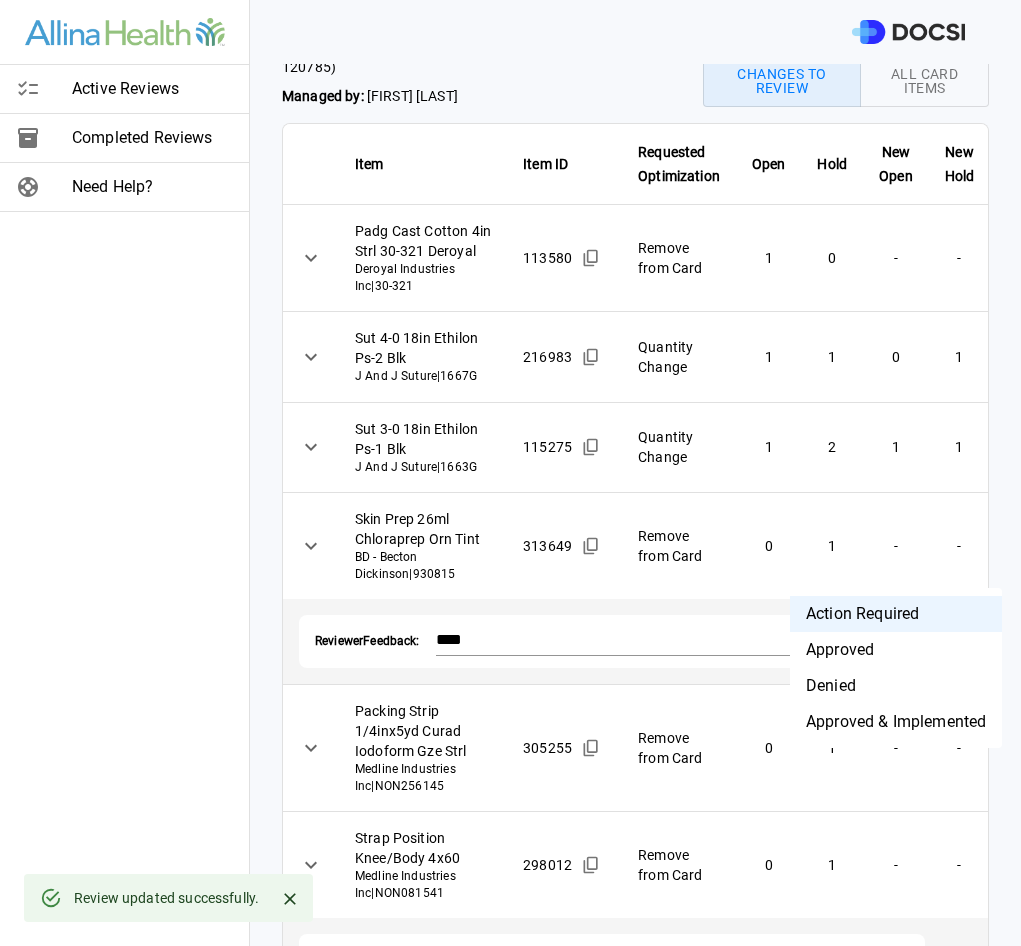 click on "Physician:   Dr.  [FIRST] [LAST] Card:    REMOVAL HARDWARE LOWER EXTREMITY  ( M-125140 ) Managed by:    [FIRST] [LAST] Changes to Review All Card Items Item Item ID Requested Optimization Open Hold New Open New Hold Review Status Drape Eent Split 76x124 Halyard Halyard Health Inc  |  89358 146111 Quantity Change 1 1 1 0 Action Required **** ​ Sol Irr .9 Nacl 3000ml Baxter International Inc  |  2B7127 264925 Remove from Card 0 1 - - Action Required **** ​ Drn 400cc Bard 3-Spring Kit 1/8in Cath Trocar Pvc Bard Medical Division  |  0043610 109415 Remove from Card 0 1 - - Action Required **** ​ Sut 2-0 27in Vicryl Ct-2 Undyed 36/Bx J And J Suture  |  J269H 114370 Remove from Card 0 2 - - Denied ******** ​ Reviewer  Feedback:  **** * Save Card Manager:    [FIRST] [LAST] ,  7/18/25   Cuff Tourniquet 34x4in Dual Port Sngl Bladder Pur Disp Stryker Instruments  |  5921-034-235 266784 Remove from Card 0 1 - - Denied ******** ​ Reviewer  Feedback:  ****" at bounding box center (510, 473) 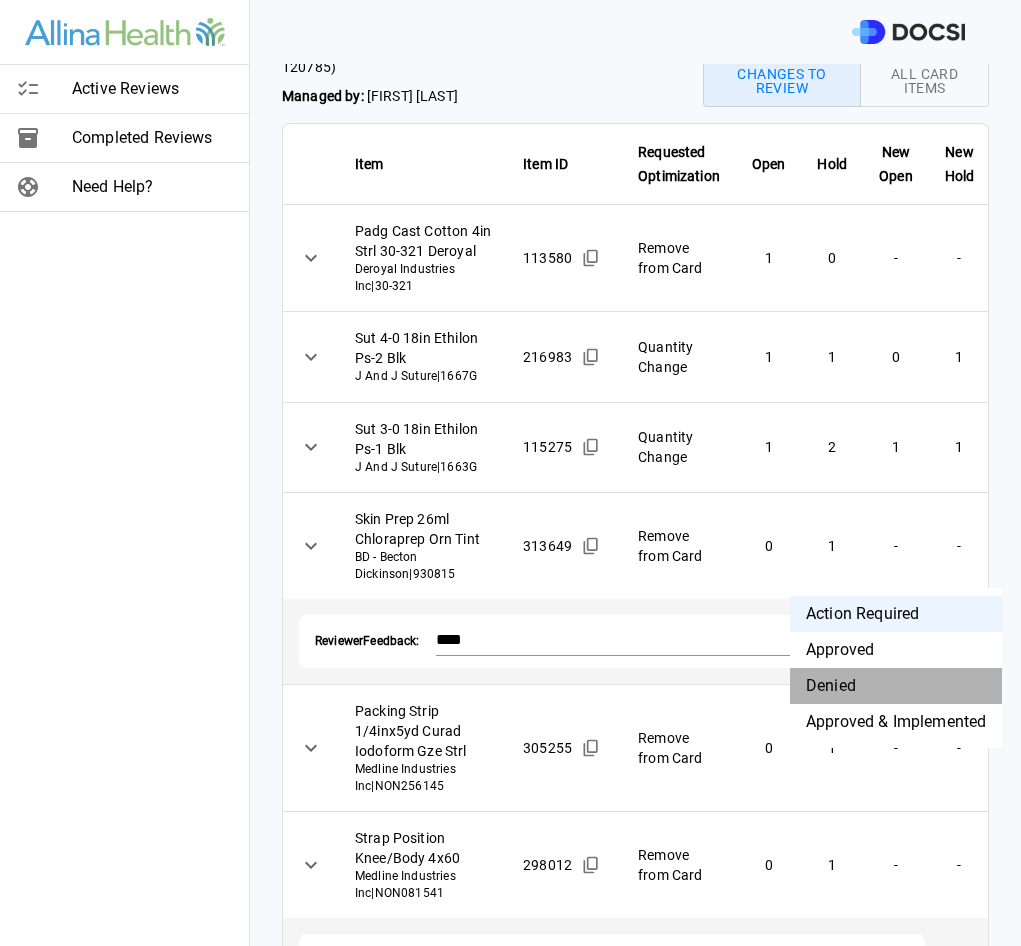 click on "Denied" at bounding box center [896, 686] 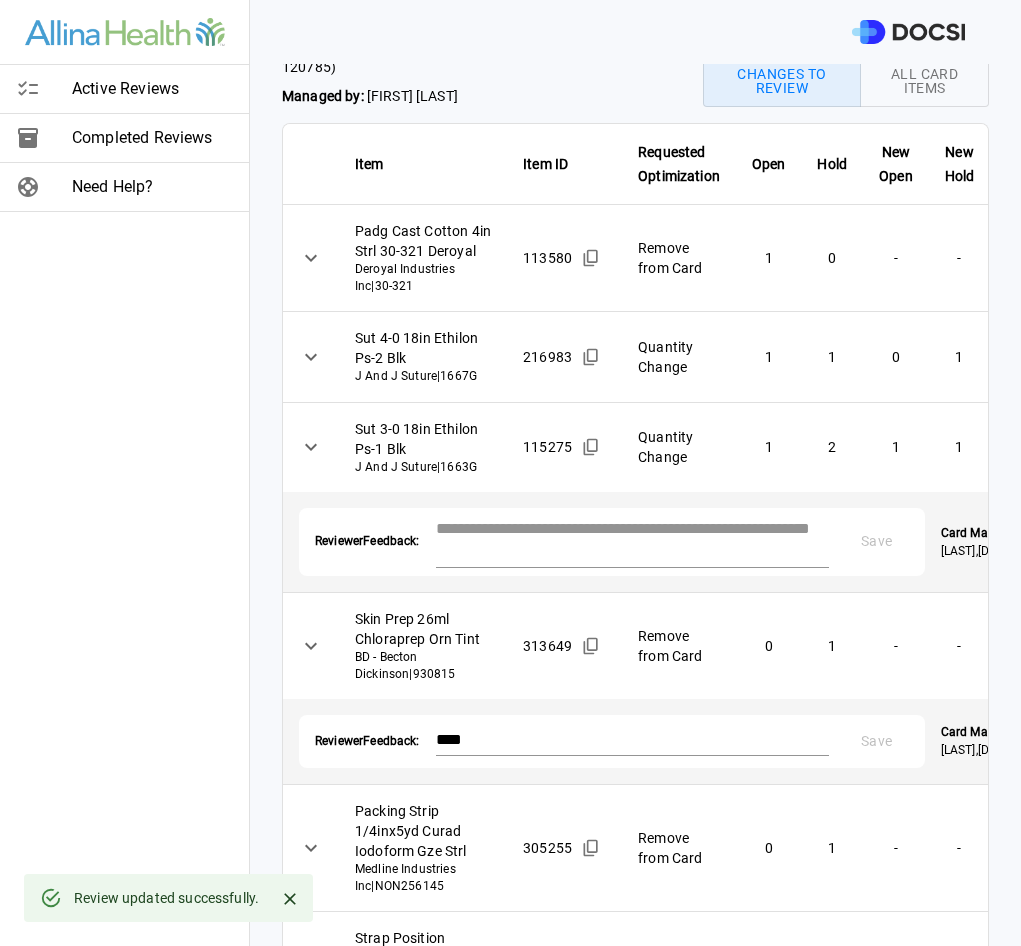 click at bounding box center [632, 540] 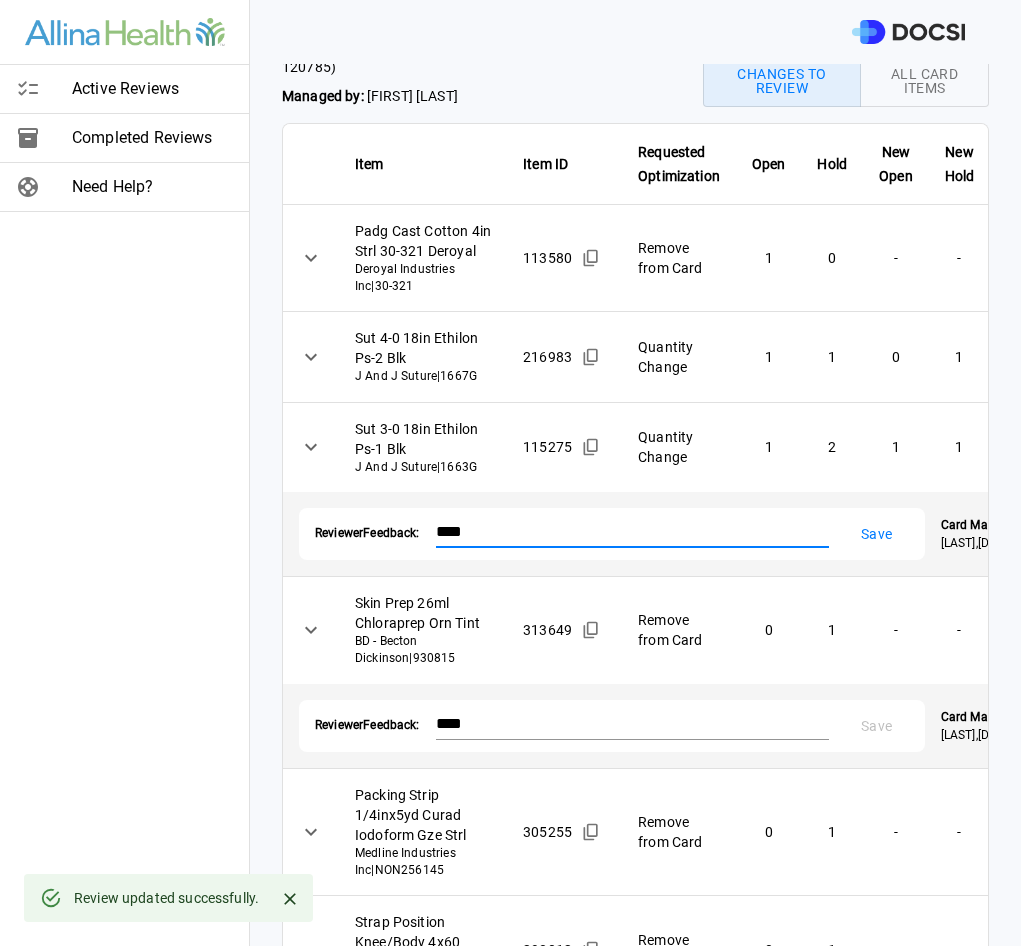 type on "****" 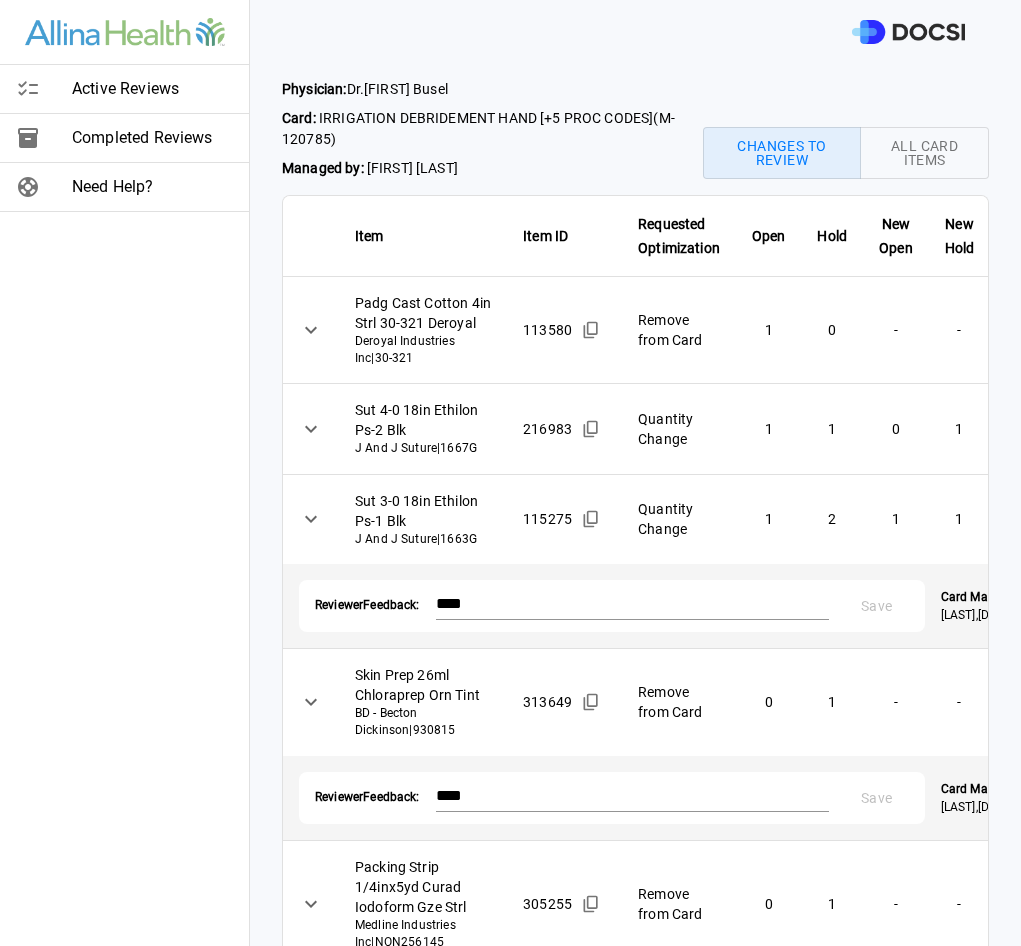 scroll, scrollTop: 0, scrollLeft: 0, axis: both 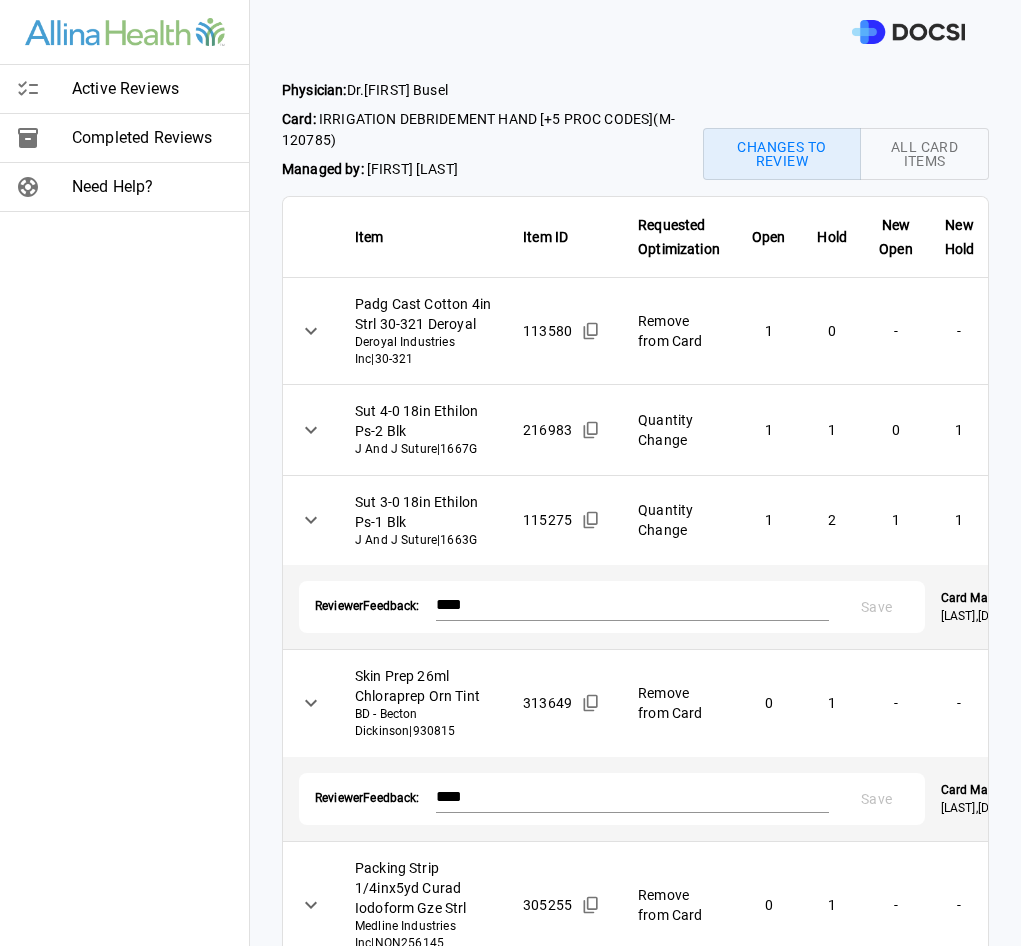 click on "Active Reviews Completed Reviews Need Help? Physician:   Dr.  [FIRST]   [LAST] Card:    IRRIGATION DEBRIDEMENT HAND [+5 PROC CODES]  ( M-120785 ) Managed by:    [FIRST] [LAST] Changes to Review All Card Items Item Item ID Requested Optimization Open Hold New Open New Hold Review Status Padg Cast Cotton 4in Strl 30-321 Deroyal Deroyal Industries Inc  |  30-321 113580 Remove from Card 1 0 - - Action Required **** ​ Sut 4-0 18in Ethilon Ps-2 Blk J And J Suture  |  1667G 216983 Quantity Change 1 1 0 1 Action Required **** ​ Sut 3-0 18in Ethilon Ps-1 Blk J And J Suture  |  1663G 115275 Quantity Change 1 2 1 1 Denied ******** ​ Reviewer  Feedback:  **** * Save Card Manager:    [FIRST]   [LAST] ,  [DATE]   Skin Prep 26ml Chloraprep Orn Tint BD - Becton Dickinson  |  930815 313649 Remove from Card 0 1 - - Denied ******** ​ Reviewer  Feedback:  **** * Save Card Manager:    [FIRST]   [LAST] ,  [DATE]   Packing Strip 1/4inx5yd Curad Iodoform Gze Strl Medline Industries Inc  |  NON256145 305255 0 1 -" at bounding box center (510, 473) 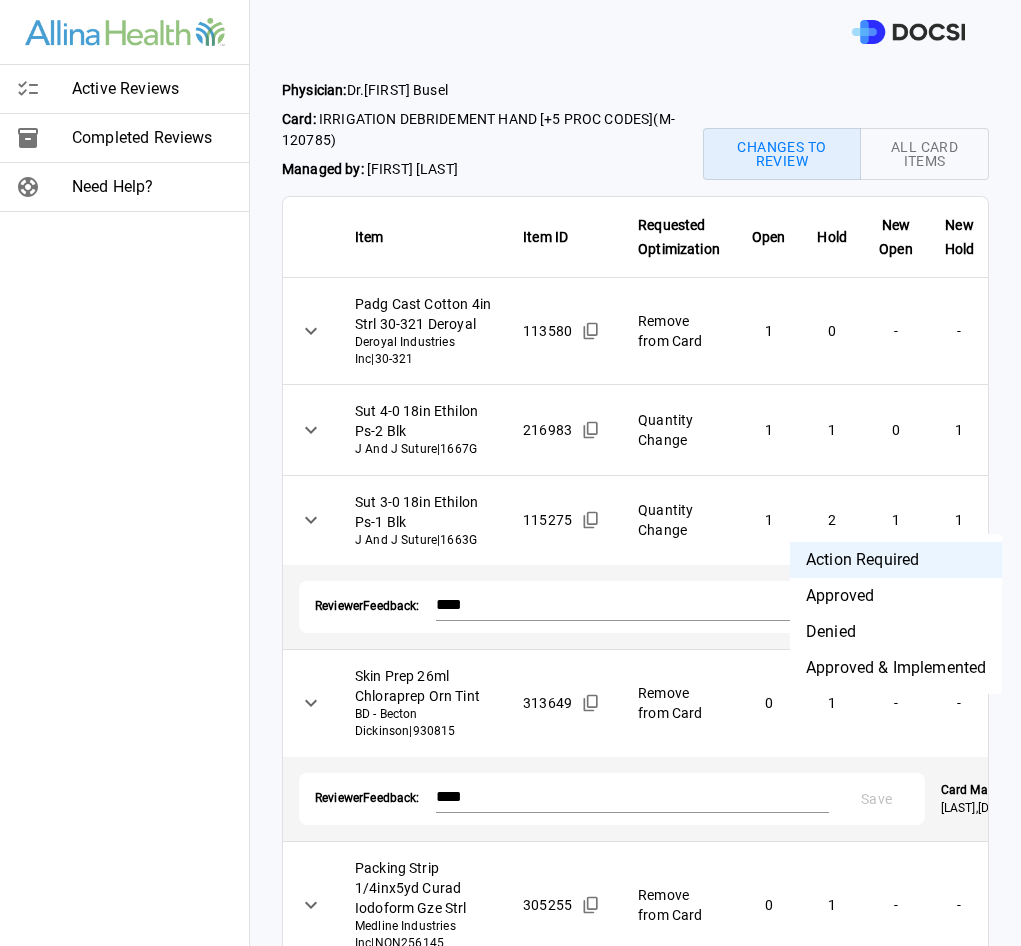 click on "Approved" at bounding box center (896, 596) 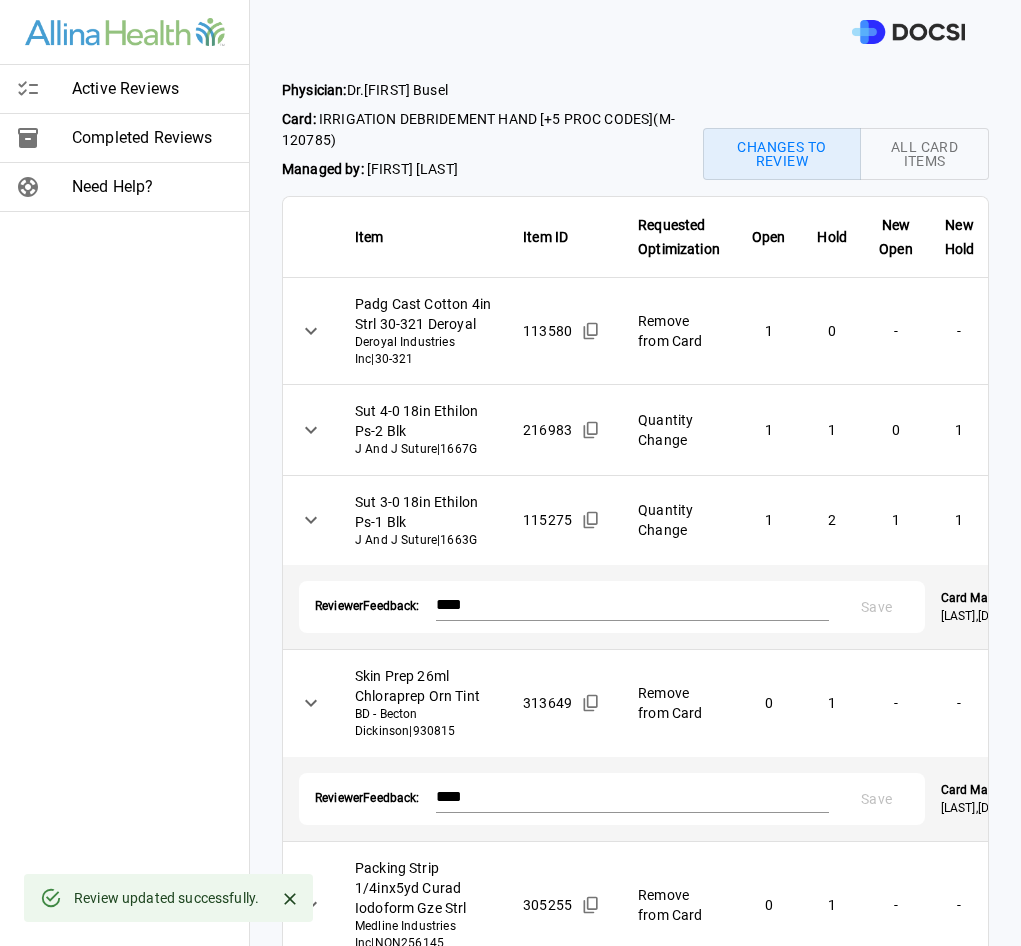 click on "Active Reviews Completed Reviews Need Help? Physician:   Dr.  [FIRST] [LAST] Card:    IRRIGATION DEBRIDEMENT HAND [+5 PROC CODES]  ( M-120785 ) Managed by:    [FIRST] [LAST] Changes to Review All Card Items Item Item ID Requested Optimization Open Hold New Open New Hold Review Status Padg Cast Cotton 4in Strl 30-321 Deroyal Deroyal Industries Inc  |  30-321 113580 Remove from Card 1 0 - - Action Required **** ​ Sut 4-0 18in Ethilon Ps-2 Blk J And J Suture  |  1667G 216983 Quantity Change 1 1 0 1 Approved ******** ​ Sut 3-0 18in Ethilon Ps-1 Blk J And J Suture  |  1663G 115275 Quantity Change 1 2 1 1 Denied ******** ​ Reviewer  Feedback:  **** * Save Card Manager:    [FIRST] [LAST] ,  7/18/25   Skin Prep 26ml Chloraprep Orn Tint BD - Becton Dickinson  |  930815 313649 Remove from Card 0 1 - - Denied ******** ​ Reviewer  Feedback:  **** * Save Card Manager:    [FIRST] [LAST] ,  7/18/25   Packing Strip 1/4inx5yd Curad Iodoform Gze Strl Medline Industries Inc  |  NON256145 305255 0 1 - - 0" at bounding box center [510, 473] 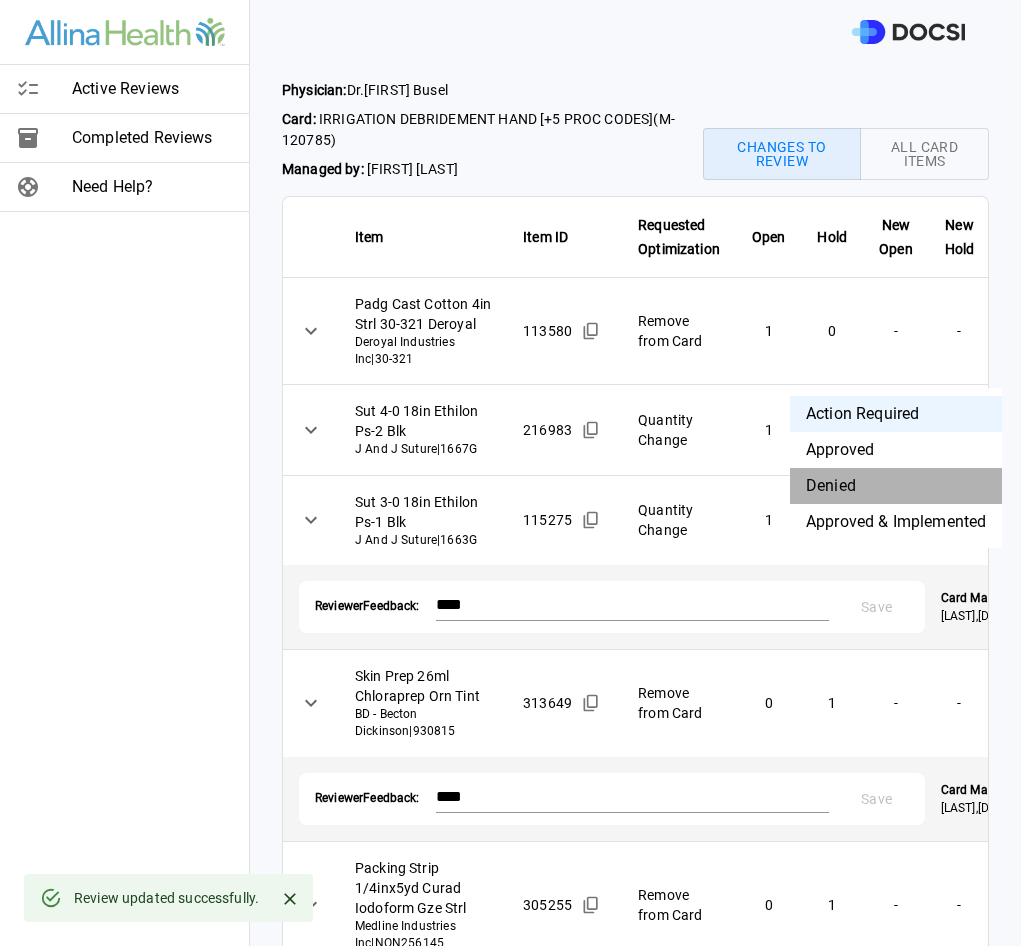 click on "Denied" at bounding box center [896, 486] 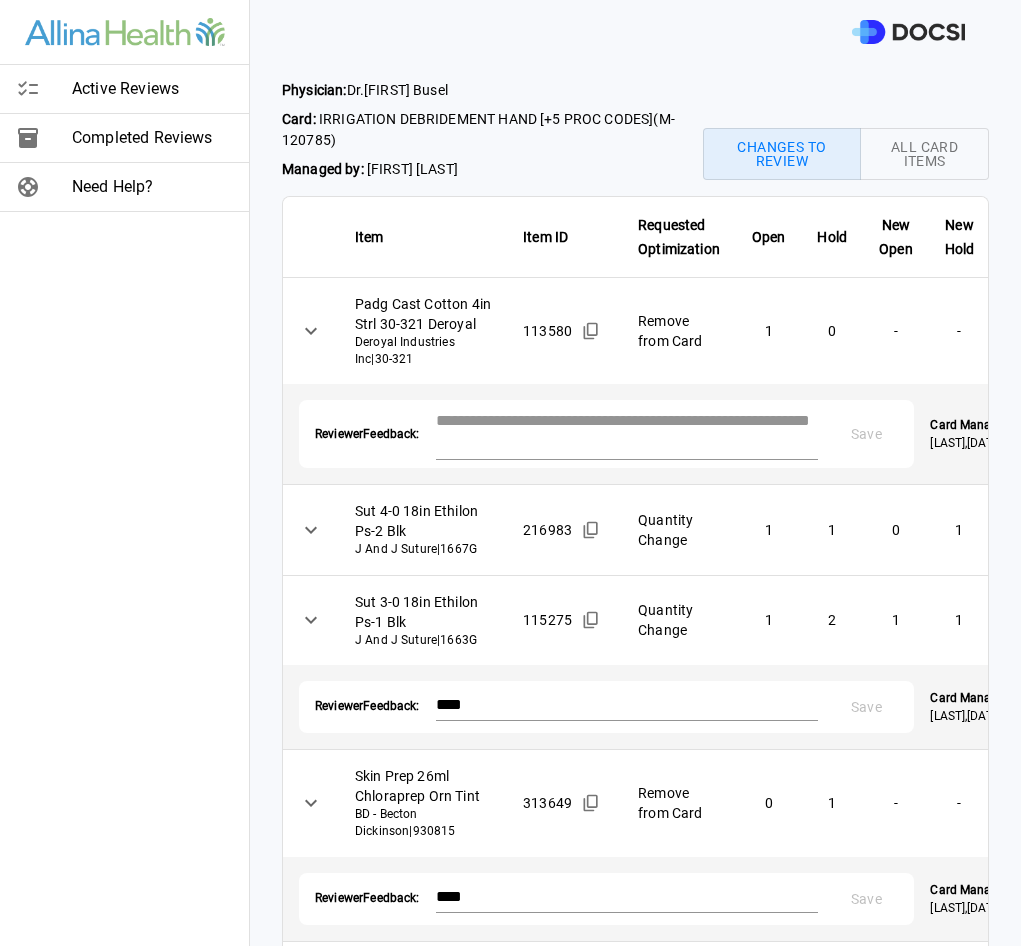 click at bounding box center (627, 432) 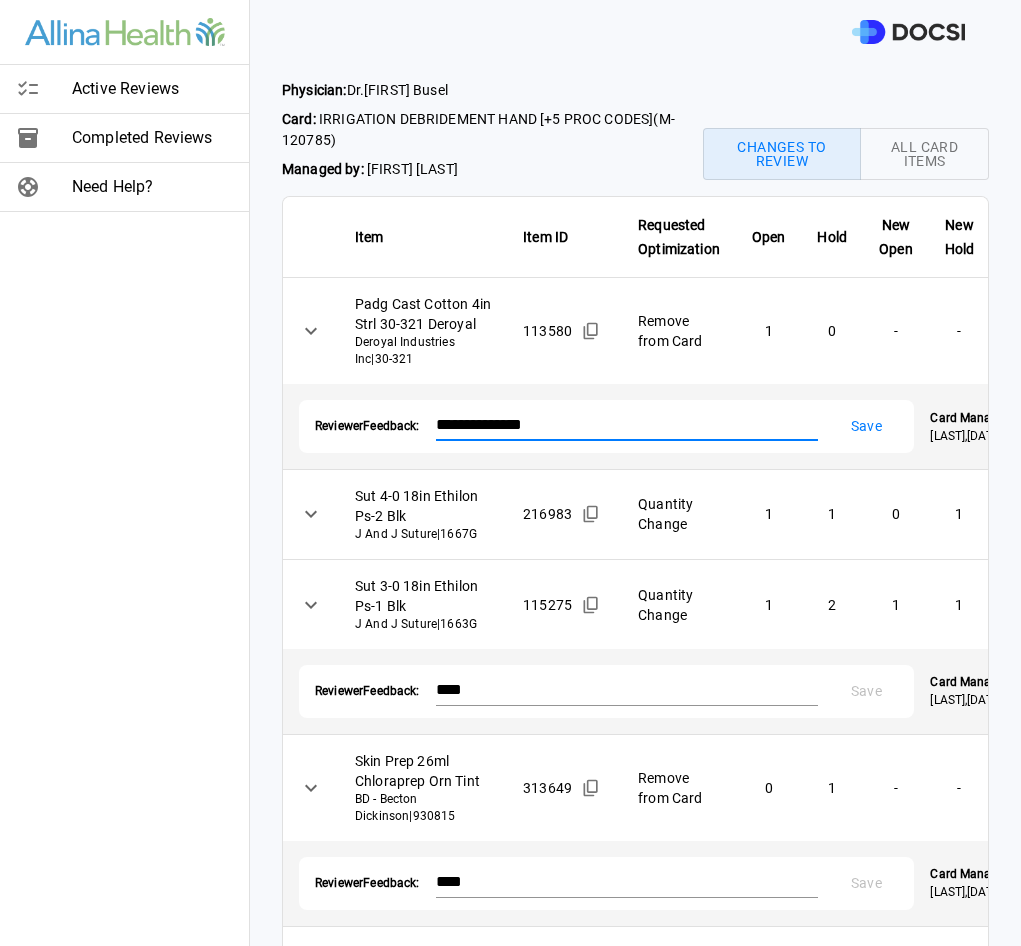 click on "**********" at bounding box center (608, 424) 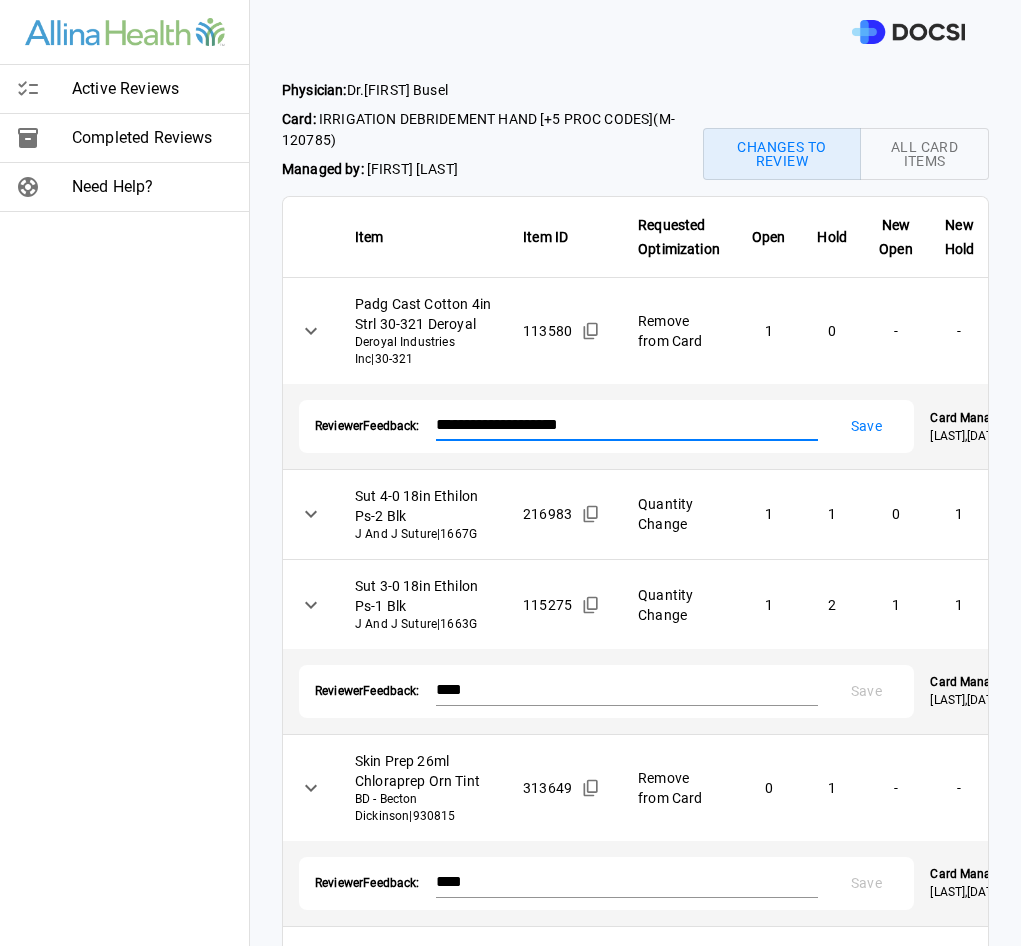 type on "**********" 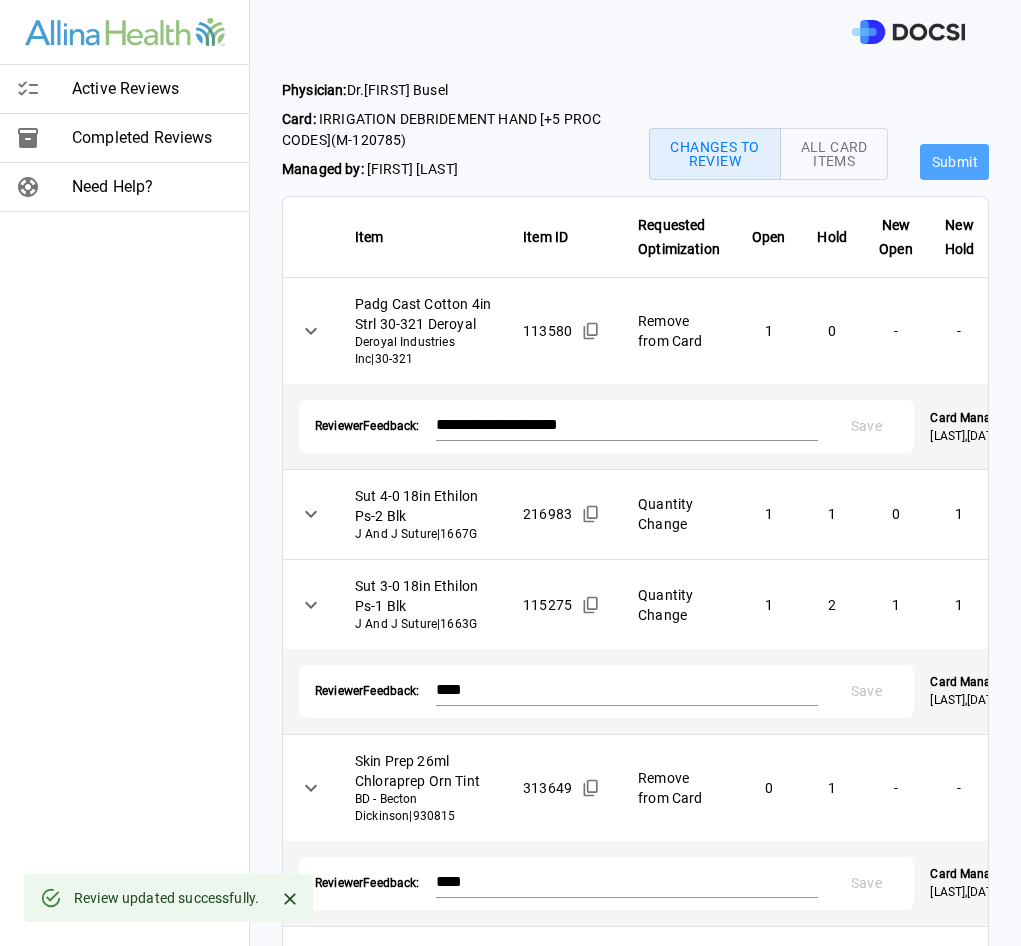 click on "Submit" at bounding box center [954, 162] 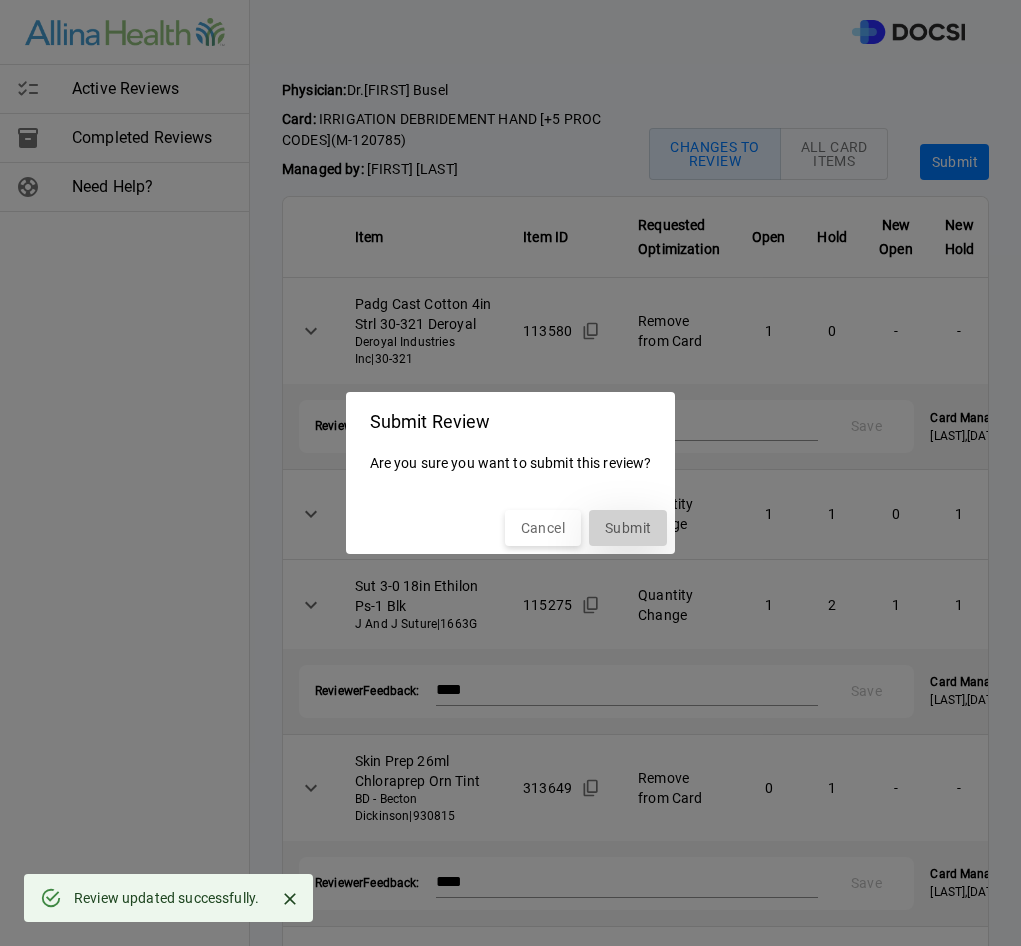 click on "Submit" at bounding box center [628, 528] 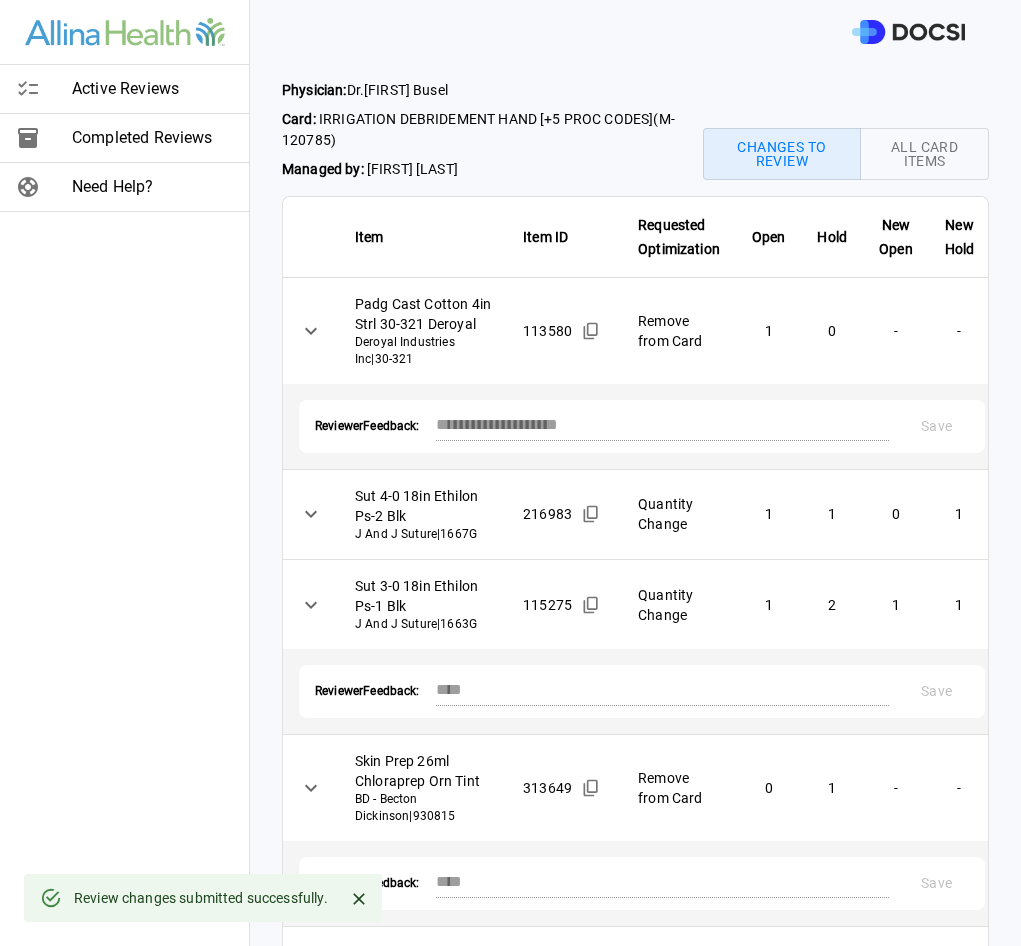 click on "Active Reviews" at bounding box center (152, 89) 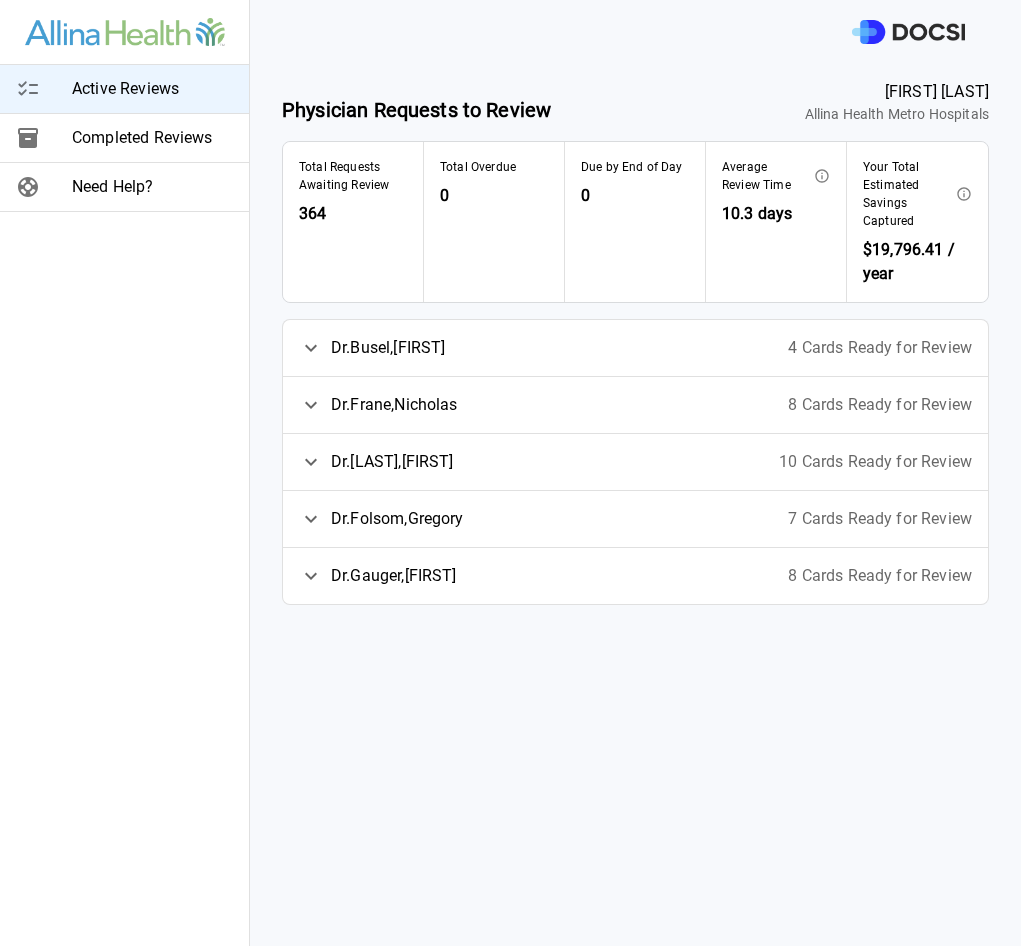 click on "4 Cards Ready for Review" at bounding box center (880, 348) 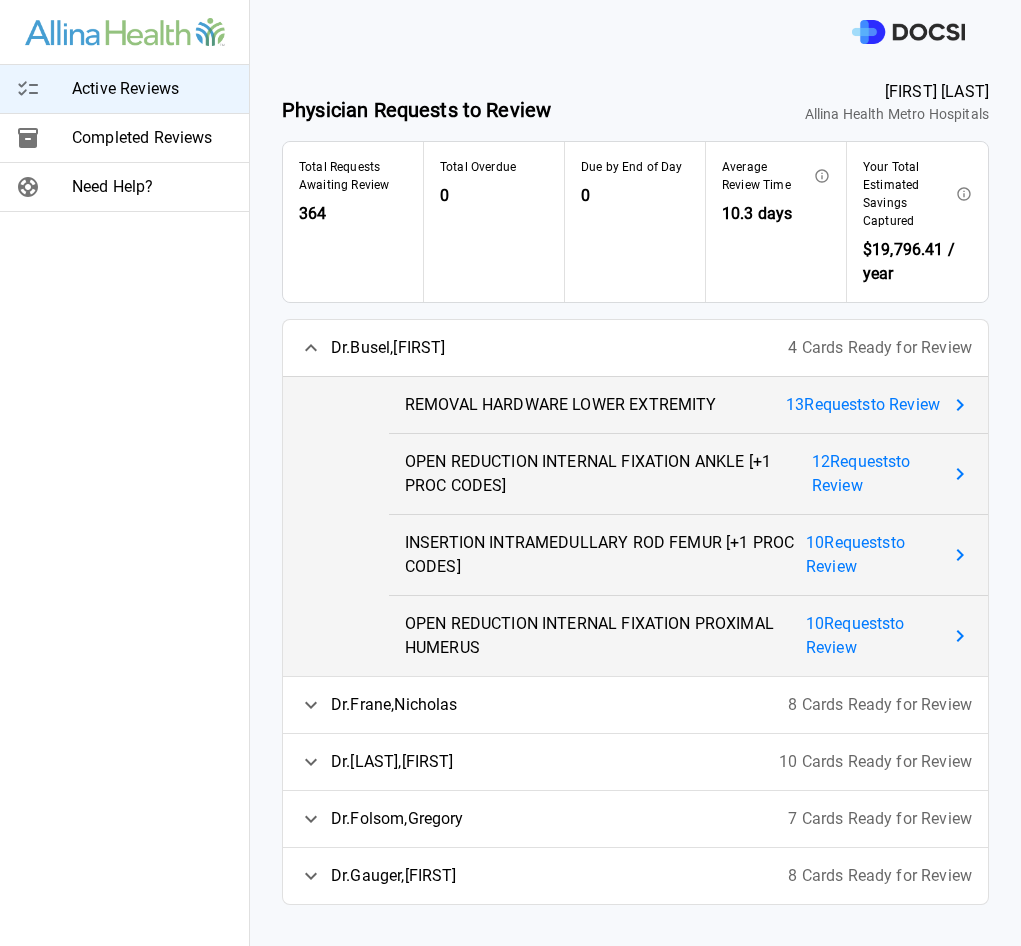 click on "13  Request s  to Review" at bounding box center (863, 405) 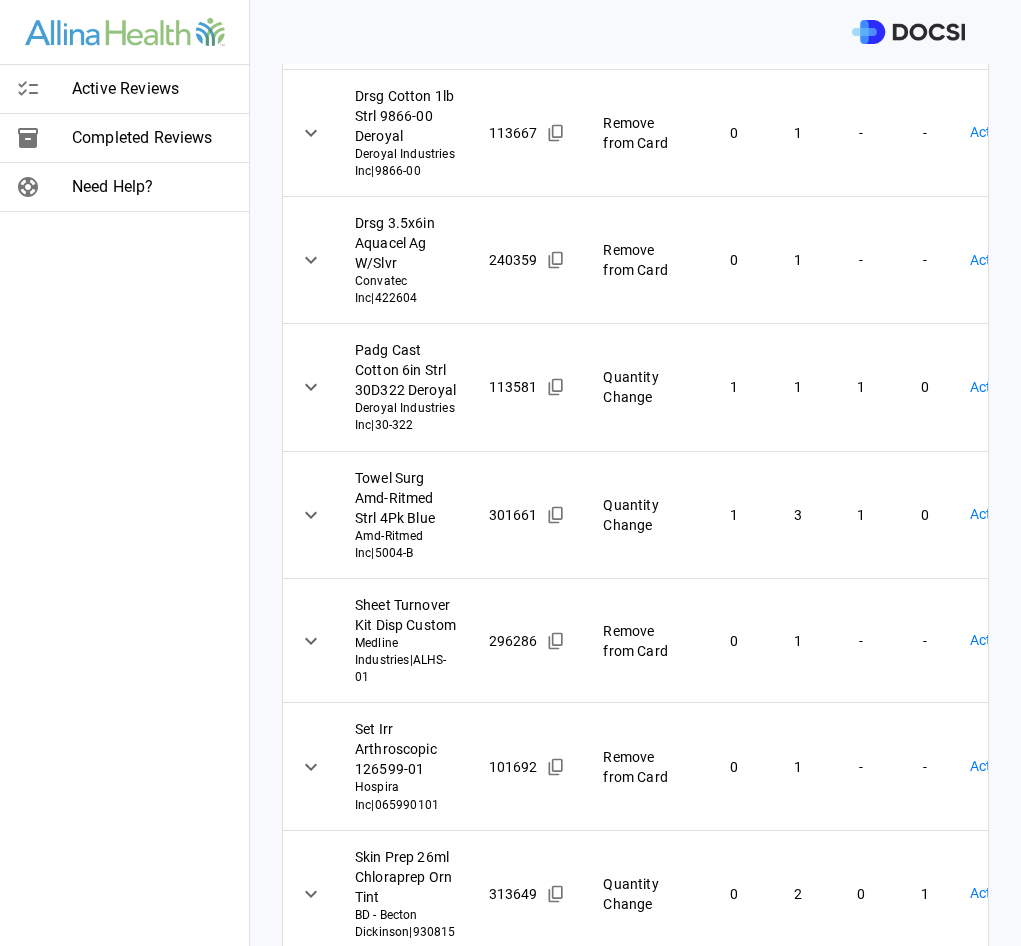 scroll, scrollTop: 1339, scrollLeft: 0, axis: vertical 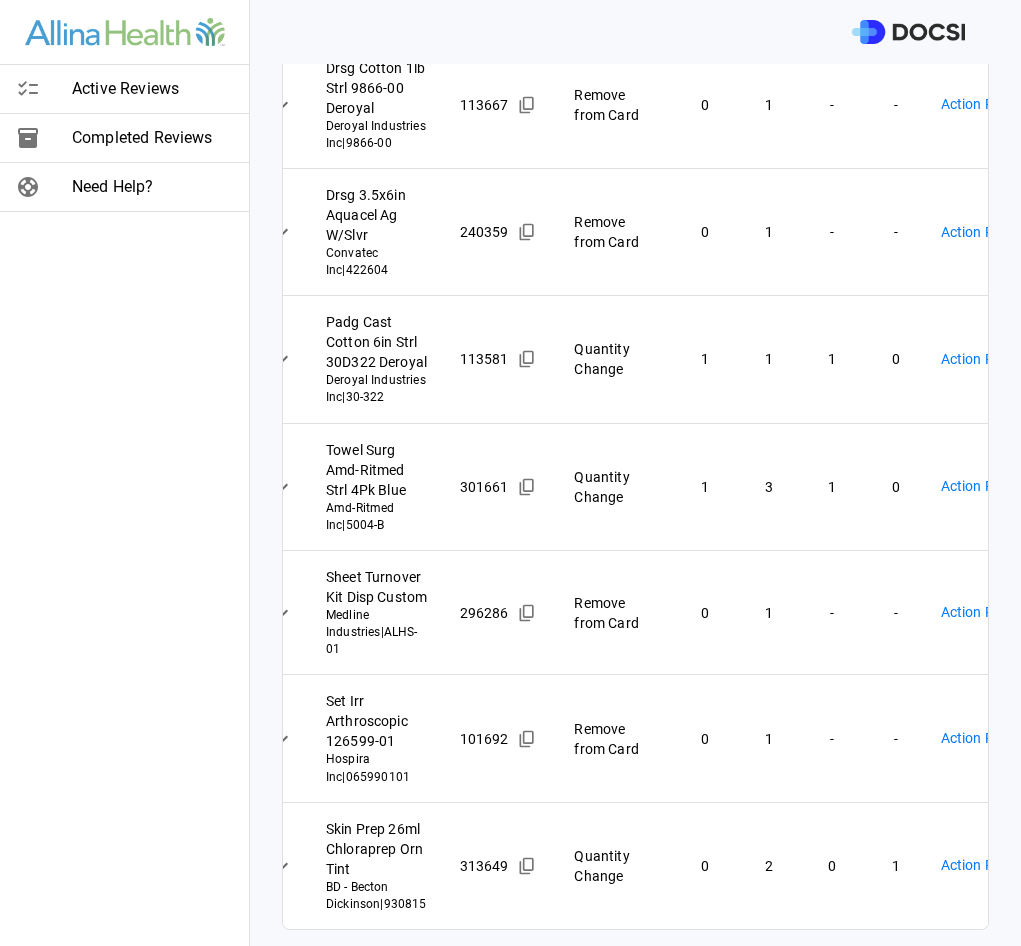 click on "Physician:   Dr.  [FIRST] [LAST] Card:    REMOVAL HARDWARE LOWER EXTREMITY  ( M-125140 ) Managed by:    [FIRST] [LAST] Changes to Review All Card Items Item Item ID Requested Optimization Open Hold New Open New Hold Review Status Drape Eent Split 76x124 Halyard Halyard Health Inc  |  89358 146111 Quantity Change 1 1 1 0 Action Required **** ​ Sol Irr .9 Nacl 3000ml Baxter International Inc  |  2B7127 264925 Remove from Card 0 1 - - Action Required **** ​ Drn 400cc Bard 3-Spring Kit 1/8in Cath Trocar Pvc Bard Medical Division  |  0043610 109415 Remove from Card 0 1 - - Action Required **** ​ Sut 2-0 27in Vicryl Ct-2 Undyed 36/Bx J And J Suture  |  J269H 114370 Remove from Card 0 2 - - Action Required **** ​ Cuff Tourniquet 34x4in Dual Port Sngl Bladder Pur Disp Stryker Instruments  |  5921-034-235 266784 Remove from Card 0 1 - - Action Required **** ​ Bndg Elas 6Inx5yd Coban Strl Lf Self Closure 3M Medical  |  2086S 144299 Quantity Change 1 1 0 1" at bounding box center (510, 473) 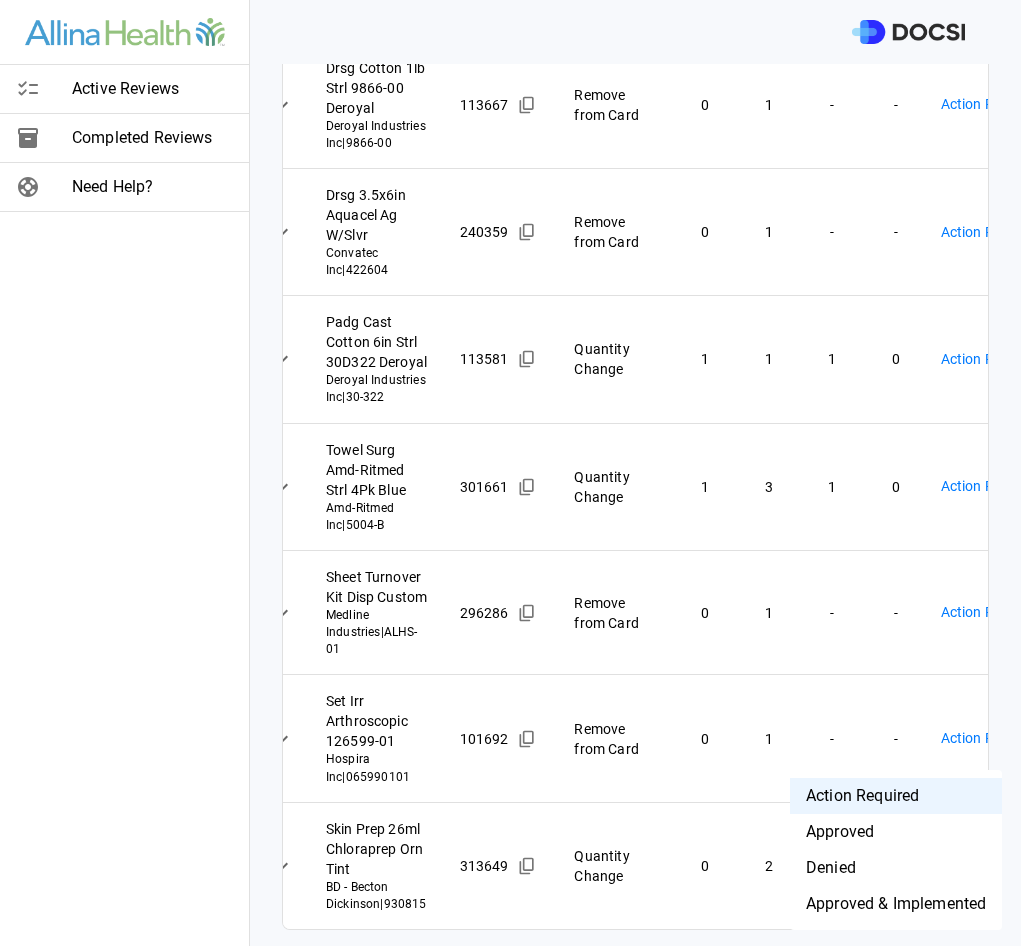 click on "Approved" at bounding box center [896, 832] 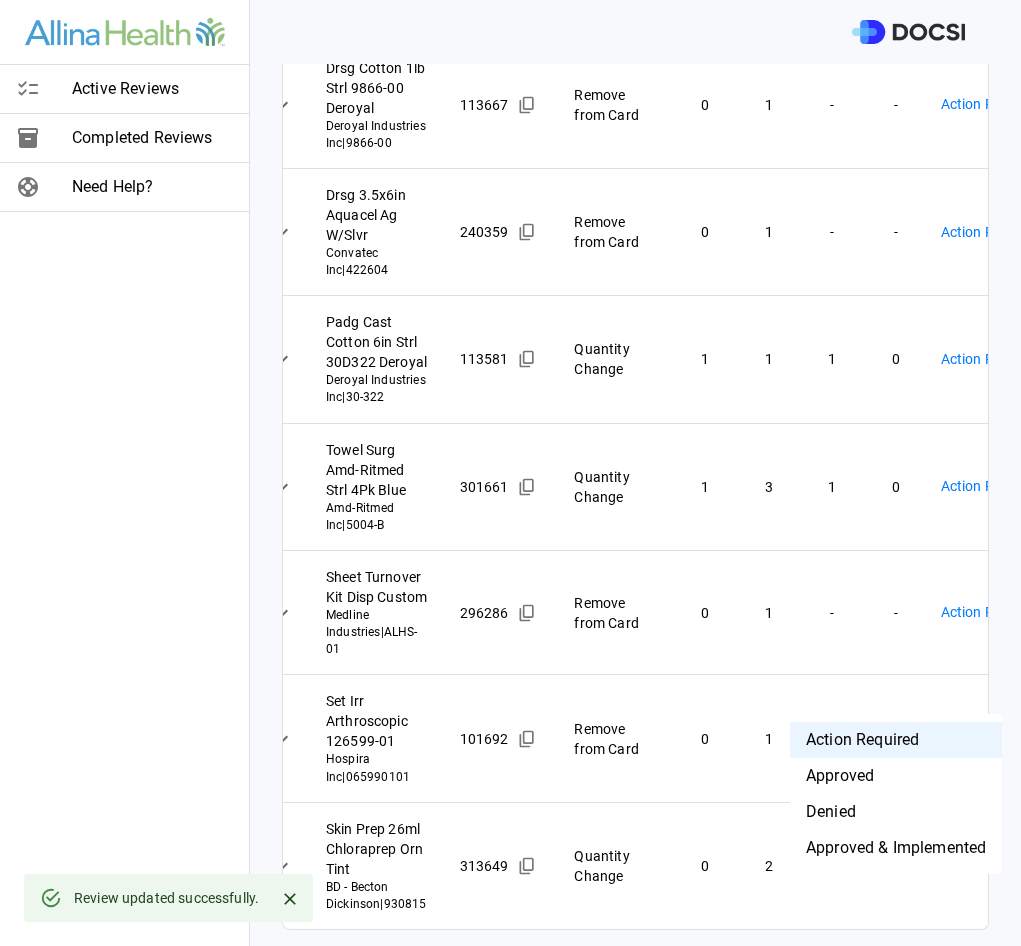 click on "Physician:   Dr.  [FIRST] [LAST] Card:    REMOVAL HARDWARE LOWER EXTREMITY  ( M-125140 ) Managed by:    [FIRST] [LAST] Changes to Review All Card Items Item Item ID Requested Optimization Open Hold New Open New Hold Review Status Drape Eent Split 76x124 Halyard Halyard Health Inc  |  89358 146111 Quantity Change 1 1 1 0 Action Required **** ​ Sol Irr .9 Nacl 3000ml Baxter International Inc  |  2B7127 264925 Remove from Card 0 1 - - Action Required **** ​ Drn 400cc Bard 3-Spring Kit 1/8in Cath Trocar Pvc Bard Medical Division  |  0043610 109415 Remove from Card 0 1 - - Action Required **** ​ Sut 2-0 27in Vicryl Ct-2 Undyed 36/Bx J And J Suture  |  J269H 114370 Remove from Card 0 2 - - Action Required **** ​ Cuff Tourniquet 34x4in Dual Port Sngl Bladder Pur Disp Stryker Instruments  |  5921-034-235 266784 Remove from Card 0 1 - - Action Required **** ​ Bndg Elas 6Inx5yd Coban Strl Lf Self Closure 3M Medical  |  2086S 144299 Quantity Change 1 1 0 1" at bounding box center [510, 473] 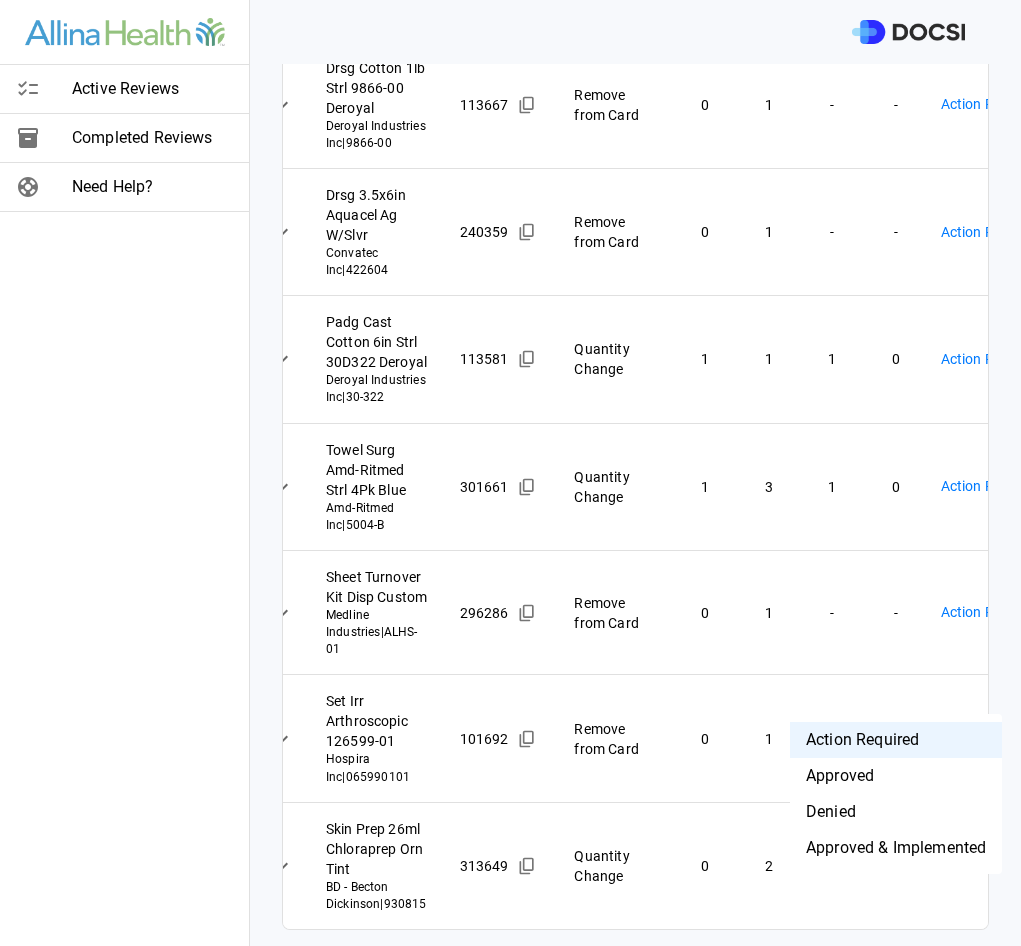 click on "Denied" at bounding box center [896, 812] 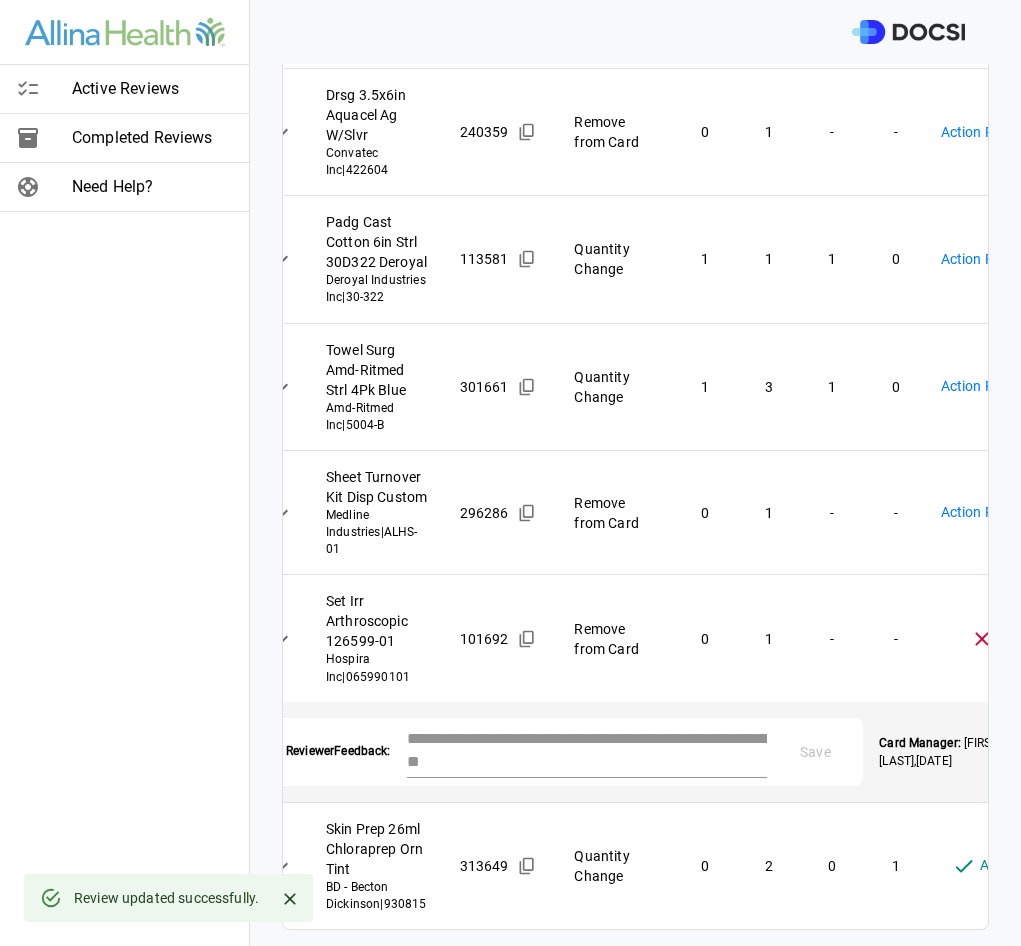 click at bounding box center (587, 750) 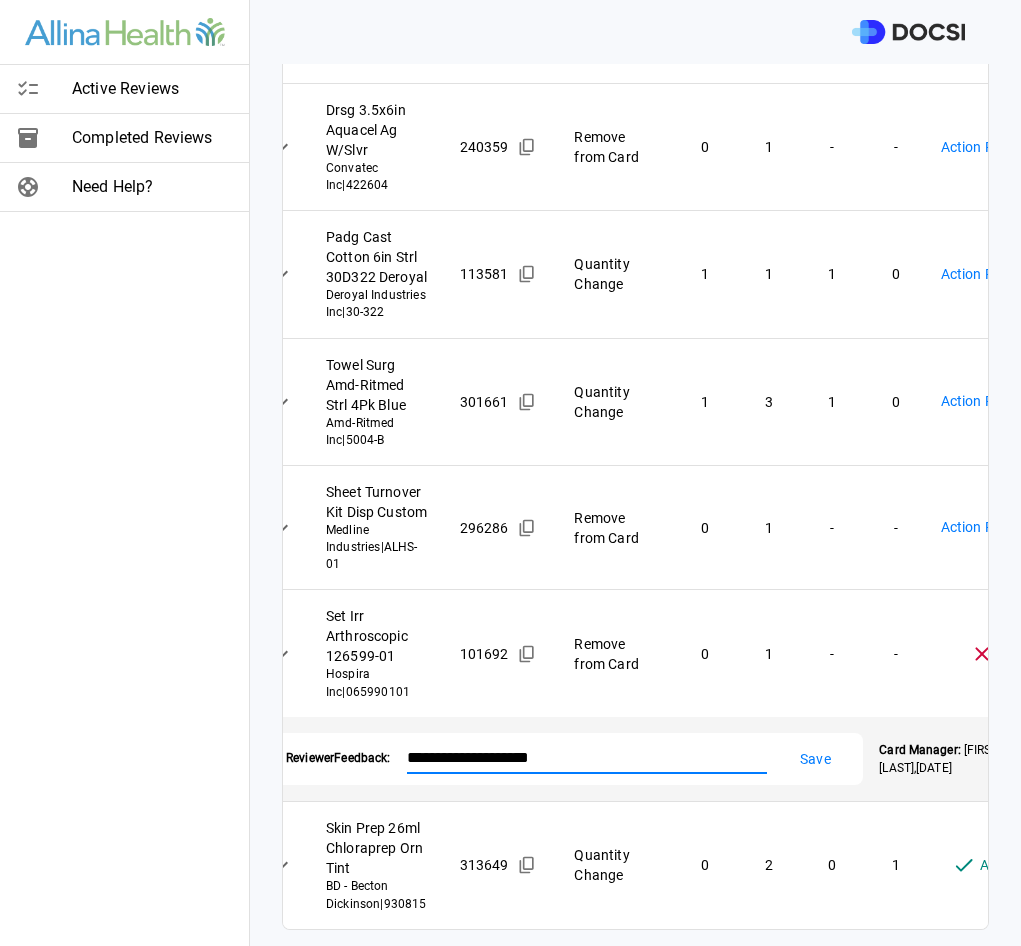 type on "**********" 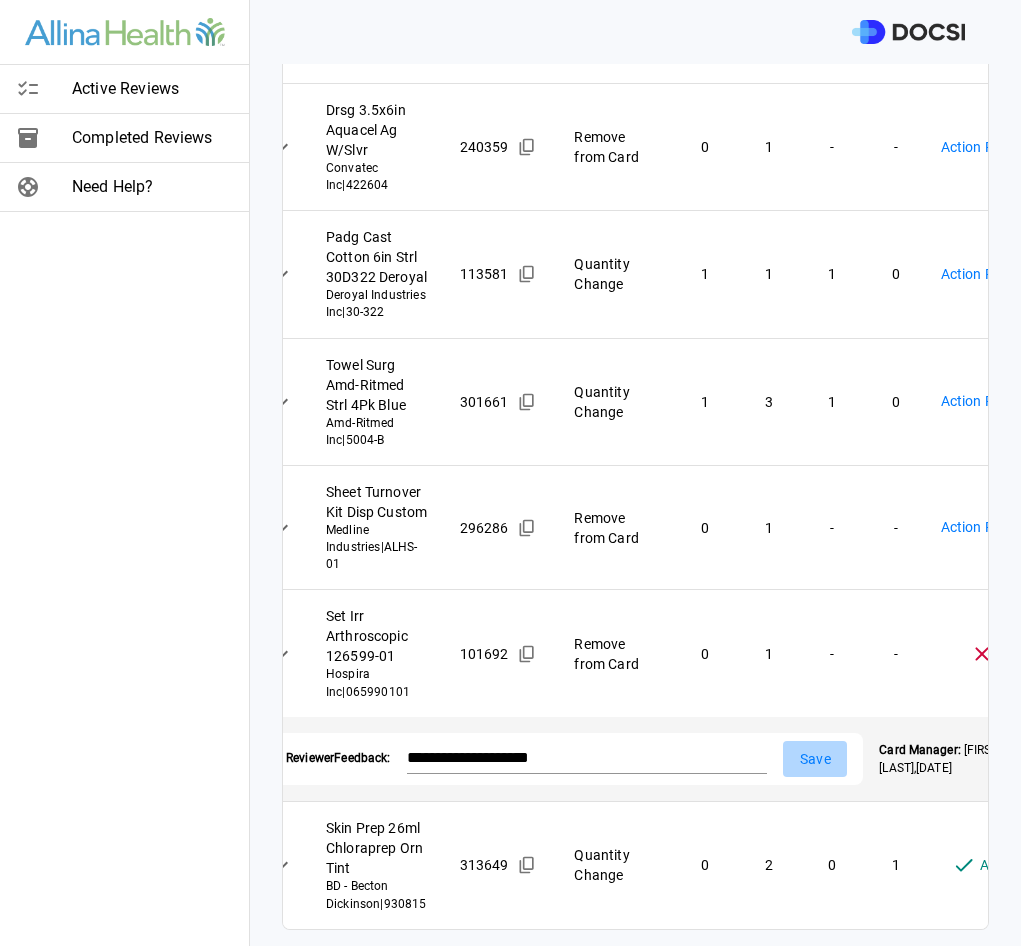 click on "Save" at bounding box center [815, 759] 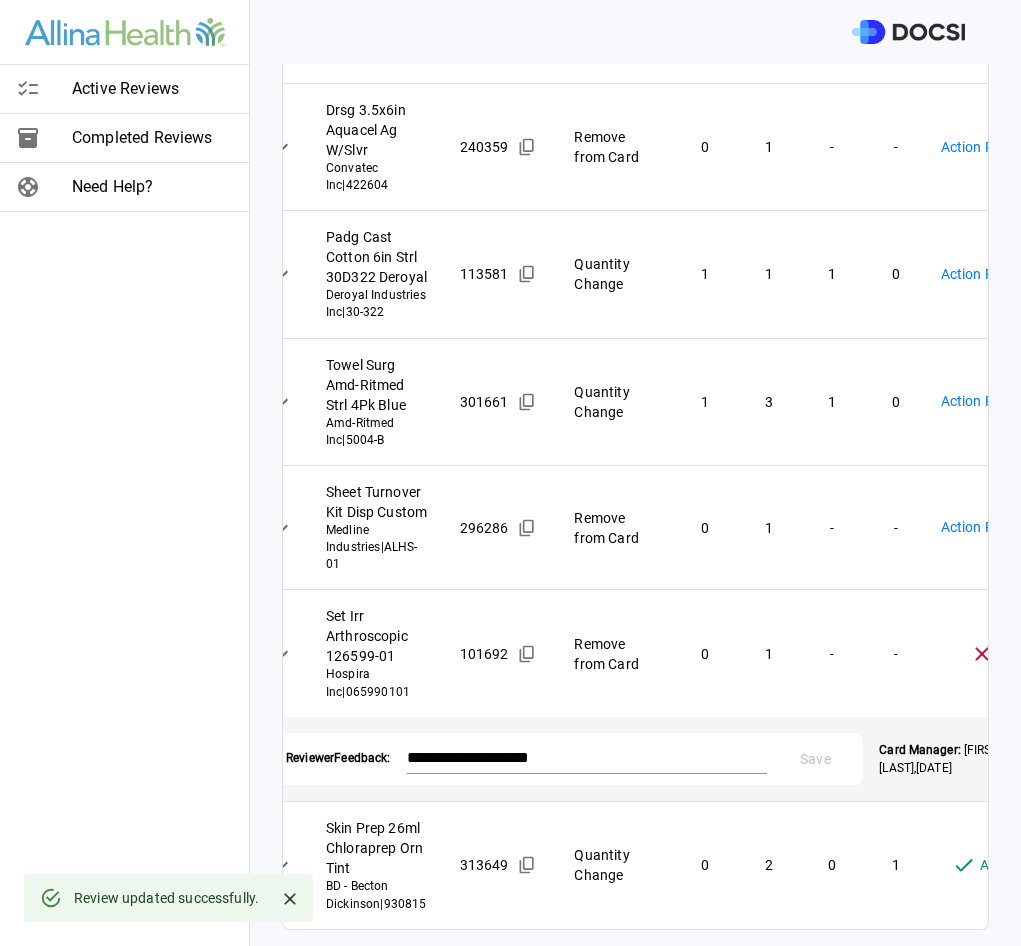 scroll, scrollTop: 1214, scrollLeft: 0, axis: vertical 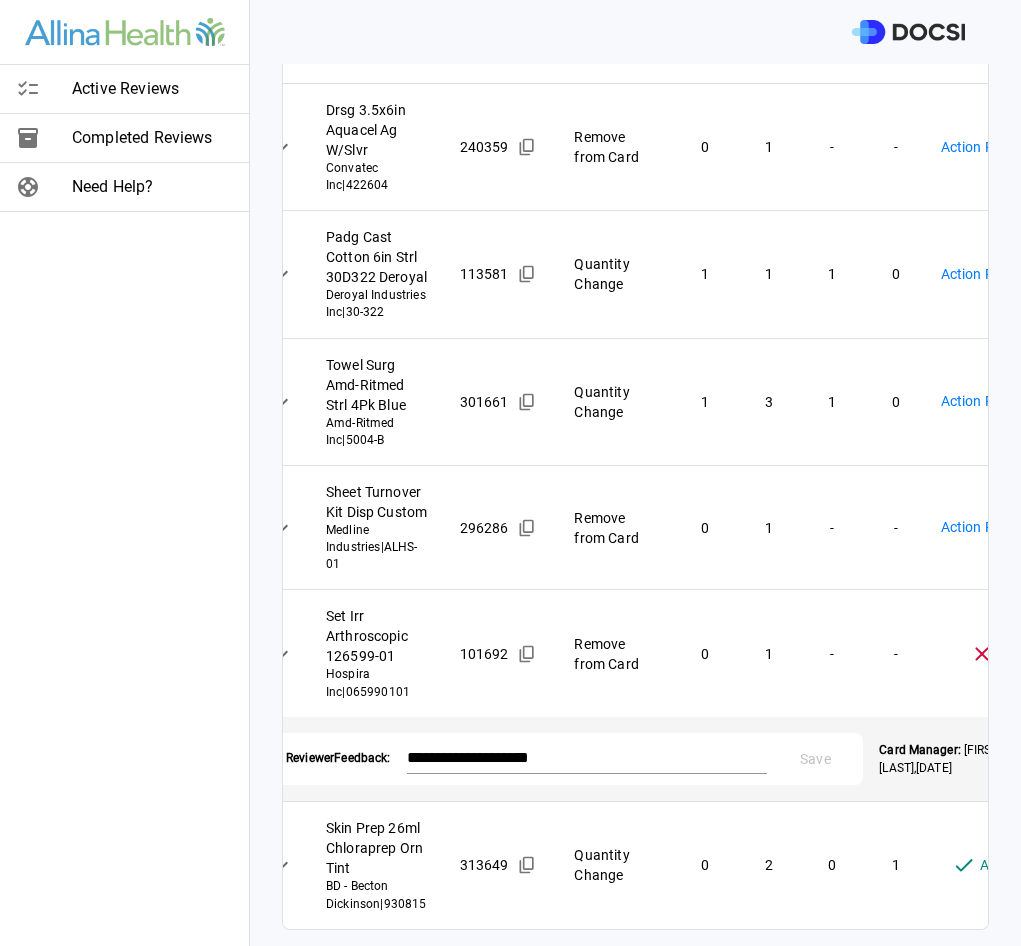 click on "Physician:   Dr.  [FIRST] [LAST] Card:    REMOVAL HARDWARE LOWER EXTREMITY  ( M-125140 ) Managed by:    [FIRST] [LAST] Changes to Review All Card Items Item Item ID Requested Optimization Open Hold New Open New Hold Review Status Drape Eent Split 76x124 Halyard Halyard Health Inc  |  89358 146111 Quantity Change 1 1 1 0 Action Required **** ​ Sol Irr .9 Nacl 3000ml Baxter International Inc  |  2B7127 264925 Remove from Card 0 1 - - Action Required **** ​ Drn 400cc Bard 3-Spring Kit 1/8in Cath Trocar Pvc Bard Medical Division  |  0043610 109415 Remove from Card 0 1 - - Action Required **** ​ Sut 2-0 27in Vicryl Ct-2 Undyed 36/Bx J And J Suture  |  J269H 114370 Remove from Card 0 2 - - Action Required **** ​ Cuff Tourniquet 34x4in Dual Port Sngl Bladder Pur Disp Stryker Instruments  |  5921-034-235 266784 Remove from Card 0 1 - - Action Required **** ​ Bndg Elas 6Inx5yd Coban Strl Lf Self Closure 3M Medical  |  2086S 144299 Quantity Change 1 1 0 1" at bounding box center [510, 473] 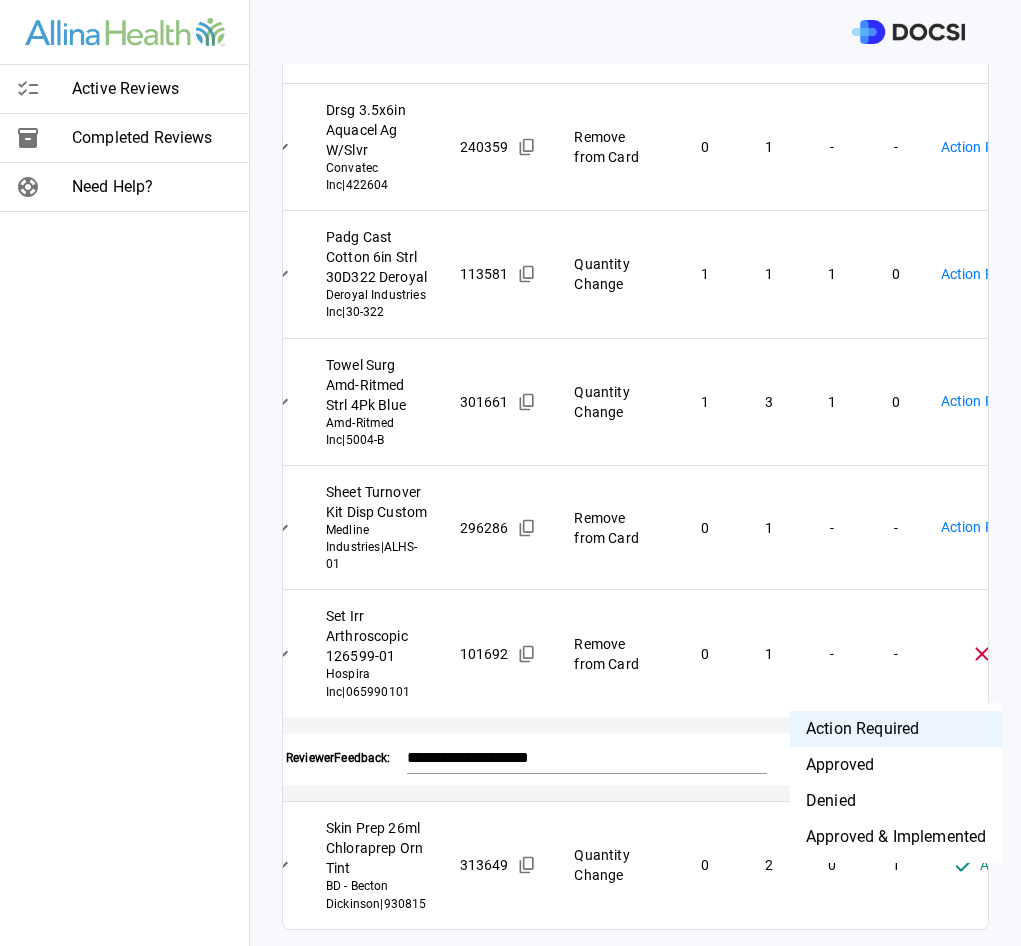 click on "Denied" at bounding box center [896, 801] 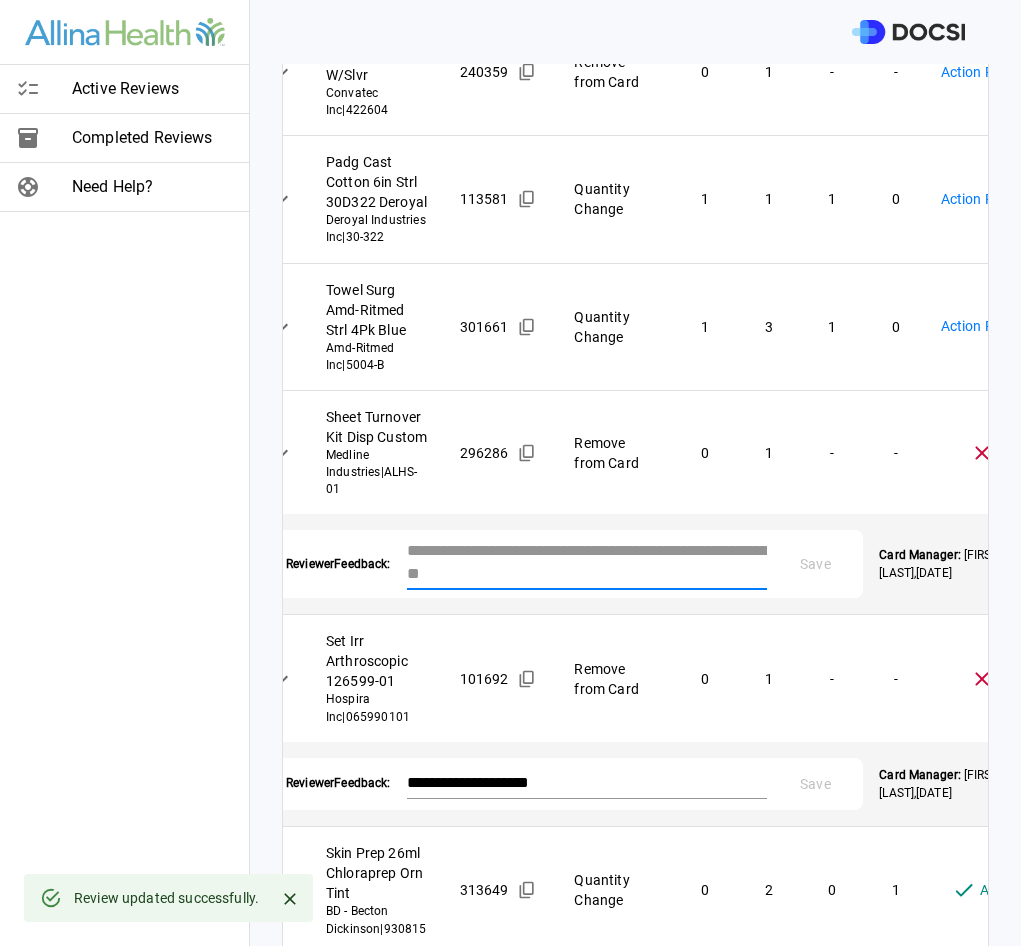 click at bounding box center [587, 562] 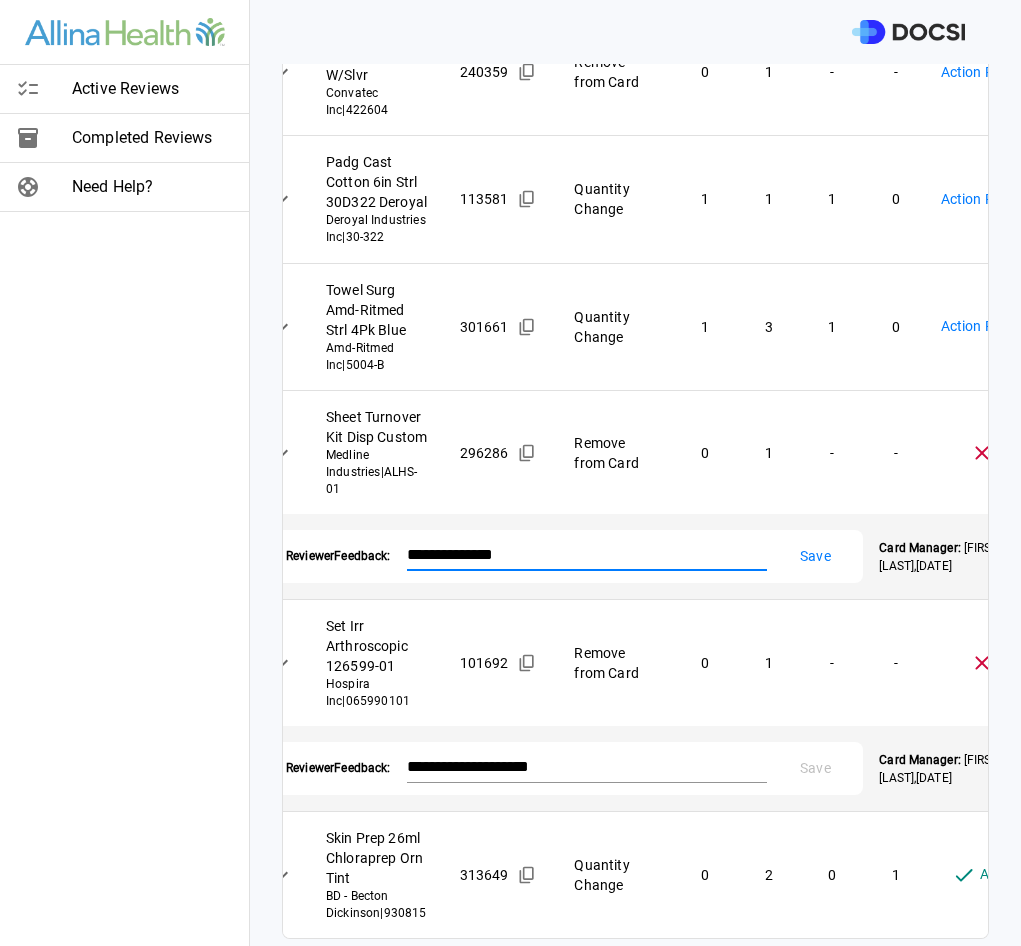 type on "**********" 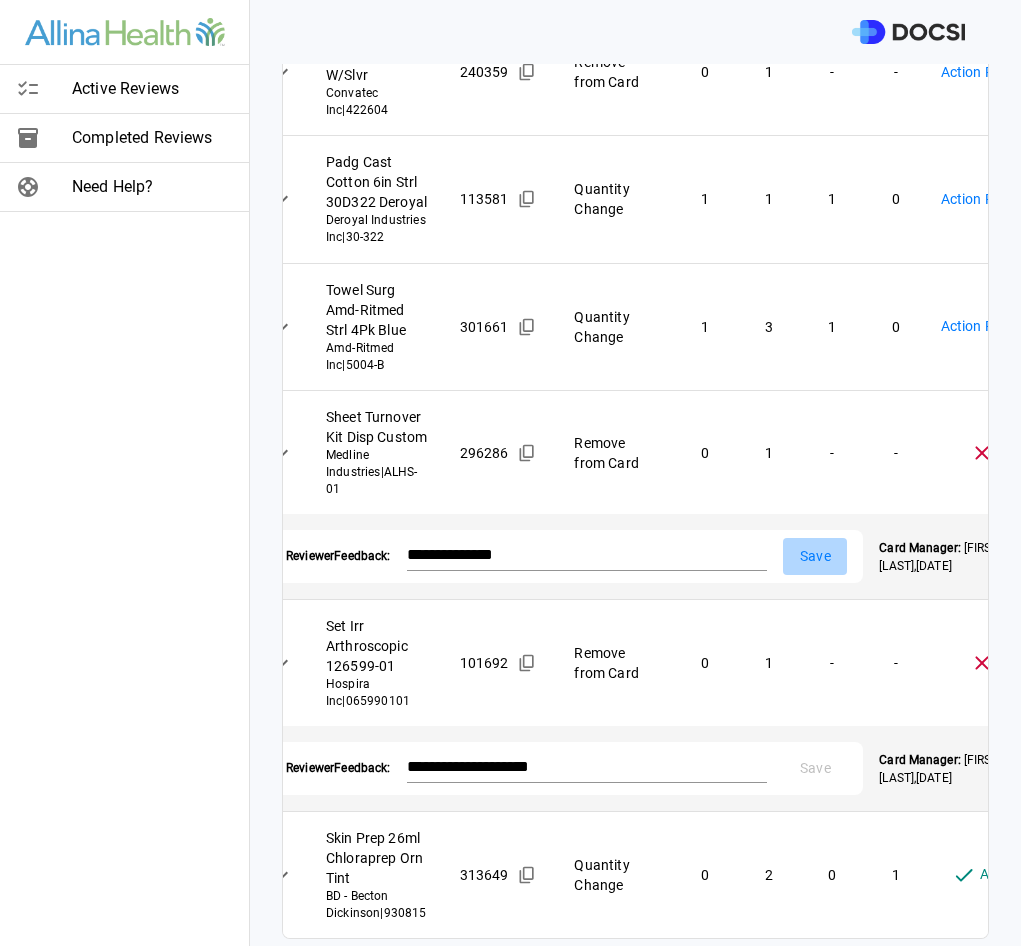 click on "Save" at bounding box center [815, 556] 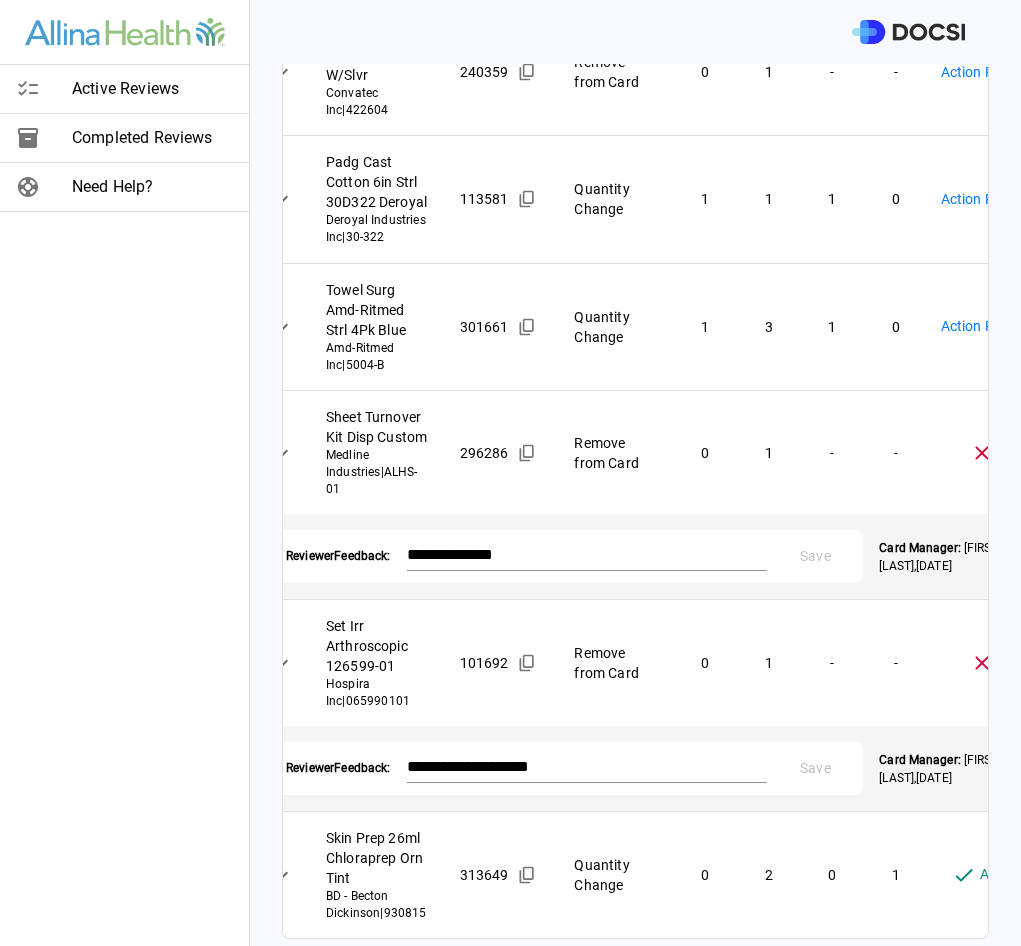 click on "Physician:   Dr.  [FIRST] [LAST] Card:    REMOVAL HARDWARE LOWER EXTREMITY  ( M-125140 ) Managed by:    [FIRST] [LAST] Changes to Review All Card Items Item Item ID Requested Optimization Open Hold New Open New Hold Review Status Drape Eent Split 76x124 Halyard Halyard Health Inc  |  89358 146111 Quantity Change 1 1 1 0 Action Required **** ​ Sol Irr .9 Nacl 3000ml Baxter International Inc  |  2B7127 264925 Remove from Card 0 1 - - Action Required **** ​ Drn 400cc Bard 3-Spring Kit 1/8in Cath Trocar Pvc Bard Medical Division  |  0043610 109415 Remove from Card 0 1 - - Action Required **** ​ Sut 2-0 27in Vicryl Ct-2 Undyed 36/Bx J And J Suture  |  J269H 114370 Remove from Card 0 2 - - Action Required **** ​ Cuff Tourniquet 34x4in Dual Port Sngl Bladder Pur Disp Stryker Instruments  |  5921-034-235 266784 Remove from Card 0 1 - - Action Required **** ​ Bndg Elas 6Inx5yd Coban Strl Lf Self Closure 3M Medical  |  2086S 144299 Quantity Change 1 1 0 1" at bounding box center (510, 473) 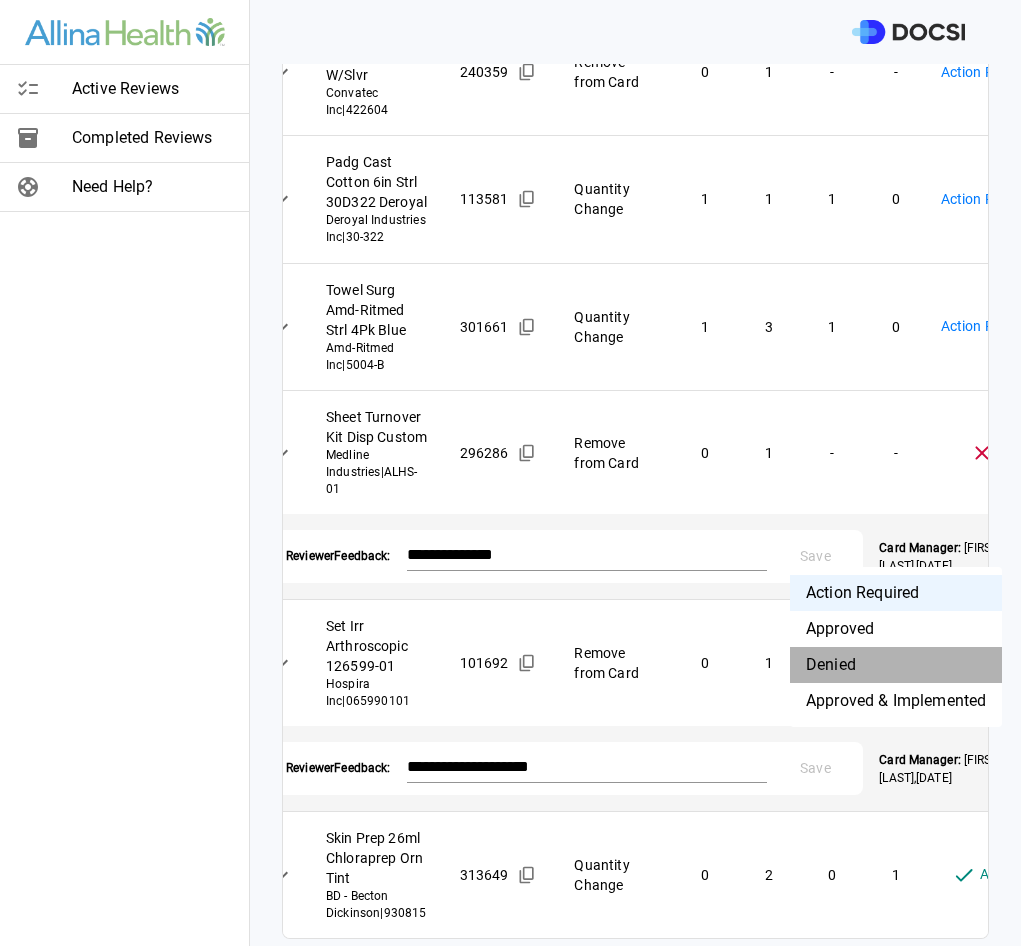 click on "Denied" at bounding box center [896, 665] 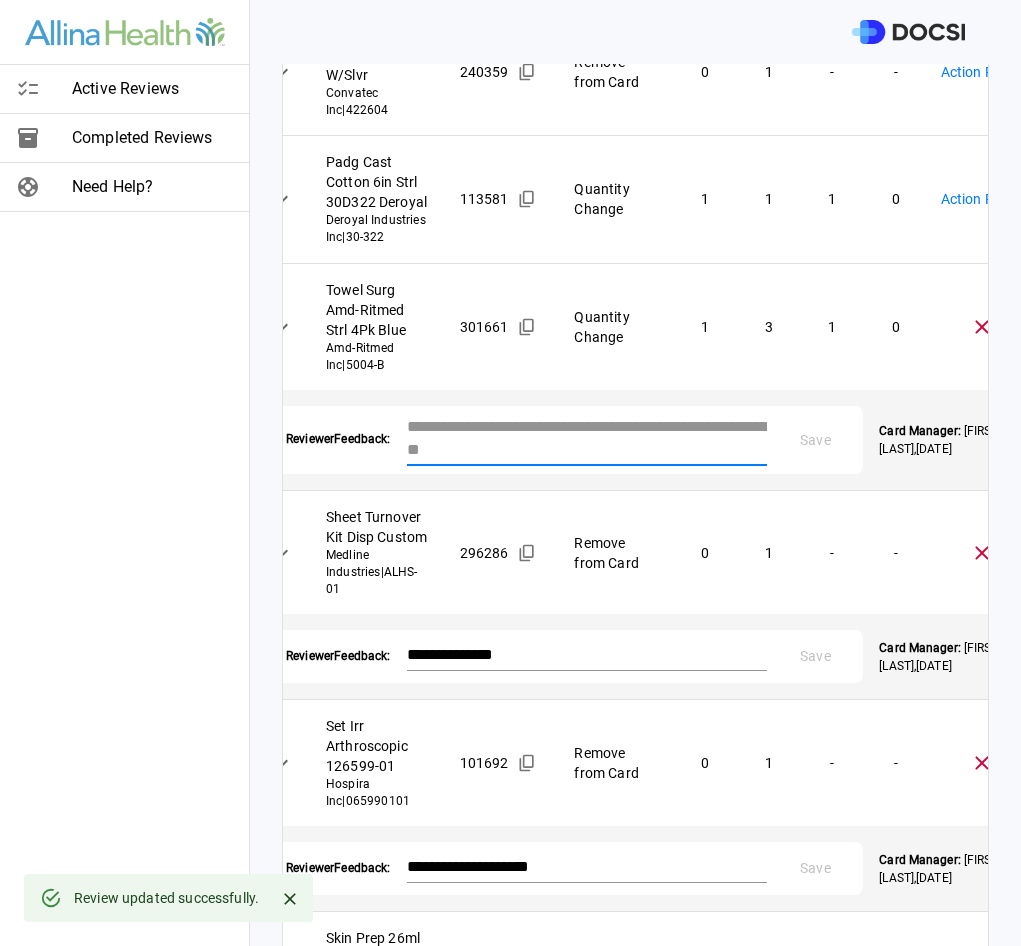 click at bounding box center [587, 438] 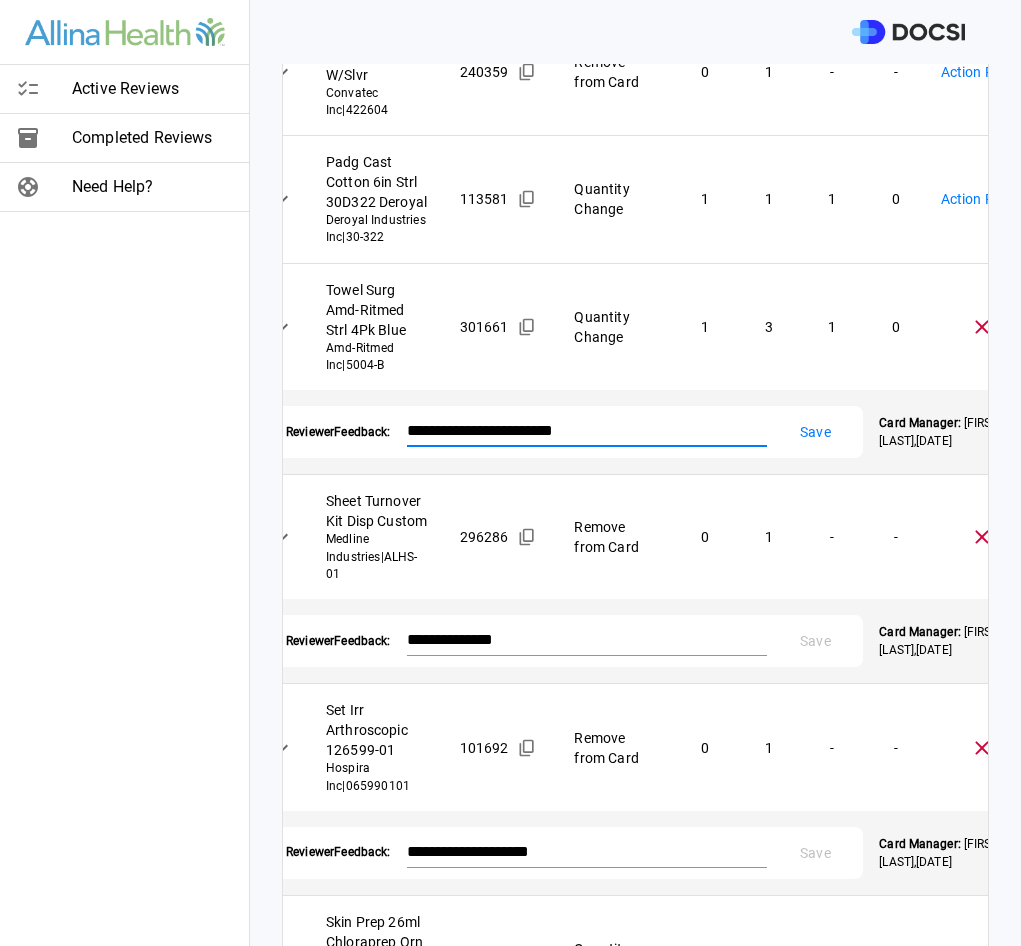 type on "**********" 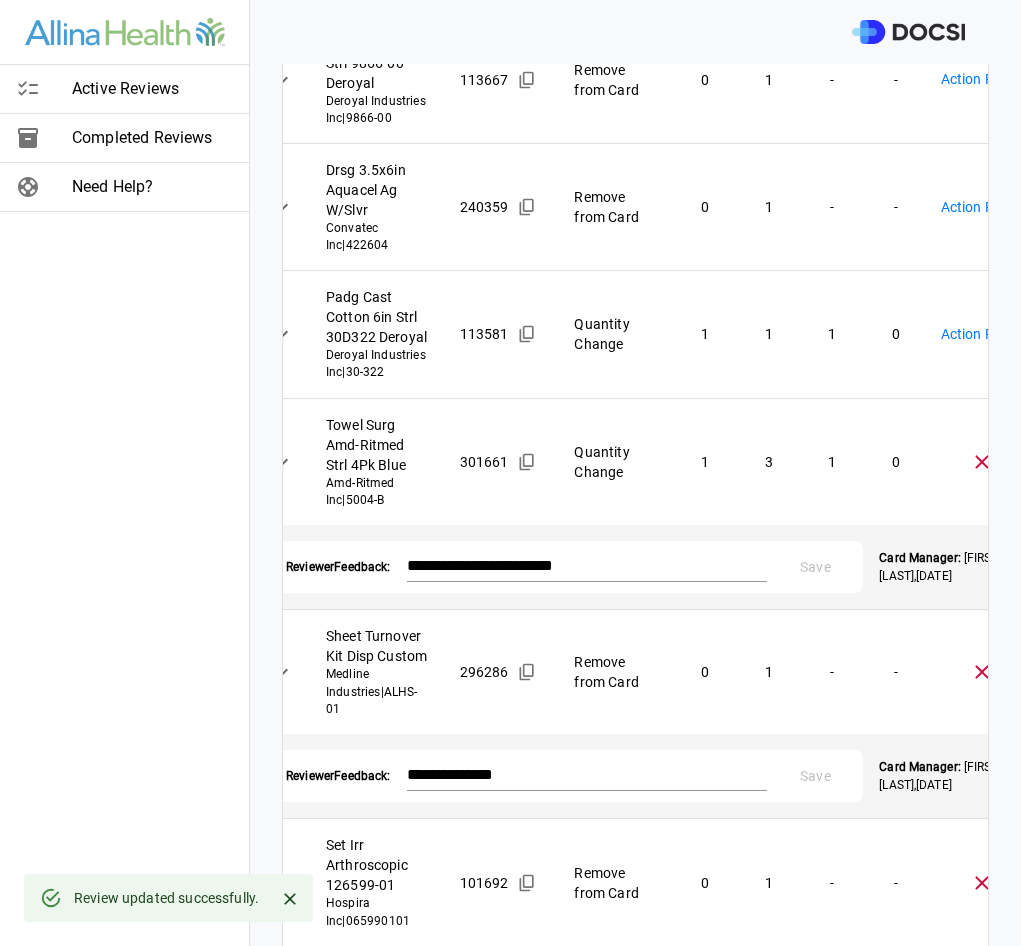 scroll, scrollTop: 1064, scrollLeft: 0, axis: vertical 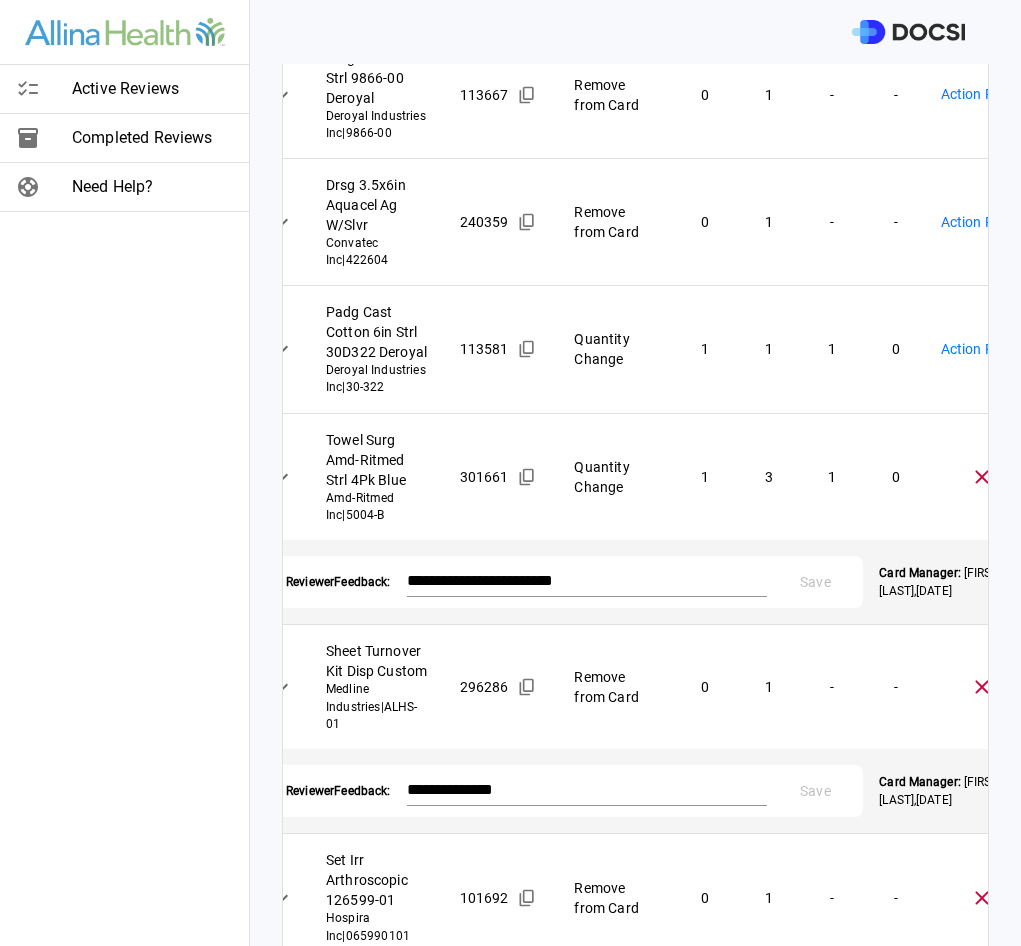 click on "Physician:   Dr.  [FIRST] [LAST] Card:    REMOVAL HARDWARE LOWER EXTREMITY  ( M-125140 ) Managed by:    [FIRST] [LAST] Changes to Review All Card Items Item Item ID Requested Optimization Open Hold New Open New Hold Review Status Drape Eent Split 76x124 Halyard Halyard Health Inc  |  89358 146111 Quantity Change 1 1 1 0 Action Required **** ​ Sol Irr .9 Nacl 3000ml Baxter International Inc  |  2B7127 264925 Remove from Card 0 1 - - Action Required **** ​ Drn 400cc Bard 3-Spring Kit 1/8in Cath Trocar Pvc Bard Medical Division  |  0043610 109415 Remove from Card 0 1 - - Action Required **** ​ Sut 2-0 27in Vicryl Ct-2 Undyed 36/Bx J And J Suture  |  J269H 114370 Remove from Card 0 2 - - Action Required **** ​ Cuff Tourniquet 34x4in Dual Port Sngl Bladder Pur Disp Stryker Instruments  |  5921-034-235 266784 Remove from Card 0 1 - - Action Required **** ​ Bndg Elas 6Inx5yd Coban Strl Lf Self Closure 3M Medical  |  2086S 144299 Quantity Change 1 1 0 1" at bounding box center [510, 473] 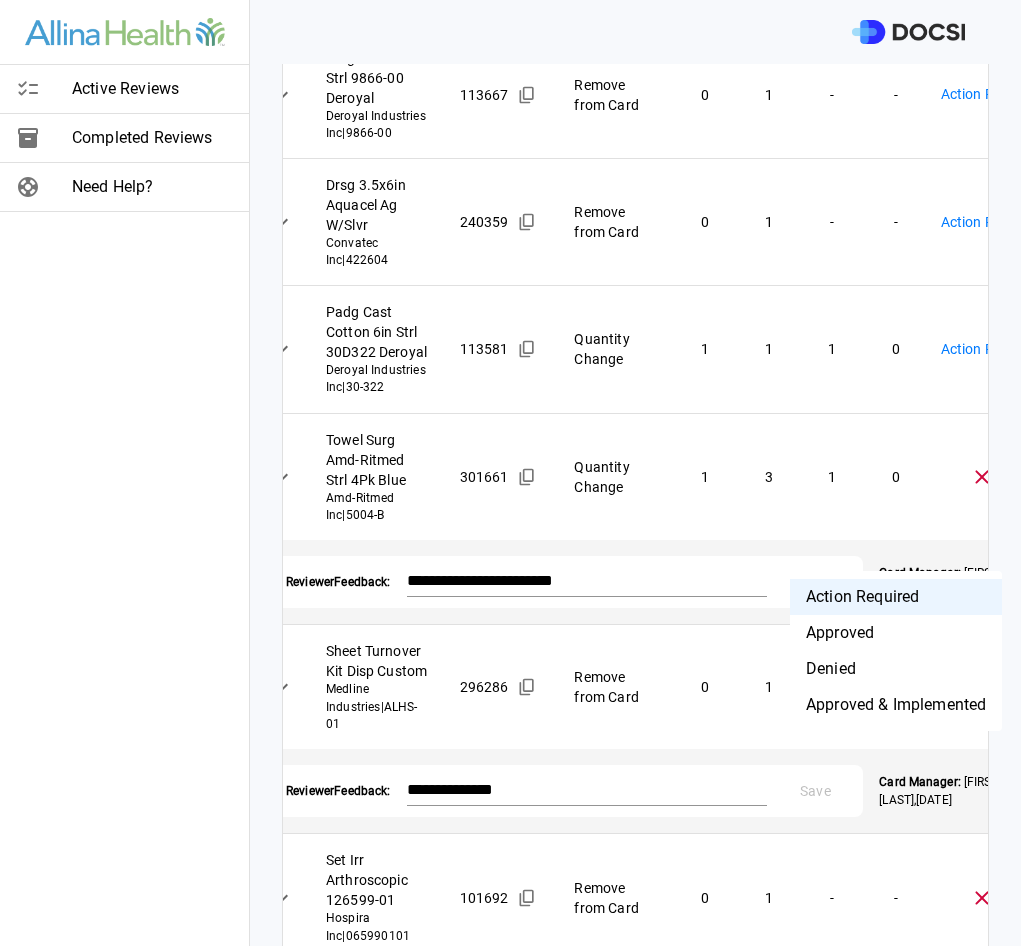 click on "Denied" at bounding box center (896, 669) 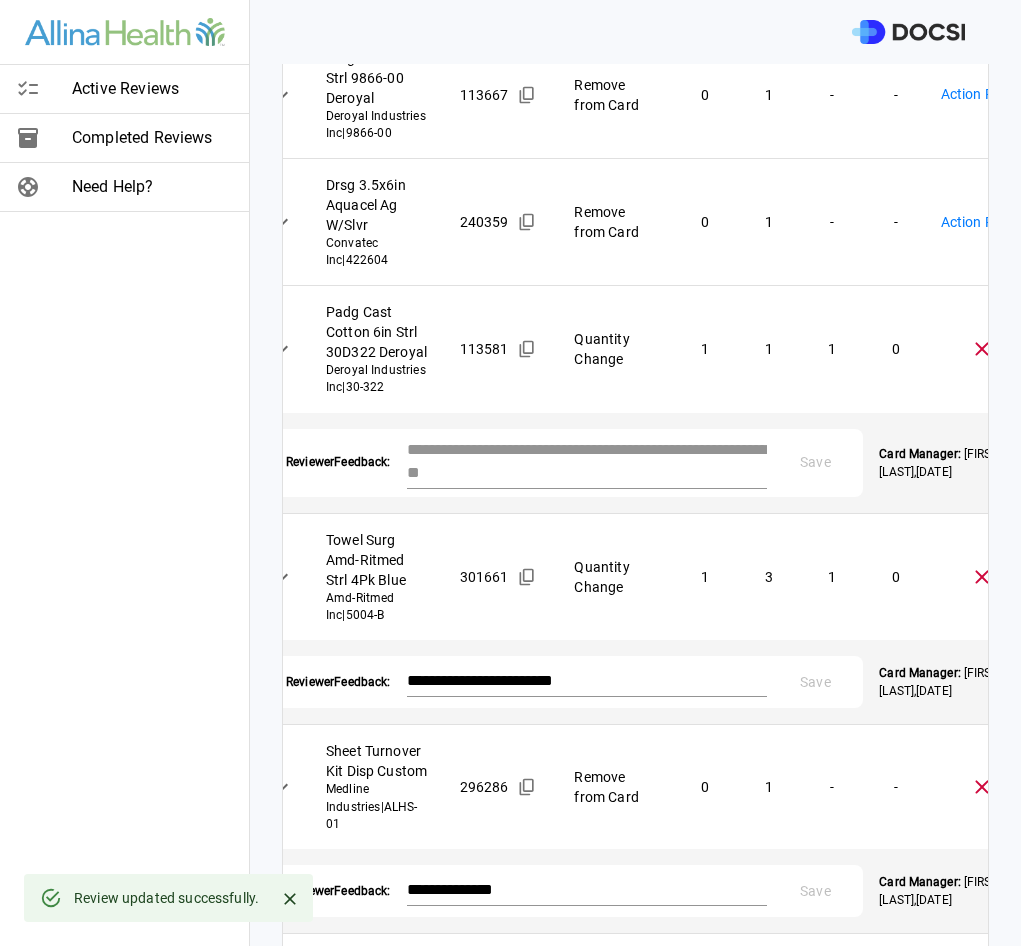click at bounding box center (587, 461) 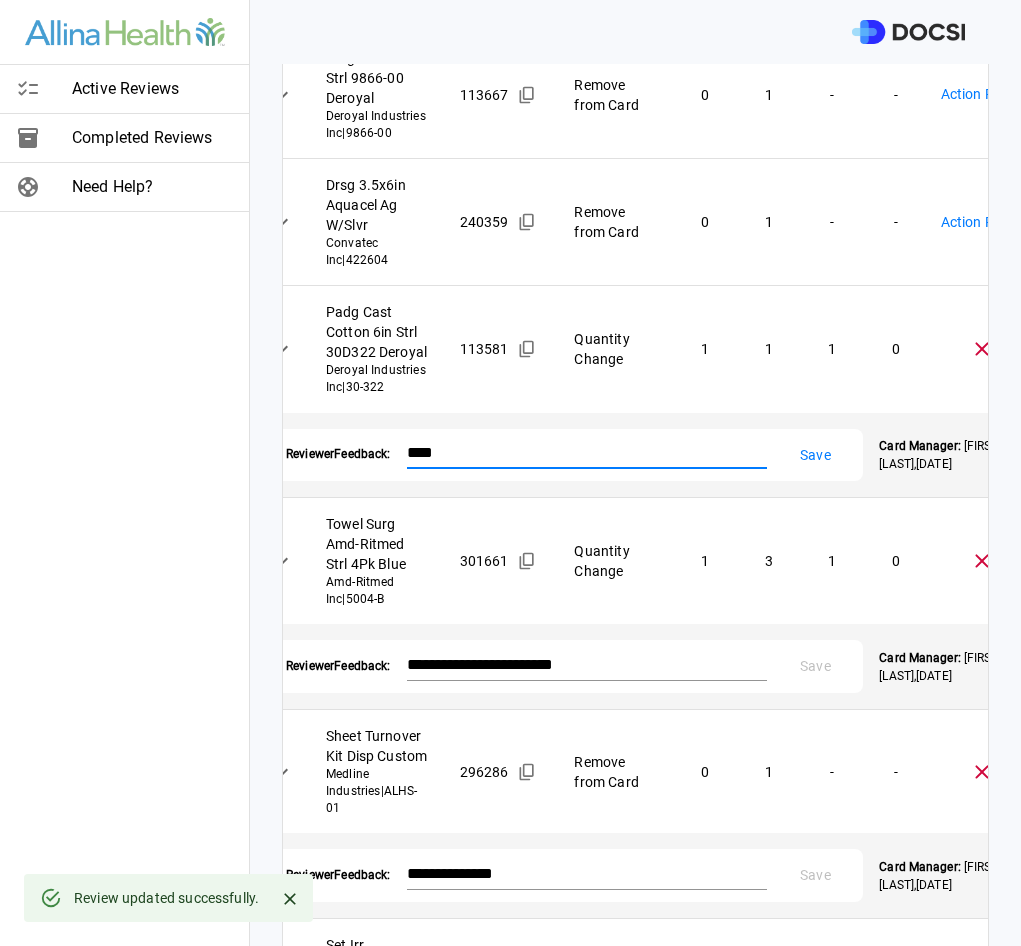 type on "****" 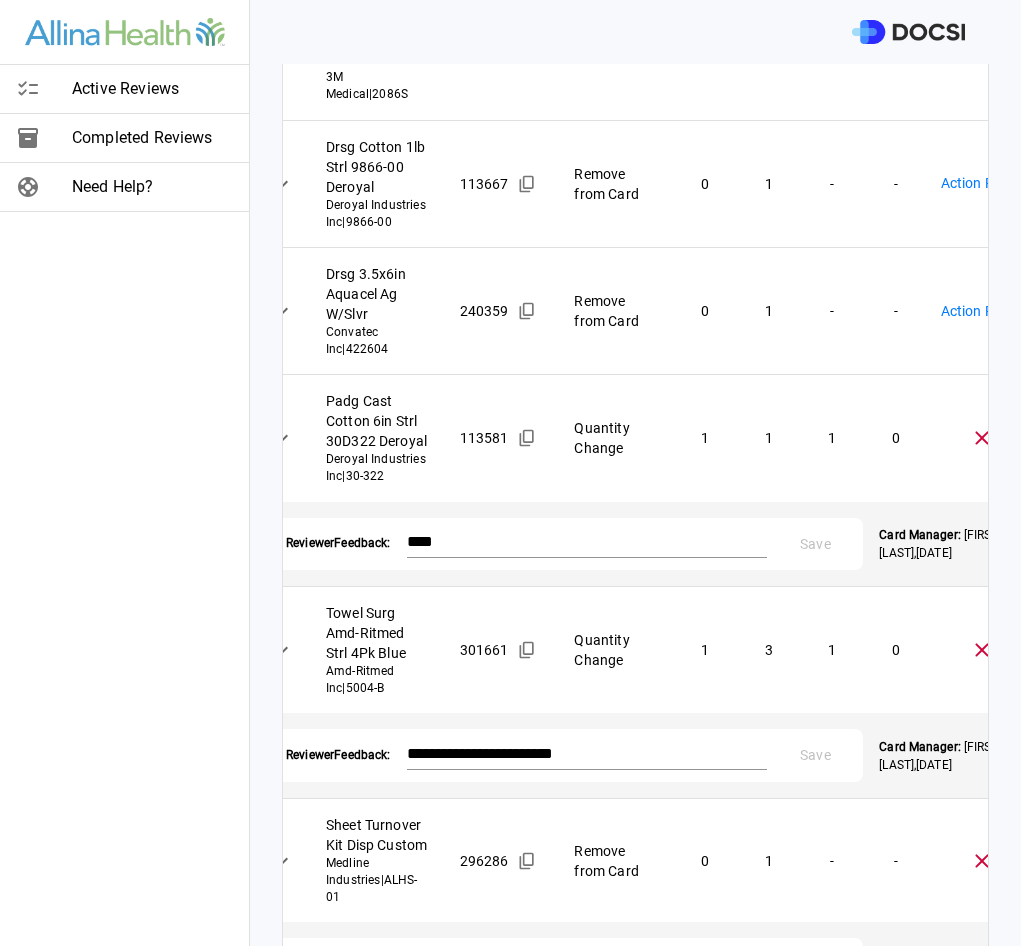scroll, scrollTop: 964, scrollLeft: 0, axis: vertical 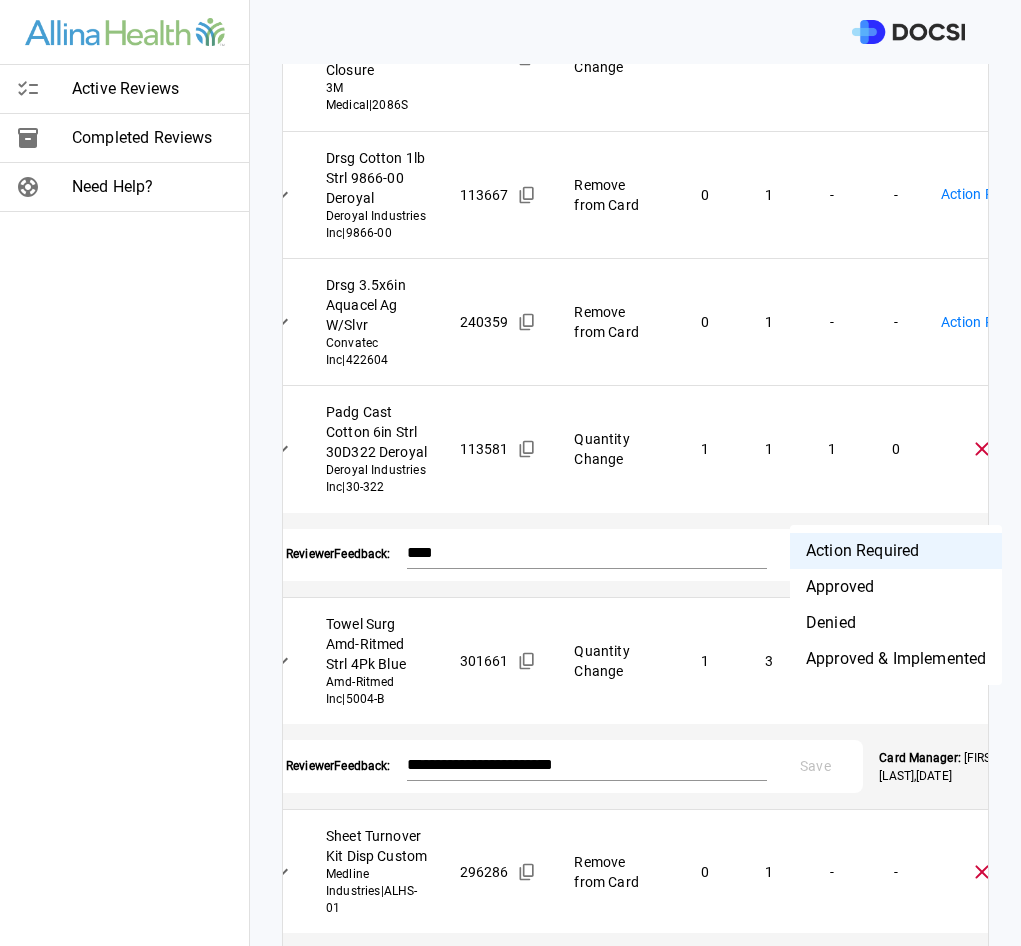click on "Physician:   Dr.  [FIRST] [LAST] Card:    REMOVAL HARDWARE LOWER EXTREMITY  ( M-125140 ) Managed by:    [FIRST] [LAST] Changes to Review All Card Items Item Item ID Requested Optimization Open Hold New Open New Hold Review Status Drape Eent Split 76x124 Halyard Halyard Health Inc  |  89358 146111 Quantity Change 1 1 1 0 Action Required **** ​ Sol Irr .9 Nacl 3000ml Baxter International Inc  |  2B7127 264925 Remove from Card 0 1 - - Action Required **** ​ Drn 400cc Bard 3-Spring Kit 1/8in Cath Trocar Pvc Bard Medical Division  |  0043610 109415 Remove from Card 0 1 - - Action Required **** ​ Sut 2-0 27in Vicryl Ct-2 Undyed 36/Bx J And J Suture  |  J269H 114370 Remove from Card 0 2 - - Action Required **** ​ Cuff Tourniquet 34x4in Dual Port Sngl Bladder Pur Disp Stryker Instruments  |  5921-034-235 266784 Remove from Card 0 1 - - Action Required **** ​ Bndg Elas 6Inx5yd Coban Strl Lf Self Closure 3M Medical  |  2086S 144299 Quantity Change 1 1 0 1" at bounding box center (510, 473) 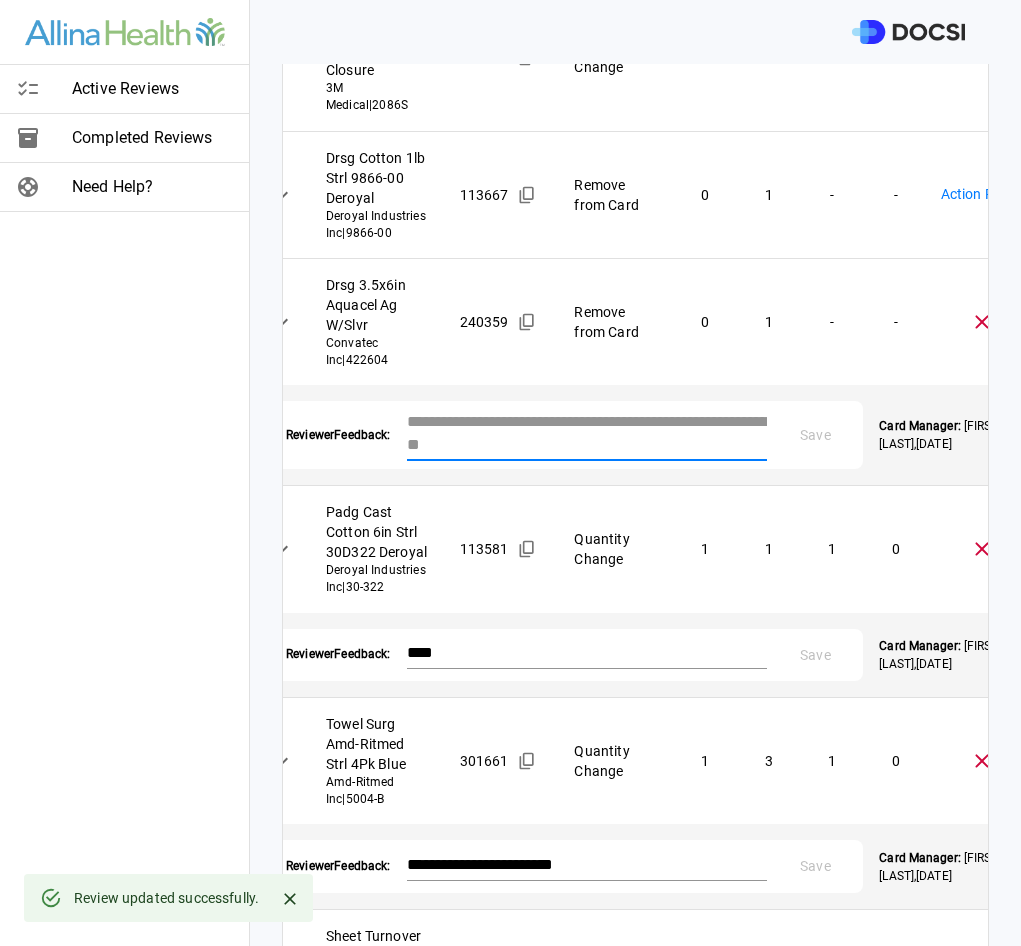 click at bounding box center (587, 433) 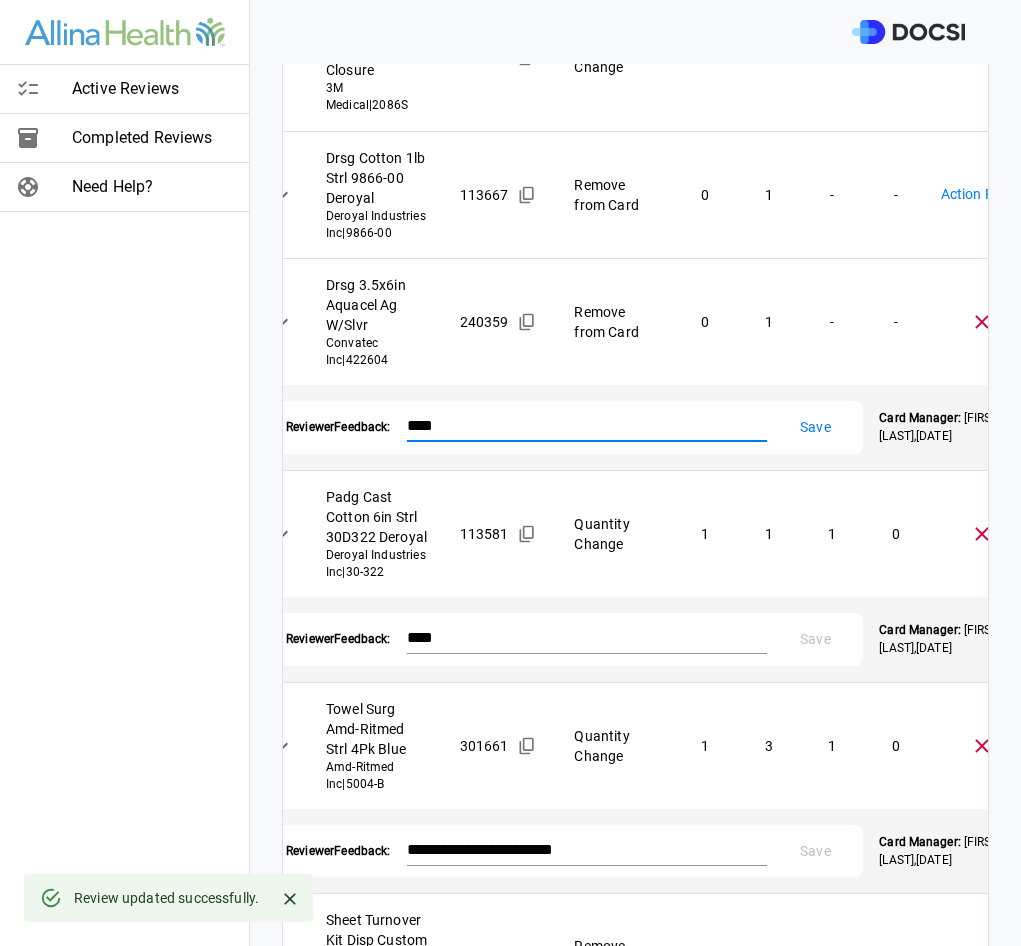 type on "****" 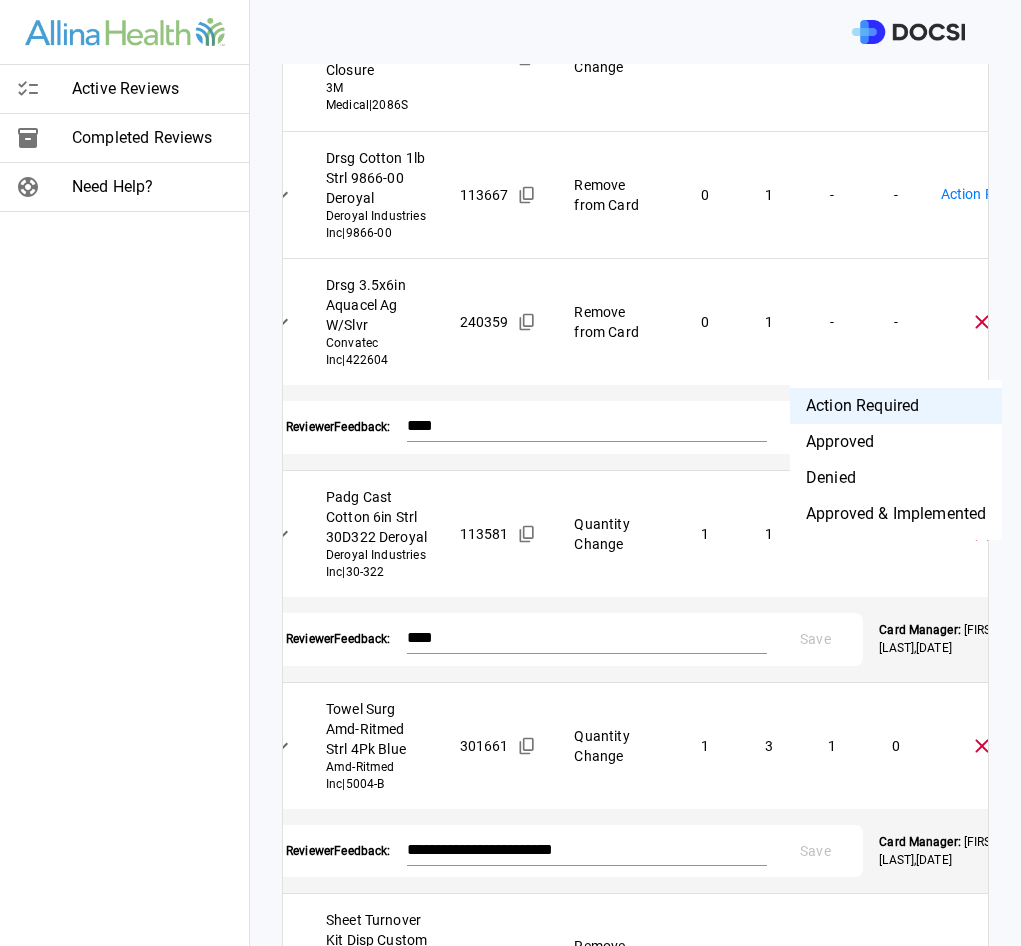 click on "Physician:   Dr.  [FIRST] [LAST] Card:    REMOVAL HARDWARE LOWER EXTREMITY  ( M-125140 ) Managed by:    [FIRST] [LAST] Changes to Review All Card Items Item Item ID Requested Optimization Open Hold New Open New Hold Review Status Drape Eent Split 76x124 Halyard Halyard Health Inc  |  89358 146111 Quantity Change 1 1 1 0 Action Required **** ​ Sol Irr .9 Nacl 3000ml Baxter International Inc  |  2B7127 264925 Remove from Card 0 1 - - Action Required **** ​ Drn 400cc Bard 3-Spring Kit 1/8in Cath Trocar Pvc Bard Medical Division  |  0043610 109415 Remove from Card 0 1 - - Action Required **** ​ Sut 2-0 27in Vicryl Ct-2 Undyed 36/Bx J And J Suture  |  J269H 114370 Remove from Card 0 2 - - Action Required **** ​ Cuff Tourniquet 34x4in Dual Port Sngl Bladder Pur Disp Stryker Instruments  |  5921-034-235 266784 Remove from Card 0 1 - - Action Required **** ​ Bndg Elas 6Inx5yd Coban Strl Lf Self Closure 3M Medical  |  2086S 144299 Quantity Change 1 1 0 1" at bounding box center (510, 473) 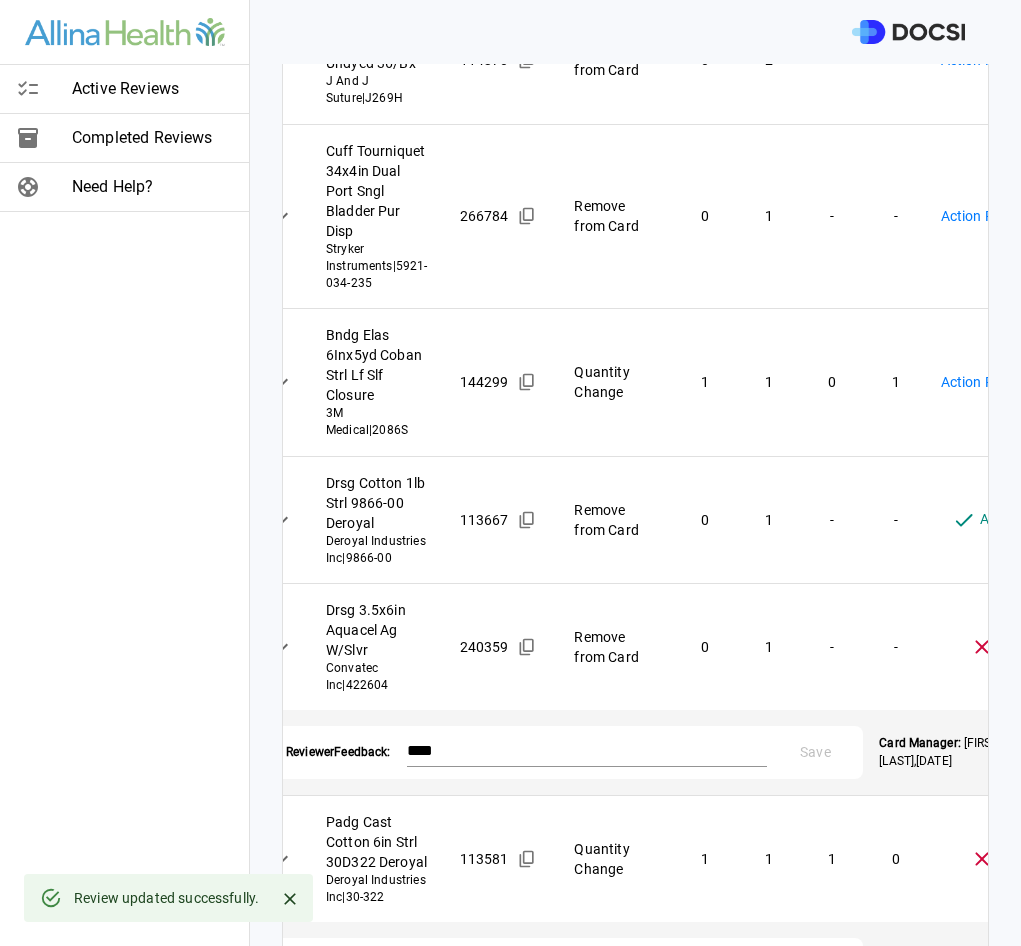 scroll, scrollTop: 614, scrollLeft: 0, axis: vertical 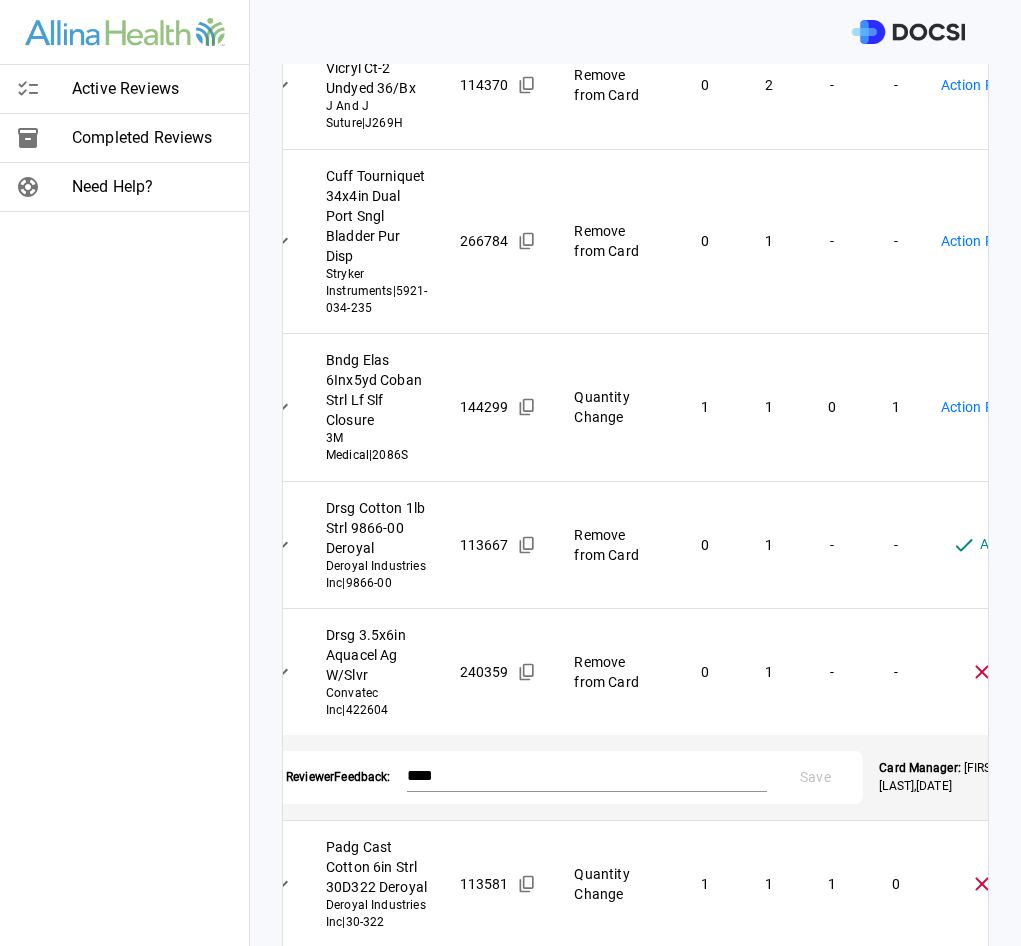 click on "Physician:   Dr.  [FIRST] [LAST] Card:    REMOVAL HARDWARE LOWER EXTREMITY  ( M-125140 ) Managed by:    [FIRST] [LAST] Changes to Review All Card Items Item Item ID Requested Optimization Open Hold New Open New Hold Review Status Drape Eent Split 76x124 Halyard Halyard Health Inc  |  89358 146111 Quantity Change 1 1 1 0 Action Required **** ​ Sol Irr .9 Nacl 3000ml Baxter International Inc  |  2B7127 264925 Remove from Card 0 1 - - Action Required **** ​ Drn 400cc Bard 3-Spring Kit 1/8in Cath Trocar Pvc Bard Medical Division  |  0043610 109415 Remove from Card 0 1 - - Action Required **** ​ Sut 2-0 27in Vicryl Ct-2 Undyed 36/Bx J And J Suture  |  J269H 114370 Remove from Card 0 2 - - Action Required **** ​ Cuff Tourniquet 34x4in Dual Port Sngl Bladder Pur Disp Stryker Instruments  |  5921-034-235 266784 Remove from Card 0 1 - - Action Required **** ​ Bndg Elas 6Inx5yd Coban Strl Lf Self Closure 3M Medical  |  2086S 144299 Quantity Change 1 1 0 1" at bounding box center [510, 473] 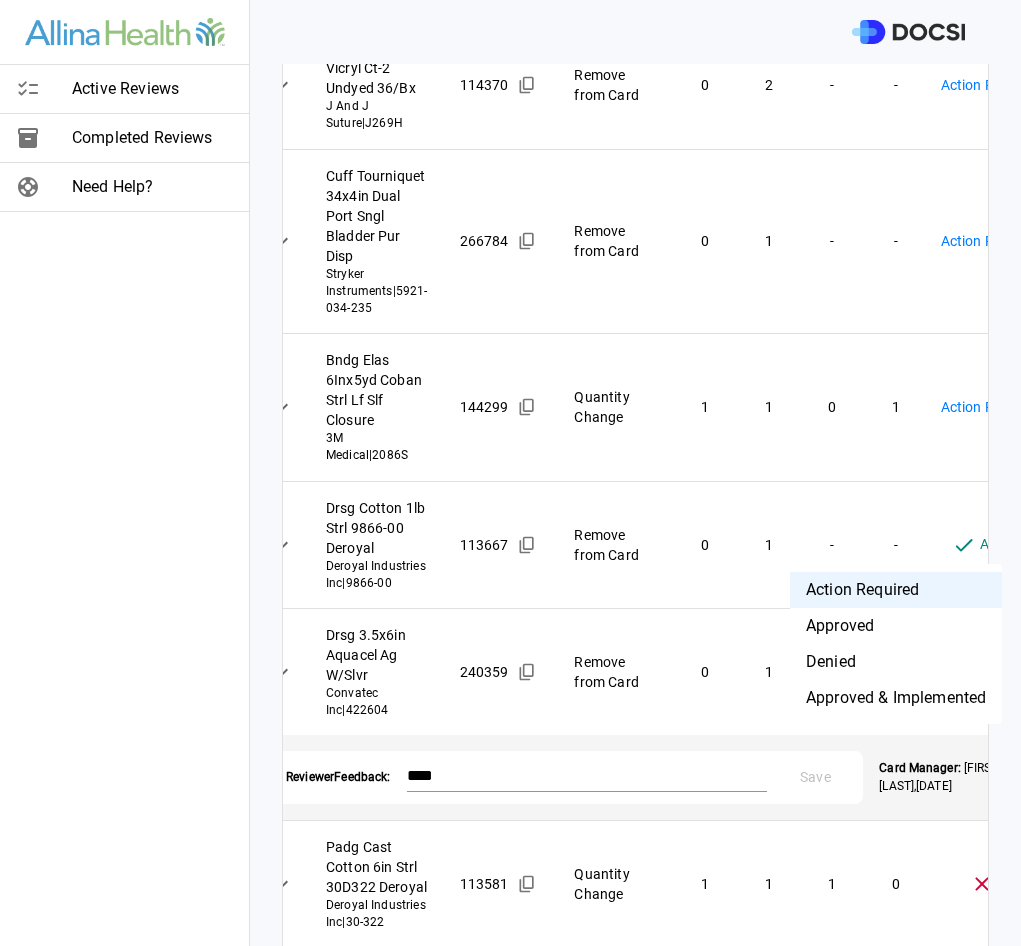 click on "Approved" at bounding box center (896, 626) 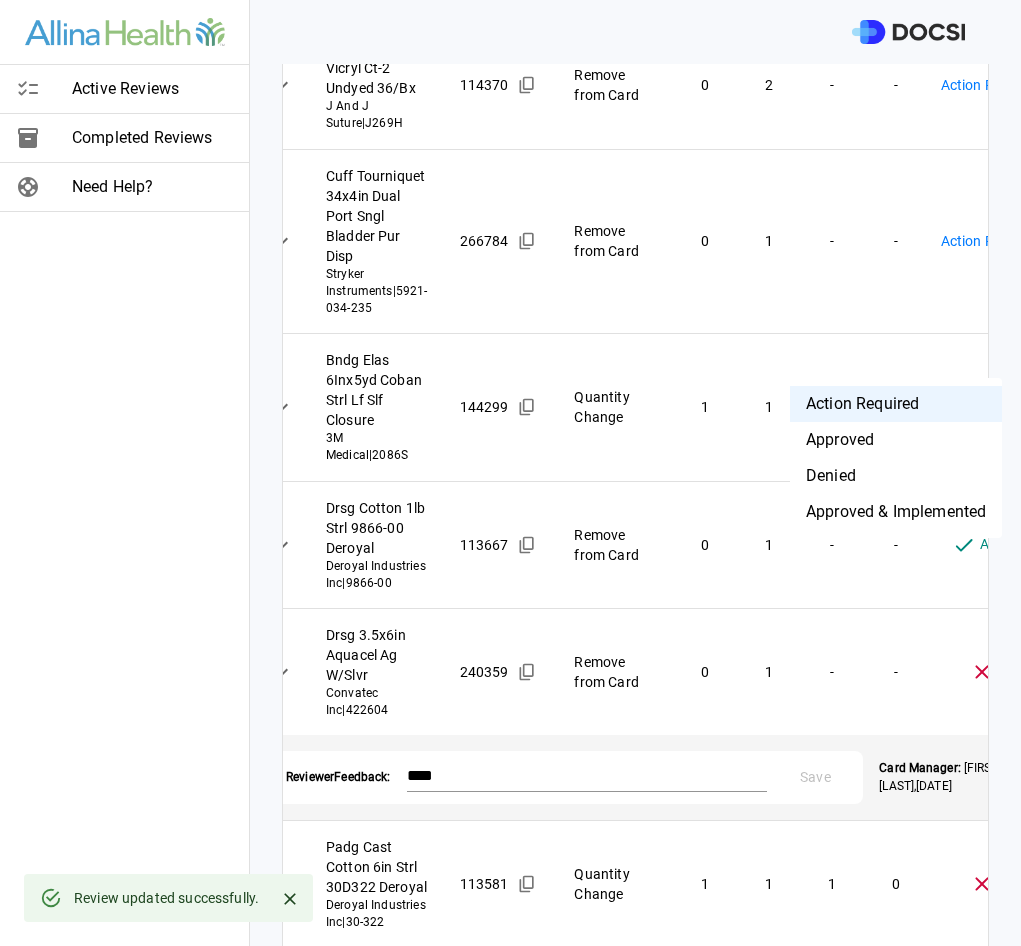 click on "Physician:   Dr.  [FIRST] [LAST] Card:    REMOVAL HARDWARE LOWER EXTREMITY  ( M-125140 ) Managed by:    [FIRST] [LAST] Changes to Review All Card Items Item Item ID Requested Optimization Open Hold New Open New Hold Review Status Drape Eent Split 76x124 Halyard Halyard Health Inc  |  89358 146111 Quantity Change 1 1 1 0 Action Required **** ​ Sol Irr .9 Nacl 3000ml Baxter International Inc  |  2B7127 264925 Remove from Card 0 1 - - Action Required **** ​ Drn 400cc Bard 3-Spring Kit 1/8in Cath Trocar Pvc Bard Medical Division  |  0043610 109415 Remove from Card 0 1 - - Action Required **** ​ Sut 2-0 27in Vicryl Ct-2 Undyed 36/Bx J And J Suture  |  J269H 114370 Remove from Card 0 2 - - Action Required **** ​ Cuff Tourniquet 34x4in Dual Port Sngl Bladder Pur Disp Stryker Instruments  |  5921-034-235 266784 Remove from Card 0 1 - - Action Required **** ​ Bndg Elas 6Inx5yd Coban Strl Lf Self Closure 3M Medical  |  2086S 144299 Quantity Change 1 1 0 1" at bounding box center [510, 473] 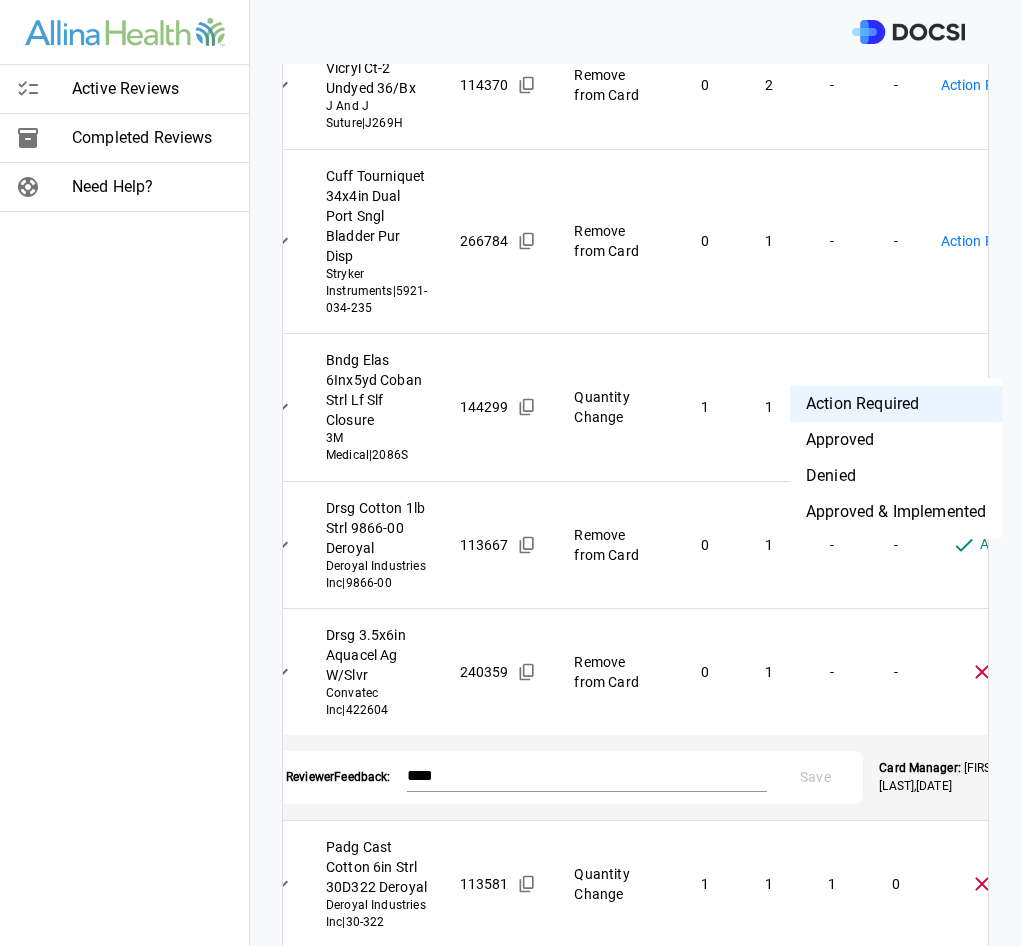 click on "Denied" at bounding box center (896, 476) 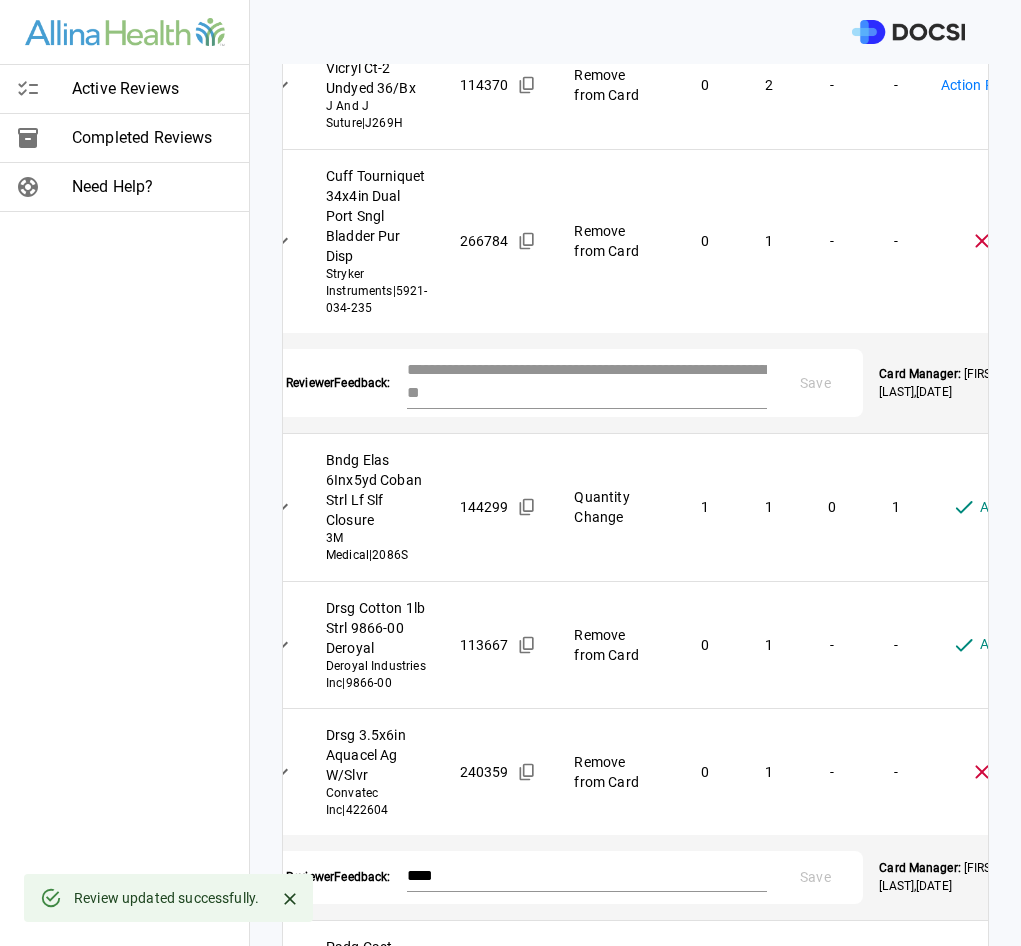 click at bounding box center [587, 381] 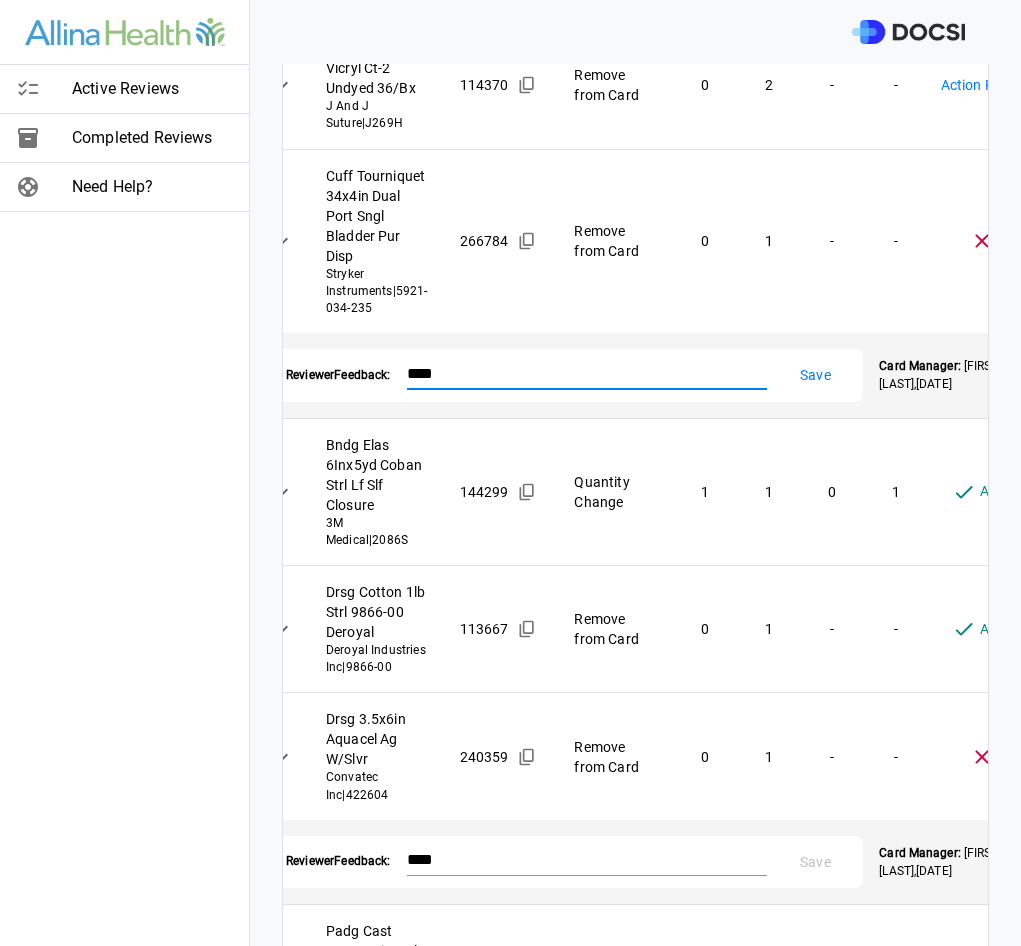 type on "****" 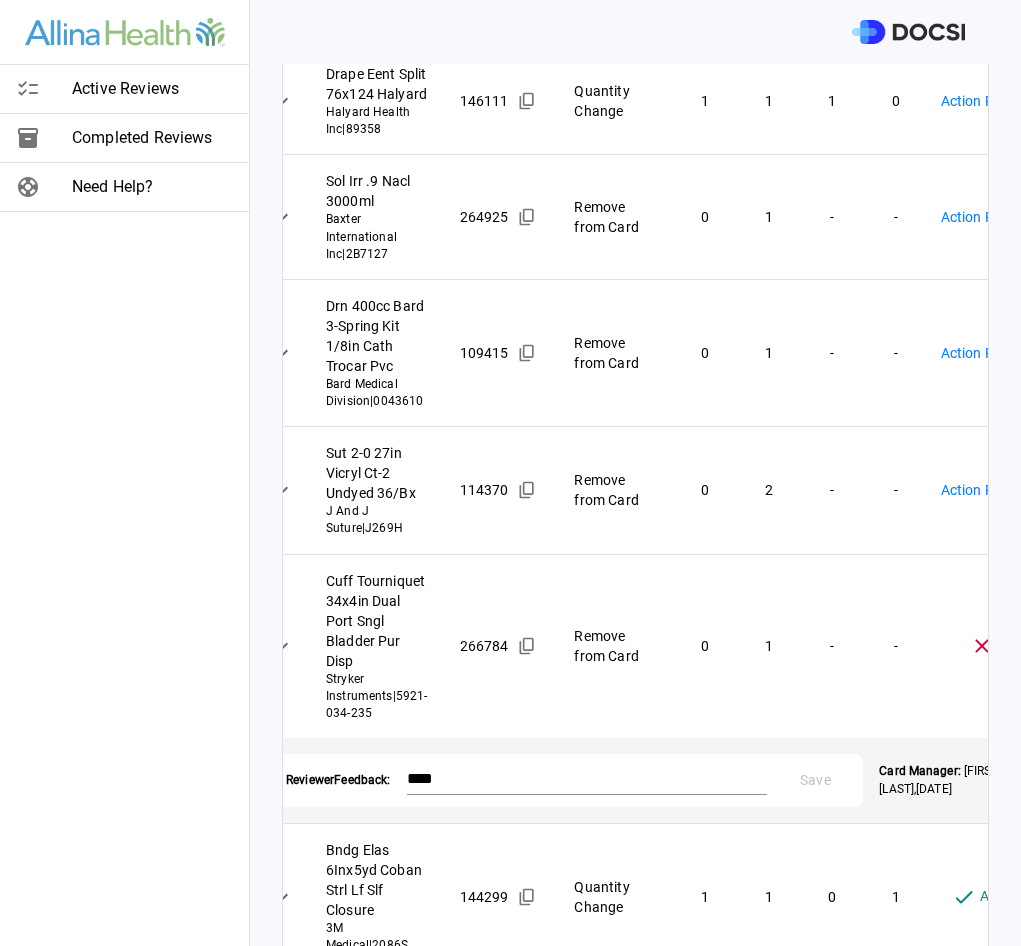 scroll, scrollTop: 214, scrollLeft: 0, axis: vertical 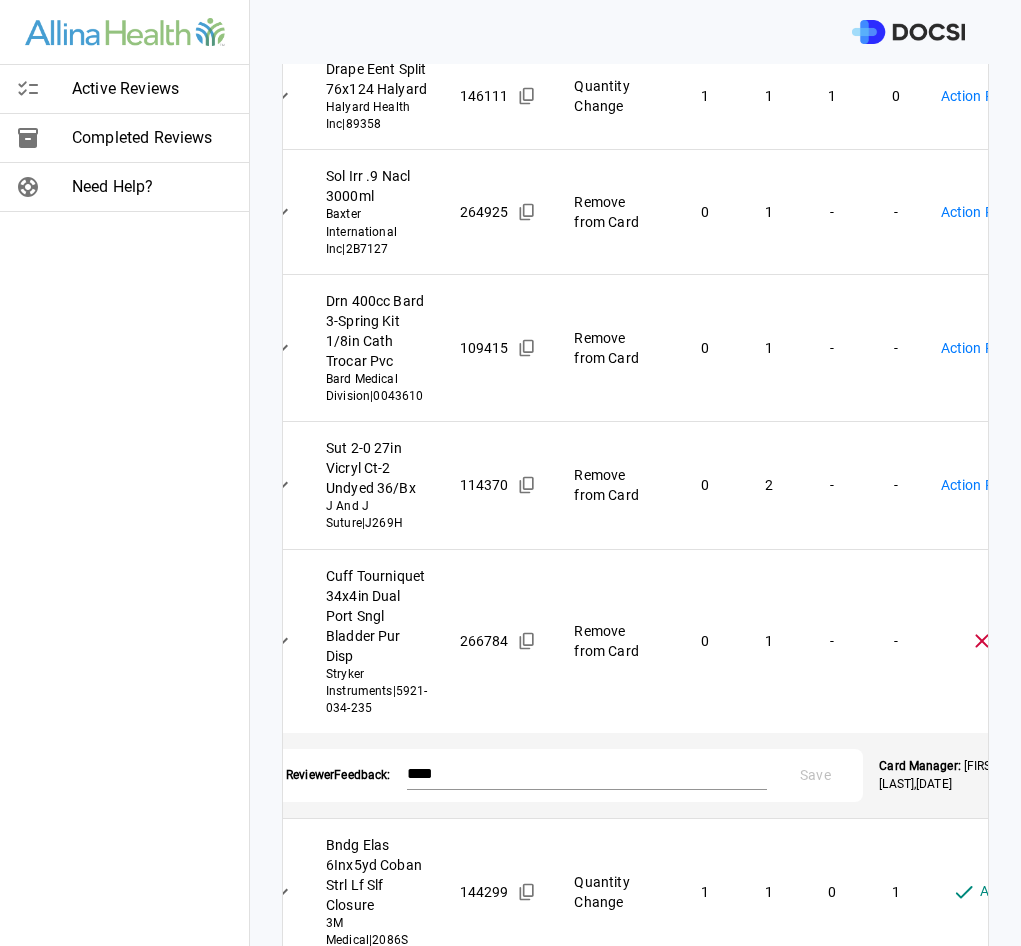 click on "Active Reviews Completed Reviews Need Help? Physician:   Dr.  [FIRST] [LAST] Card:    REMOVAL HARDWARE LOWER EXTREMITY  ( M-125140 ) Managed by:    [FIRST] [LAST] Changes to Review All Card Items Item Item ID Requested Optimization Open Hold New Open New Hold Review Status Drape Eent Split 76x124 Halyard Halyard Health Inc  |  89358 146111 Quantity Change 1 1 1 0 Action Required **** ​ Sol Irr .9 Nacl 3000ml Baxter International Inc  |  2B7127 264925 Remove from Card 0 1 - - Action Required **** ​ Drn 400cc Bard 3-Spring Kit 1/8in Cath Trocar Pvc Bard Medical Division  |  0043610 109415 Remove from Card 0 1 - - Action Required **** ​ Sut 2-0 27in Vicryl Ct-2 Undyed 36/Bx J And J Suture  |  J269H 114370 Remove from Card 0 2 - - Action Required **** ​ Cuff Tourniquet 34x4in Dual Port Sngl Bladder Pur Disp Stryker Instruments  |  5921-034-235 266784 Remove from Card 0 1 - - Denied ******** ​ Reviewer  Feedback:  **** * Save Card Manager:    [FIRST] [LAST] ,  [DATE]   3M Medical  |  2086S" at bounding box center [510, 473] 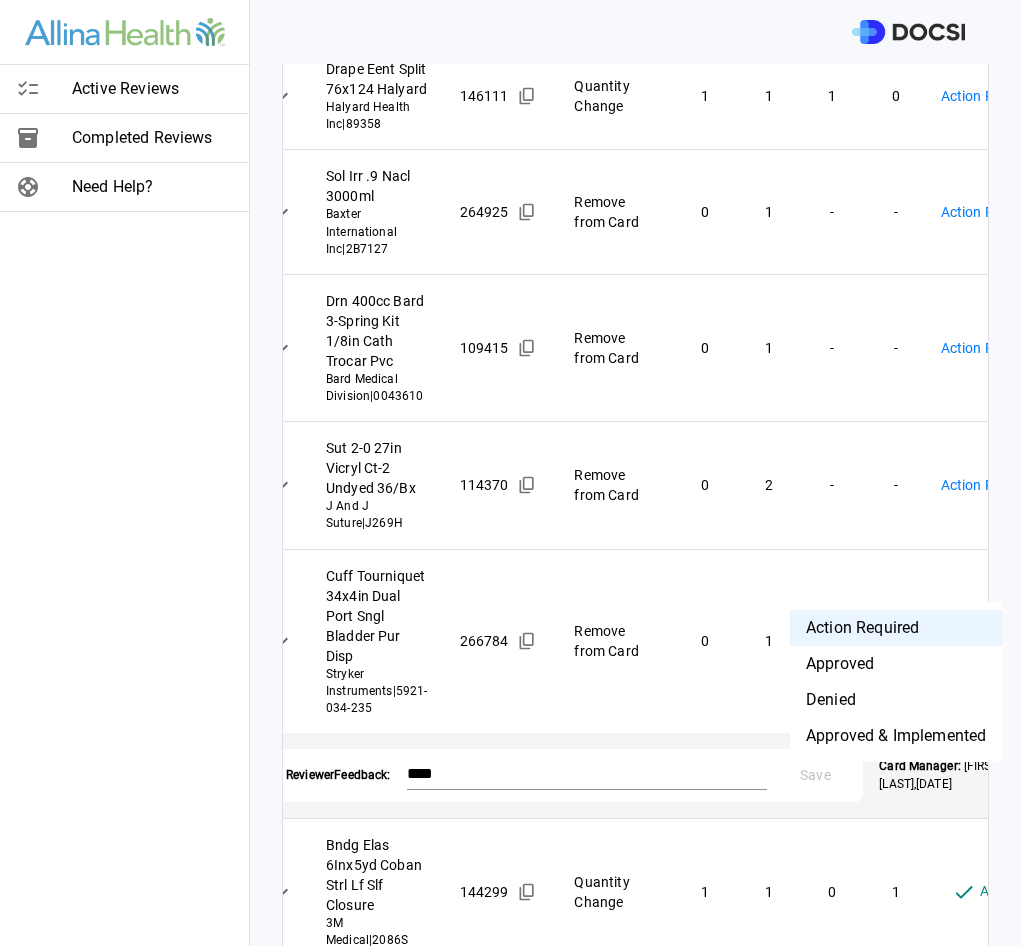 click on "Denied" at bounding box center [896, 700] 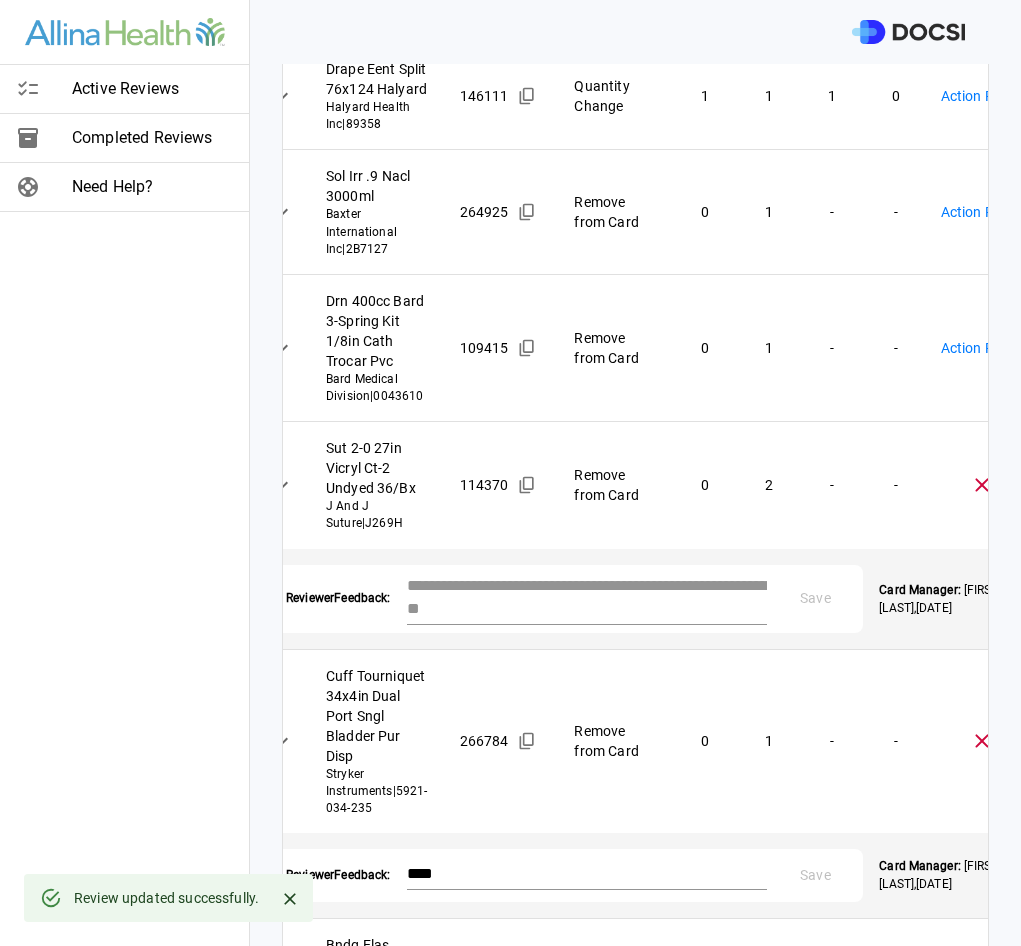 click at bounding box center (587, 597) 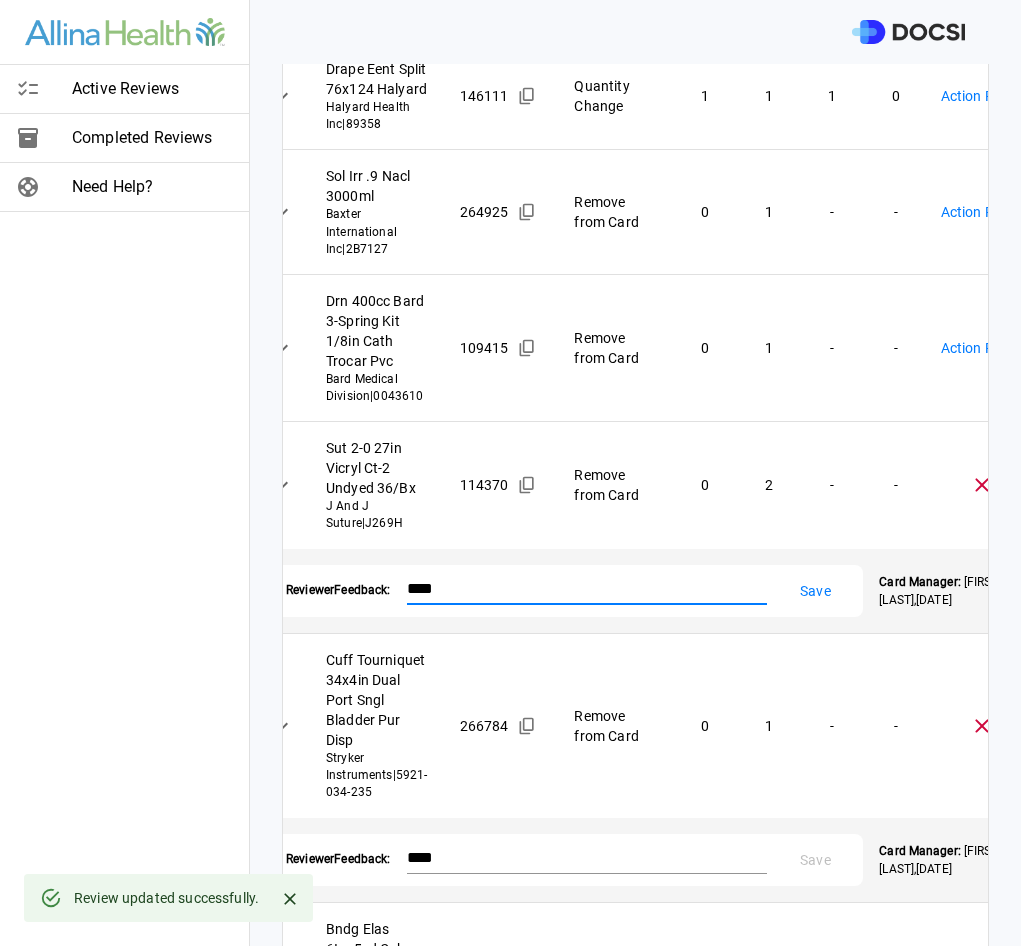 type on "****" 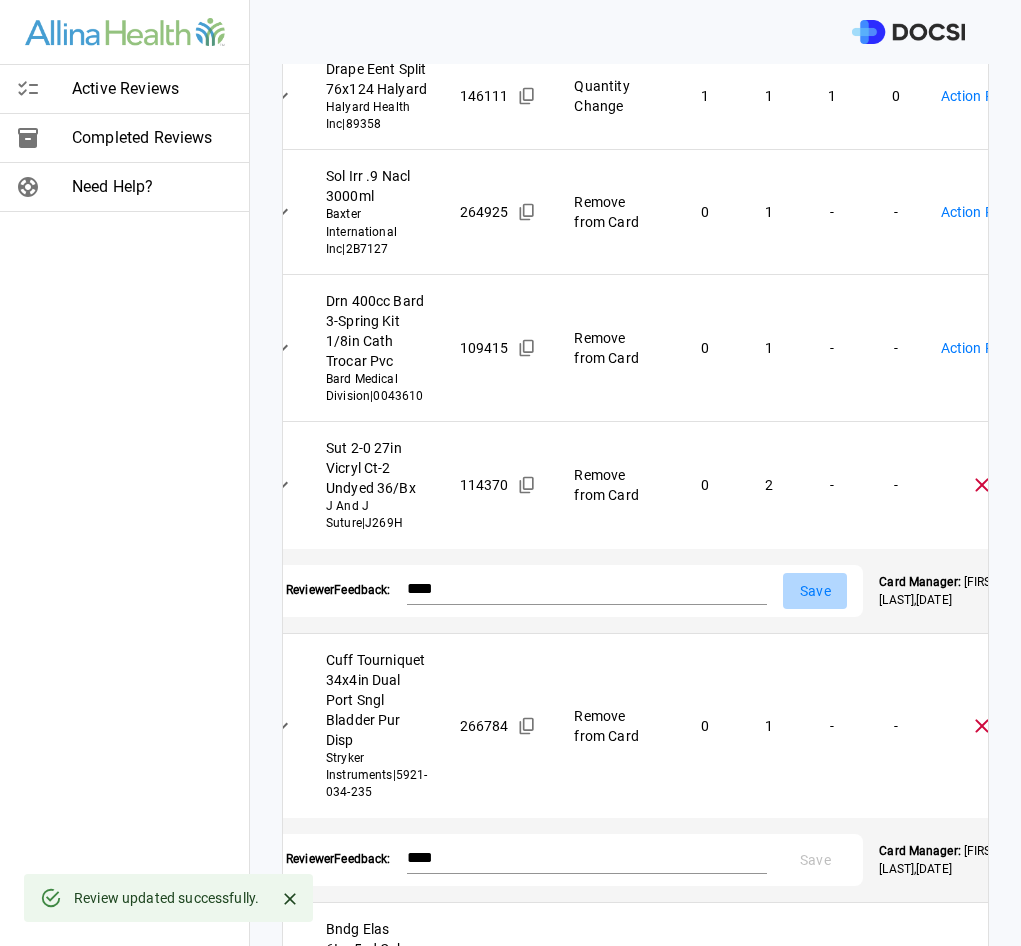 click on "Save" at bounding box center [815, 591] 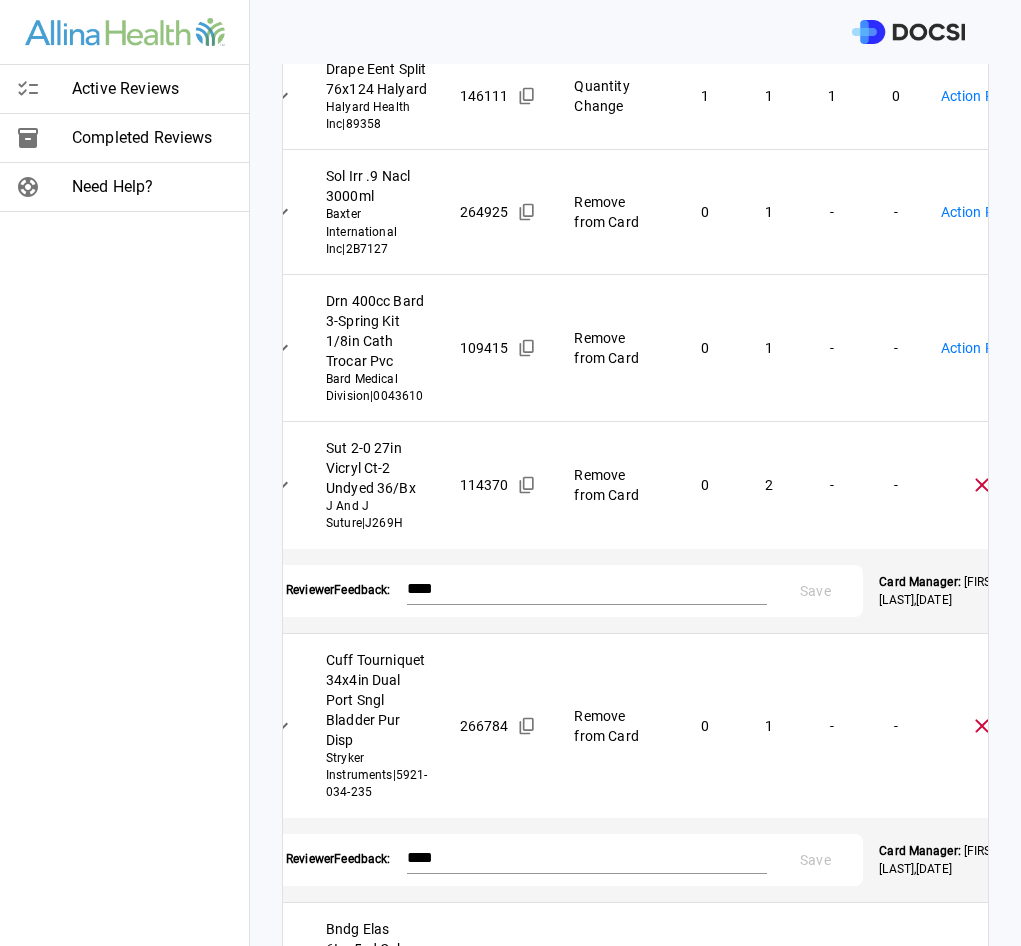 click on "Physician:   Dr.  [FIRST] [LAST] Card:    REMOVAL HARDWARE LOWER EXTREMITY  ( M-125140 ) Managed by:    [FIRST] [LAST] Changes to Review All Card Items Item Item ID Requested Optimization Open Hold New Open New Hold Review Status Drape Eent Split 76x124 Halyard Halyard Health Inc  |  89358 146111 Quantity Change 1 1 1 0 Action Required **** ​ Sol Irr .9 Nacl 3000ml Baxter International Inc  |  2B7127 264925 Remove from Card 0 1 - - Action Required **** ​ Drn 400cc Bard 3-Spring Kit 1/8in Cath Trocar Pvc Bard Medical Division  |  0043610 109415 Remove from Card 0 1 - - Action Required **** ​ Sut 2-0 27in Vicryl Ct-2 Undyed 36/Bx J And J Suture  |  J269H 114370 Remove from Card 0 2 - - Denied ******** ​ Reviewer  Feedback:  **** * Save Card Manager:    [FIRST] [LAST] ,  7/18/25   Cuff Tourniquet 34x4in Dual Port Sngl Bladder Pur Disp Stryker Instruments  |  5921-034-235 266784 Remove from Card 0 1 - - Denied ******** ​ Reviewer  Feedback:  ****" at bounding box center (510, 473) 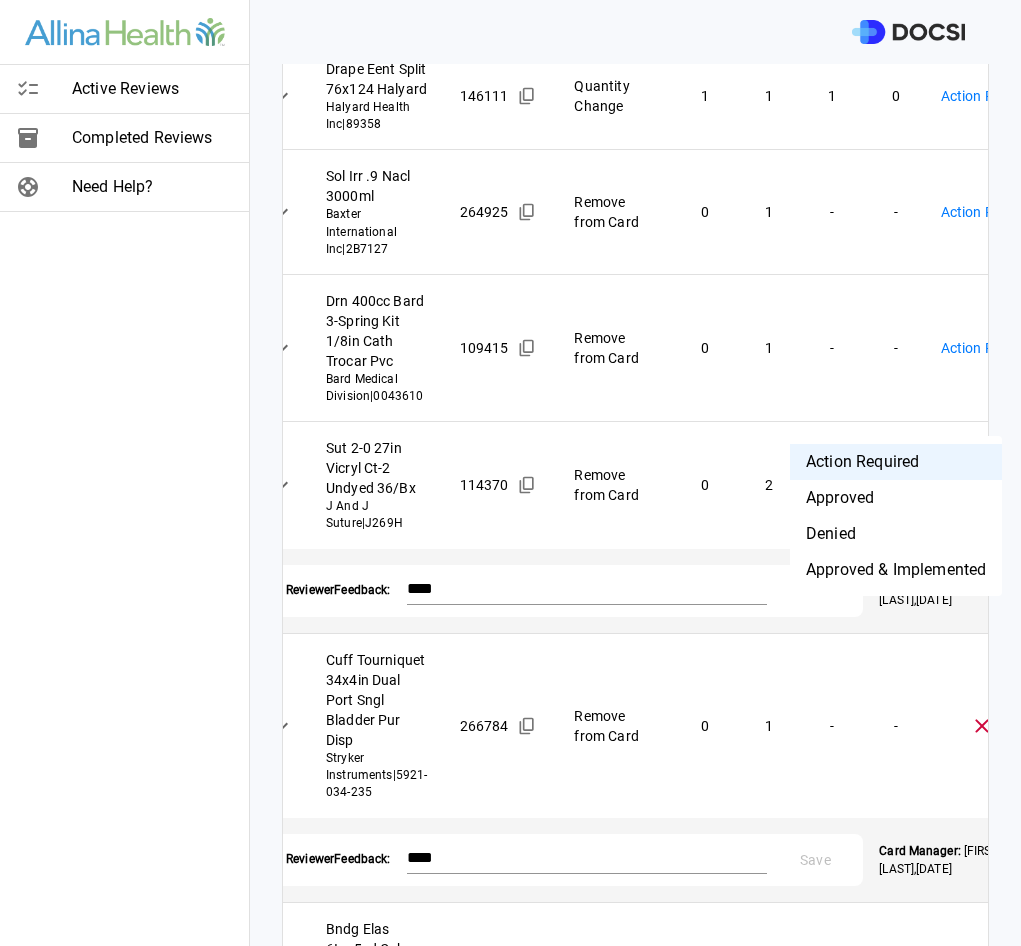 click on "Approved" at bounding box center (896, 498) 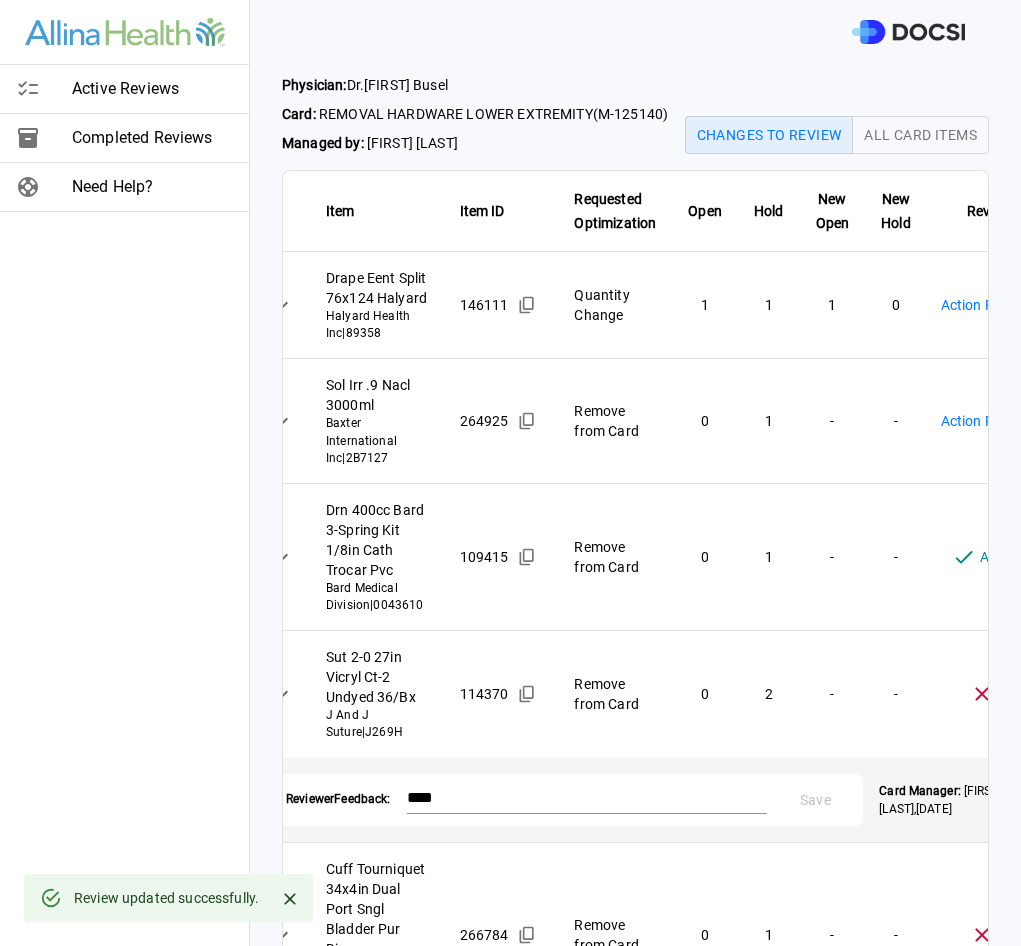 scroll, scrollTop: 0, scrollLeft: 0, axis: both 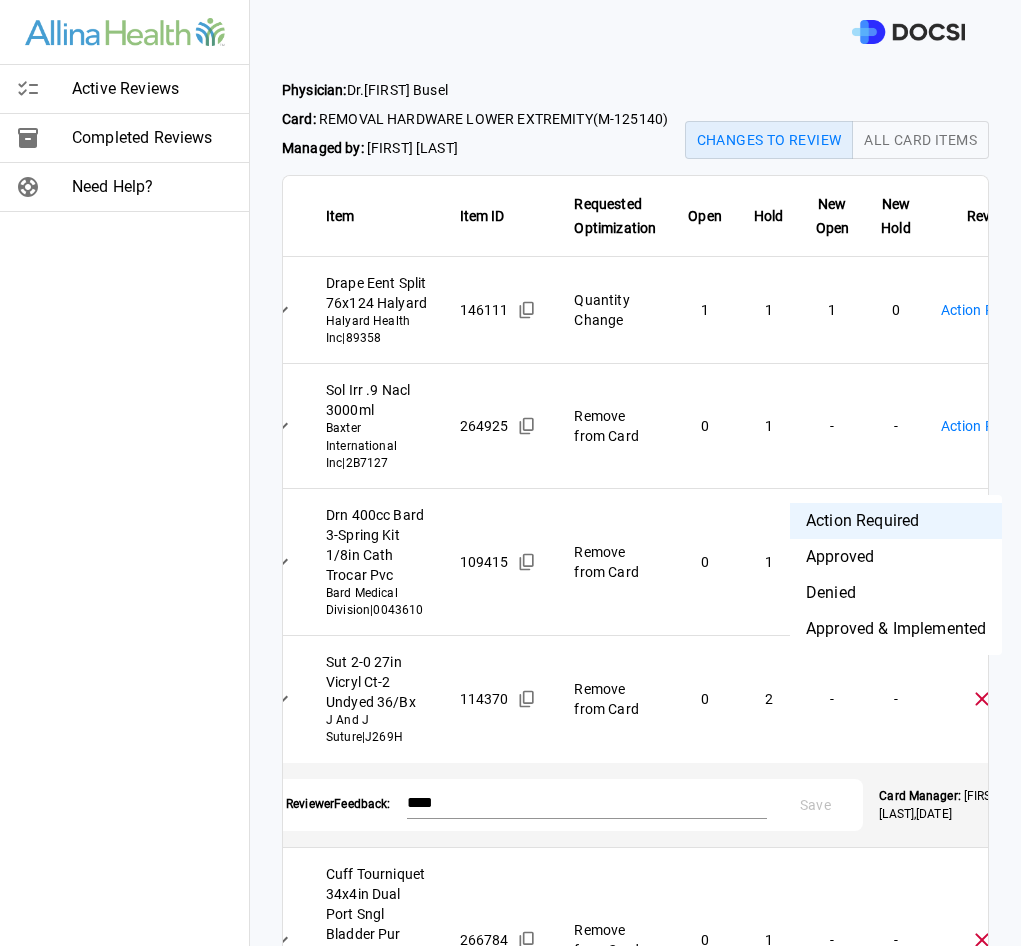 click on "Active Reviews Completed Reviews Need Help? Physician:   Dr.  Gennadiy   Busel Card:    REMOVAL HARDWARE LOWER EXTREMITY  ( M-125140 ) Managed by:    Kristin Benson Changes to Review All Card Items Item Item ID Requested Optimization Open Hold New Open New Hold Review Status Drape Eent Split 76x124 Halyard Halyard Health Inc  |  89358 146111 Quantity Change 1 1 1 0 Action Required **** ​ Sol Irr .9 Nacl 3000ml Baxter International Inc  |  2B7127 264925 Remove from Card 0 1 - - Action Required **** ​ Drn 400cc Bard 3-Spring Kit 1/8in Cath Trocar Pvc Bard Medical Division  |  0043610 109415 Remove from Card 0 1 - - Approved ******** ​ Sut 2-0 27in Vicryl Ct-2 Undyed 36/Bx J And J Suture  |  J269H 114370 Remove from Card 0 2 - - Denied ******** ​ Reviewer  Feedback:  **** * Save Card Manager:    Kristin   Benson ,  7/18/25   Cuff Tourniquet 34x4in Dual Port Sngl Bladder Pur Disp Stryker Instruments  |  5921-034-235 266784 Remove from Card 0 1 - - Denied ******** ​ Reviewer  Feedback:  **** *" at bounding box center (510, 473) 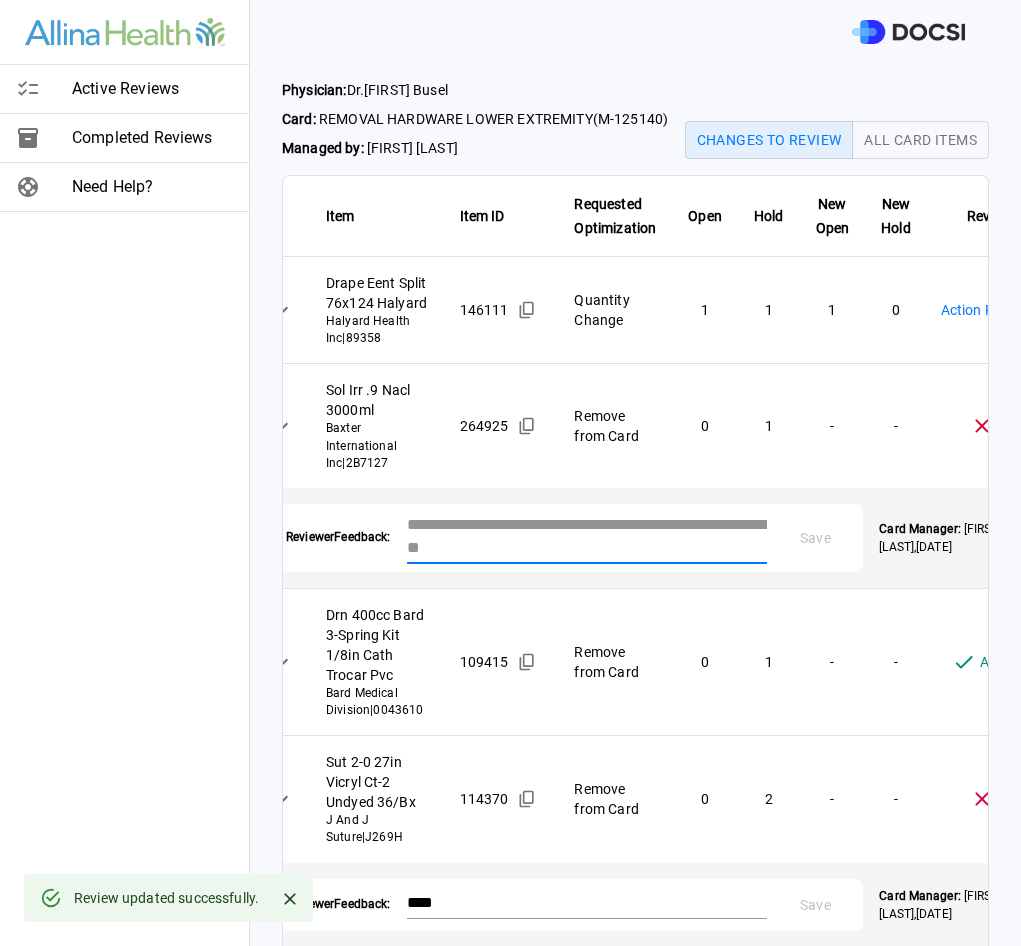 click at bounding box center [587, 536] 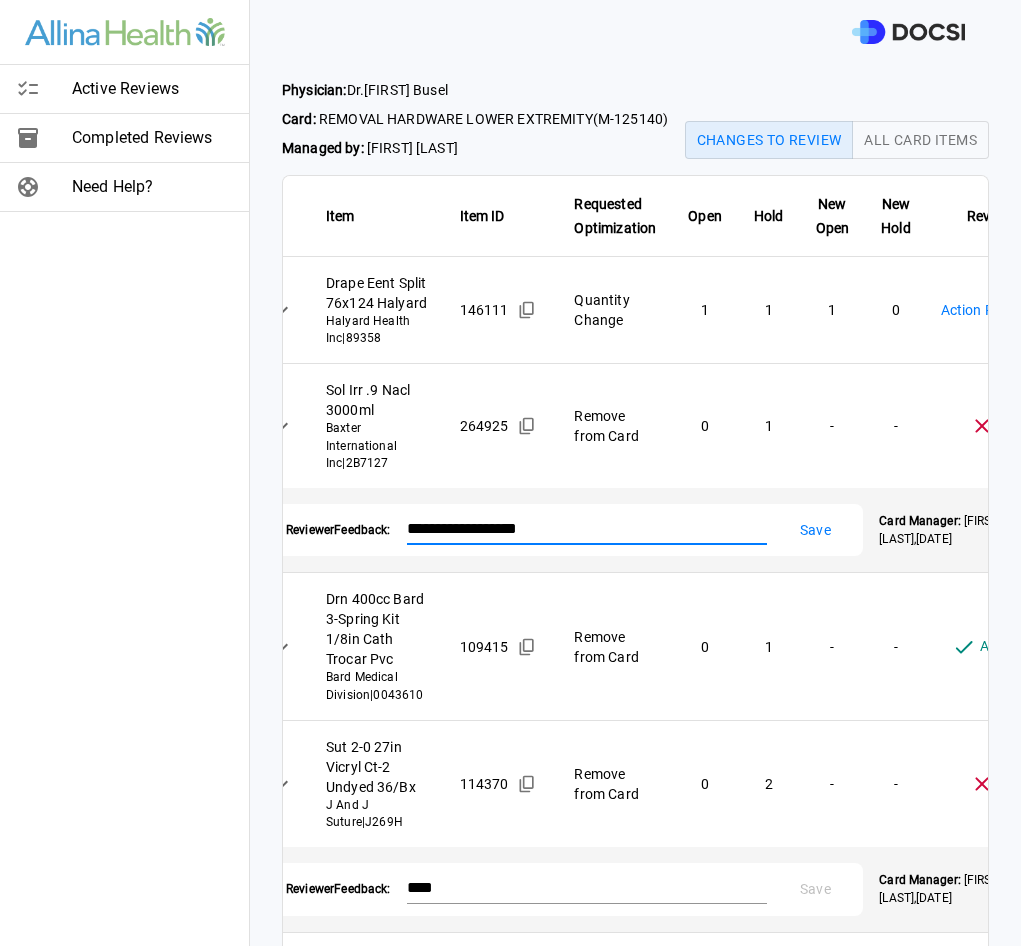 type on "**********" 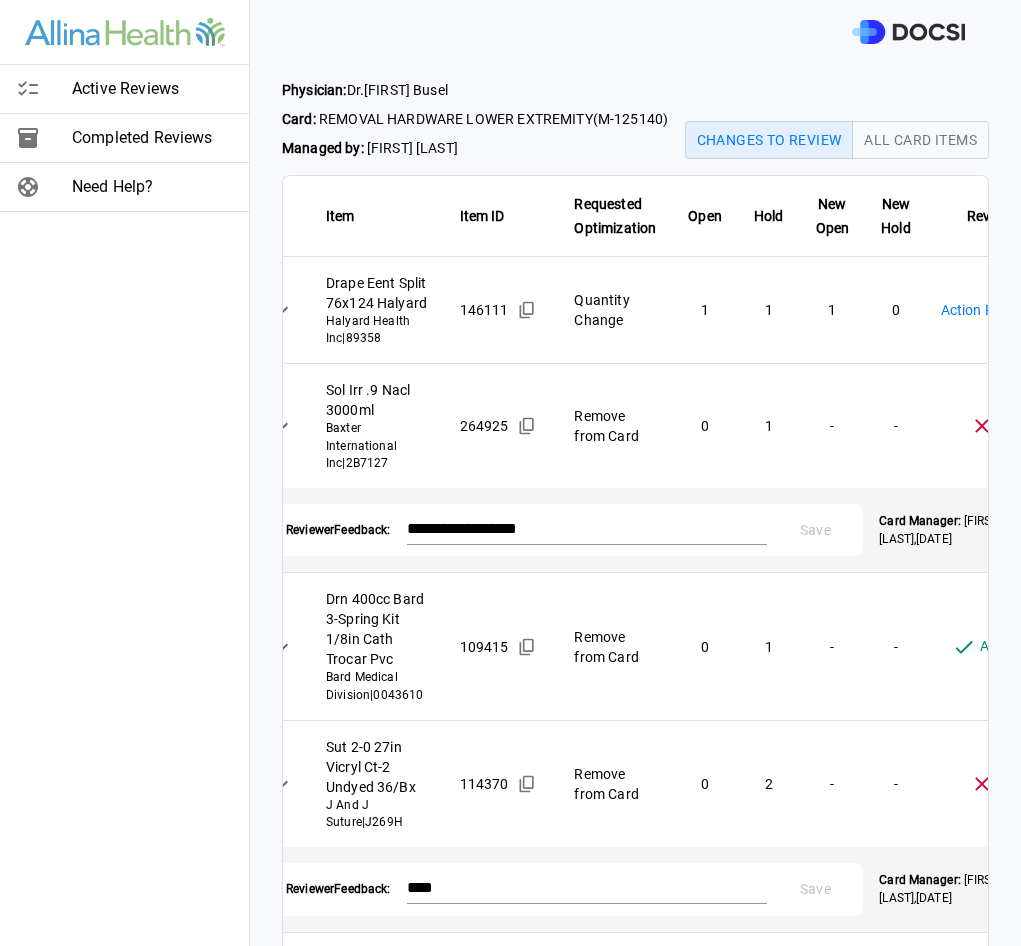 click on "**********" at bounding box center (510, 473) 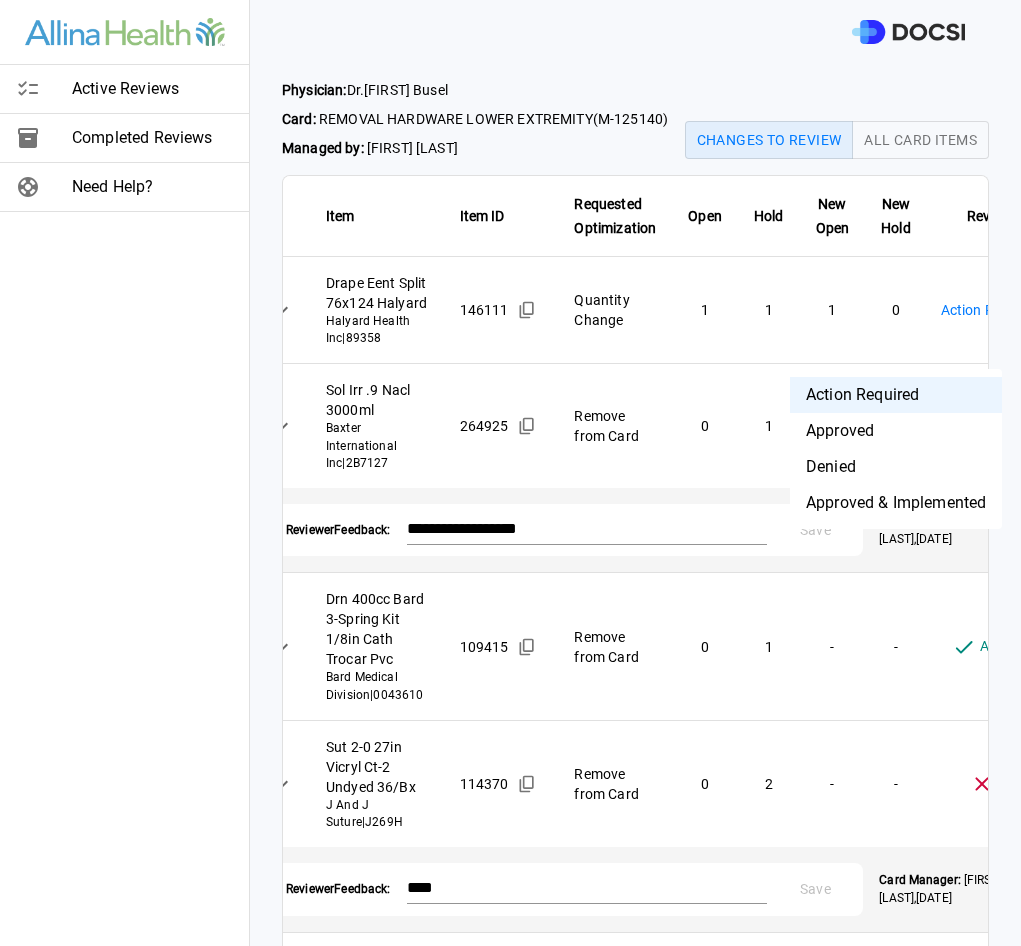 click on "Approved" at bounding box center [896, 431] 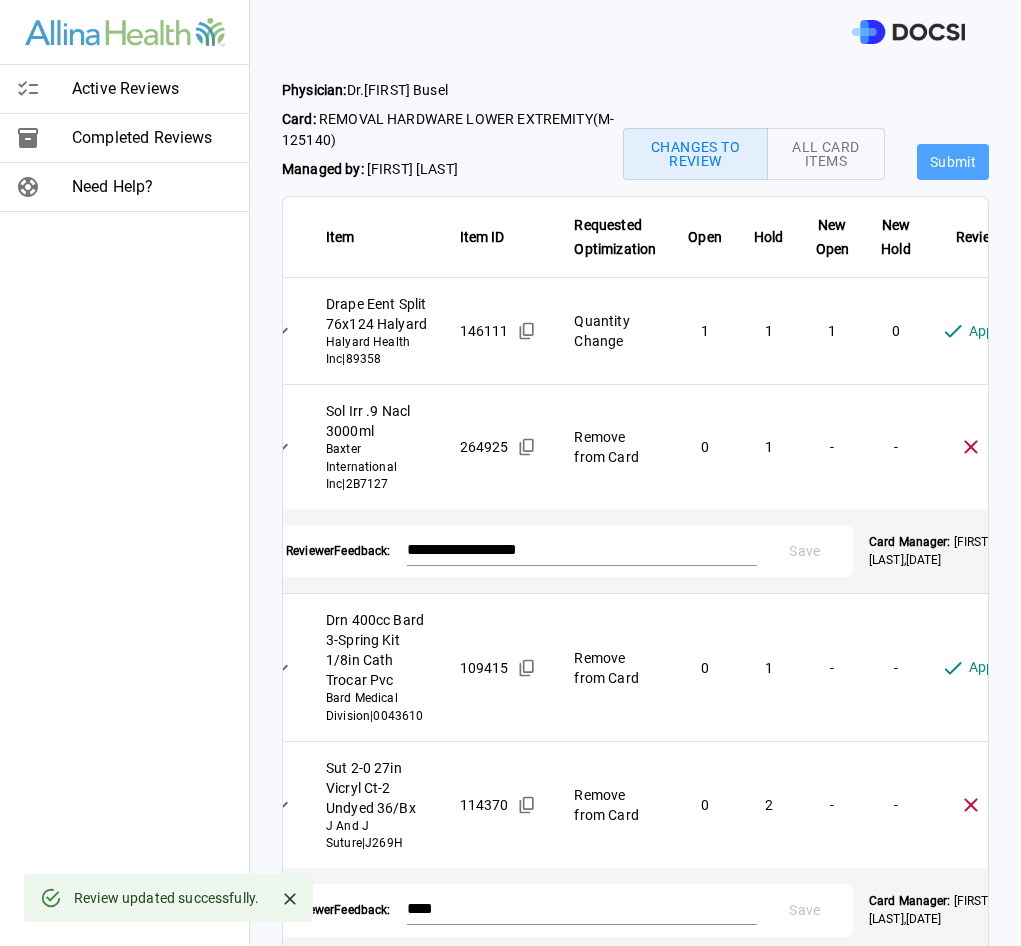 click on "Submit" at bounding box center (953, 162) 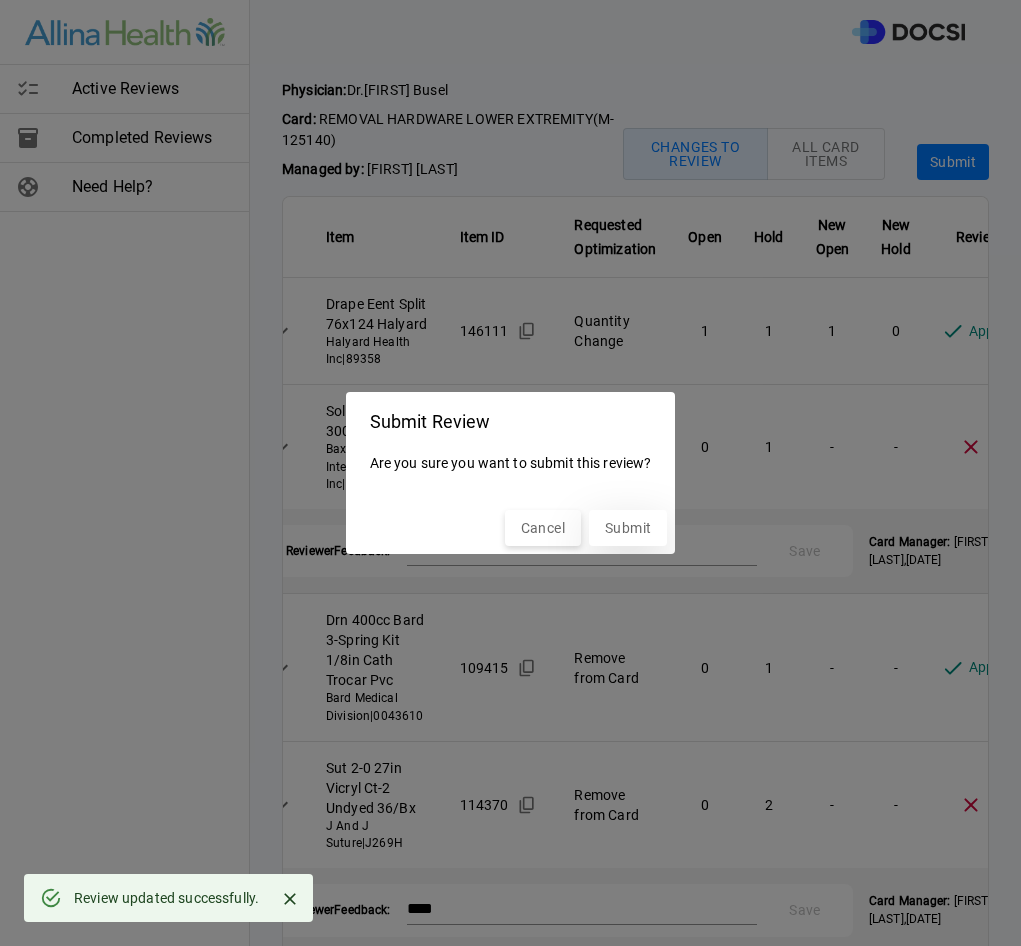click on "Submit" at bounding box center [628, 528] 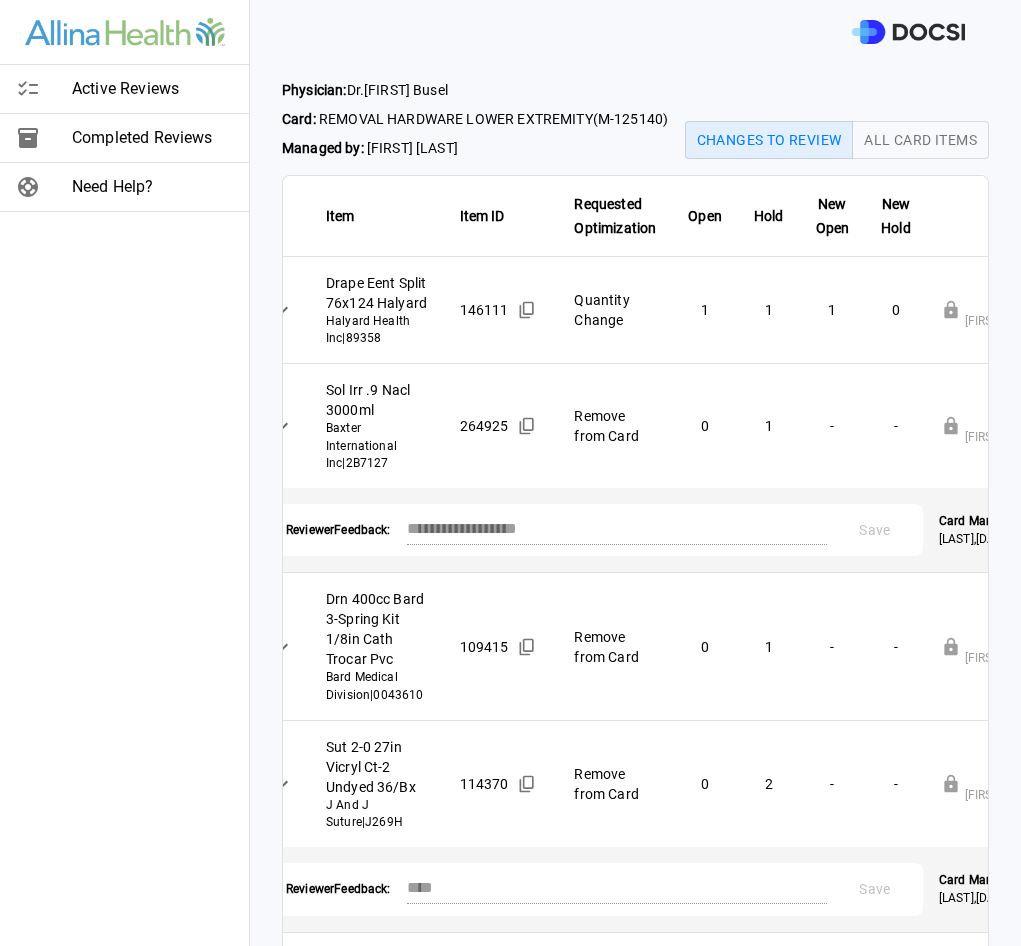 click on "Active Reviews" at bounding box center (152, 89) 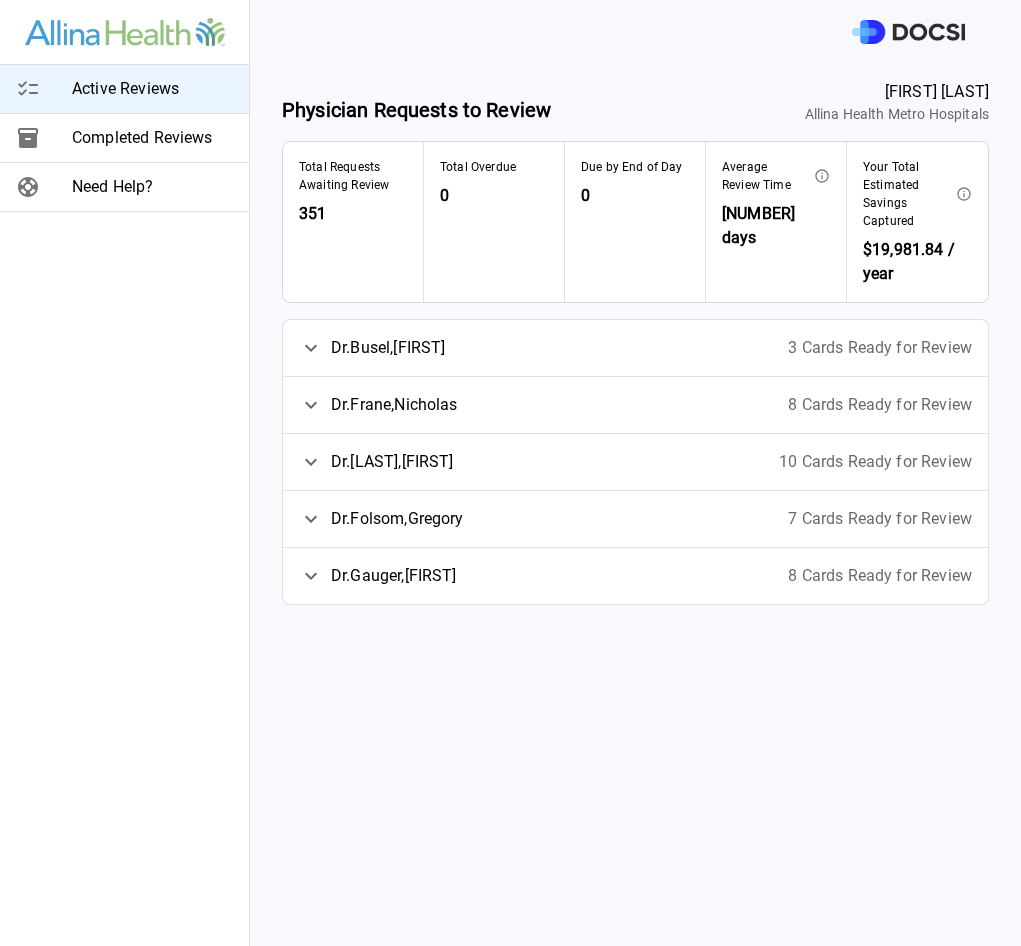 click on "3 Cards Ready for Review" at bounding box center (880, 348) 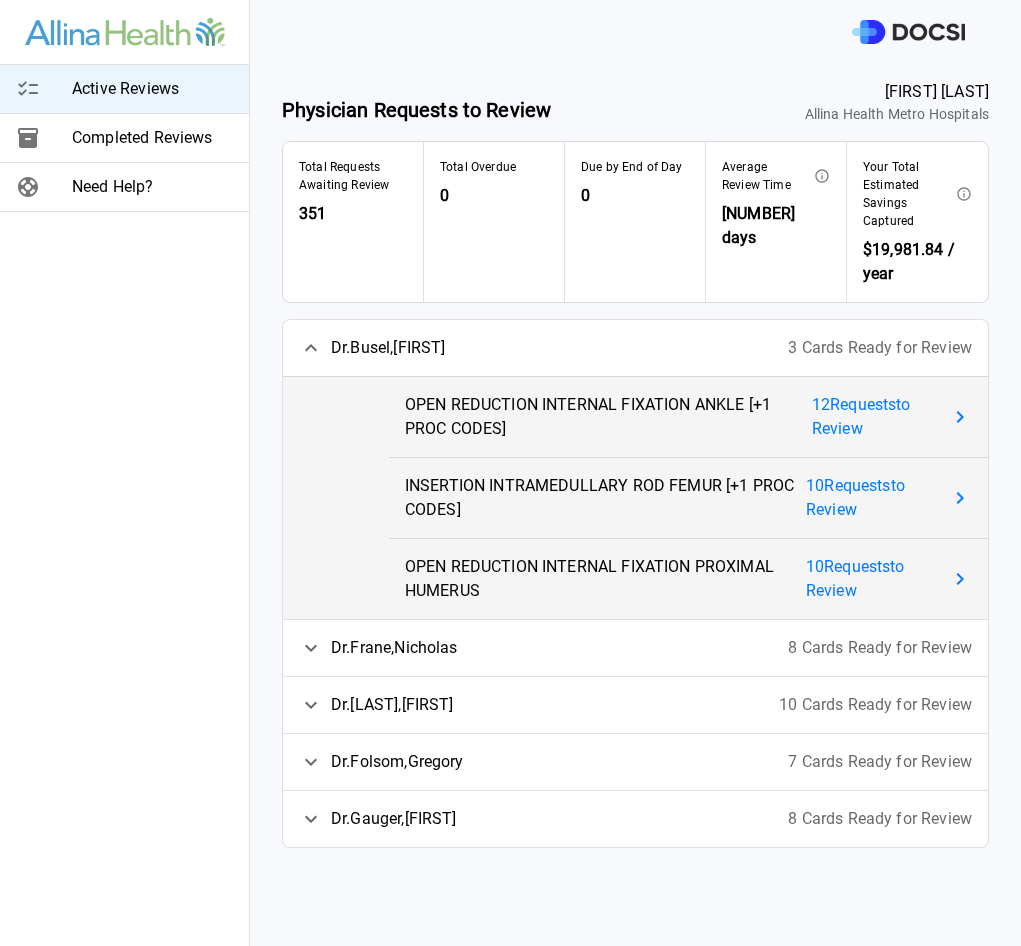 click on "12  Request s  to Review" at bounding box center [876, 417] 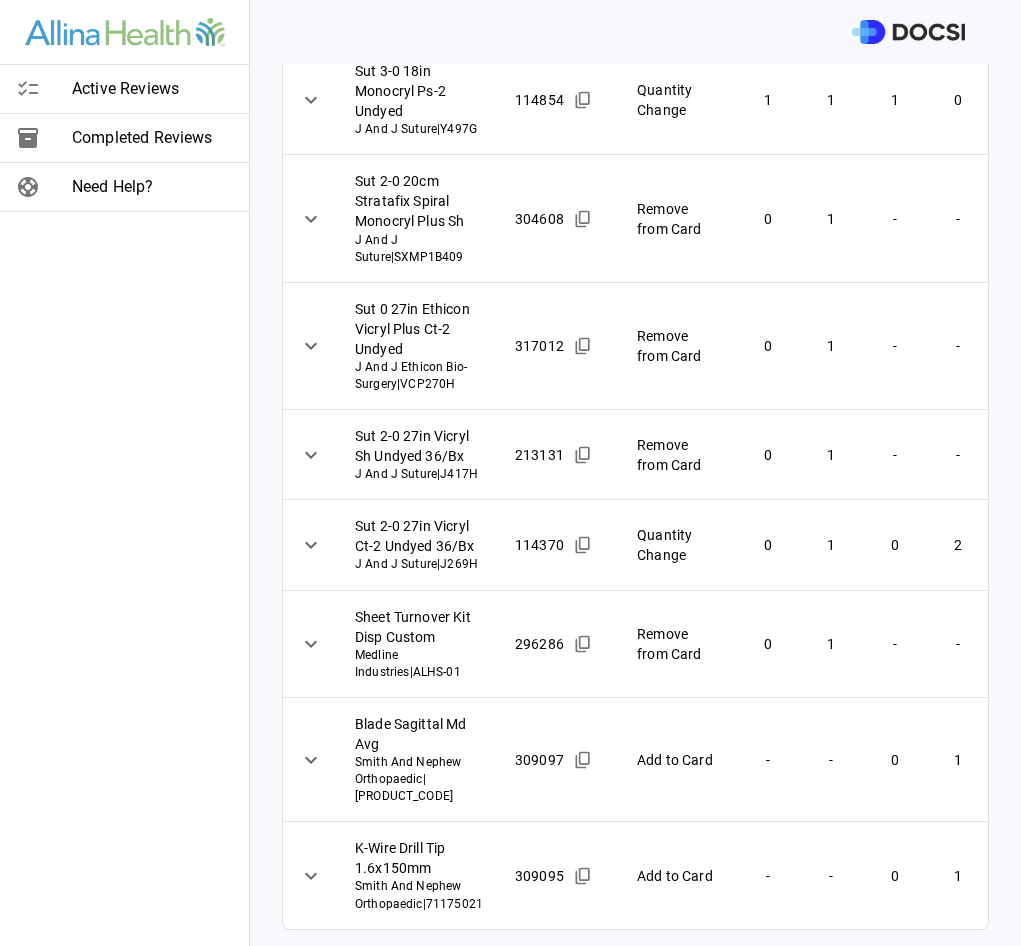 scroll, scrollTop: 1429, scrollLeft: 0, axis: vertical 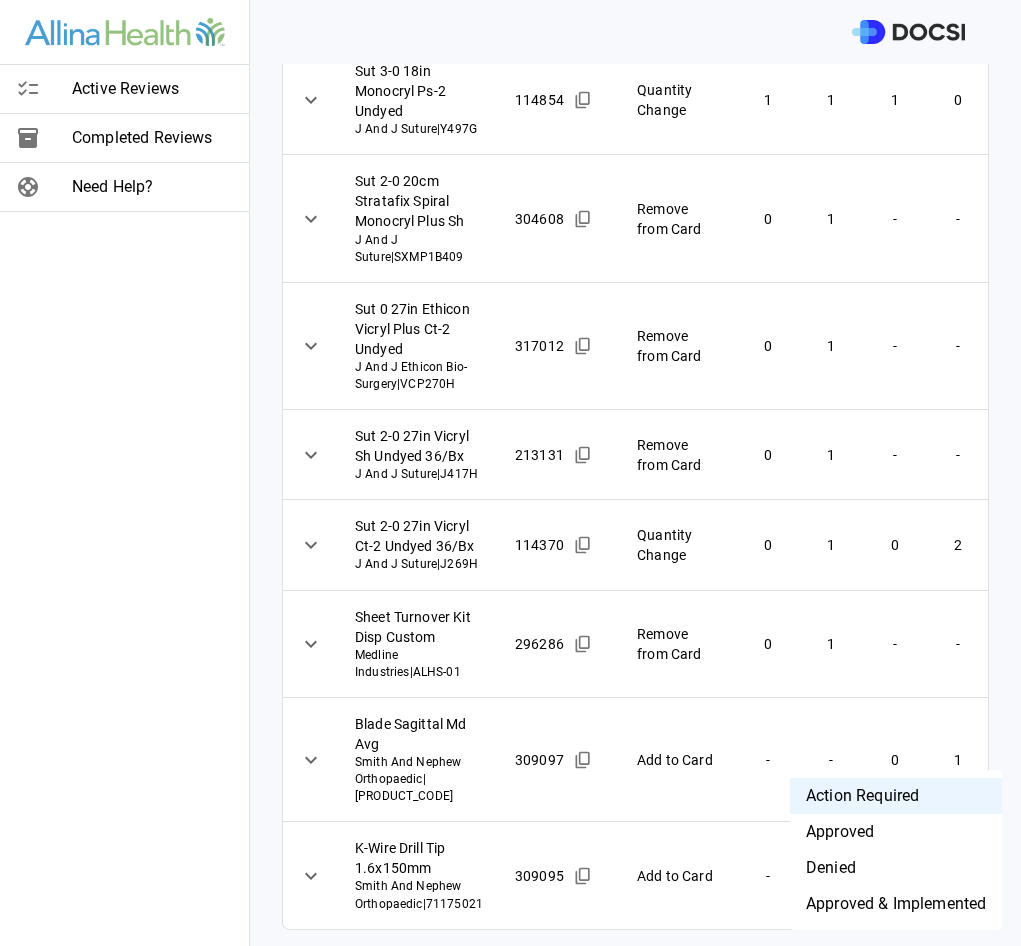 click on "Denied" at bounding box center (896, 868) 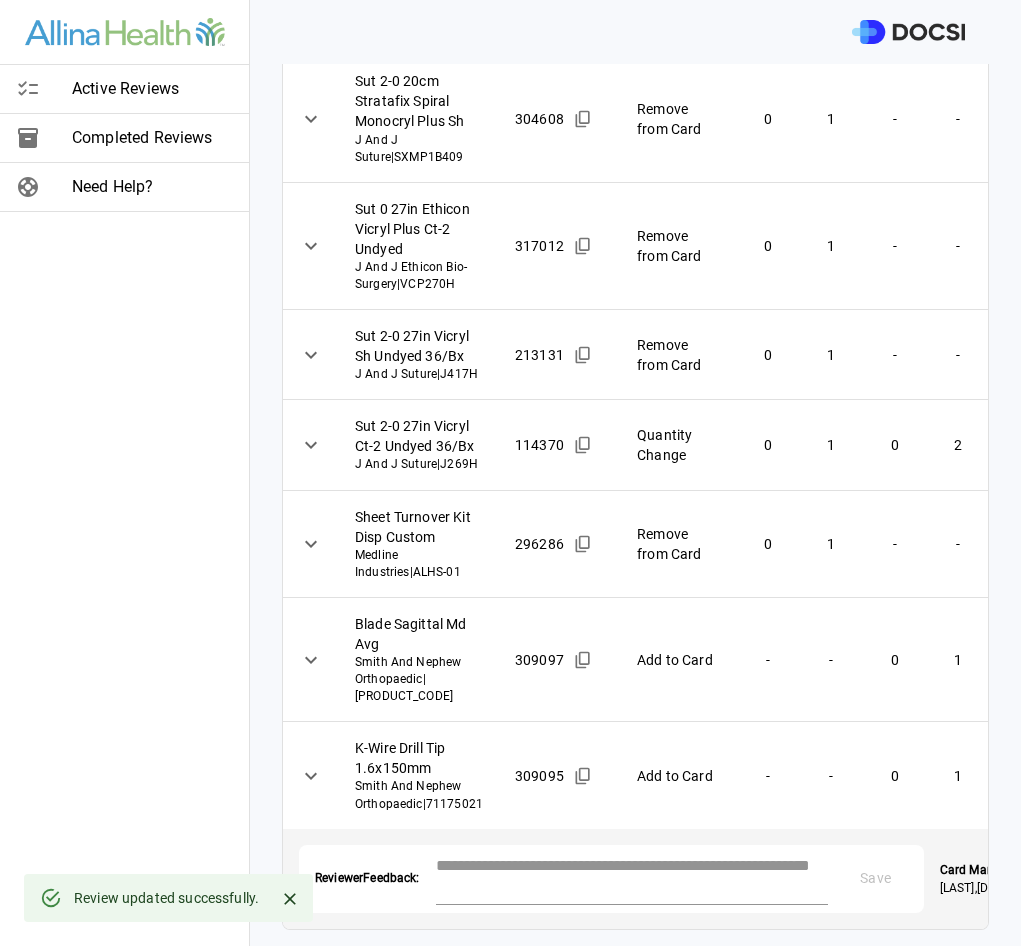 scroll, scrollTop: 1529, scrollLeft: 0, axis: vertical 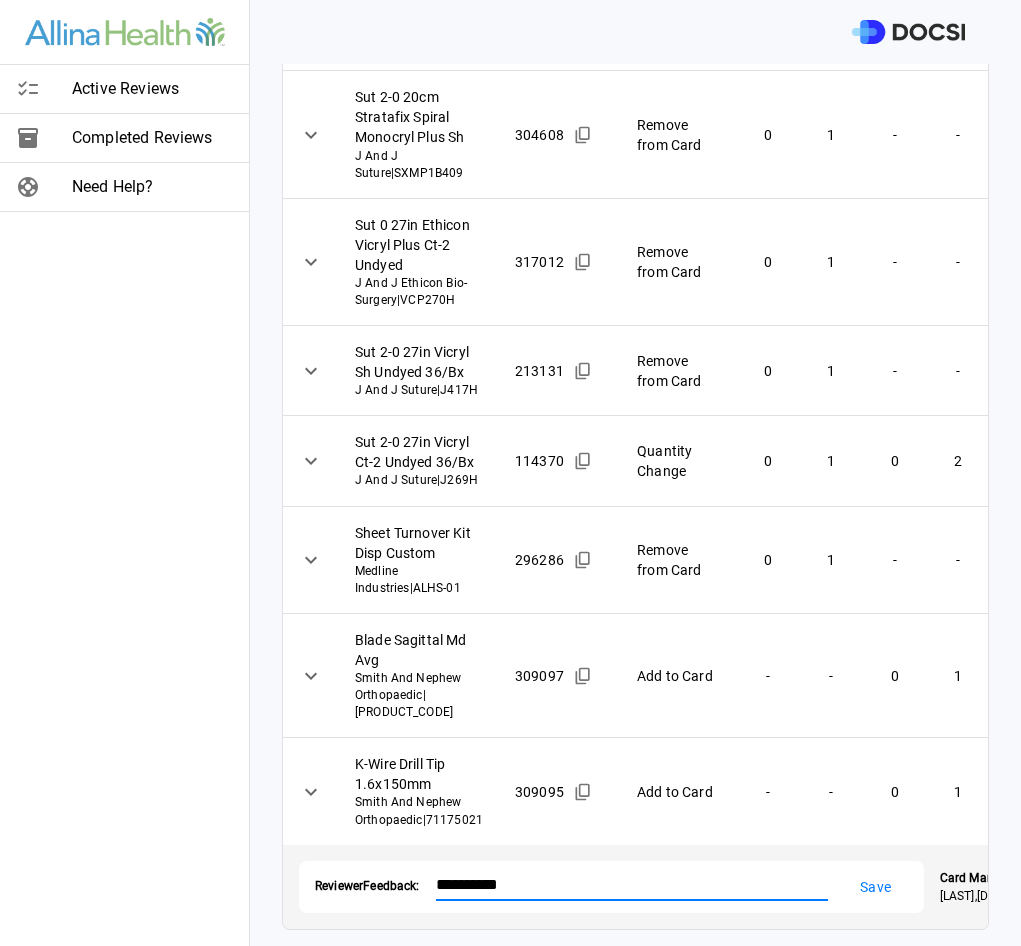 type on "**********" 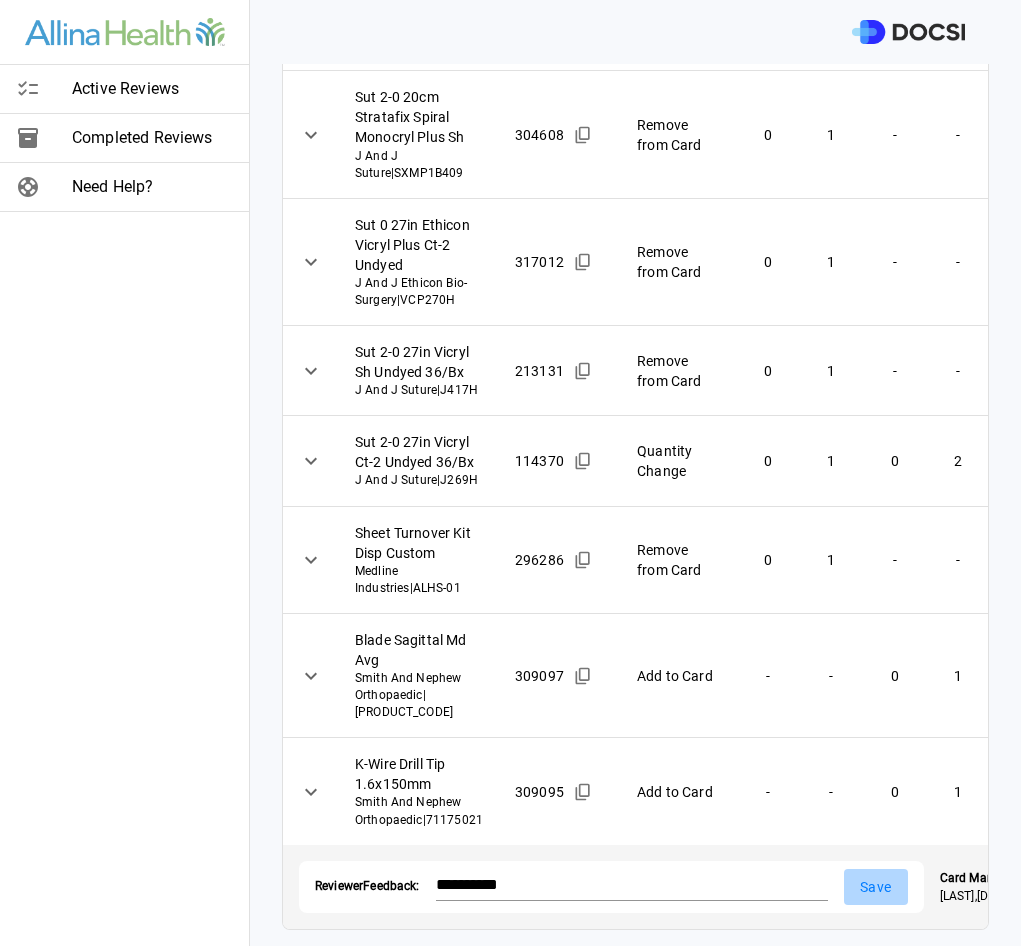 click on "Save" at bounding box center (876, 887) 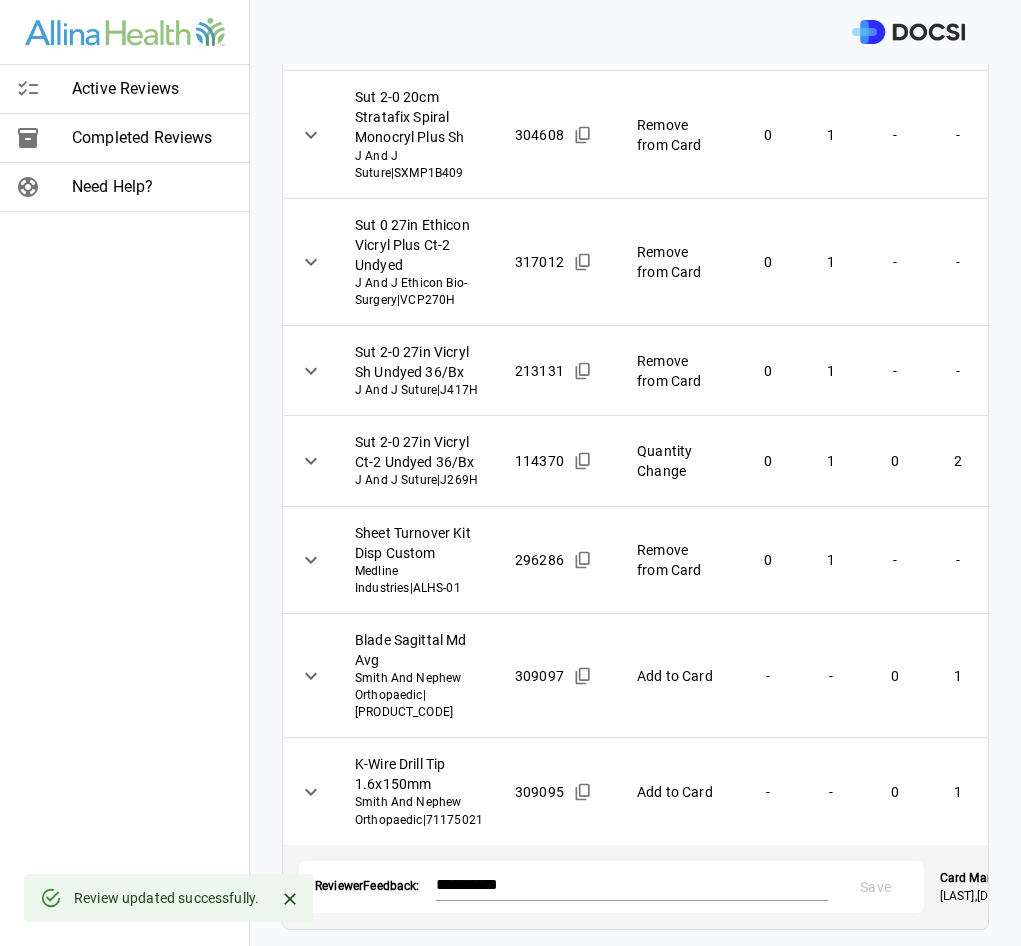 scroll, scrollTop: 1413, scrollLeft: 0, axis: vertical 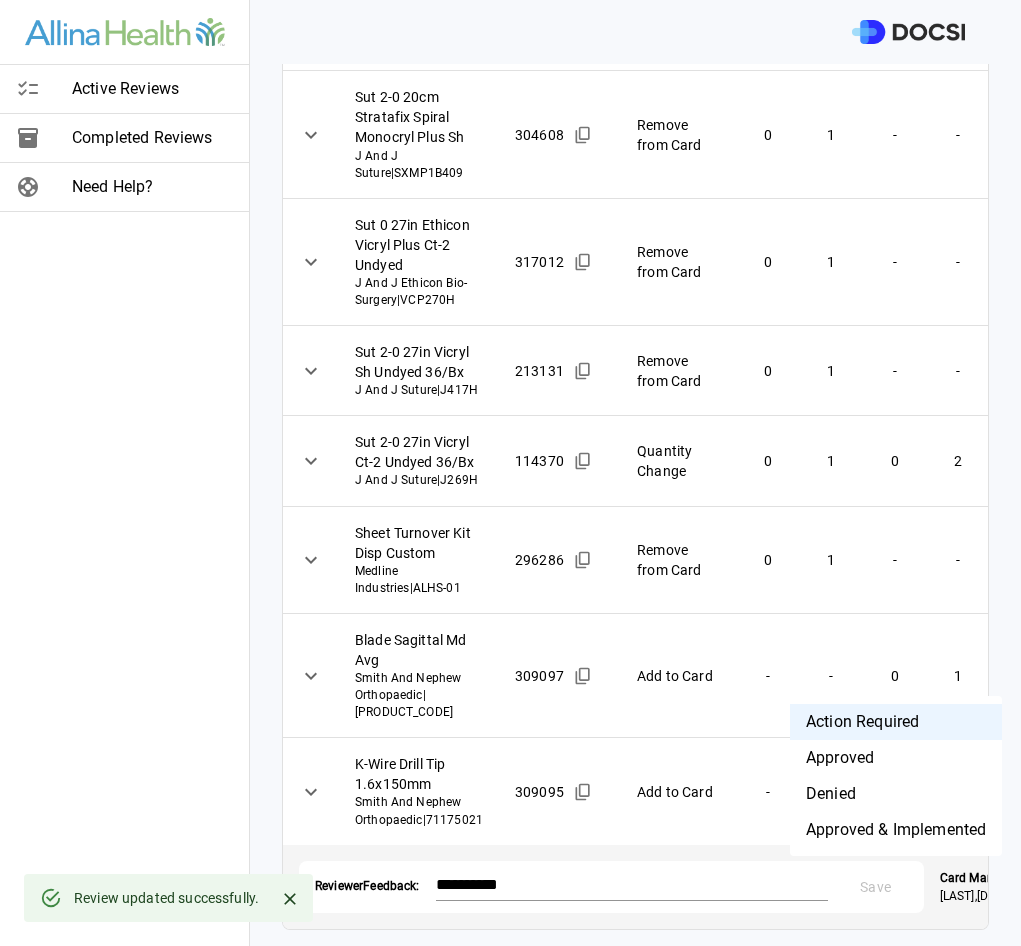 click on "Active Reviews Completed Reviews Need Help? Physician:   Dr.  [FIRST]   [LAST] Card:    OPEN REDUCTION INTERNAL FIXATION ANKLE [+1 PROC CODES]  ( M-120714 ) Managed by:    [FIRST] [LAST] Changes to Review All Card Items Item Item ID Requested Optimization Open Hold New Open New Hold Review Status Drape 55inx76in Sheet Fanfoldlg Halyard Health Inc  |  47622 312863 Quantity Change 1 1 1 0 Action Required **** ​ K-Wire Drill Tip 1.6x150mm Smith And Nephew Orthopaedic  |  71101502 412241 Add to Card - - 0 1 Action Required **** ​ Spng Lap 18x18in Amd-Ritmed X-ray Strl 5Pk Amd-Ritmed Inc  |  1515 301640 Quantity Change 1 1 1 0 Action Required **** ​ Sut 2-0 27in Monocryl Sh Undyed 36/Bx J And J Suture  |  Y417H 114840 Quantity Change 1 0 1 1 Action Required **** ​ Sut 3-0 18in Monocryl Ps-2 Undyed J And J Suture  |  Y497G 114854 Quantity Change 1 1 1 0 Action Required **** ​ Sut 2-0 20cm Stratafix Spiral Monocryl Plus Sh J And J Suture  |  SXMP1B409 304608 Remove from Card 0 1 - - **** ​  |" at bounding box center (510, 473) 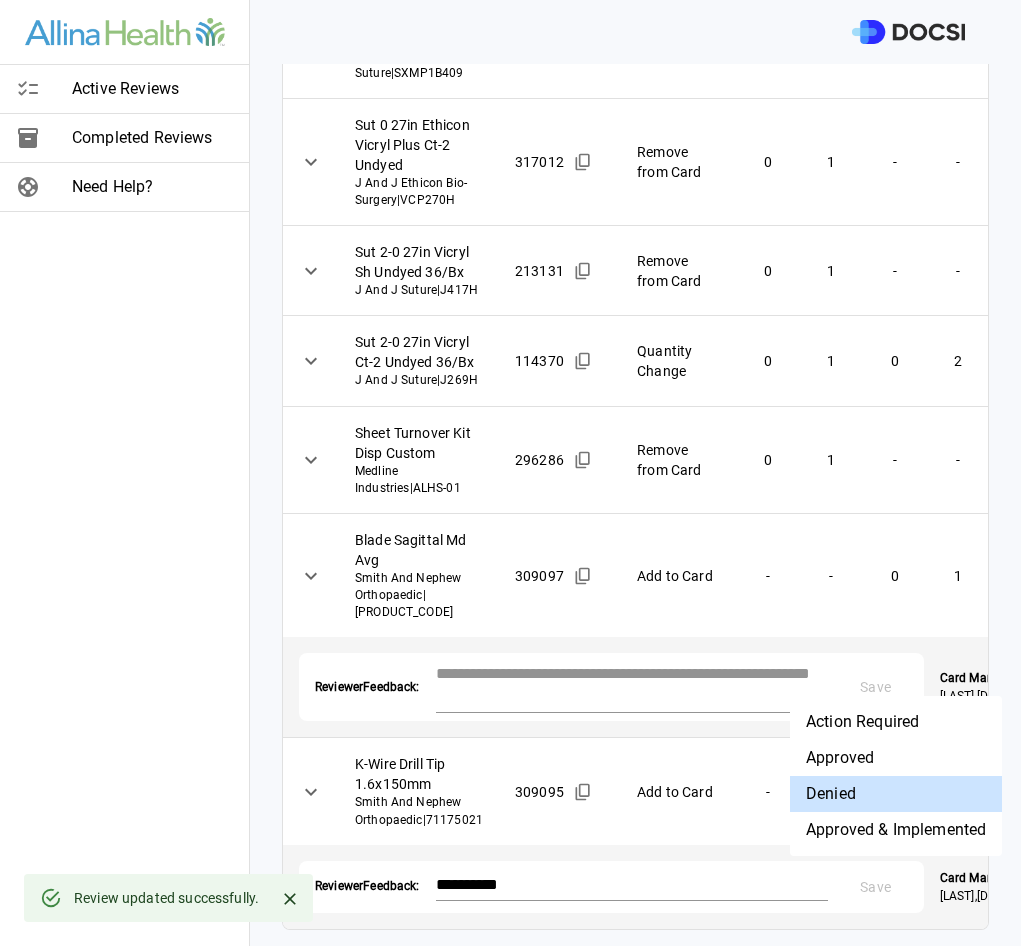type 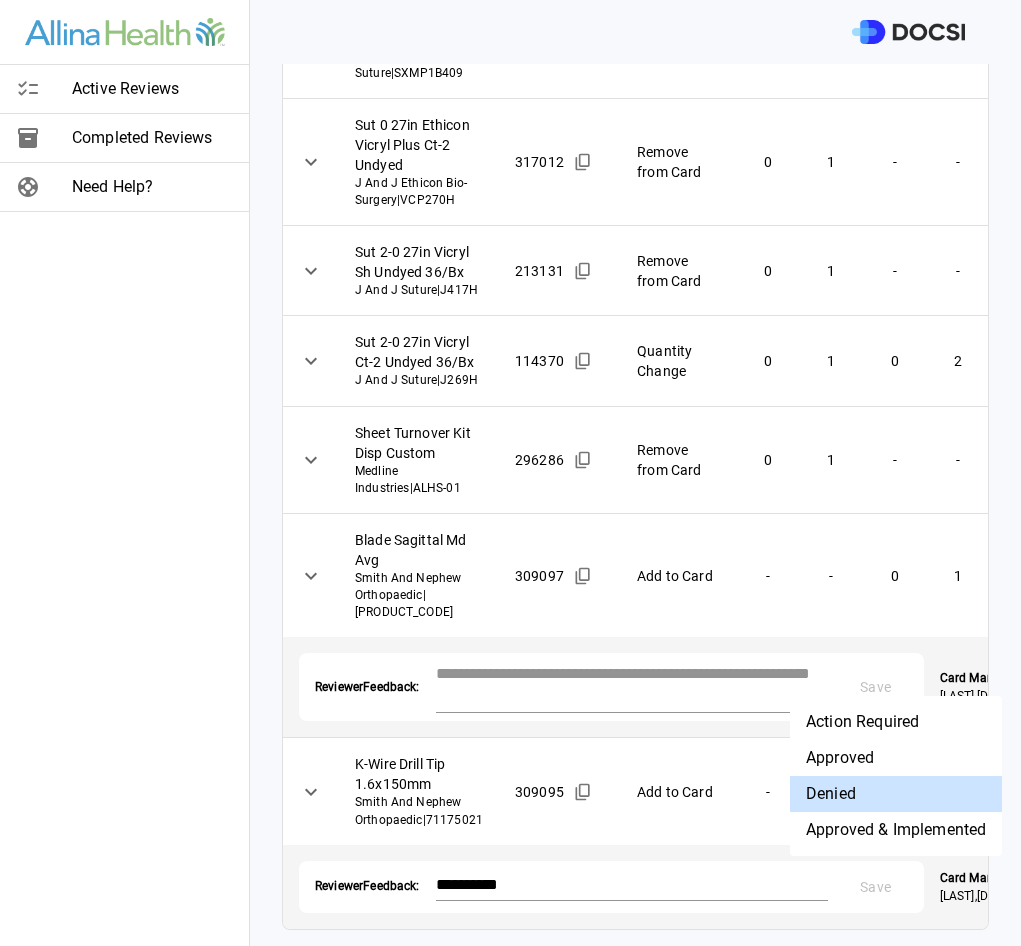 click at bounding box center (510, 473) 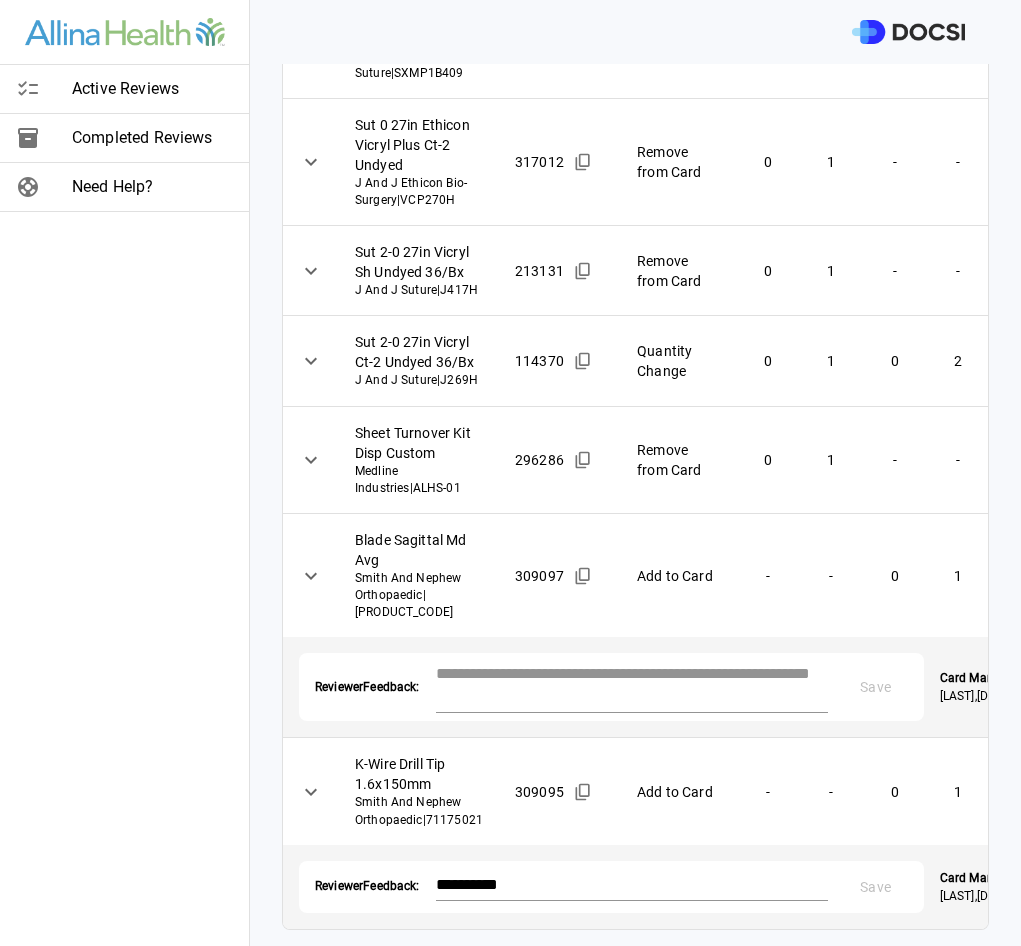 click at bounding box center [632, 685] 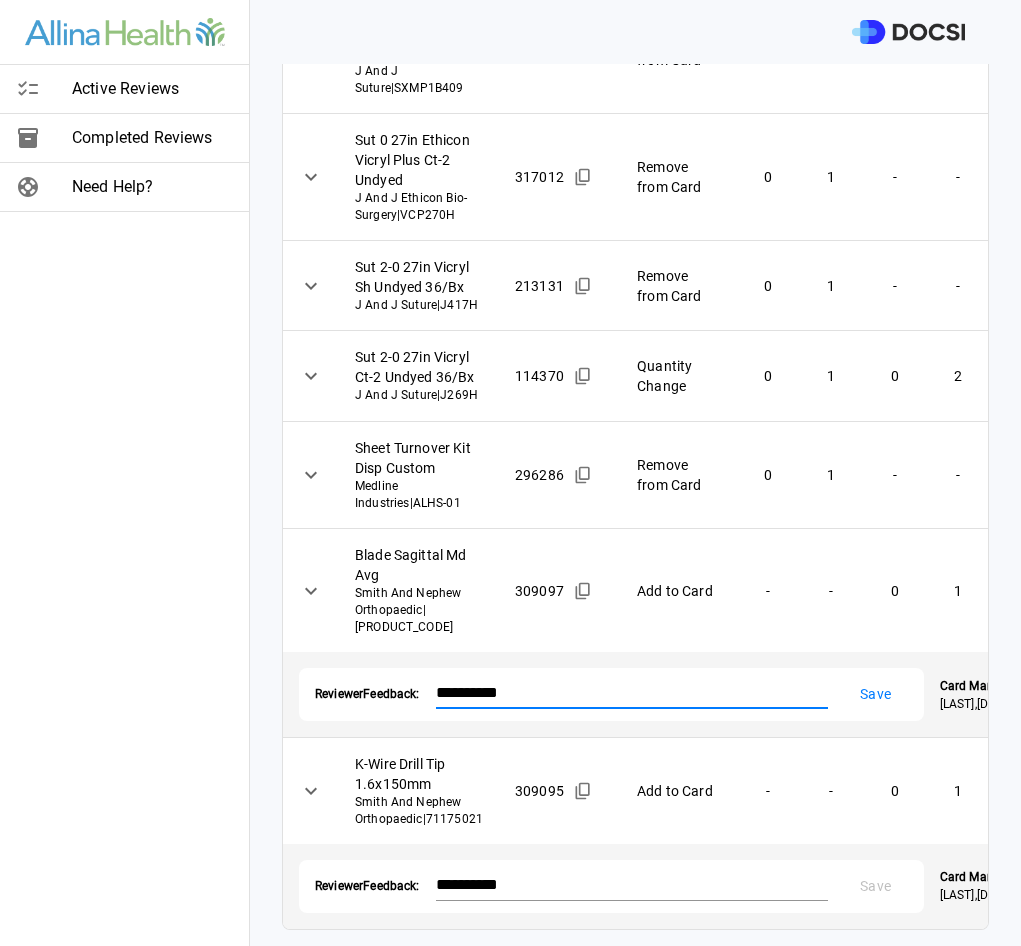 type on "**********" 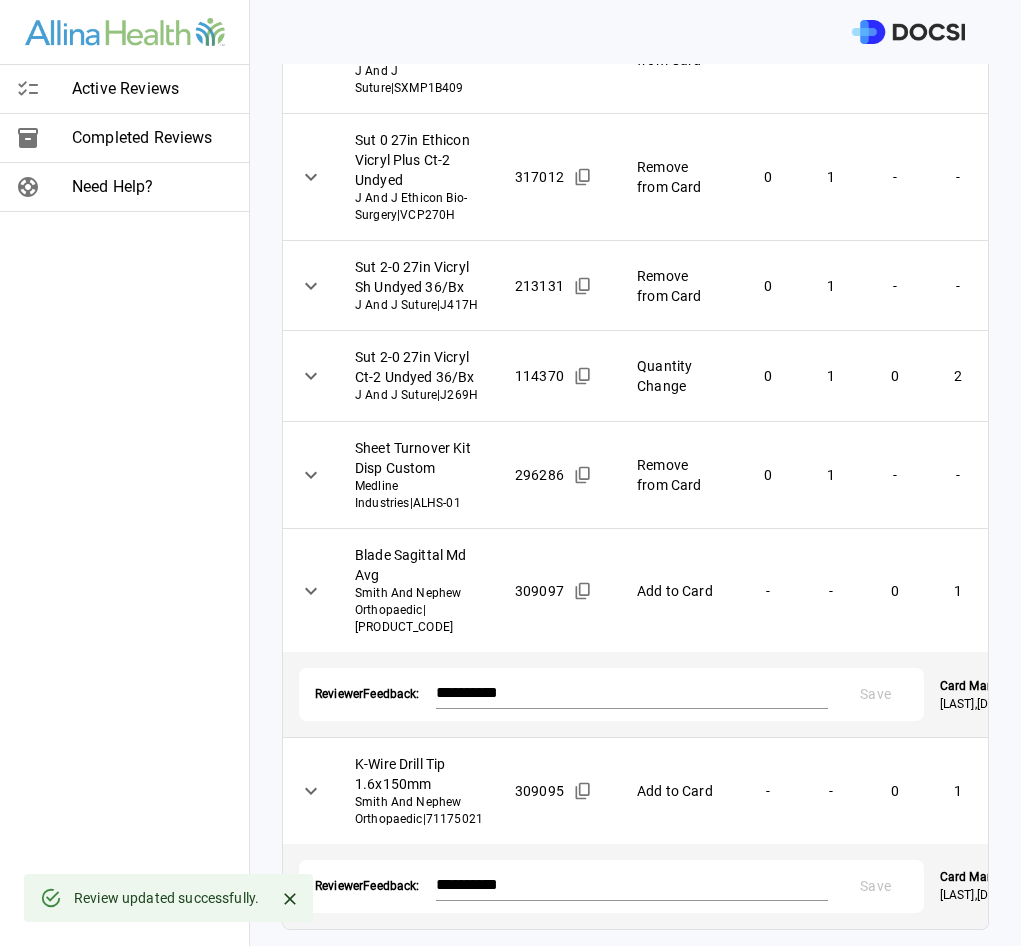 scroll, scrollTop: 1363, scrollLeft: 0, axis: vertical 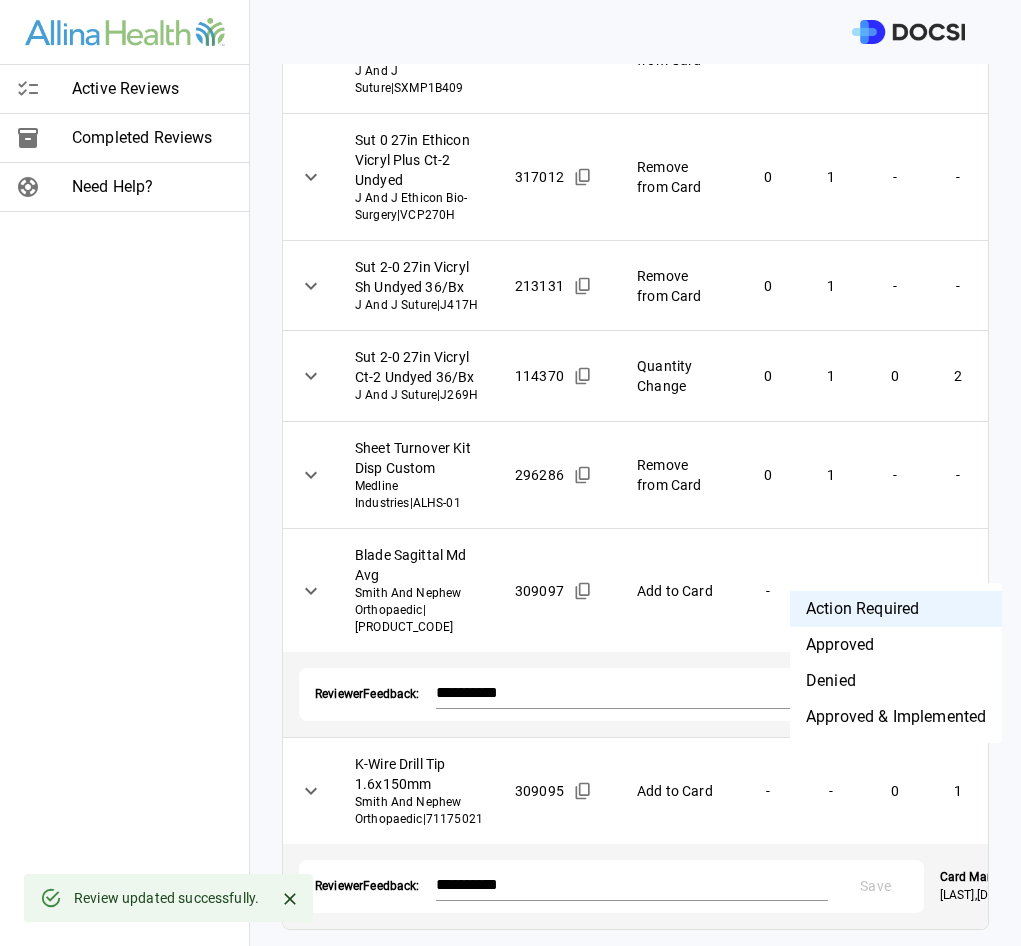 click on "Active Reviews Completed Reviews Need Help? Physician:   Dr.  [FIRST]   [LAST] Card:    OPEN REDUCTION INTERNAL FIXATION ANKLE [+1 PROC CODES]  ( M-120714 ) Managed by:    [FIRST] [LAST] Changes to Review All Card Items Item Item ID Requested Optimization Open Hold New Open New Hold Review Status Drape 55inx76in Sheet Fanfoldlg Halyard Health Inc  |  47622 312863 Quantity Change 1 1 1 0 Action Required **** ​ K-Wire Drill Tip 1.6x150mm Smith And Nephew Orthopaedic  |  71101502 412241 Add to Card - - 0 1 Action Required **** ​ Spng Lap 18x18in Amd-Ritmed X-ray Strl 5Pk Amd-Ritmed Inc  |  1515 301640 Quantity Change 1 1 1 0 Action Required **** ​ Sut 2-0 27in Monocryl Sh Undyed 36/Bx J And J Suture  |  Y417H 114840 Quantity Change 1 0 1 1 Action Required **** ​ Sut 3-0 18in Monocryl Ps-2 Undyed J And J Suture  |  Y497G 114854 Quantity Change 1 1 1 0 Action Required **** ​ Sut 2-0 20cm Stratafix Spiral Monocryl Plus Sh J And J Suture  |  SXMP1B409 304608 Remove from Card 0 1 - - **** ​  |" at bounding box center (510, 473) 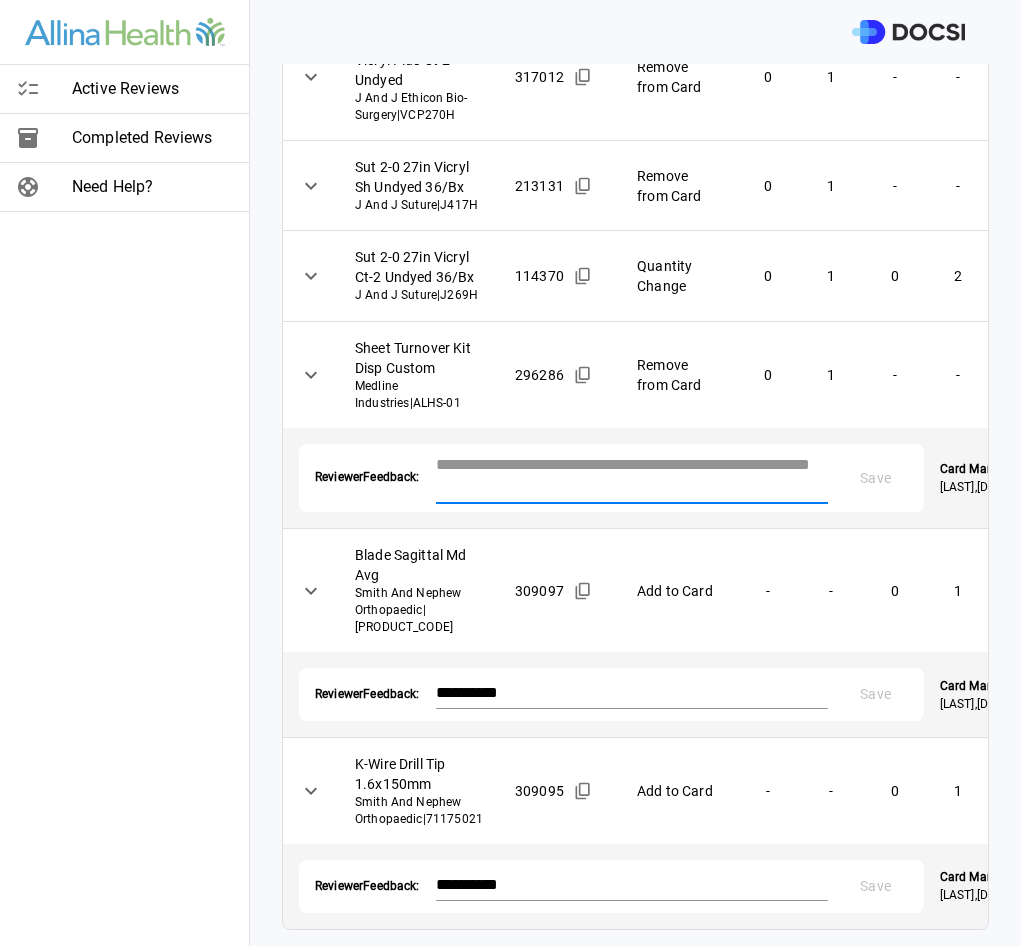 click at bounding box center [632, 476] 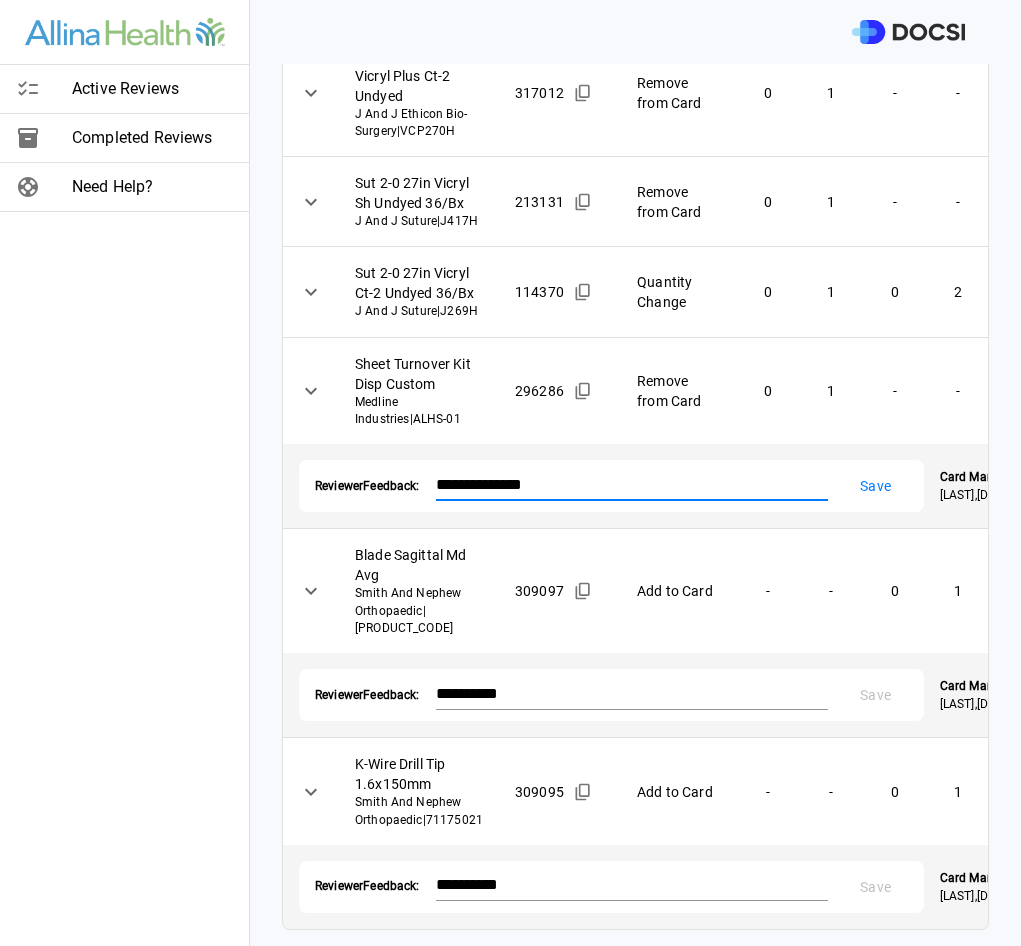 type on "**********" 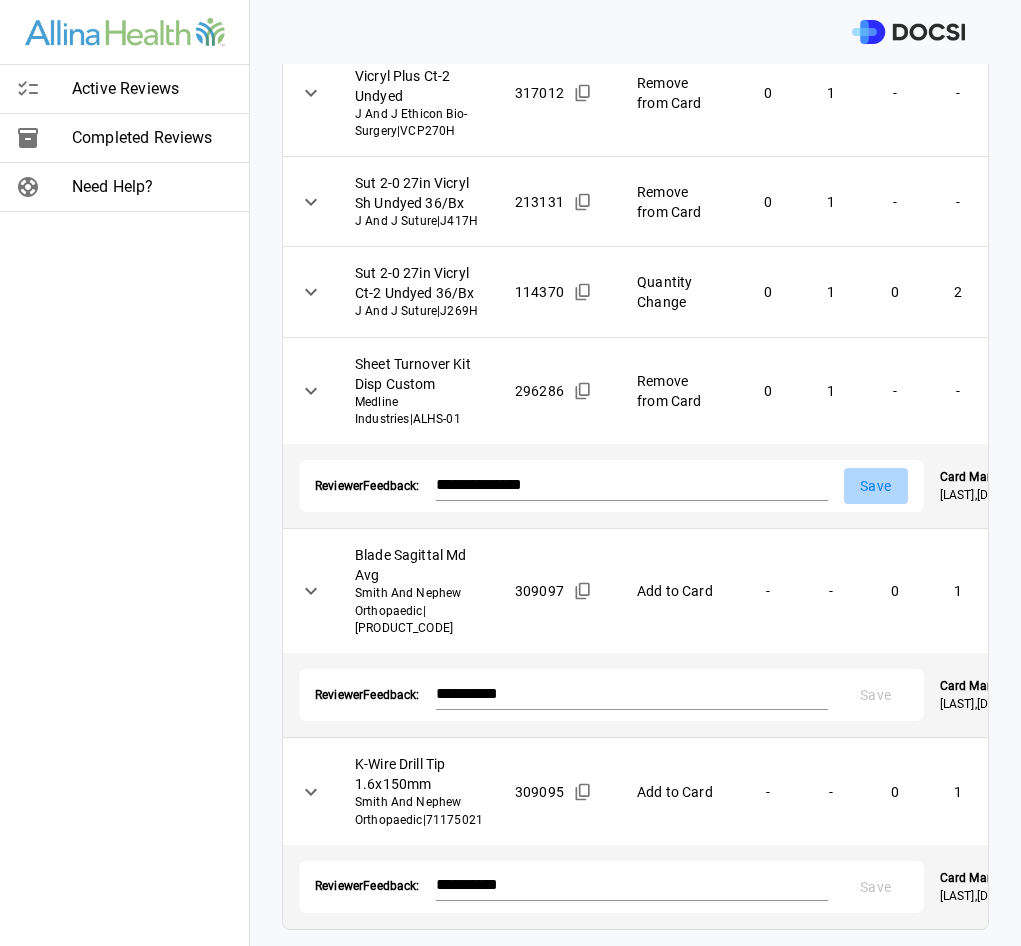 click on "Save" at bounding box center [876, 486] 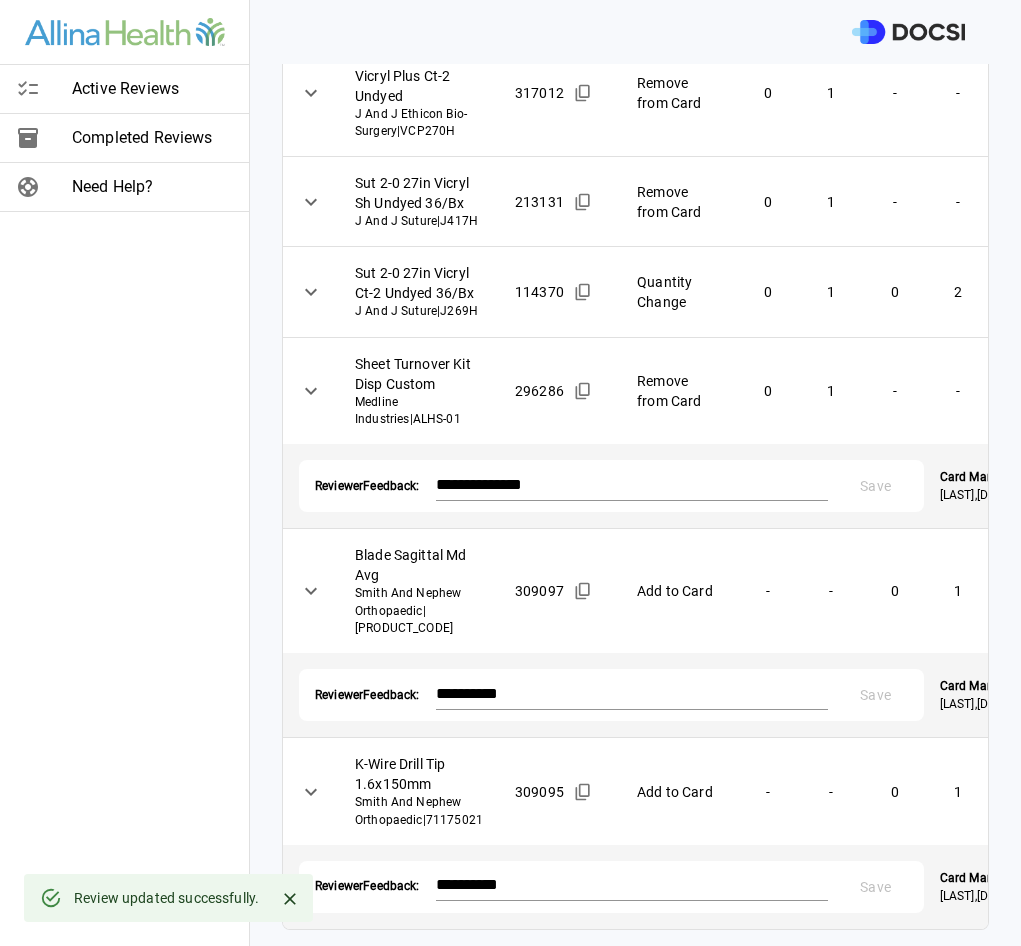 scroll, scrollTop: 1213, scrollLeft: 0, axis: vertical 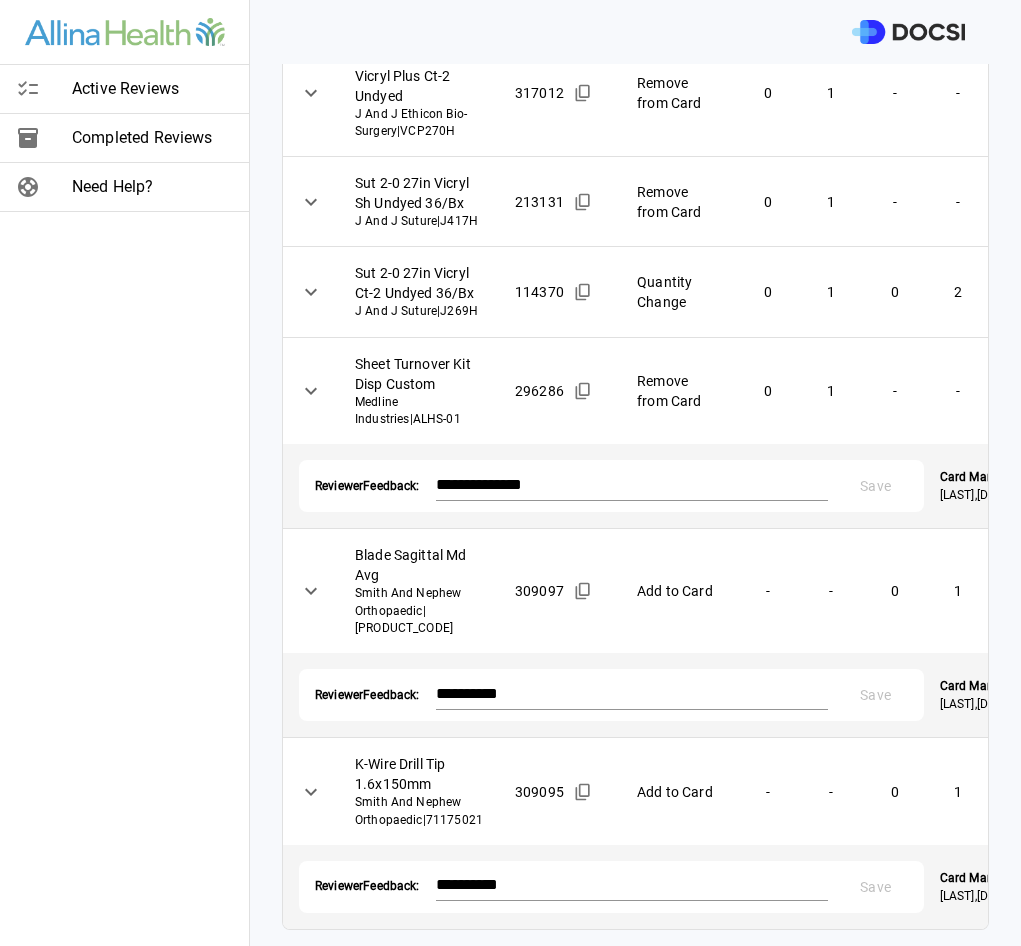 click on "Active Reviews Completed Reviews Need Help? Physician:   Dr.  [FIRST]   [LAST] Card:    OPEN REDUCTION INTERNAL FIXATION ANKLE [+1 PROC CODES]  ( M-120714 ) Managed by:    [FIRST] [LAST] Changes to Review All Card Items Item Item ID Requested Optimization Open Hold New Open New Hold Review Status Drape 55inx76in Sheet Fanfoldlg Halyard Health Inc  |  47622 312863 Quantity Change 1 1 1 0 Action Required **** ​ K-Wire Drill Tip 1.6x150mm Smith And Nephew Orthopaedic  |  71101502 412241 Add to Card - - 0 1 Action Required **** ​ Spng Lap 18x18in Amd-Ritmed X-ray Strl 5Pk Amd-Ritmed Inc  |  1515 301640 Quantity Change 1 1 1 0 Action Required **** ​ Sut 2-0 27in Monocryl Sh Undyed 36/Bx J And J Suture  |  Y417H 114840 Quantity Change 1 0 1 1 Action Required **** ​ Sut 3-0 18in Monocryl Ps-2 Undyed J And J Suture  |  Y497G 114854 Quantity Change 1 1 1 0 Action Required **** ​ Sut 2-0 20cm Stratafix Spiral Monocryl Plus Sh J And J Suture  |  SXMP1B409 304608 Remove from Card 0 1 - - **** ​  |" at bounding box center [510, 473] 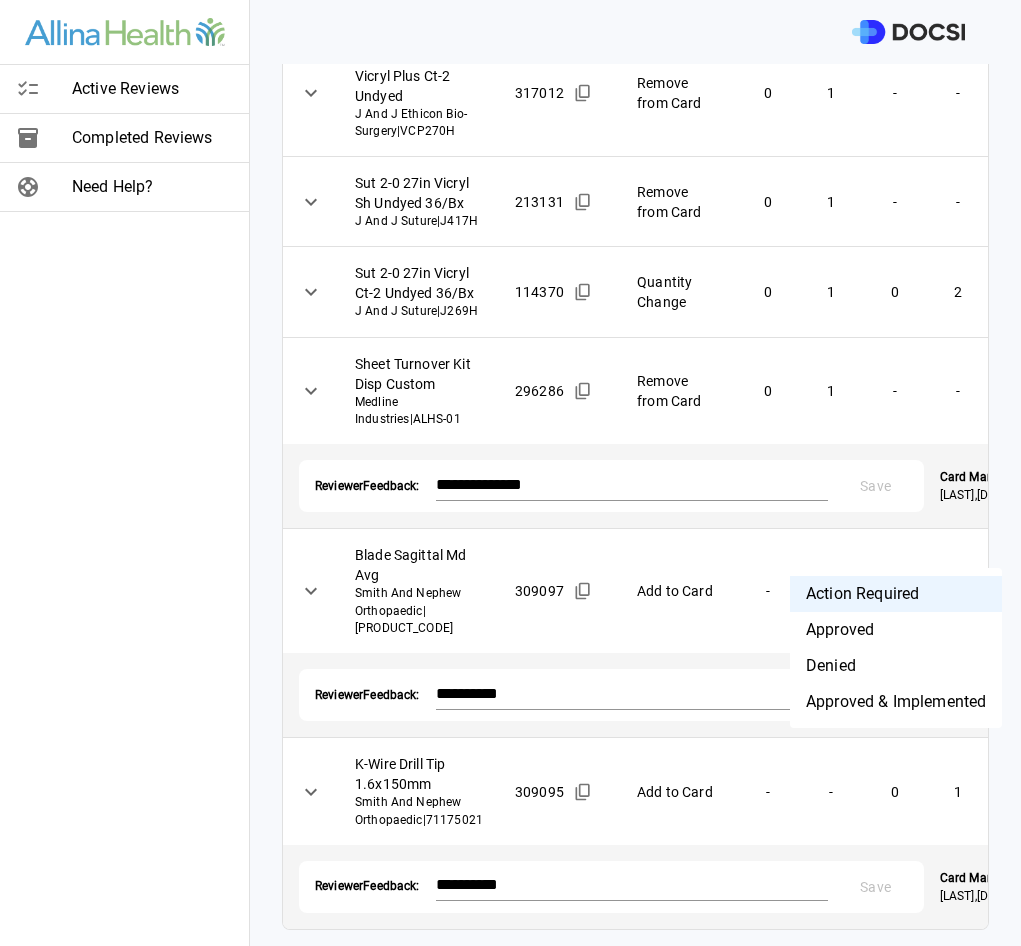 click on "Approved" at bounding box center (896, 630) 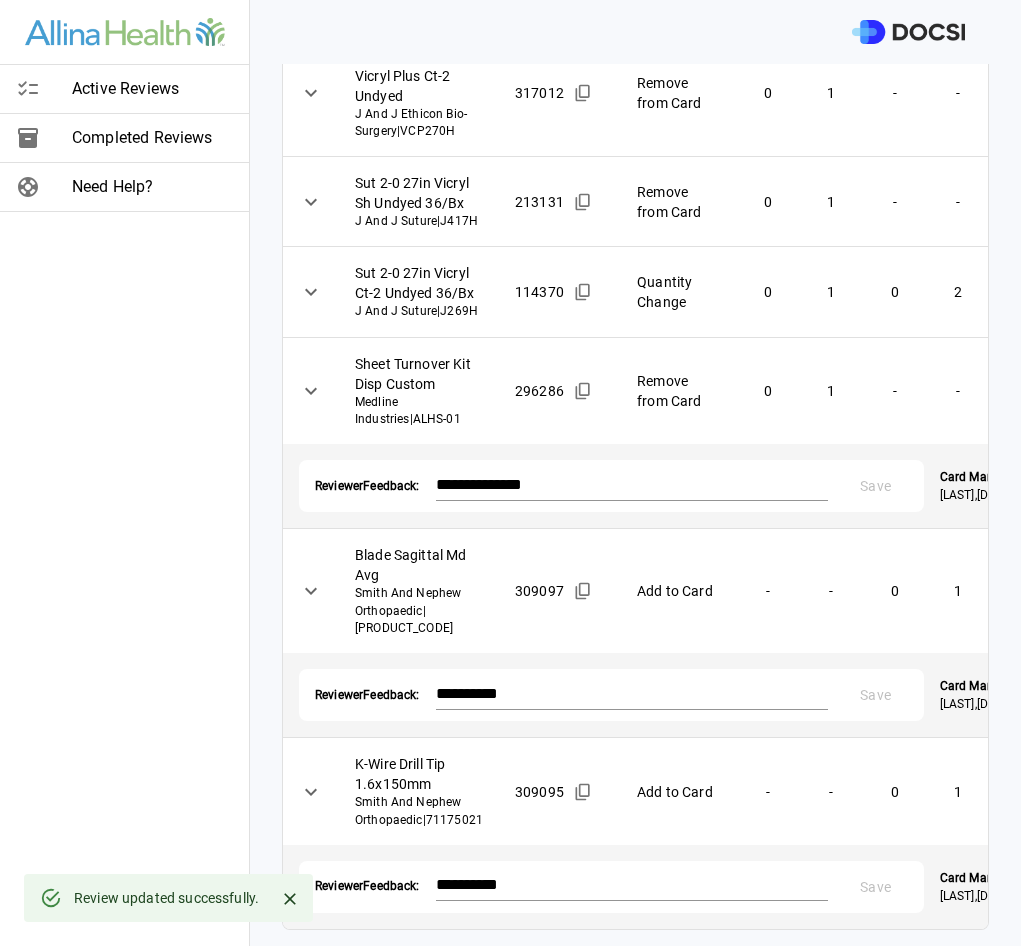 click on "Active Reviews Completed Reviews Need Help? Physician:   Dr.  [FIRST]   [LAST] Card:    OPEN REDUCTION INTERNAL FIXATION ANKLE [+1 PROC CODES]  ( M-120714 ) Managed by:    [FIRST] [LAST] Changes to Review All Card Items Item Item ID Requested Optimization Open Hold New Open New Hold Review Status Drape 55inx76in Sheet Fanfoldlg Halyard Health Inc  |  47622 312863 Quantity Change 1 1 1 0 Action Required **** ​ K-Wire Drill Tip 1.6x150mm Smith And Nephew Orthopaedic  |  71101502 412241 Add to Card - - 0 1 Action Required **** ​ Spng Lap 18x18in Amd-Ritmed X-ray Strl 5Pk Amd-Ritmed Inc  |  1515 301640 Quantity Change 1 1 1 0 Action Required **** ​ Sut 2-0 27in Monocryl Sh Undyed 36/Bx J And J Suture  |  Y417H 114840 Quantity Change 1 0 1 1 Action Required **** ​ Sut 3-0 18in Monocryl Ps-2 Undyed J And J Suture  |  Y497G 114854 Quantity Change 1 1 1 0 Action Required **** ​ Sut 2-0 20cm Stratafix Spiral Monocryl Plus Sh J And J Suture  |  SXMP1B409 304608 Remove from Card 0 1 - - **** ​  |" at bounding box center (510, 473) 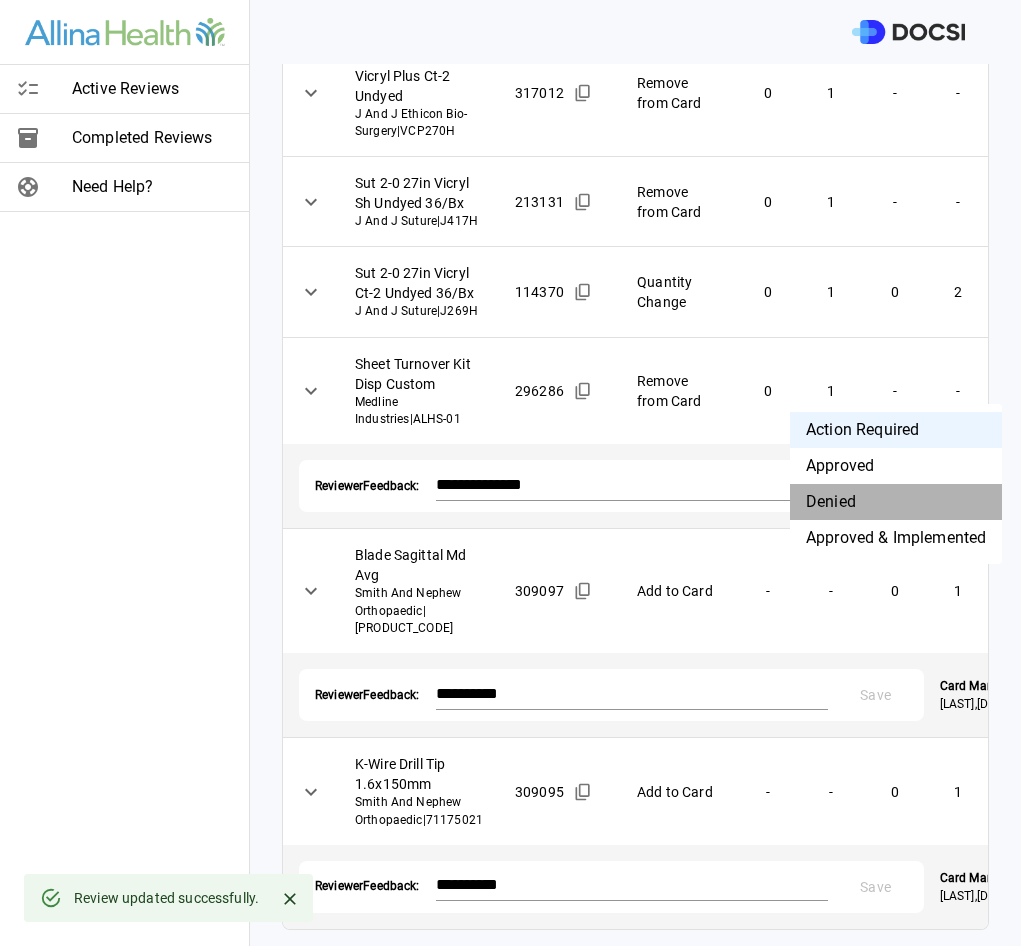 click on "Denied" at bounding box center (896, 502) 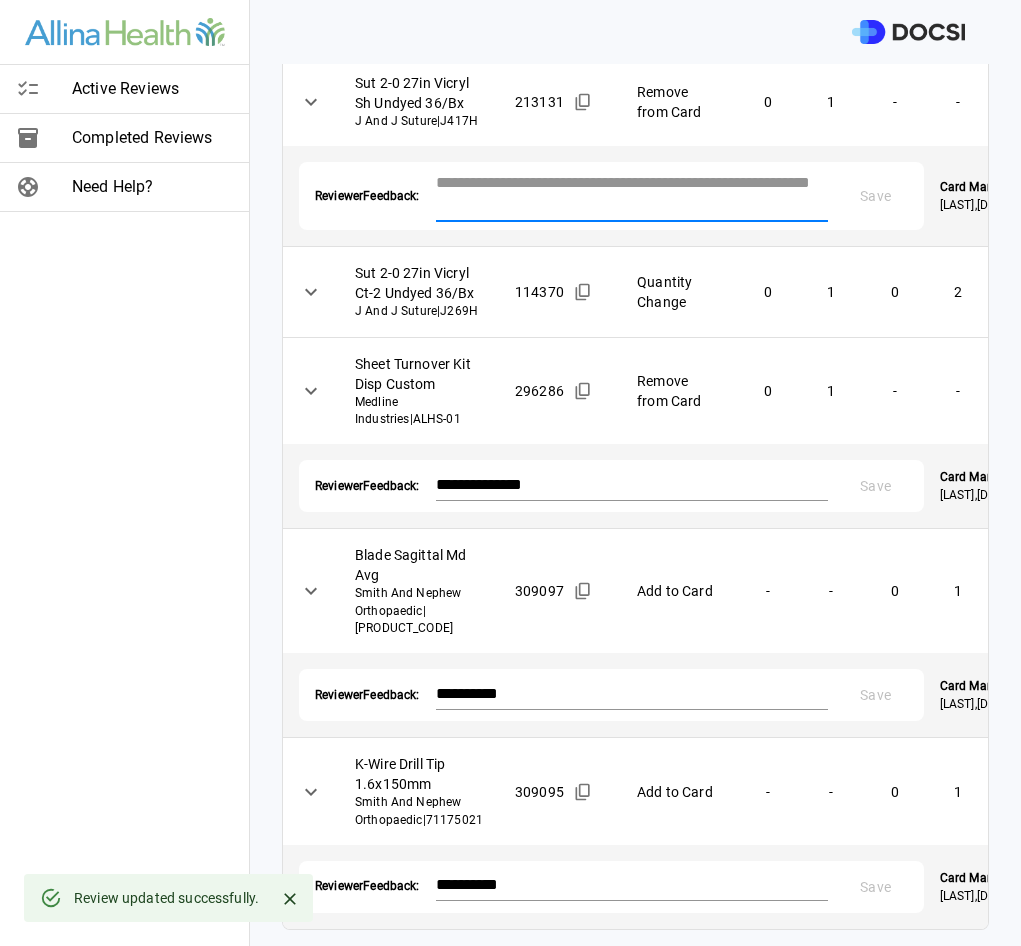 click at bounding box center [632, 194] 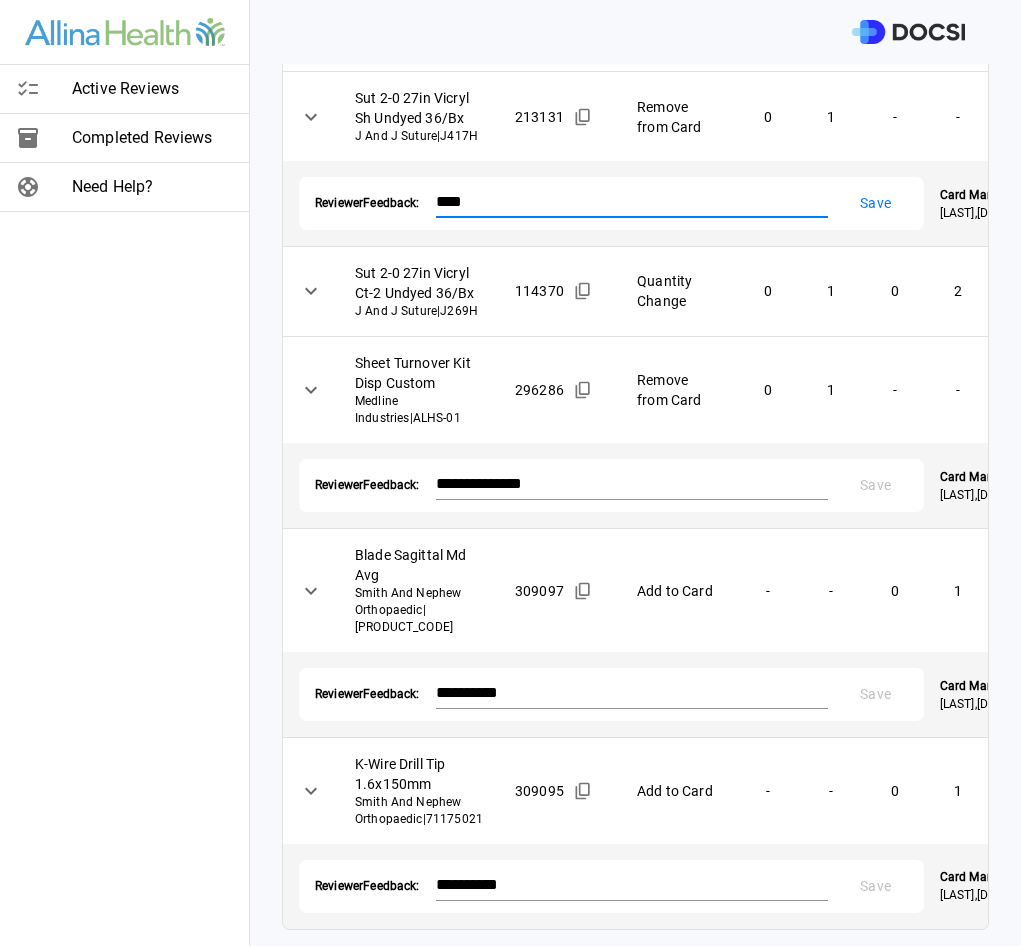 type on "****" 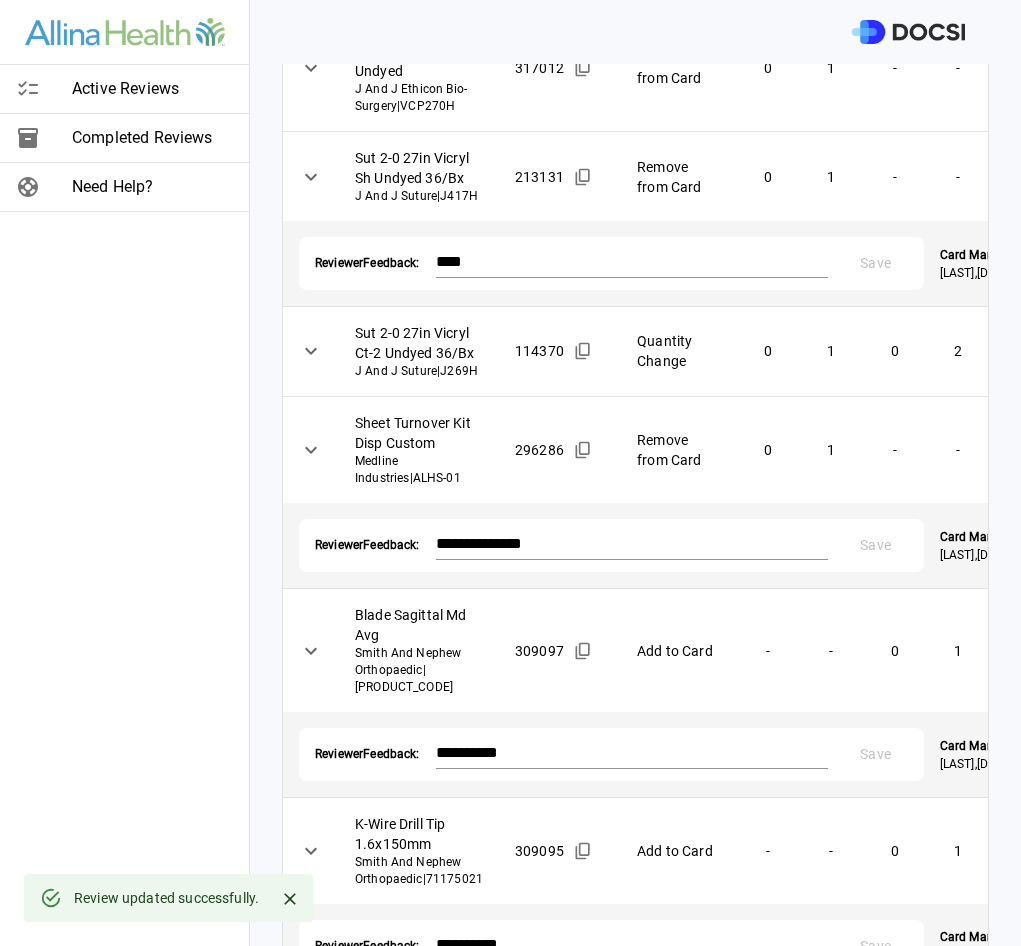scroll, scrollTop: 938, scrollLeft: 0, axis: vertical 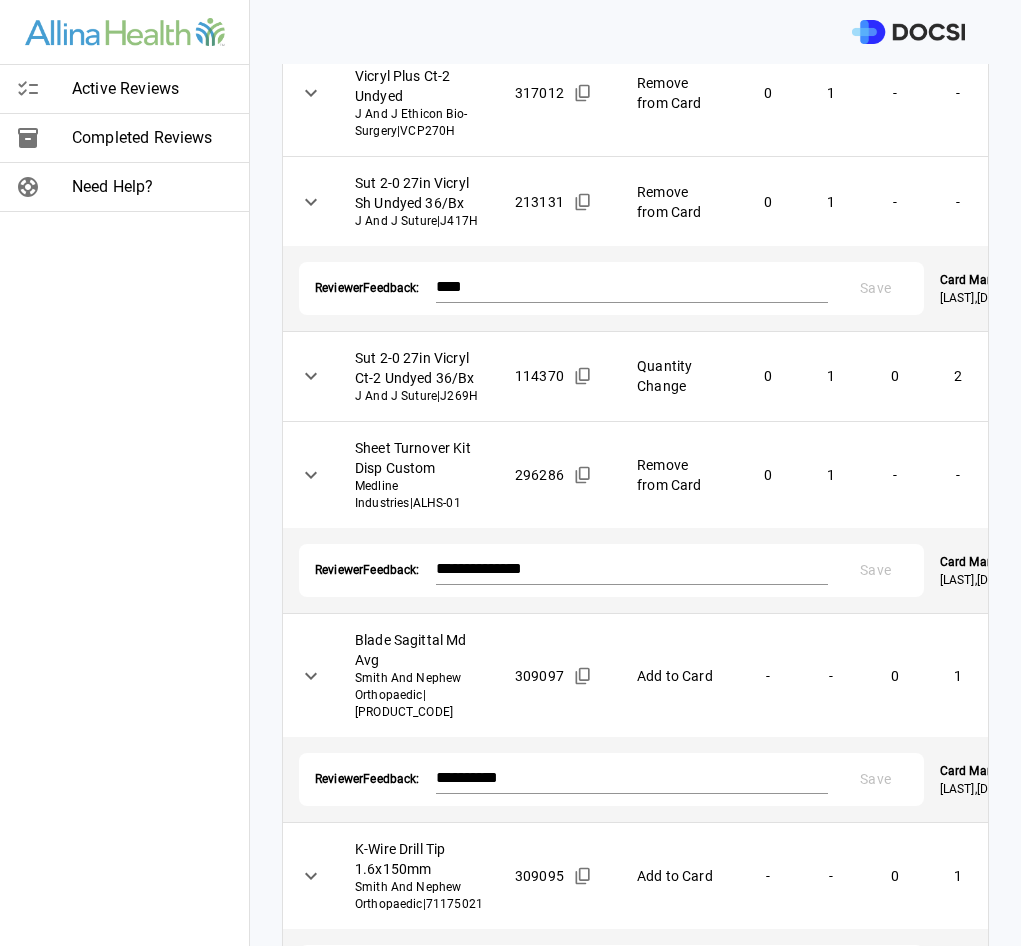 click on "Active Reviews Completed Reviews Need Help? Physician:   Dr.  [FIRST]   [LAST] Card:    OPEN REDUCTION INTERNAL FIXATION ANKLE [+1 PROC CODES]  ( M-120714 ) Managed by:    [FIRST] [LAST] Changes to Review All Card Items Item Item ID Requested Optimization Open Hold New Open New Hold Review Status Drape 55inx76in Sheet Fanfoldlg Halyard Health Inc  |  47622 312863 Quantity Change 1 1 1 0 Action Required **** ​ K-Wire Drill Tip 1.6x150mm Smith And Nephew Orthopaedic  |  71101502 412241 Add to Card - - 0 1 Action Required **** ​ Spng Lap 18x18in Amd-Ritmed X-ray Strl 5Pk Amd-Ritmed Inc  |  1515 301640 Quantity Change 1 1 1 0 Action Required **** ​ Sut 2-0 27in Monocryl Sh Undyed 36/Bx J And J Suture  |  Y417H 114840 Quantity Change 1 0 1 1 Action Required **** ​ Sut 3-0 18in Monocryl Ps-2 Undyed J And J Suture  |  Y497G 114854 Quantity Change 1 1 1 0 Action Required **** ​ Sut 2-0 20cm Stratafix Spiral Monocryl Plus Sh J And J Suture  |  SXMP1B409 304608 Remove from Card 0 1 - - **** ​  |" at bounding box center [510, 473] 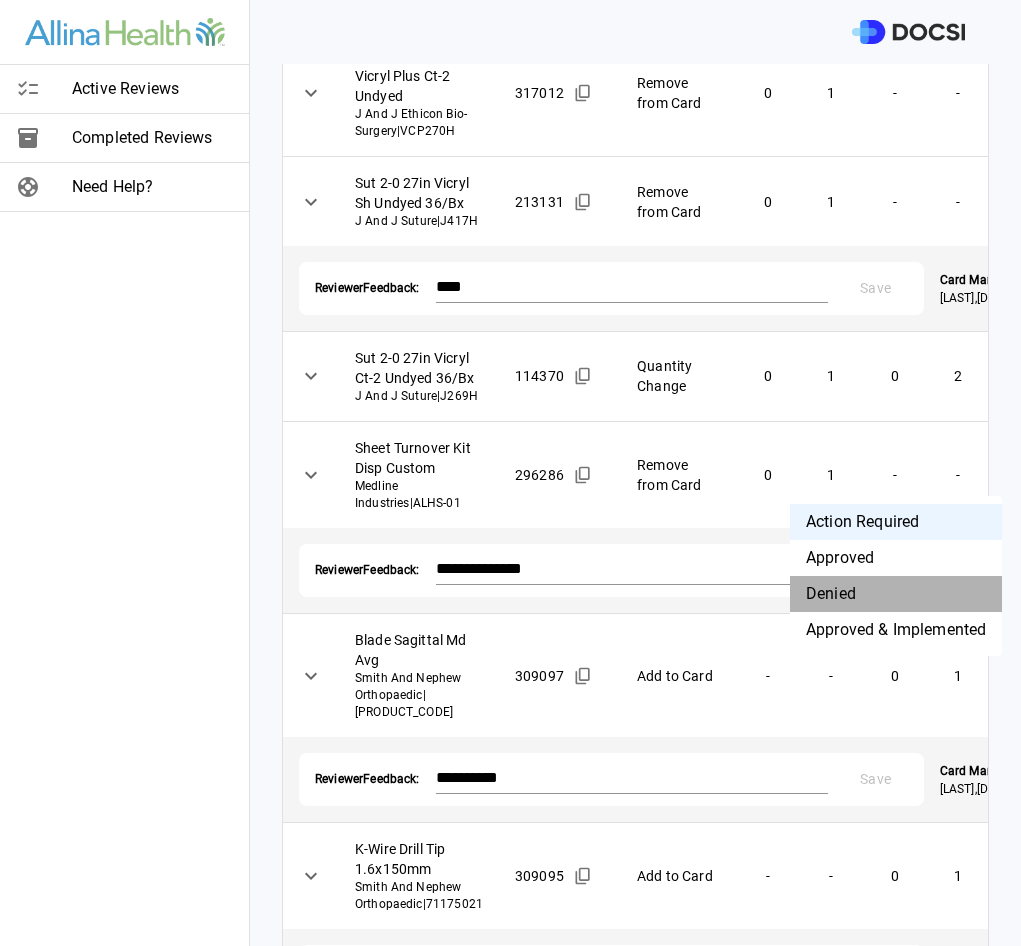 click on "Denied" at bounding box center (896, 594) 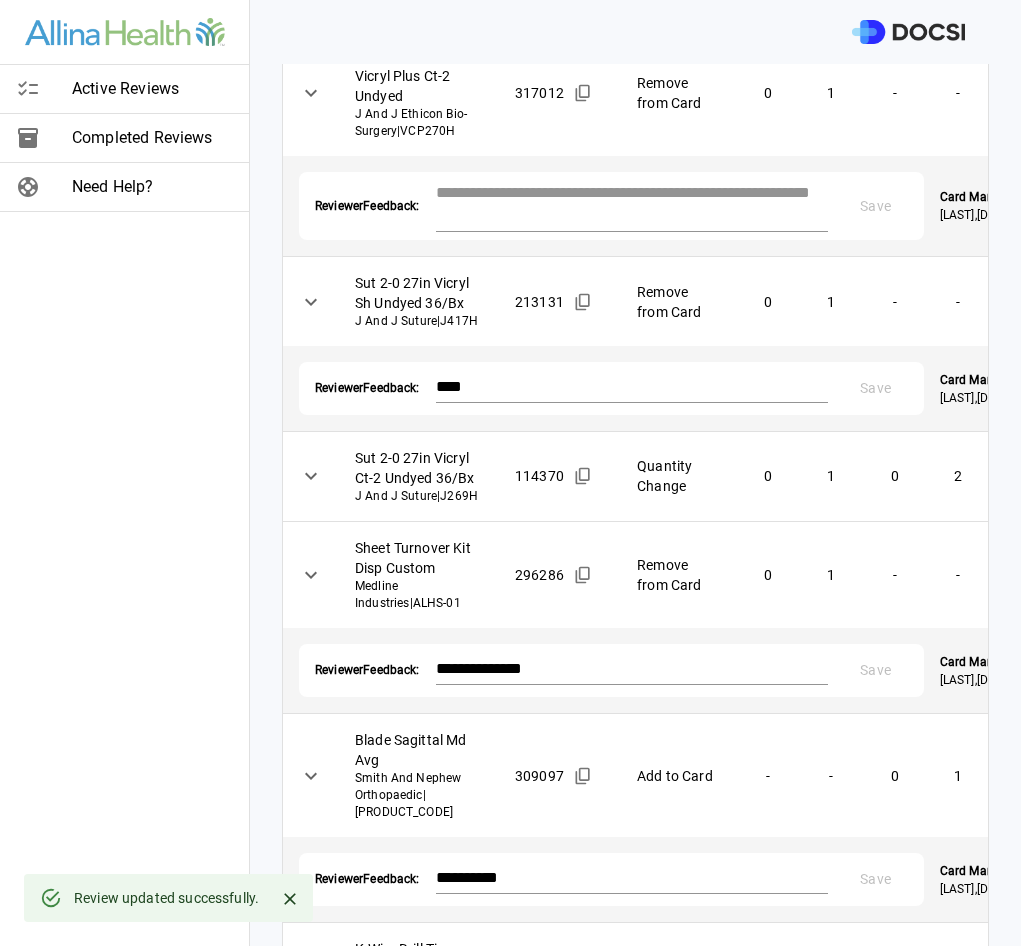 click at bounding box center [632, 204] 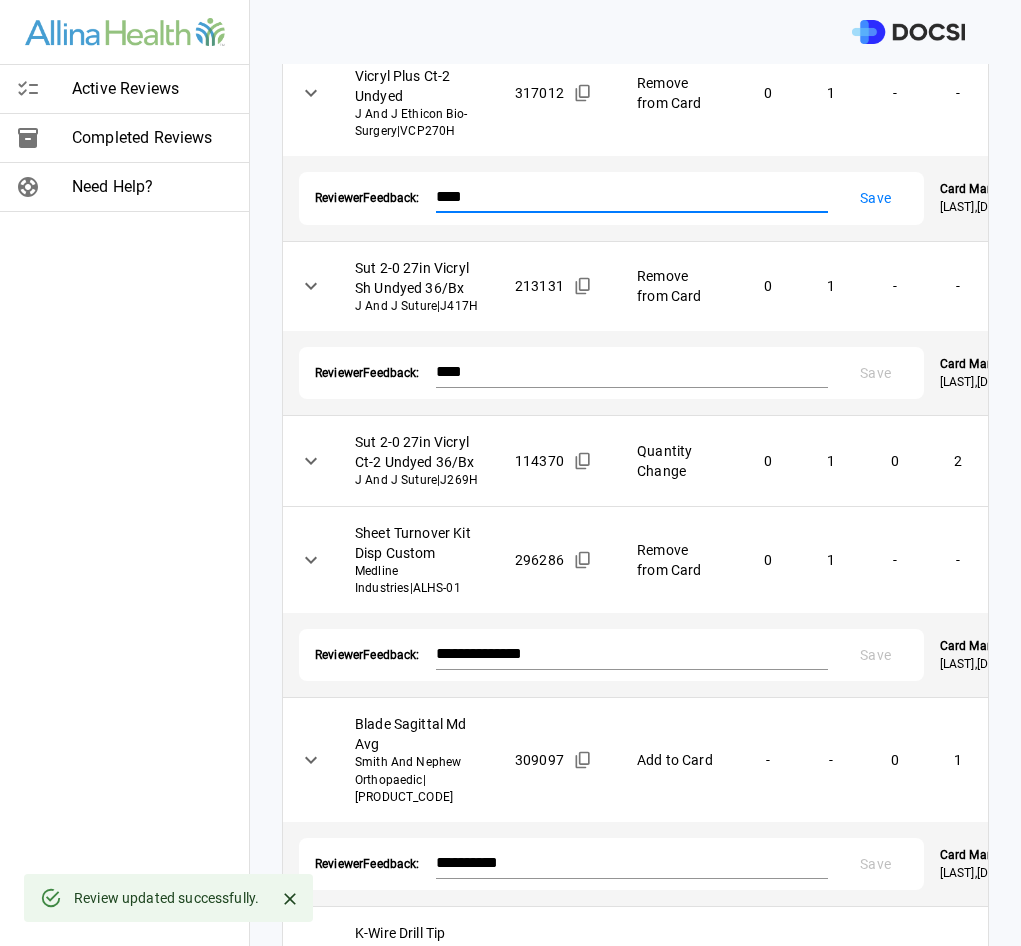 type on "****" 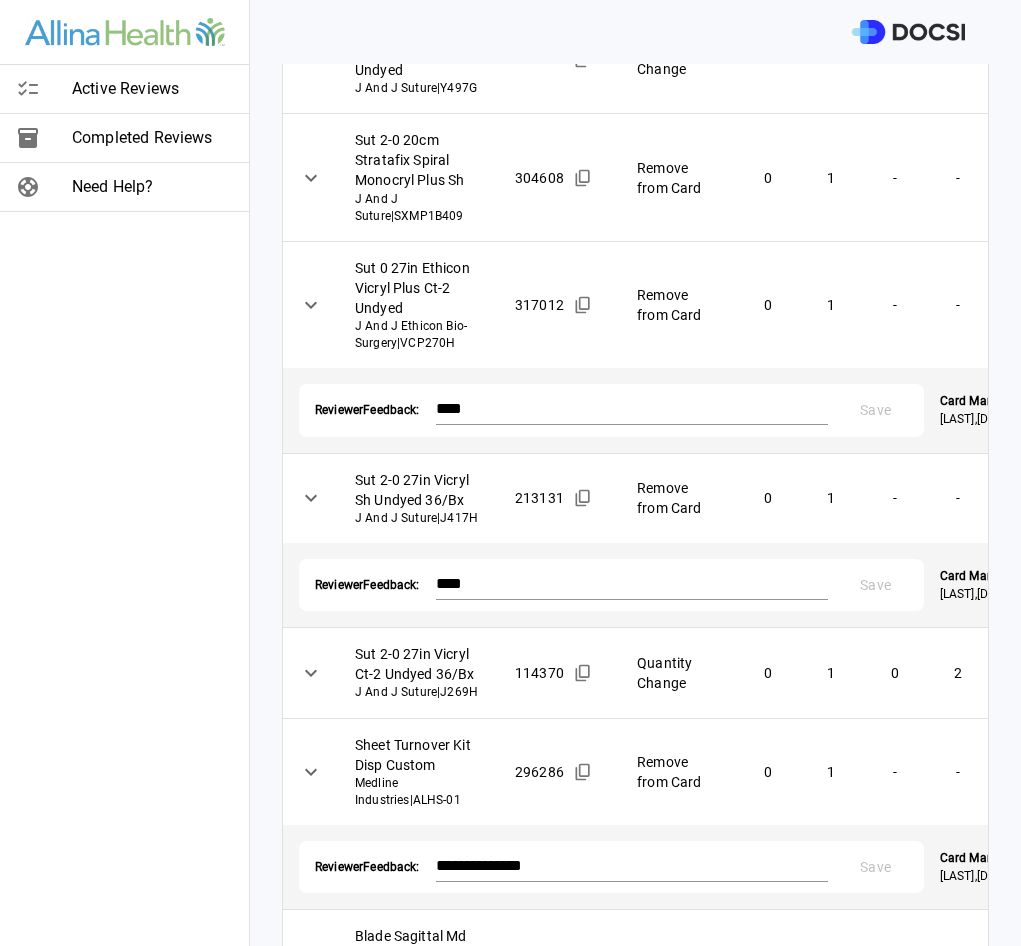 scroll, scrollTop: 713, scrollLeft: 0, axis: vertical 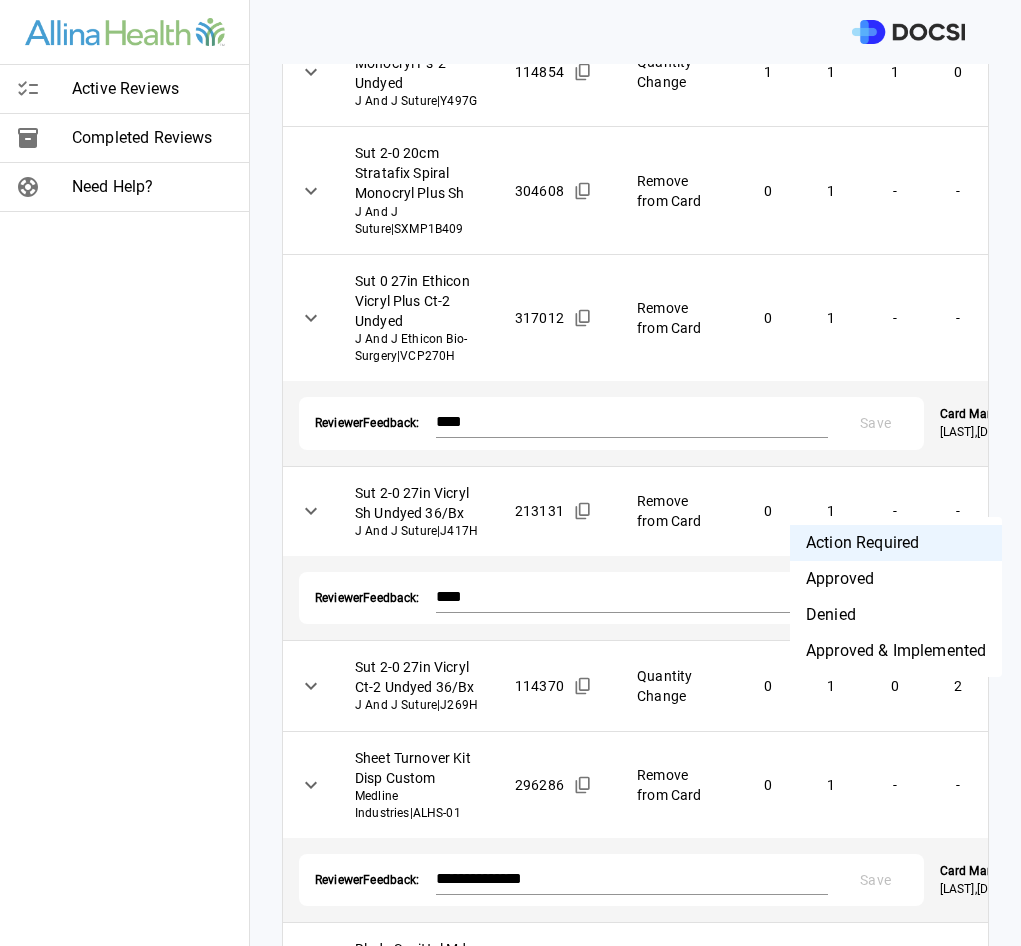 click on "Active Reviews Completed Reviews Need Help? Physician:   Dr.  [FIRST]   [LAST] Card:    OPEN REDUCTION INTERNAL FIXATION ANKLE [+1 PROC CODES]  ( M-120714 ) Managed by:    [FIRST] [LAST] Changes to Review All Card Items Item Item ID Requested Optimization Open Hold New Open New Hold Review Status Drape 55inx76in Sheet Fanfoldlg Halyard Health Inc  |  47622 312863 Quantity Change 1 1 1 0 Action Required **** ​ K-Wire Drill Tip 1.6x150mm Smith And Nephew Orthopaedic  |  71101502 412241 Add to Card - - 0 1 Action Required **** ​ Spng Lap 18x18in Amd-Ritmed X-ray Strl 5Pk Amd-Ritmed Inc  |  1515 301640 Quantity Change 1 1 1 0 Action Required **** ​ Sut 2-0 27in Monocryl Sh Undyed 36/Bx J And J Suture  |  Y417H 114840 Quantity Change 1 0 1 1 Action Required **** ​ Sut 3-0 18in Monocryl Ps-2 Undyed J And J Suture  |  Y497G 114854 Quantity Change 1 1 1 0 Action Required **** ​ Sut 2-0 20cm Stratafix Spiral Monocryl Plus Sh J And J Suture  |  SXMP1B409 304608 Remove from Card 0 1 - - **** ​  |" at bounding box center [510, 473] 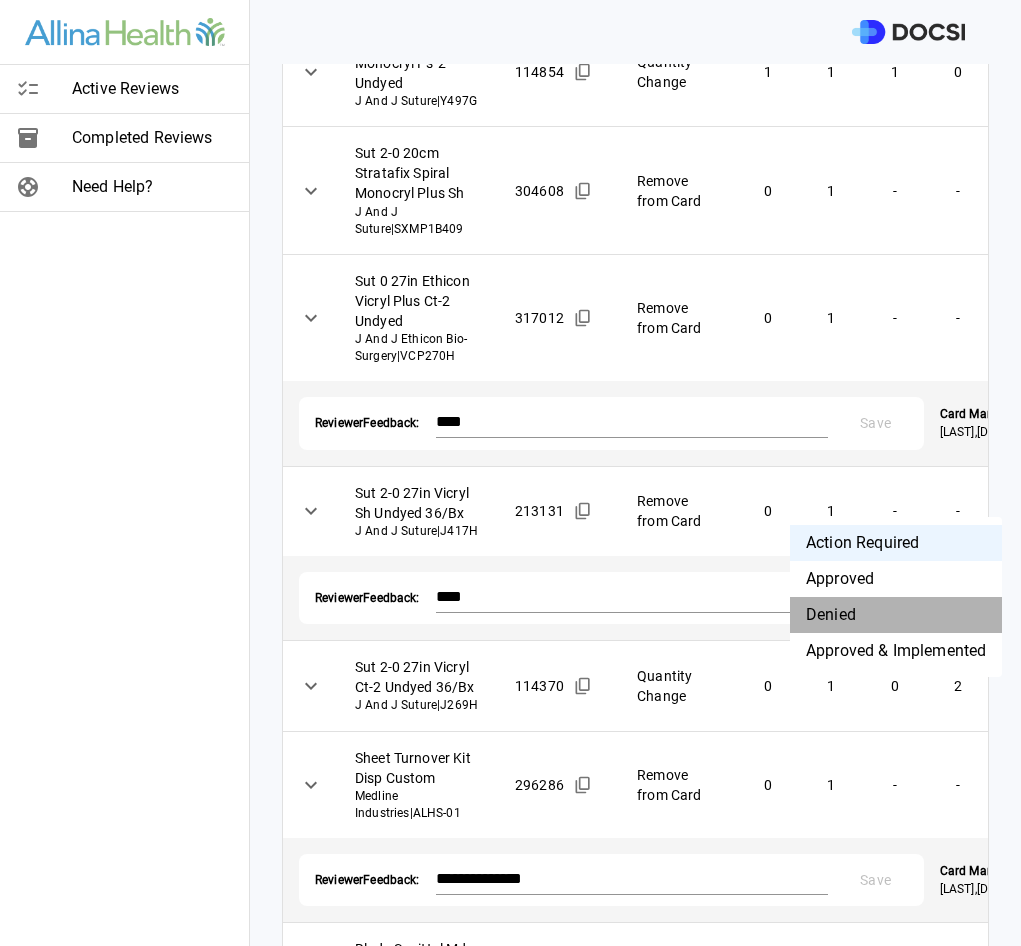 click on "Denied" at bounding box center [896, 615] 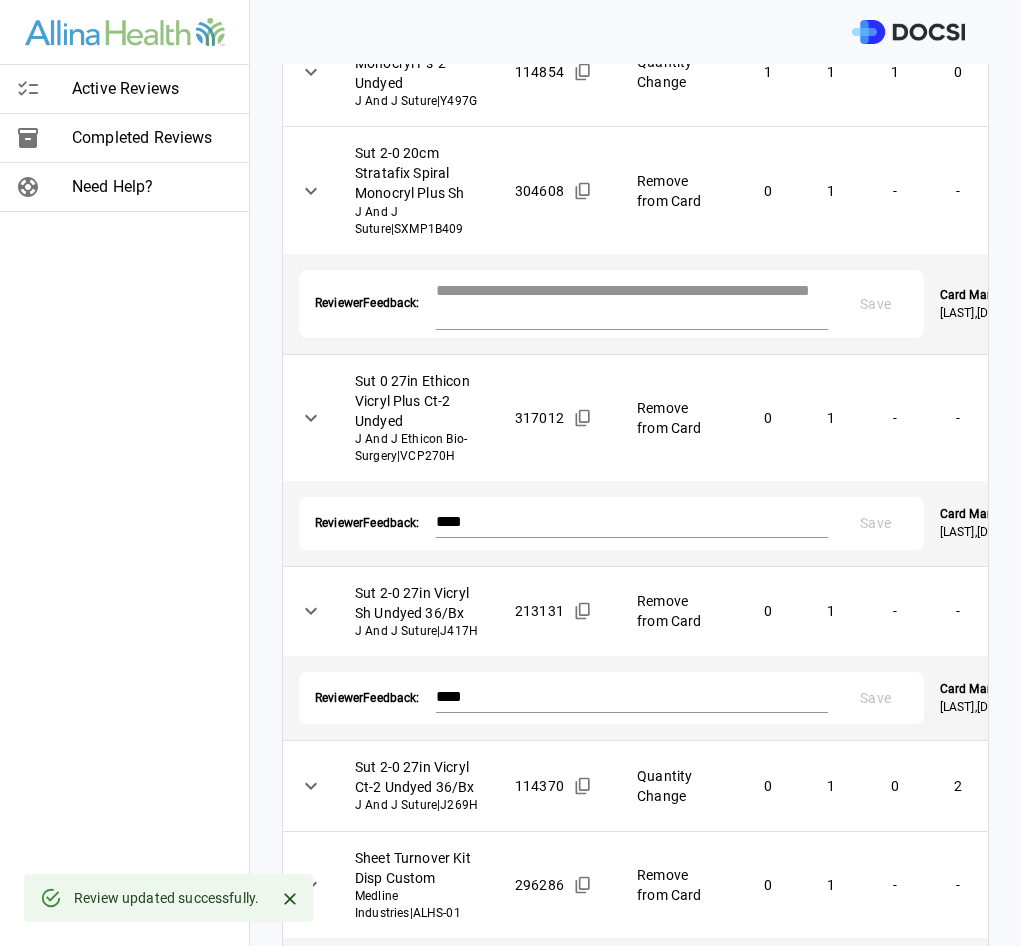 click at bounding box center [632, 302] 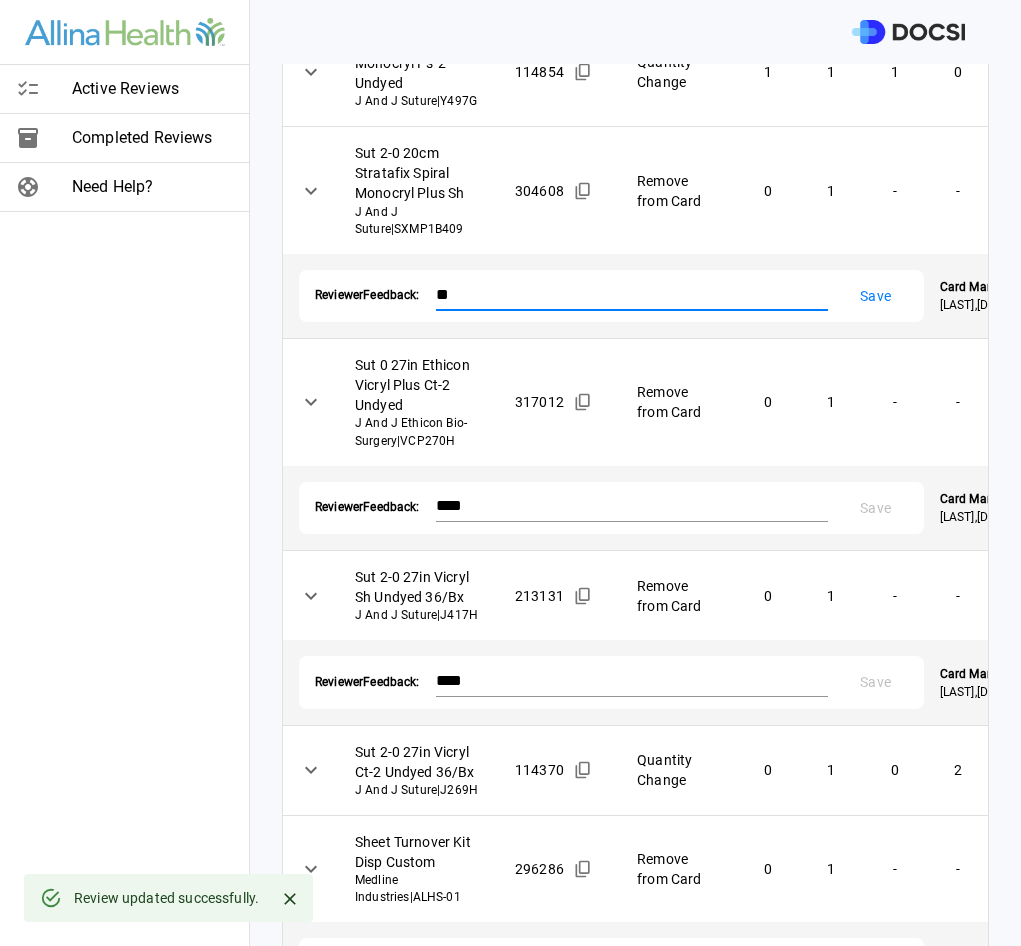 type on "*" 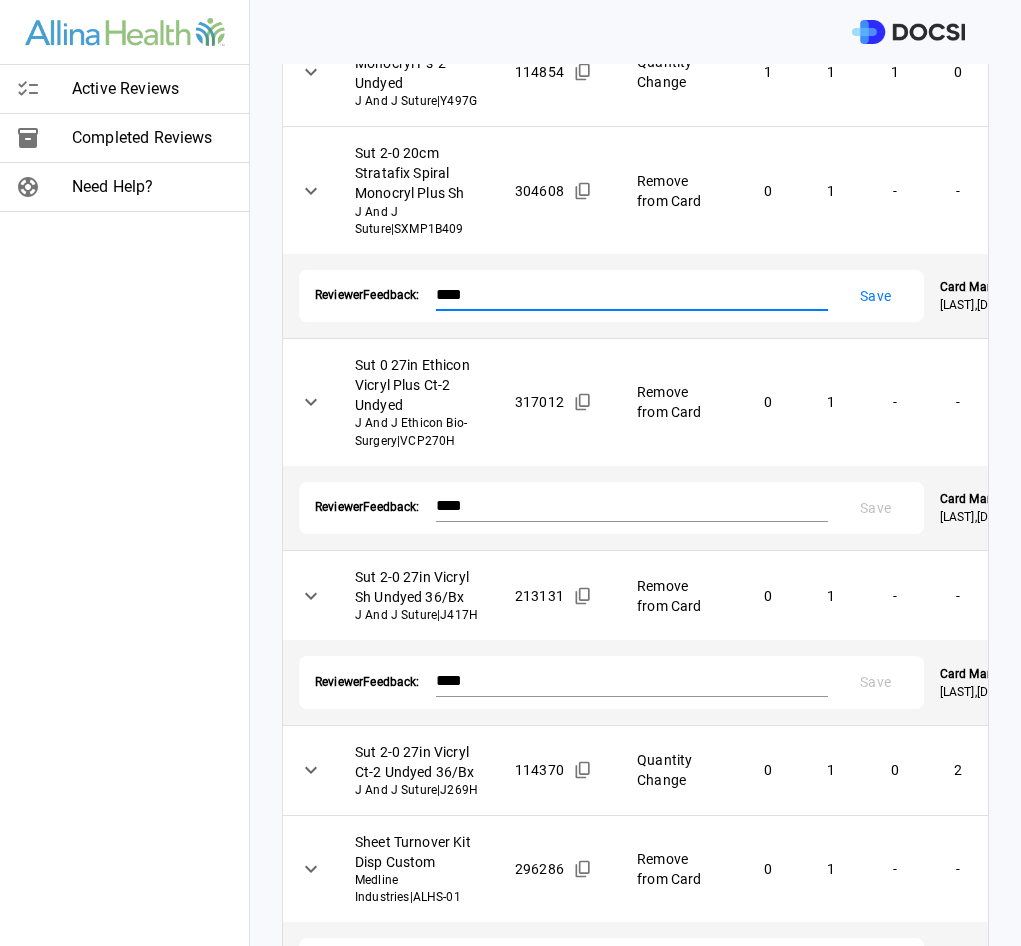 type on "****" 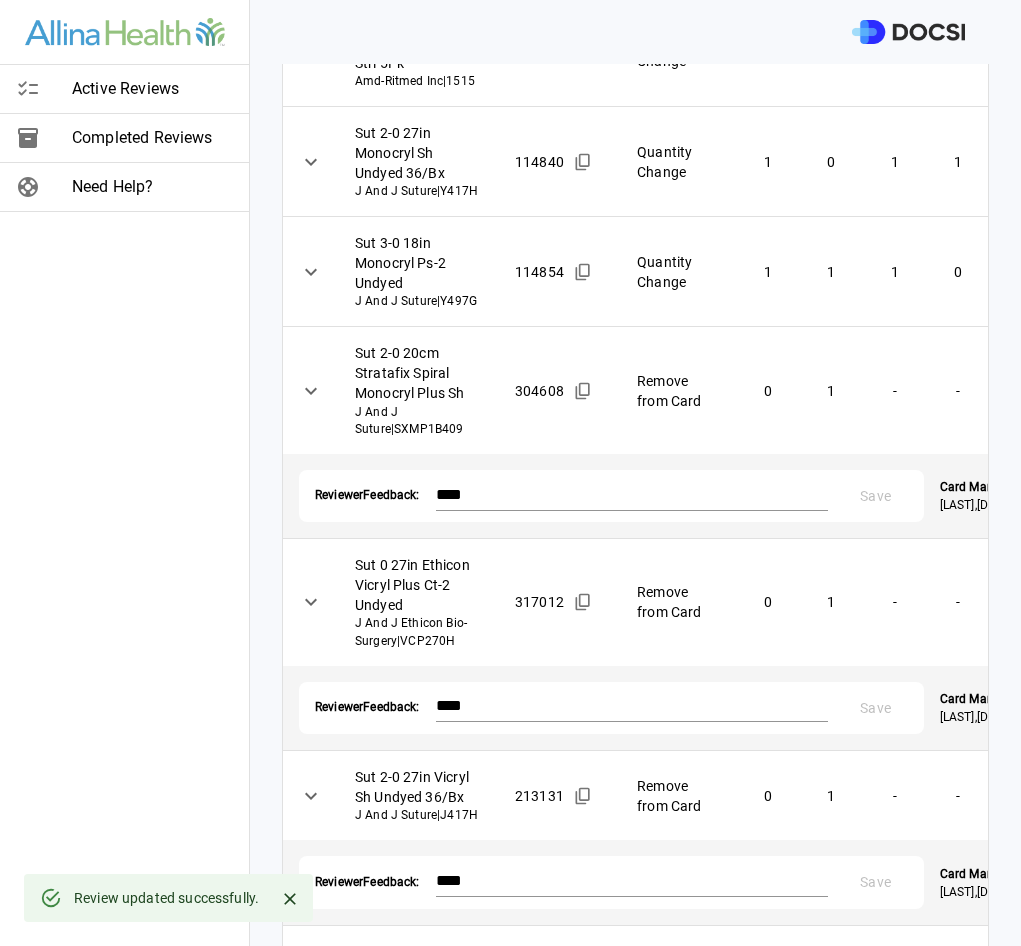 scroll, scrollTop: 488, scrollLeft: 0, axis: vertical 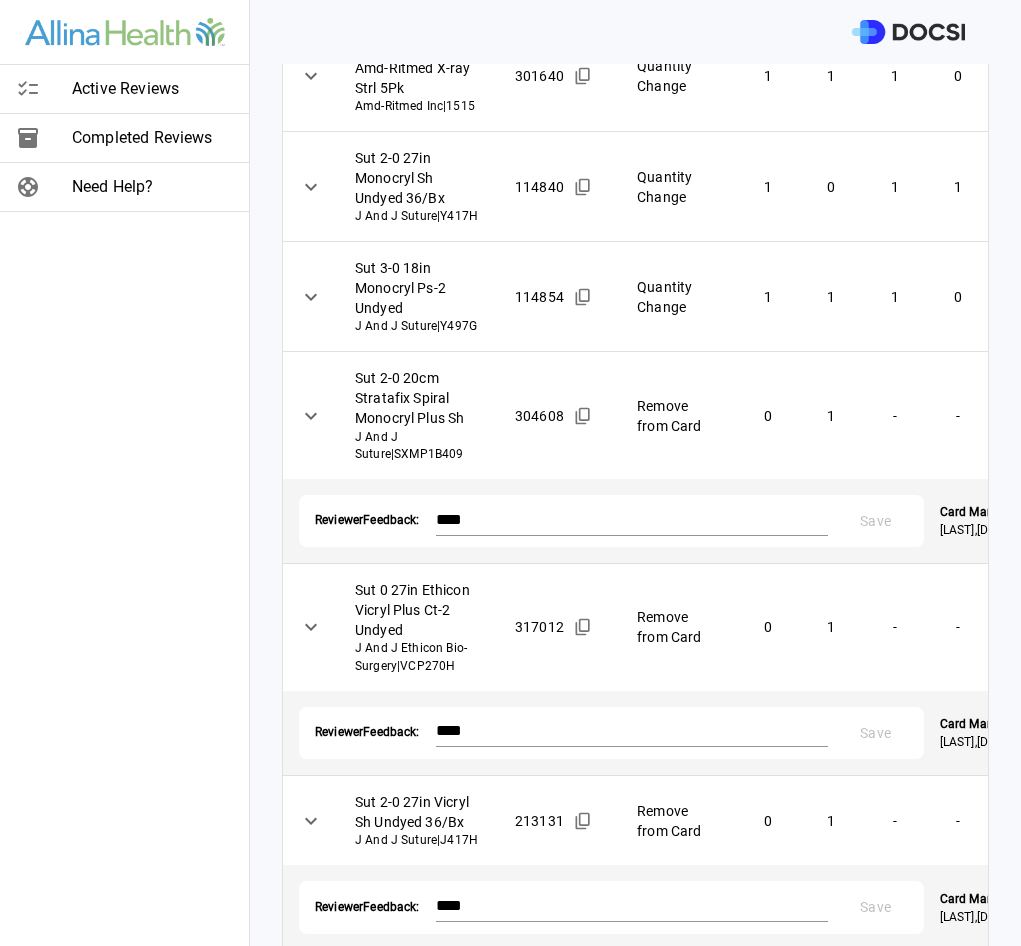 click on "Active Reviews Completed Reviews Need Help? Physician:   Dr.  [FIRST] [LAST] Card:    OPEN REDUCTION INTERNAL FIXATION ANKLE [+1 PROC CODES]  ( M-120714 ) Managed by:    [FIRST] [LAST] Changes to Review All Card Items Item Item ID Requested Optimization Open Hold New Open New Hold Review Status Drape 55inx76in Sheet Fanfoldlg Halyard Health Inc  |  47622 312863 Quantity Change 1 1 1 0 Action Required **** ​ K-Wire Drill Tip 1.6x150mm Smith And Nephew Orthopaedic  |  71101502 412241 Add to Card - - 0 1 Action Required **** ​ Spng Lap 18x18in Amd-Ritmed X-ray Strl 5Pk Amd-Ritmed Inc  |  1515 301640 Quantity Change 1 1 1 0 Action Required **** ​ Sut 2-0 27in Monocryl Sh Undyed 36/Bx J And J Suture  |  Y417H 114840 Quantity Change 1 0 1 1 Action Required **** ​ Sut 3-0 18in Monocryl Ps-2 Undyed J And J Suture  |  Y497G 114854 Quantity Change 1 1 1 0 Action Required **** ​ Sut 2-0 20cm Stratafix Spiral Monocryl Plus Sh J And J Suture  |  SXMP1B409 304608 Remove from Card 0 1 - - Denied ​ *" at bounding box center [510, 473] 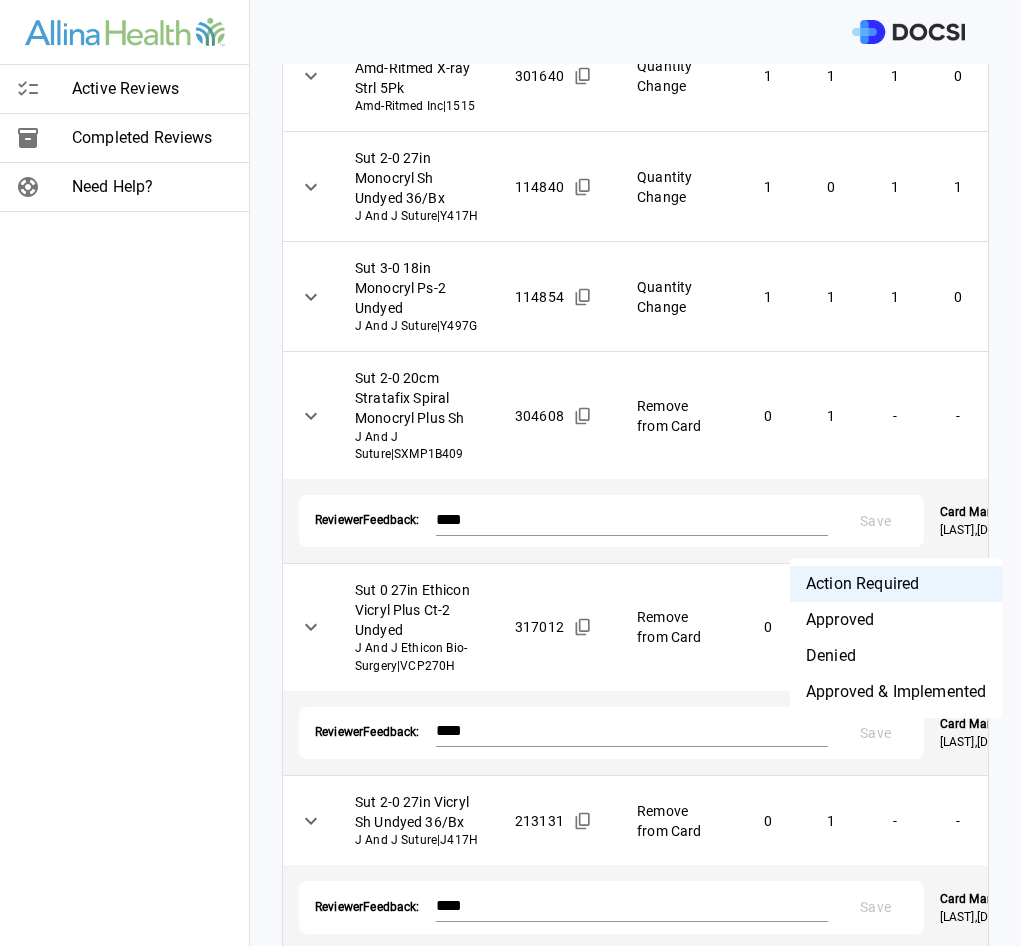 click on "Denied" at bounding box center [896, 656] 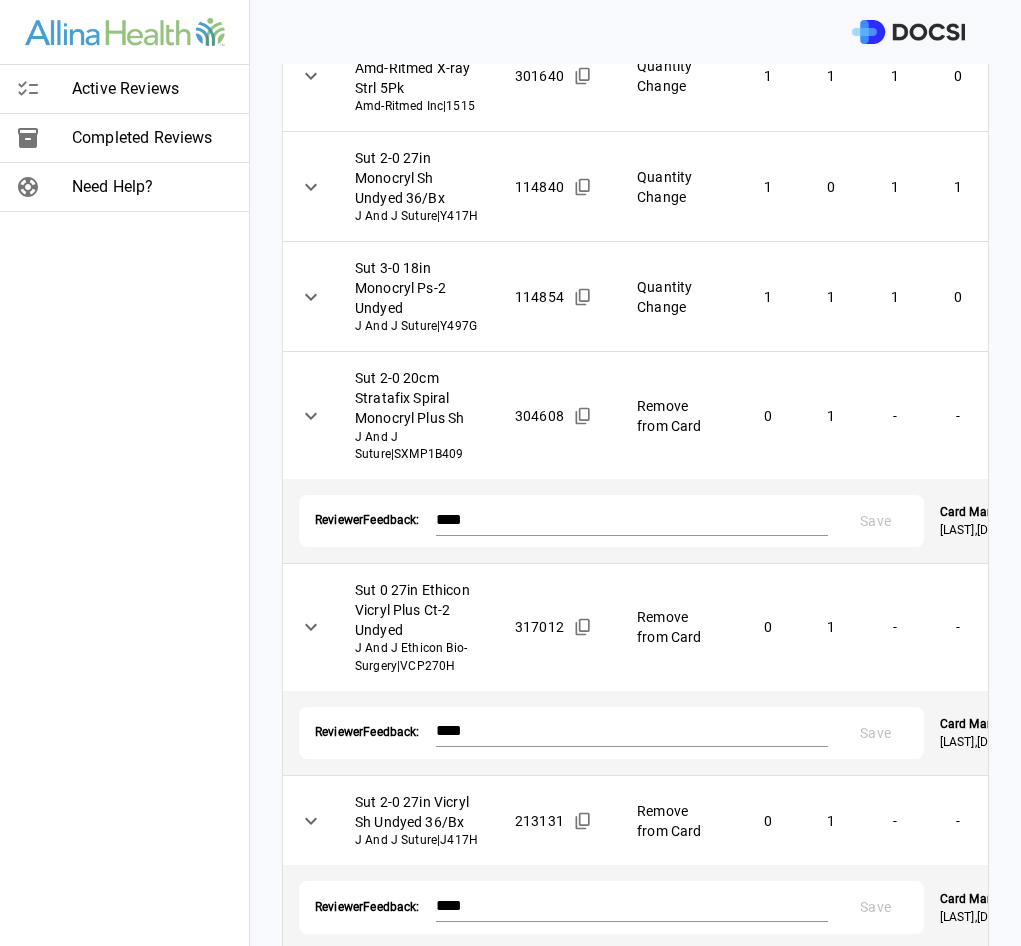 type on "********" 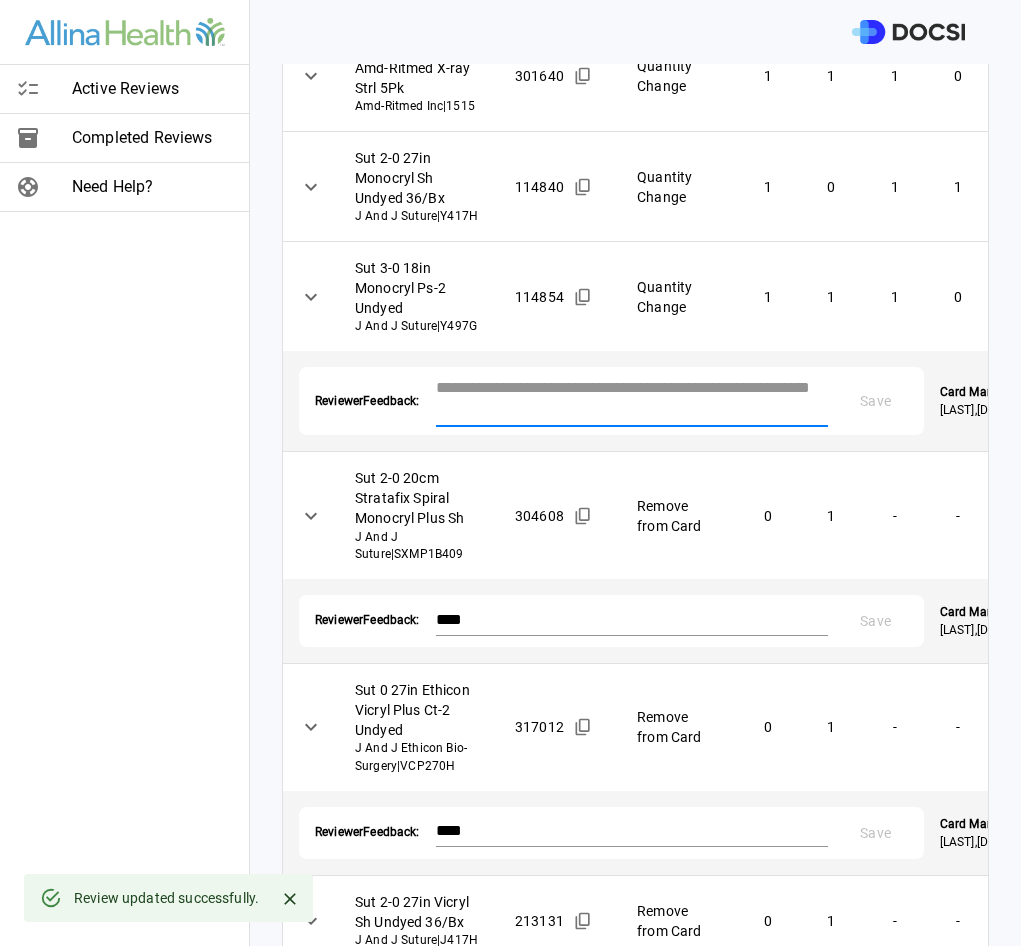 click at bounding box center [632, 399] 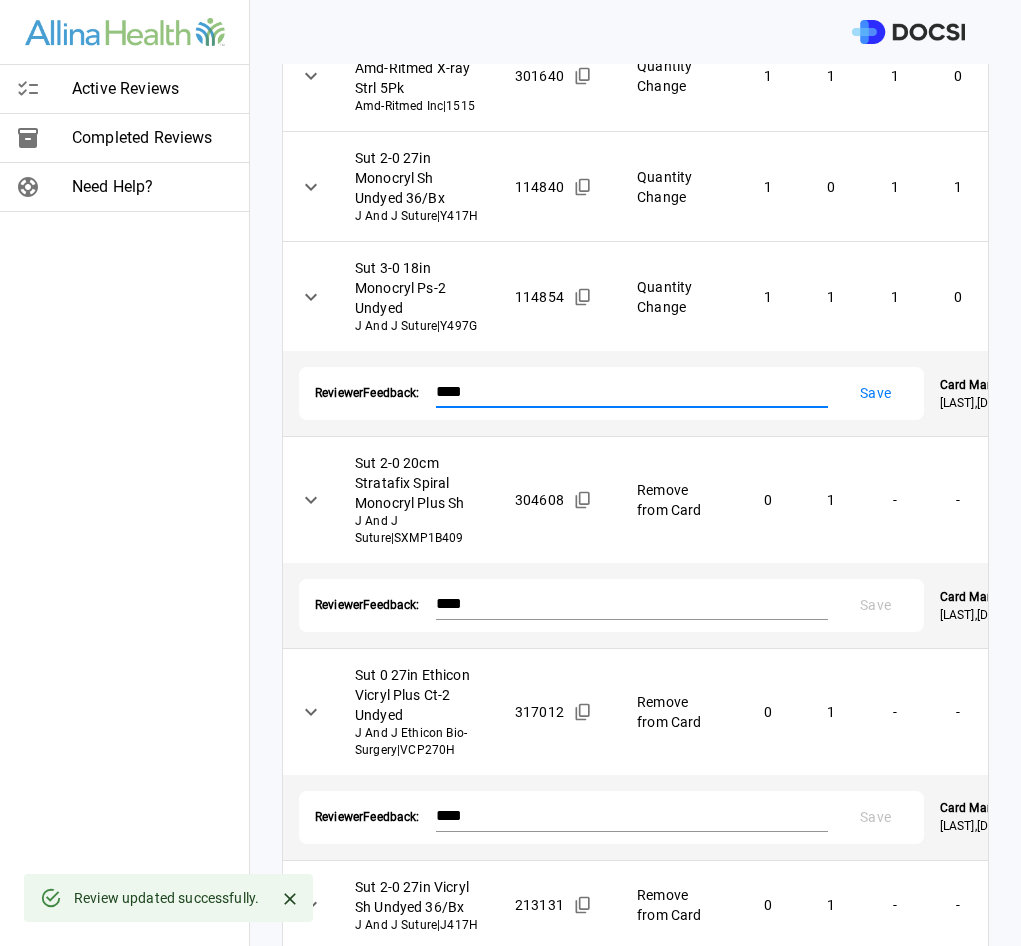 type on "****" 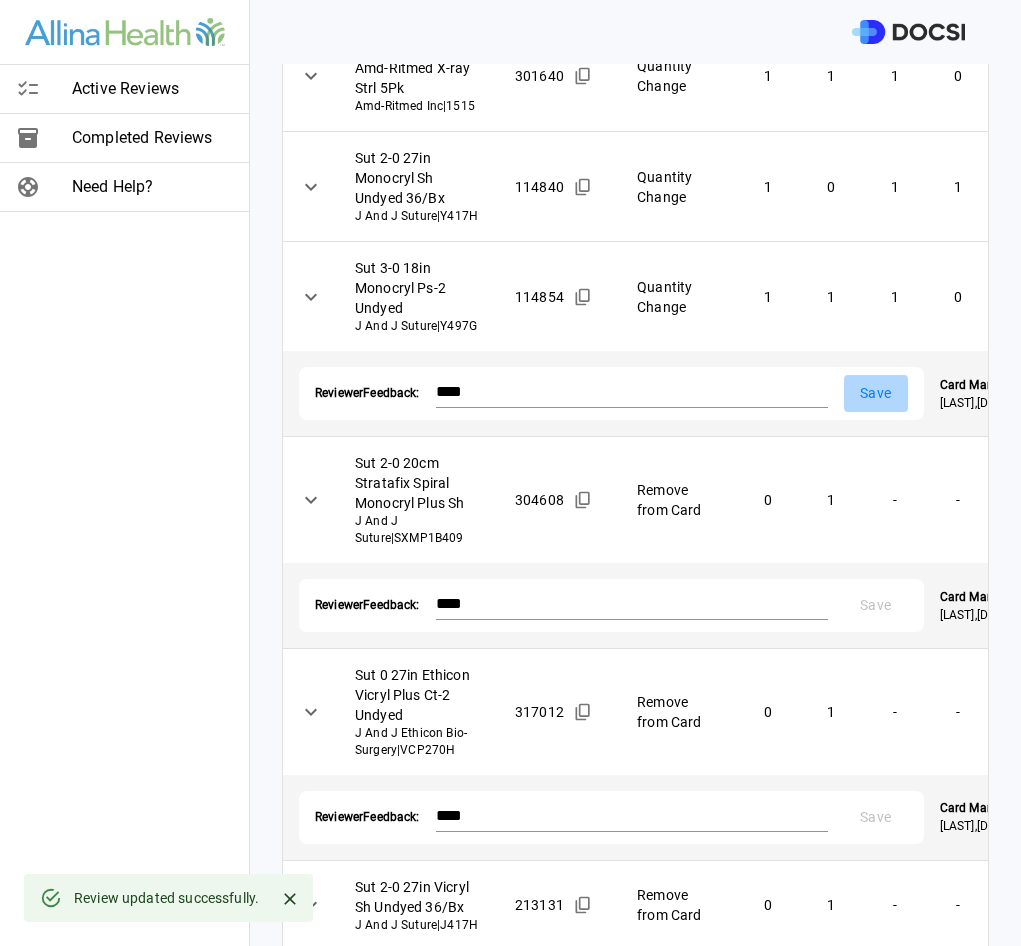 click on "Save" at bounding box center [876, 393] 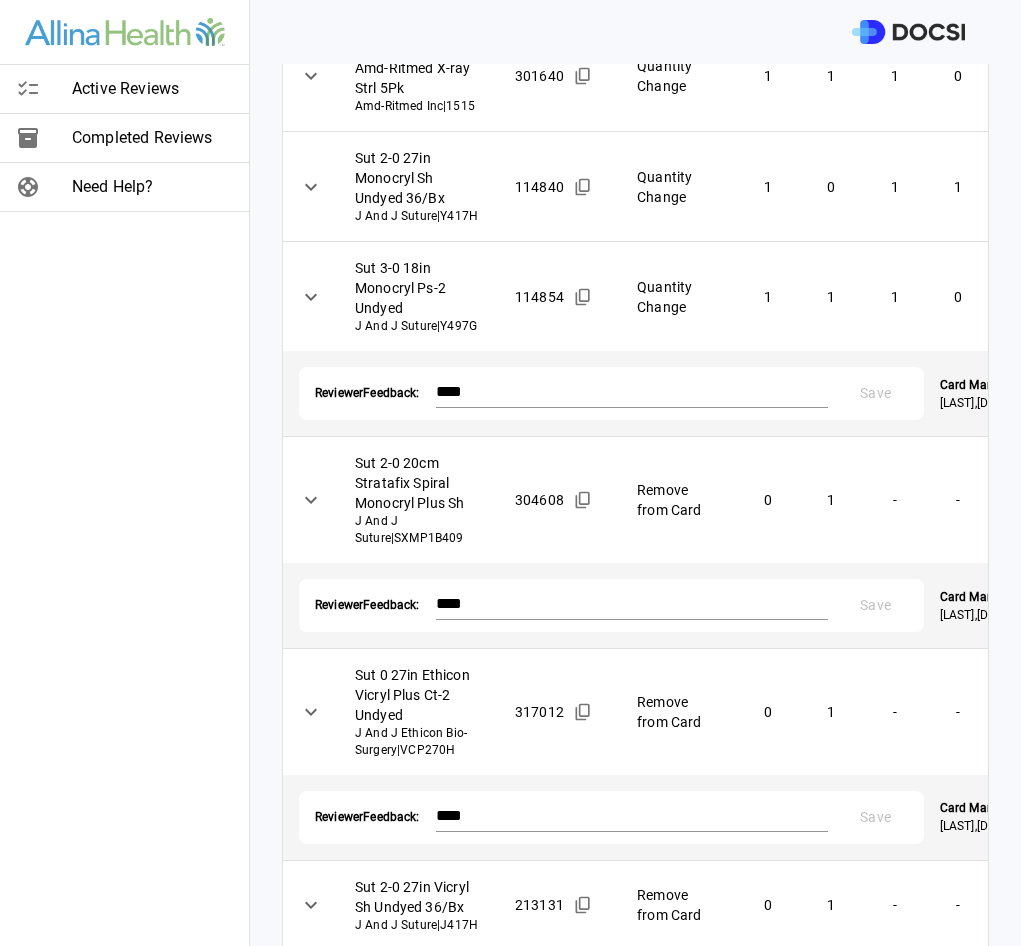 click on "Active Reviews Completed Reviews Need Help? Physician:   Dr.  [FIRST] [LAST] Card:    OPEN REDUCTION INTERNAL FIXATION ANKLE [+1 PROC CODES]  ( M-120714 ) Managed by:    [FIRST] [LAST] Changes to Review All Card Items Item Item ID Requested Optimization Open Hold New Open New Hold Review Status Drape 55inx76in Sheet Fanfoldlg Halyard Health Inc  |  47622 312863 Quantity Change 1 1 1 0 Action Required **** ​ K-Wire Drill Tip 1.6x150mm Smith And Nephew Orthopaedic  |  71101502 412241 Add to Card - - 0 1 Action Required **** ​ Spng Lap 18x18in Amd-Ritmed X-ray Strl 5Pk Amd-Ritmed Inc  |  1515 301640 Quantity Change 1 1 1 0 Action Required **** ​ Sut 2-0 27in Monocryl Sh Undyed 36/Bx J And J Suture  |  Y417H 114840 Quantity Change 1 0 1 1 Action Required **** ​ Sut 3-0 18in Monocryl Ps-2 Undyed J And J Suture  |  Y497G 114854 Quantity Change 1 1 1 0 Denied ******** ​ Reviewer  Feedback:  **** * Save Card Manager:    [FIRST] [LAST] ,  7/18/25   Sut 2-0 20cm Stratafix Spiral Monocryl Plus Sh" at bounding box center (510, 473) 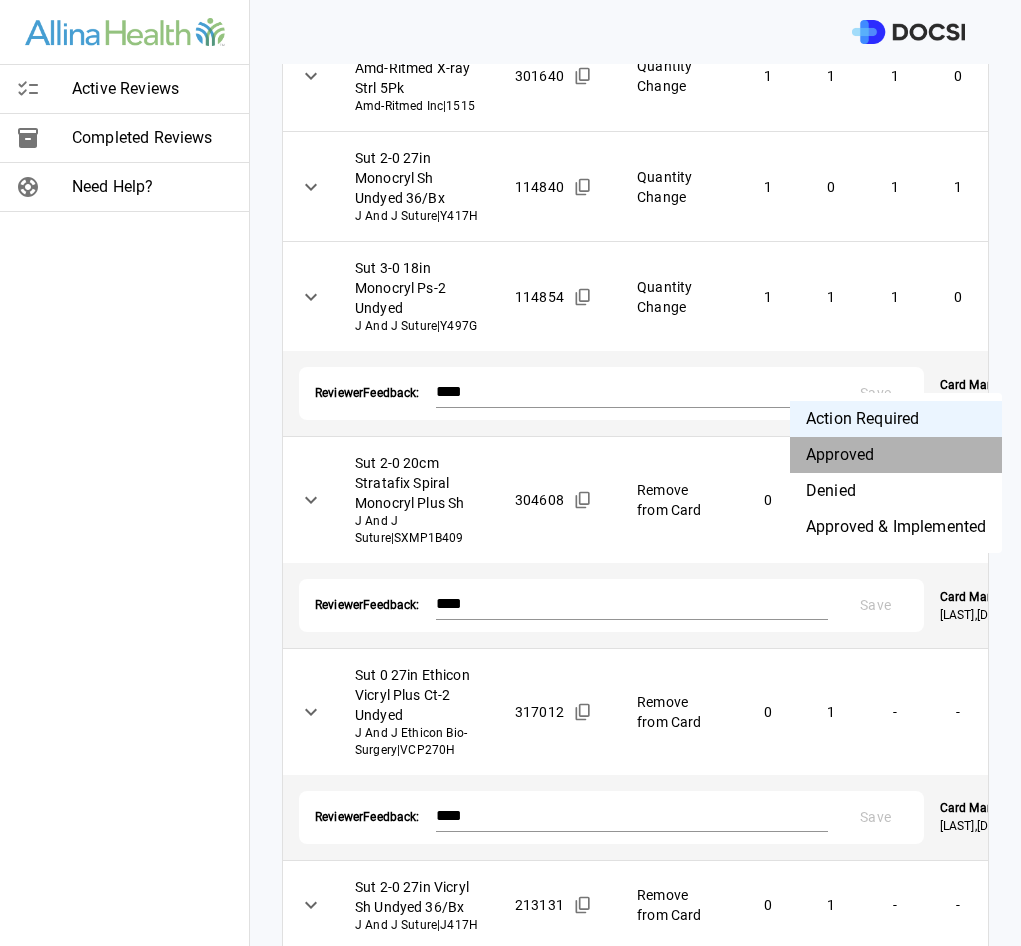 click on "Approved" at bounding box center (896, 455) 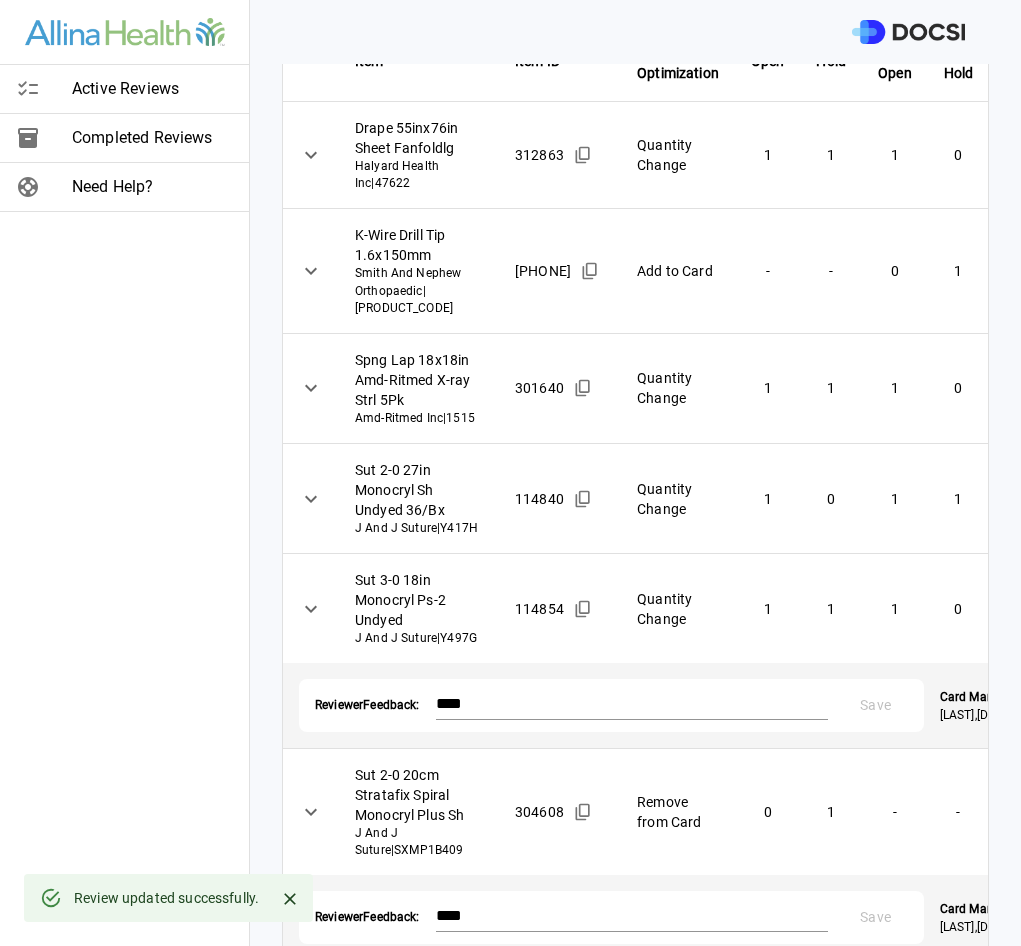 scroll, scrollTop: 163, scrollLeft: 0, axis: vertical 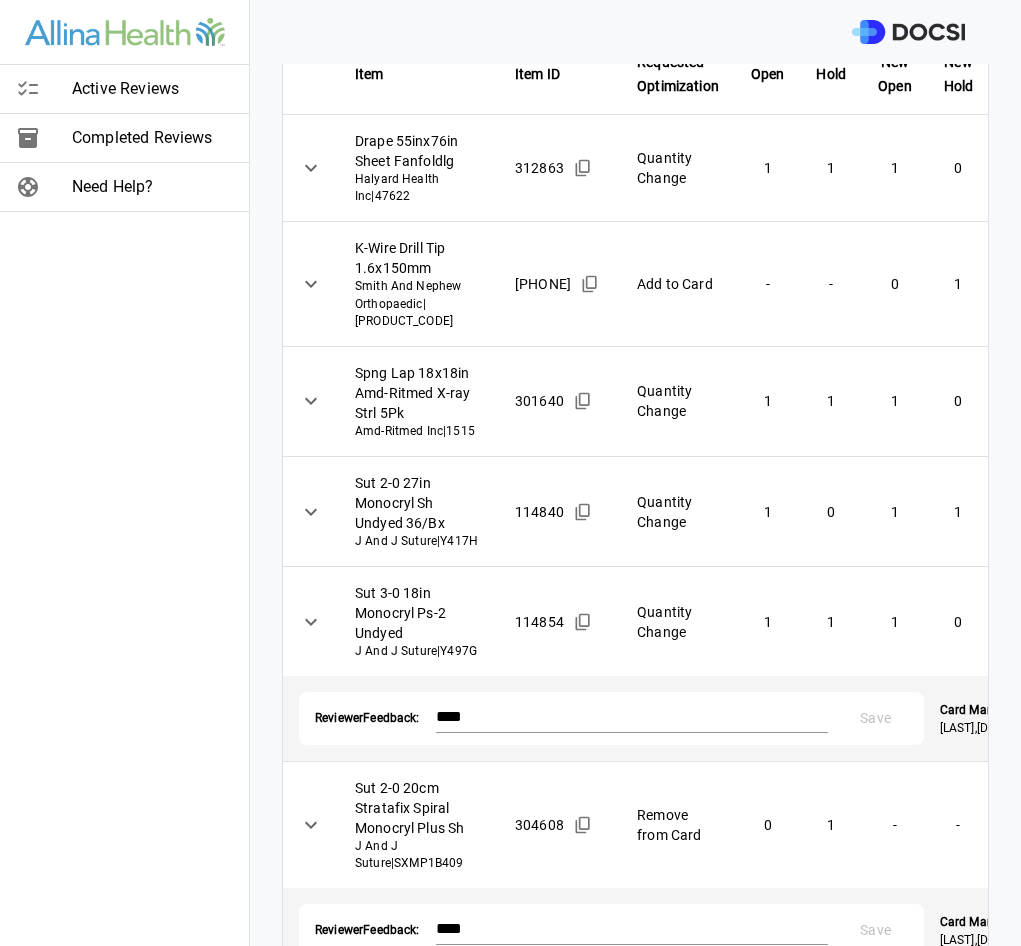 click on "Physician:   Dr.  [FIRST] [LAST] Card:    OPEN REDUCTION INTERNAL FIXATION ANKLE [+1 PROC CODES]  ( M-120714 ) Managed by:    [FIRST] [LAST] Changes to Review All Card Items Item Item ID Requested Optimization Open Hold New Open New Hold Review Status Drape 55inx76in Sheet Fanfoldlg Halyard Health Inc  |  47622 312863 Quantity Change 1 1 1 0 Action Required **** ​ K-Wire Drill Tip 1.6x150mm Smith And Nephew Orthopaedic  |  71101502 412241 Add to Card - - 0 1 Action Required **** ​ Spng Lap 18x18in Amd-Ritmed X-ray Strl 5Pk Amd-Ritmed Inc  |  1515 301640 Quantity Change 1 1 1 0 Action Required **** ​ Sut 2-0 27in Monocryl Sh Undyed 36/Bx J And J Suture  |  Y417H 114840 Quantity Change 1 0 1 1 Approved ******** ​ Sut 3-0 18in Monocryl Ps-2 Undyed J And J Suture  |  Y497G 114854 Quantity Change 1 1 1 0 Denied ******** ​ Reviewer  Feedback:  **** * Save Card Manager:    [FIRST] [LAST] ,  7/18/25   Sut 2-0 20cm Stratafix Spiral Monocryl Plus Sh 0" at bounding box center [510, 473] 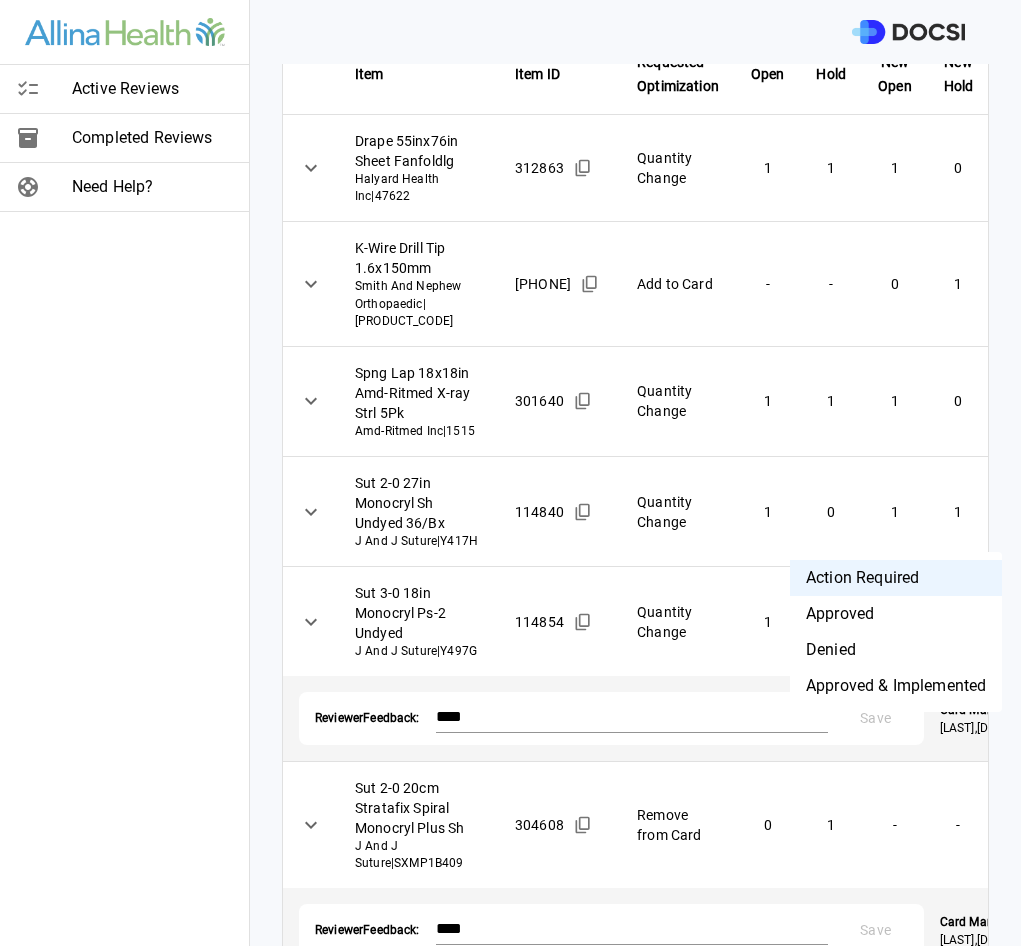 click on "Approved" at bounding box center [896, 614] 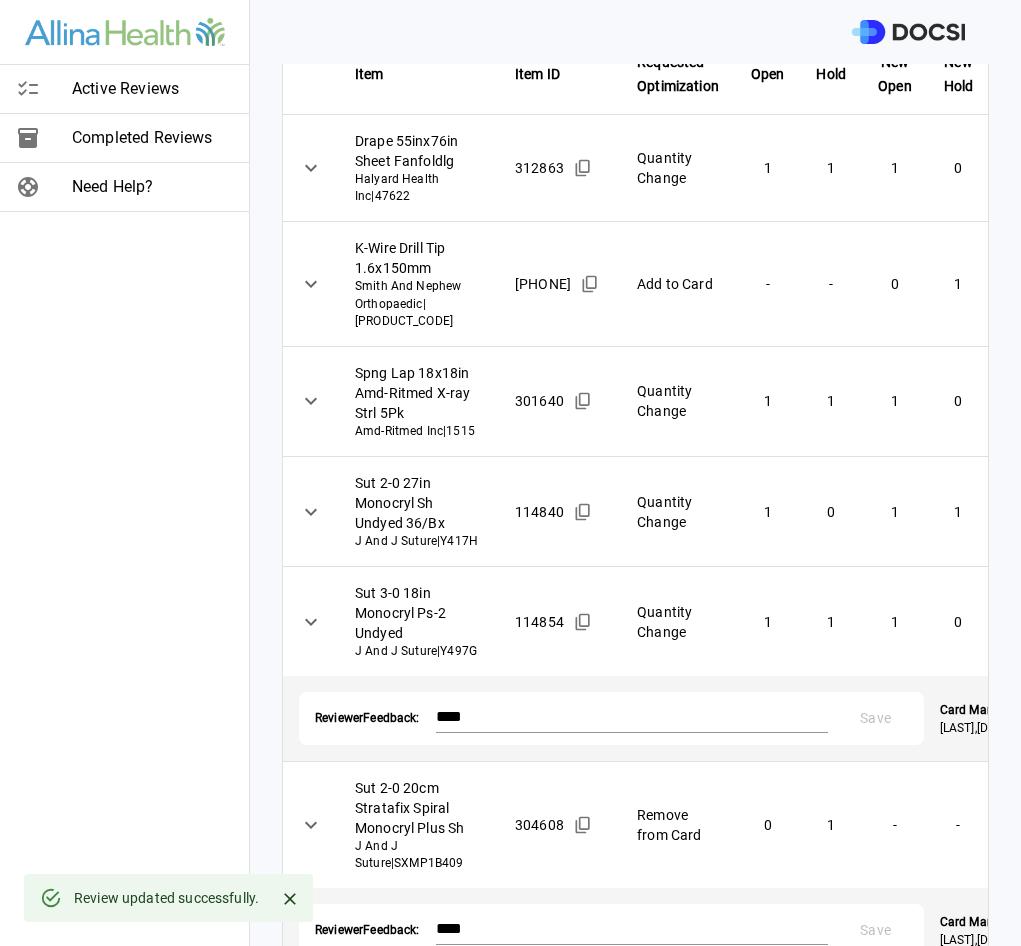 click on "Active Reviews Completed Reviews Need Help? Physician:   Dr.  [FIRST]   [LAST] Card:    OPEN REDUCTION INTERNAL FIXATION ANKLE [+1 PROC CODES]  ( M-120714 ) Managed by:    [FIRST] [LAST] Changes to Review All Card Items Item Item ID Requested Optimization Open Hold New Open New Hold Review Status Drape 55inx76in Sheet Fanfoldlg Halyard Health Inc  |  47622 312863 Quantity Change 1 1 1 0 Action Required **** ​ K-Wire Drill Tip 1.6x150mm Smith And Nephew Orthopaedic  |  71101502 412241 Add to Card - - 0 1 Action Required **** ​ Spng Lap 18x18in Amd-Ritmed X-ray Strl 5Pk Amd-Ritmed Inc  |  1515 301640 Quantity Change 1 1 1 0 Approved ******** ​ Sut 2-0 27in Monocryl Sh Undyed 36/Bx J And J Suture  |  Y417H 114840 Quantity Change 1 0 1 1 Approved ******** ​ Sut 3-0 18in Monocryl Ps-2 Undyed J And J Suture  |  Y497G 114854 Quantity Change 1 1 1 0 Denied ******** ​ Reviewer  Feedback:  **** * Save Card Manager:    [FIRST]   [LAST] ,  [DATE]   Sut 2-0 20cm Stratafix Spiral Monocryl Plus Sh  |  0" at bounding box center [510, 473] 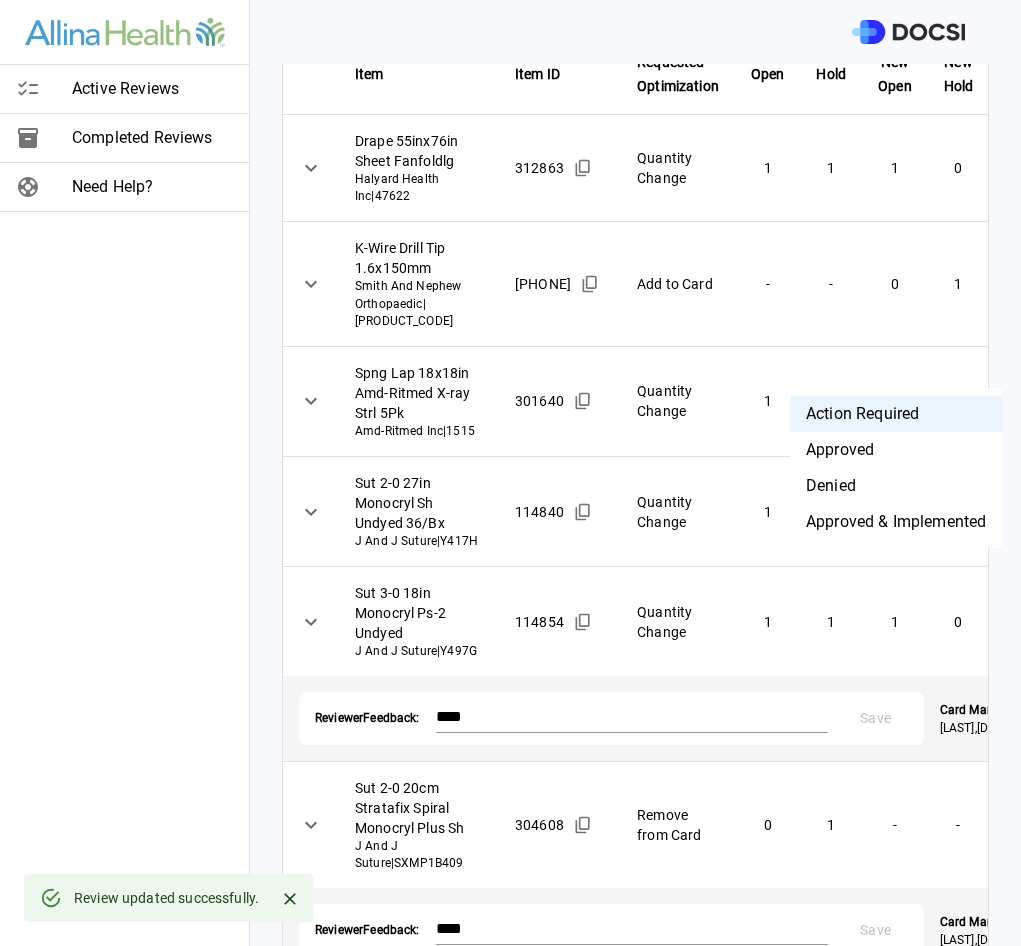 click on "Denied" at bounding box center [896, 486] 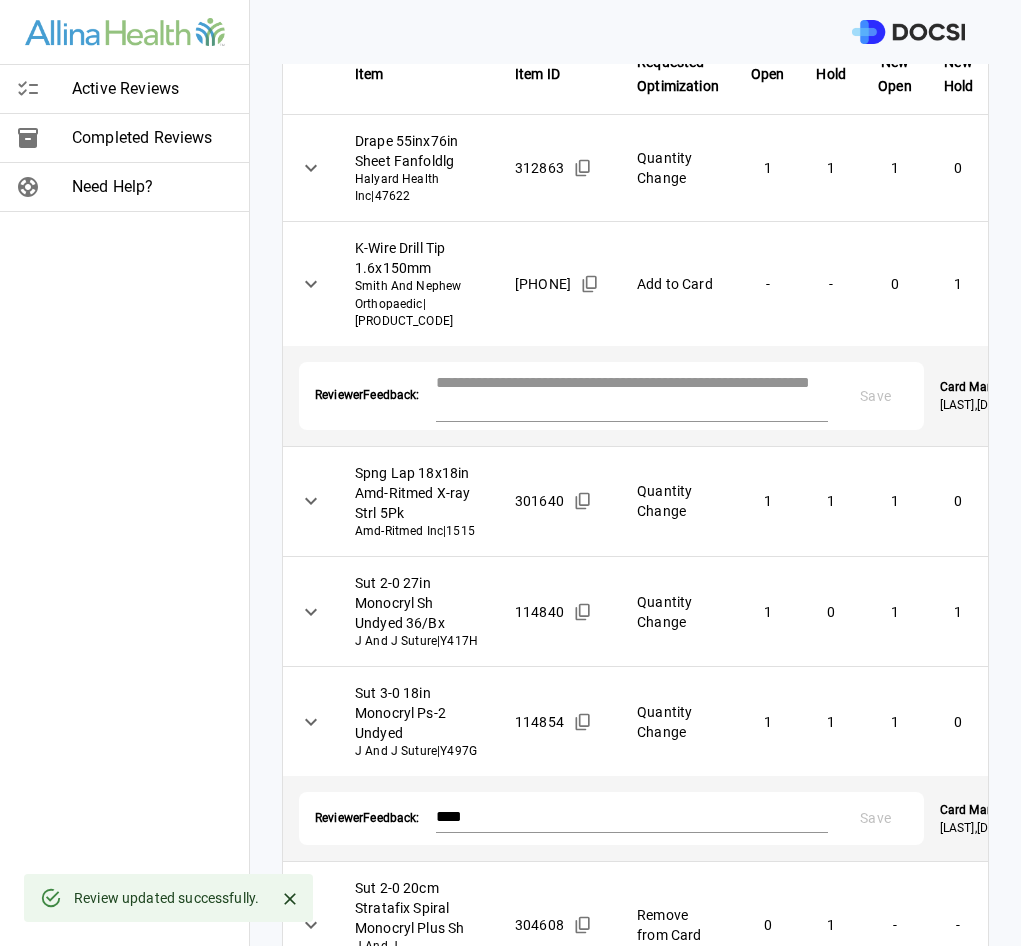 click at bounding box center [632, 394] 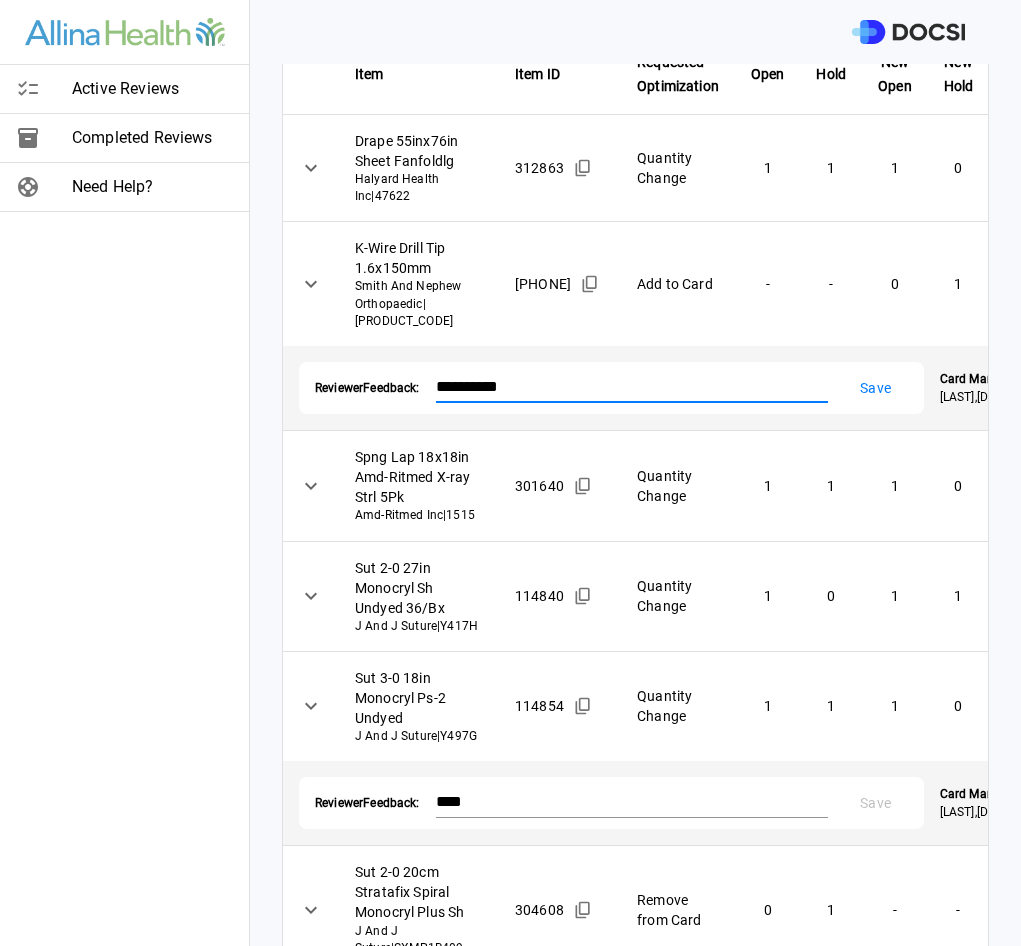 type on "**********" 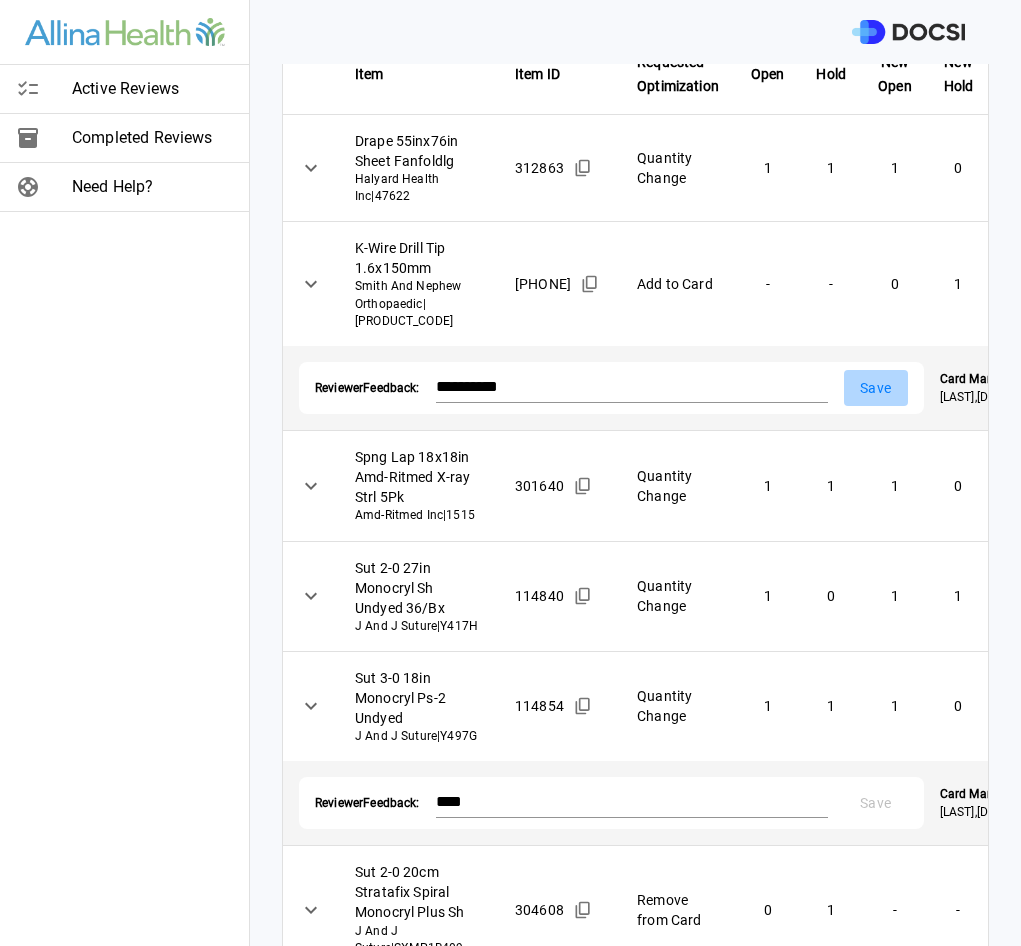 click on "Save" at bounding box center (876, 388) 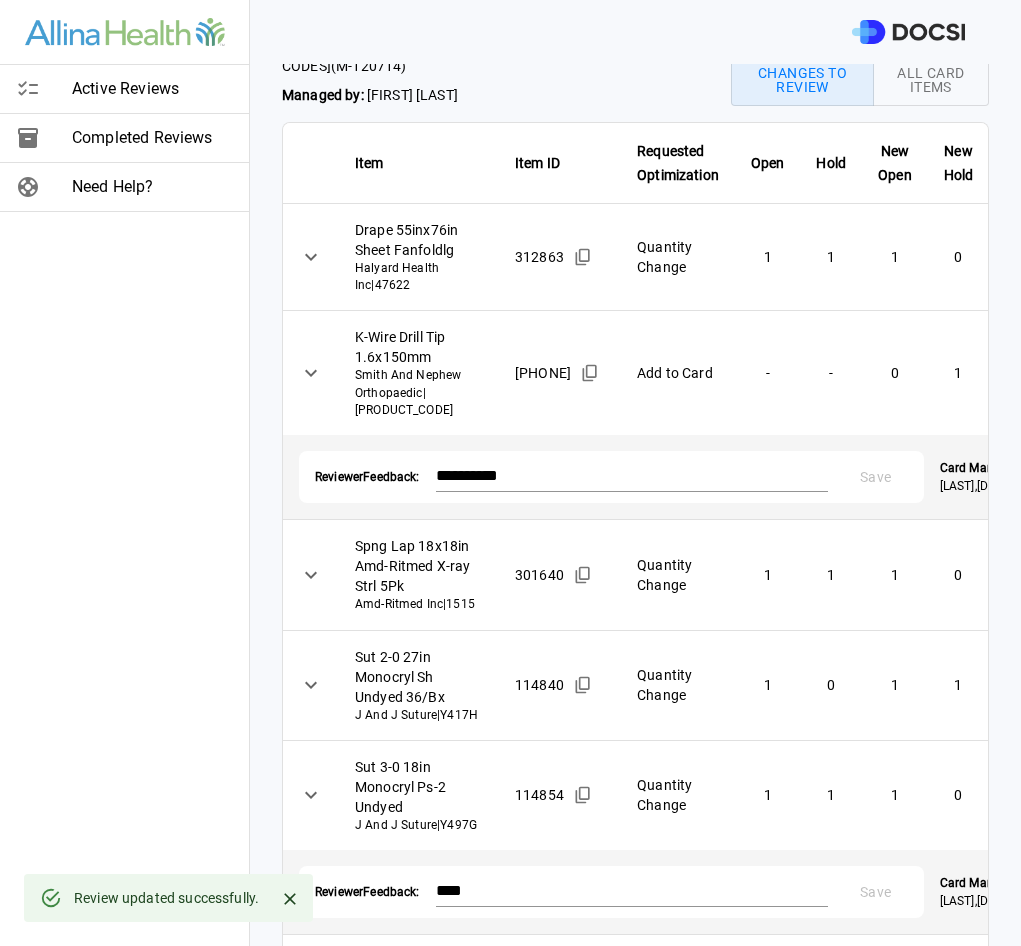 scroll, scrollTop: 0, scrollLeft: 0, axis: both 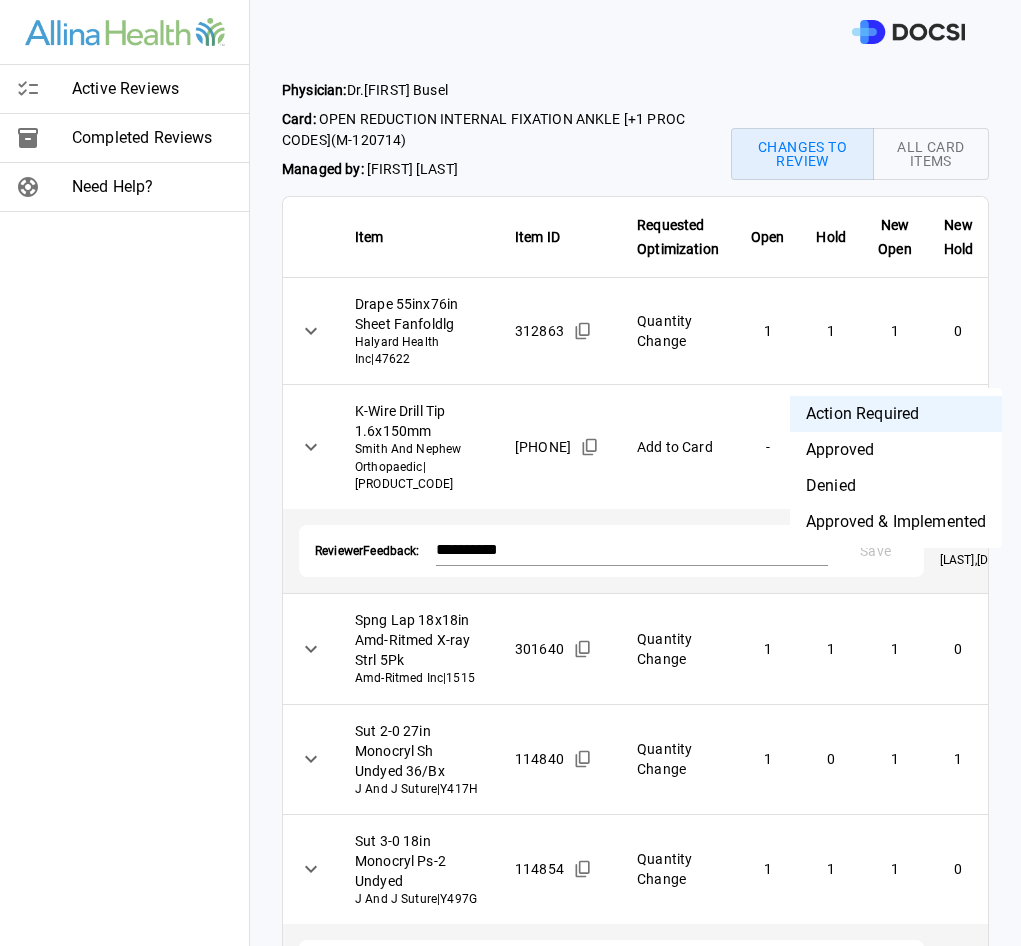 click on "**********" at bounding box center [510, 473] 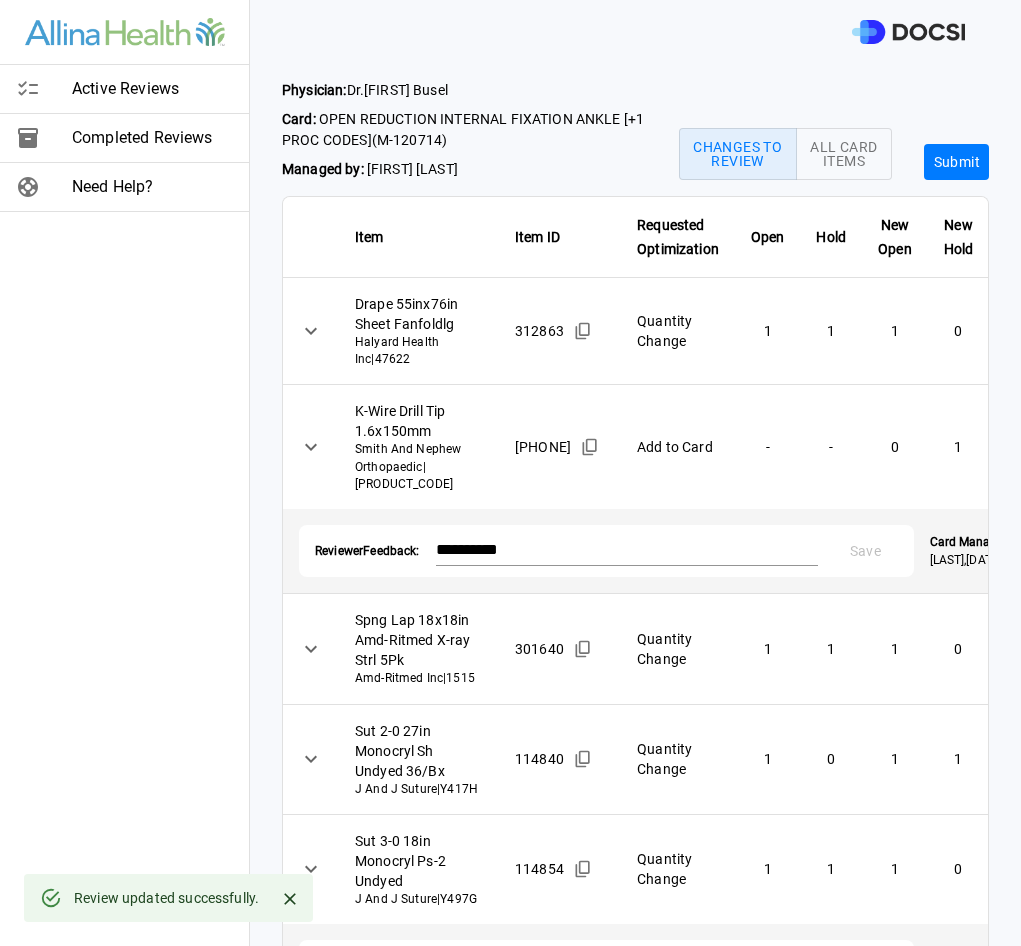 click on "Submit" at bounding box center [956, 162] 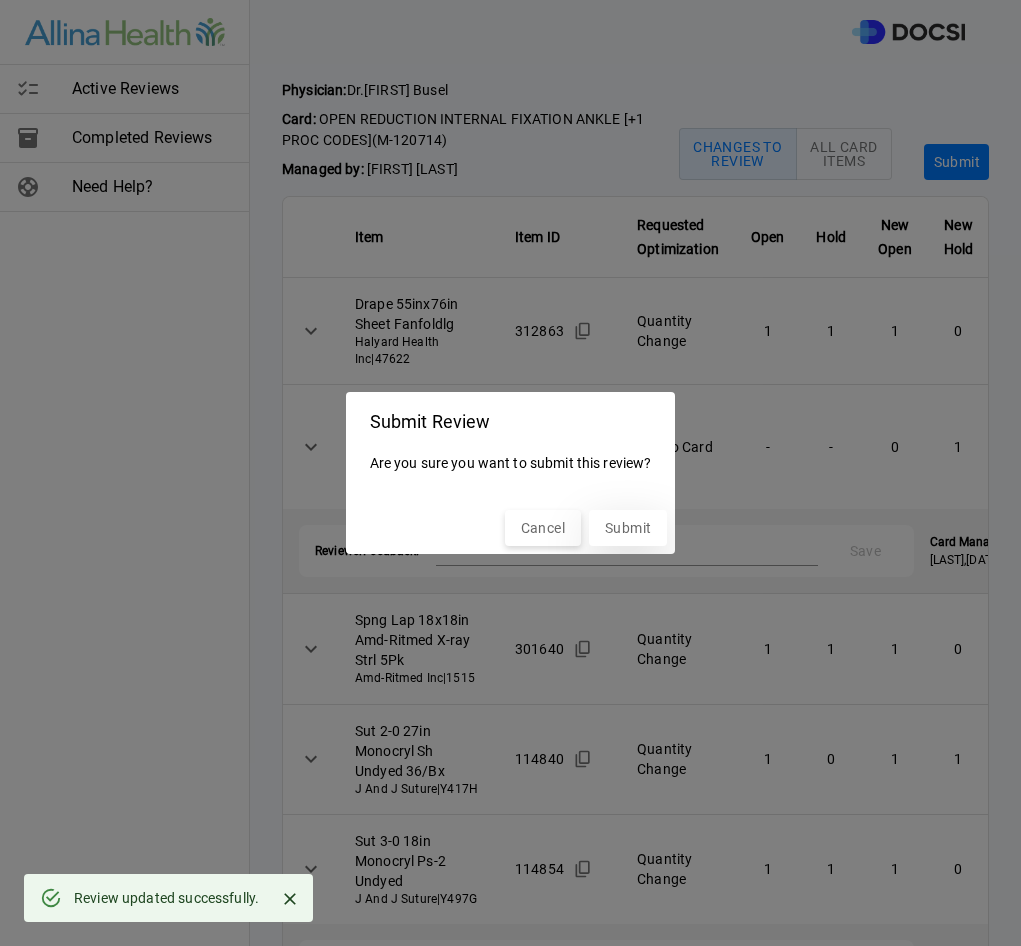 click on "Submit" at bounding box center (628, 528) 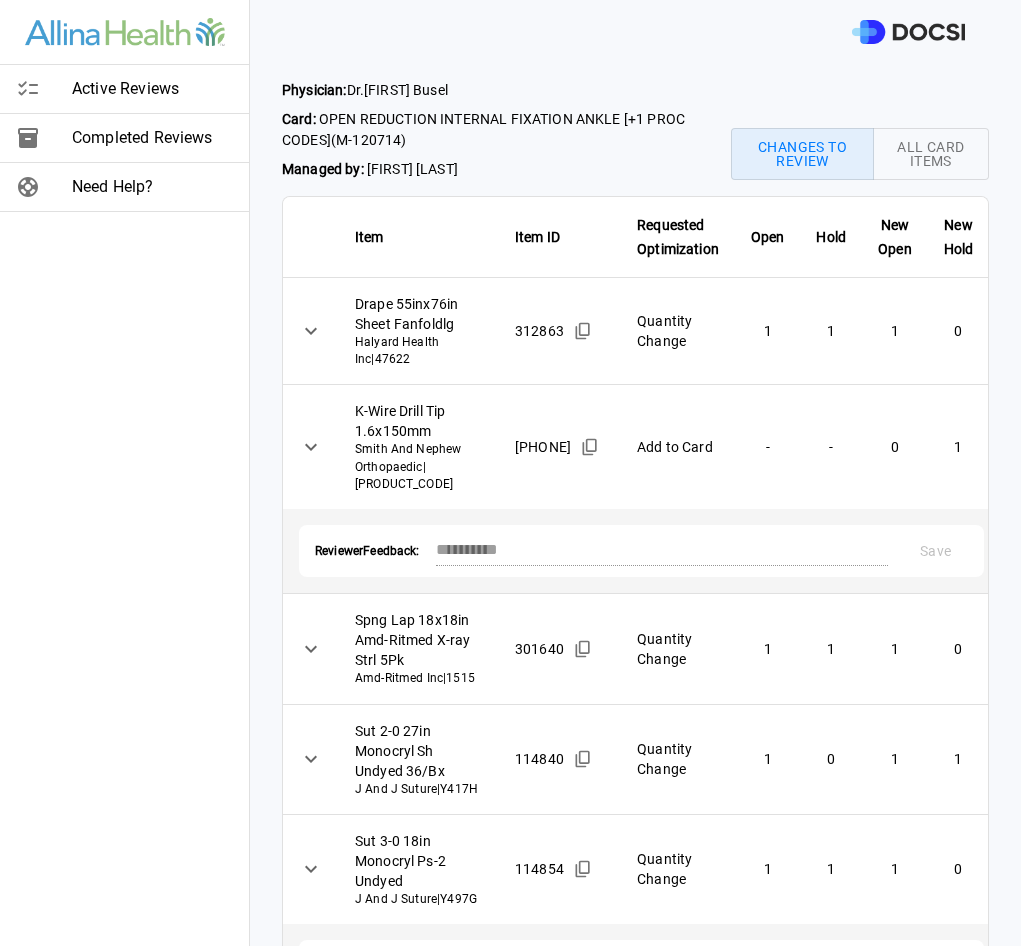 click on "Active Reviews" at bounding box center [152, 89] 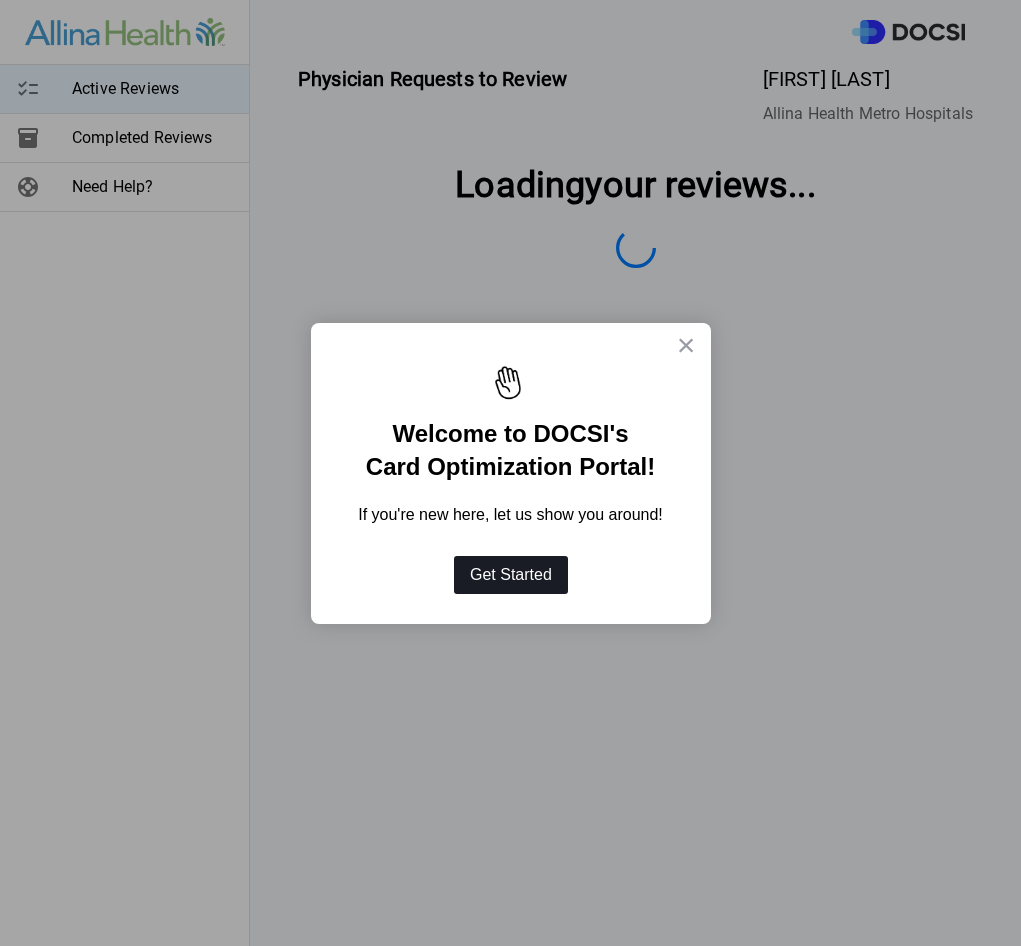 click on "Get Started" at bounding box center [511, 575] 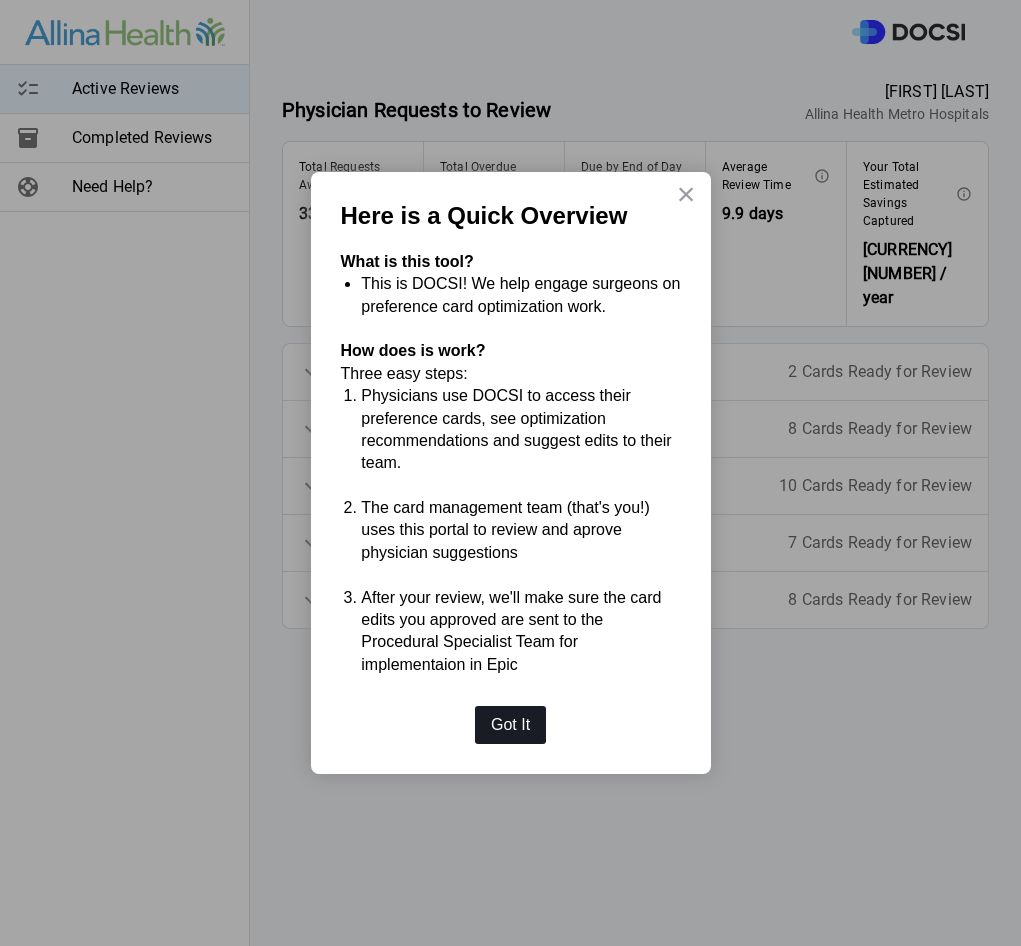 click on "Got It" at bounding box center (510, 725) 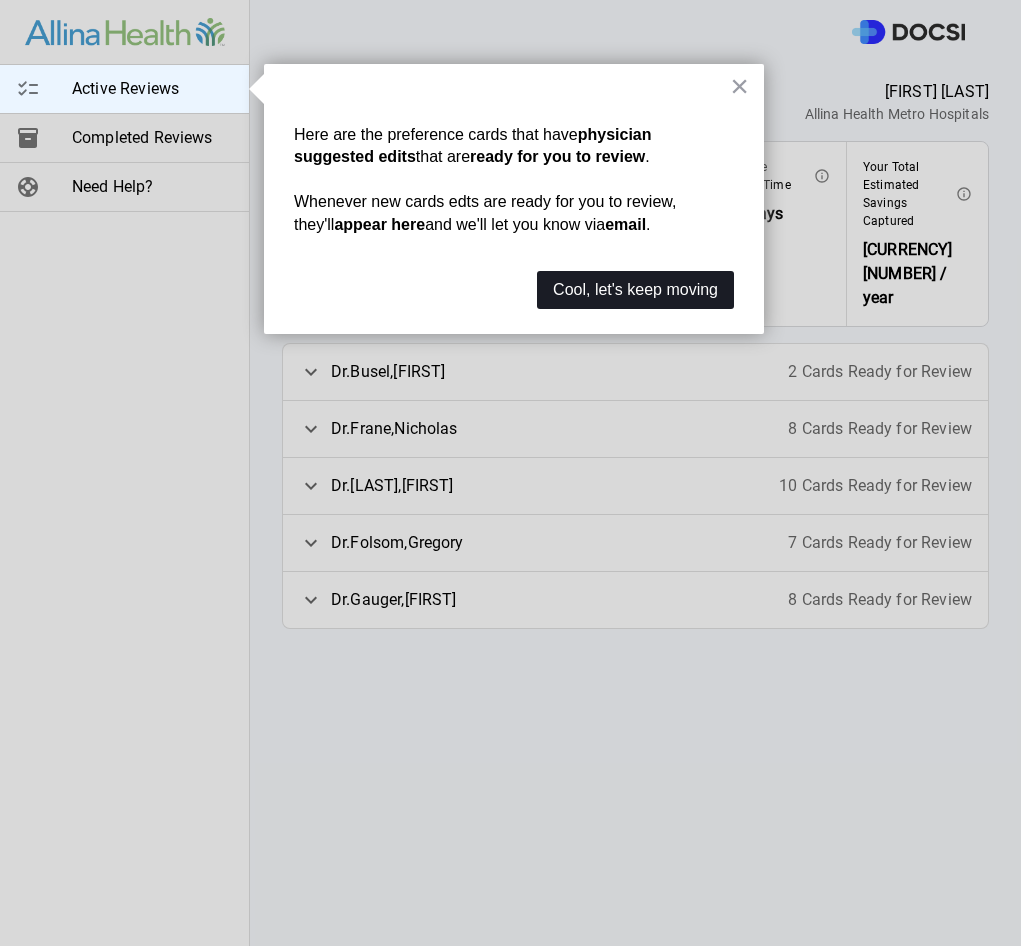 click on "Cool, let's keep moving" at bounding box center [635, 290] 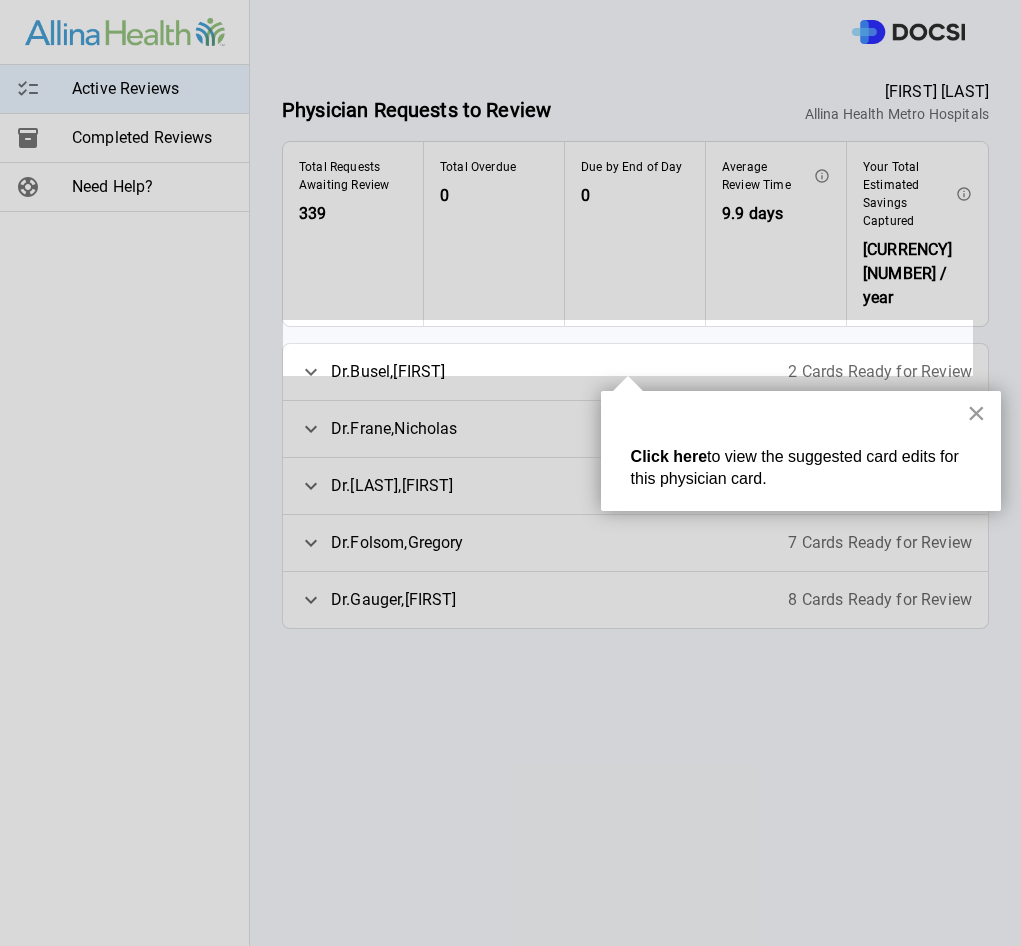 click on "×" at bounding box center (976, 413) 